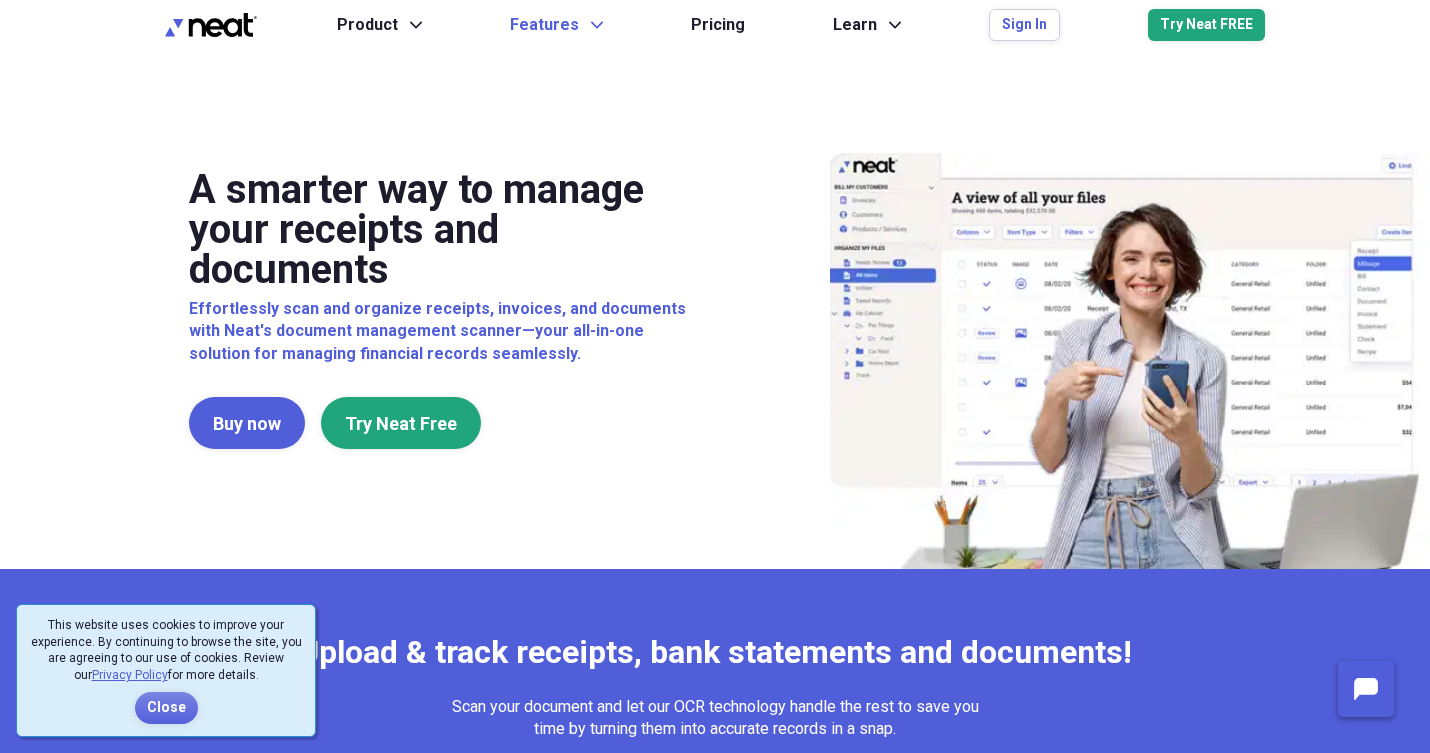 scroll, scrollTop: 0, scrollLeft: 0, axis: both 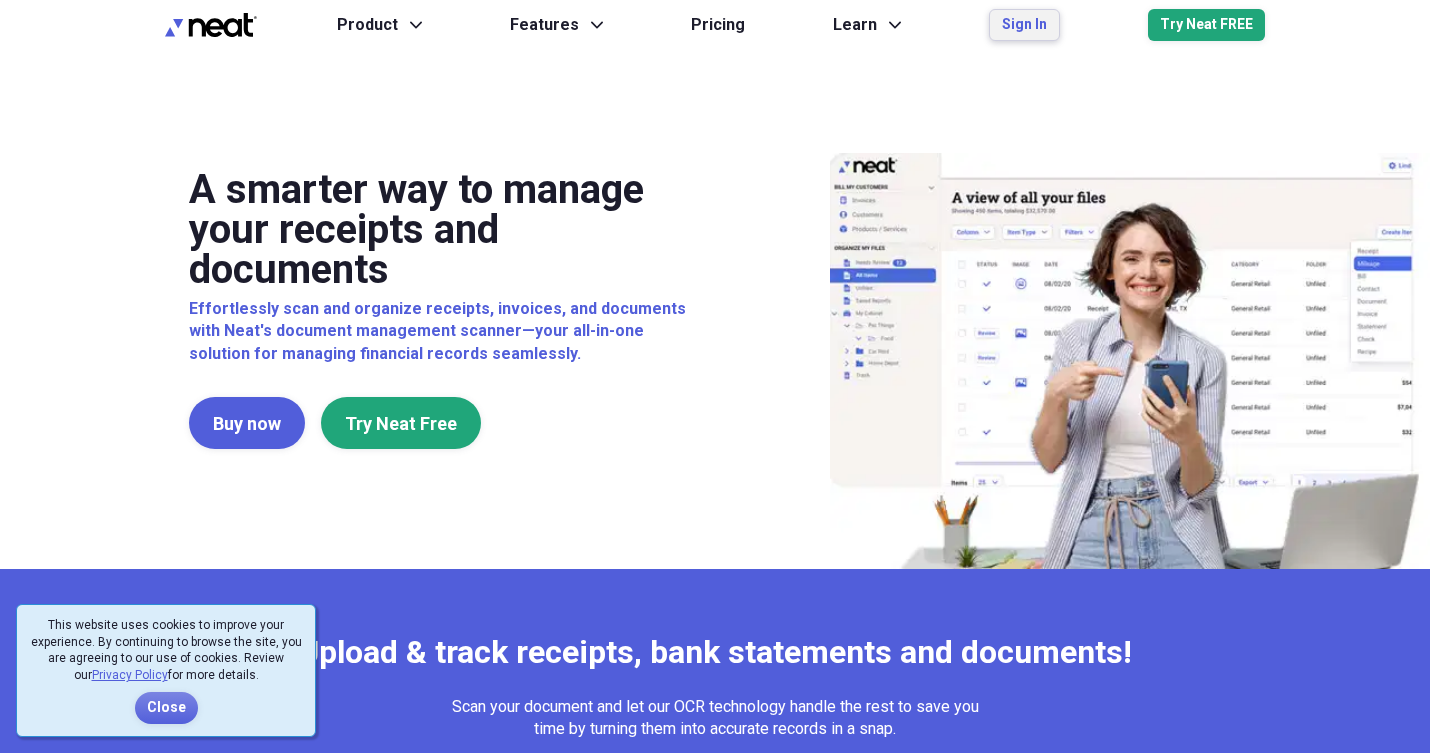 click on "Sign In" at bounding box center (1024, 25) 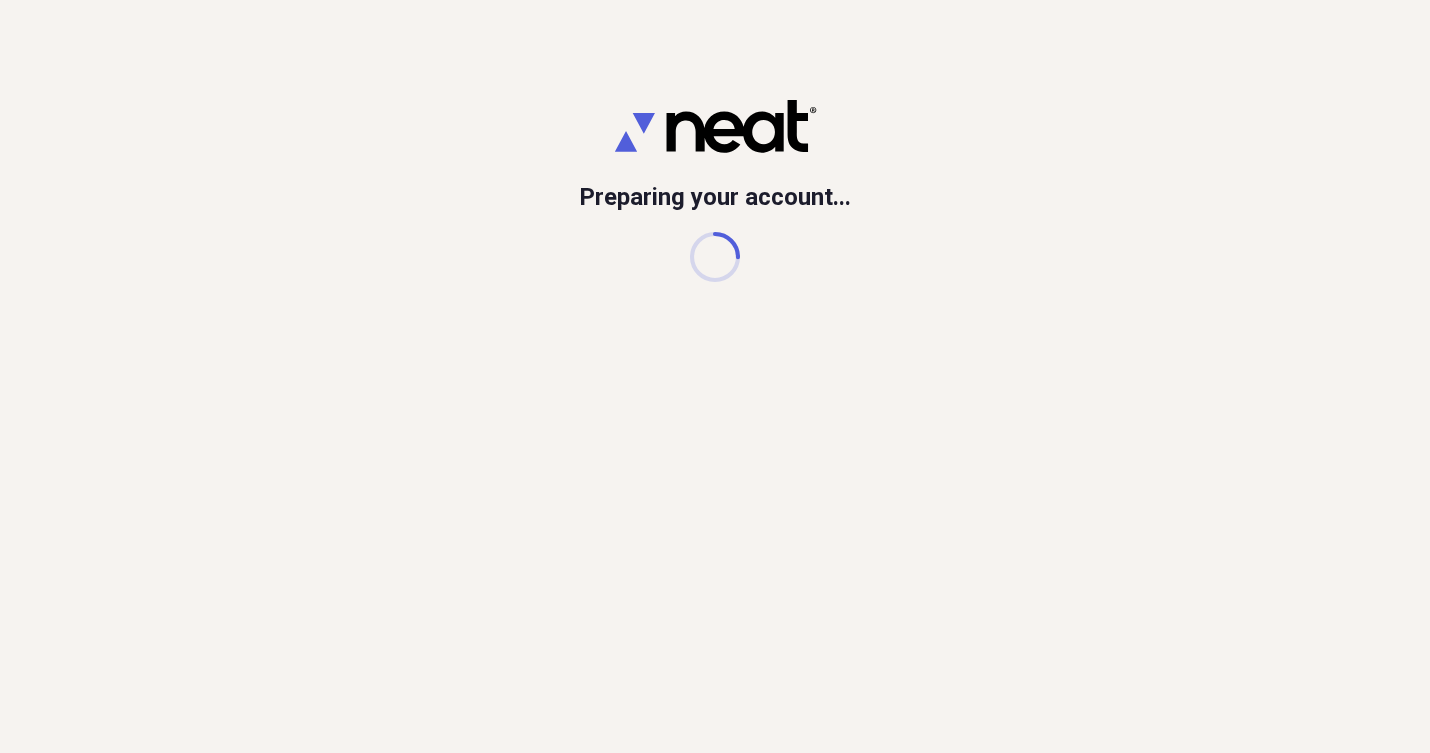 scroll, scrollTop: 0, scrollLeft: 0, axis: both 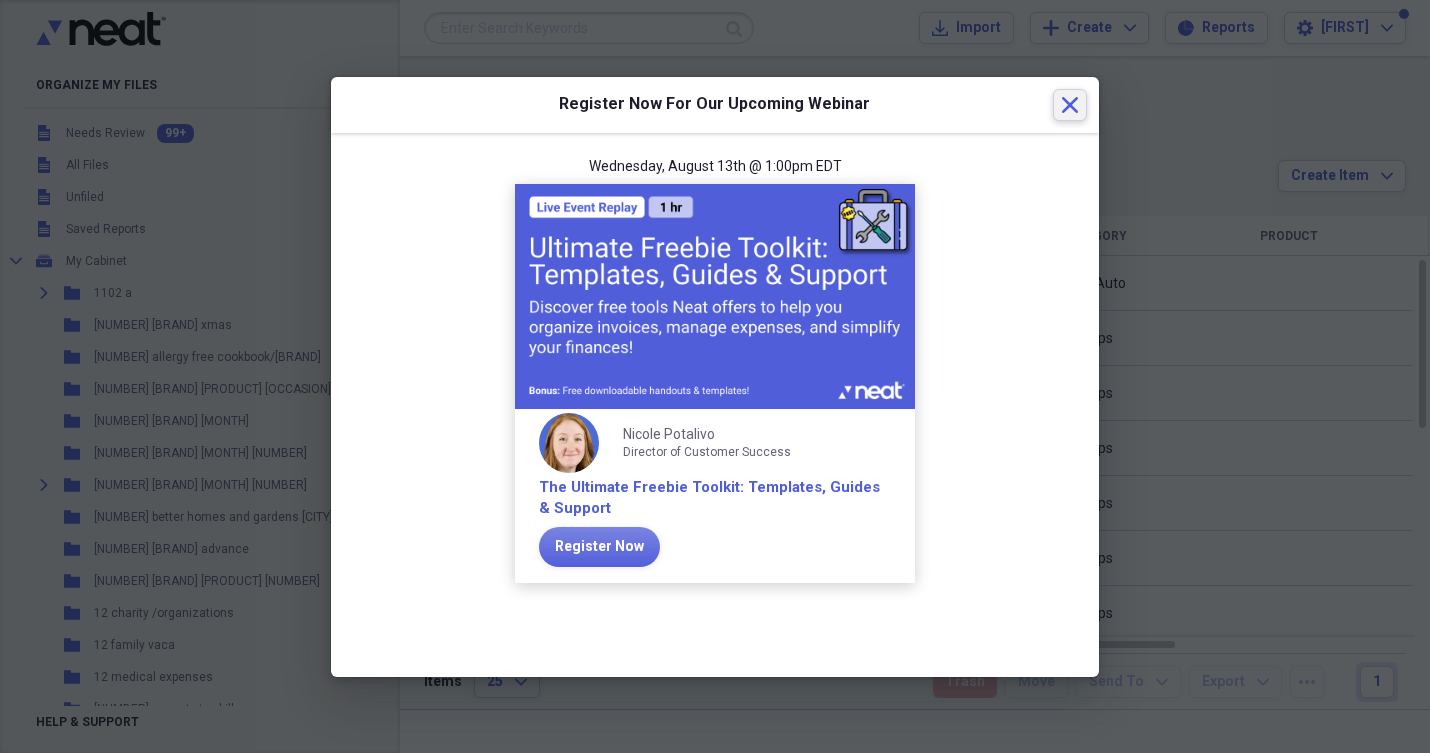 click 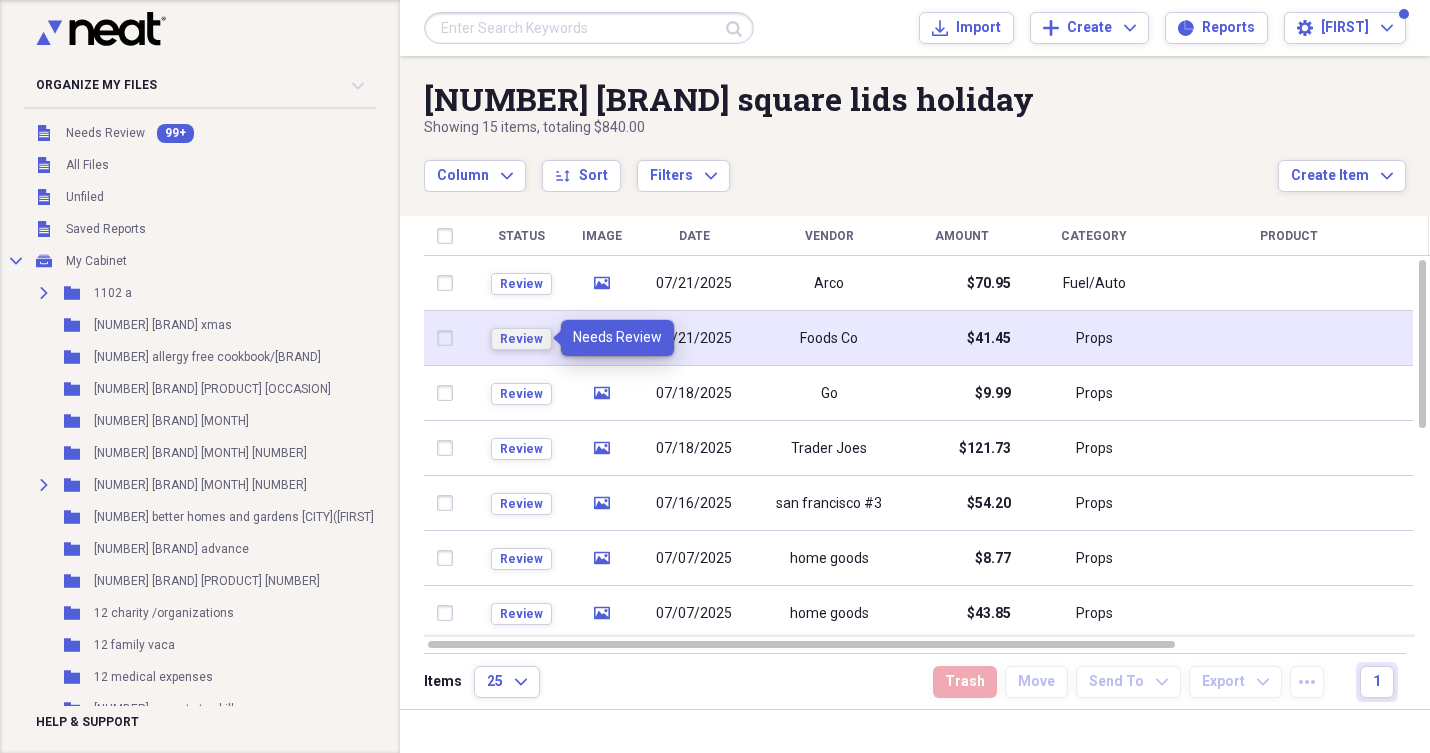 click on "Review" at bounding box center (521, 339) 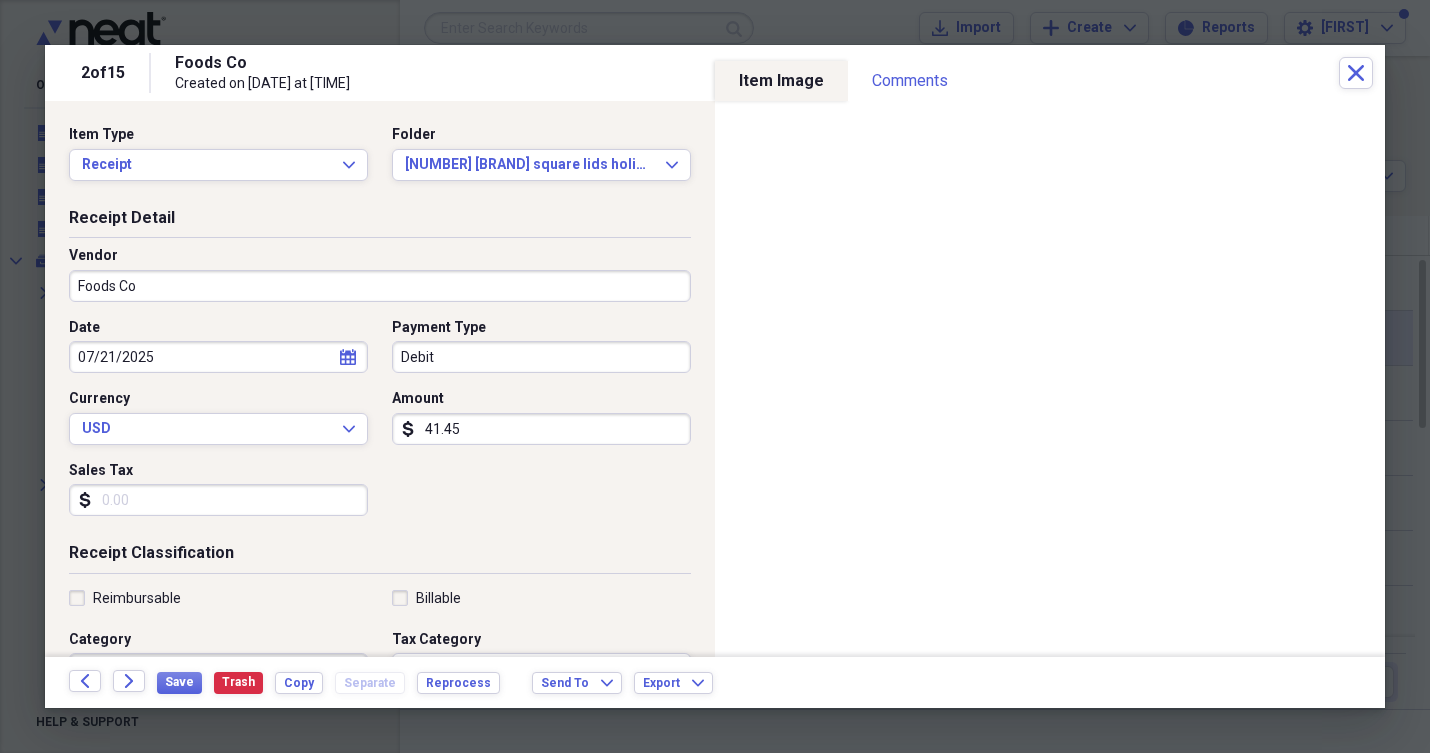 click on "Reimbursable" at bounding box center (125, 598) 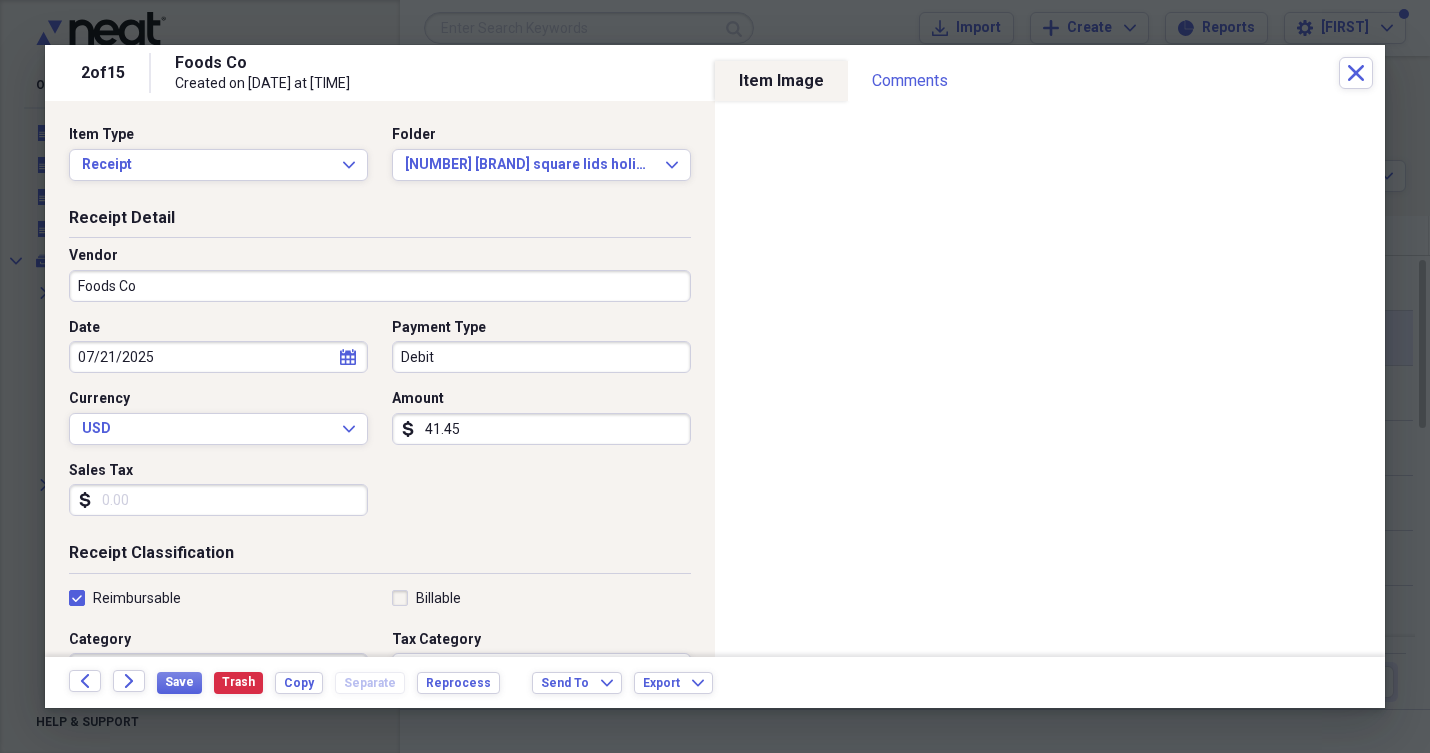 checkbox on "true" 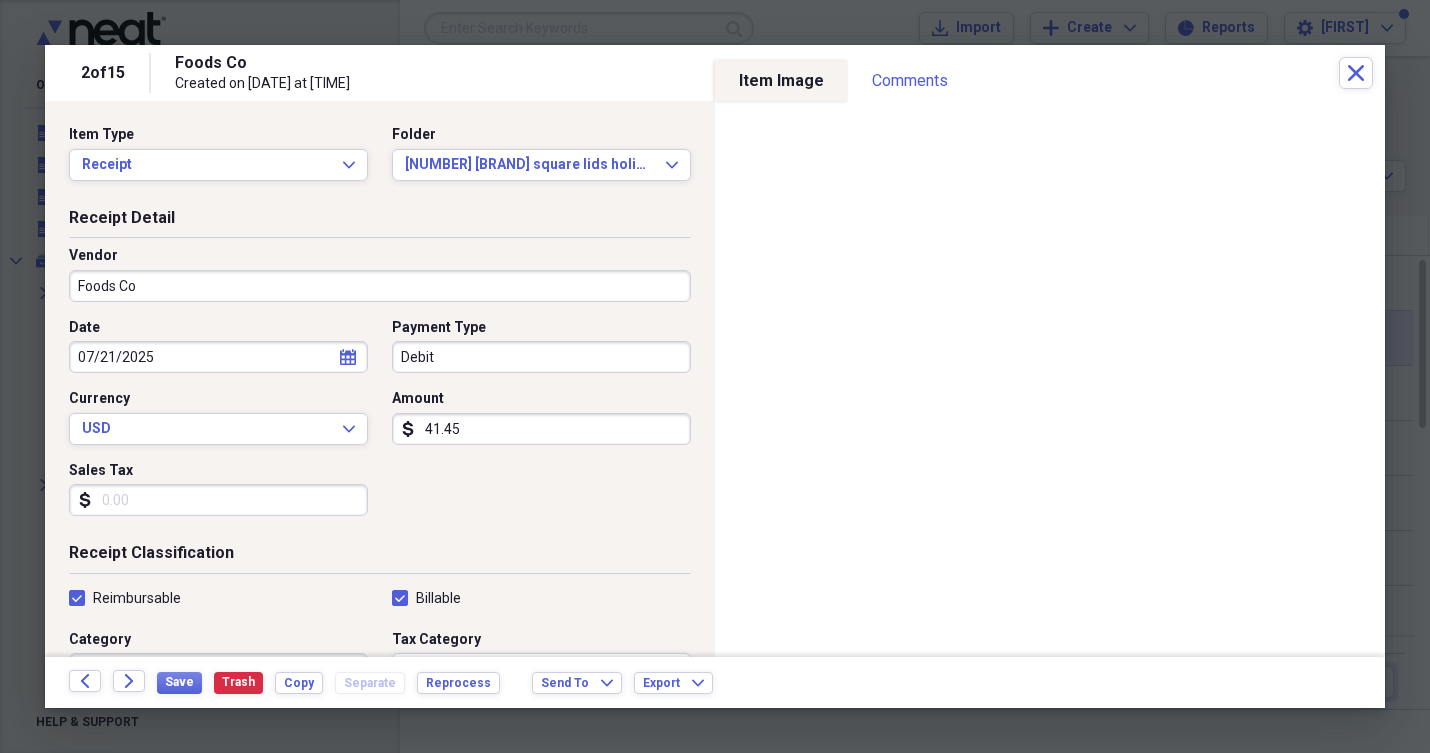 checkbox on "true" 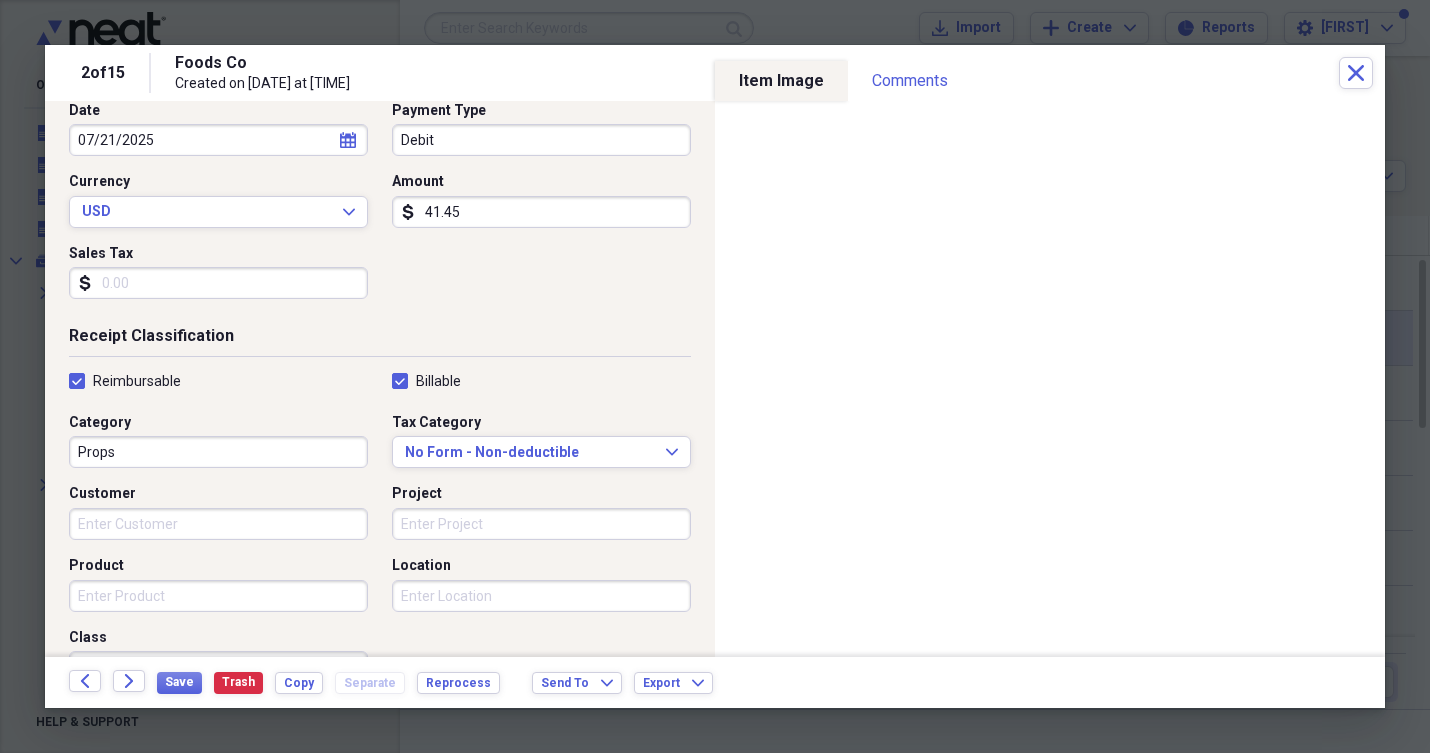 scroll, scrollTop: 219, scrollLeft: 0, axis: vertical 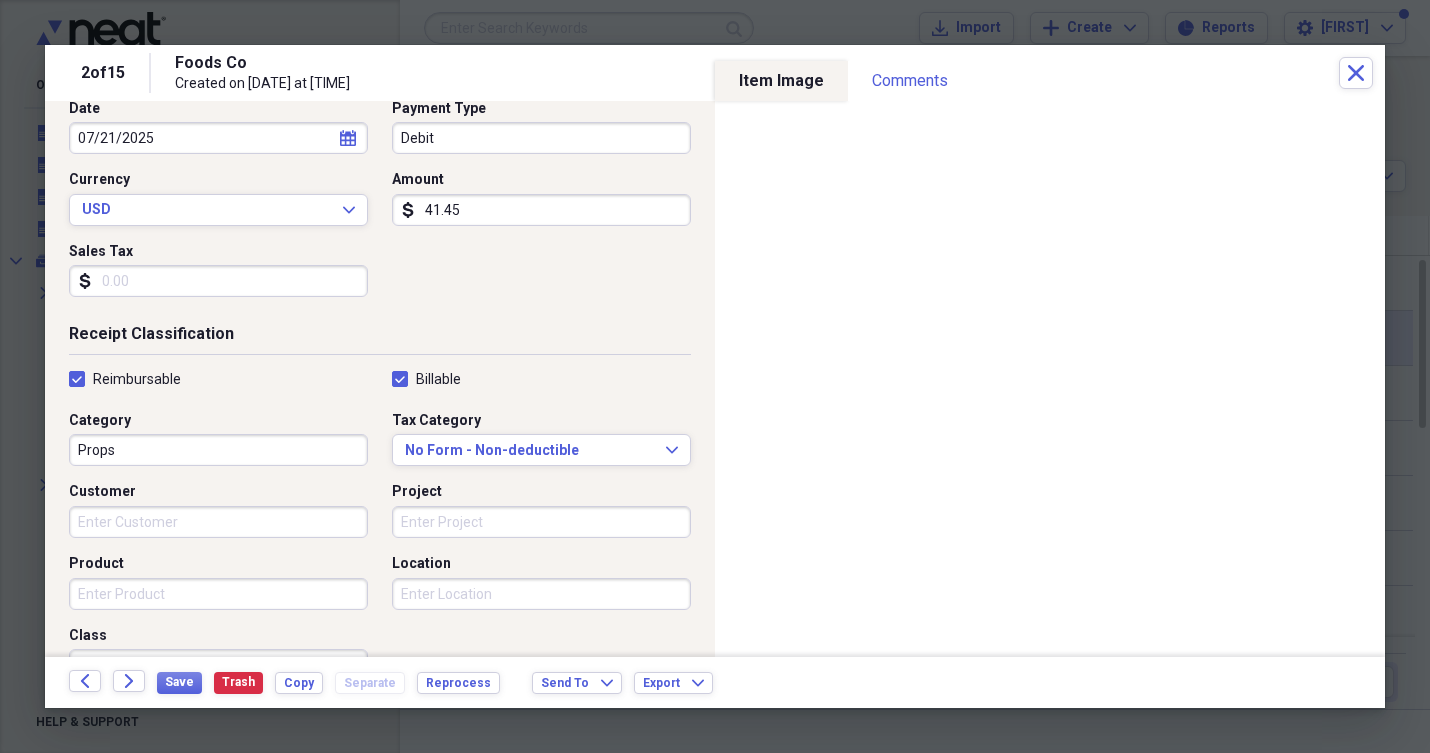 click on "Customer" at bounding box center (218, 522) 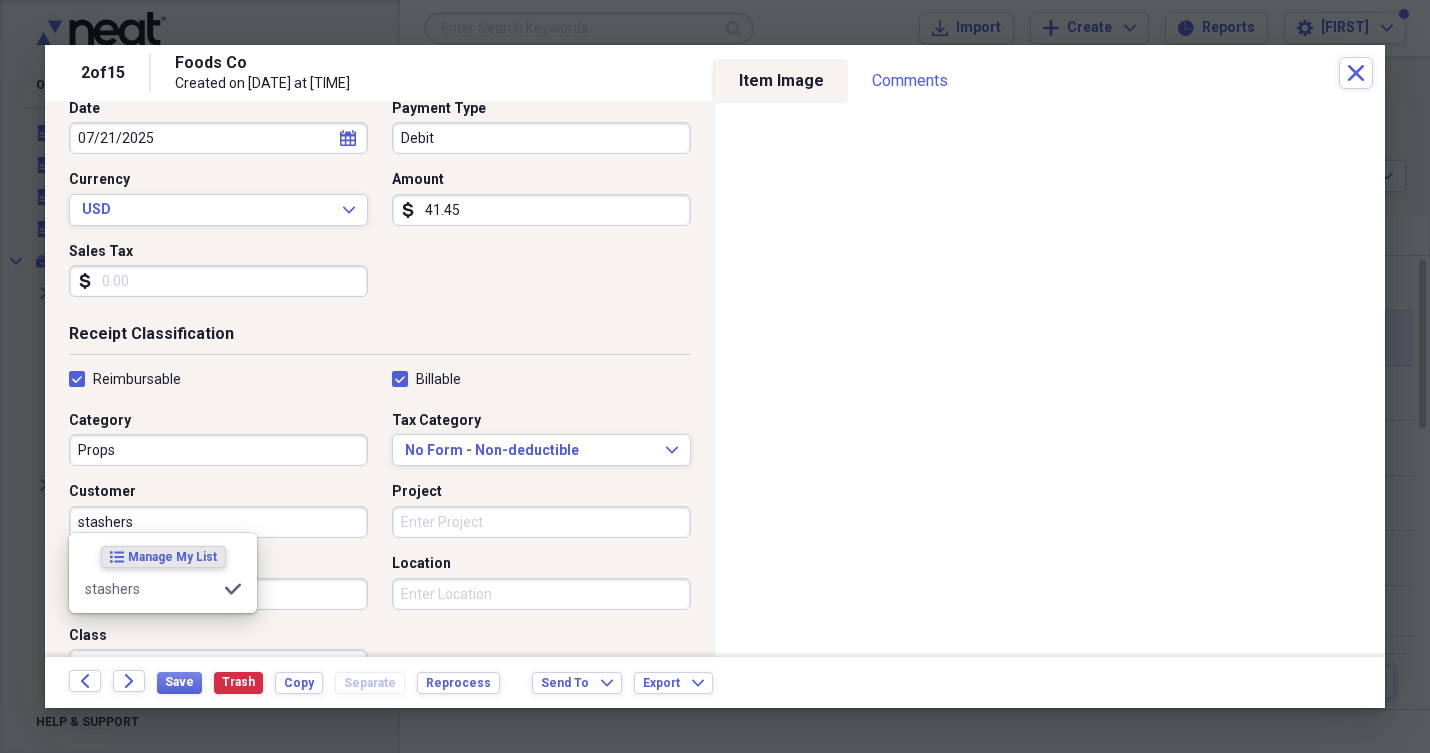 type on "stashes" 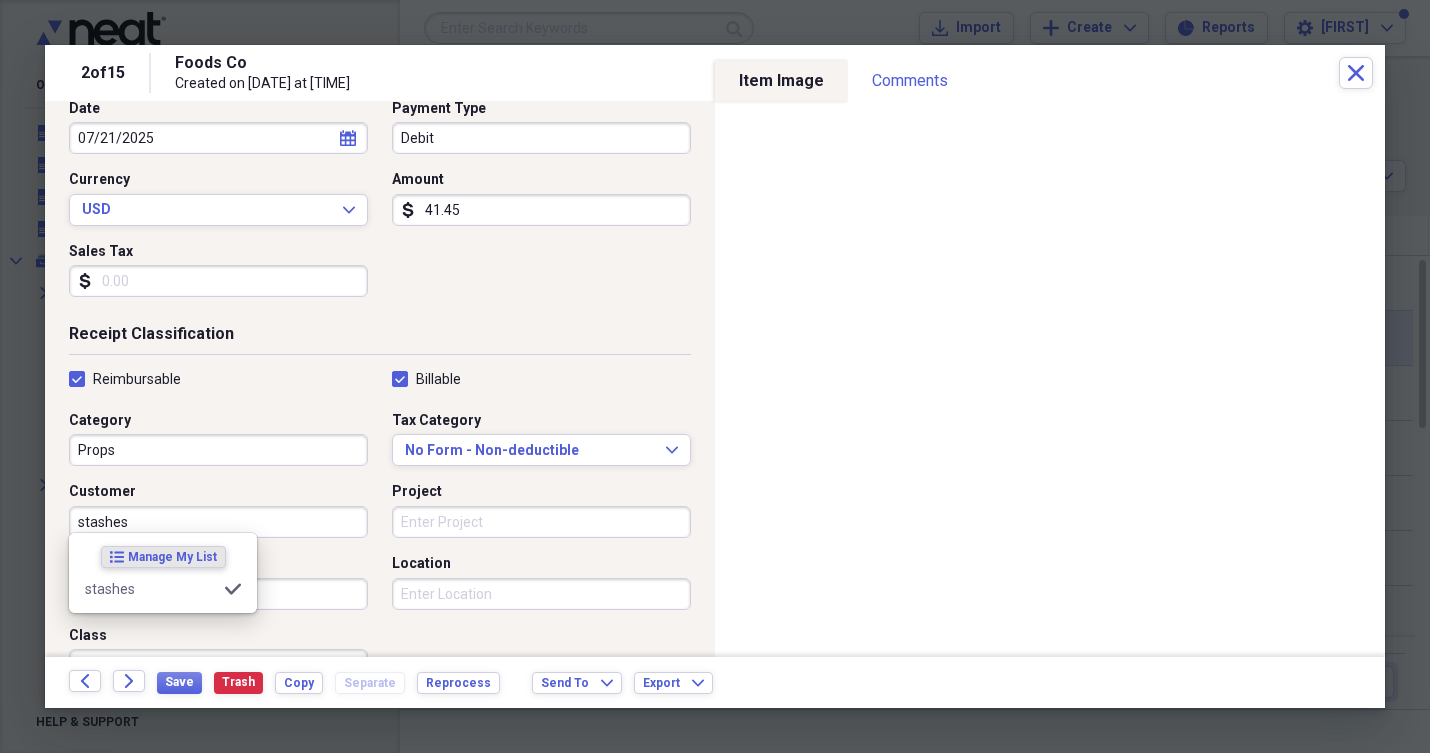 click on "stashes" at bounding box center [151, 589] 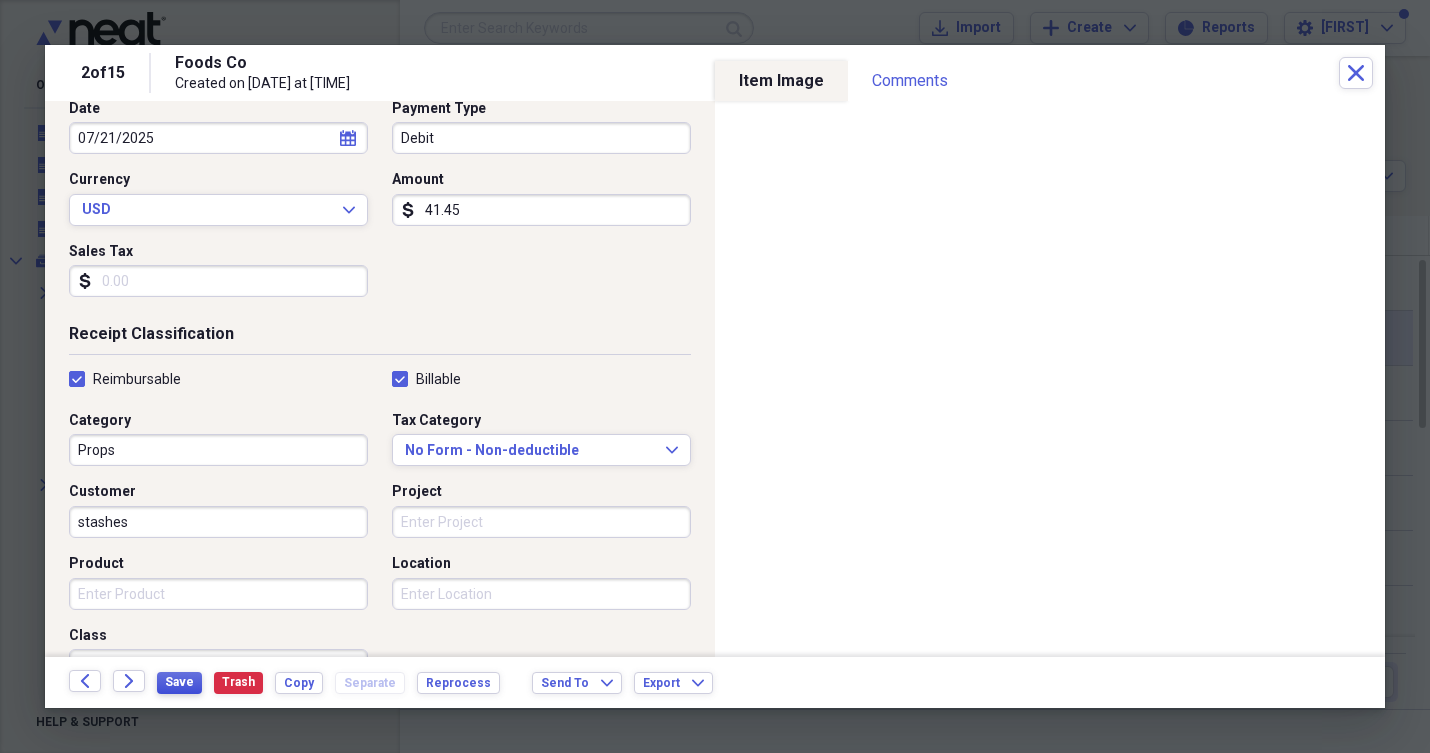 drag, startPoint x: 174, startPoint y: 624, endPoint x: 178, endPoint y: 683, distance: 59.135437 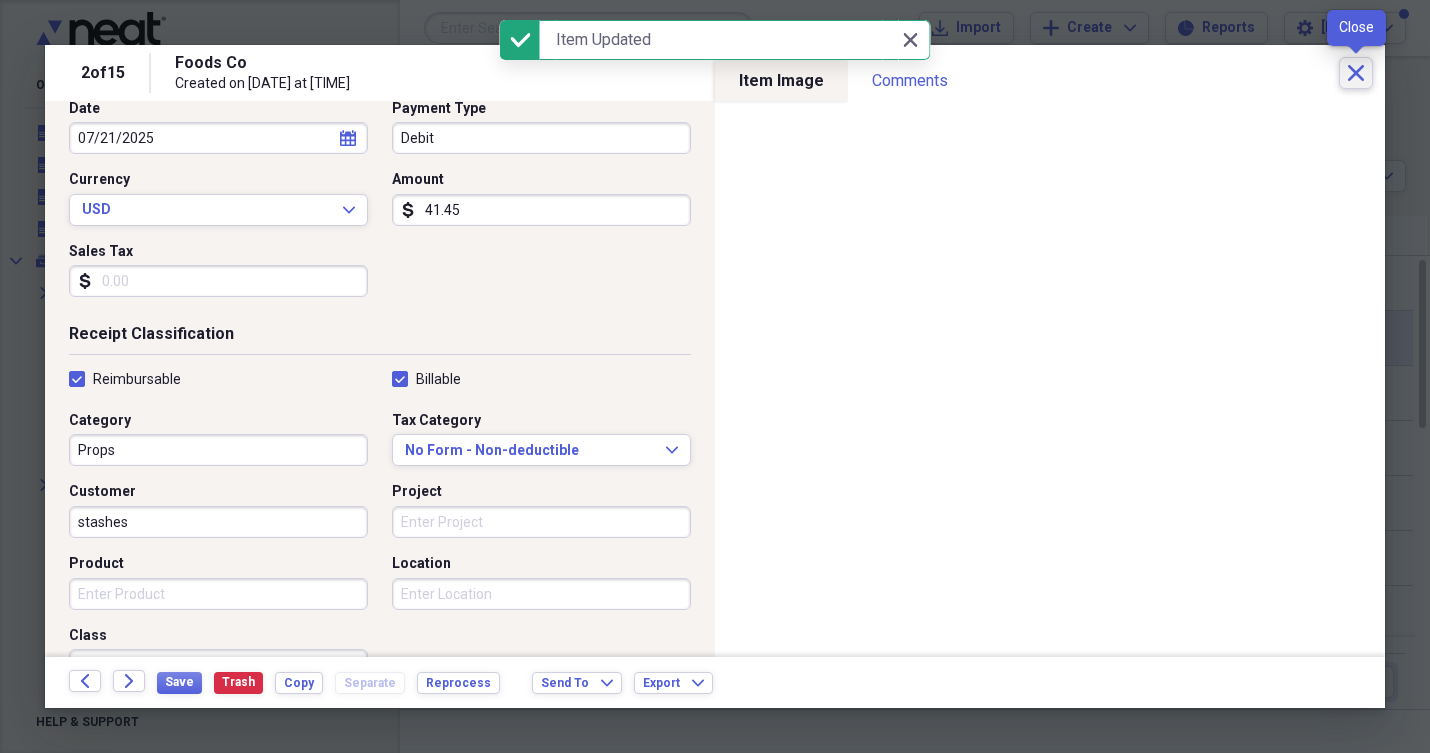 click on "Close" at bounding box center (1356, 73) 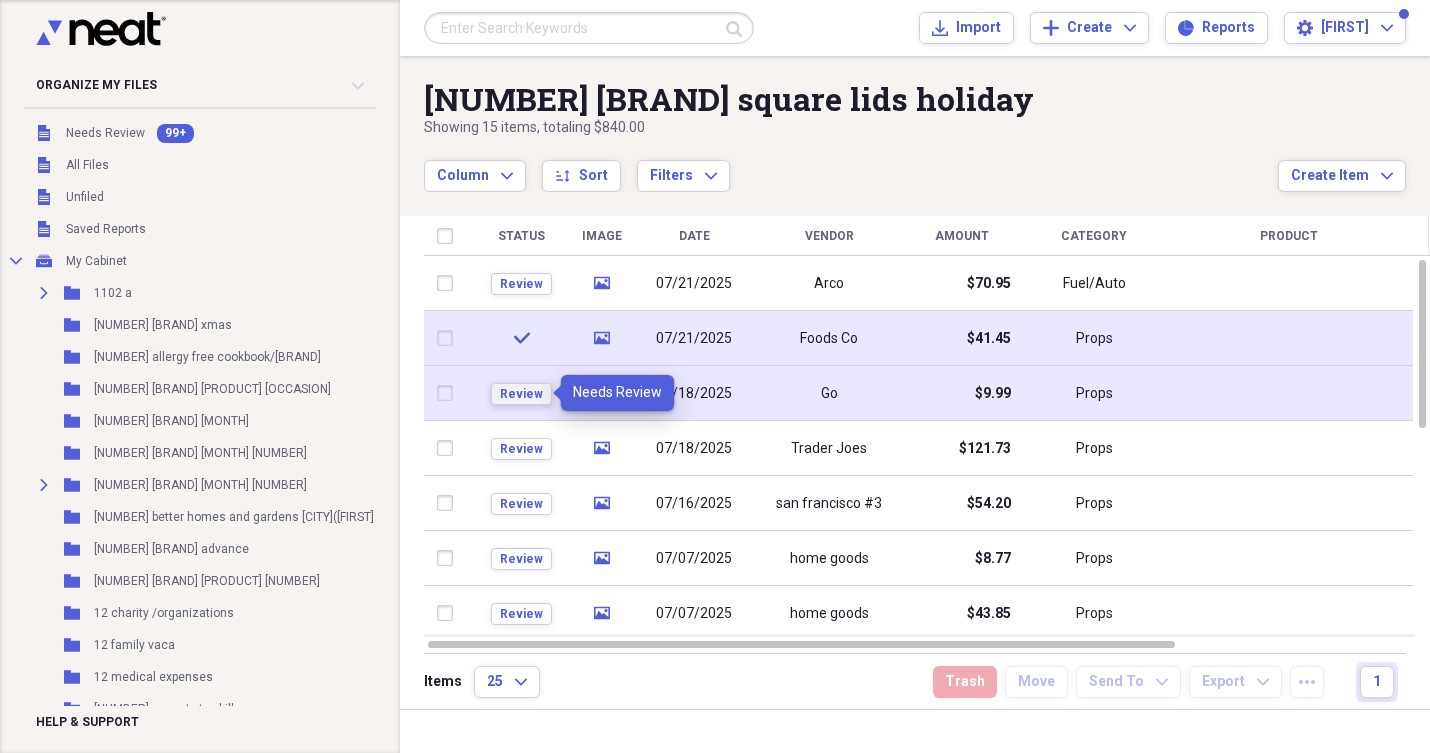 click on "Review" at bounding box center (521, 394) 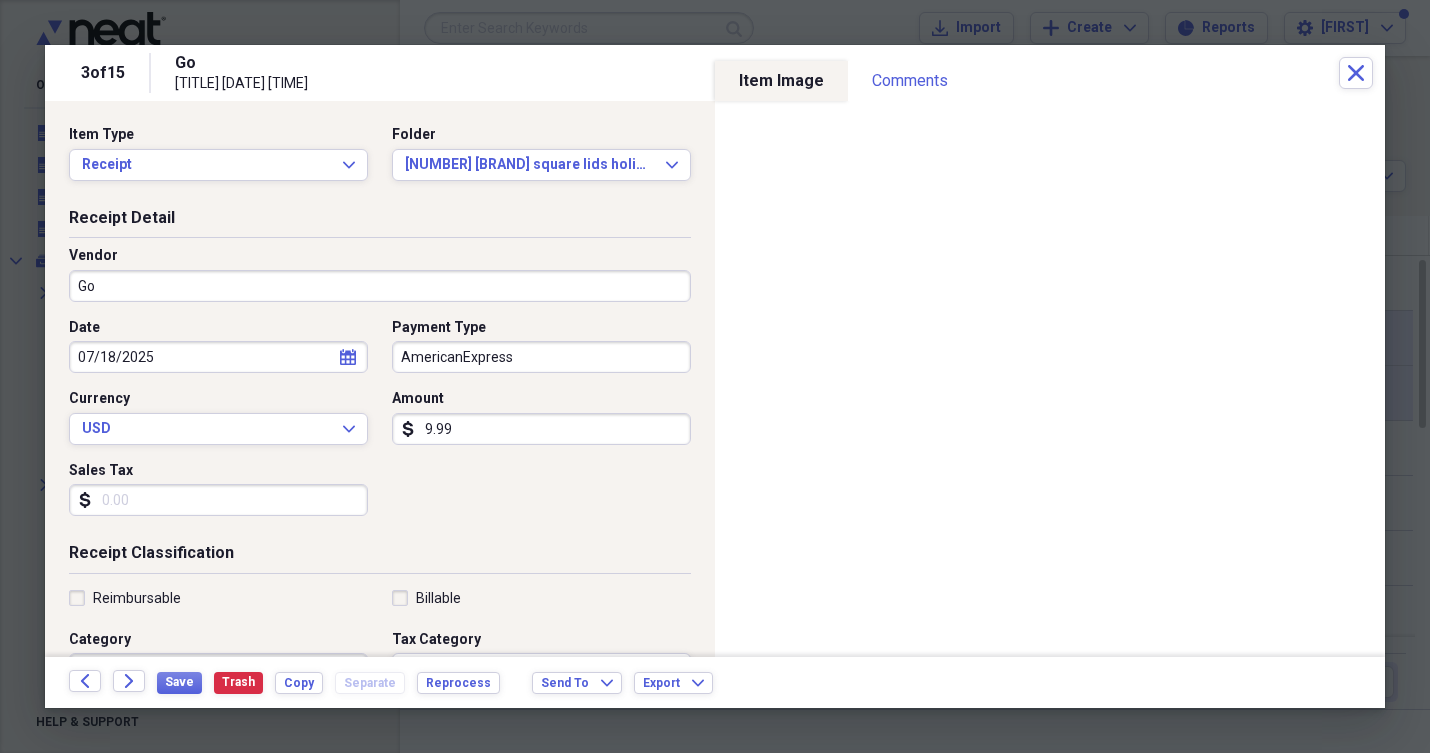 click on "Go" at bounding box center (380, 286) 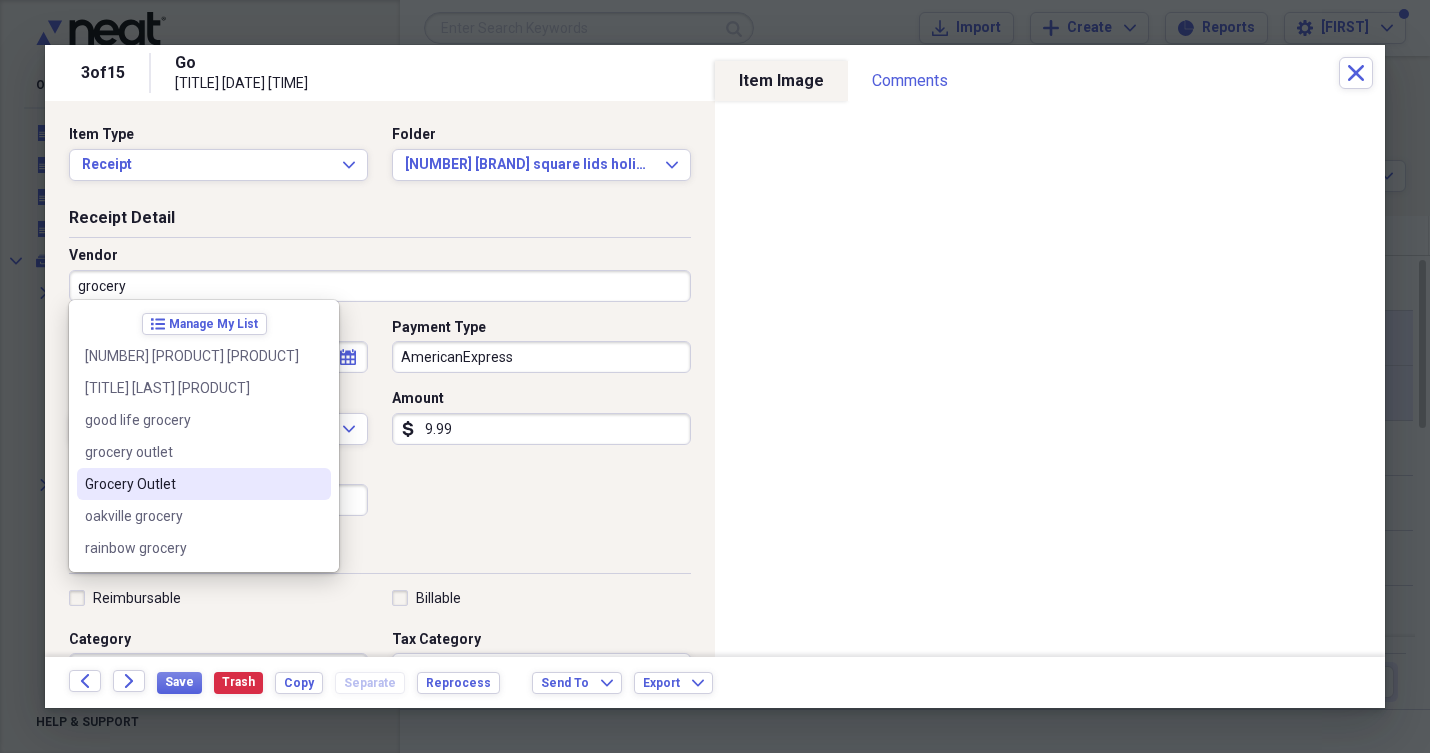 click on "Grocery Outlet" at bounding box center (192, 484) 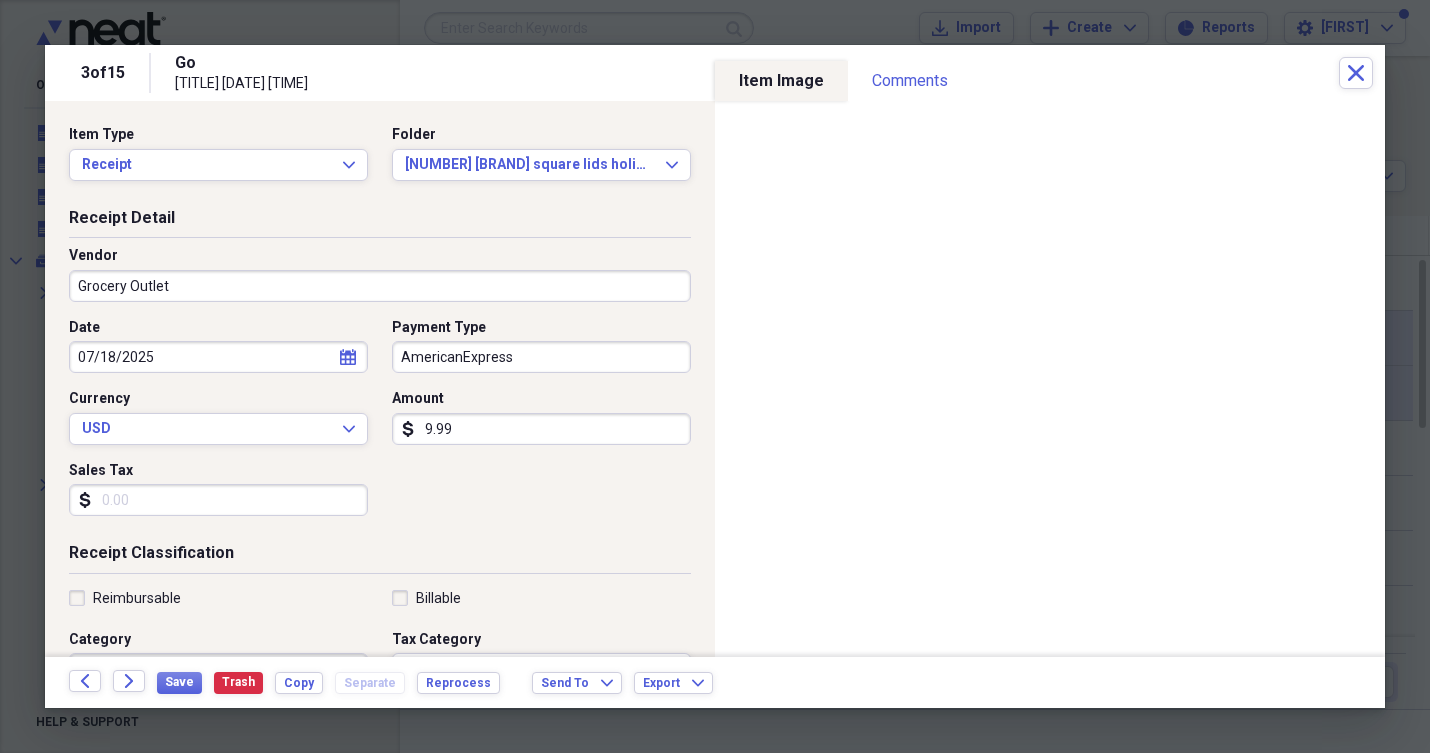 drag, startPoint x: 458, startPoint y: 426, endPoint x: 413, endPoint y: 422, distance: 45.17743 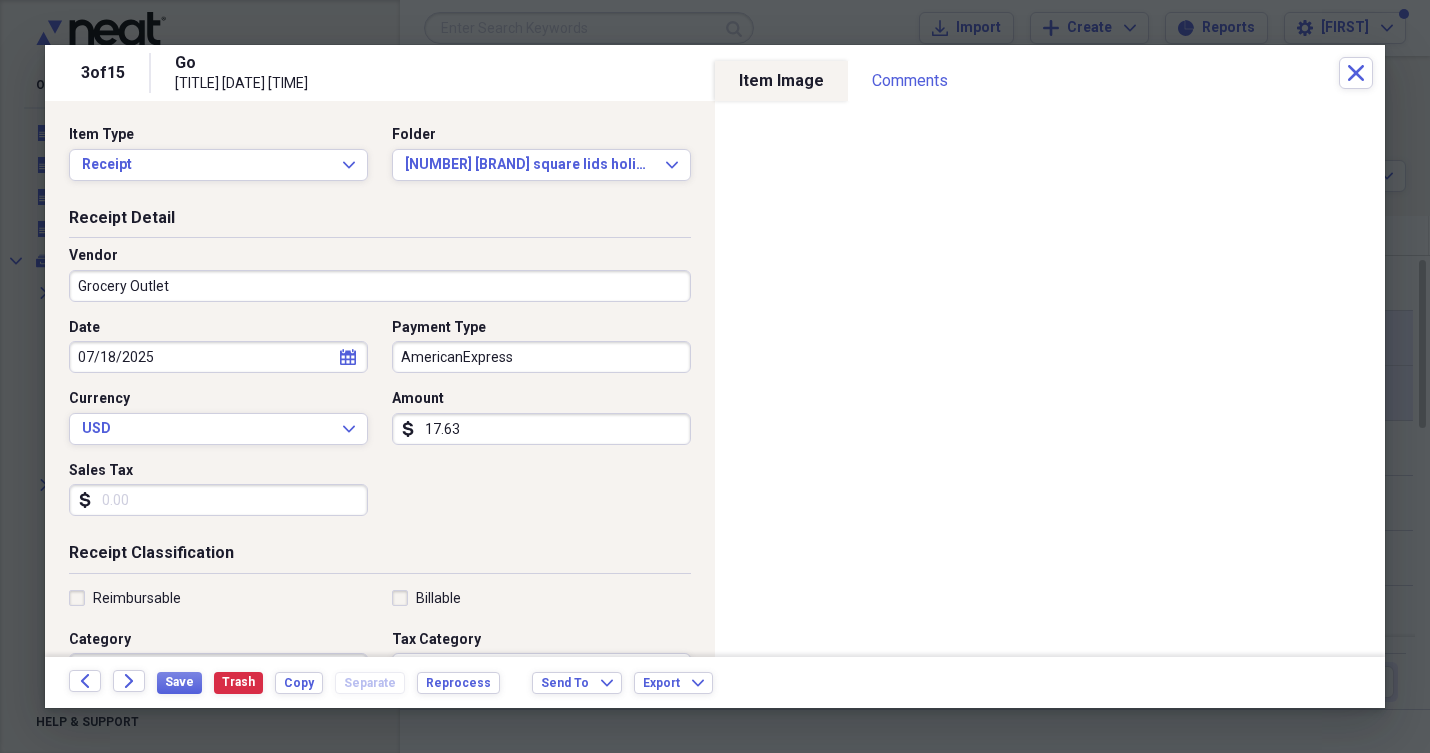 type on "176.31" 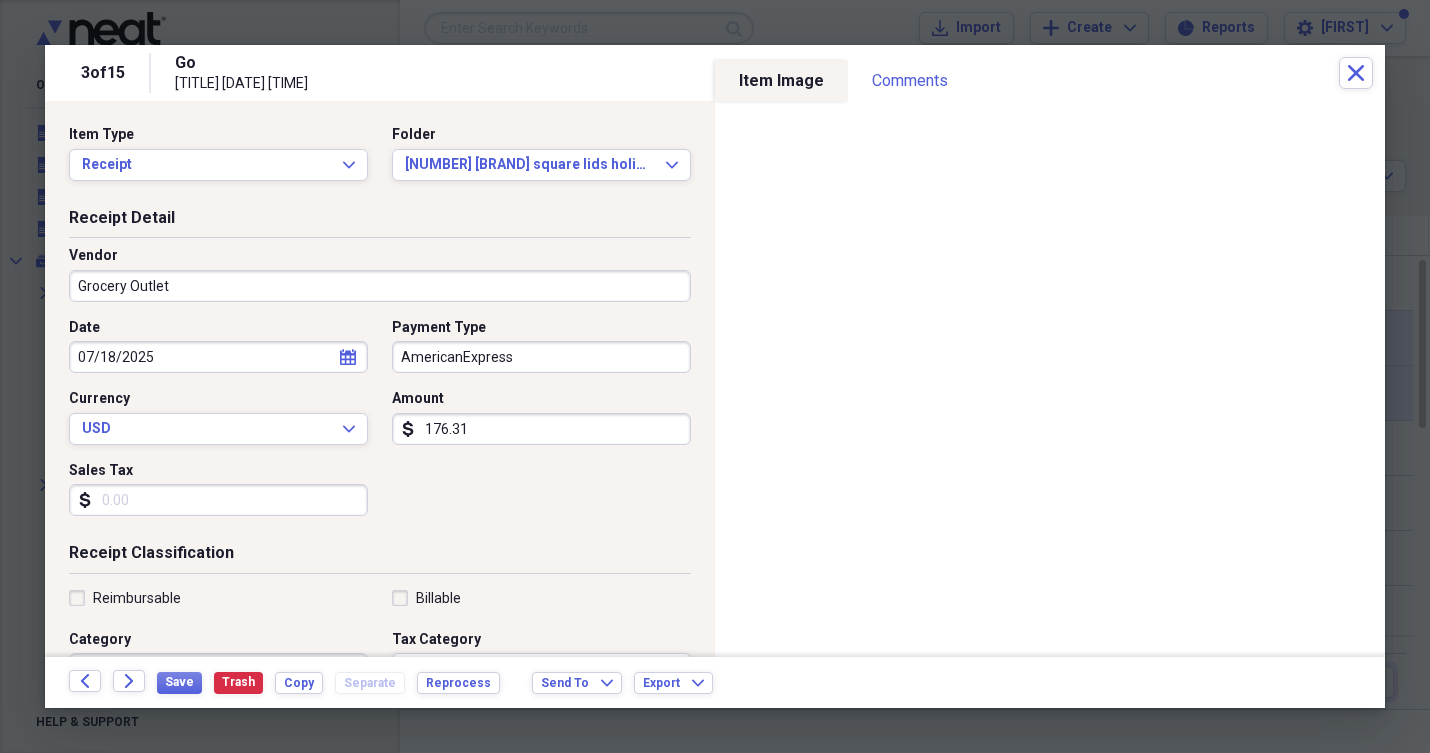 click on "Reimbursable" at bounding box center [125, 598] 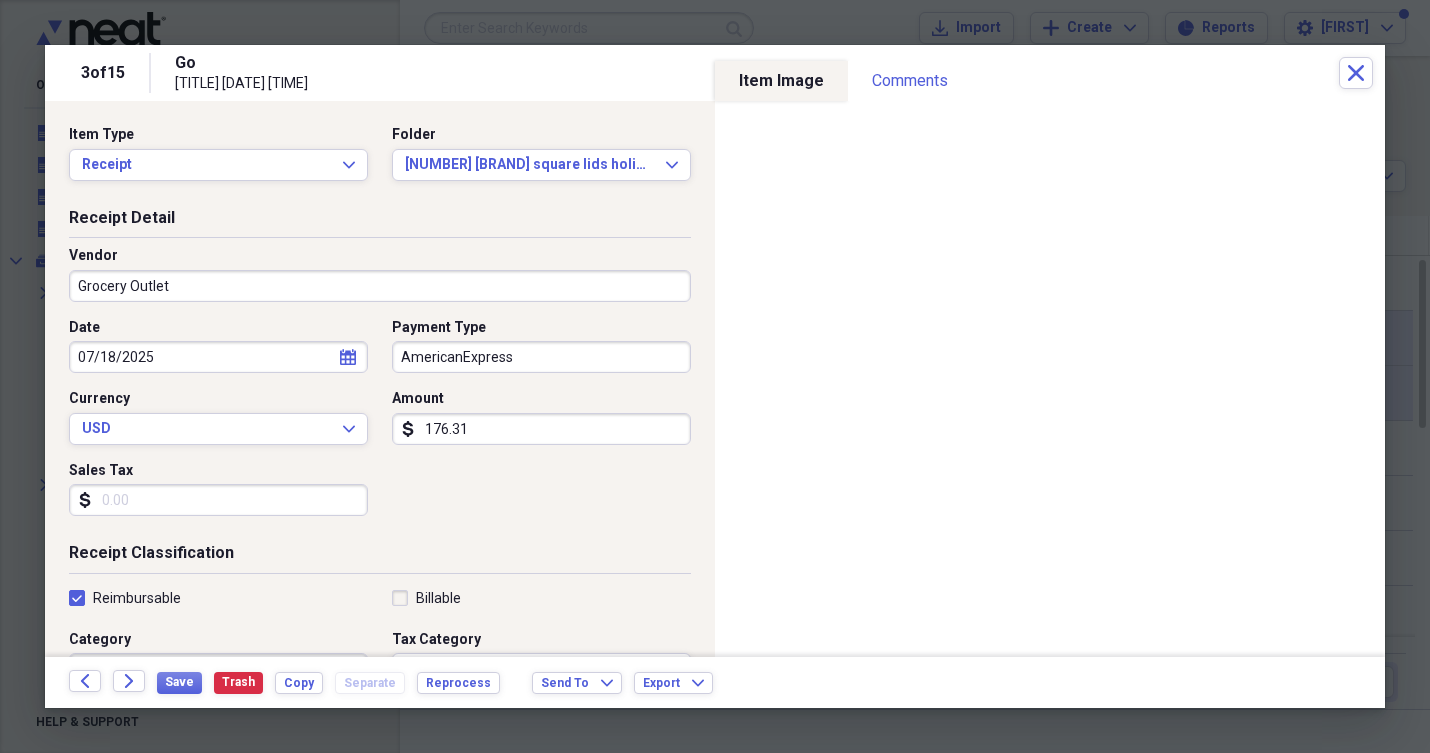 checkbox on "true" 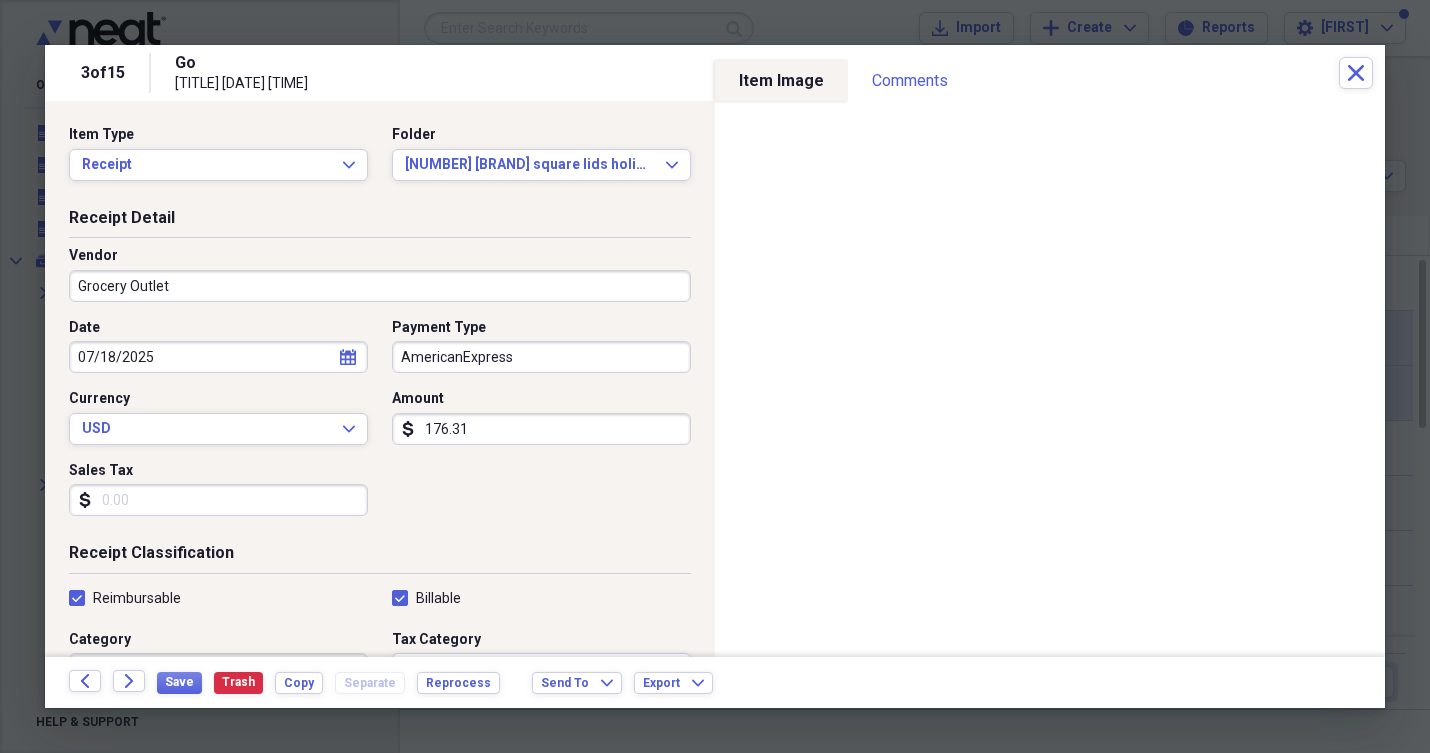 checkbox on "true" 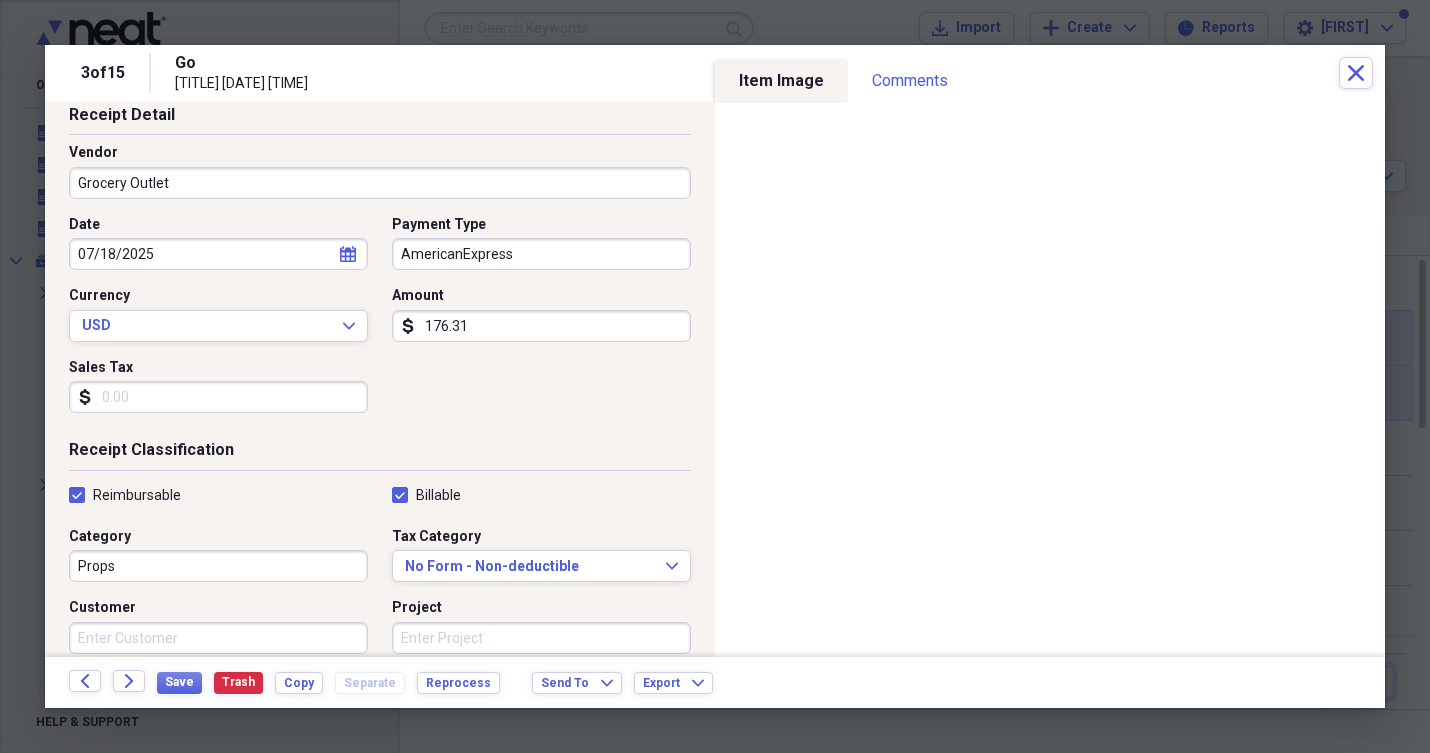 scroll, scrollTop: 110, scrollLeft: 0, axis: vertical 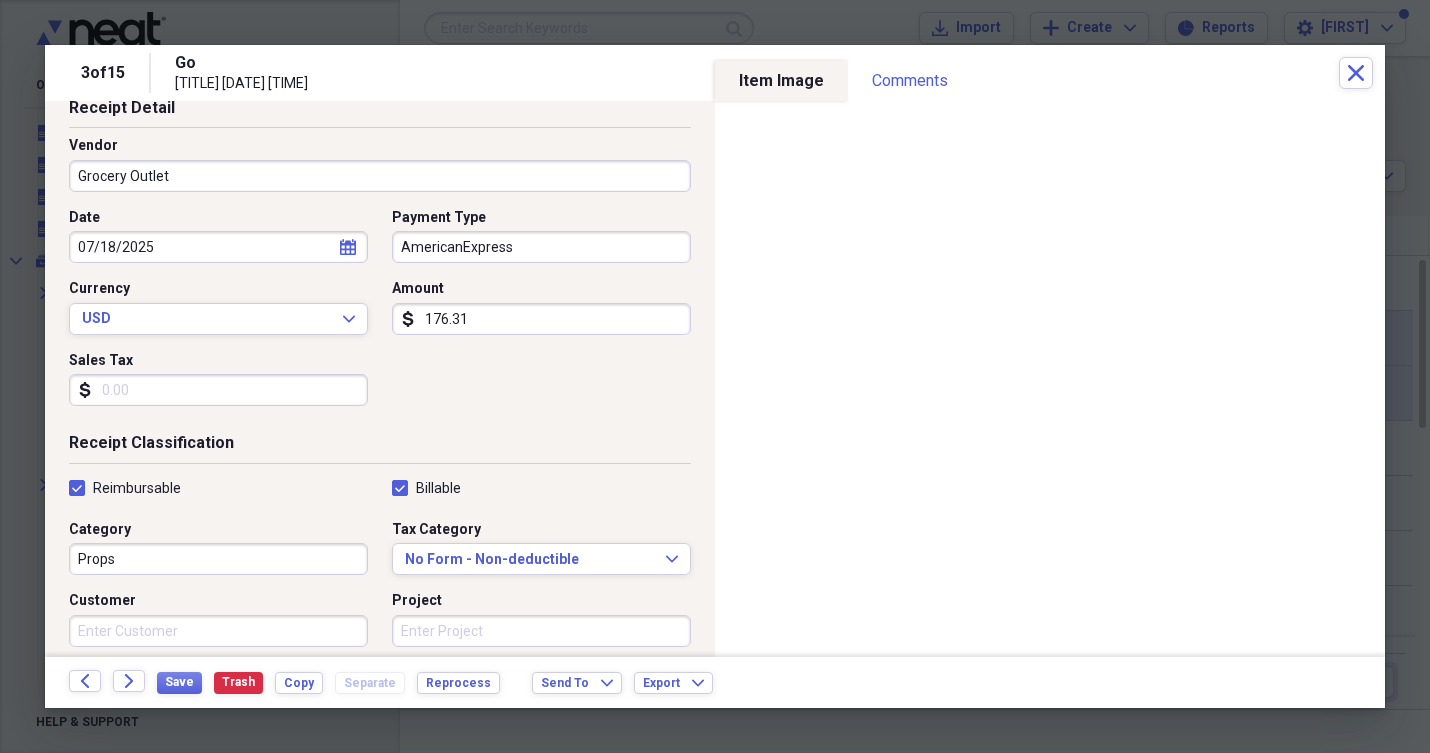 click on "Customer" at bounding box center (218, 631) 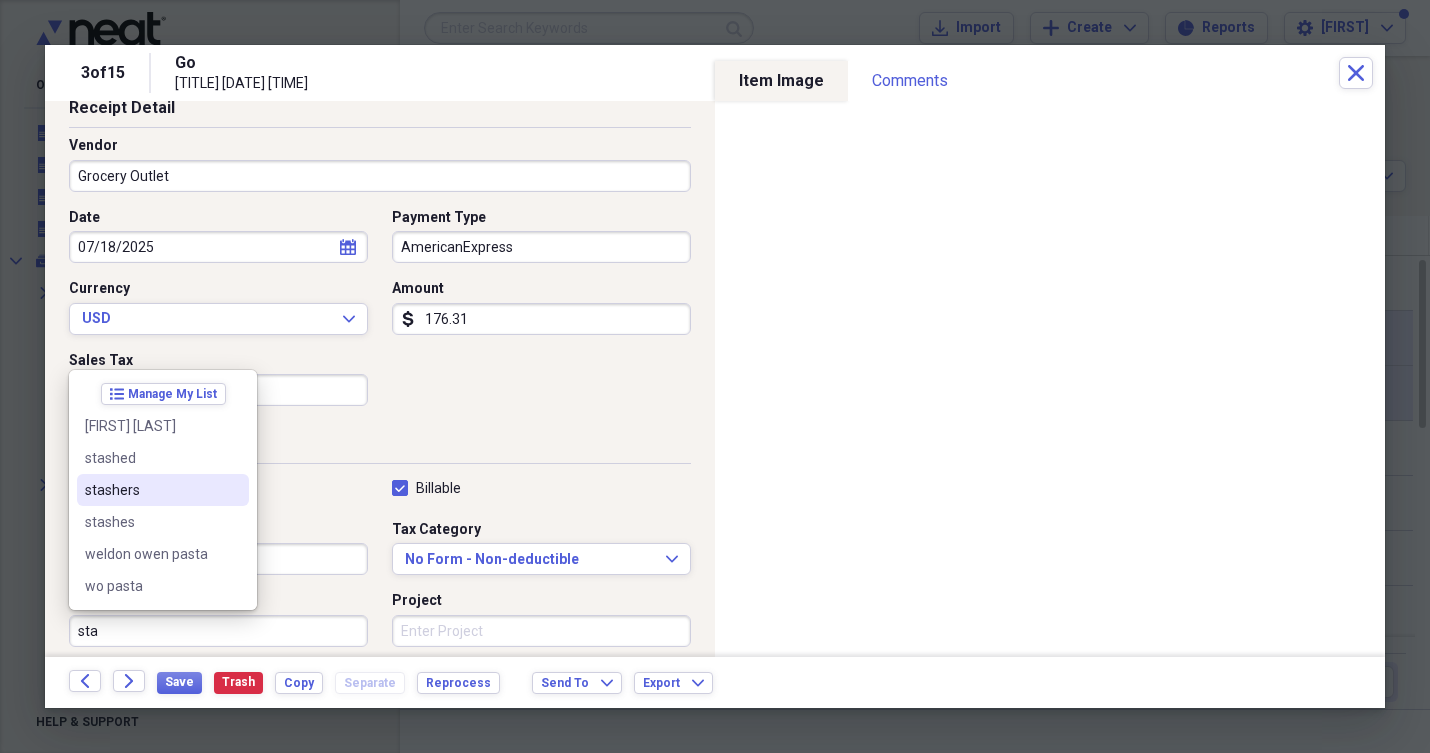 click on "stashers" at bounding box center (151, 490) 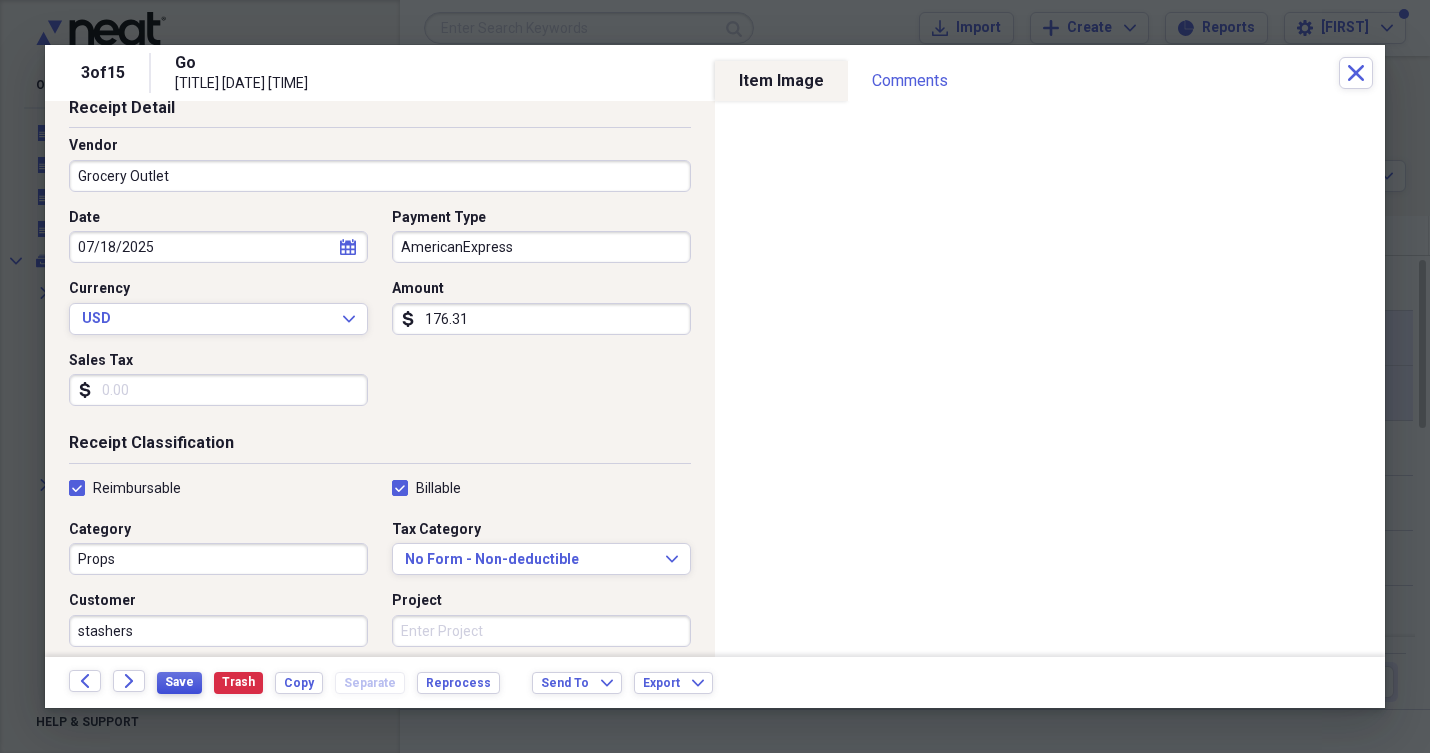 click on "Save" at bounding box center [179, 682] 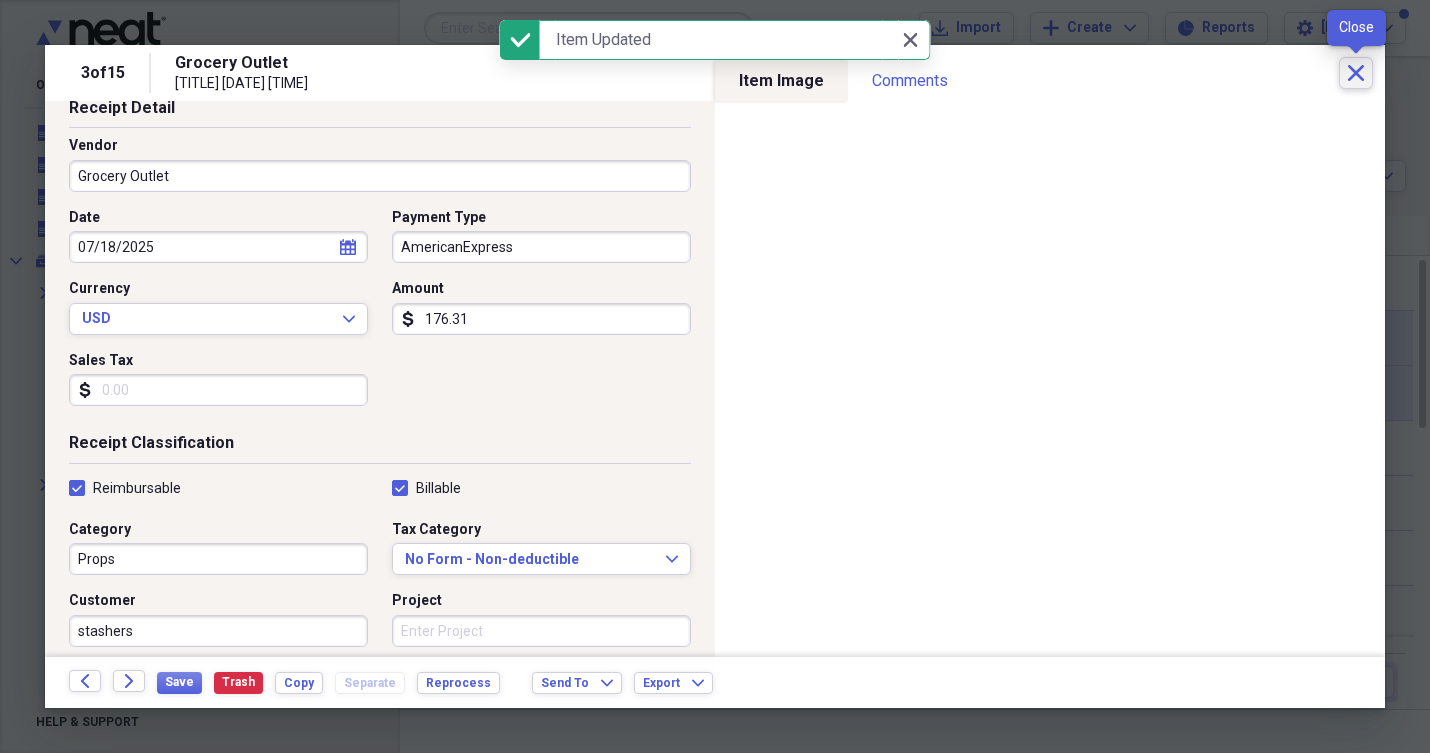 click on "Close" 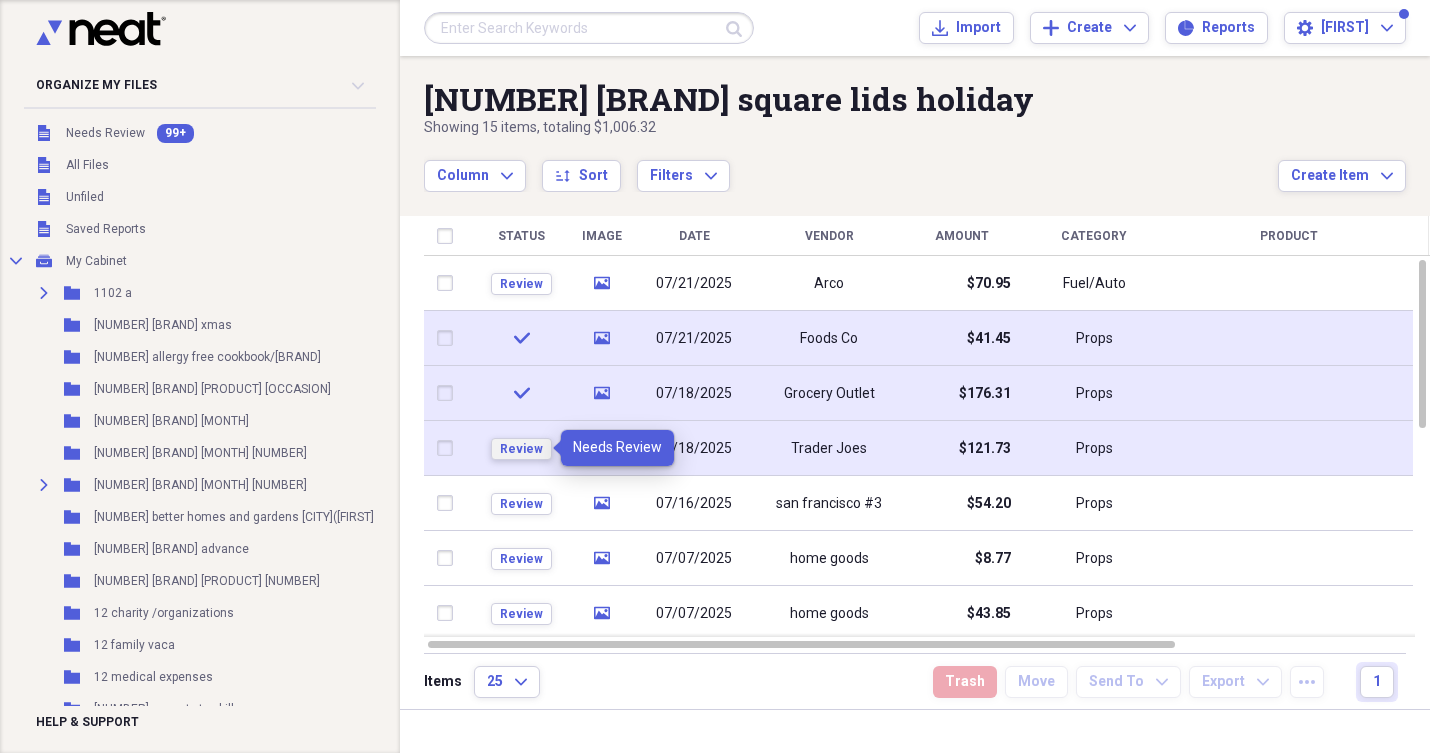 click on "Review" at bounding box center [521, 449] 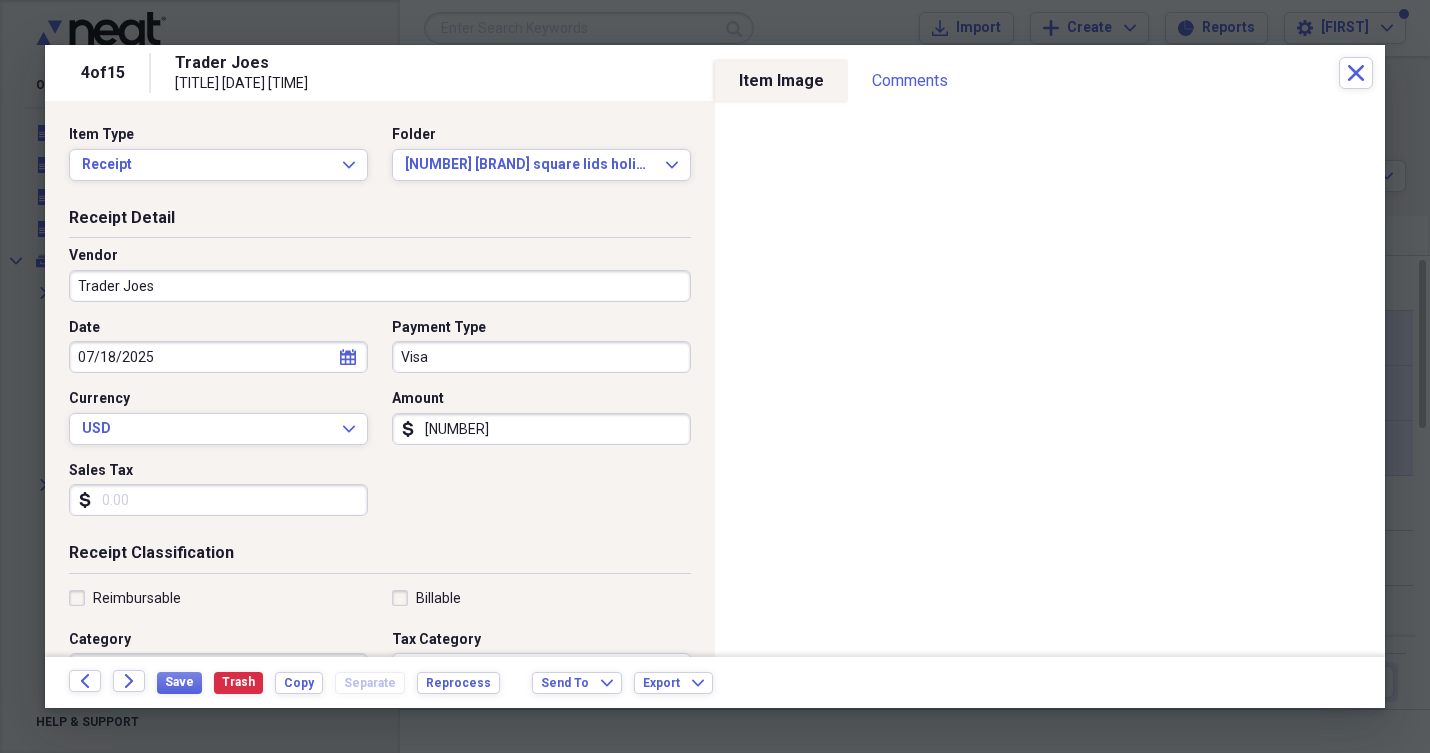 click on "Reimbursable" at bounding box center [125, 598] 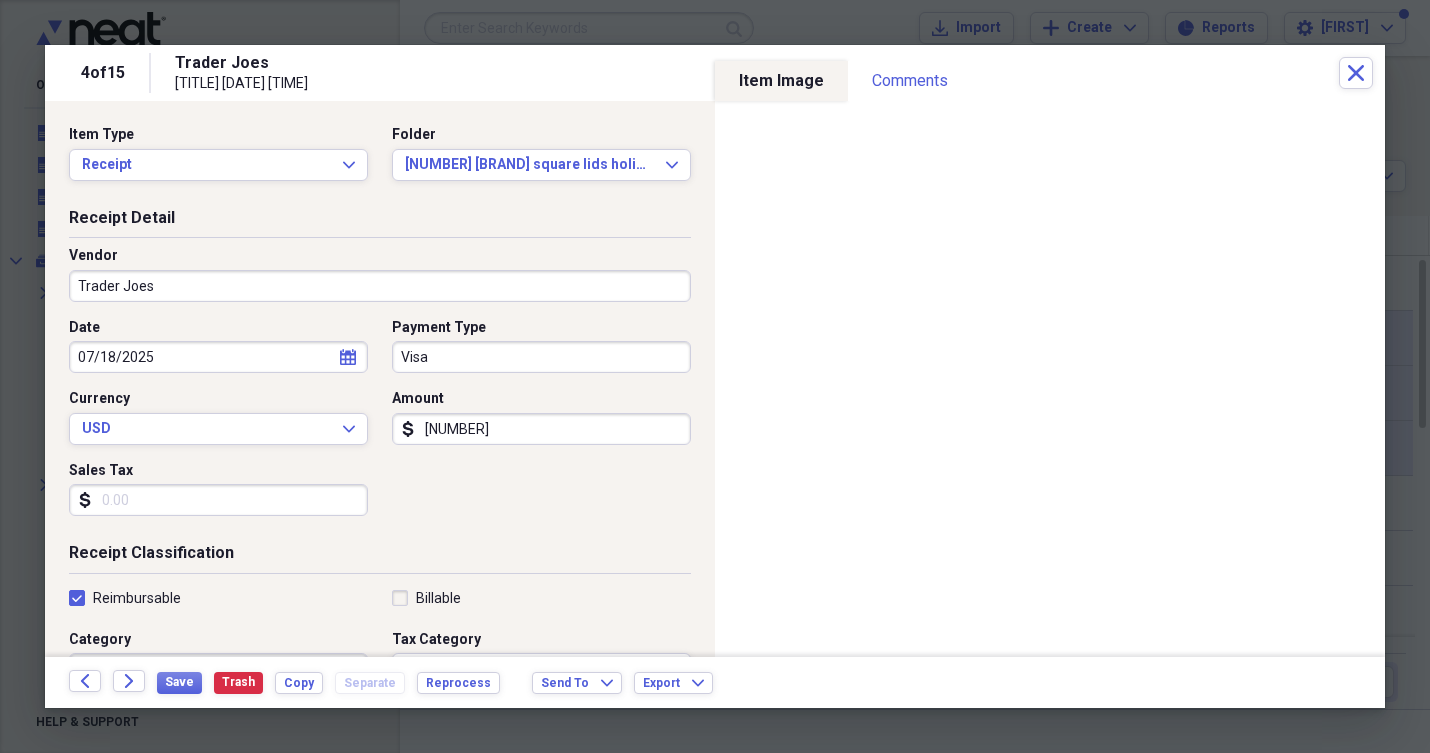 checkbox on "true" 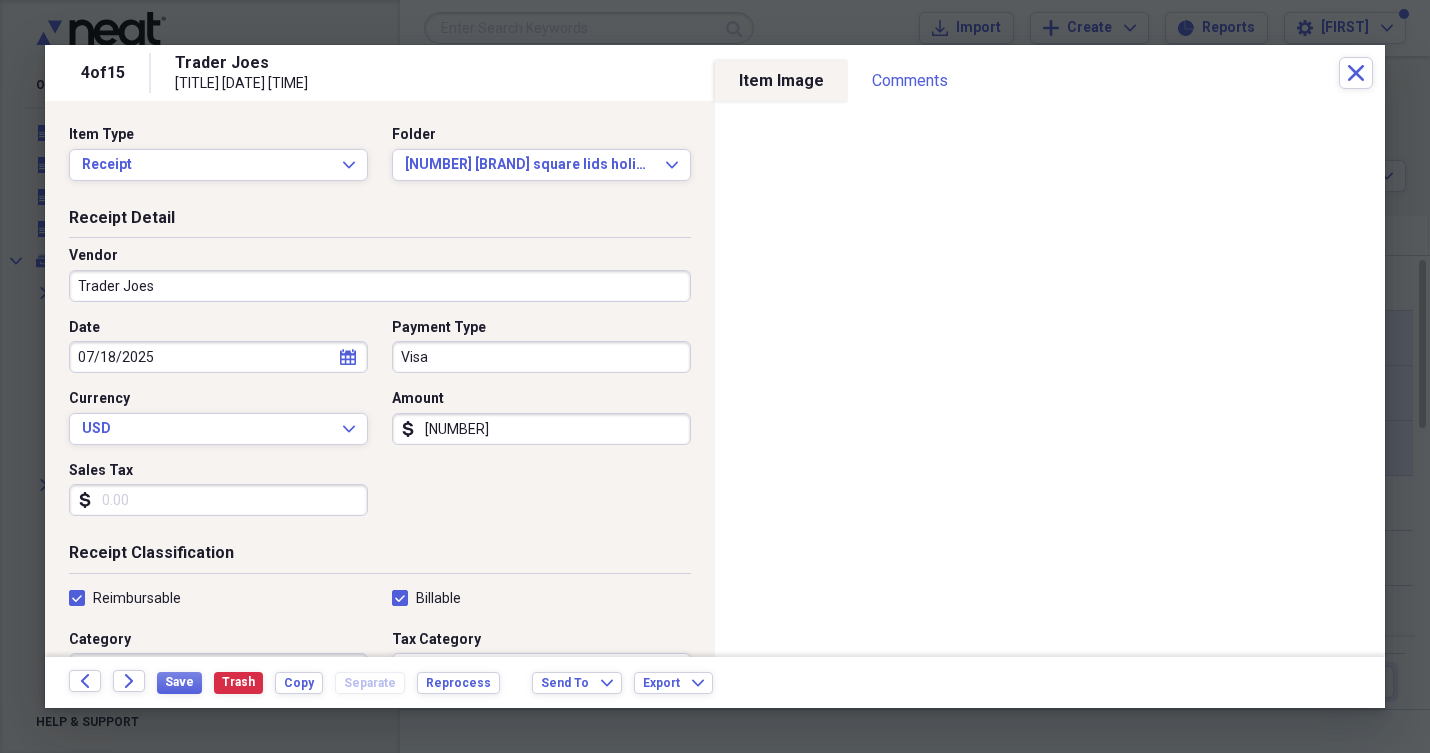 checkbox on "true" 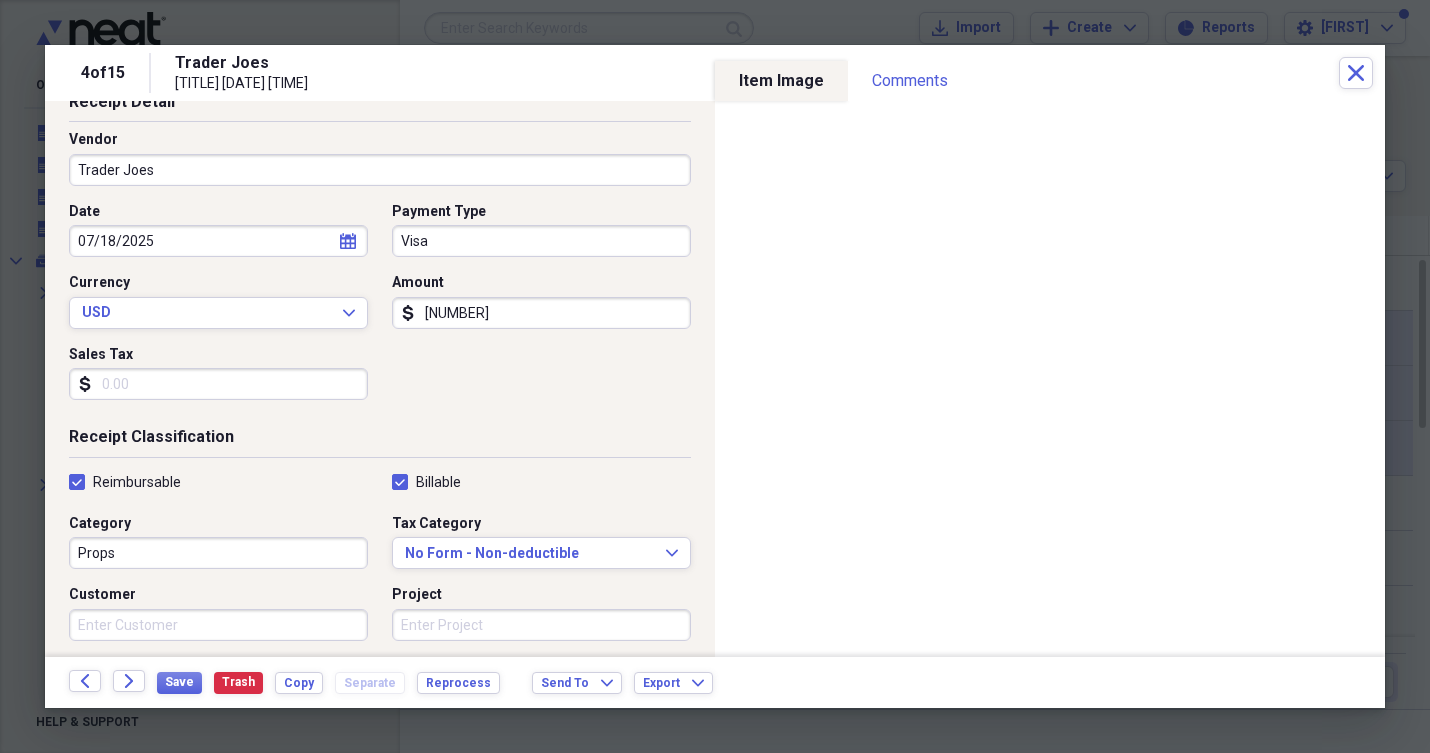 scroll, scrollTop: 127, scrollLeft: 0, axis: vertical 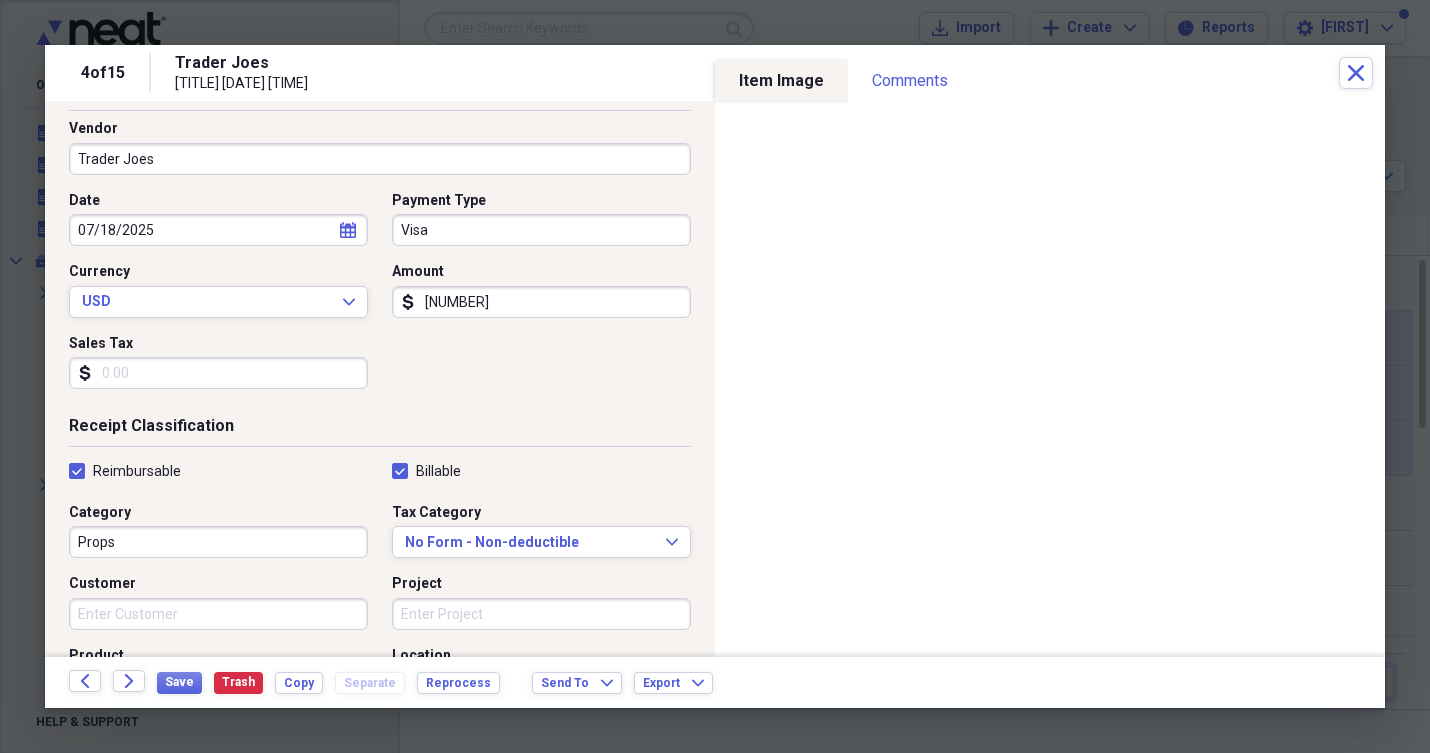 click on "Customer" at bounding box center [218, 614] 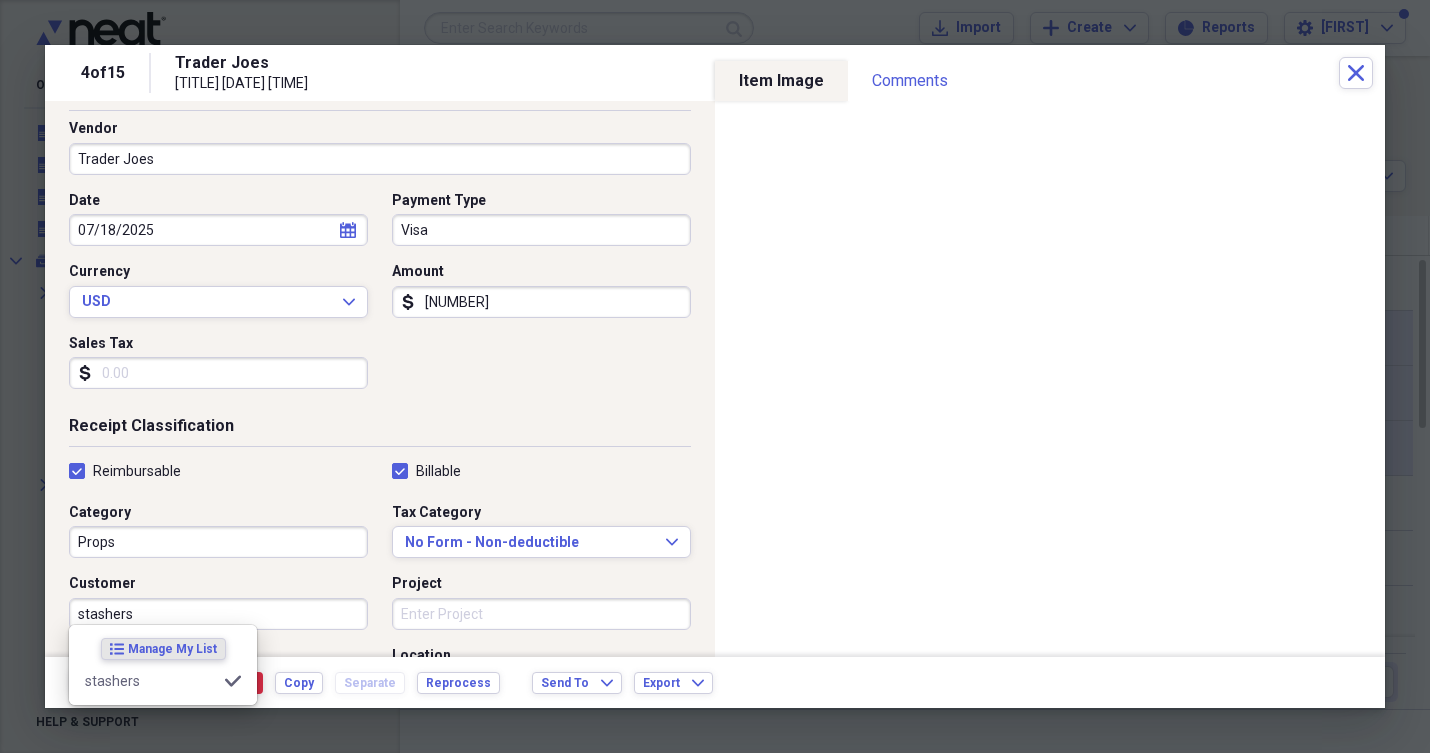type on "stashers" 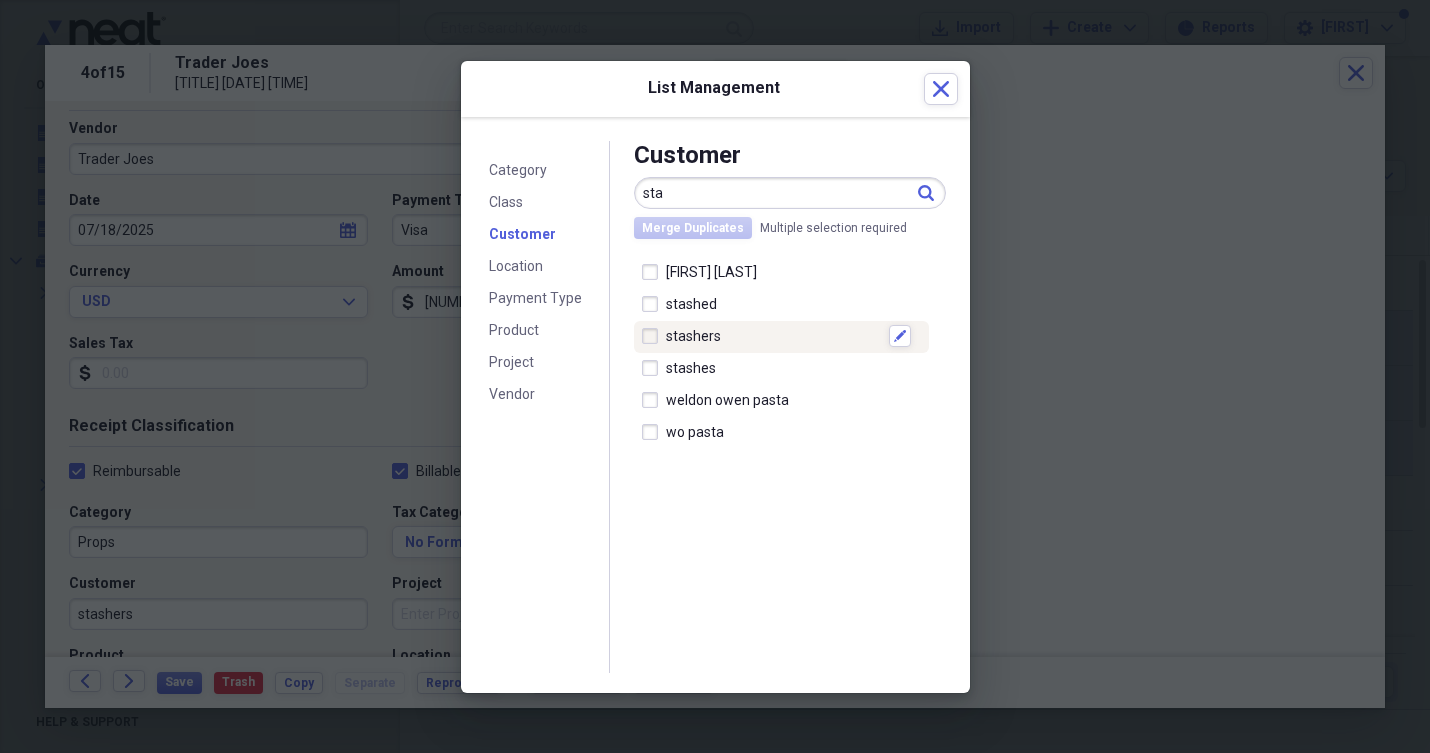 type on "sta" 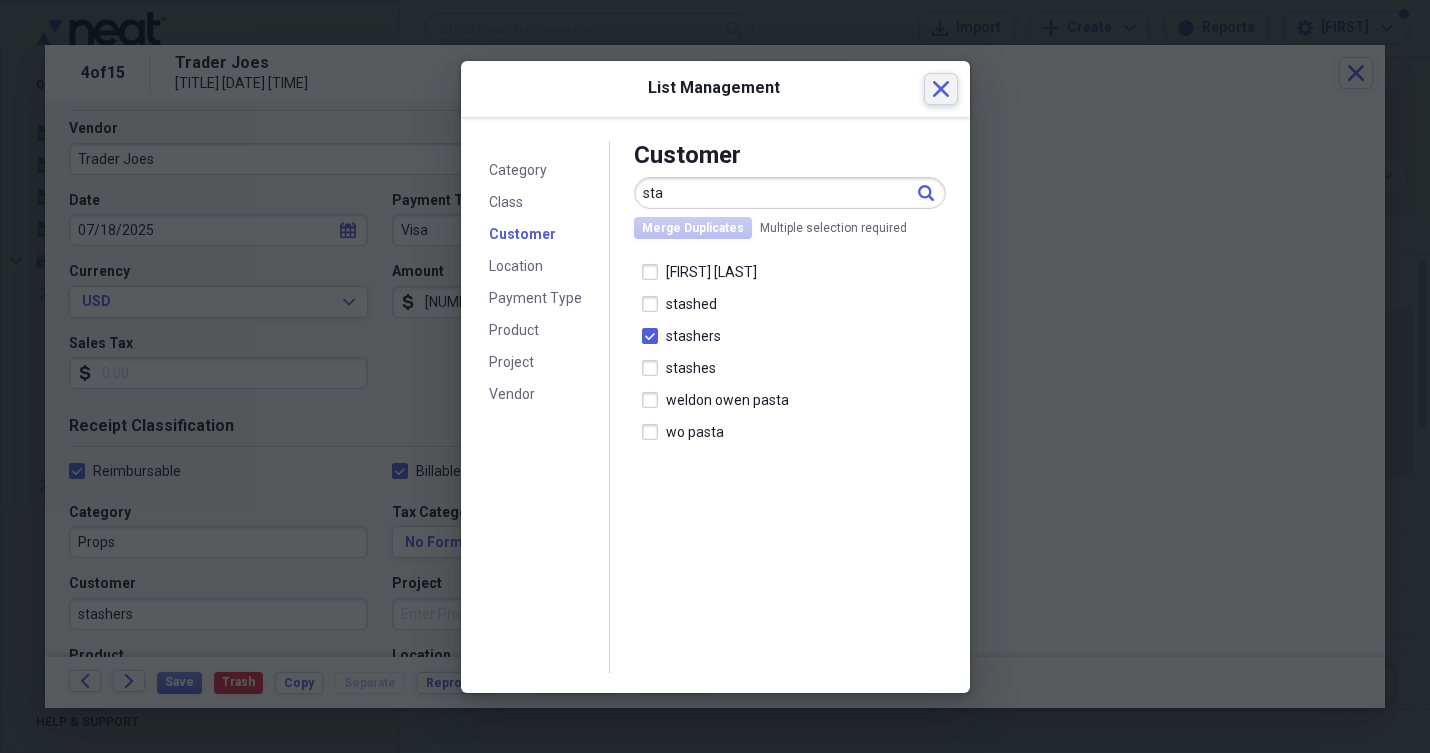 click on "Close" 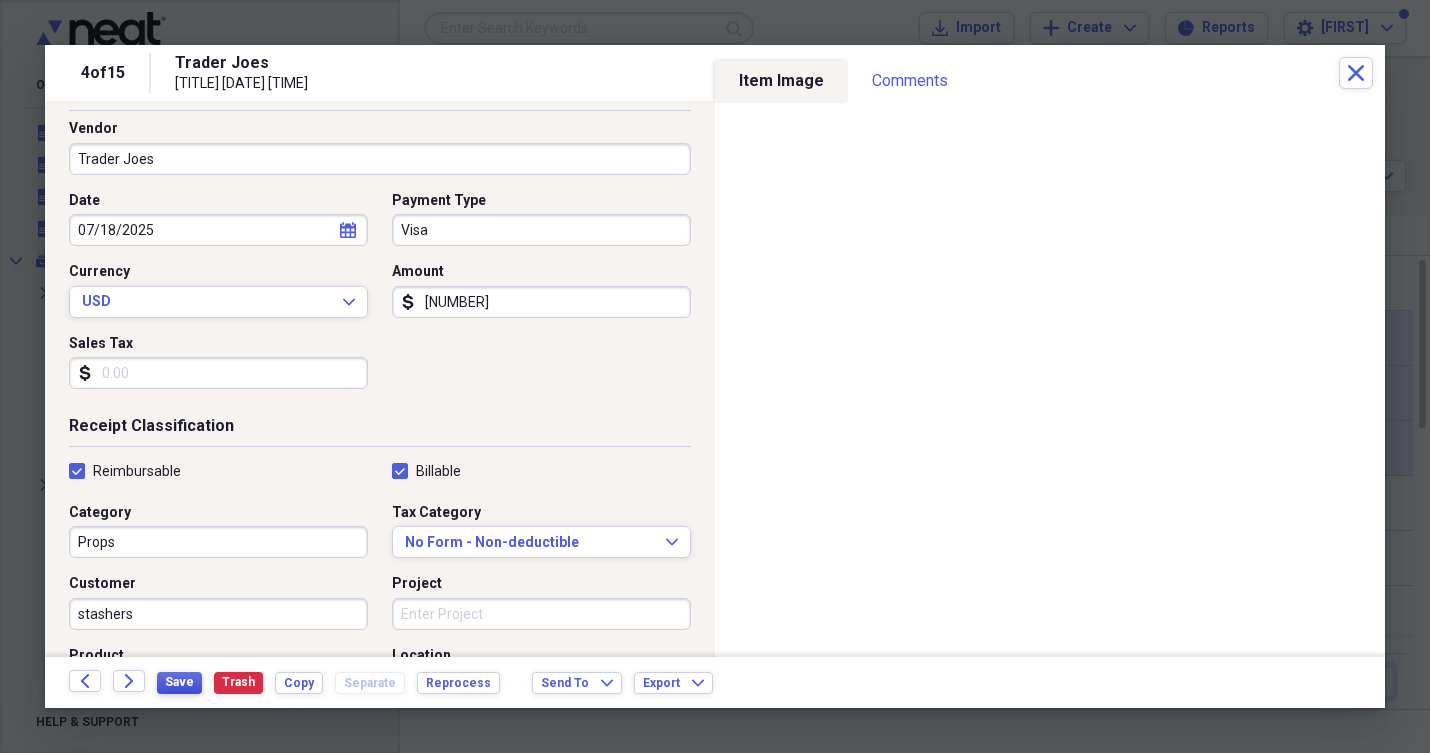 click on "Save" at bounding box center (179, 682) 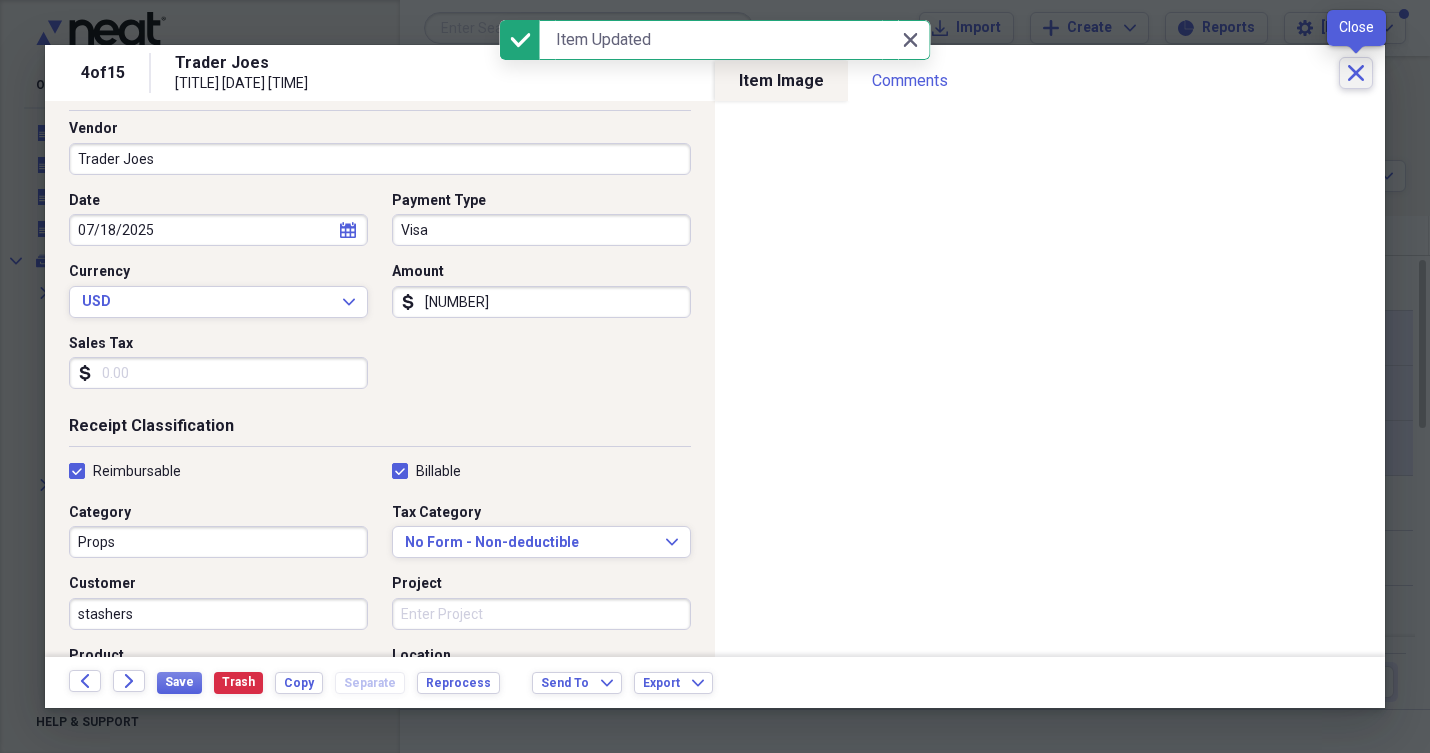 click on "Close" 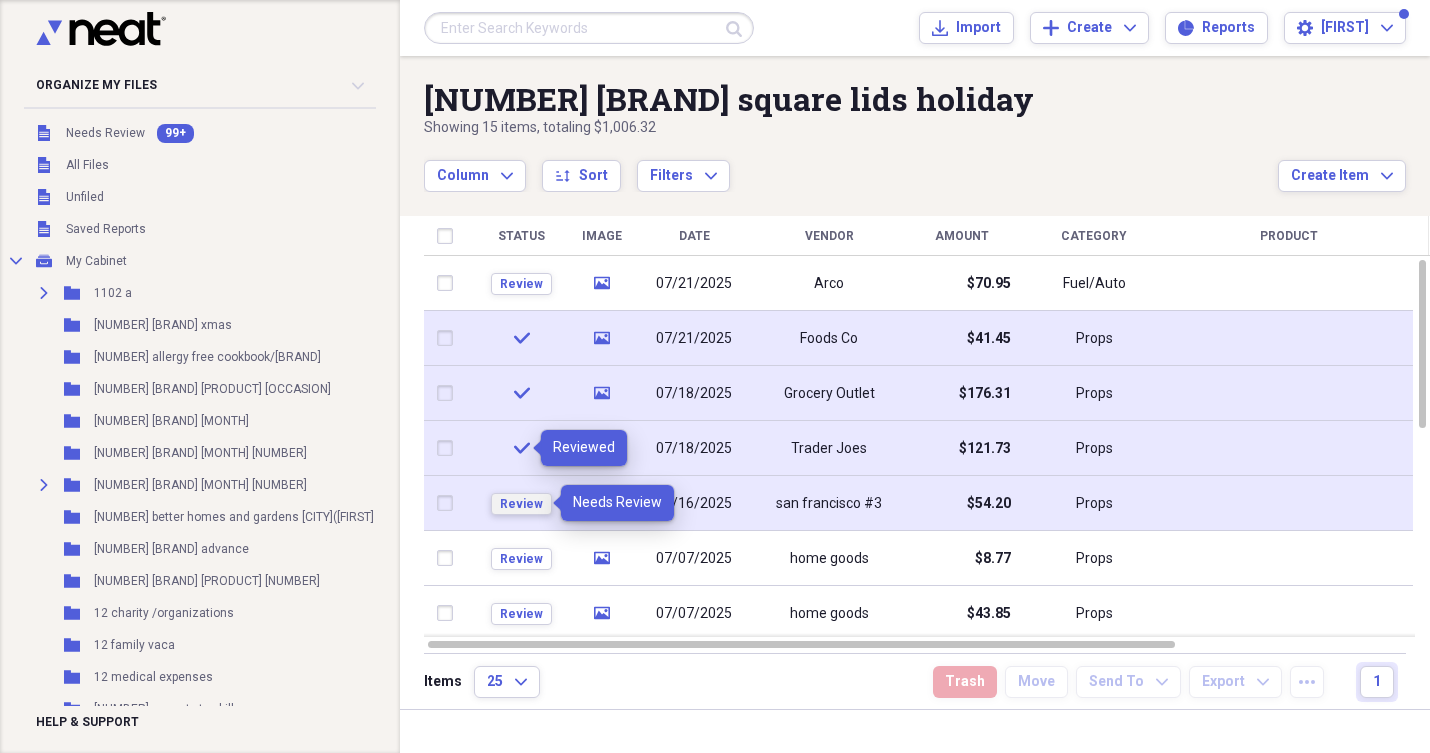 click on "Review" at bounding box center (521, 504) 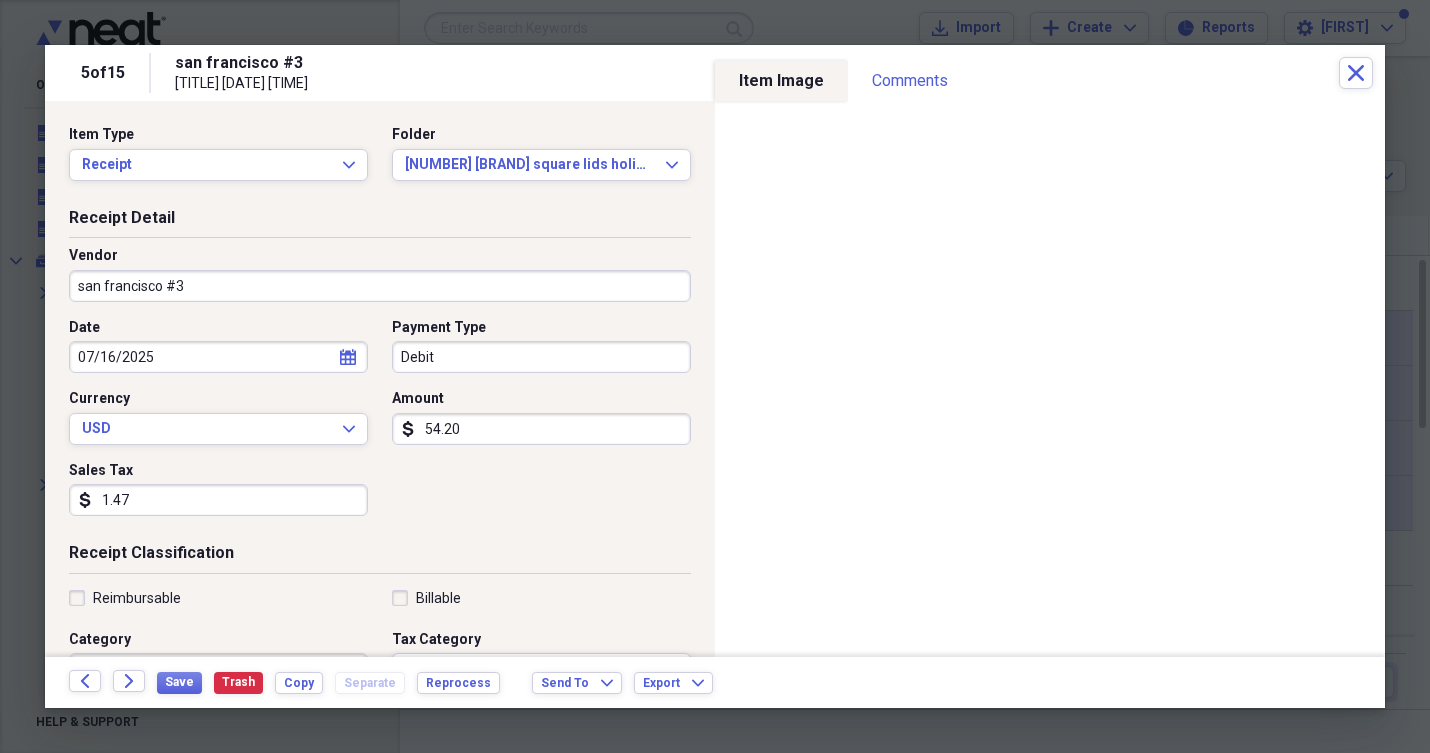 click on "san francisco #3" at bounding box center [380, 286] 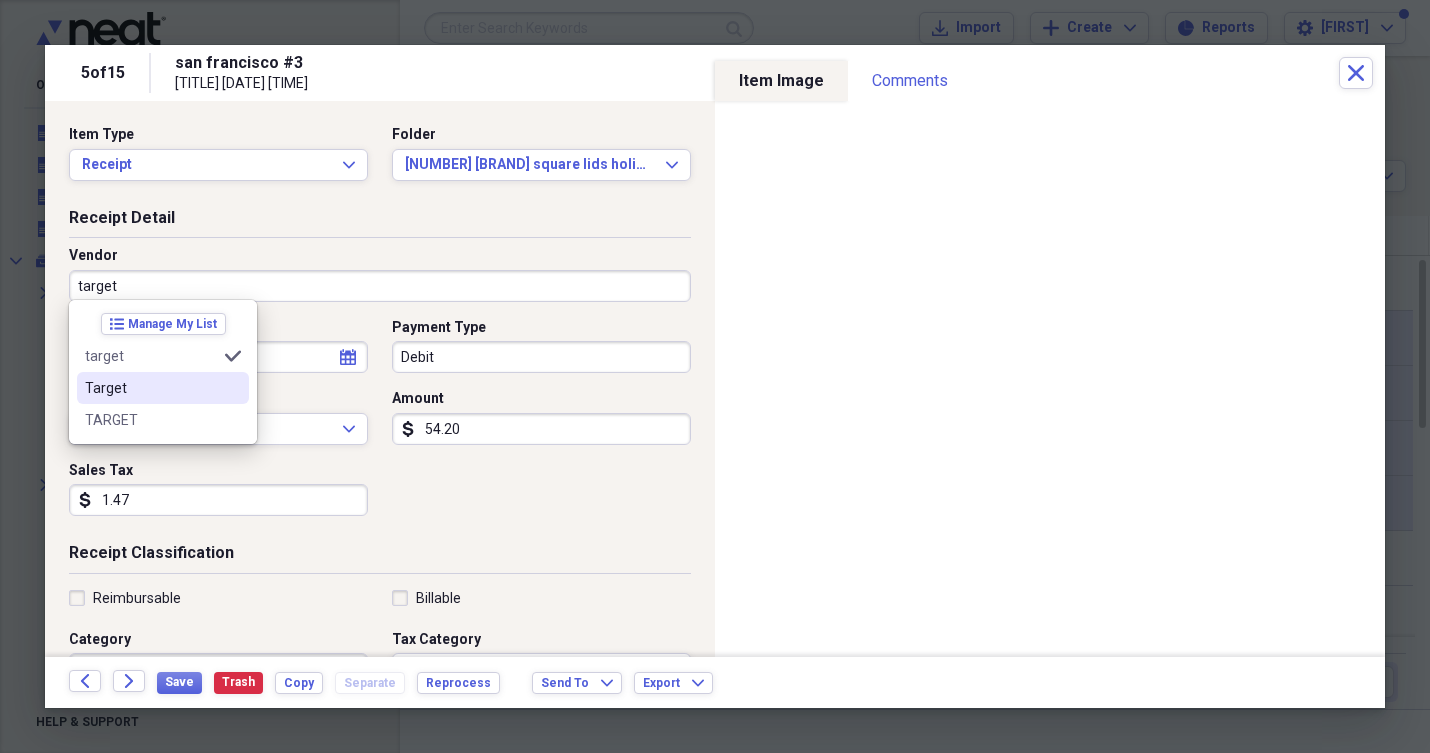 click on "Target" at bounding box center (151, 388) 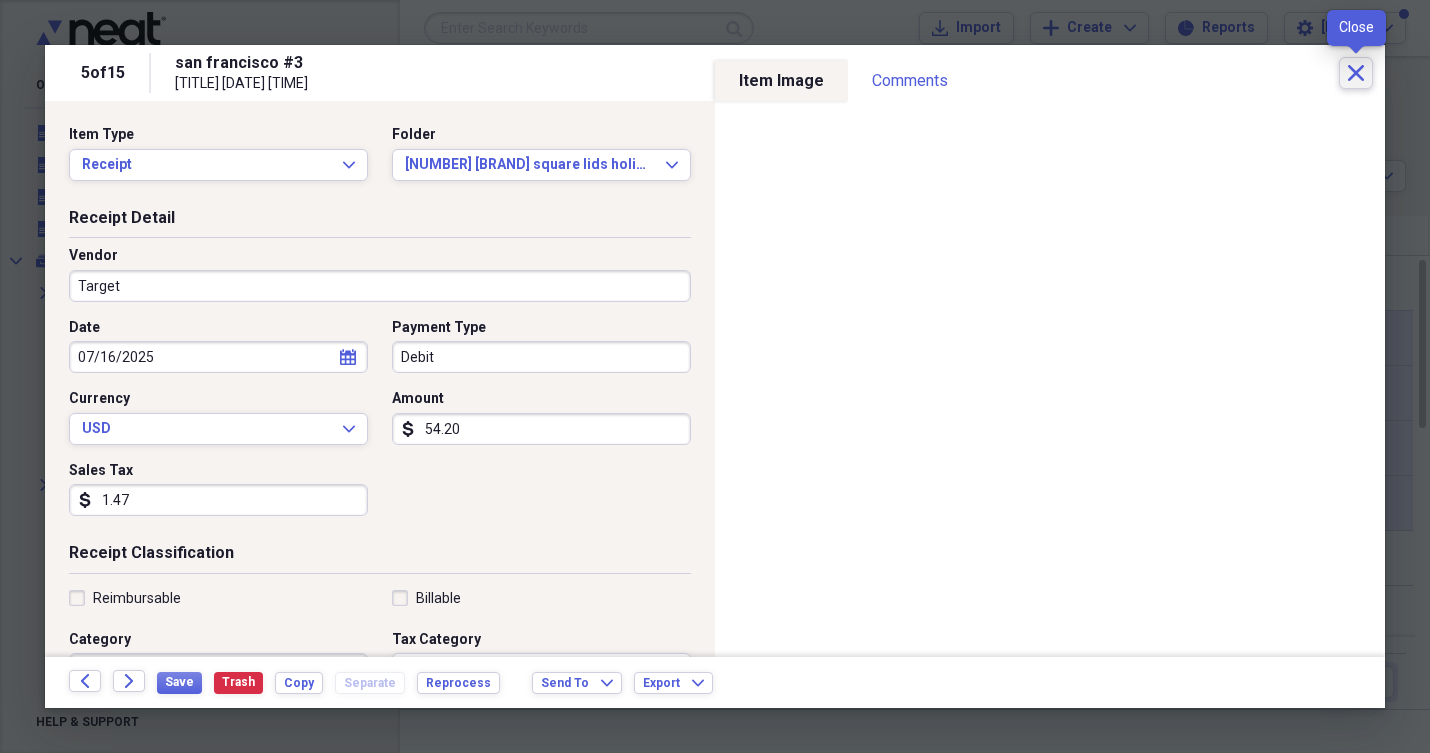 click on "Close" 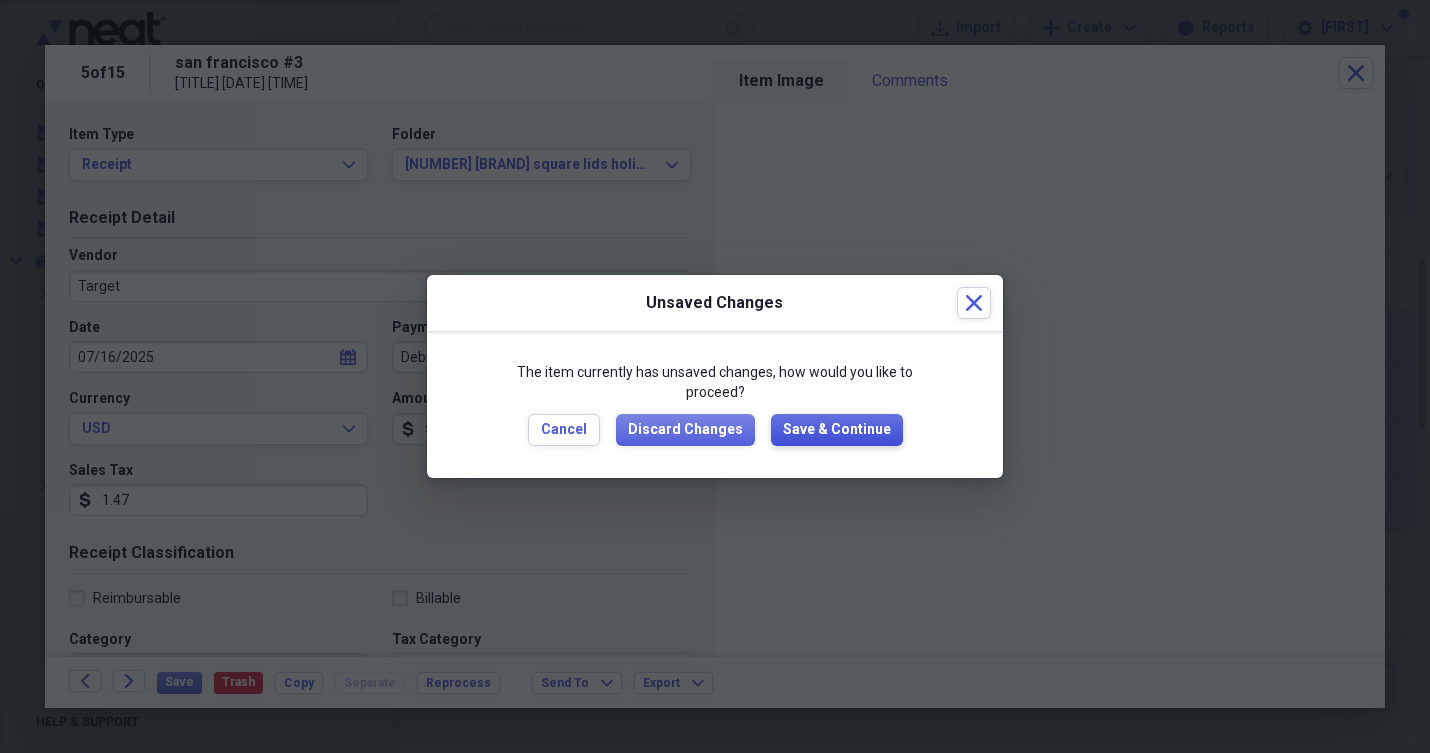 click on "Save & Continue" at bounding box center (837, 430) 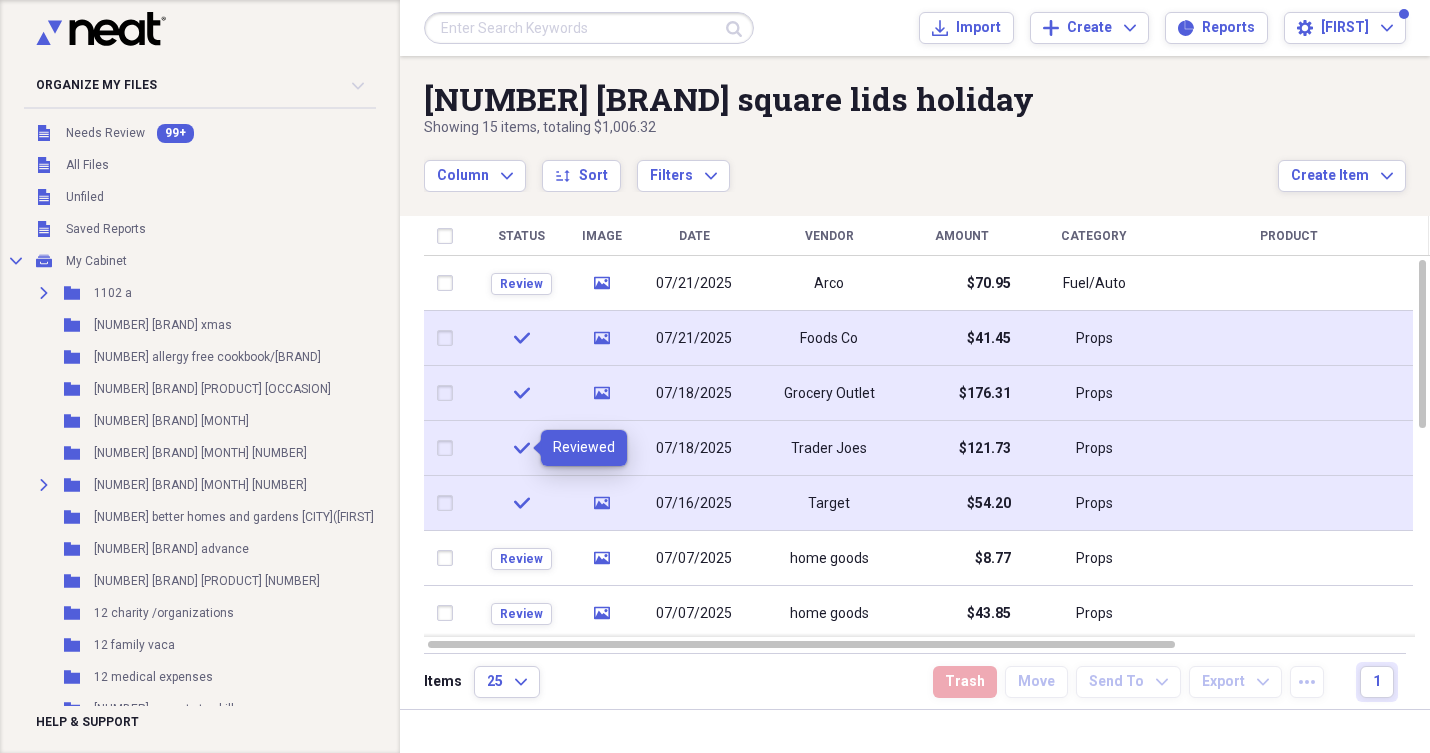 click at bounding box center (449, 503) 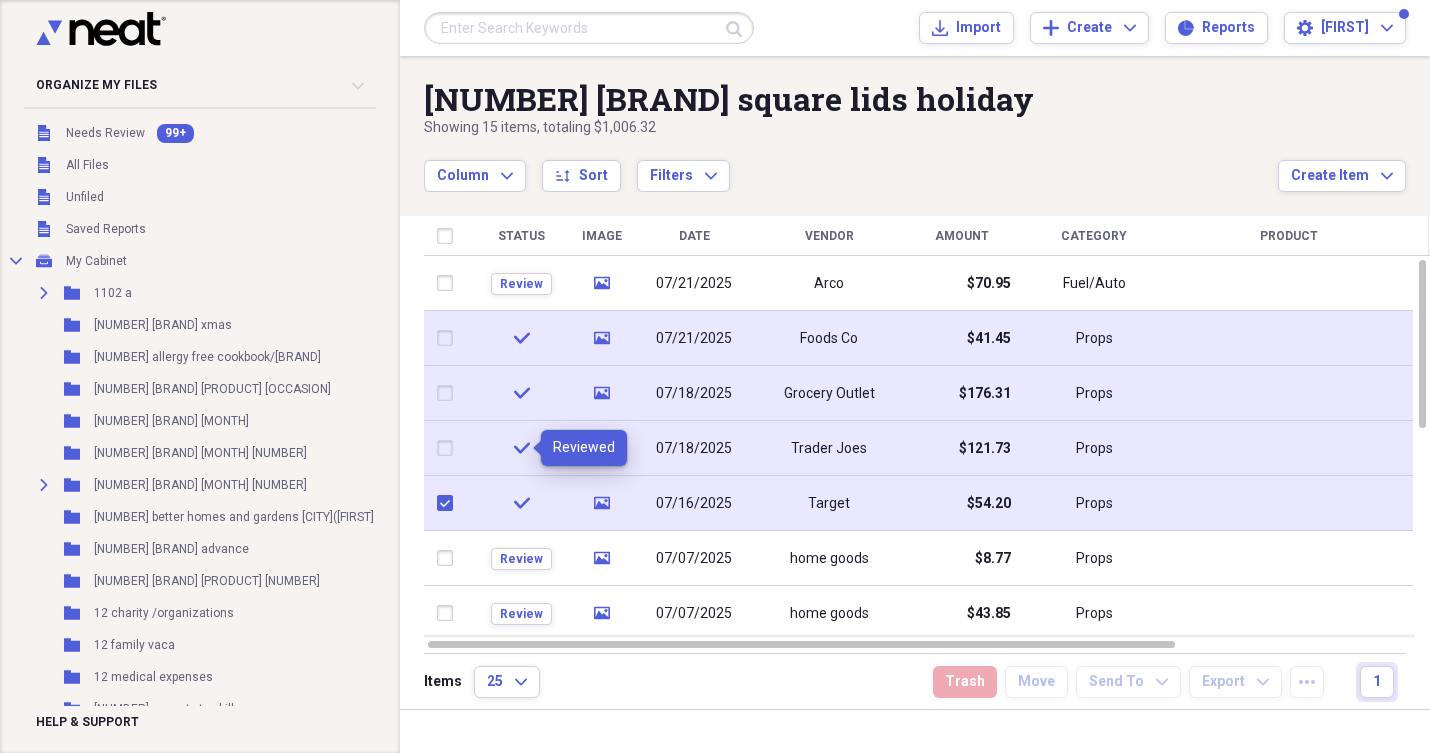 checkbox on "true" 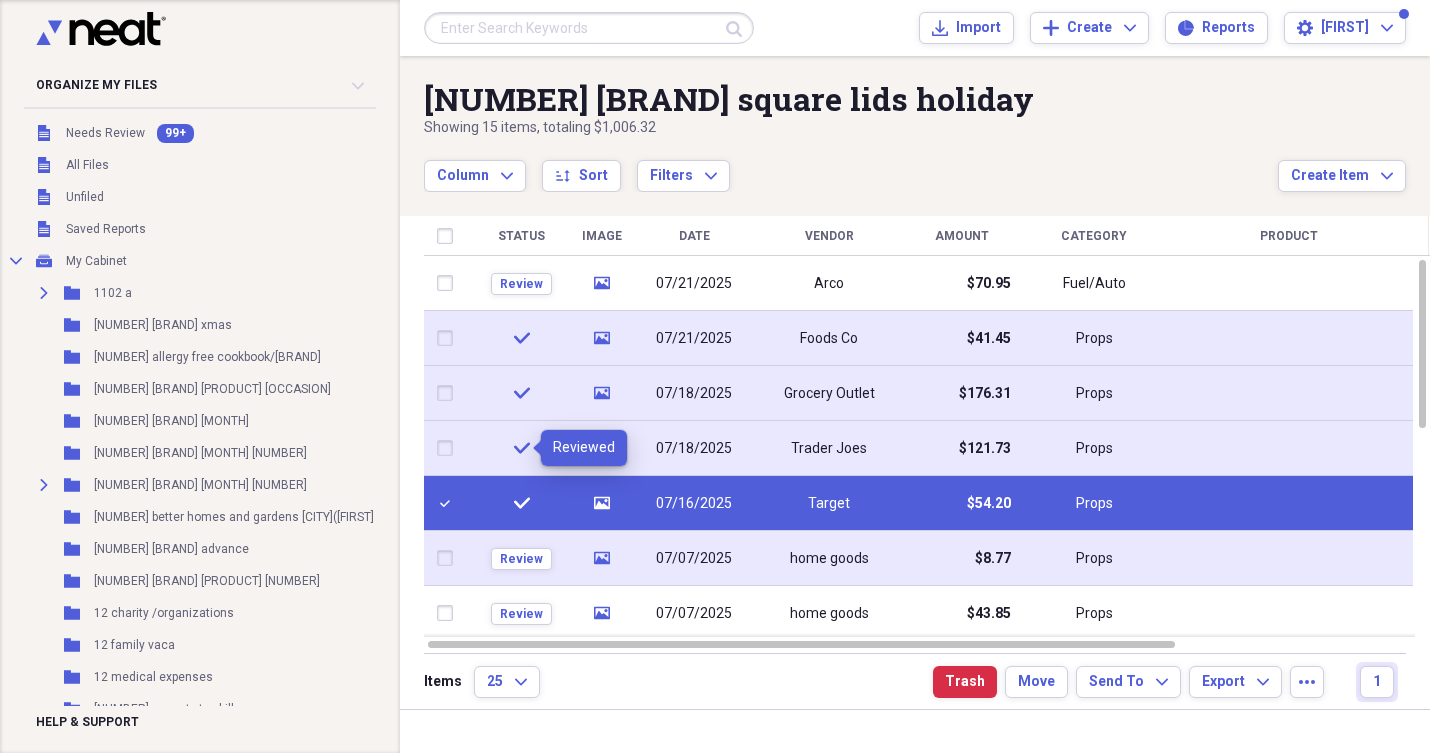 click at bounding box center (449, 558) 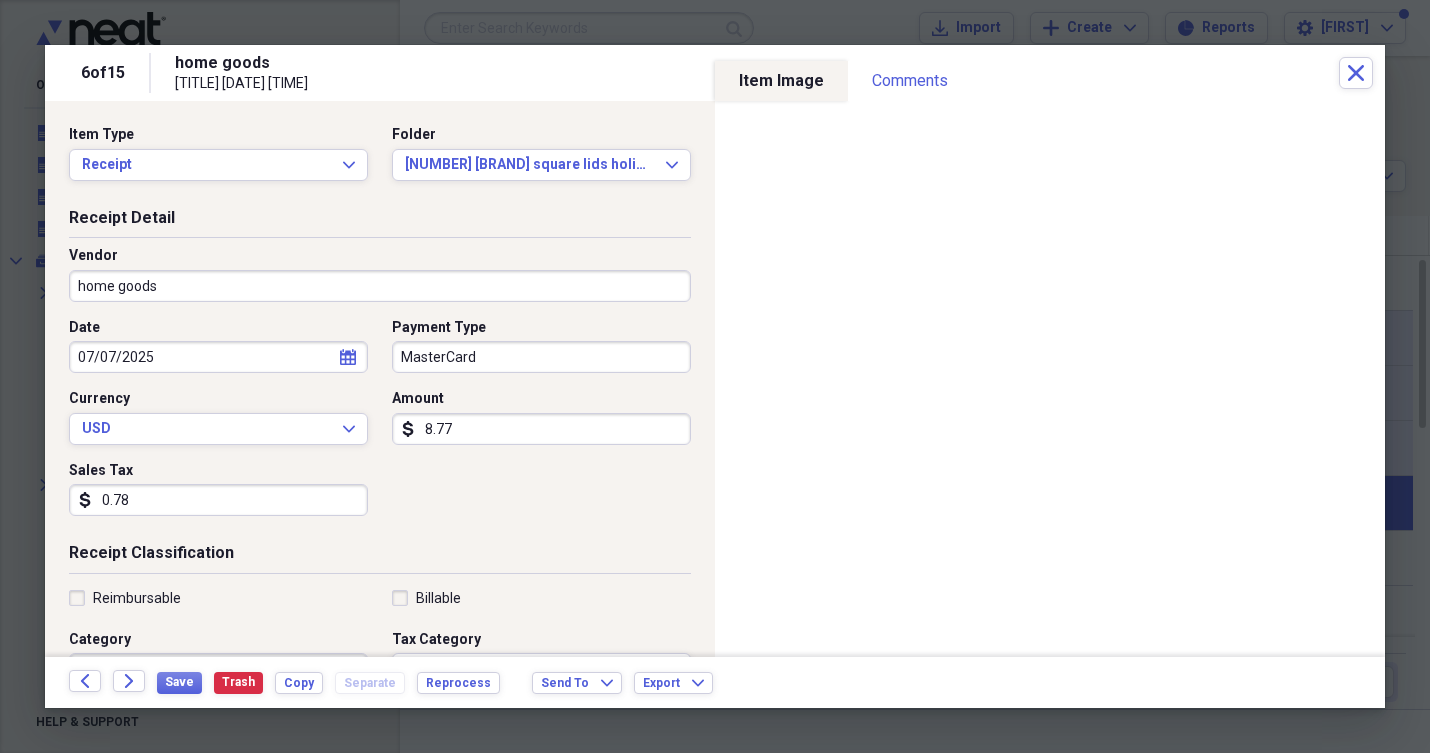 click on "Reimbursable" at bounding box center [125, 598] 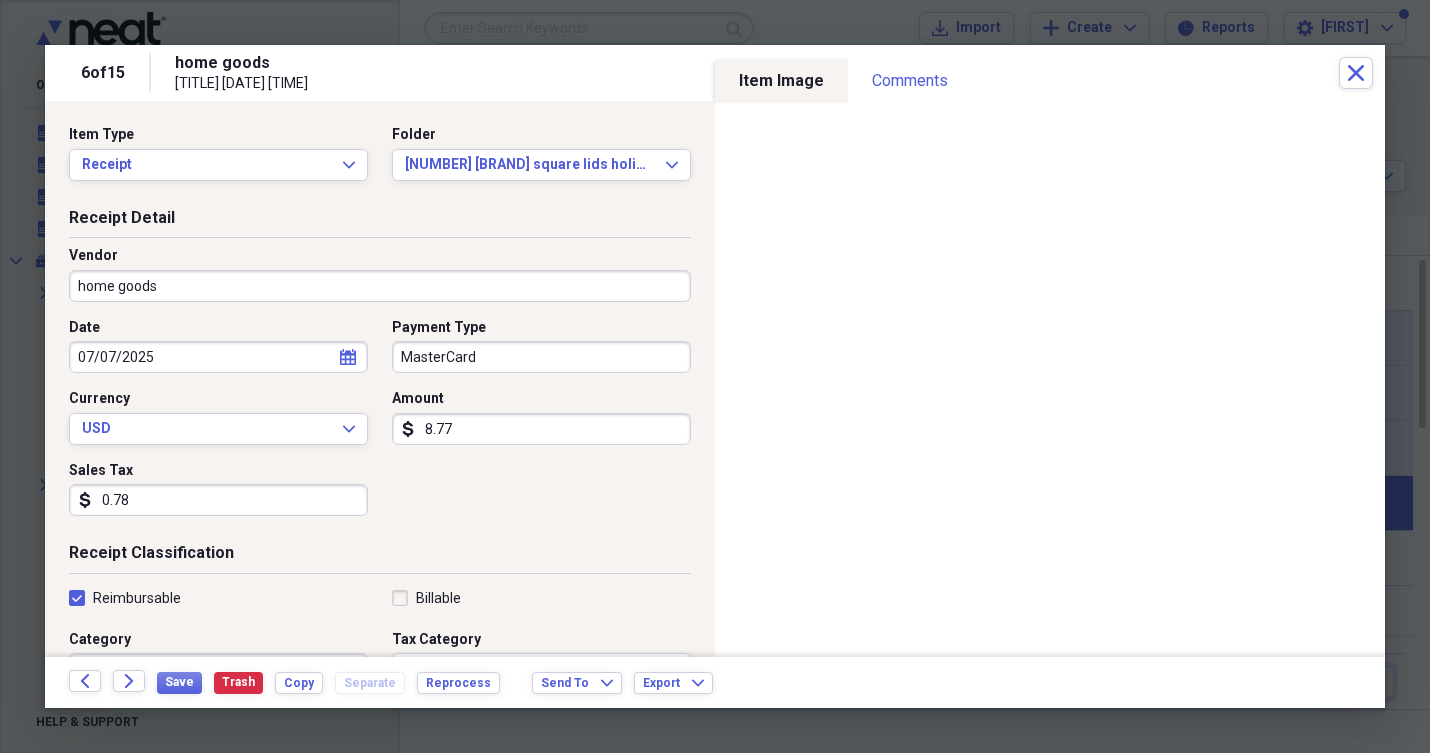 checkbox on "true" 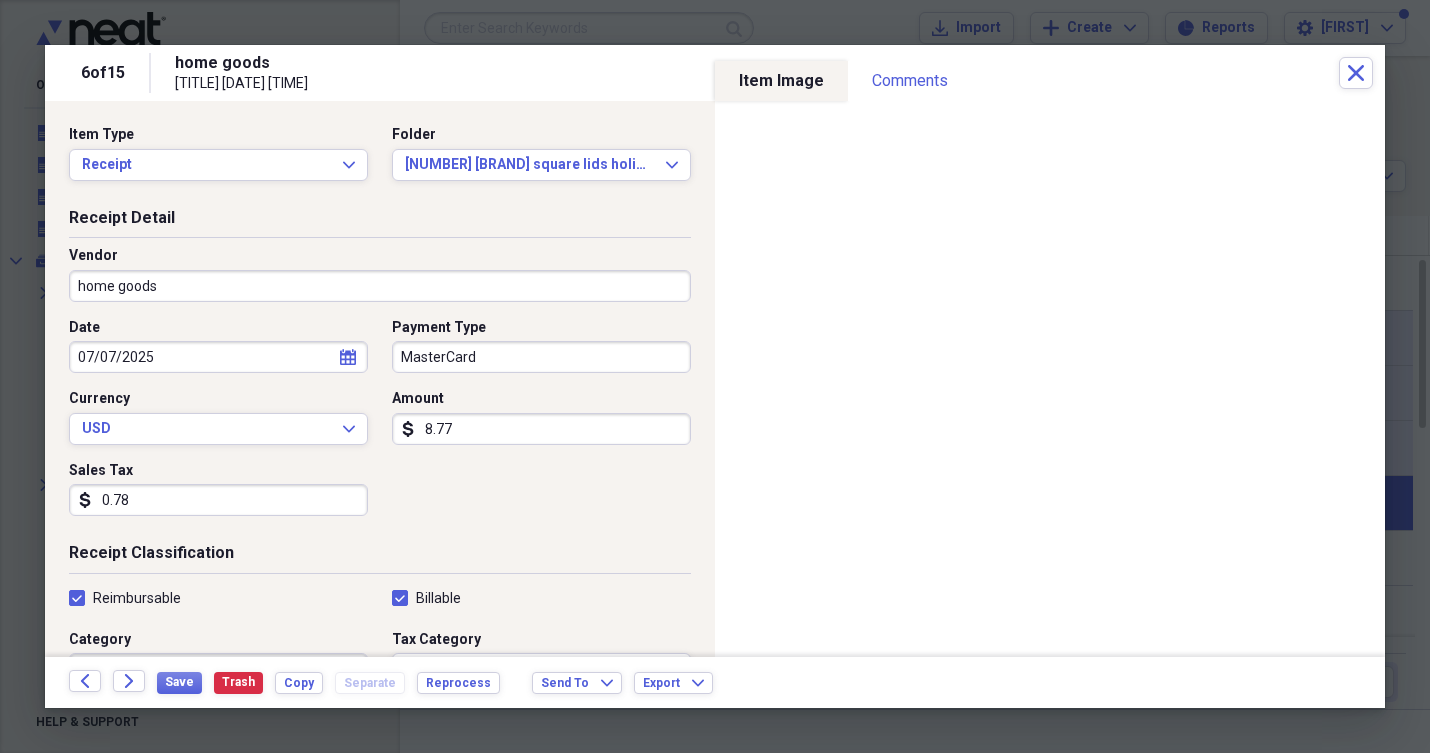 checkbox on "true" 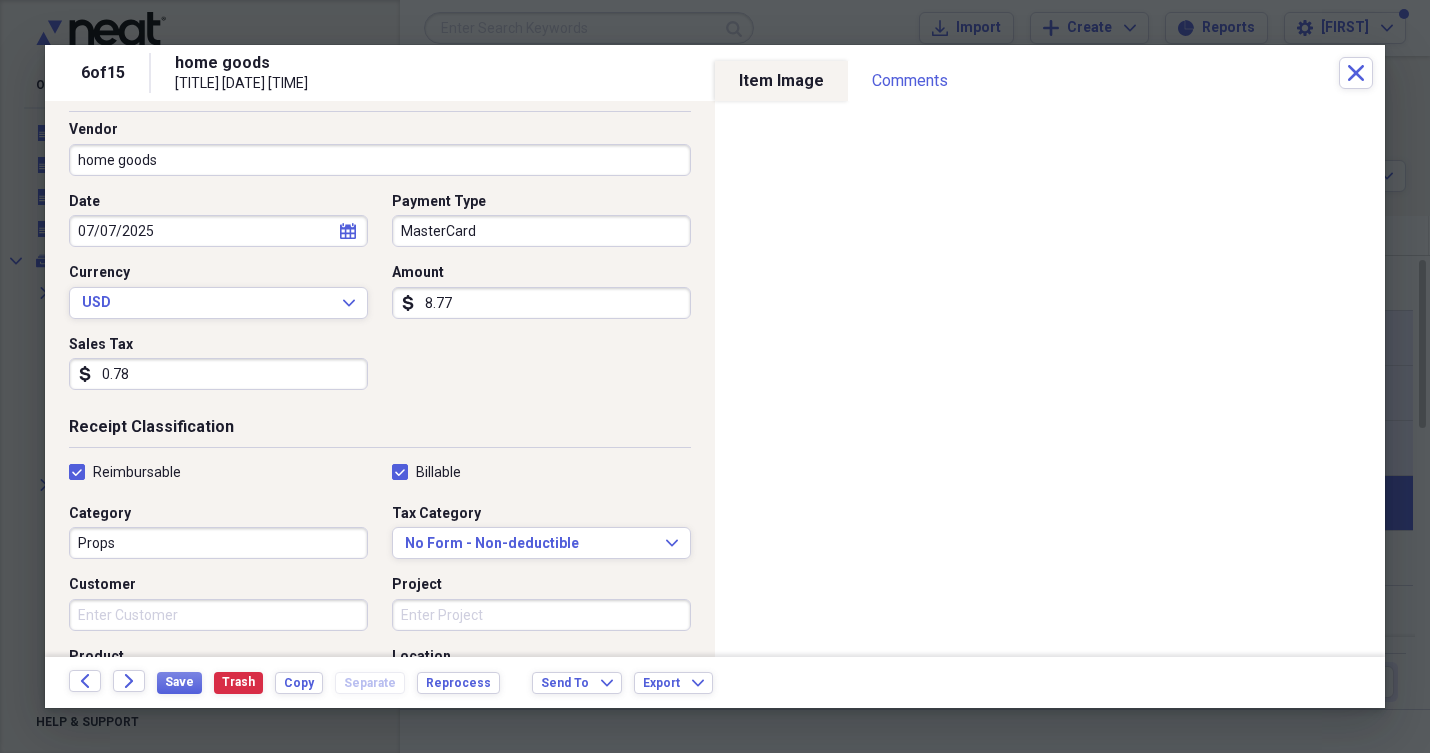 scroll, scrollTop: 127, scrollLeft: 0, axis: vertical 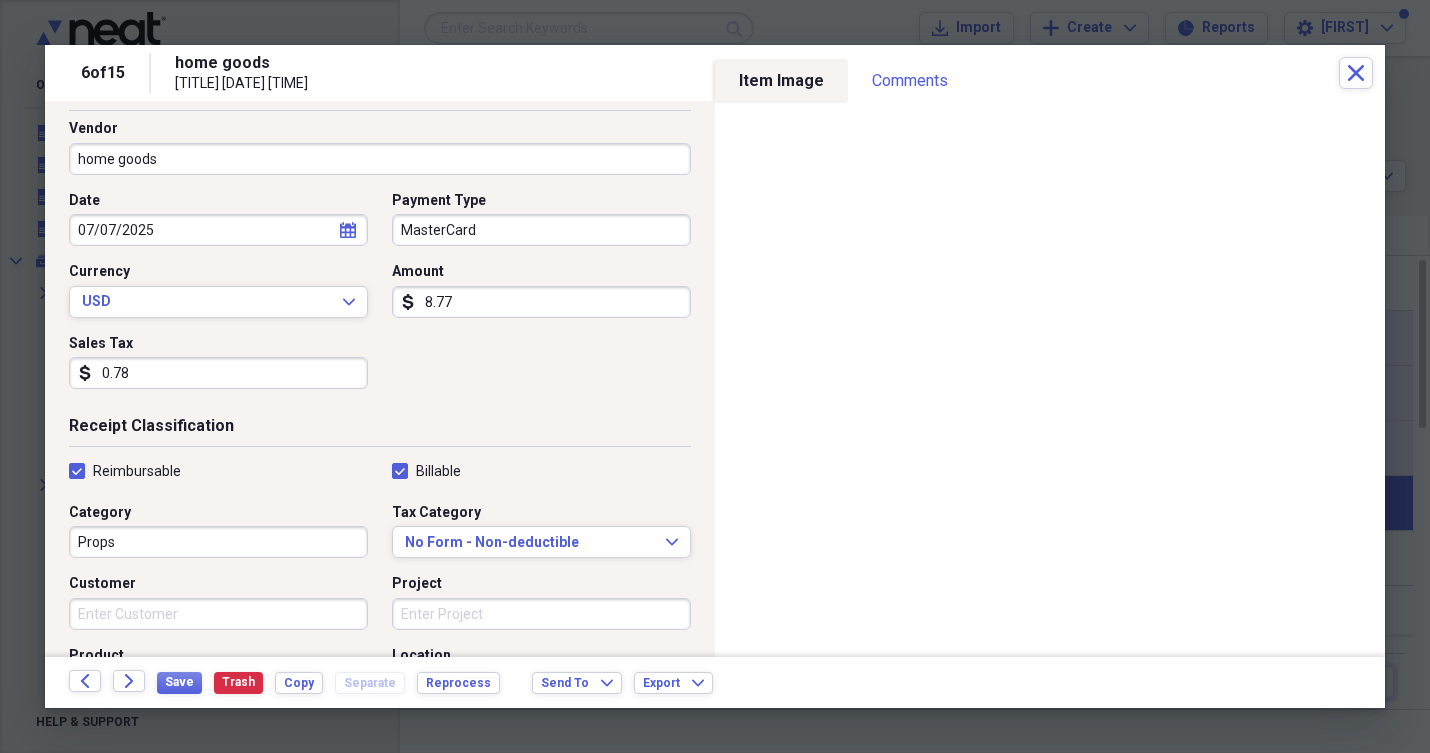 click on "Customer" at bounding box center (218, 614) 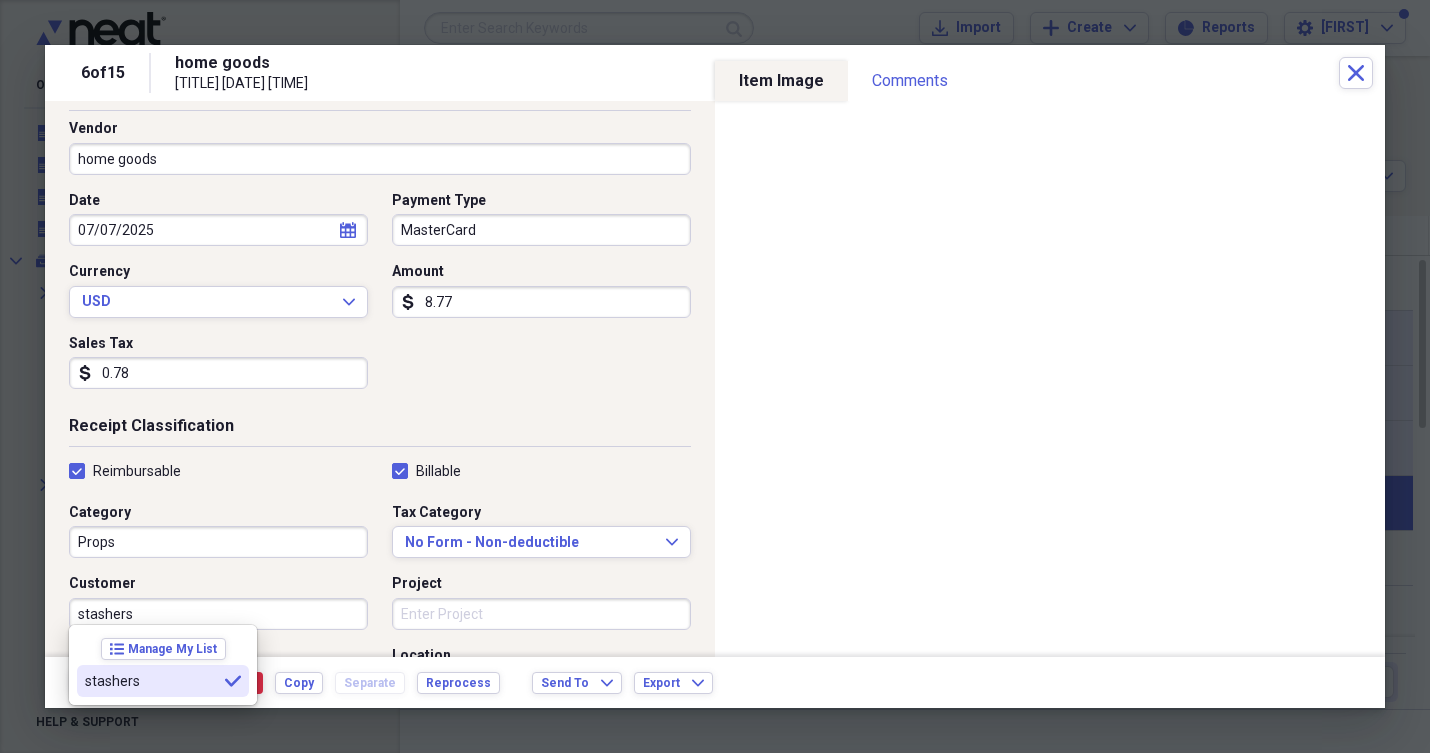 type on "stashers" 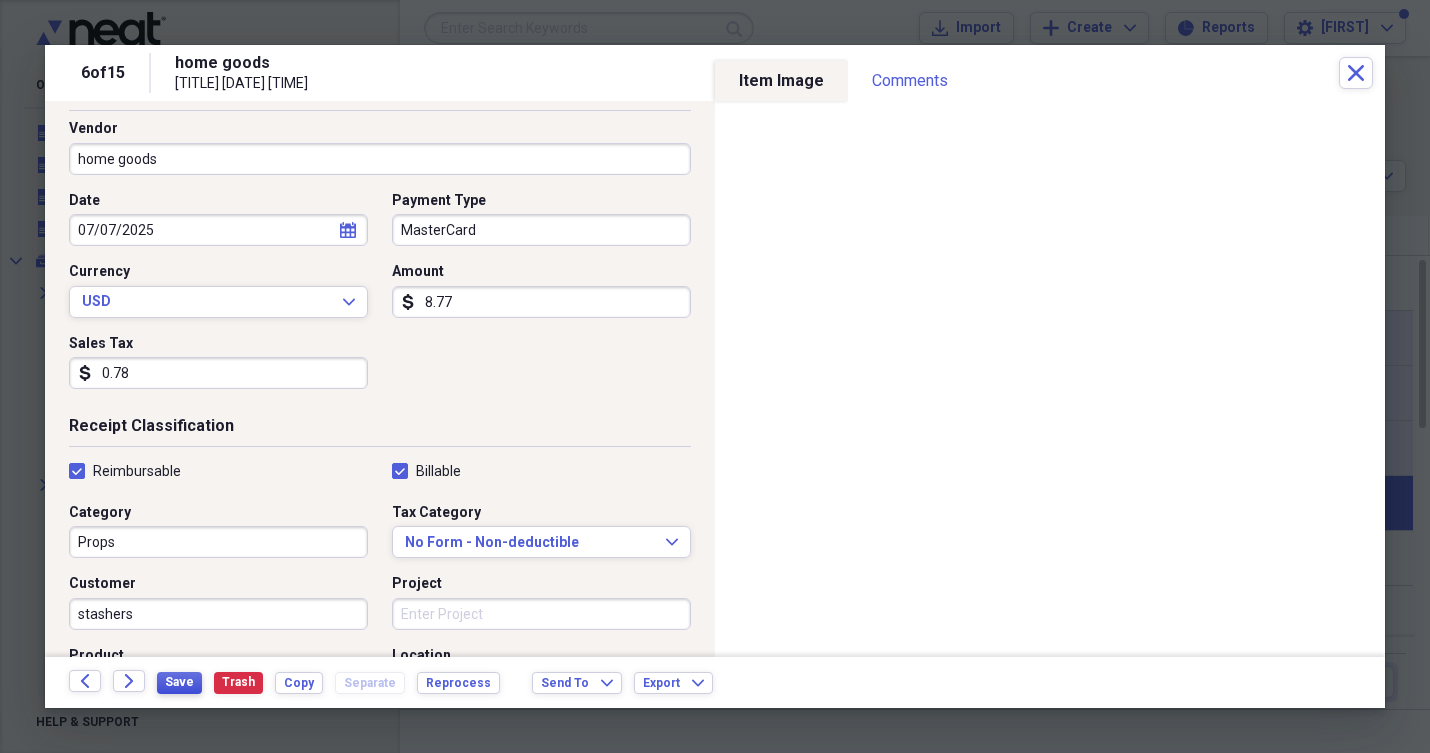drag, startPoint x: 345, startPoint y: 685, endPoint x: 177, endPoint y: 683, distance: 168.0119 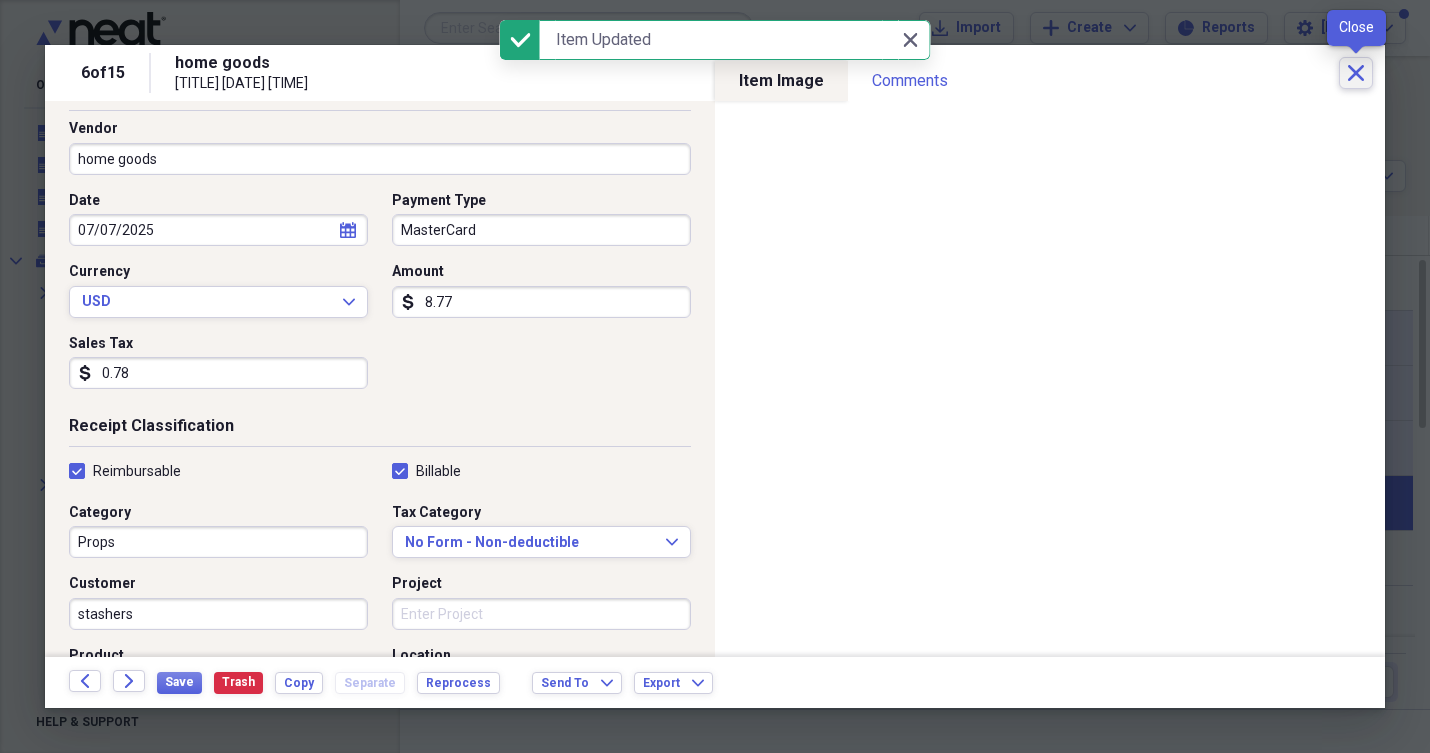 click on "Close" at bounding box center (1356, 73) 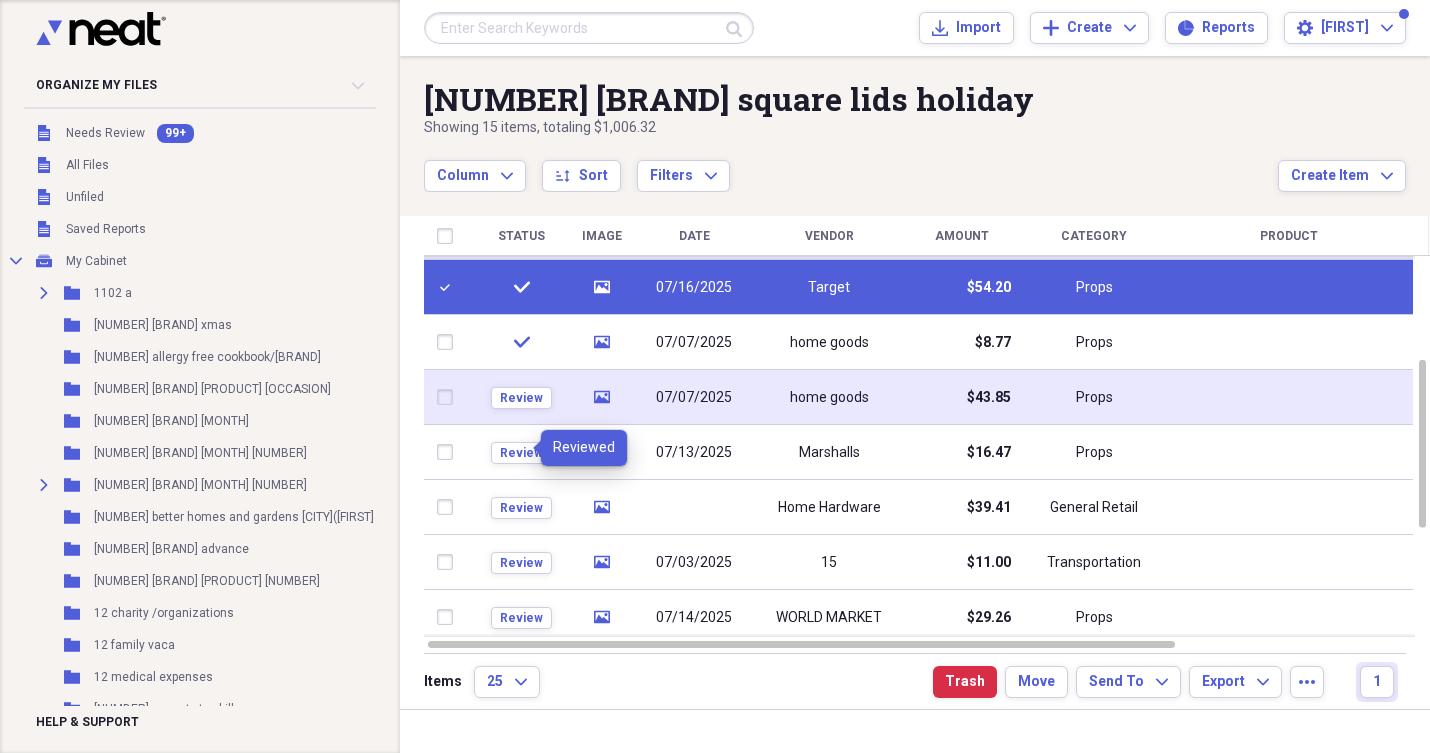click on "media" 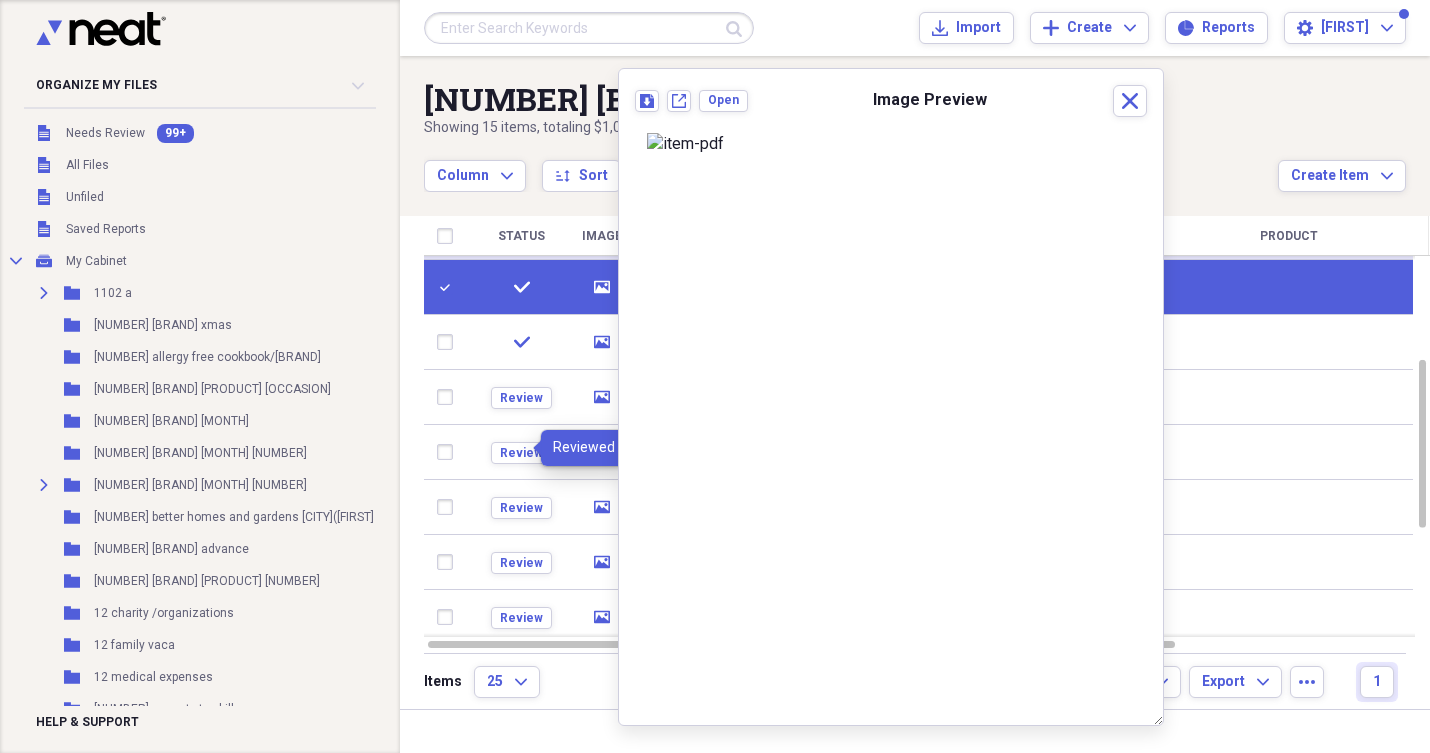 scroll, scrollTop: 0, scrollLeft: 0, axis: both 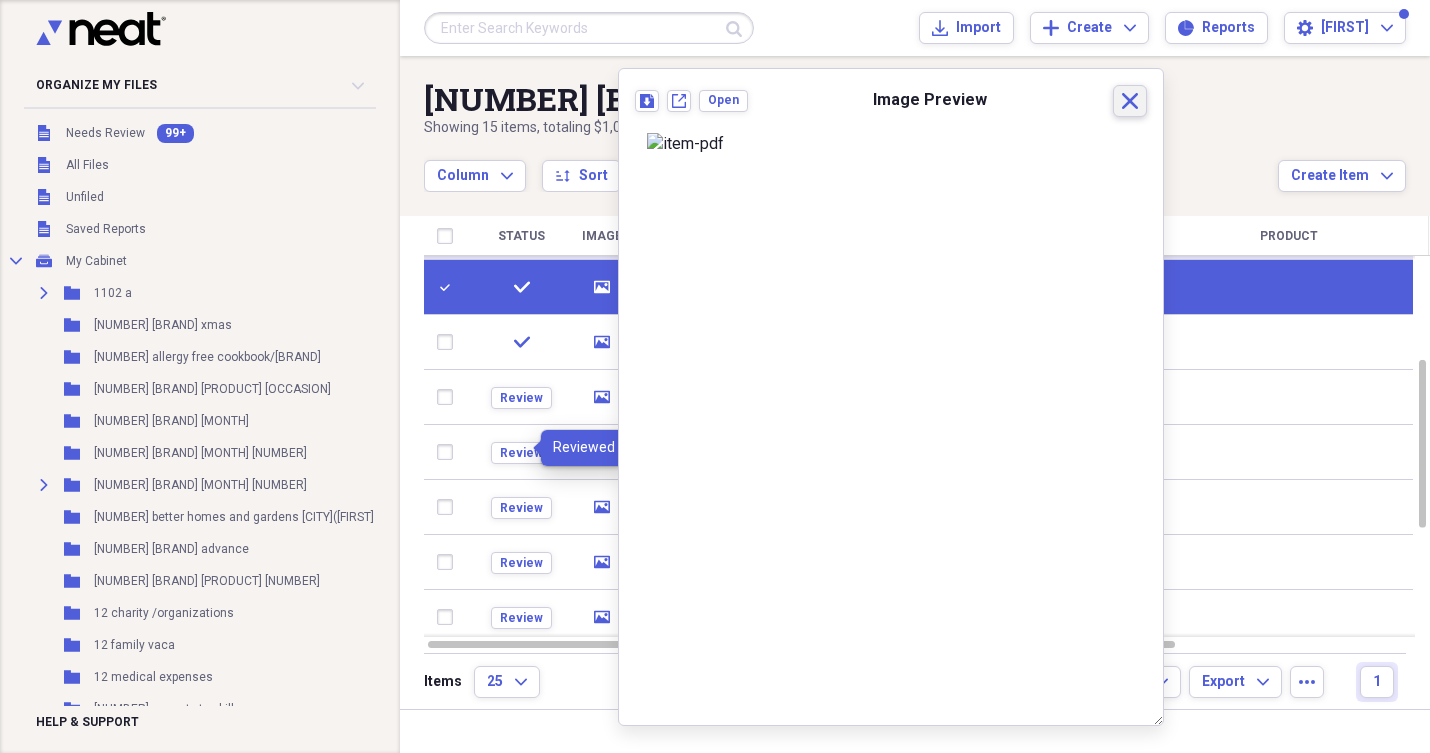 click 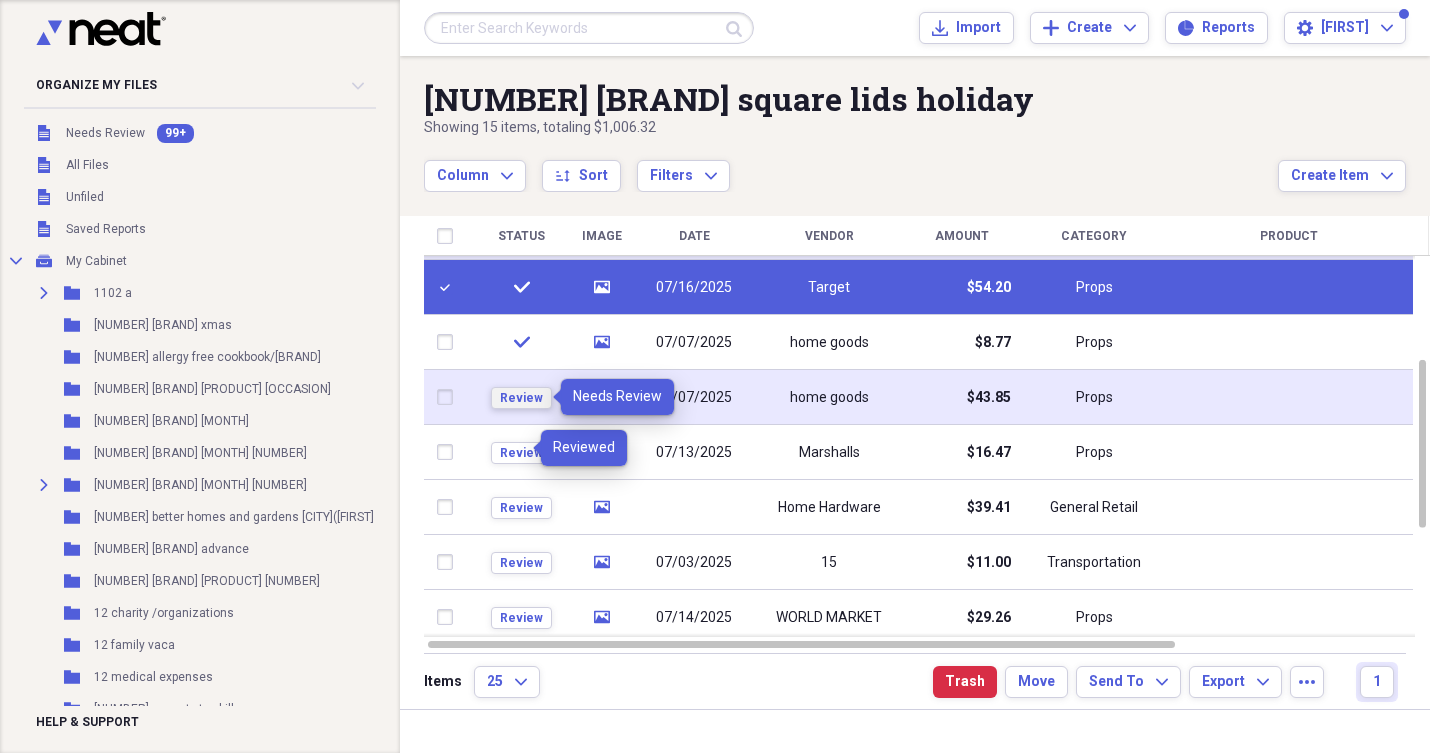 click on "Review" at bounding box center (521, 398) 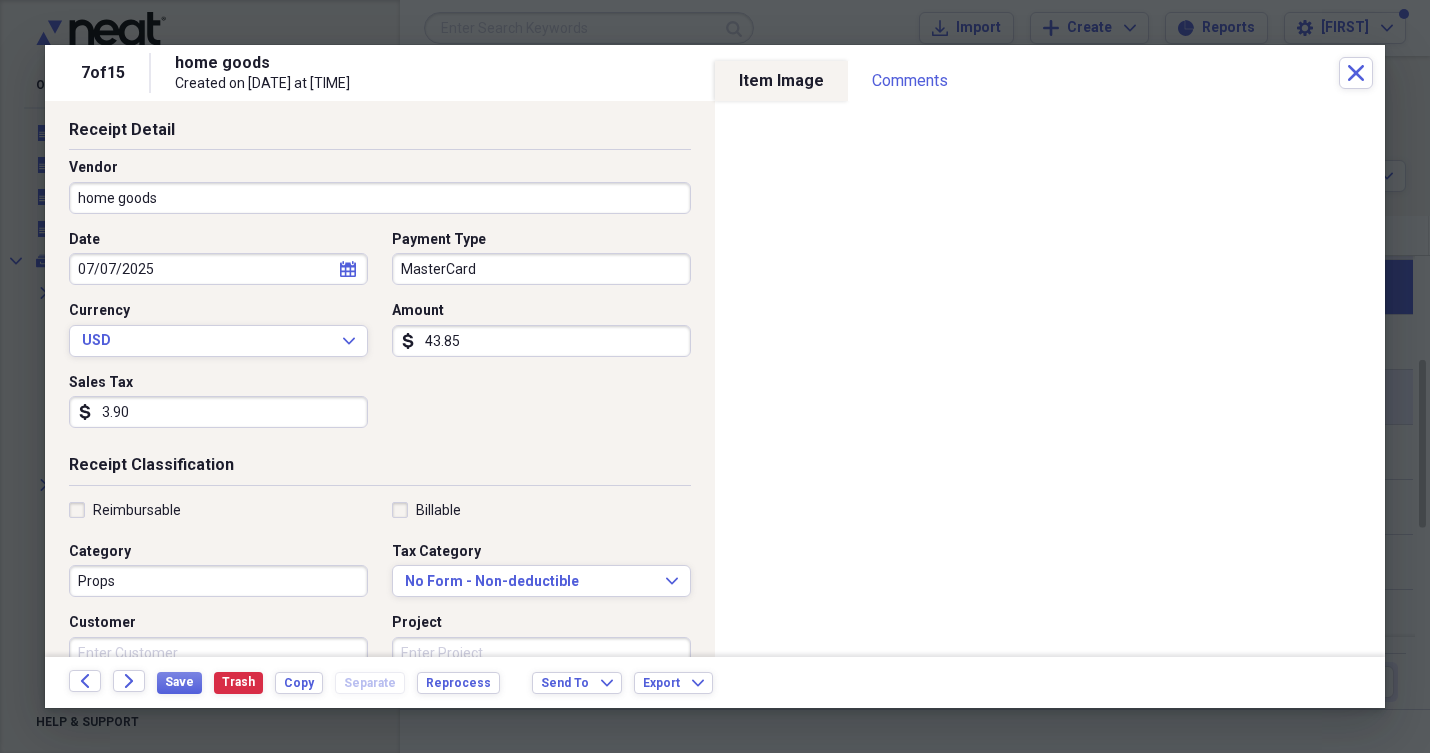 scroll, scrollTop: 130, scrollLeft: 0, axis: vertical 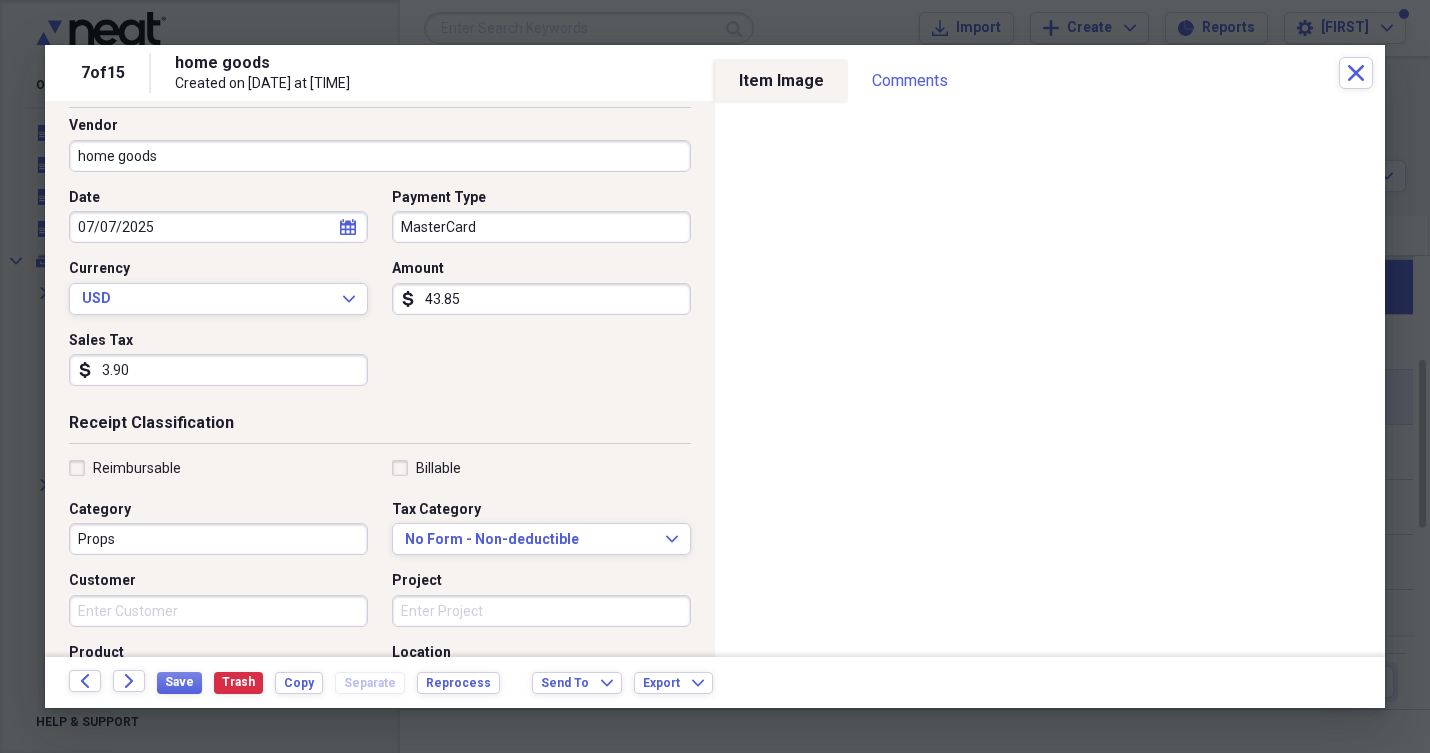 click on "Reimbursable" at bounding box center [125, 468] 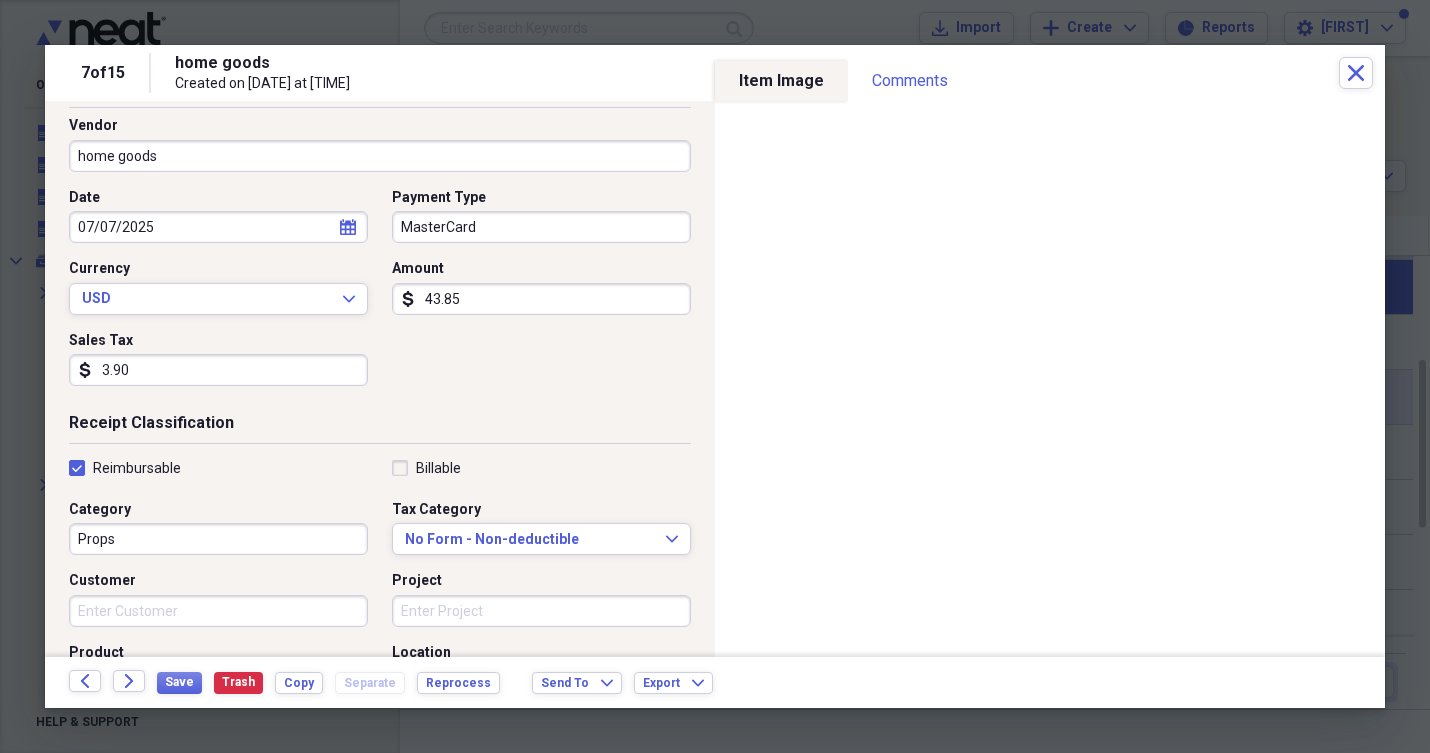 checkbox on "true" 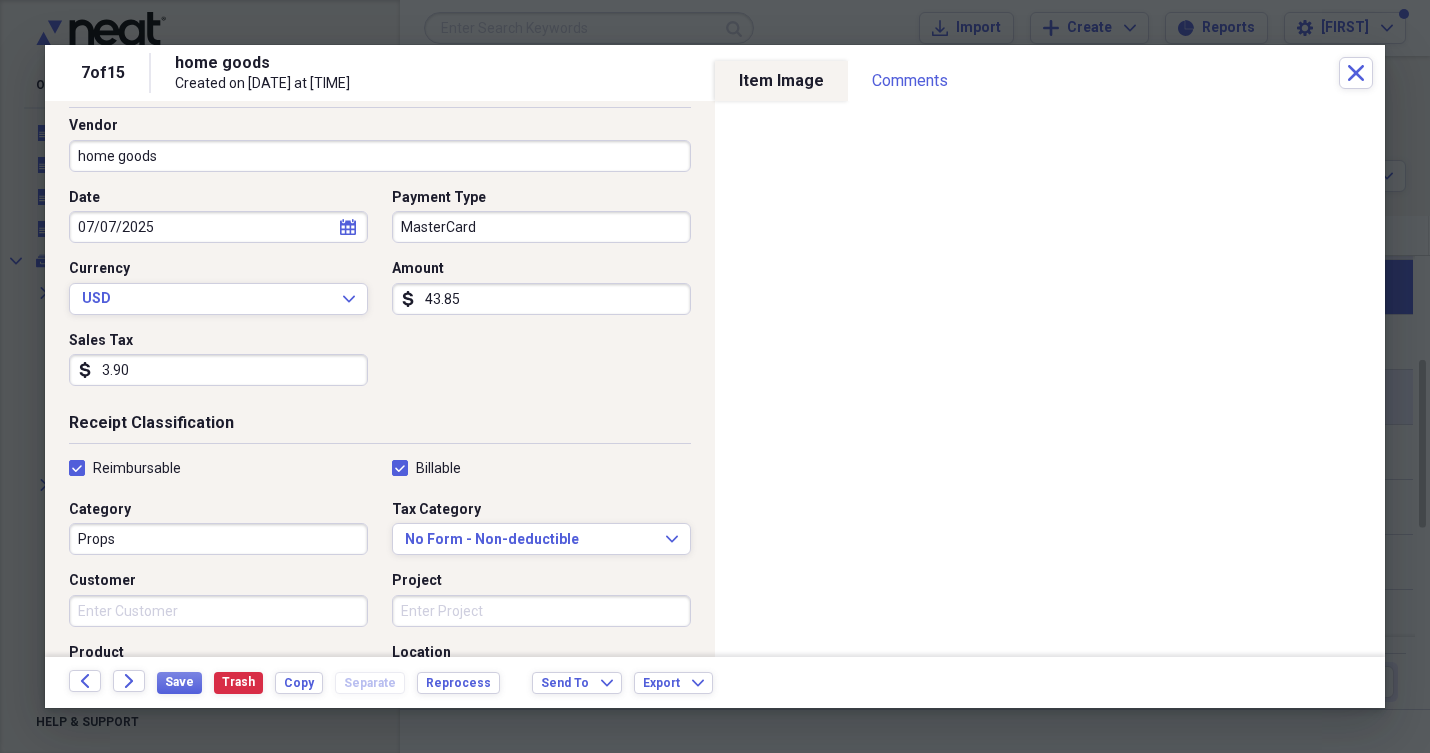 checkbox on "true" 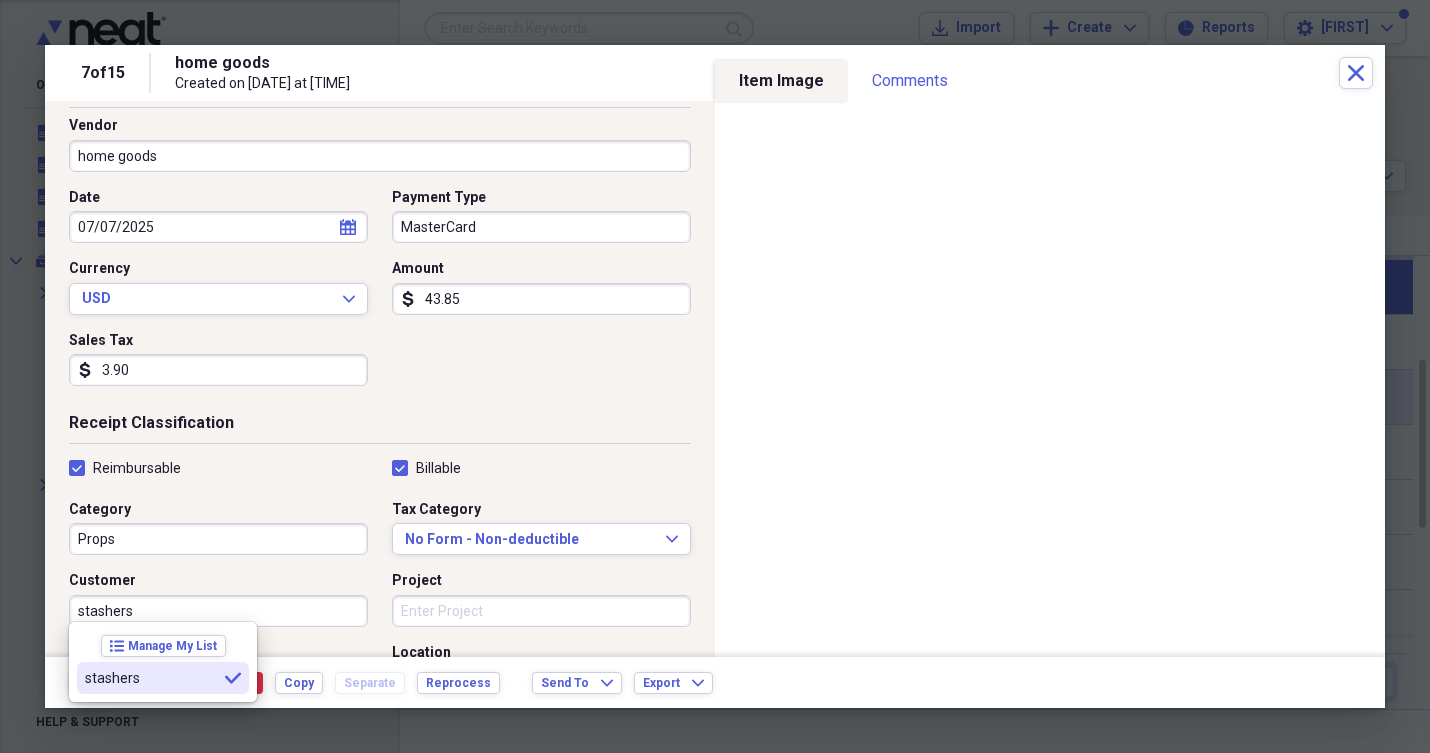 type on "stashers" 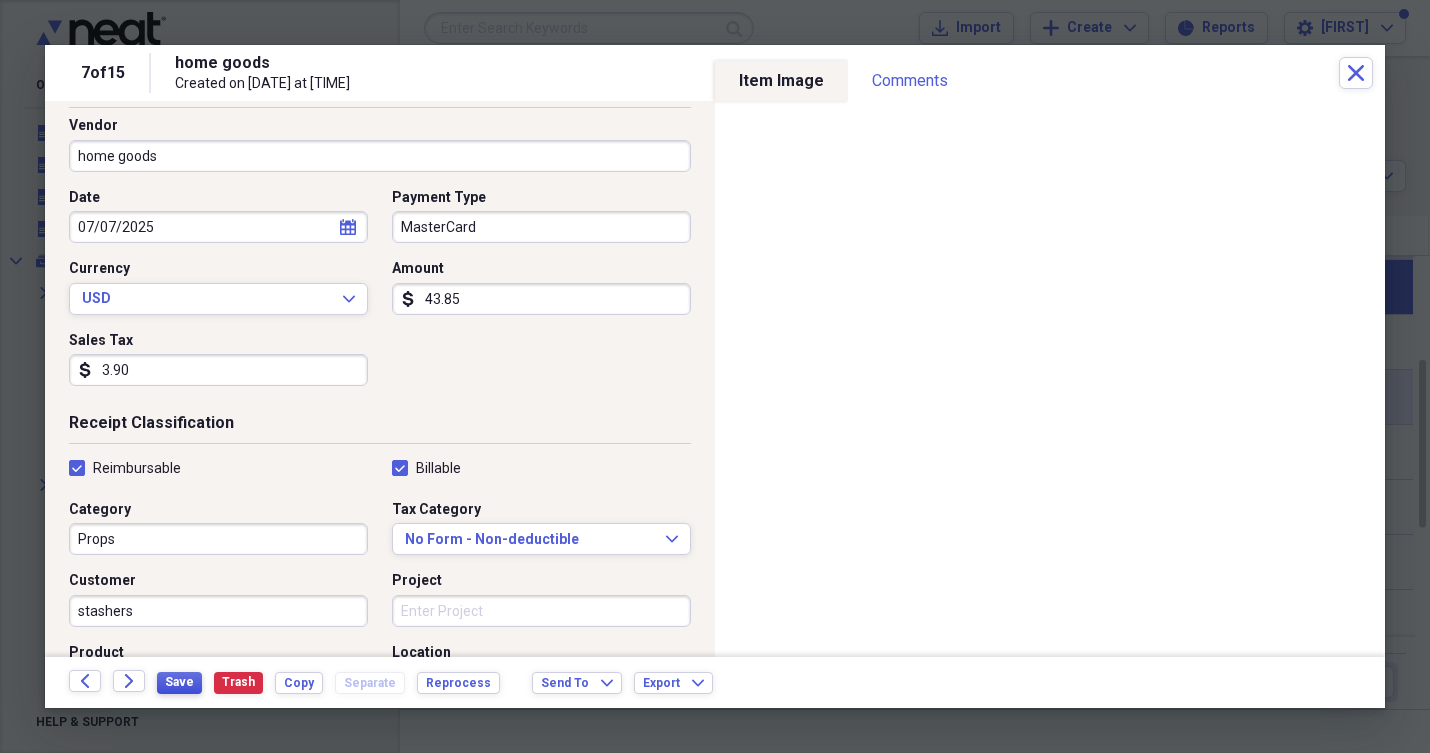 drag, startPoint x: 109, startPoint y: 672, endPoint x: 188, endPoint y: 686, distance: 80.23092 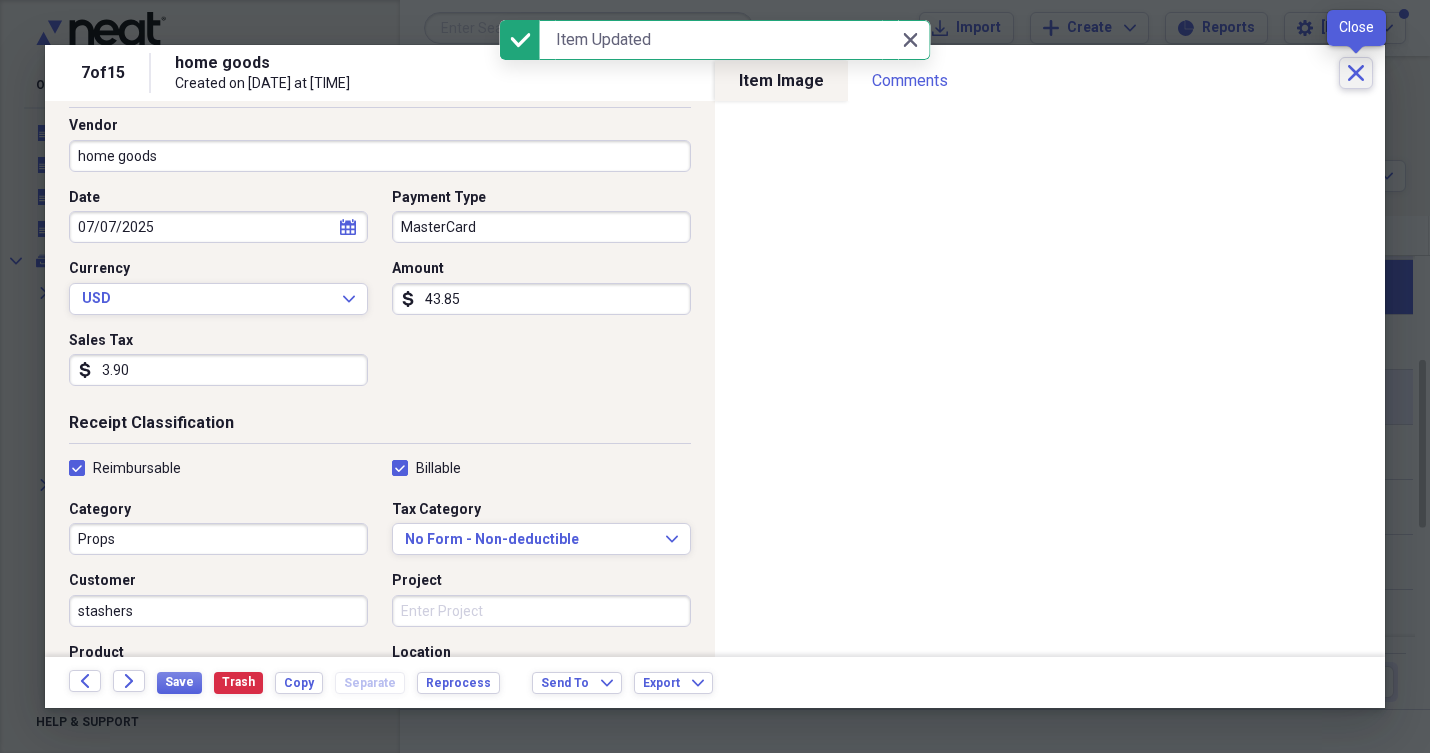 click on "Close" 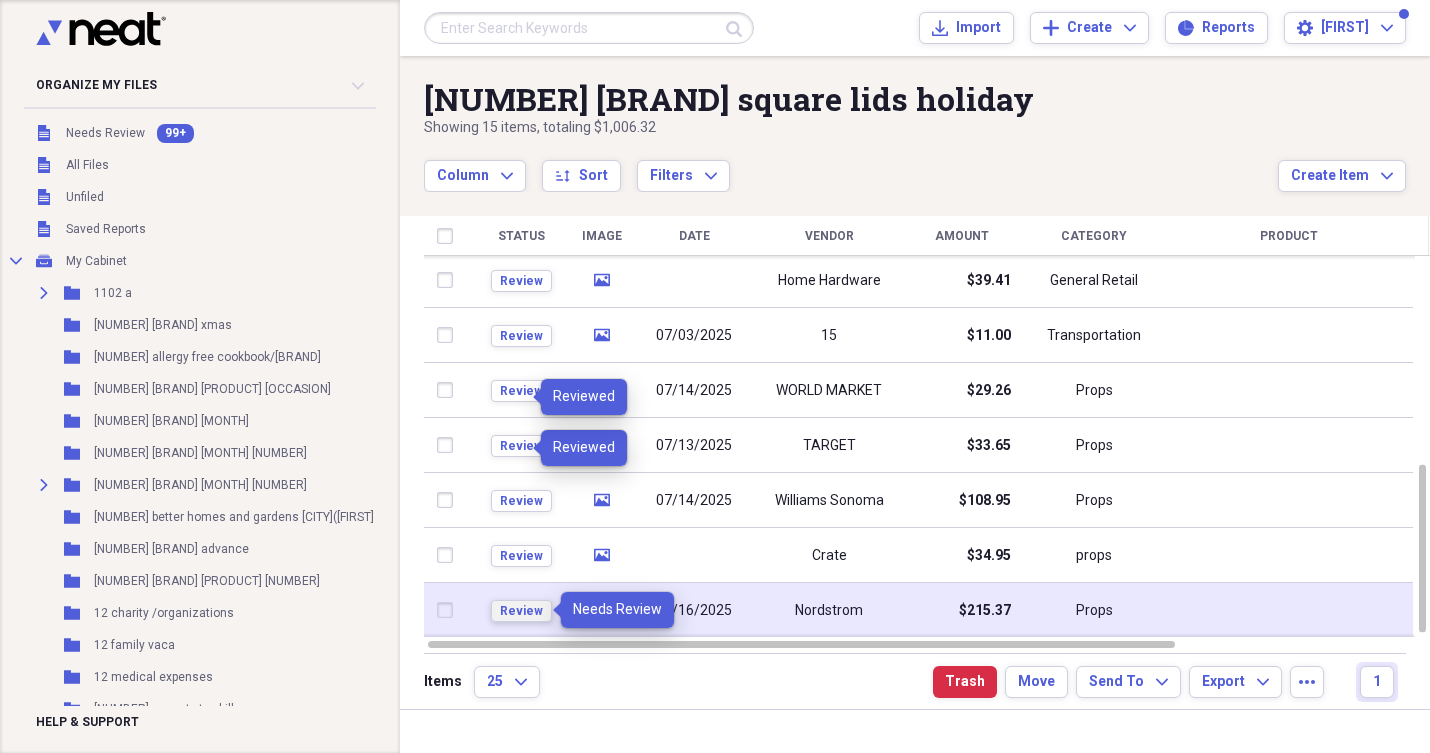 click on "Review" at bounding box center (521, 611) 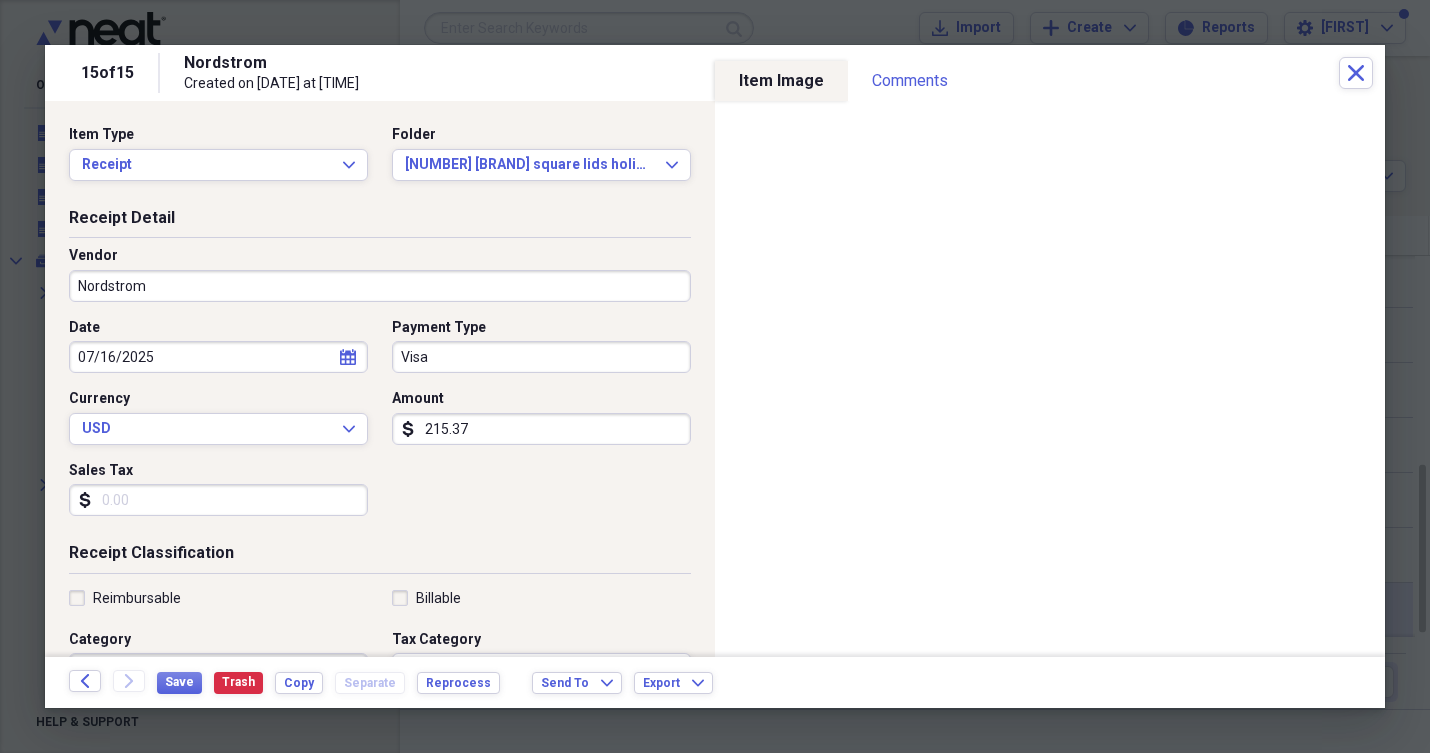 click on "Nordstrom" at bounding box center [380, 286] 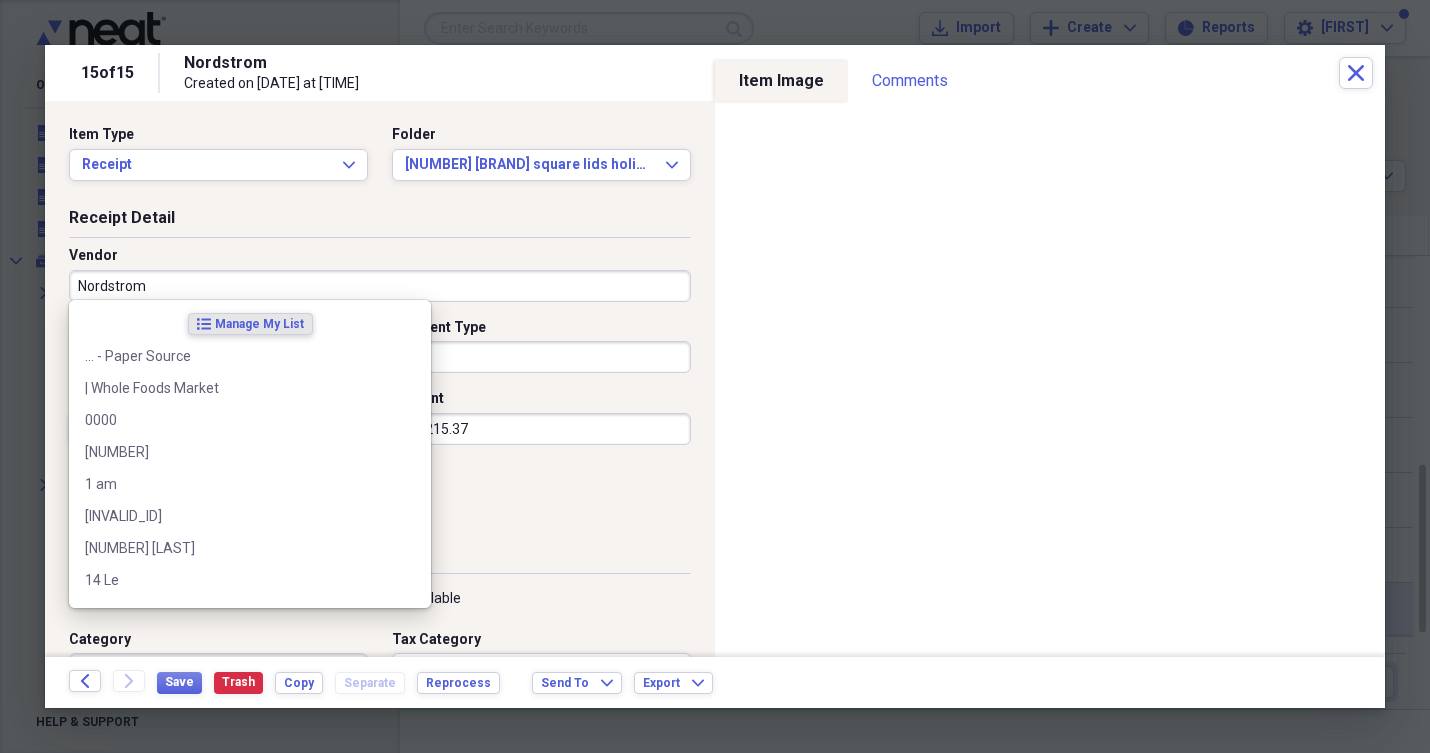 click on "Nordstrom" at bounding box center (380, 286) 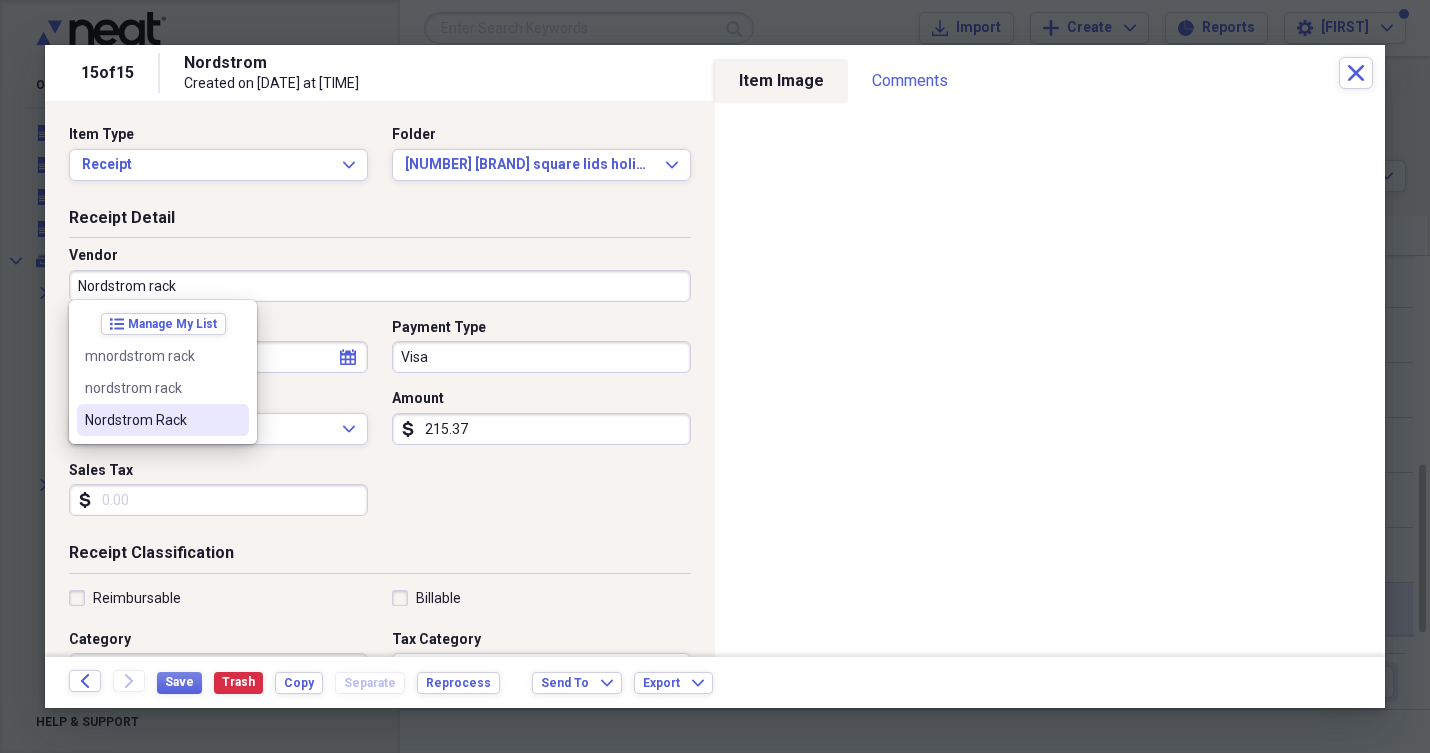 click on "Nordstrom Rack" at bounding box center (151, 420) 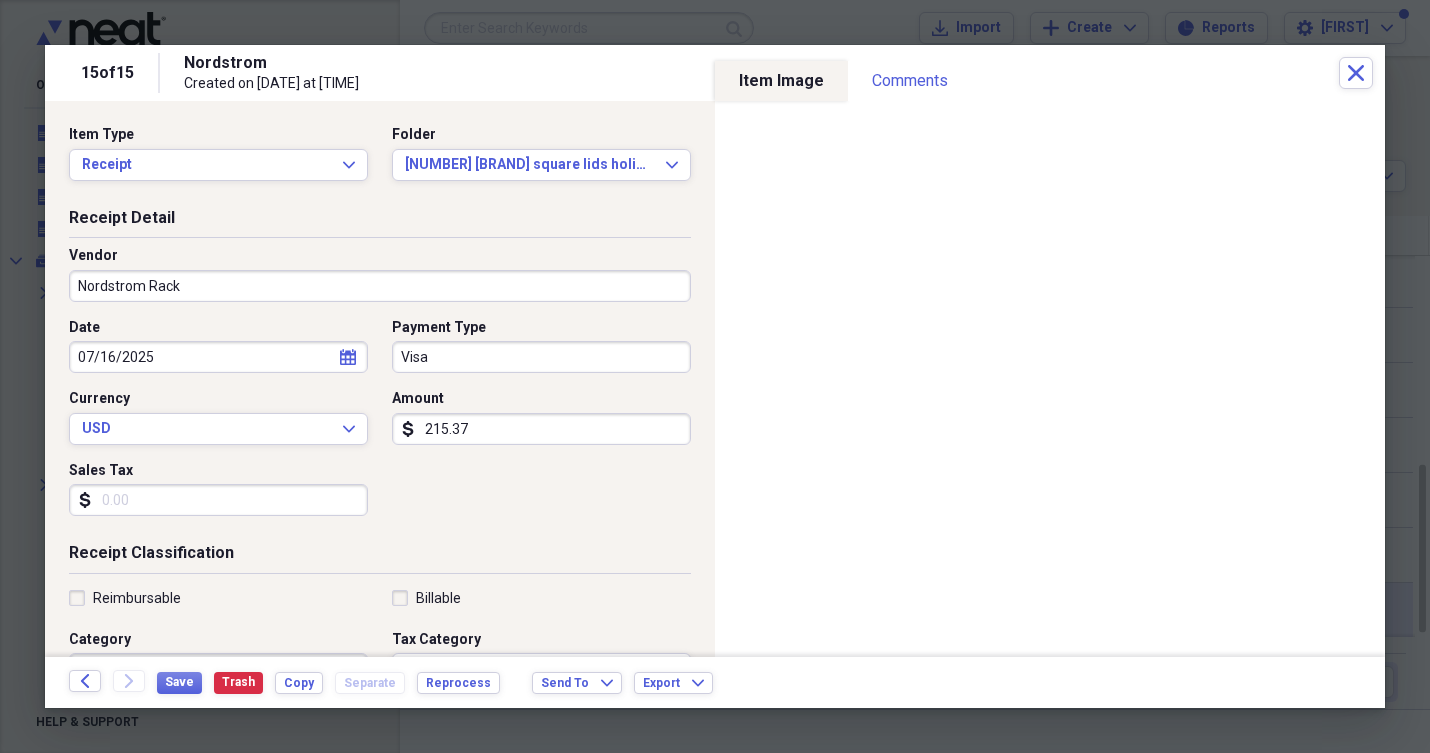 click on "Reimbursable" at bounding box center [125, 598] 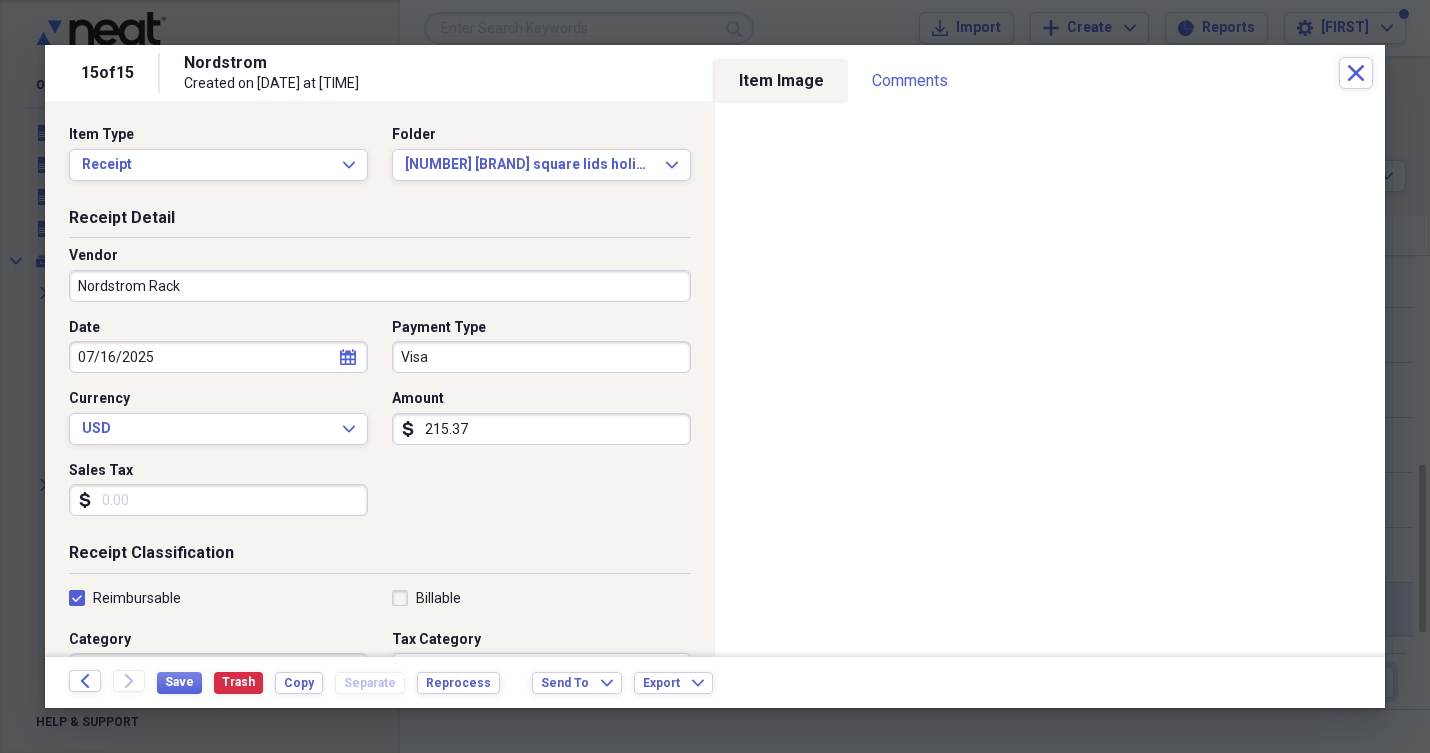 checkbox on "true" 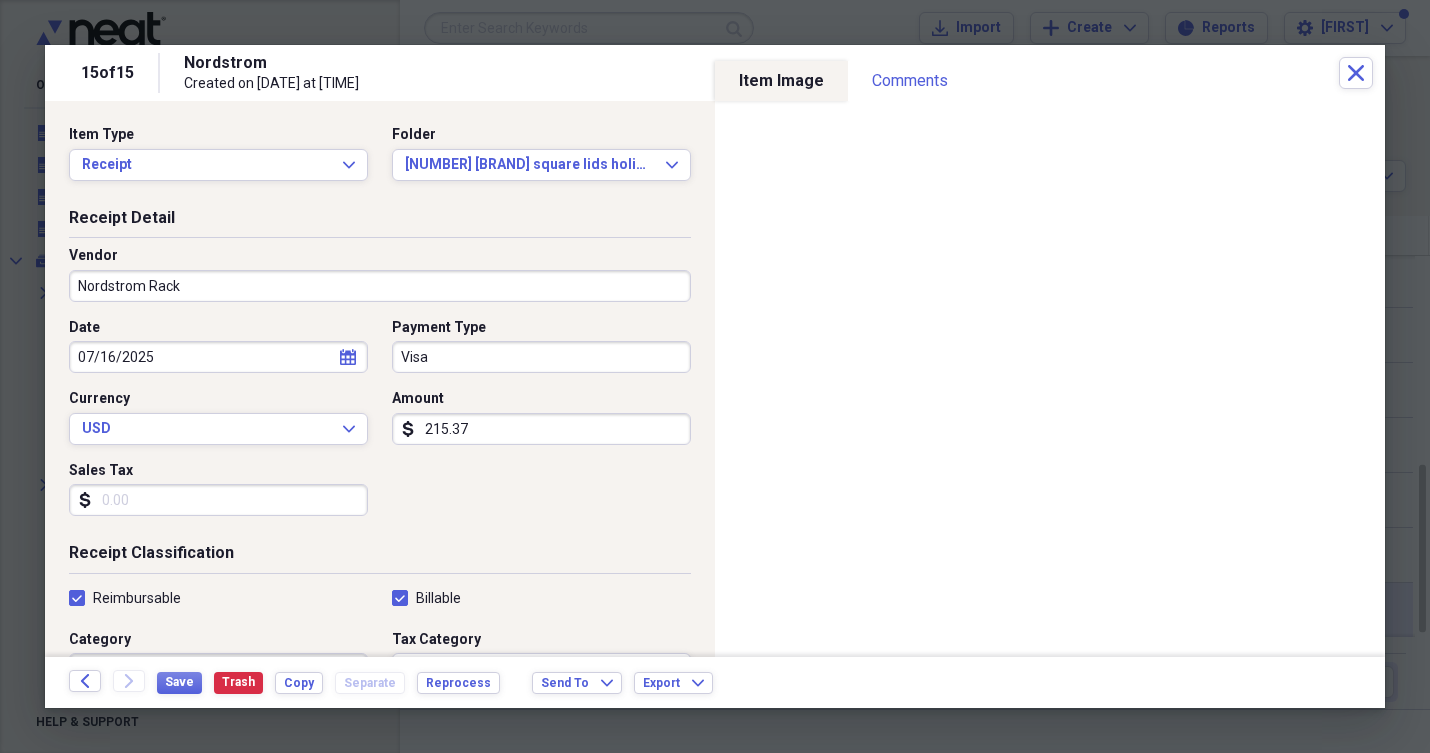 checkbox on "true" 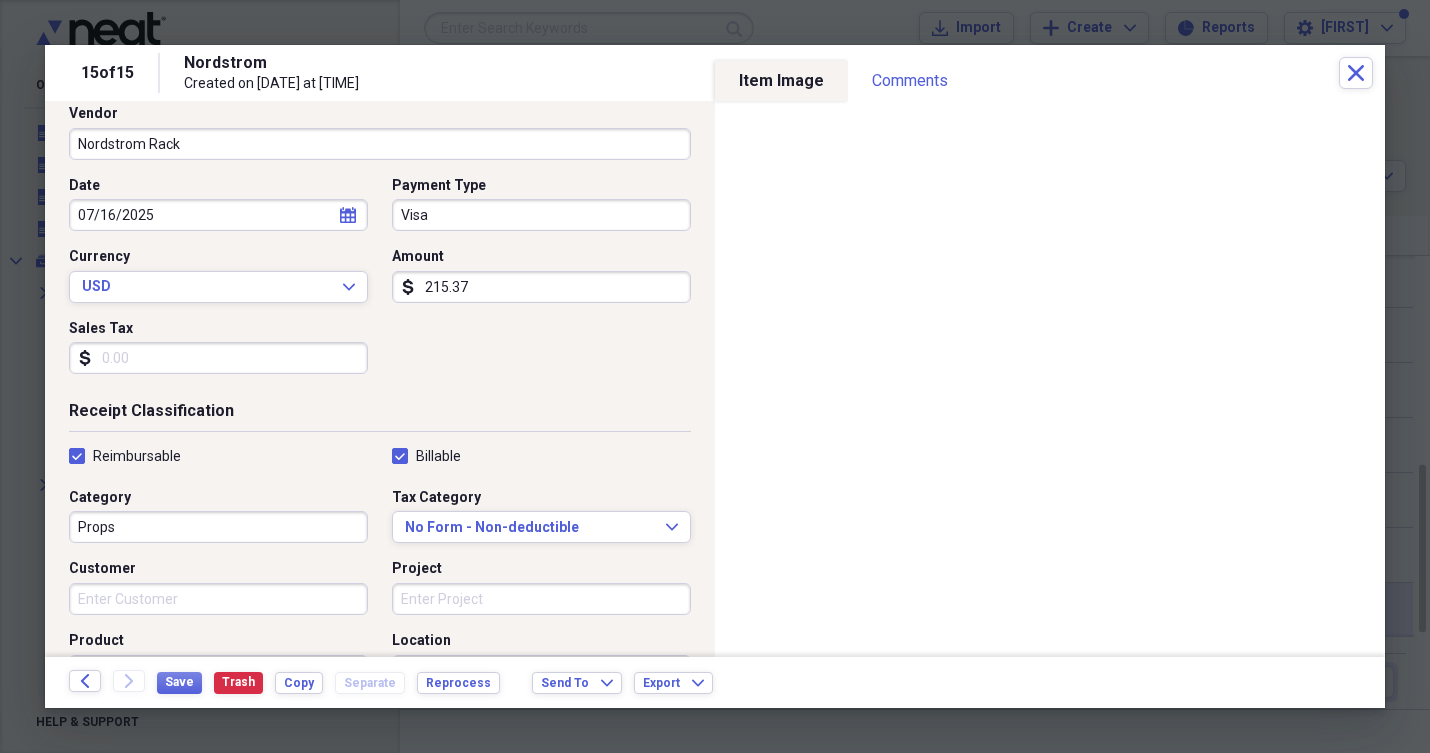 scroll, scrollTop: 148, scrollLeft: 0, axis: vertical 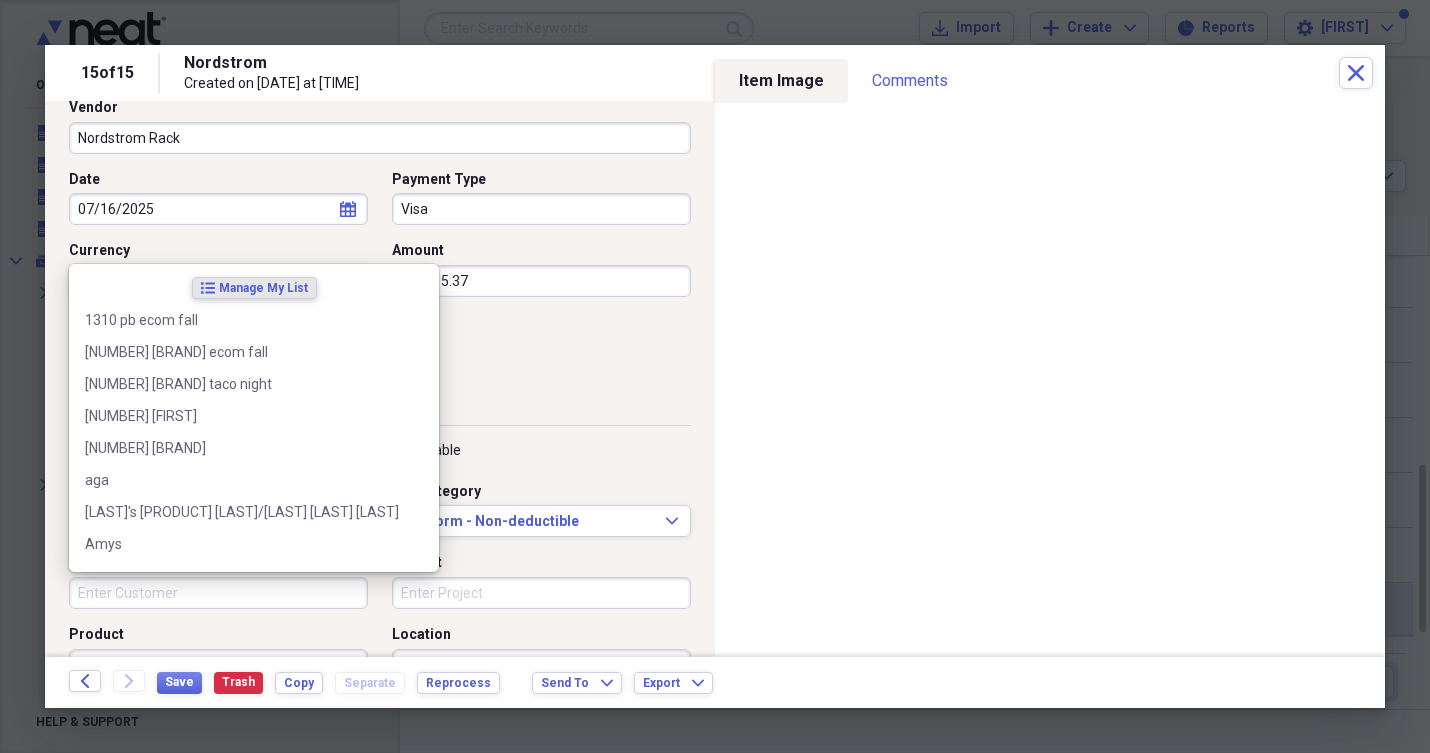 click on "Customer" at bounding box center (218, 593) 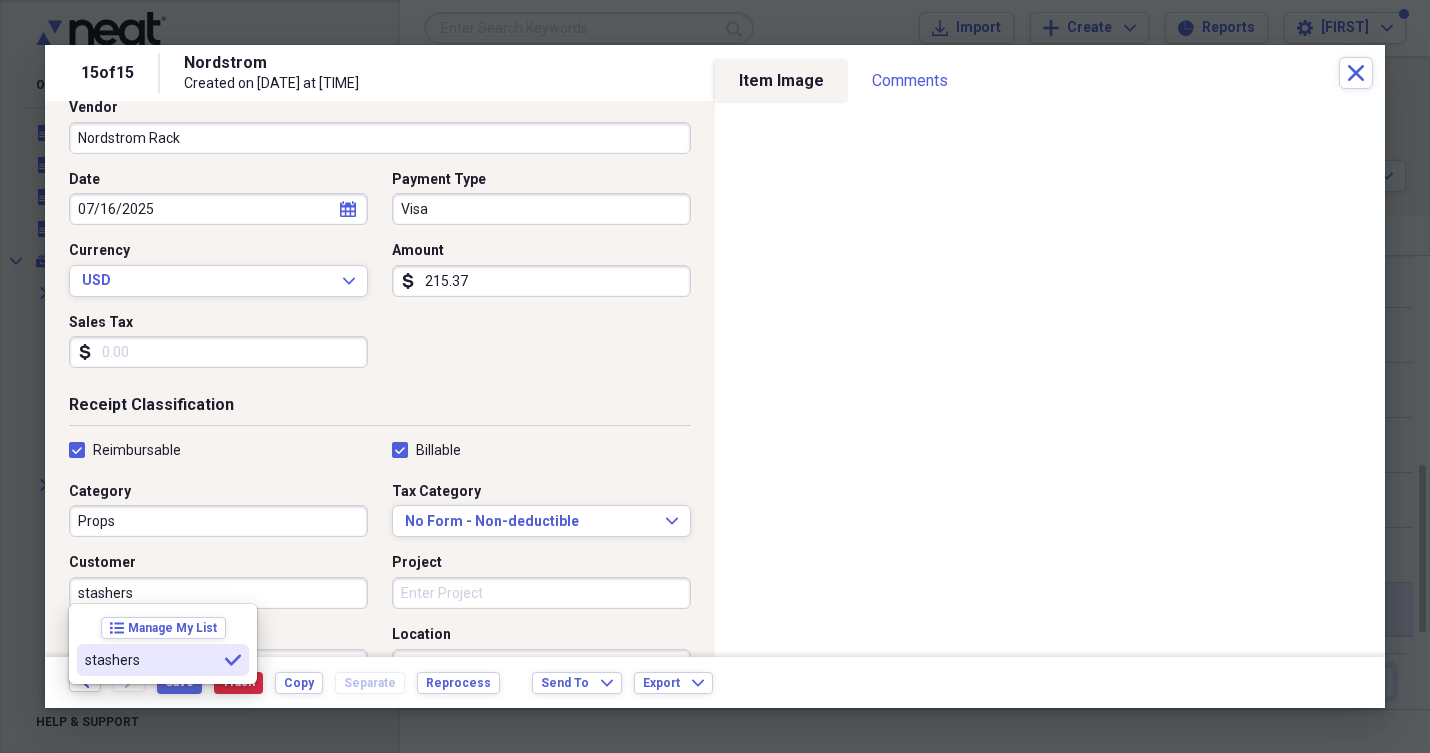 type on "stashers" 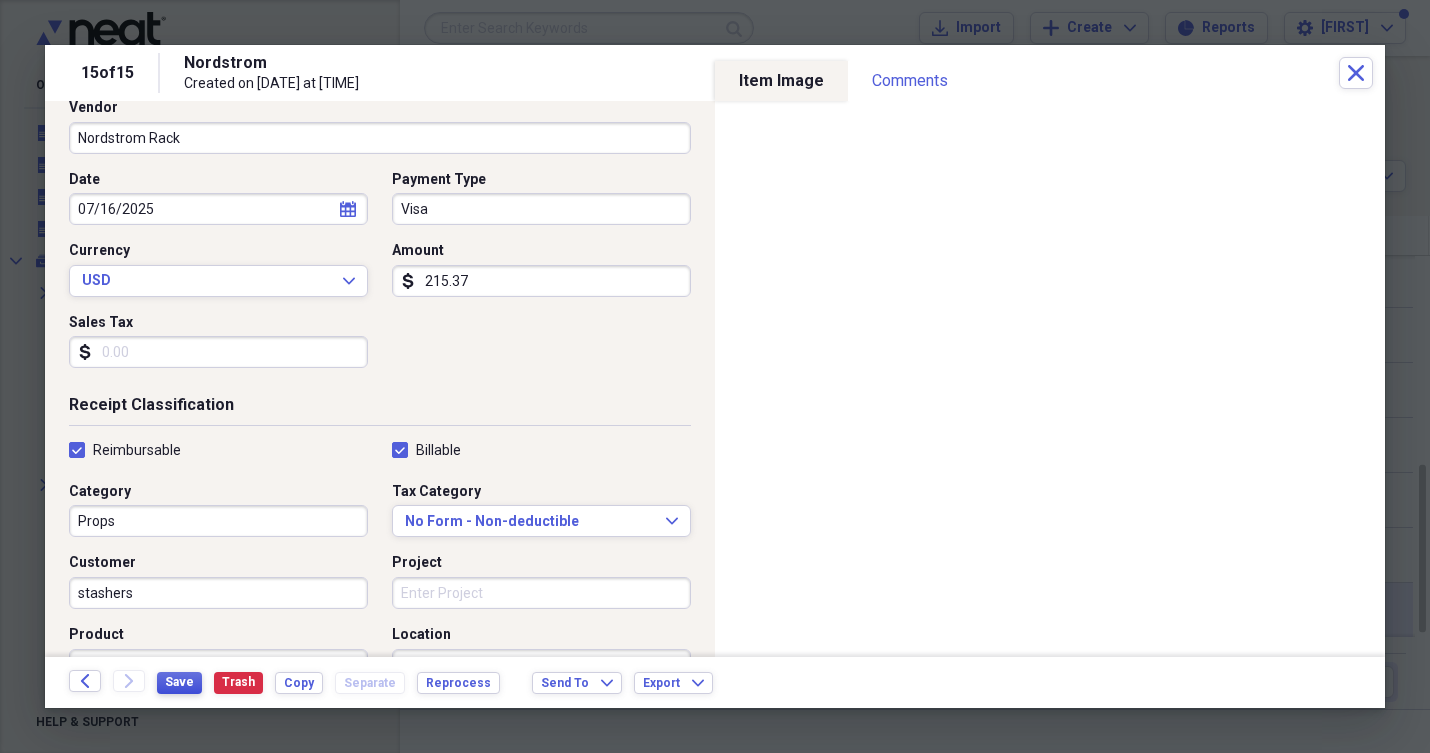 drag, startPoint x: 122, startPoint y: 664, endPoint x: 180, endPoint y: 682, distance: 60.728905 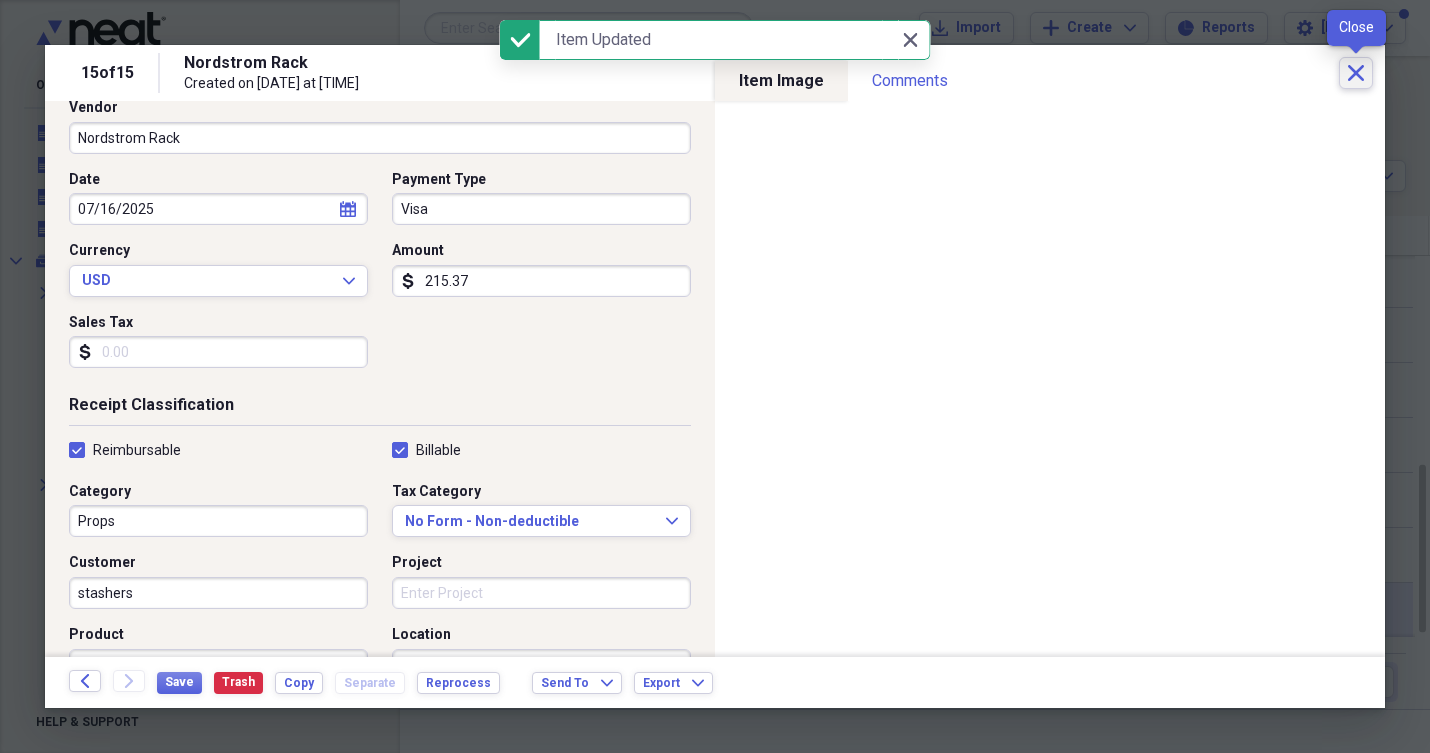 click 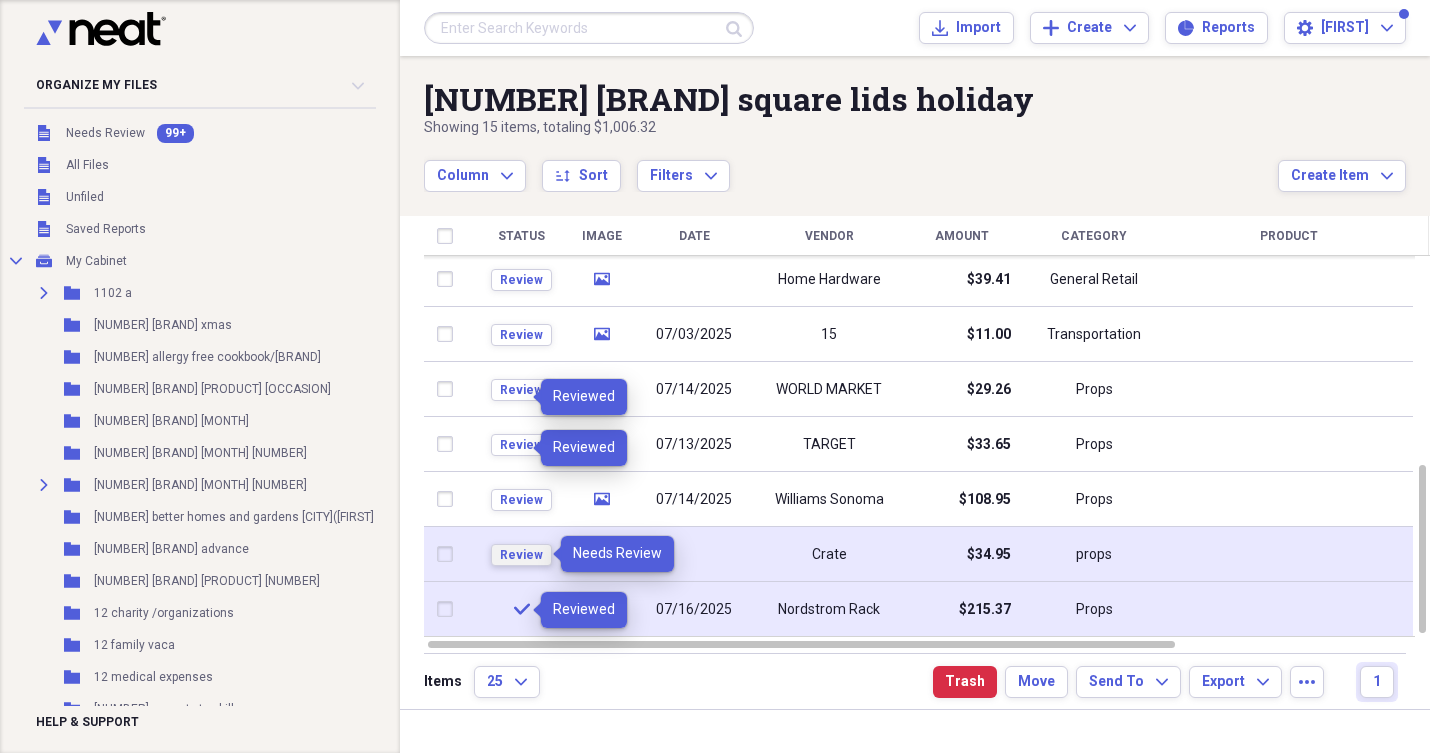 click on "Review" at bounding box center (521, 555) 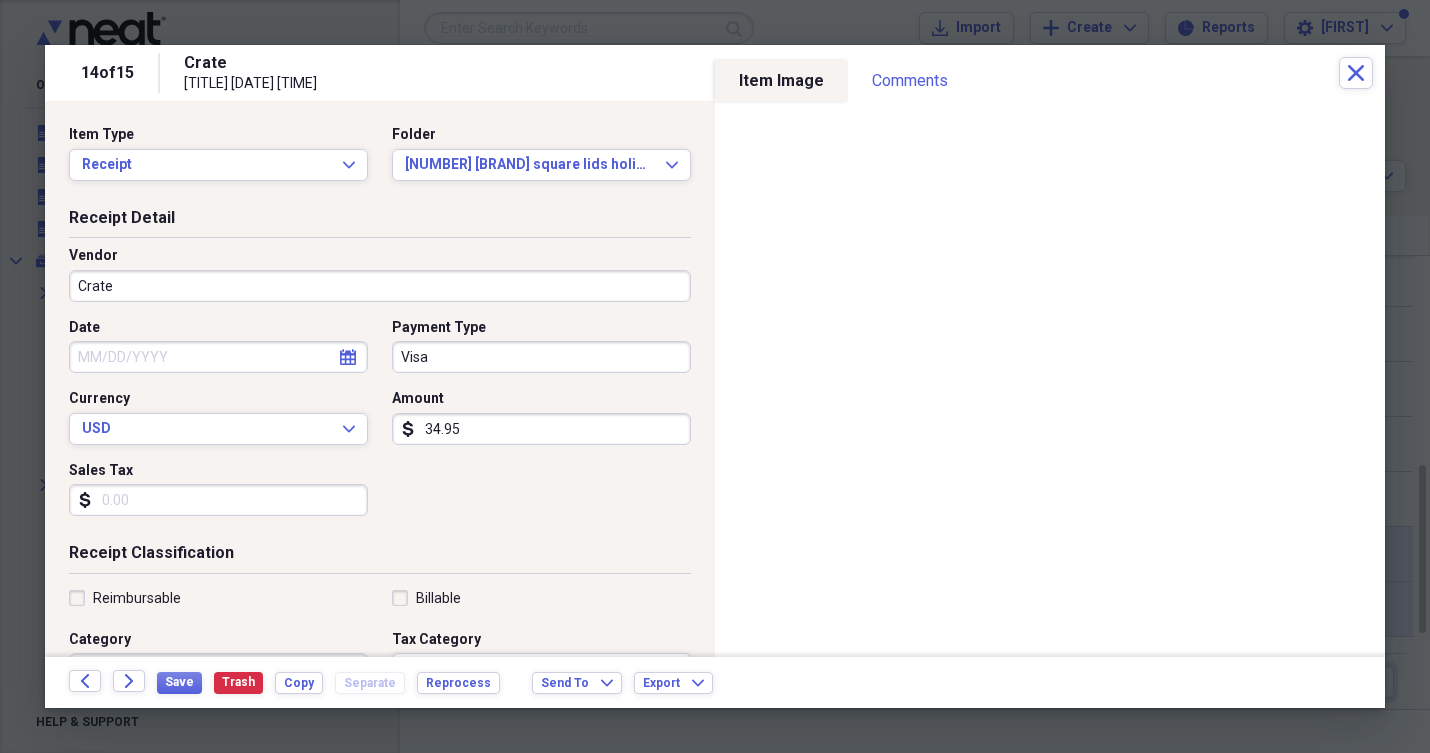 click on "Date" at bounding box center [218, 357] 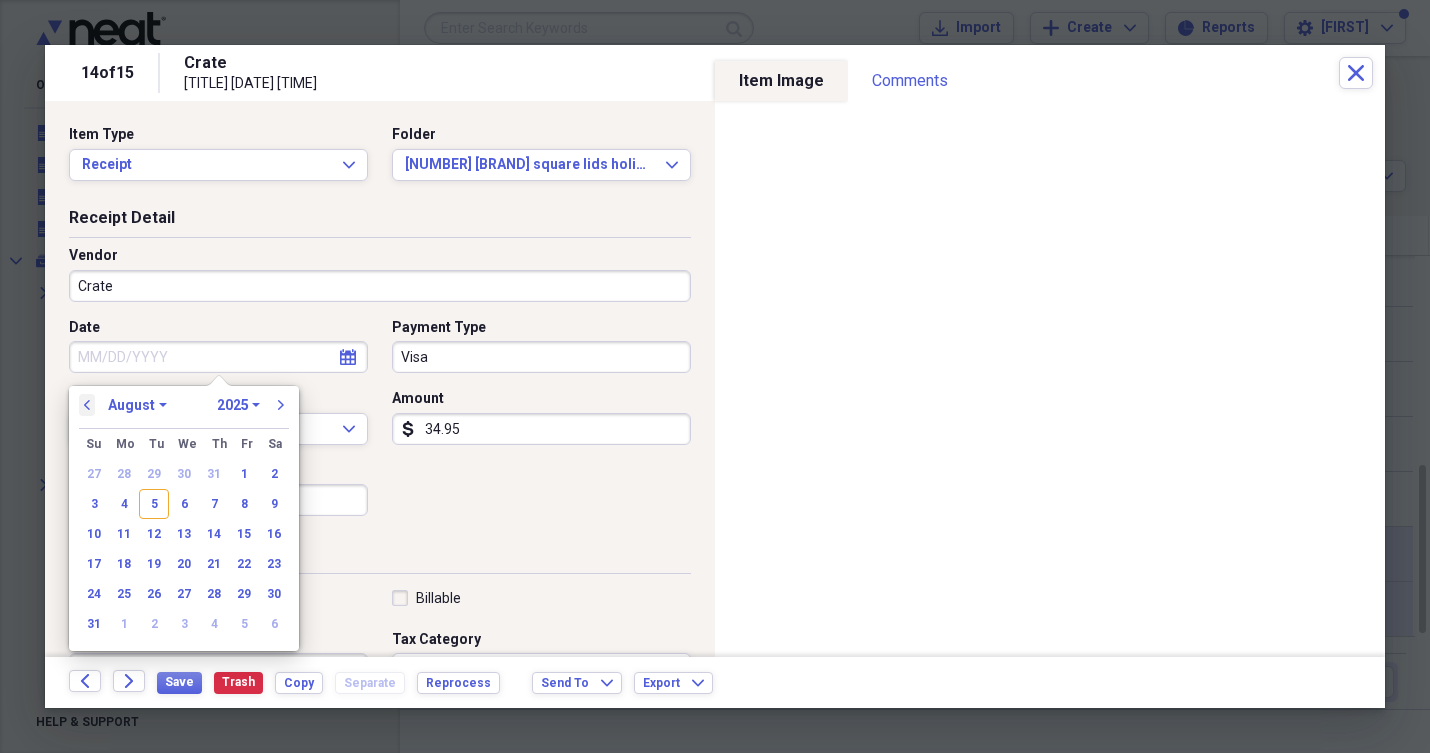 click on "previous" at bounding box center (87, 405) 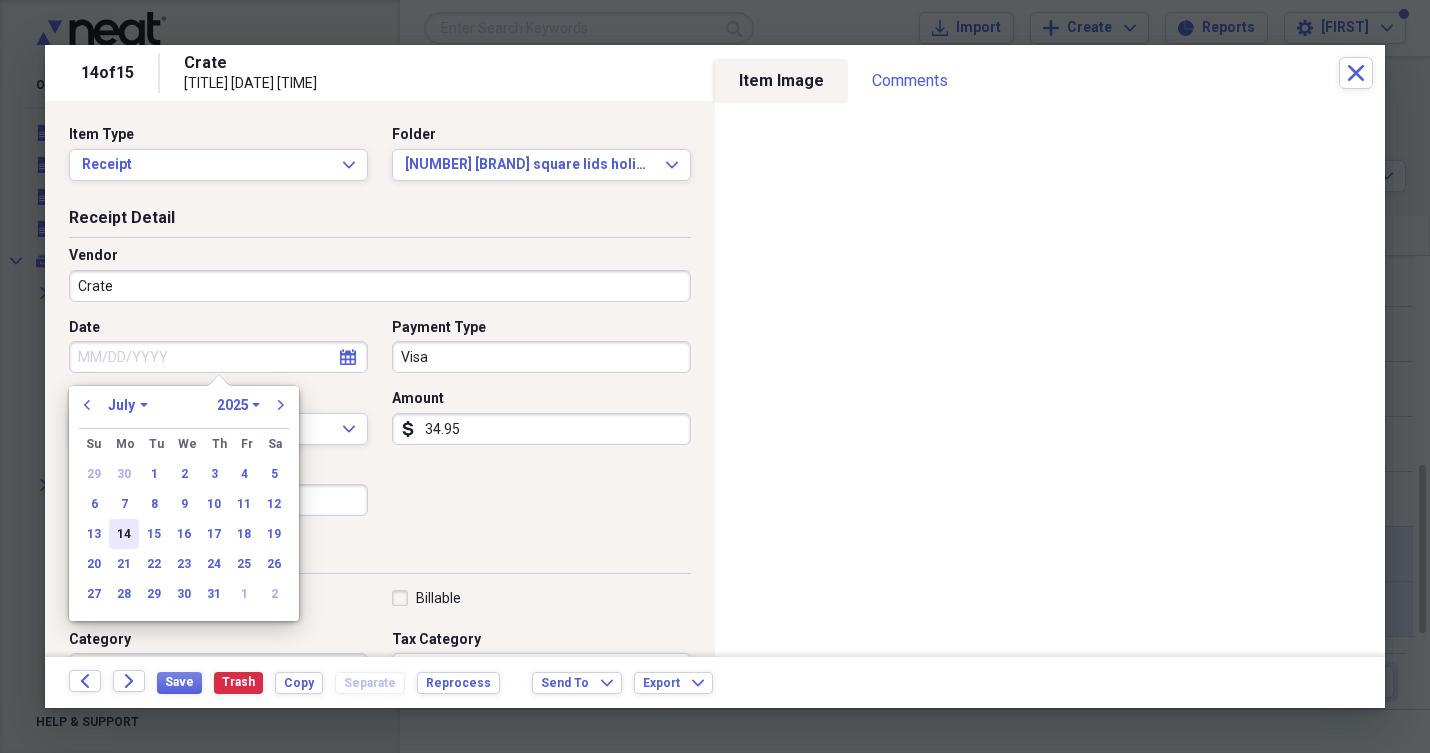 click on "14" at bounding box center (124, 534) 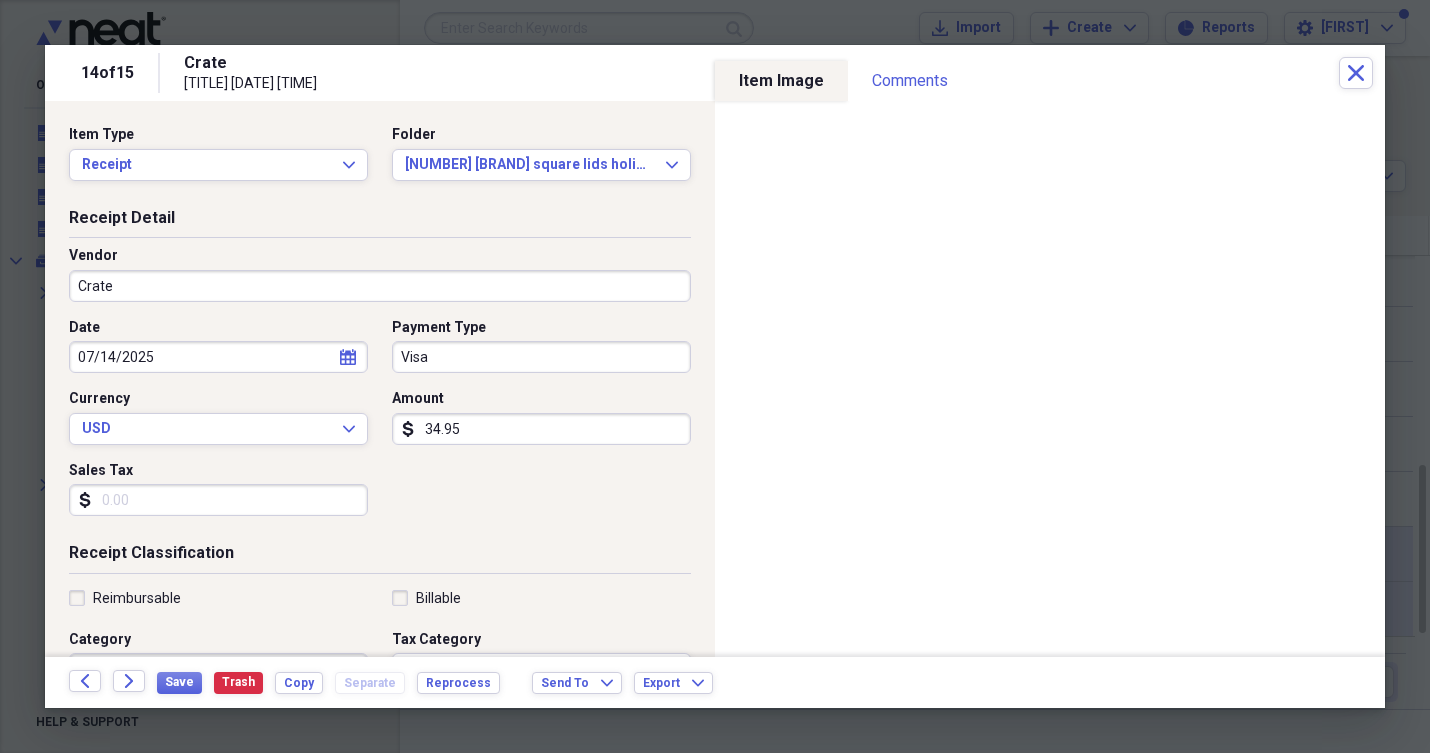 click on "Reimbursable" at bounding box center (125, 598) 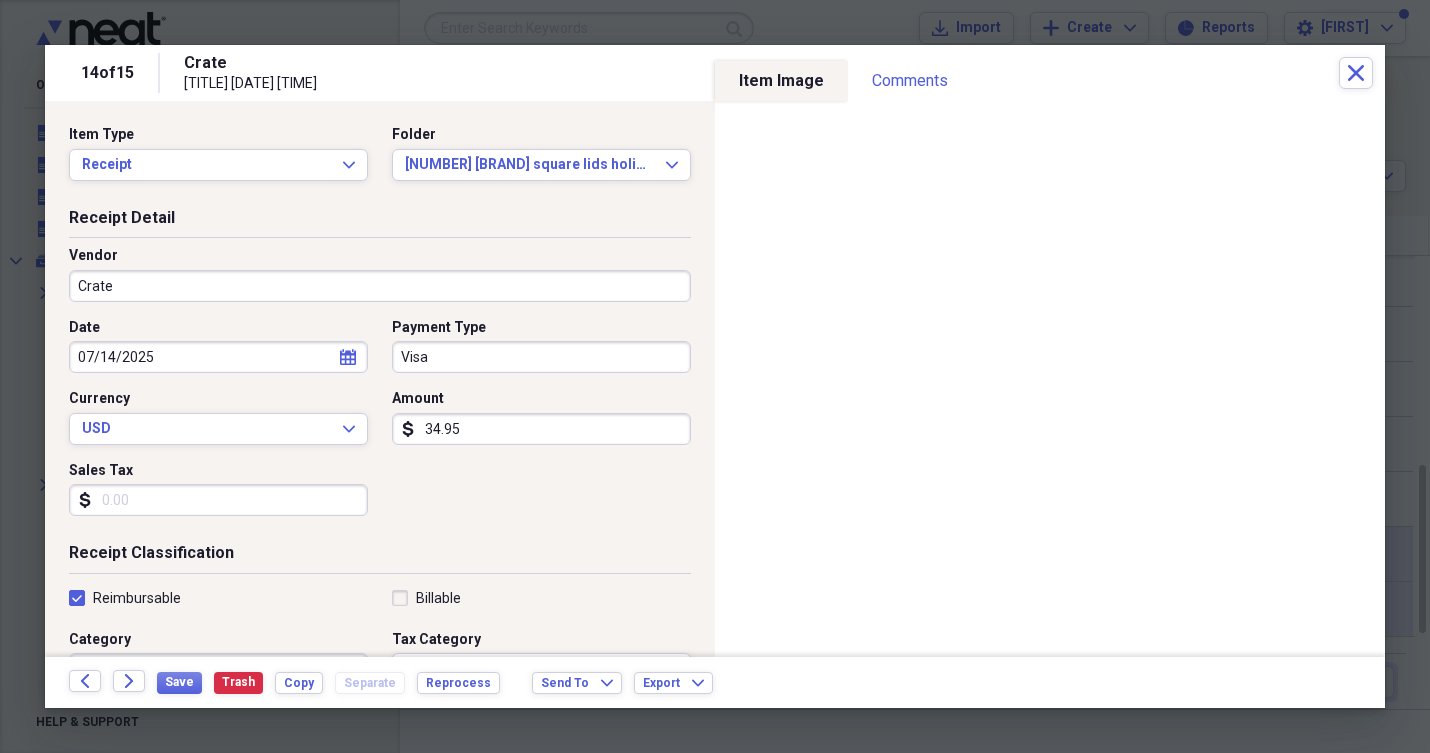 checkbox on "true" 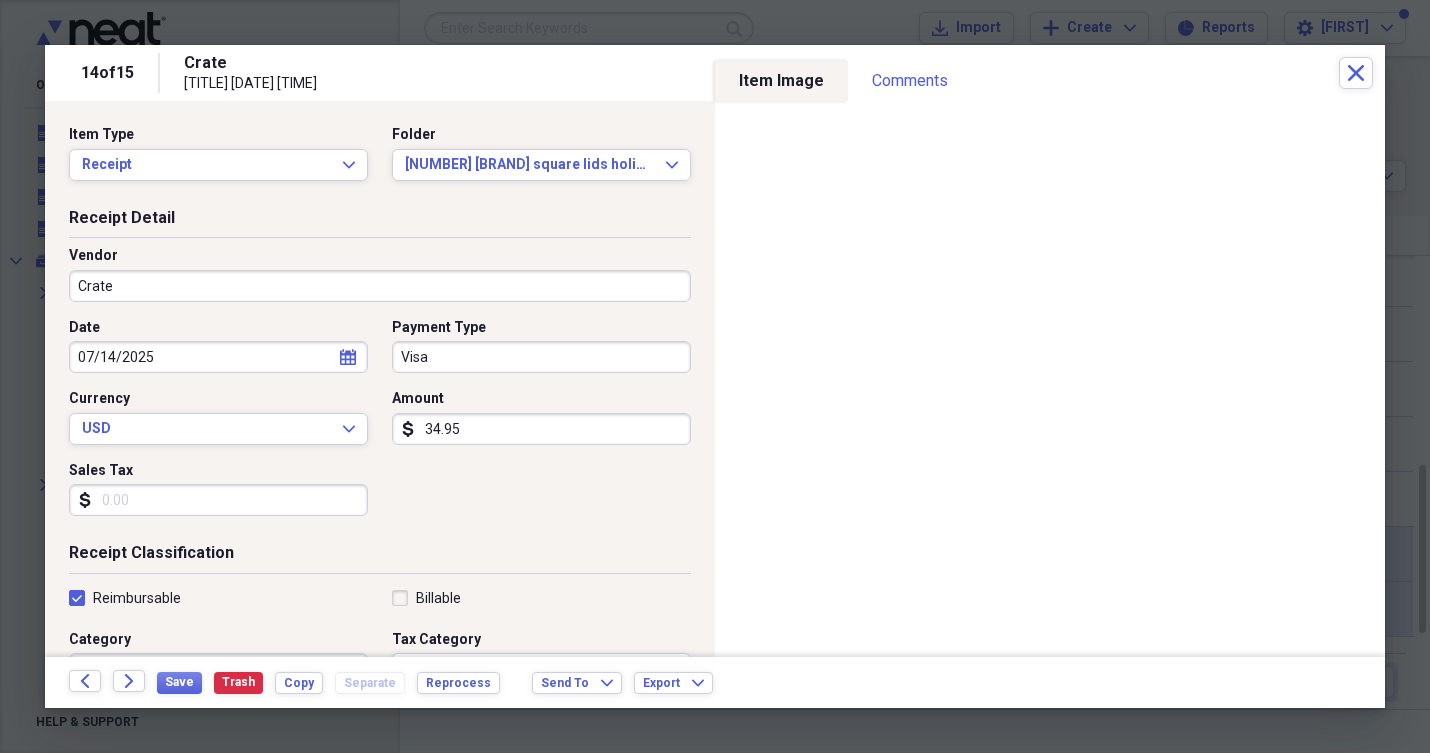 click on "Billable" at bounding box center (426, 598) 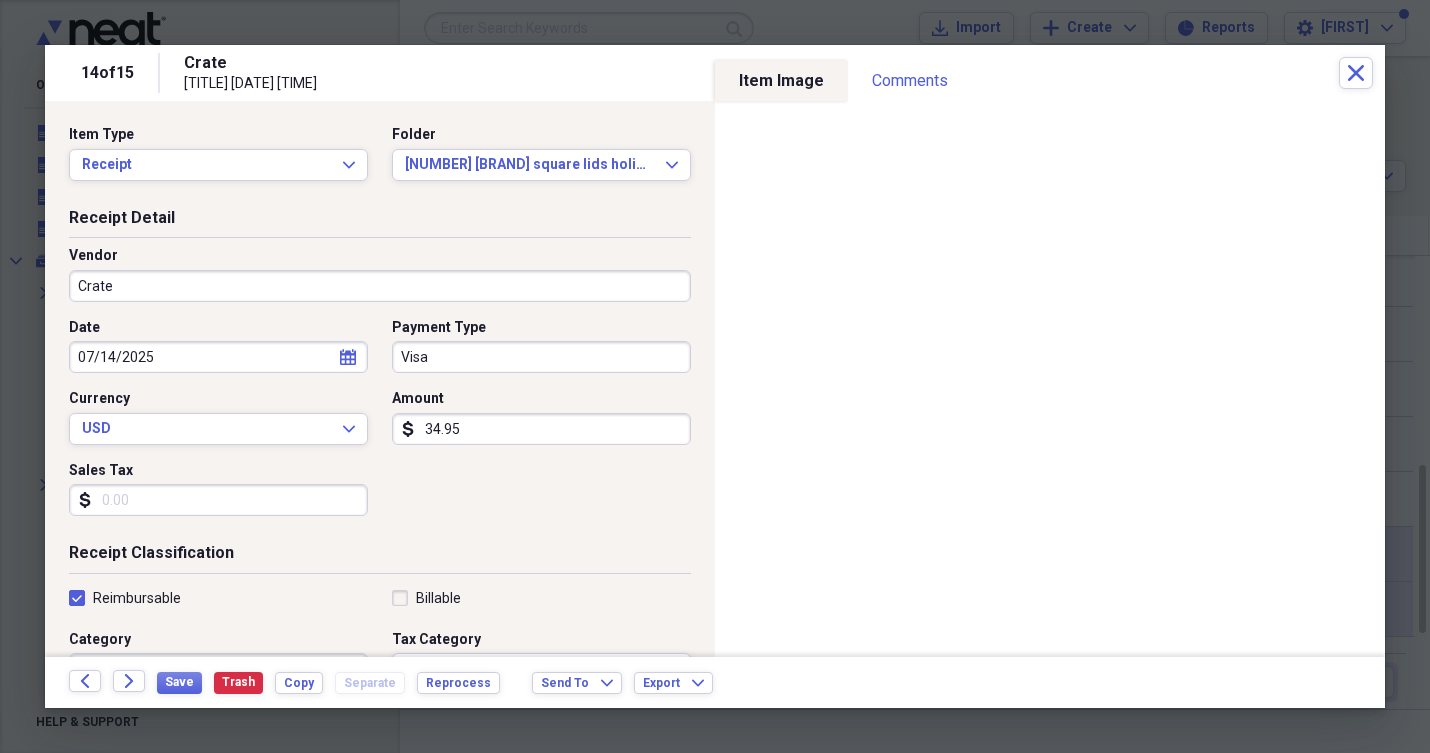 click on "Billable" at bounding box center [392, 597] 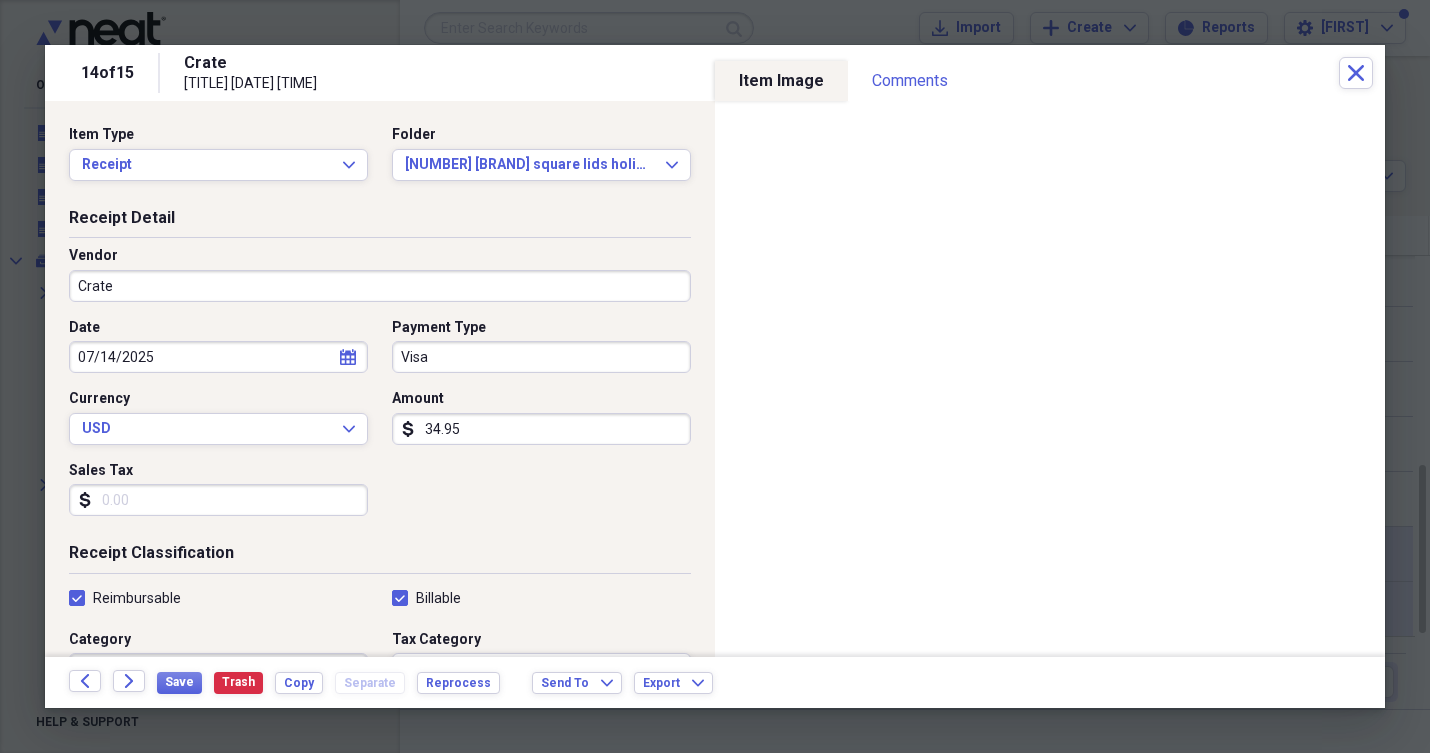 checkbox on "true" 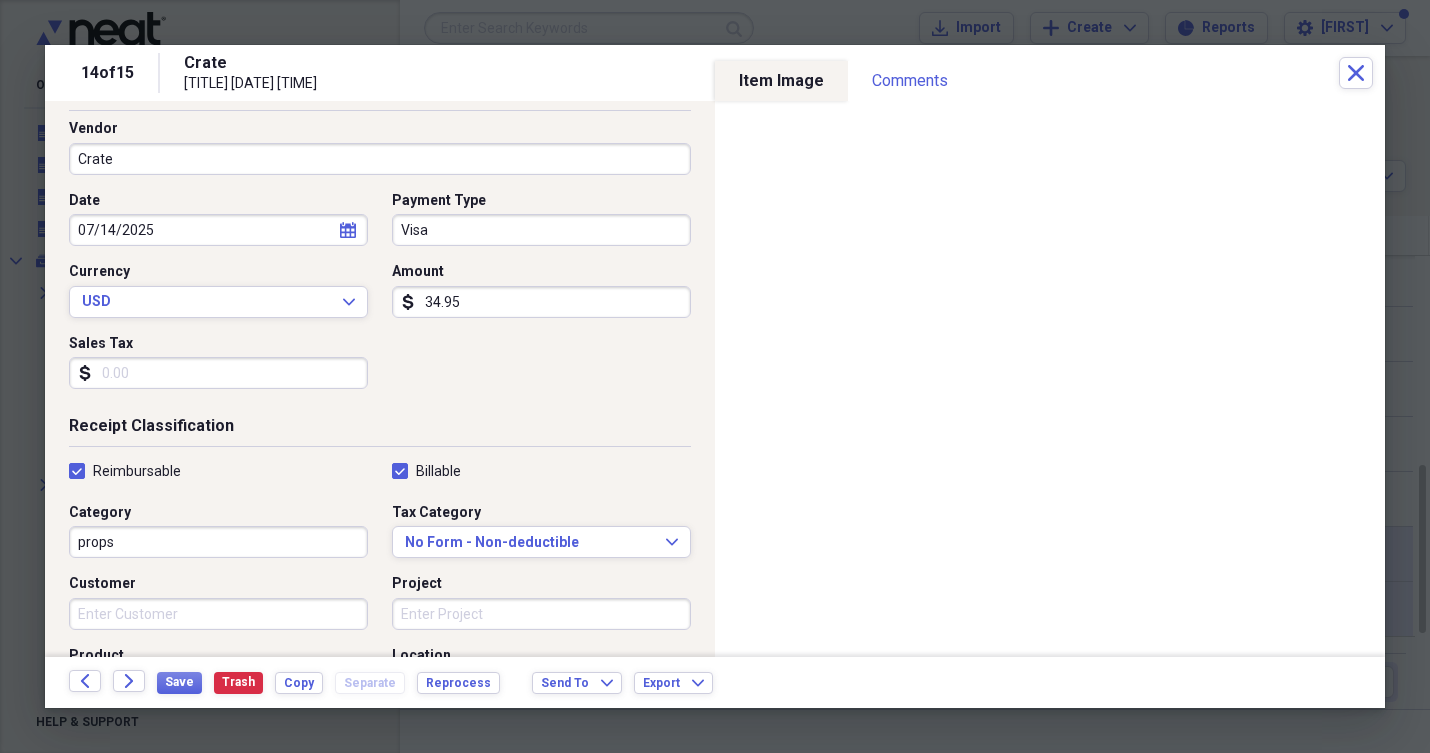 scroll, scrollTop: 128, scrollLeft: 0, axis: vertical 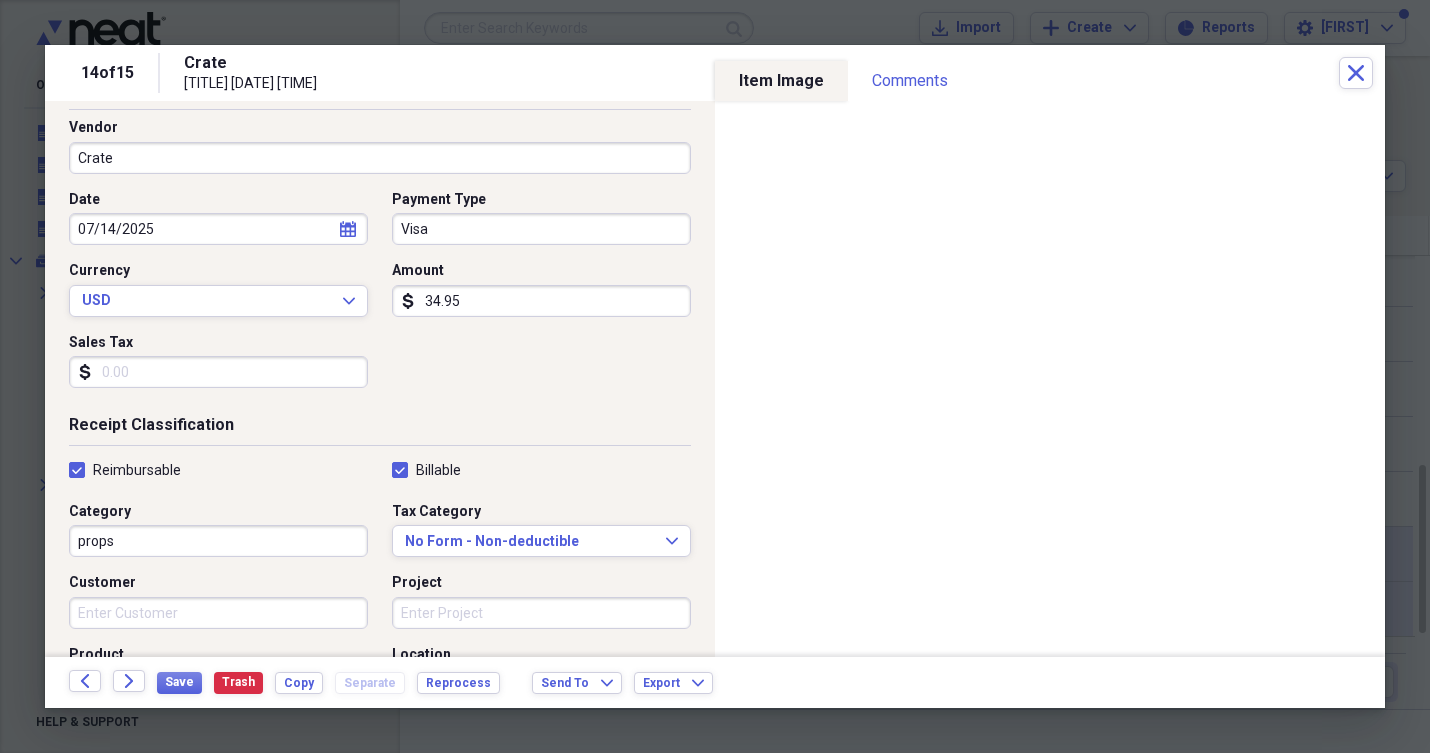 click on "Customer" at bounding box center (218, 613) 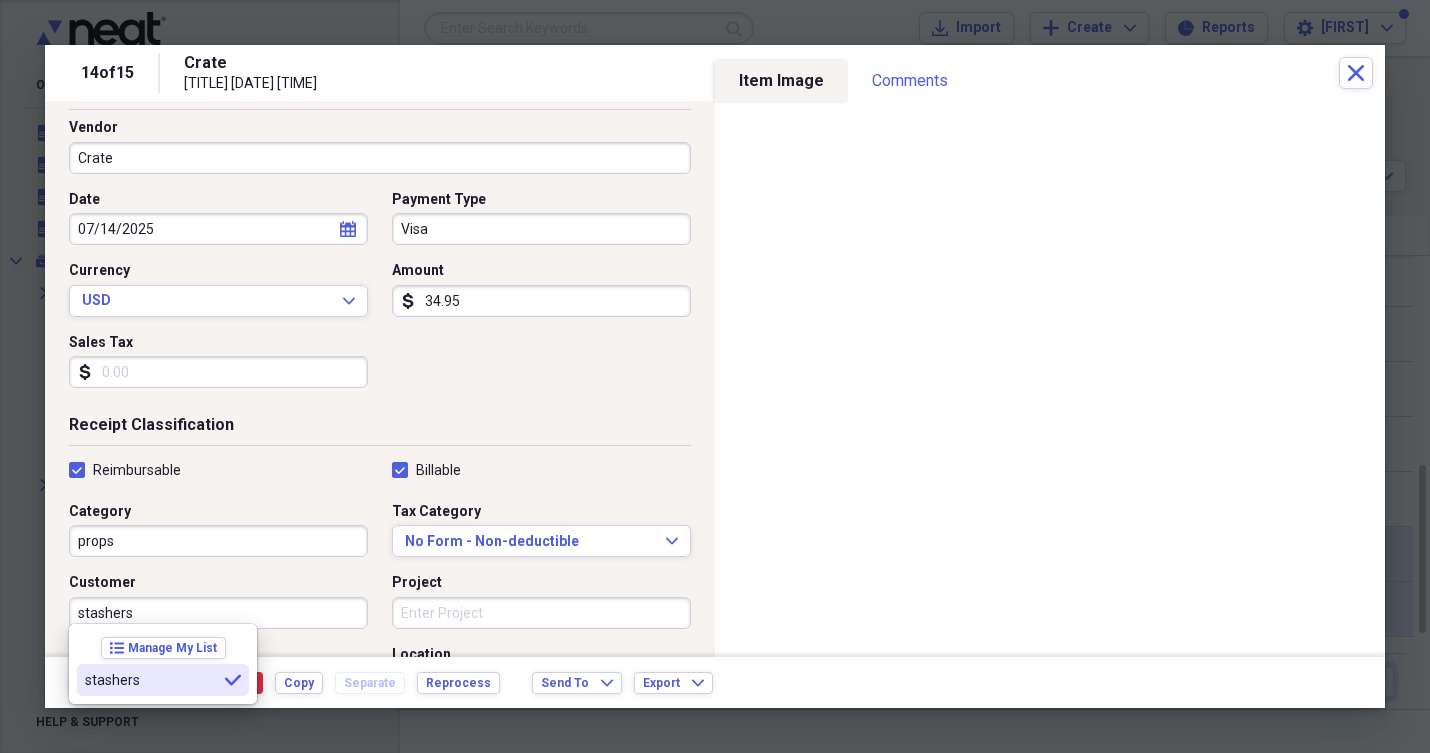 type on "stashers" 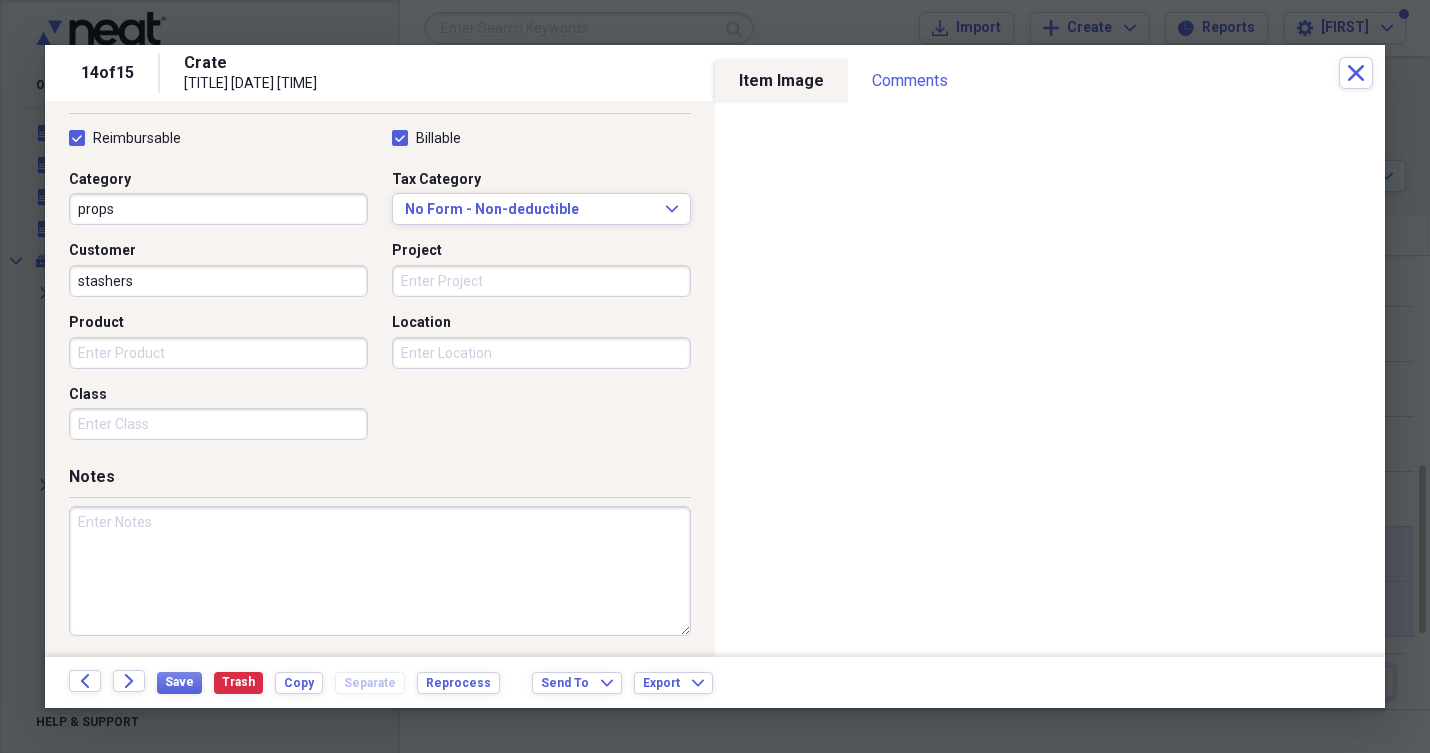 scroll, scrollTop: 458, scrollLeft: 0, axis: vertical 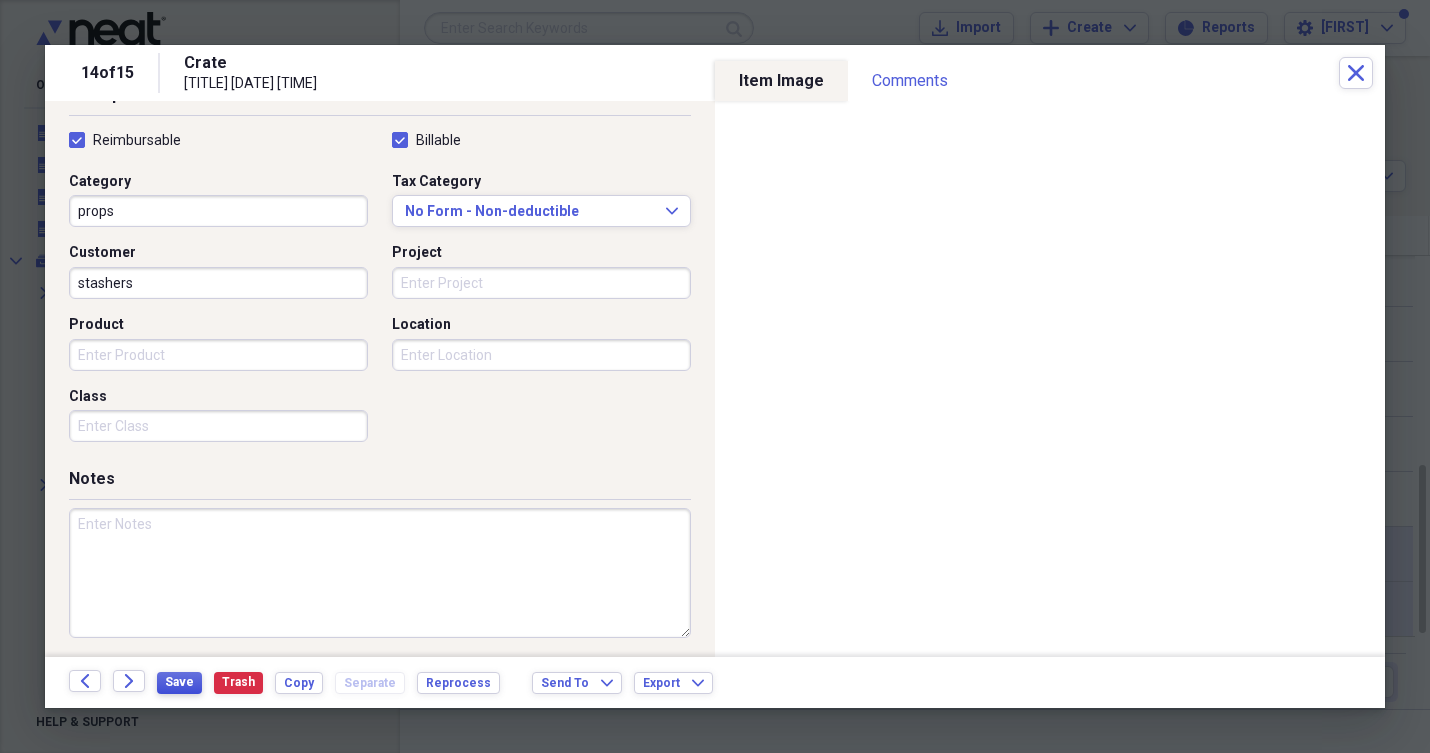 click on "Save" at bounding box center [179, 682] 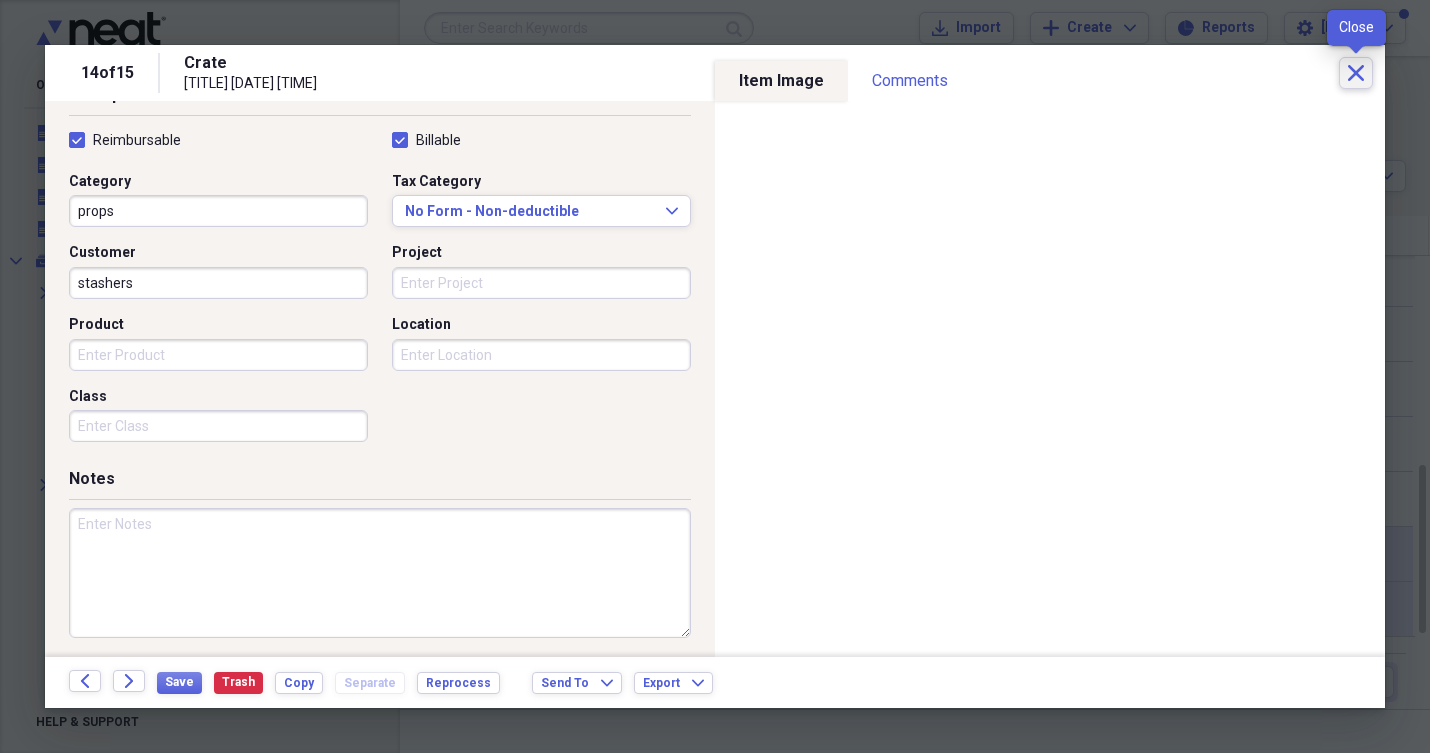 click 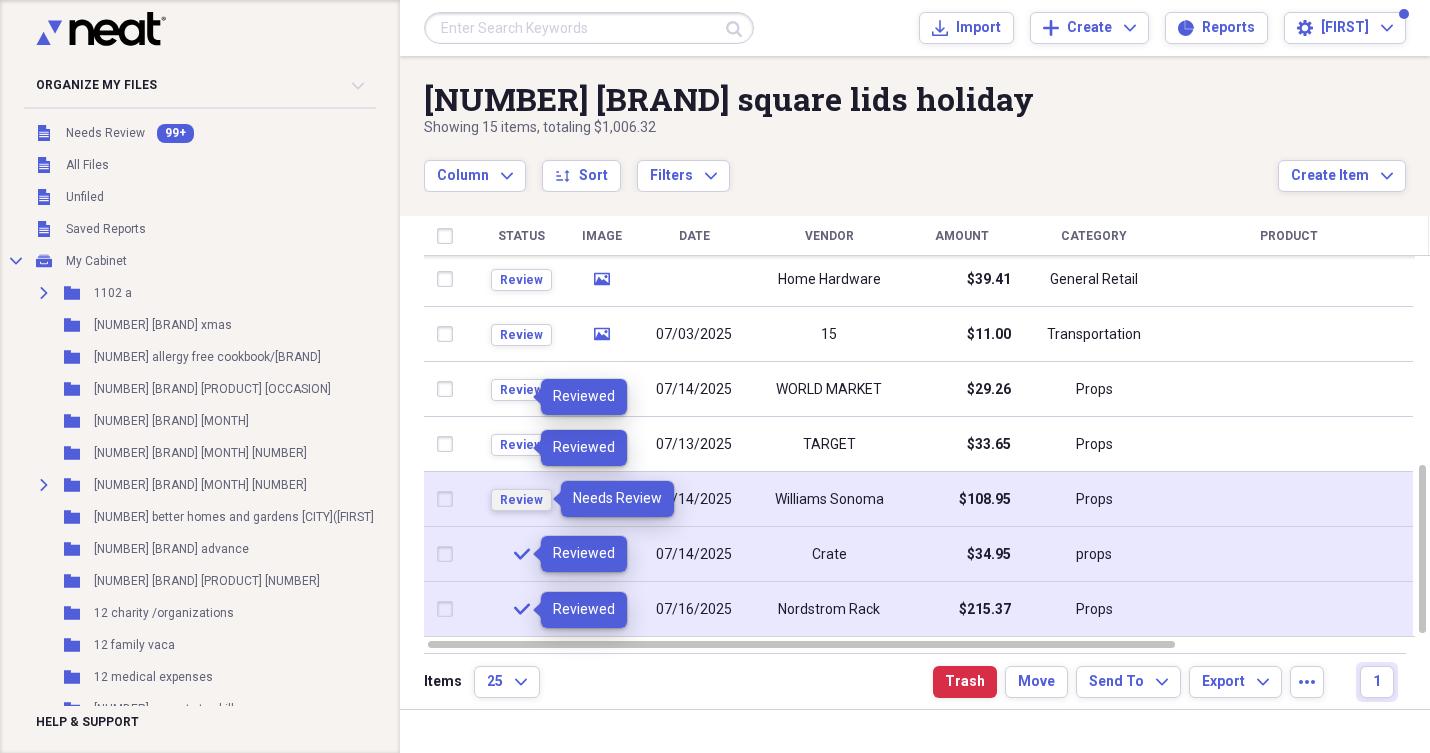 click on "Review" at bounding box center [521, 500] 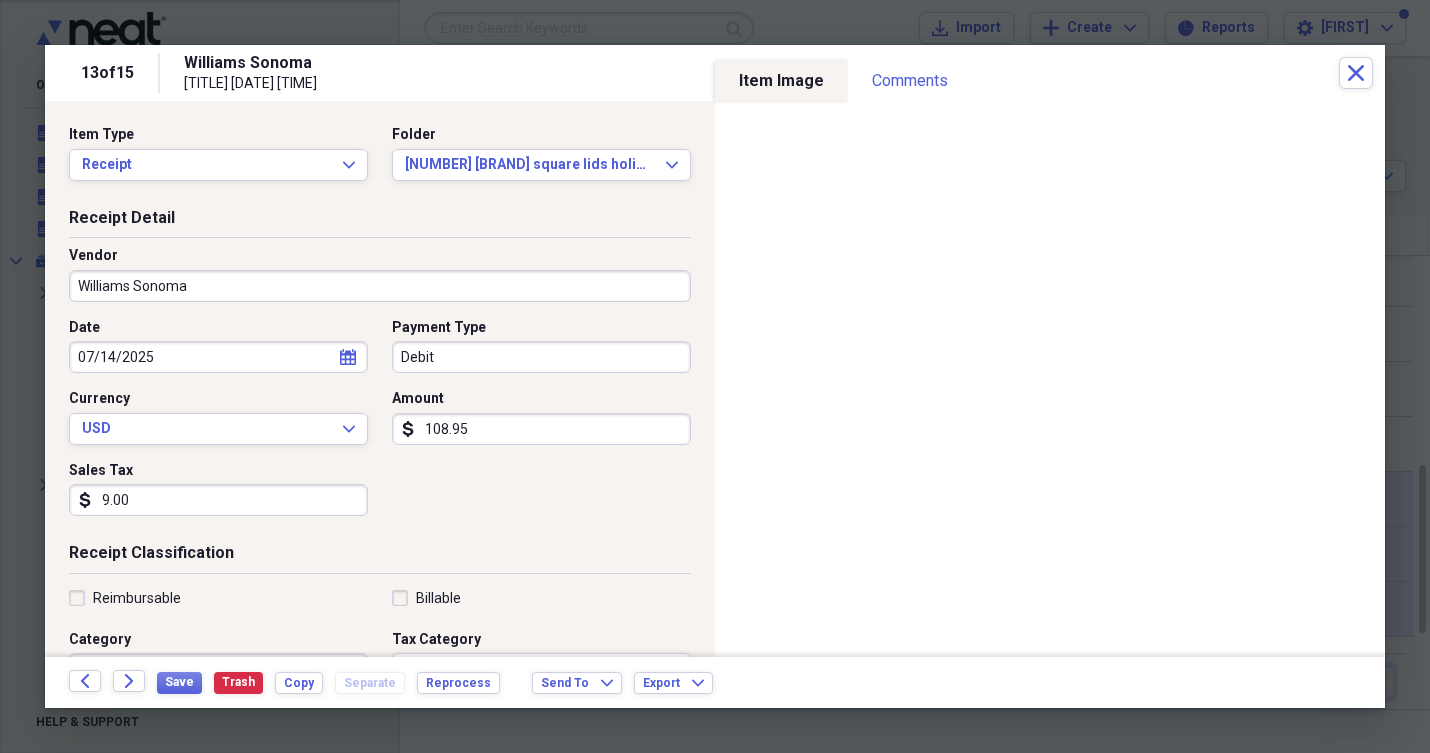scroll, scrollTop: 115, scrollLeft: 0, axis: vertical 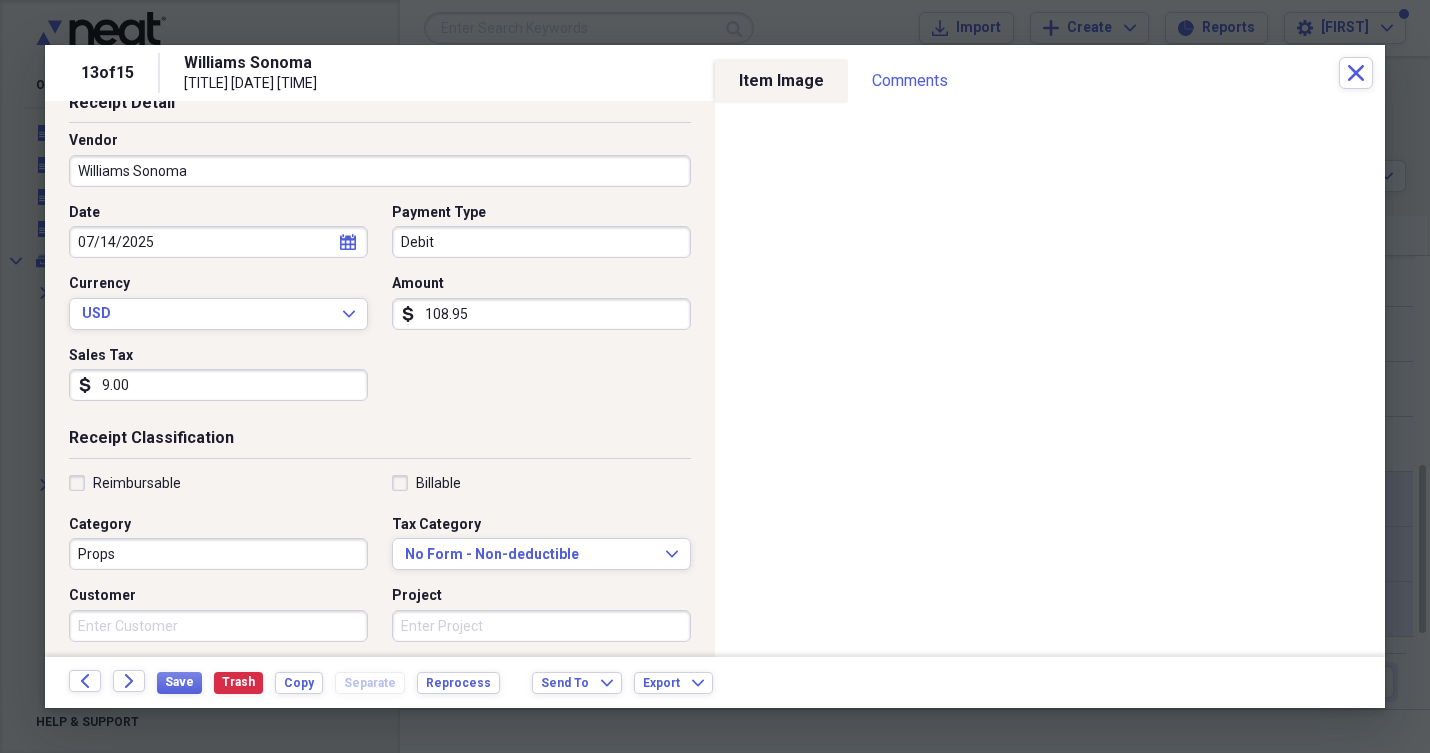 click on "Reimbursable" at bounding box center (125, 483) 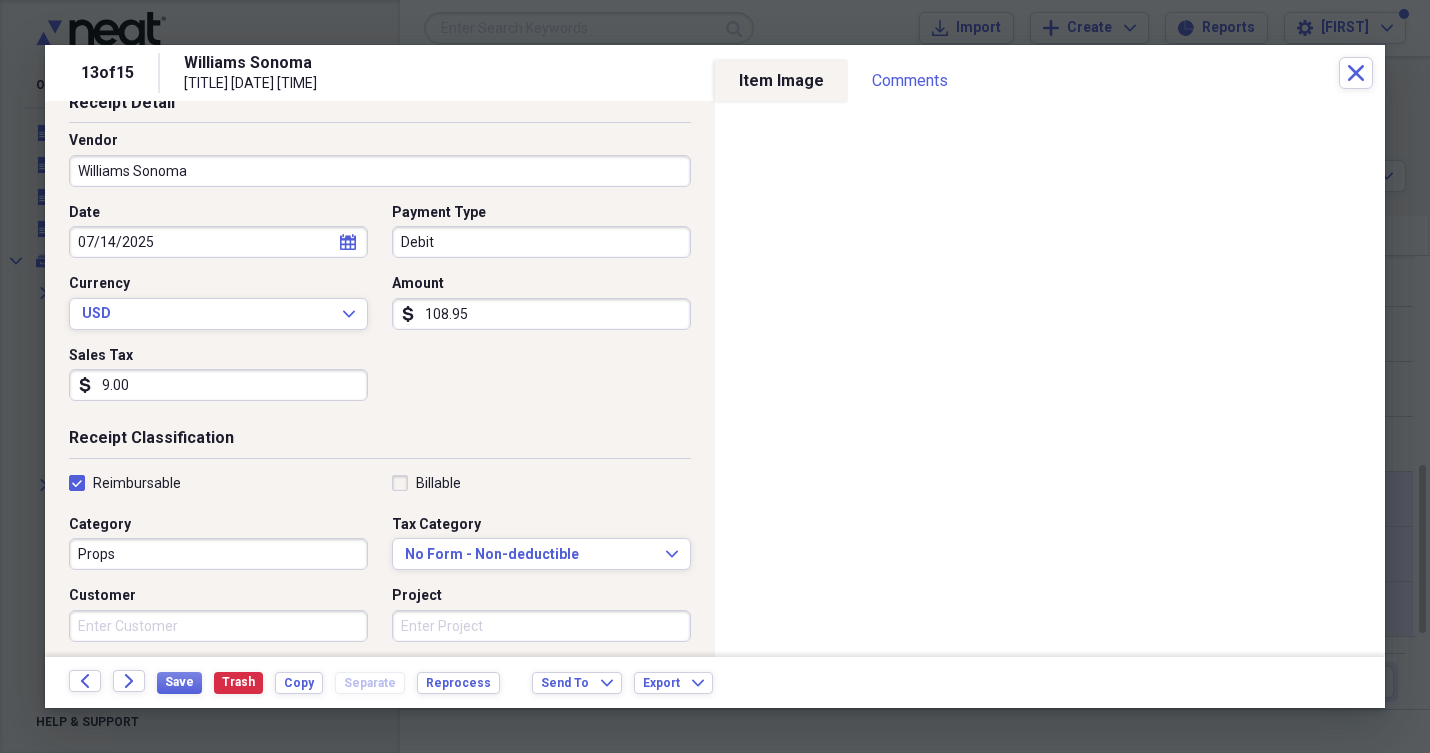 checkbox on "true" 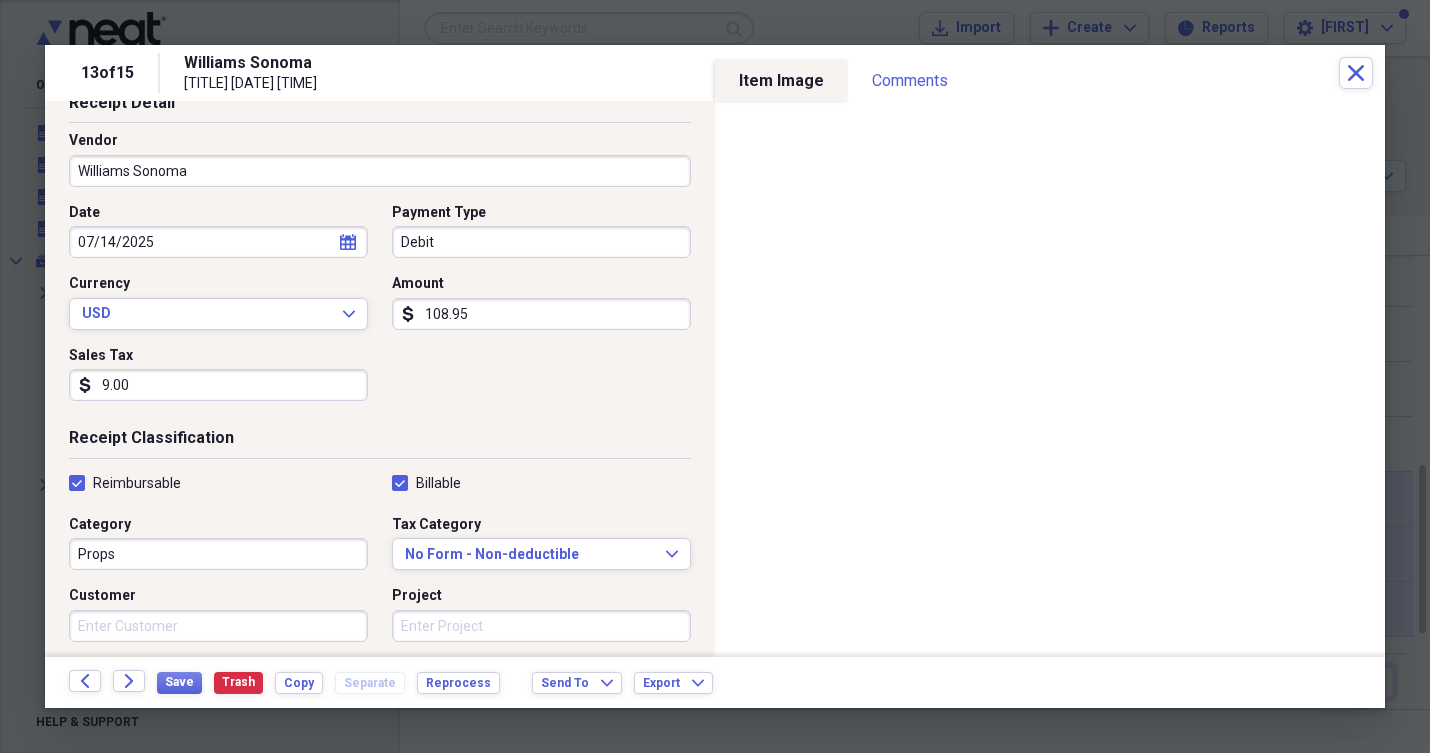checkbox on "true" 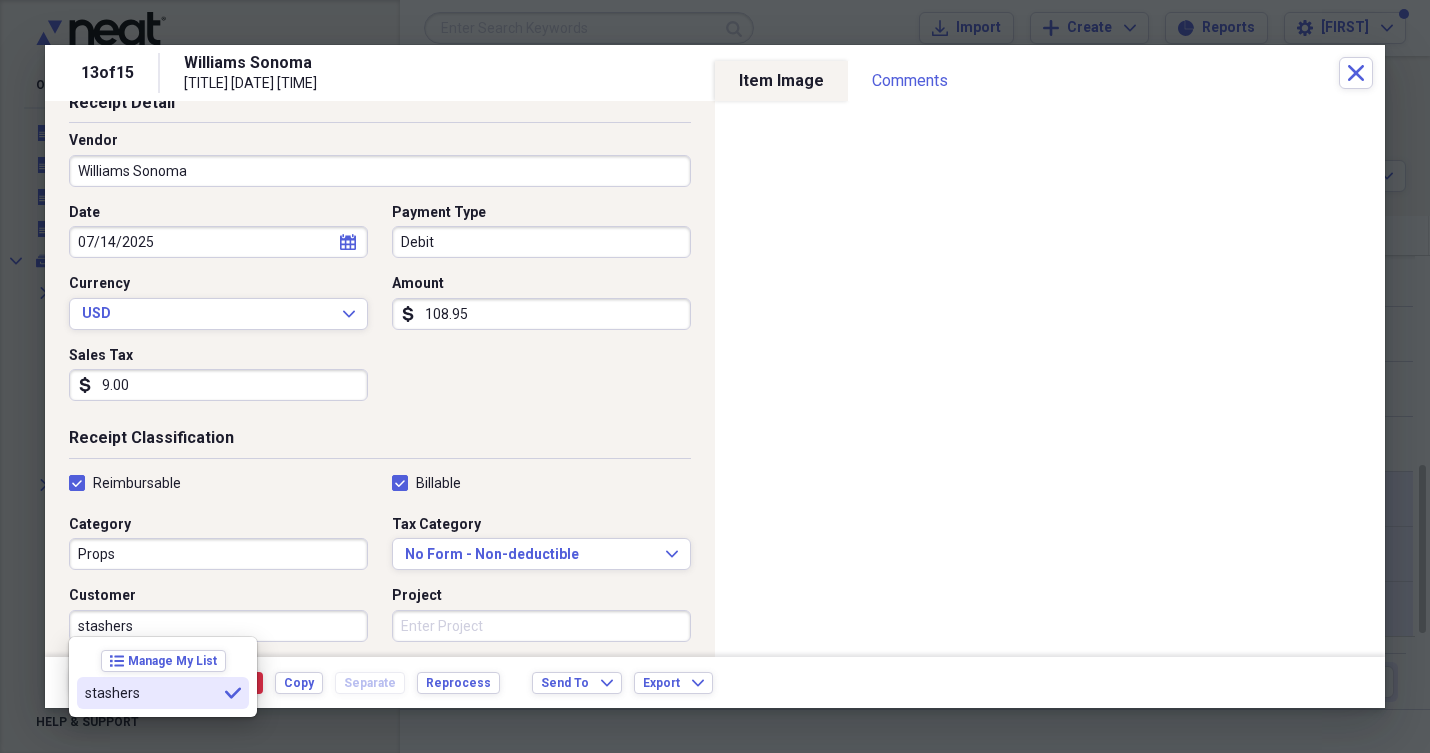 type on "stashers" 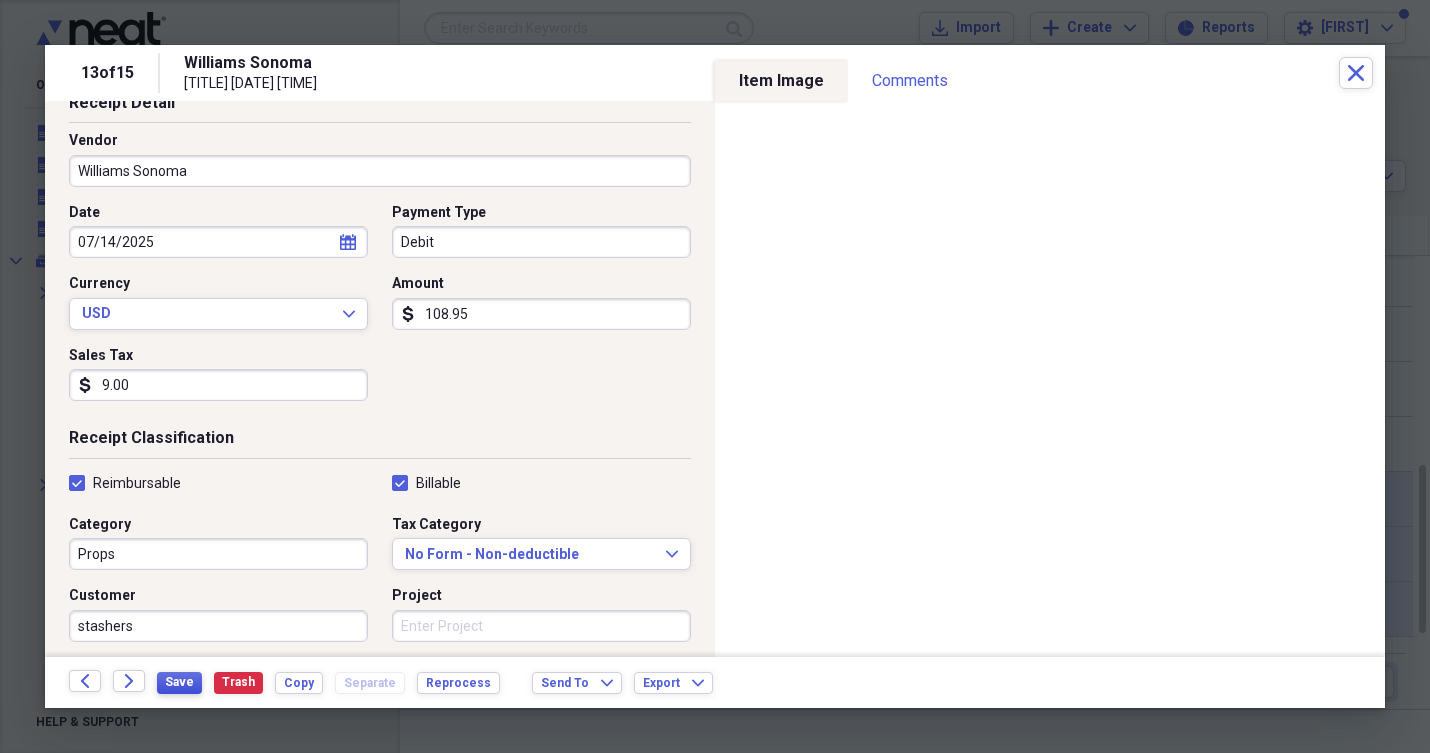 drag, startPoint x: 115, startPoint y: 690, endPoint x: 182, endPoint y: 680, distance: 67.74216 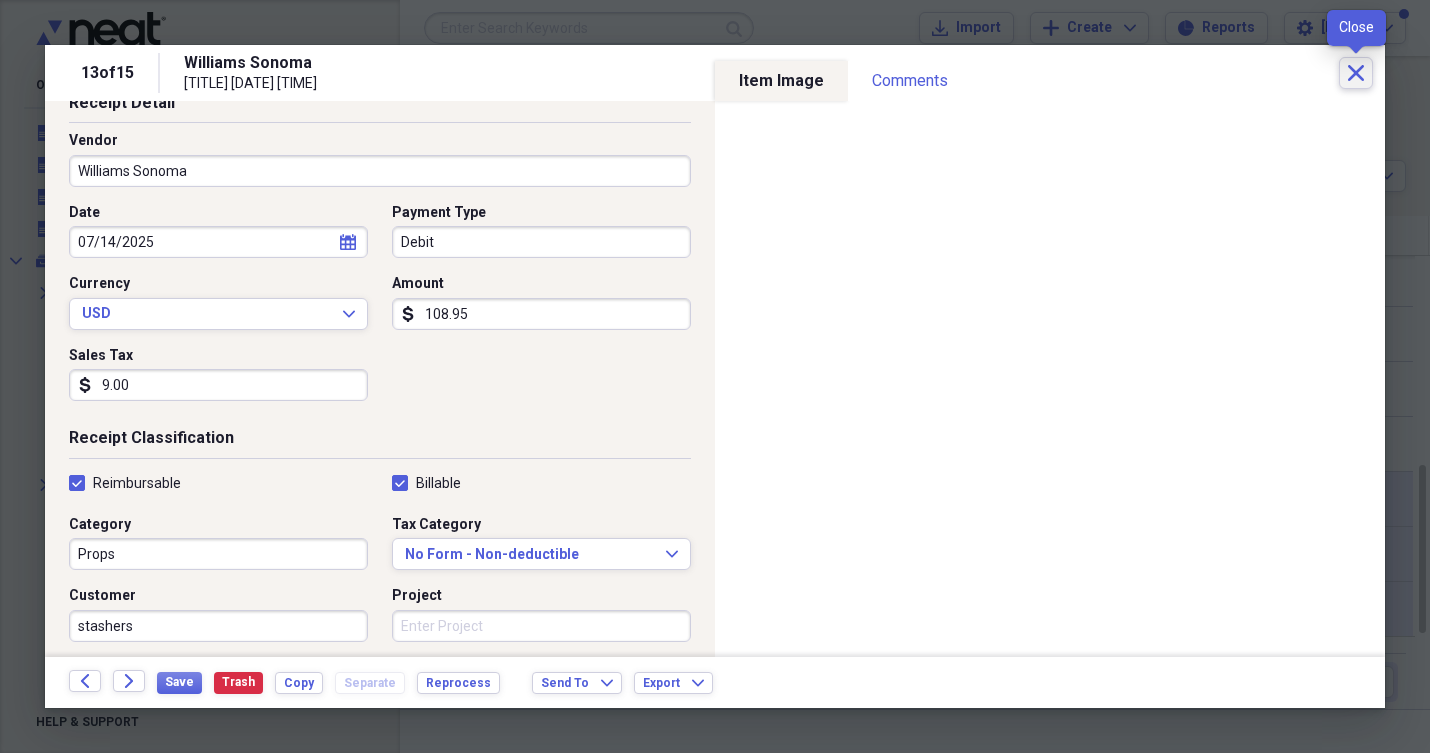 click 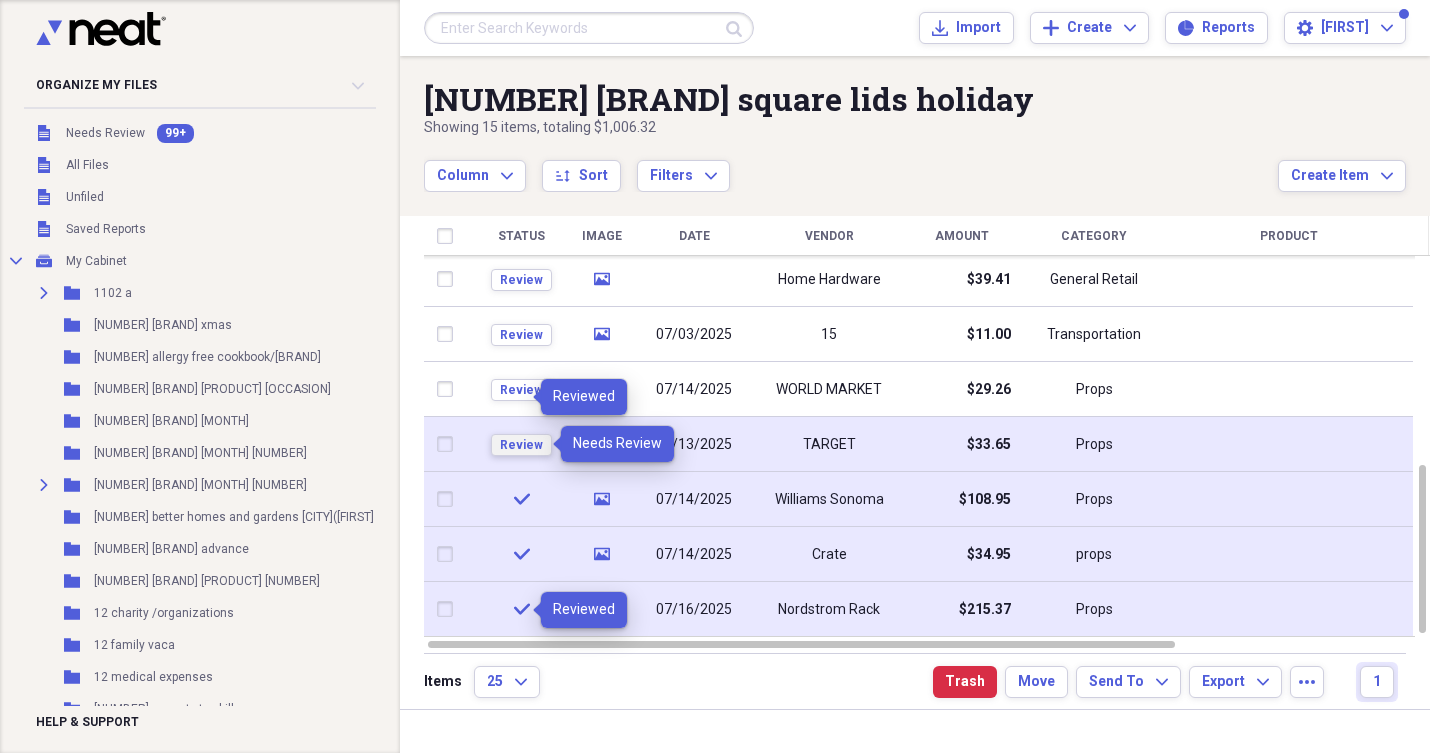 click on "Review" at bounding box center [521, 445] 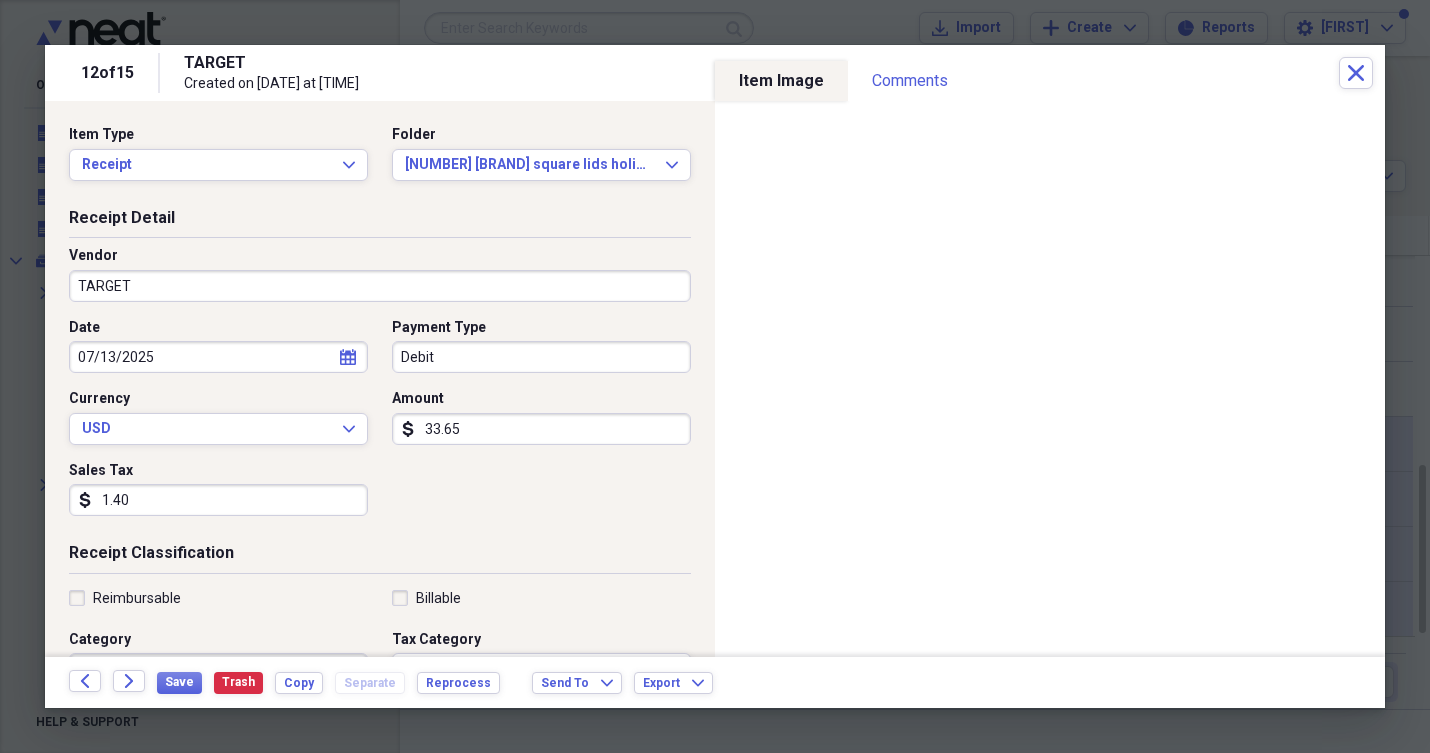 click on "Reimbursable" at bounding box center (125, 598) 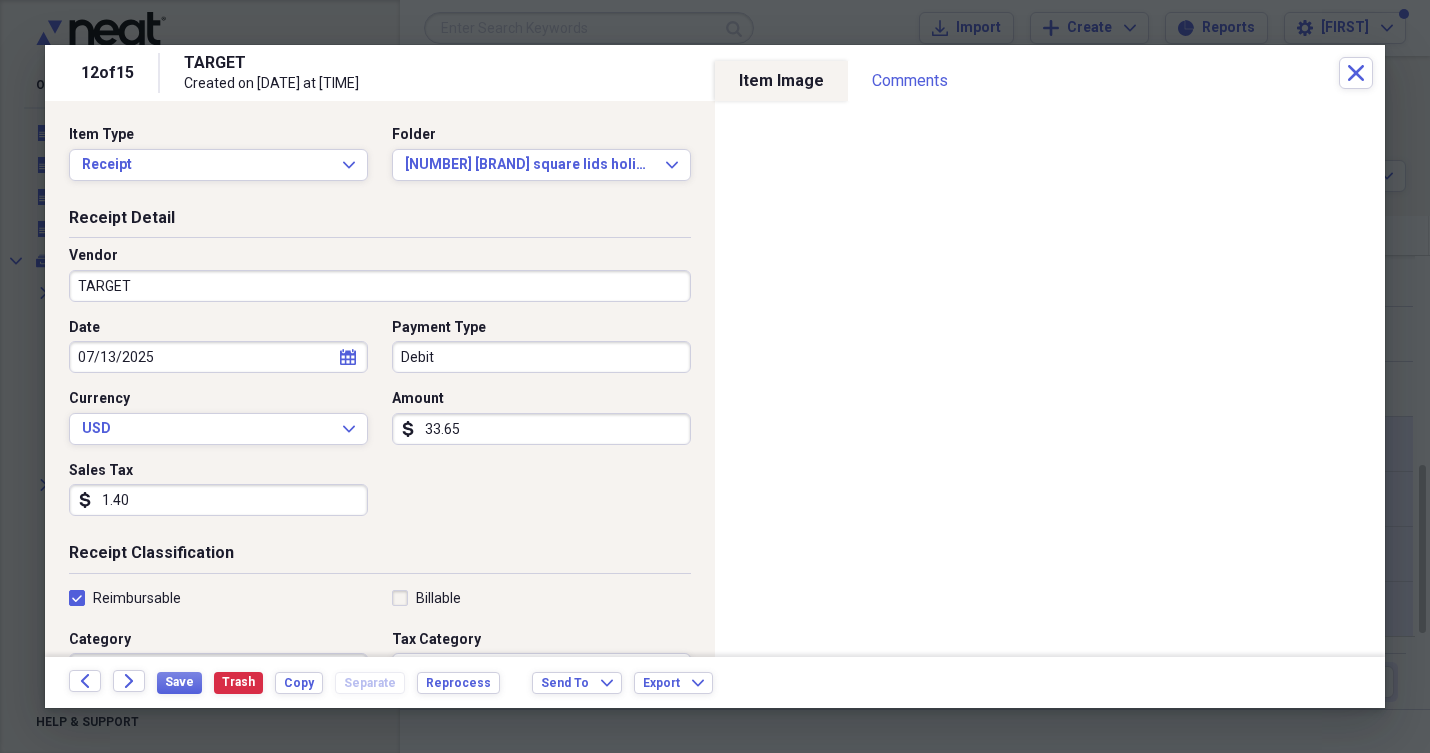 checkbox on "true" 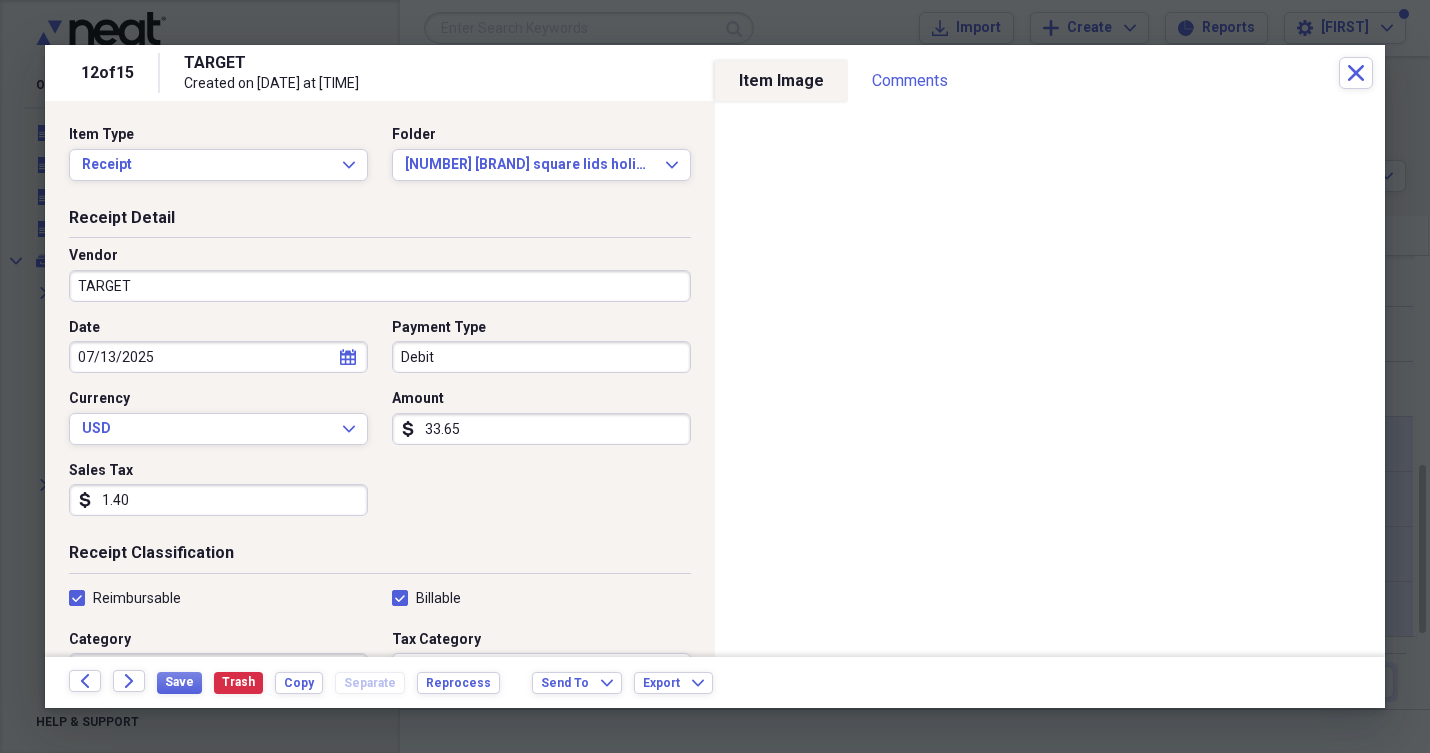 checkbox on "true" 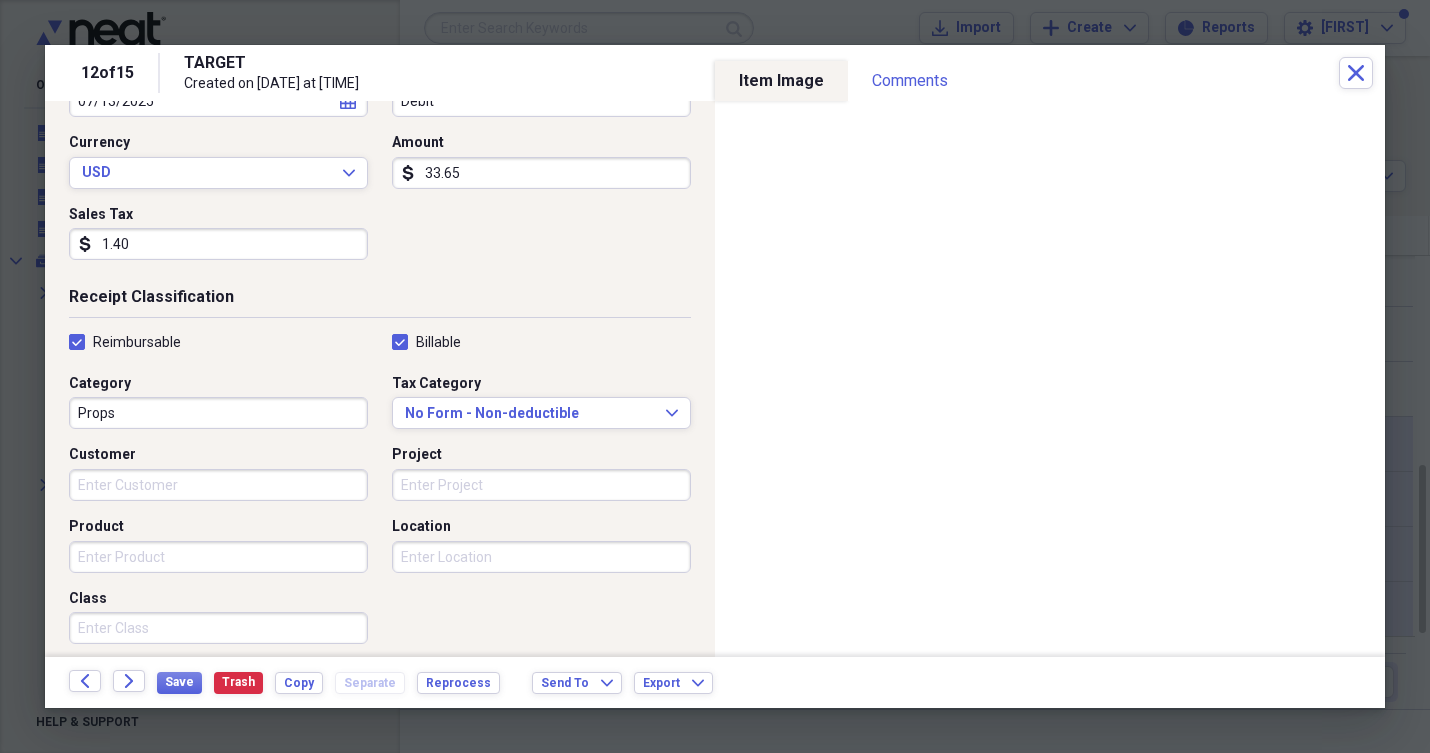 scroll, scrollTop: 258, scrollLeft: 0, axis: vertical 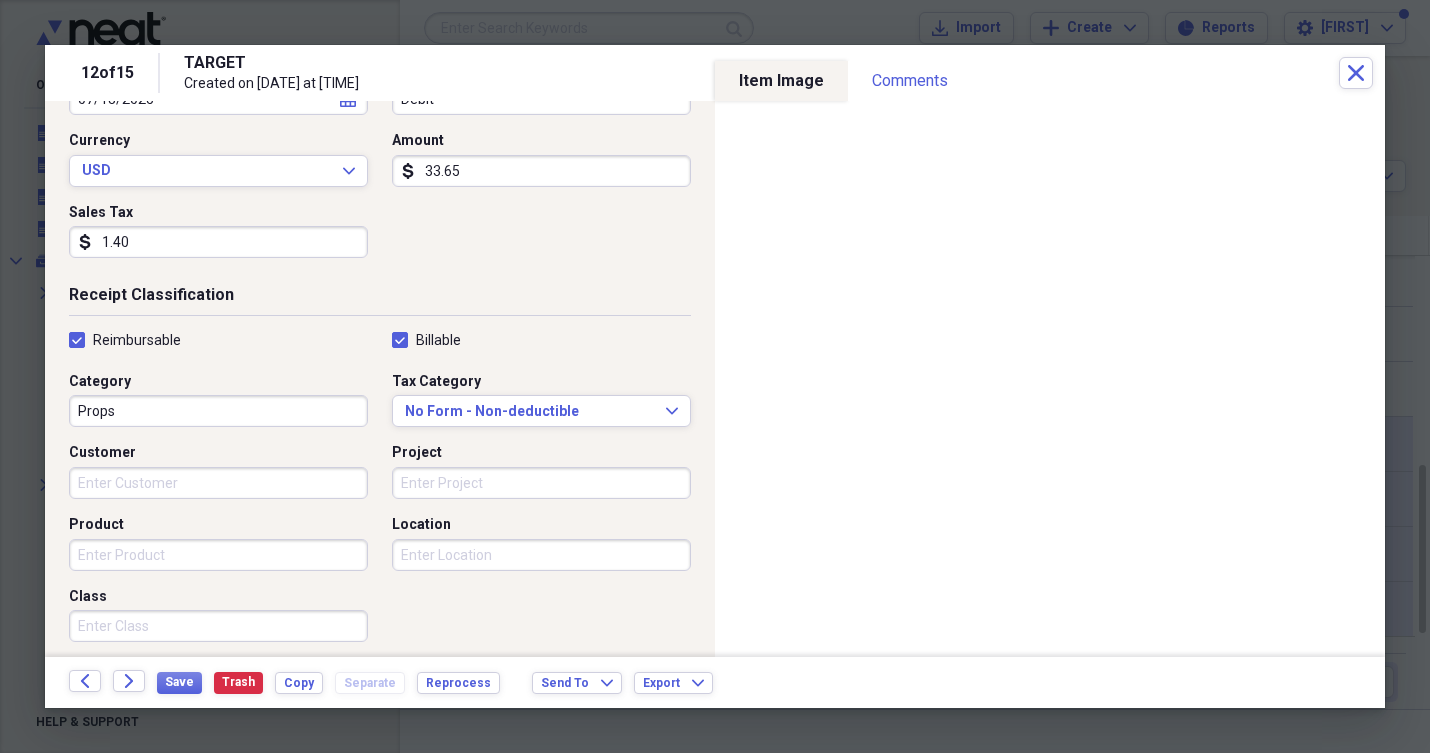 click on "Customer" at bounding box center [218, 483] 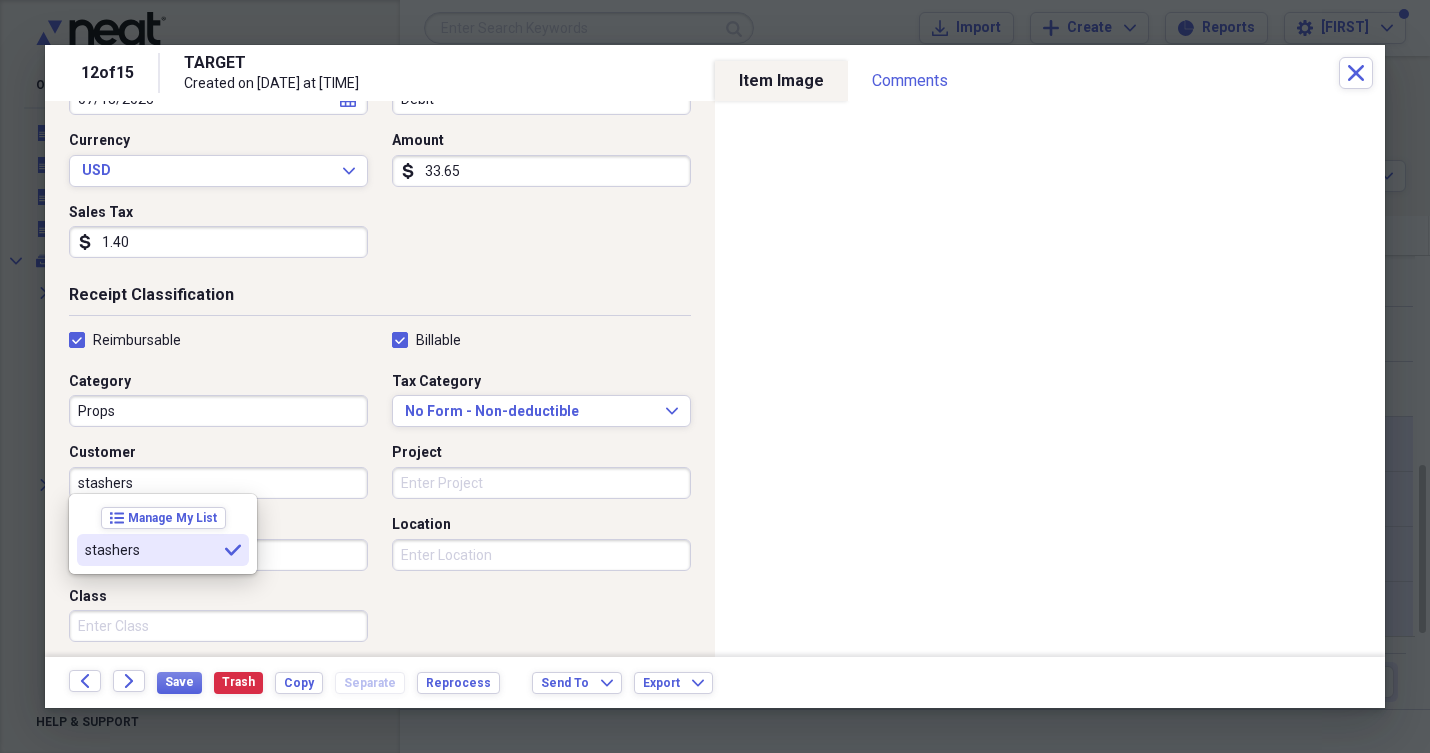 type on "stashers" 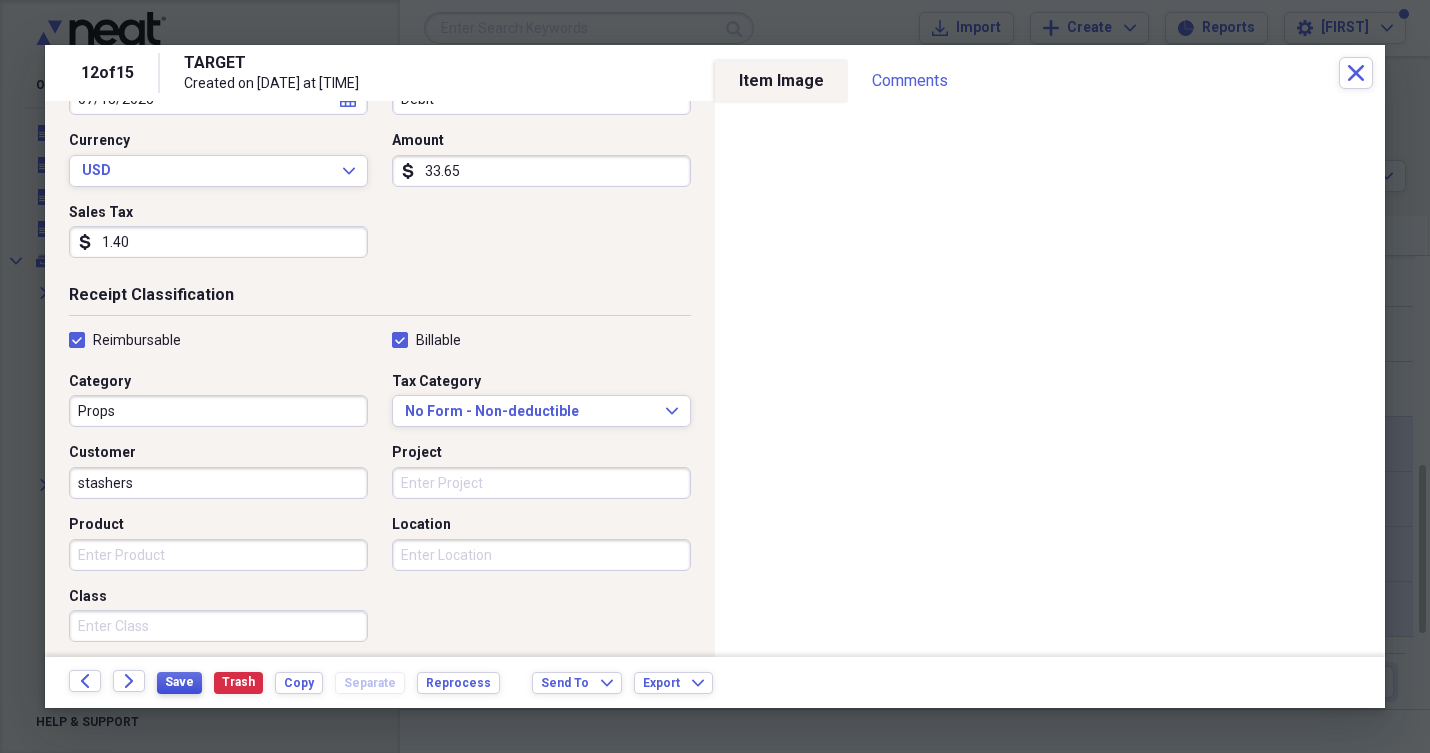 drag, startPoint x: 188, startPoint y: 667, endPoint x: 182, endPoint y: 684, distance: 18.027756 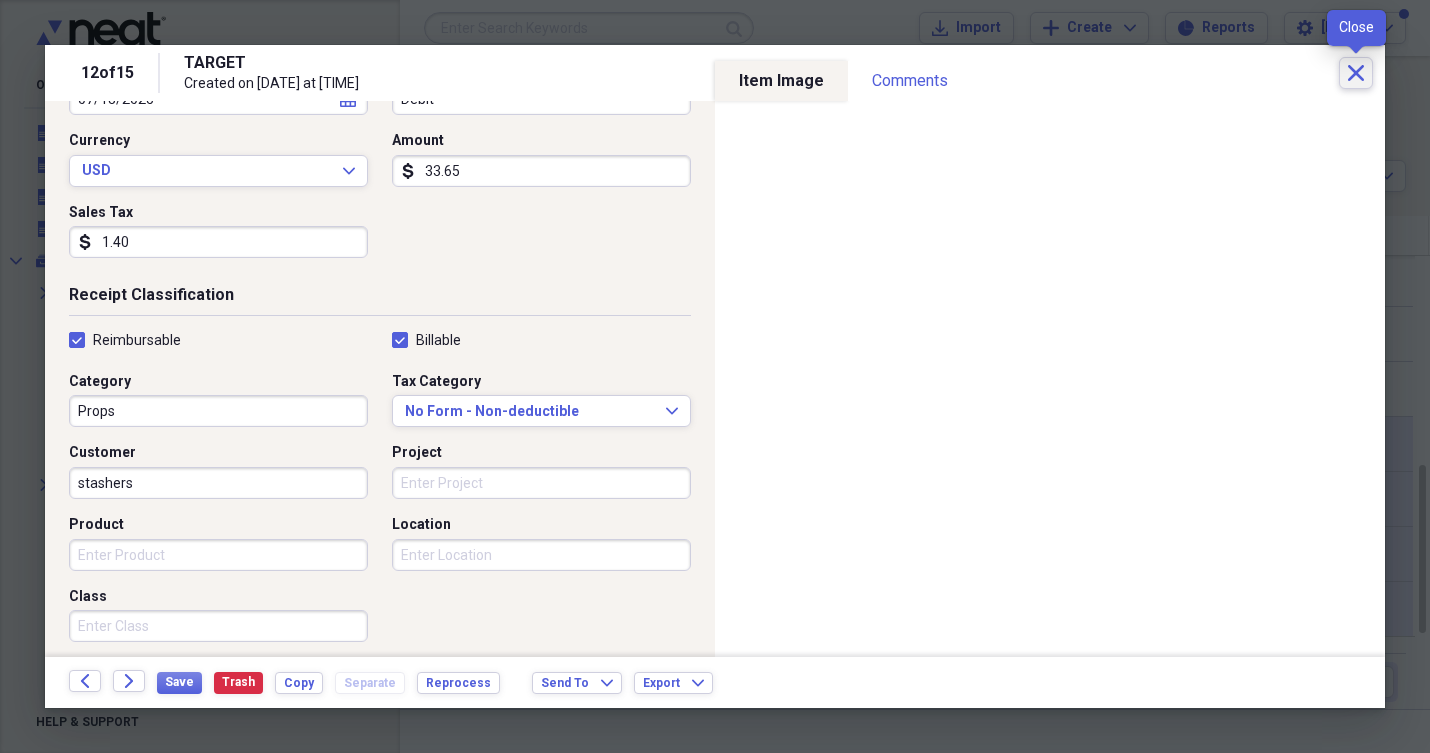 click on "Close" 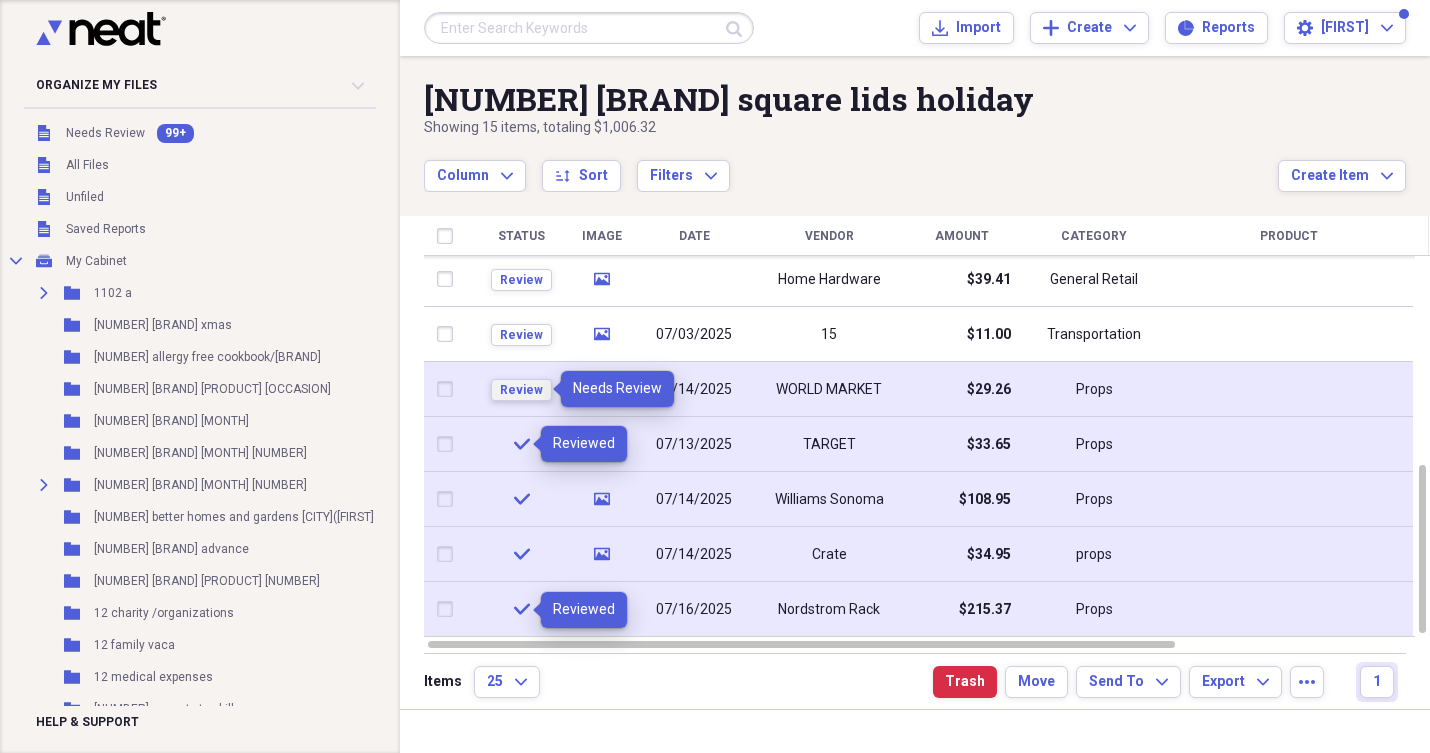 click on "Review" at bounding box center [521, 390] 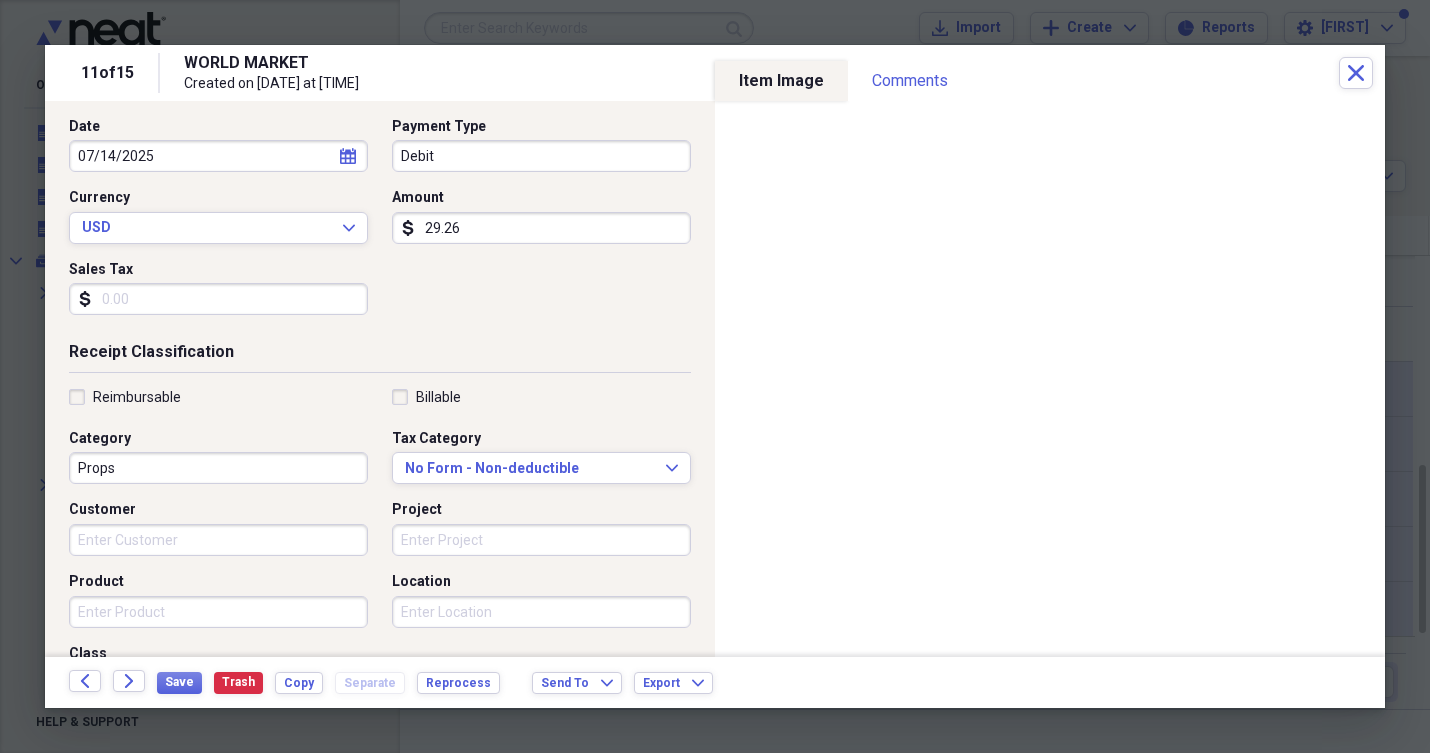 scroll, scrollTop: 202, scrollLeft: 0, axis: vertical 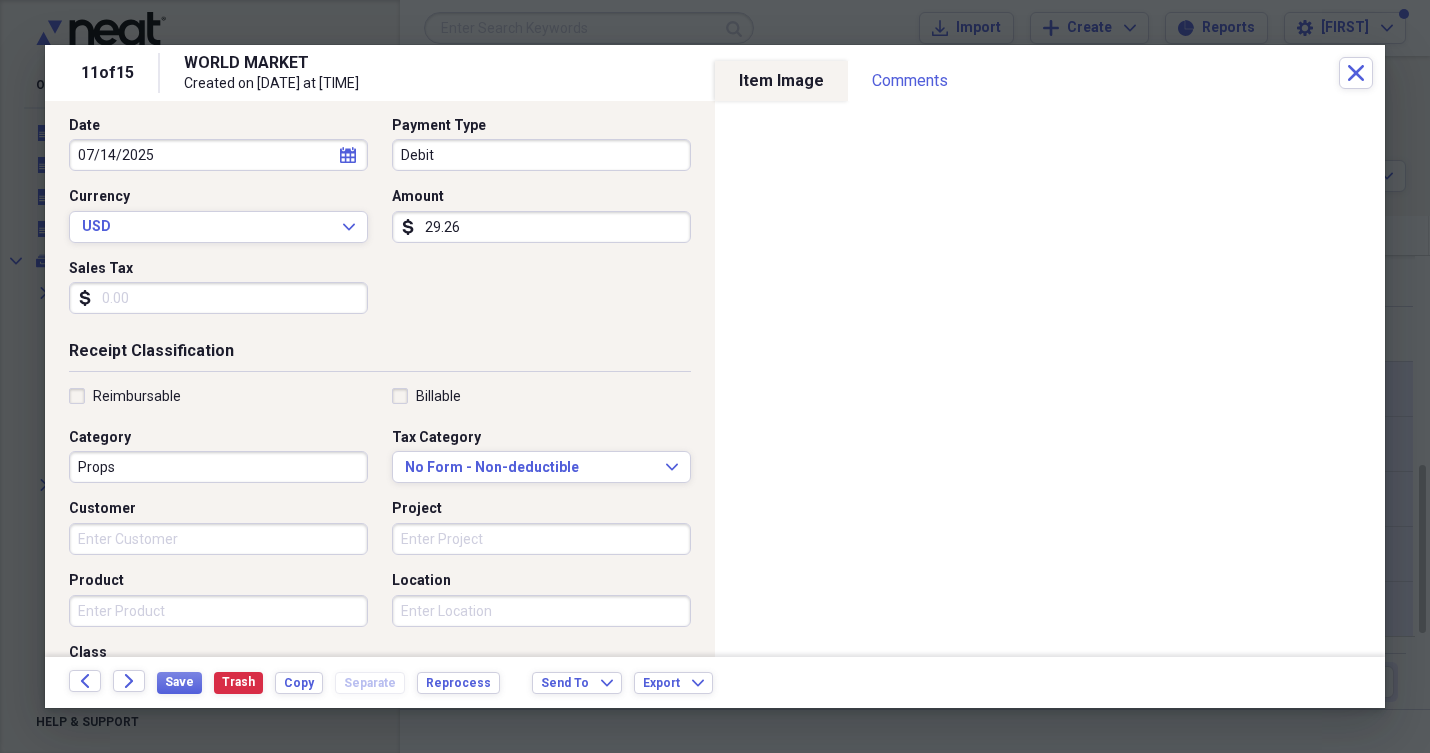 click on "Customer" at bounding box center [218, 539] 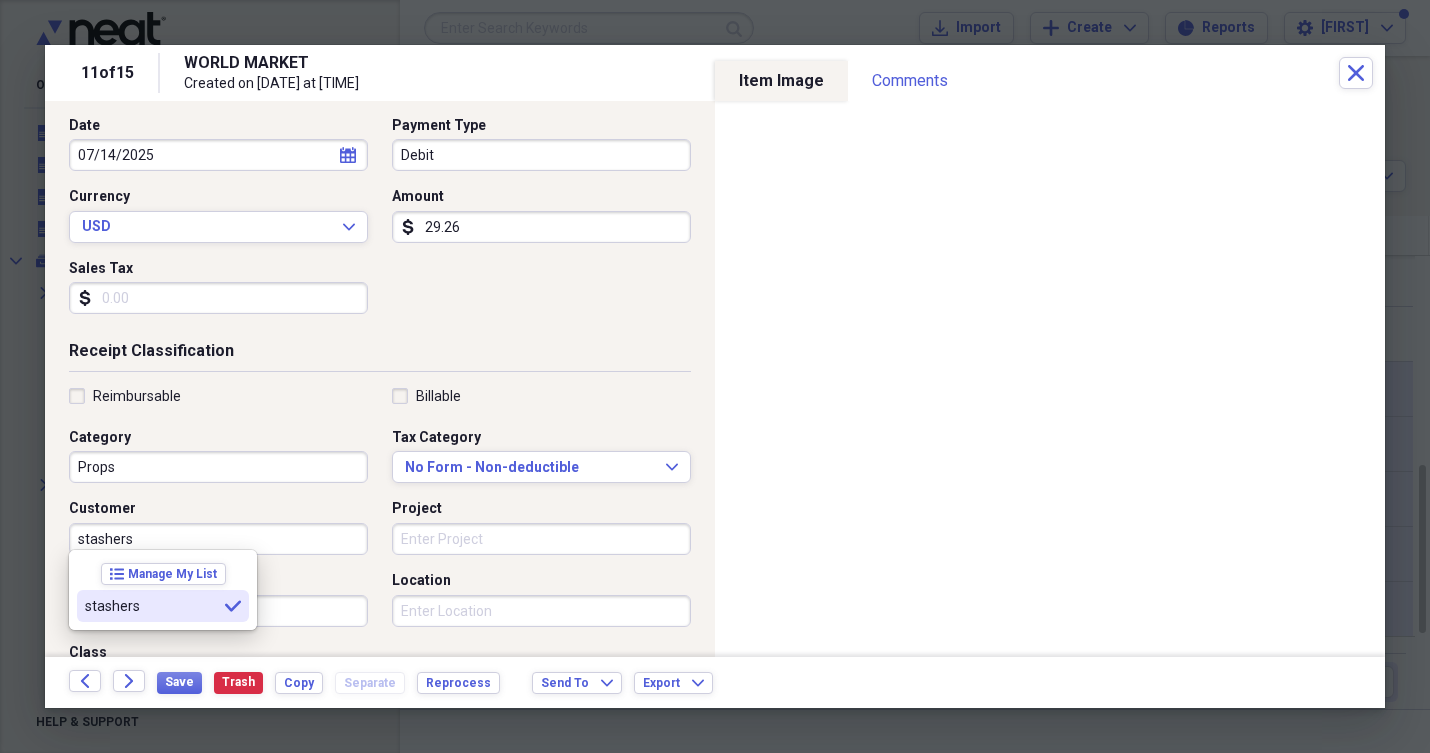 type on "stashers" 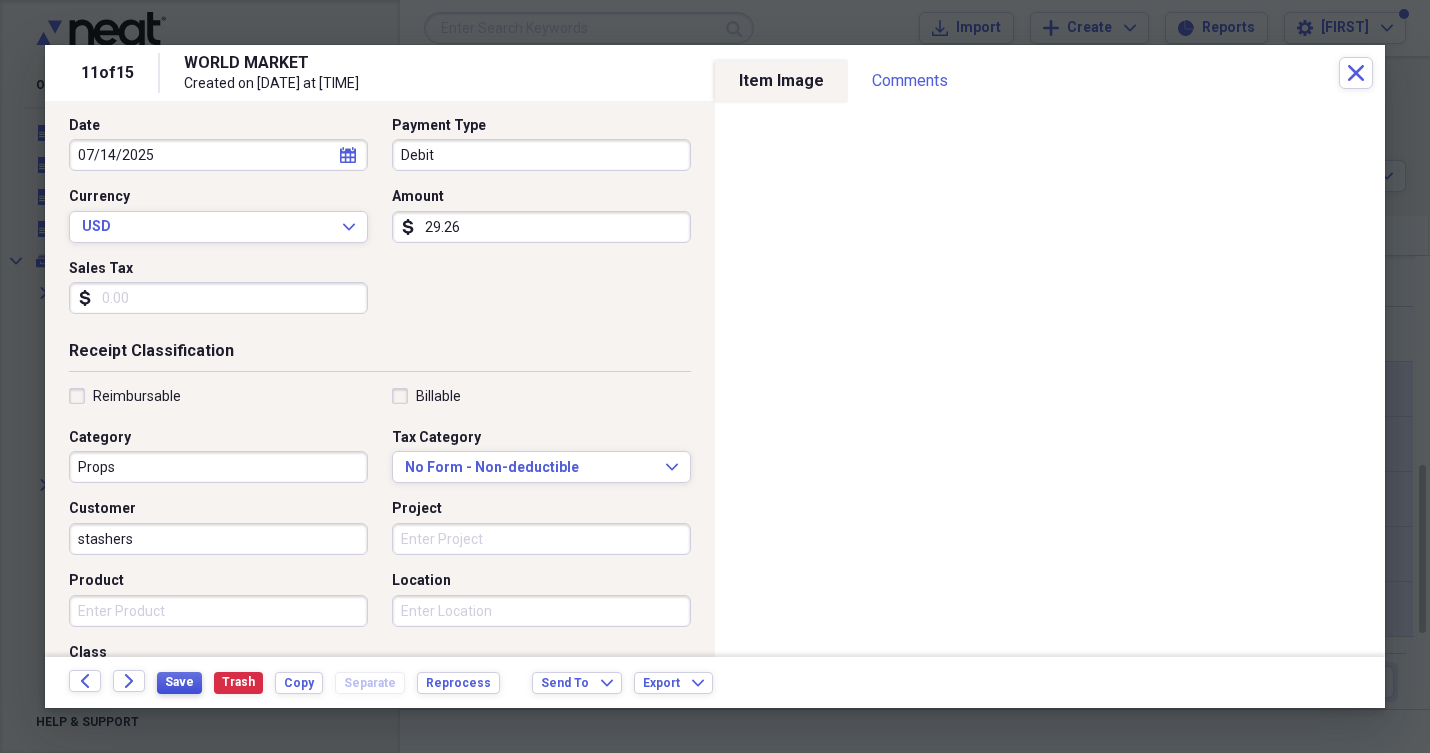 drag, startPoint x: 210, startPoint y: 694, endPoint x: 179, endPoint y: 684, distance: 32.572994 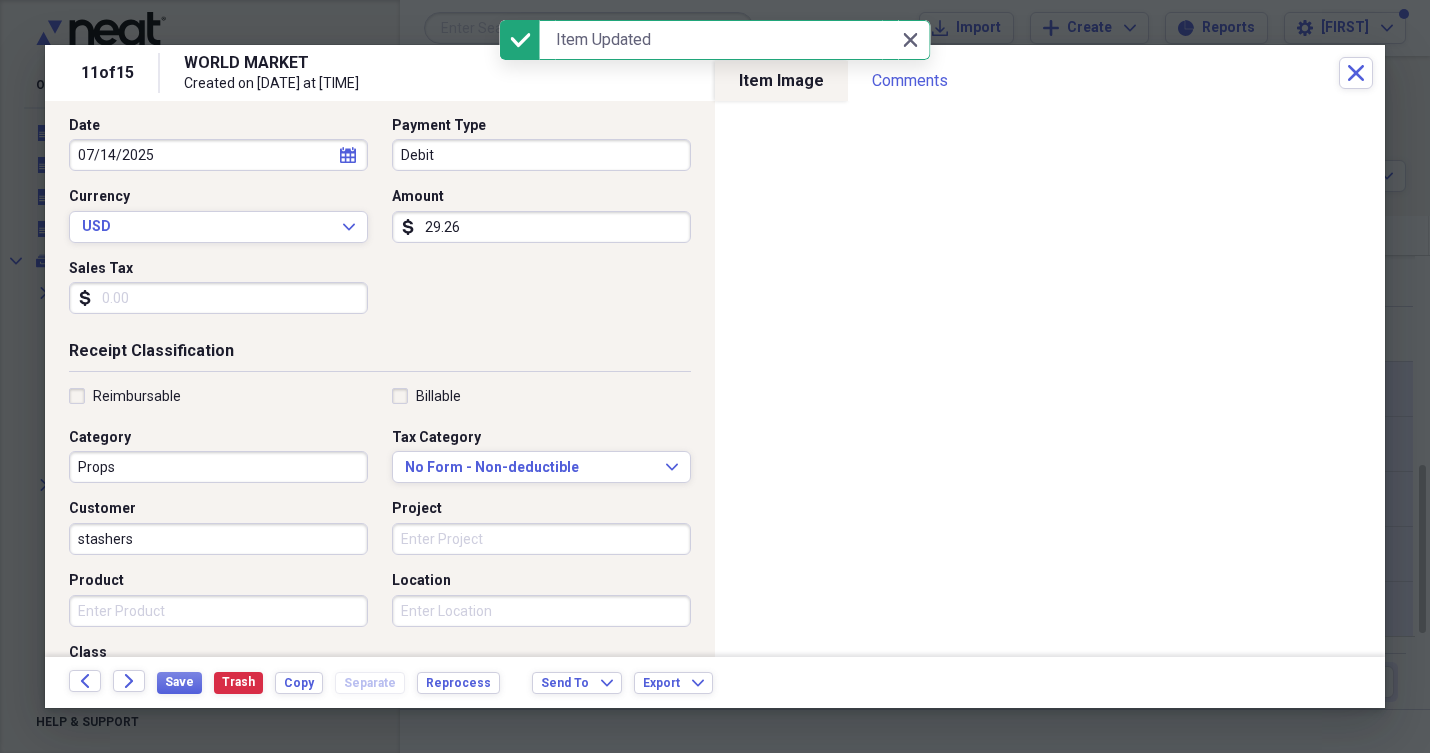click on "Reimbursable" at bounding box center (125, 396) 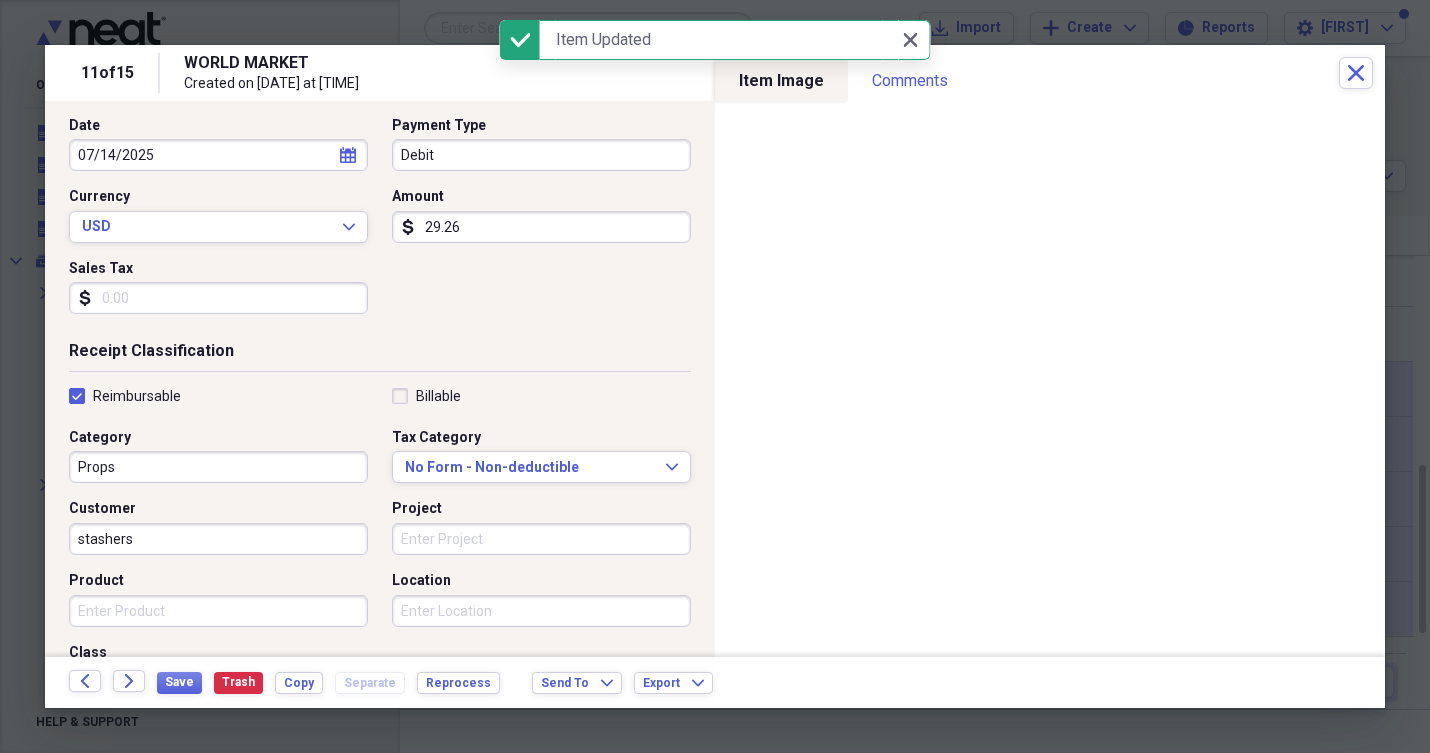 checkbox on "true" 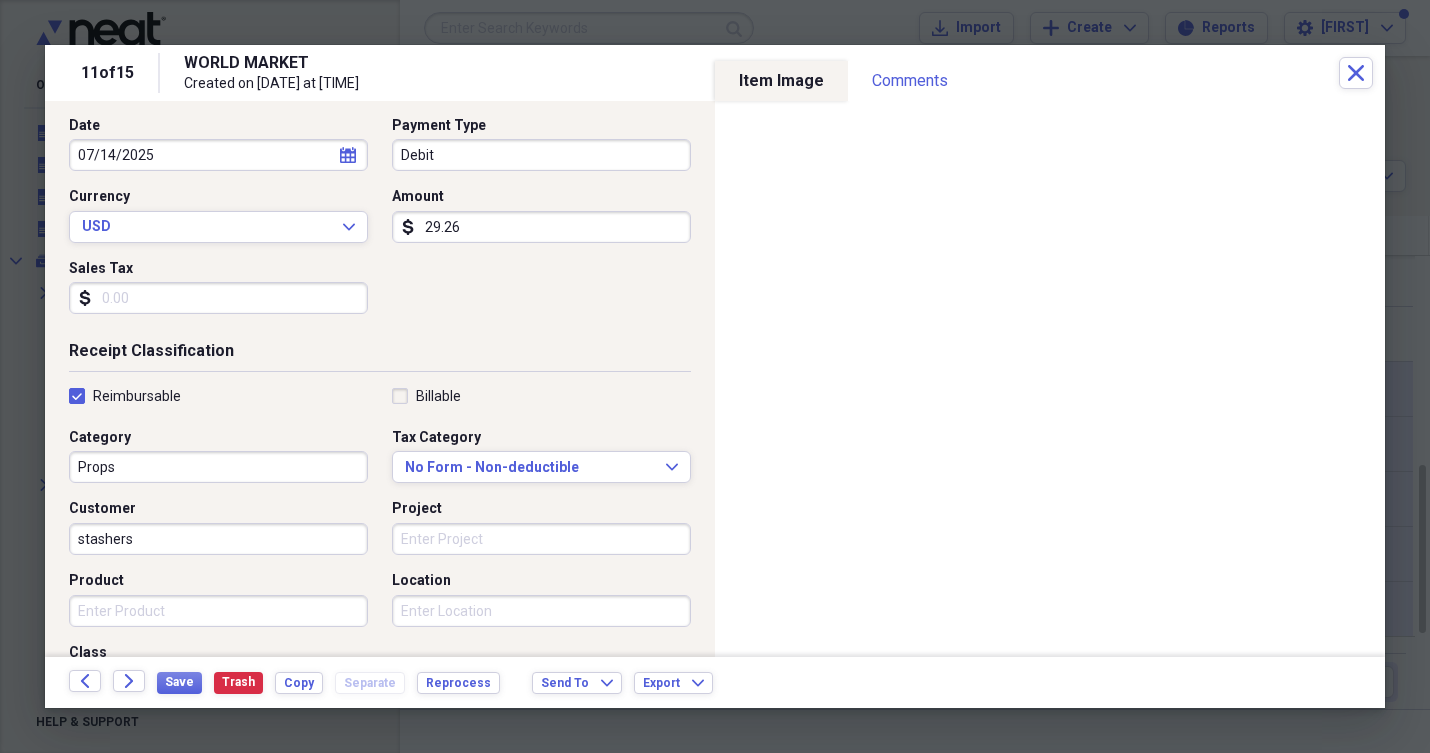 click on "Billable" at bounding box center (426, 396) 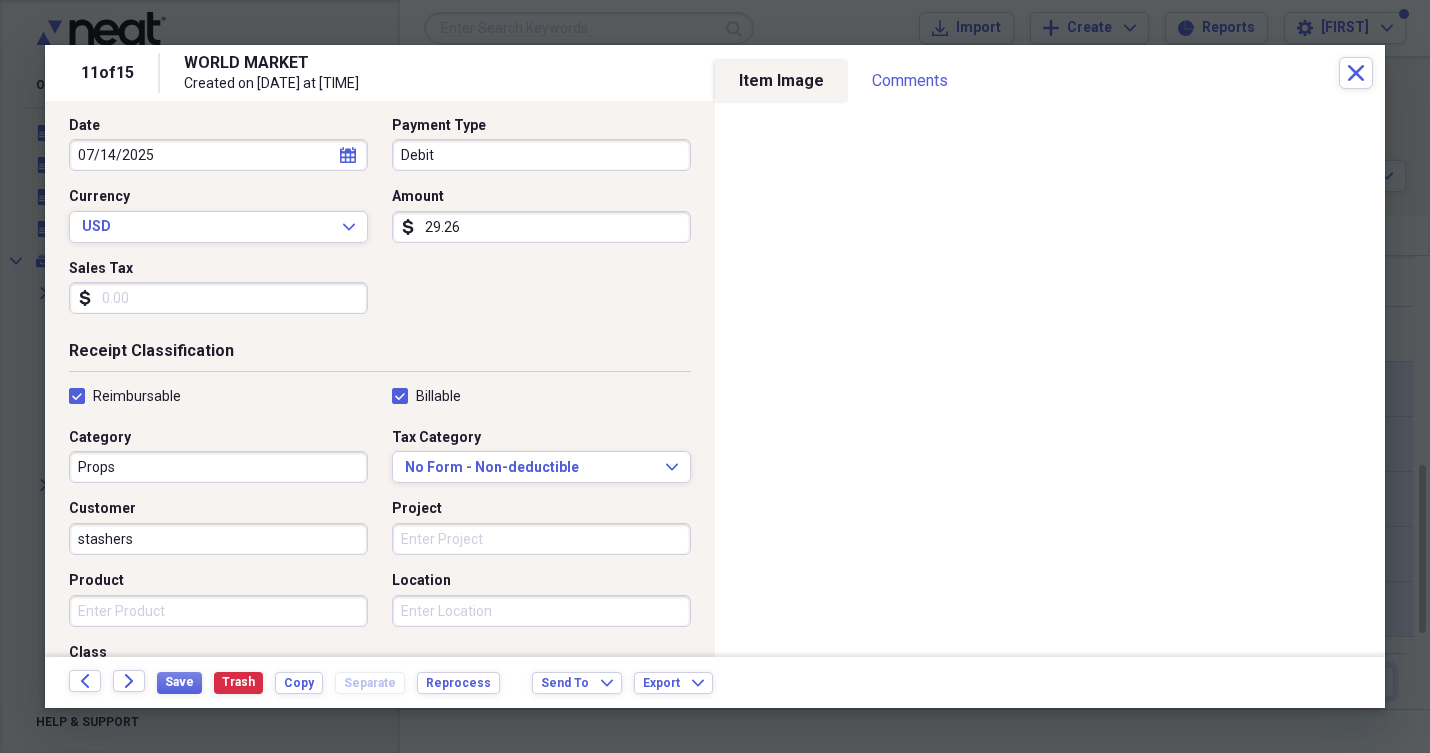 checkbox on "true" 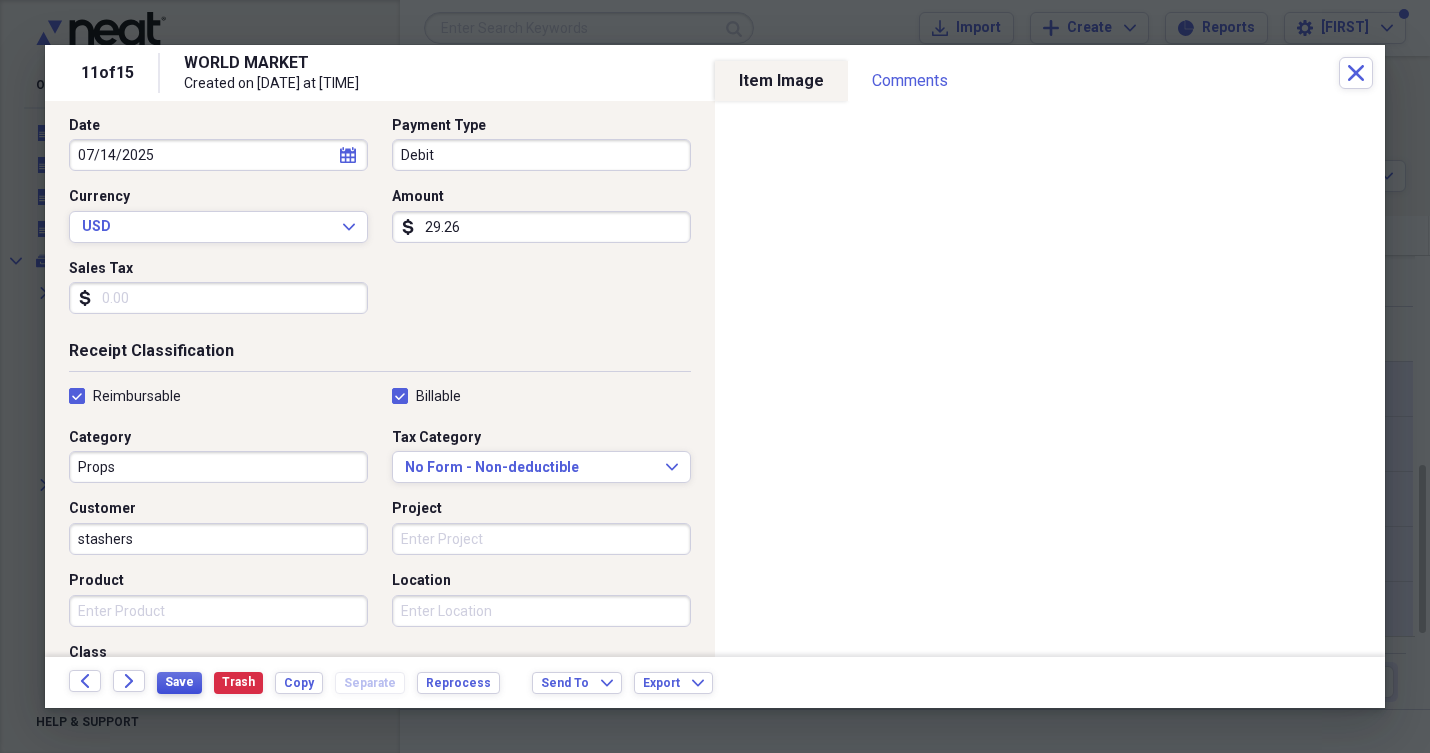 click on "Save" at bounding box center (179, 682) 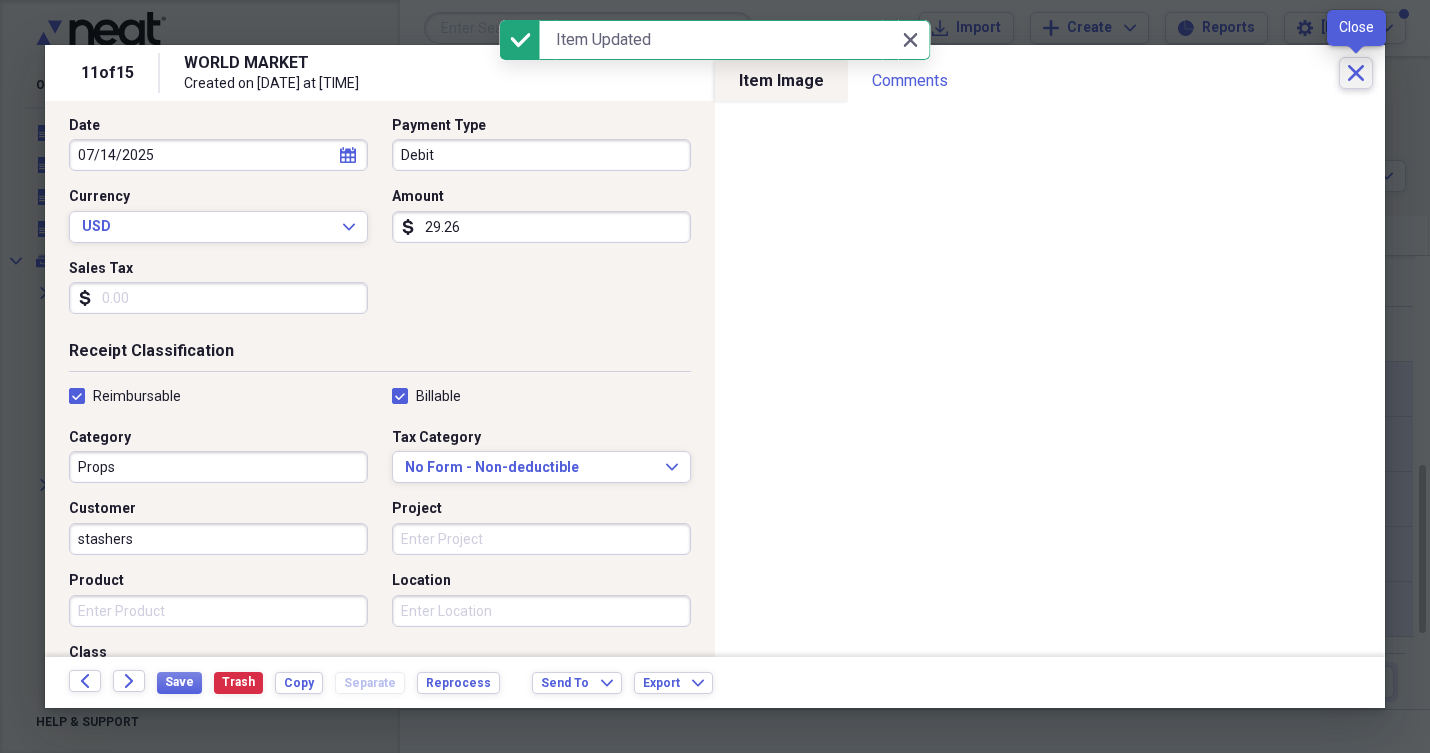 click 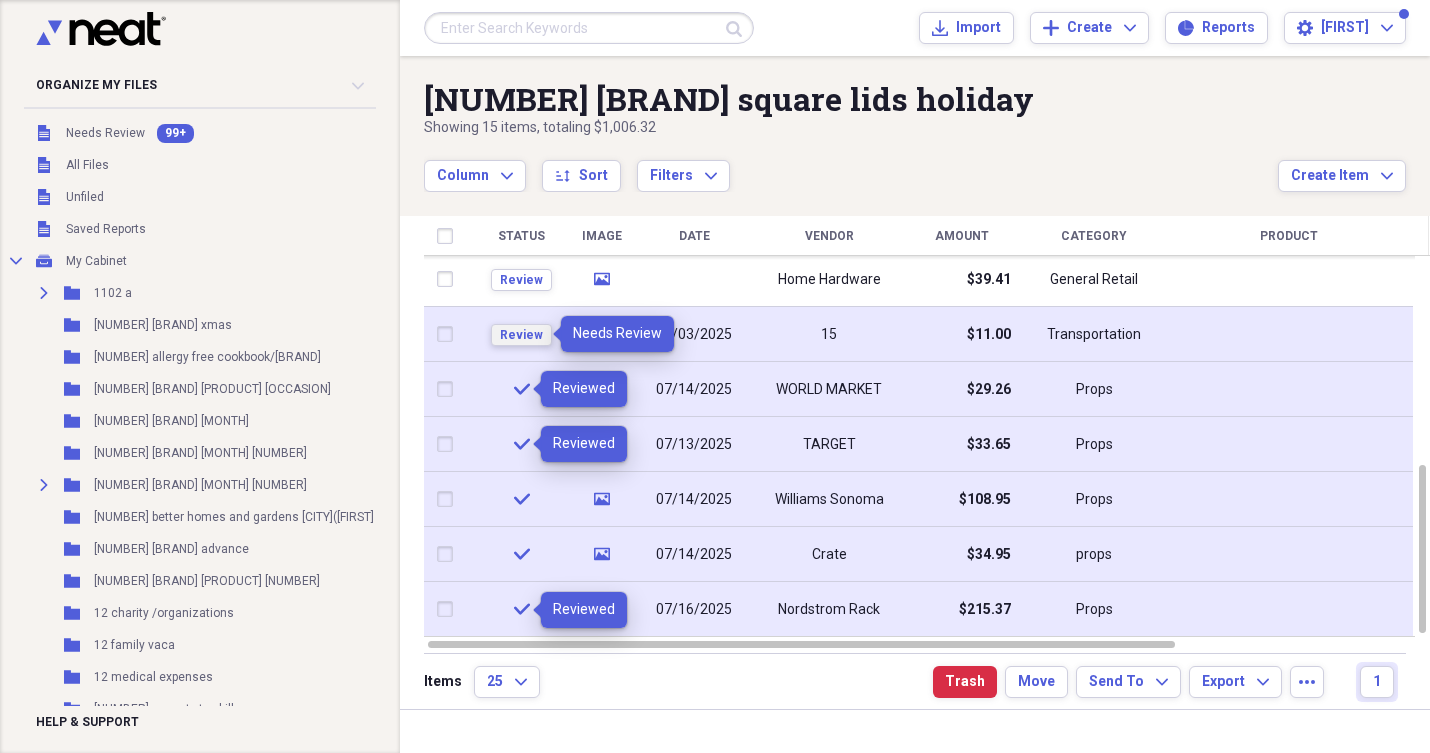 click on "Review" at bounding box center [521, 335] 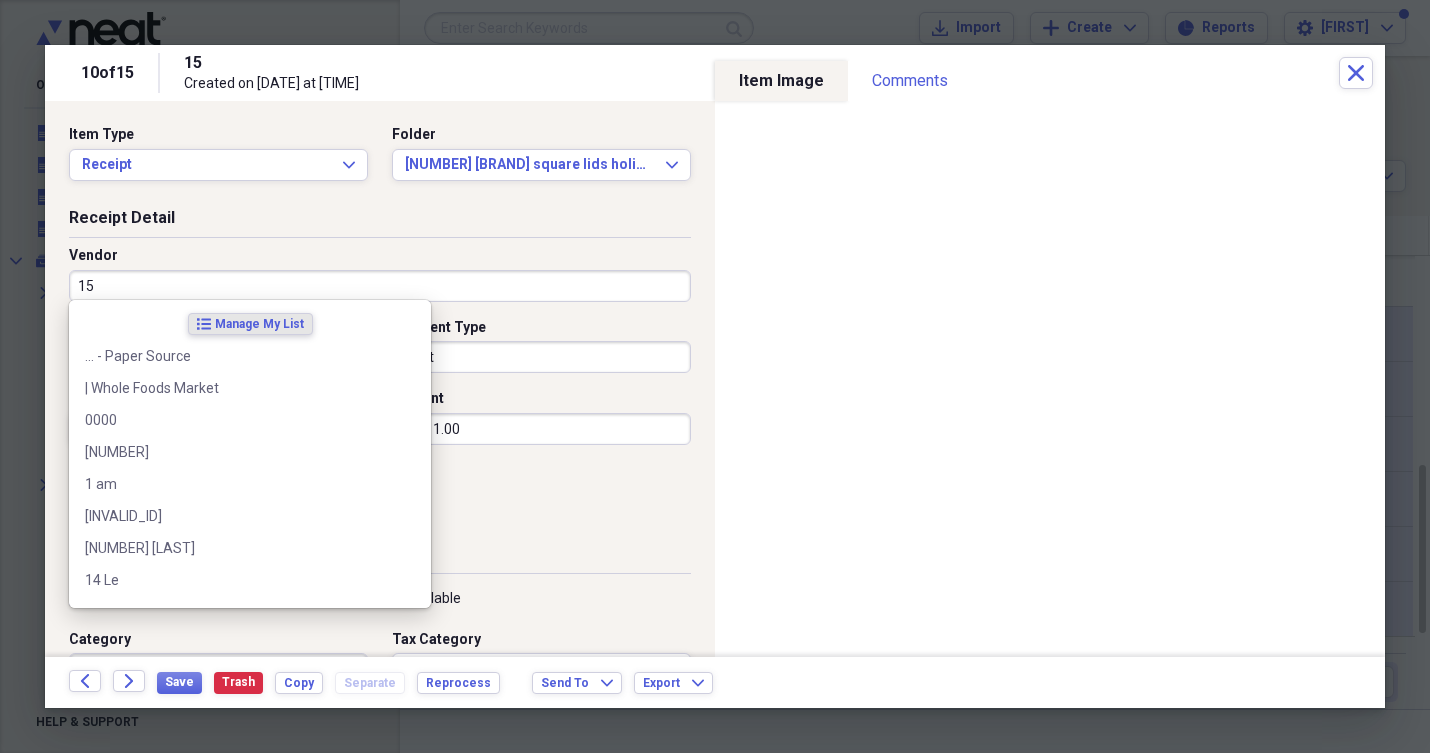 drag, startPoint x: 101, startPoint y: 281, endPoint x: 85, endPoint y: 281, distance: 16 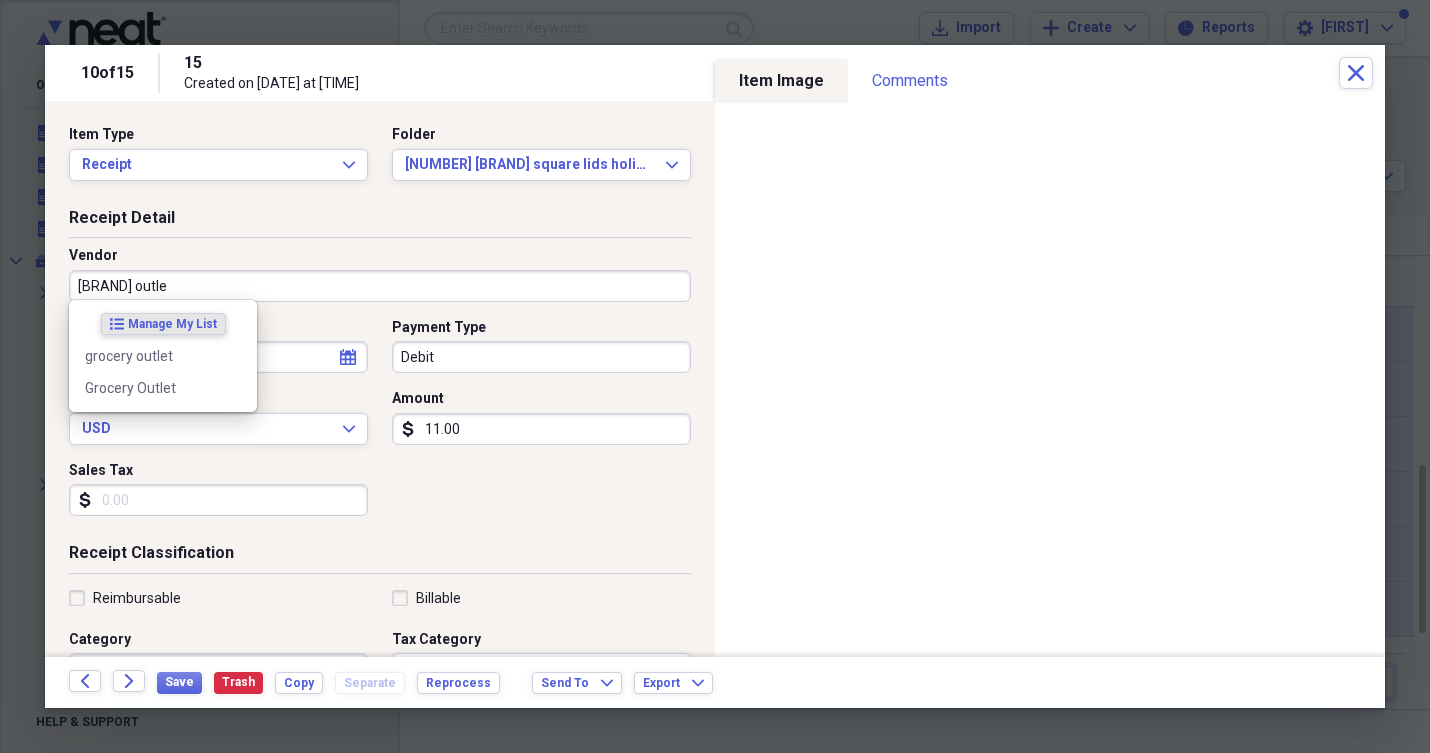 type on "grocery outlet" 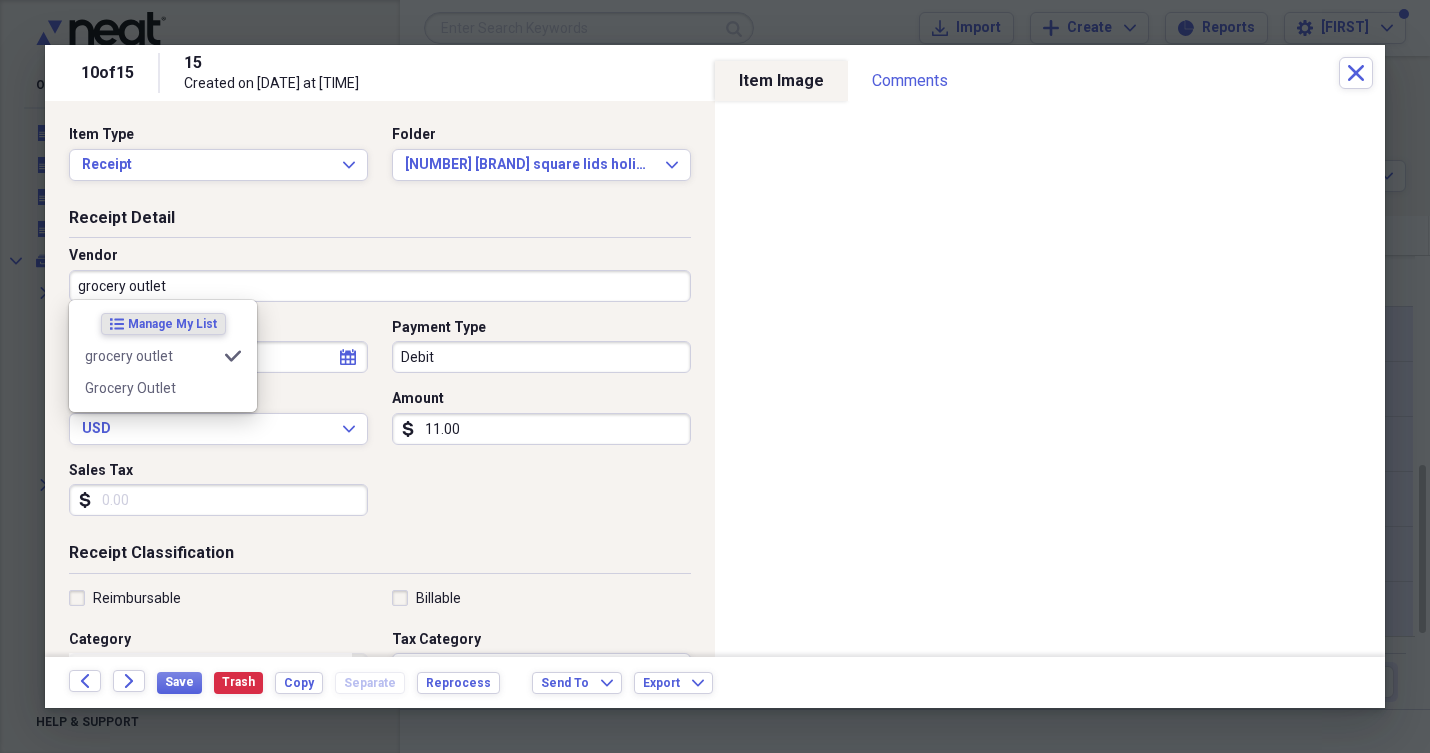 type on "props" 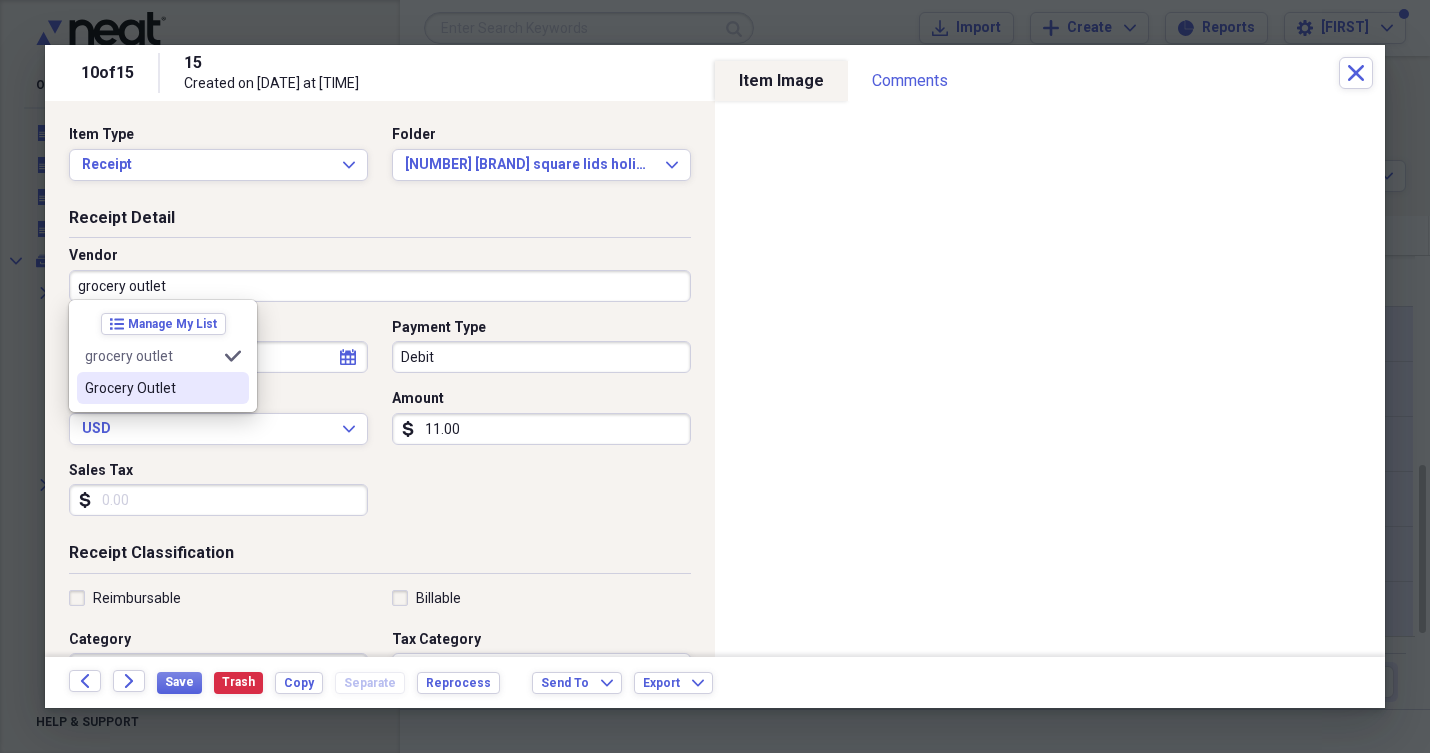 click on "Grocery Outlet" at bounding box center [151, 388] 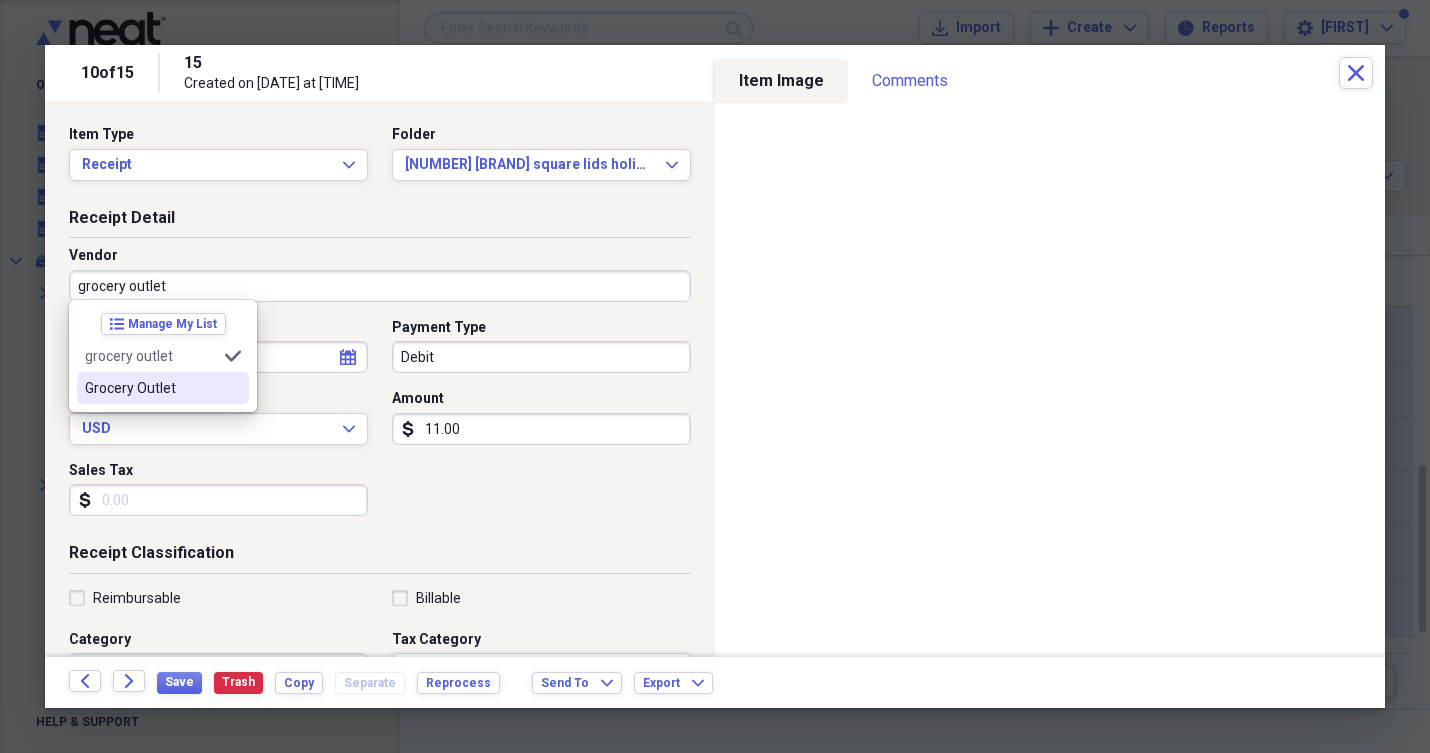 type on "Grocery Outlet" 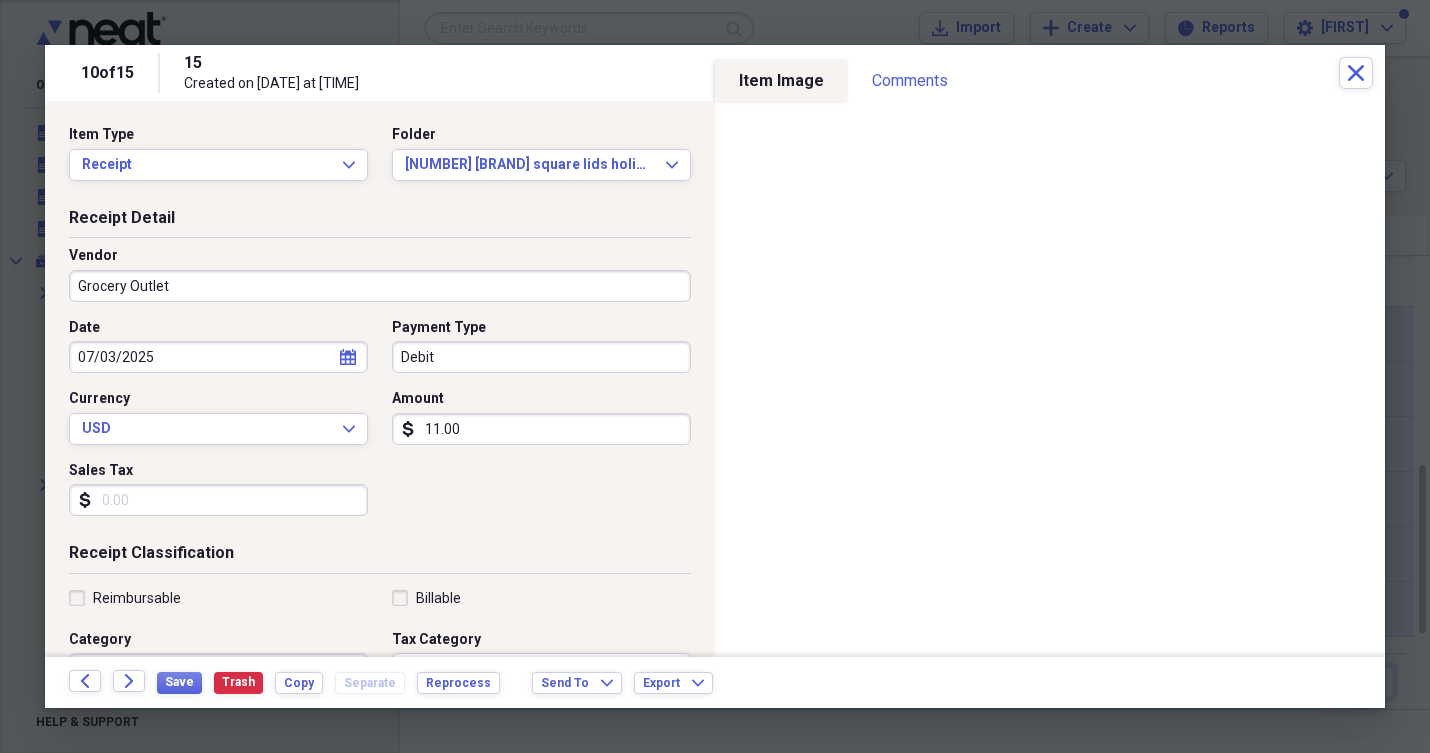 type on "Props" 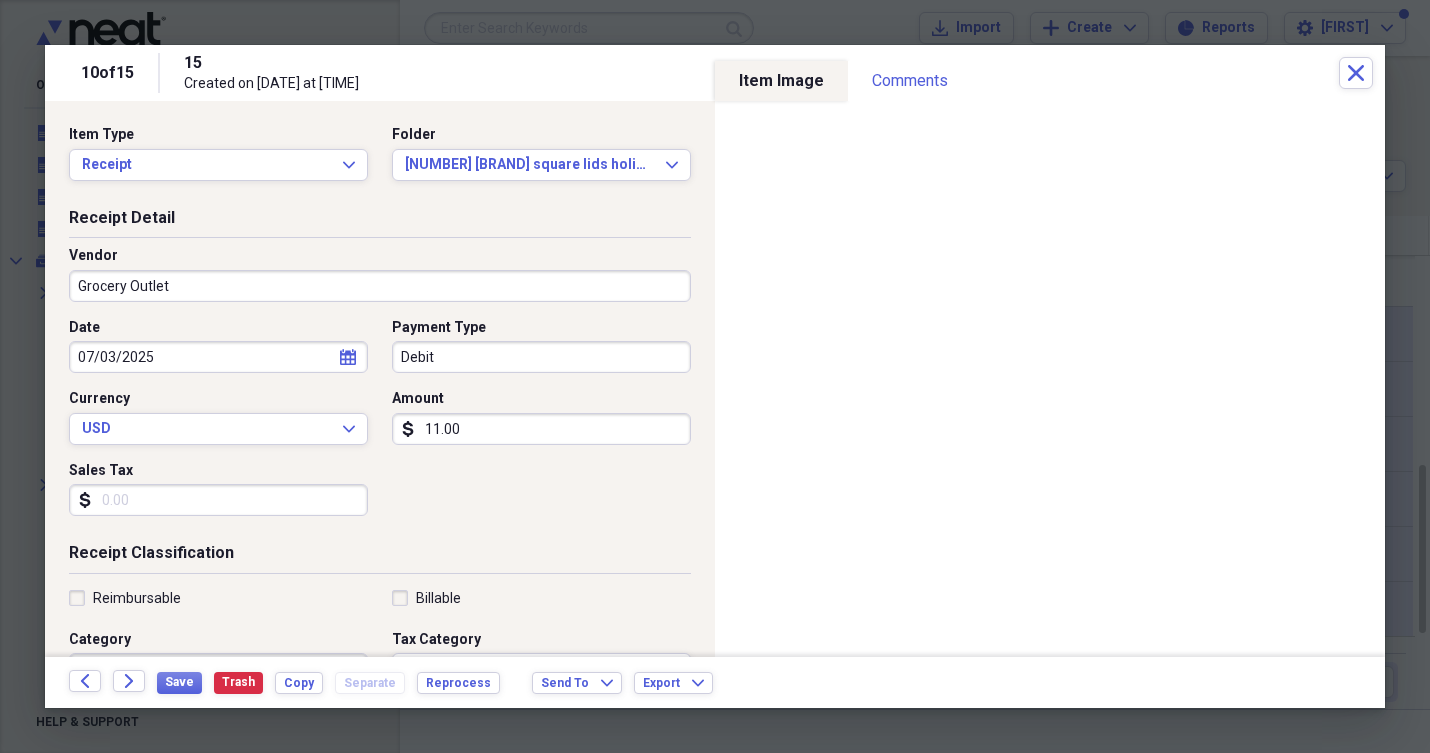 click on "11.00" at bounding box center (541, 429) 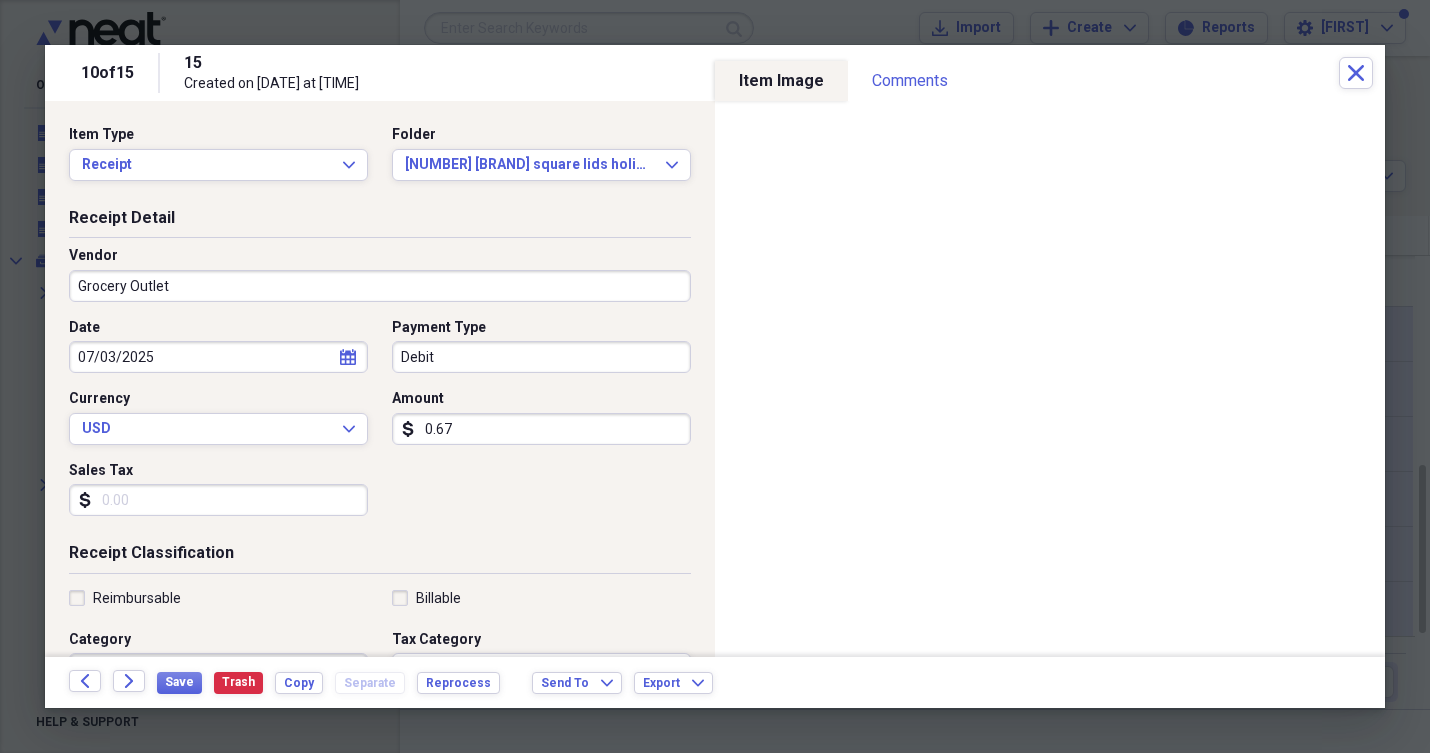 type on "6.76" 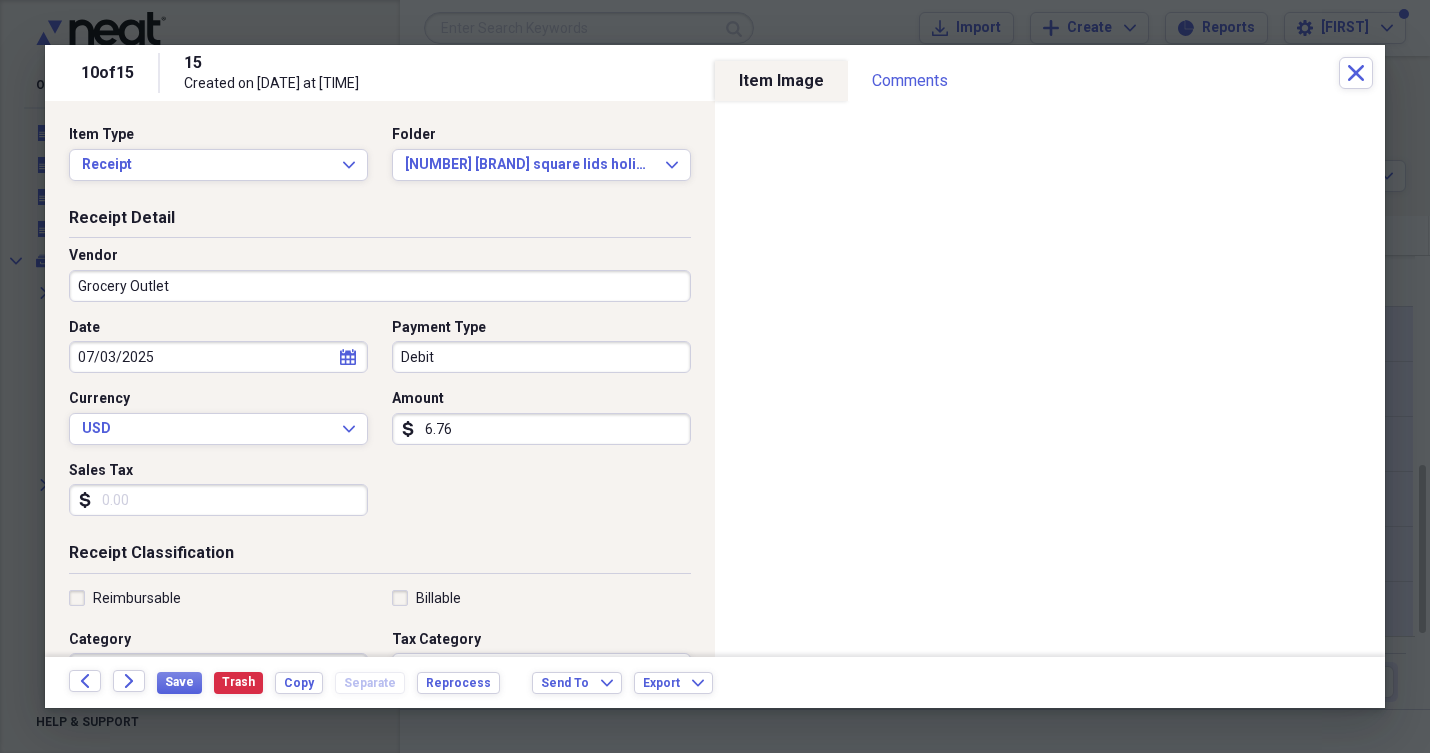 click on "Reimbursable" at bounding box center (125, 598) 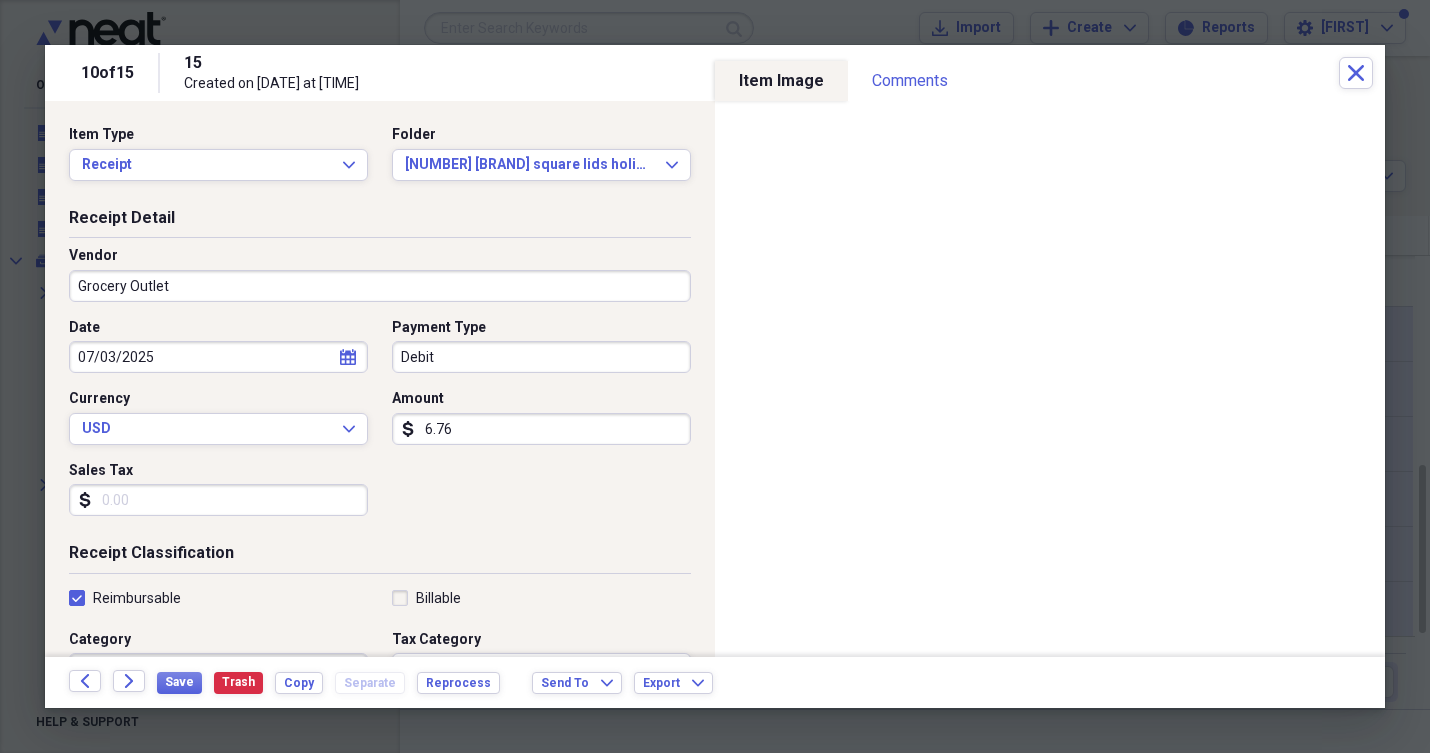 checkbox on "true" 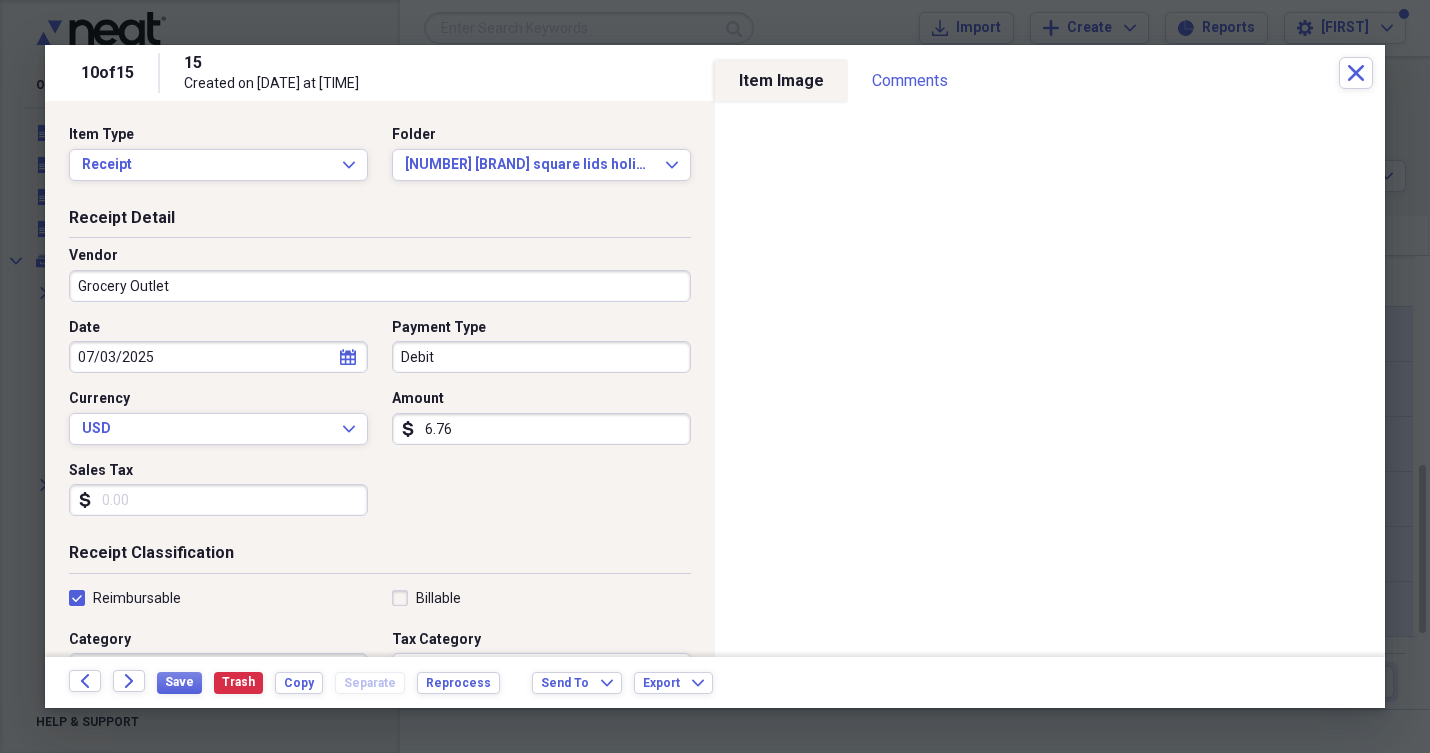 click on "Billable" at bounding box center (426, 598) 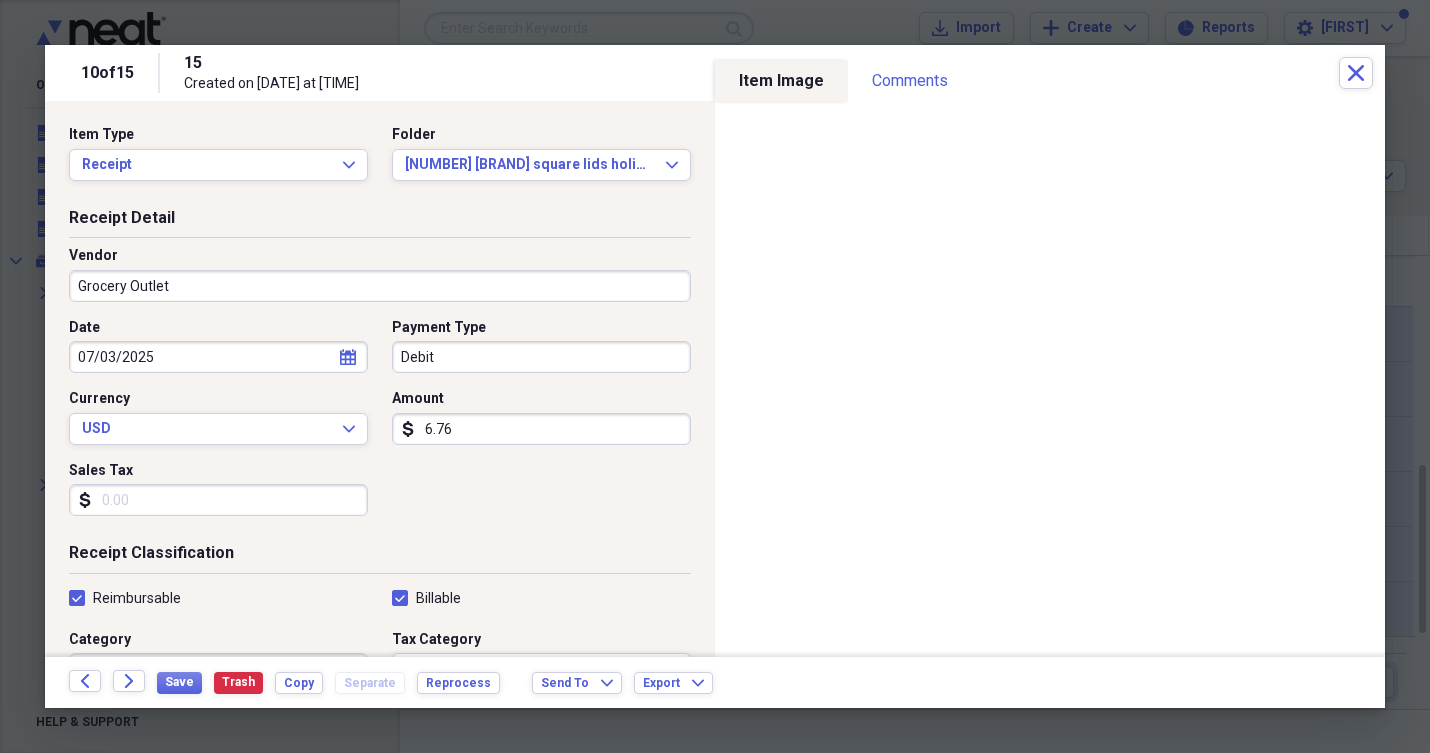 checkbox on "true" 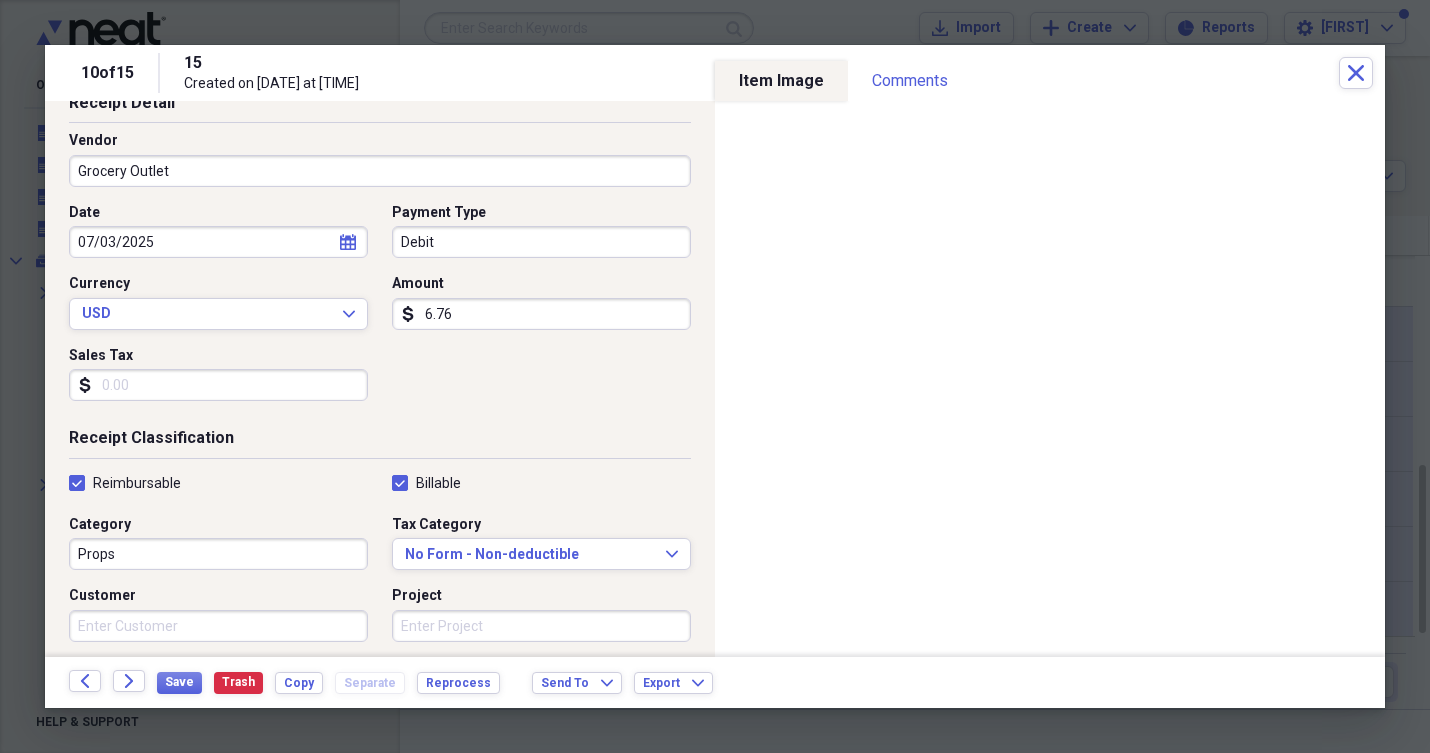 scroll, scrollTop: 116, scrollLeft: 0, axis: vertical 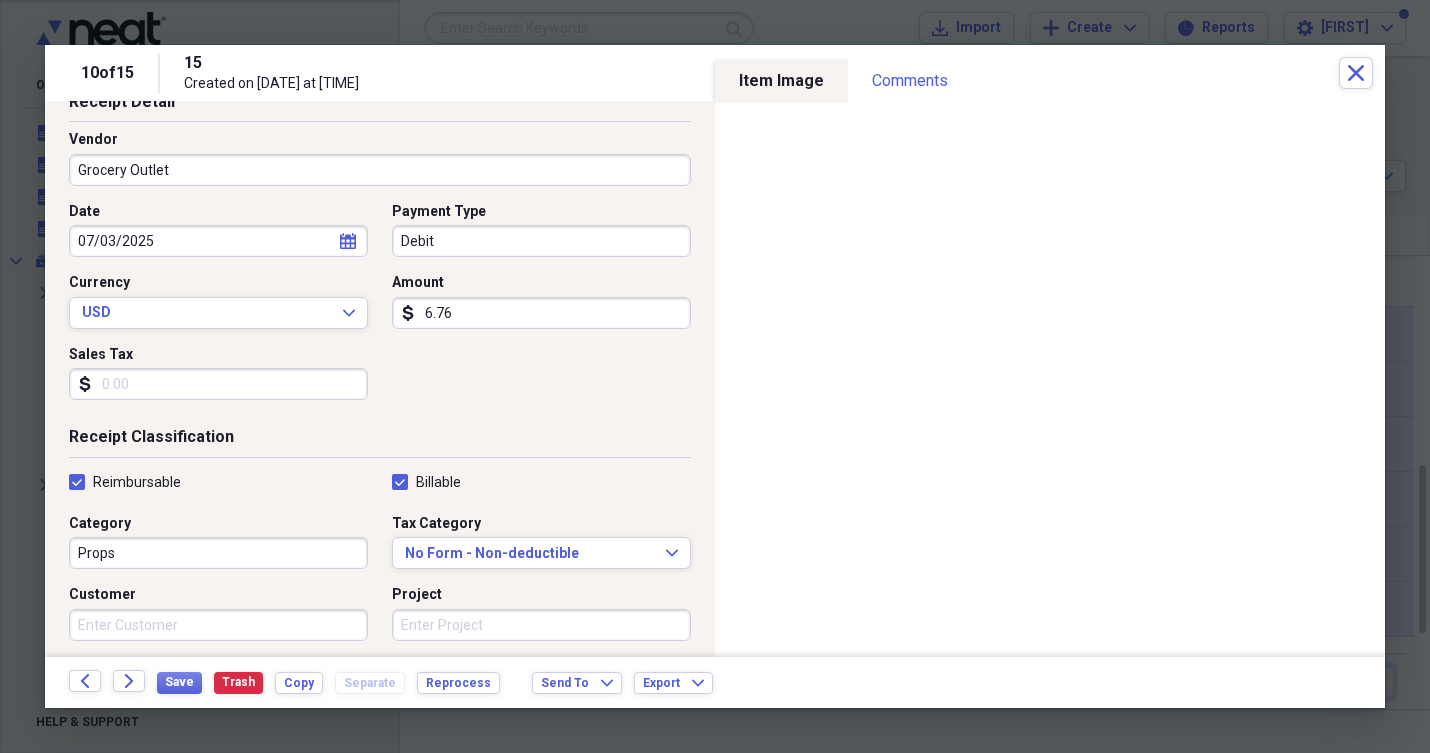 click on "Customer" at bounding box center [218, 625] 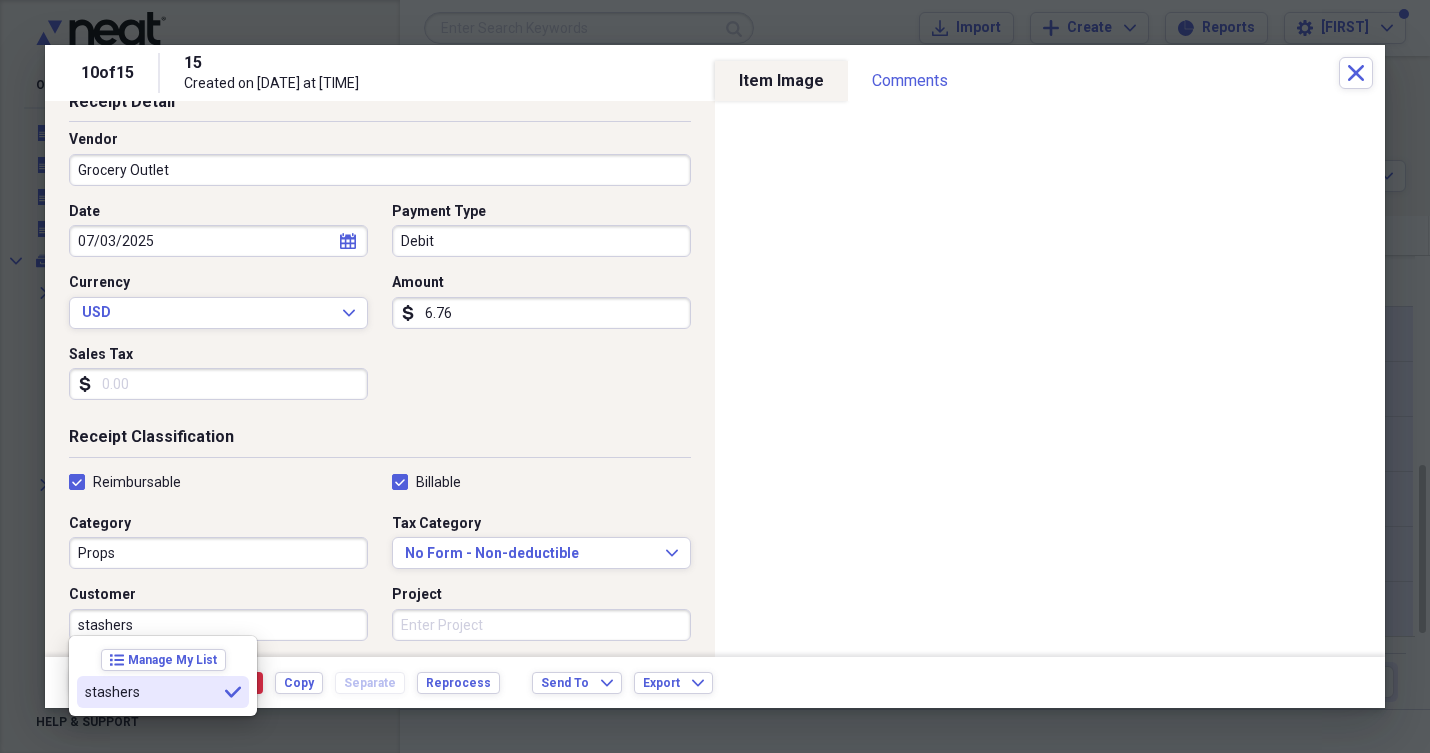 type on "stashers" 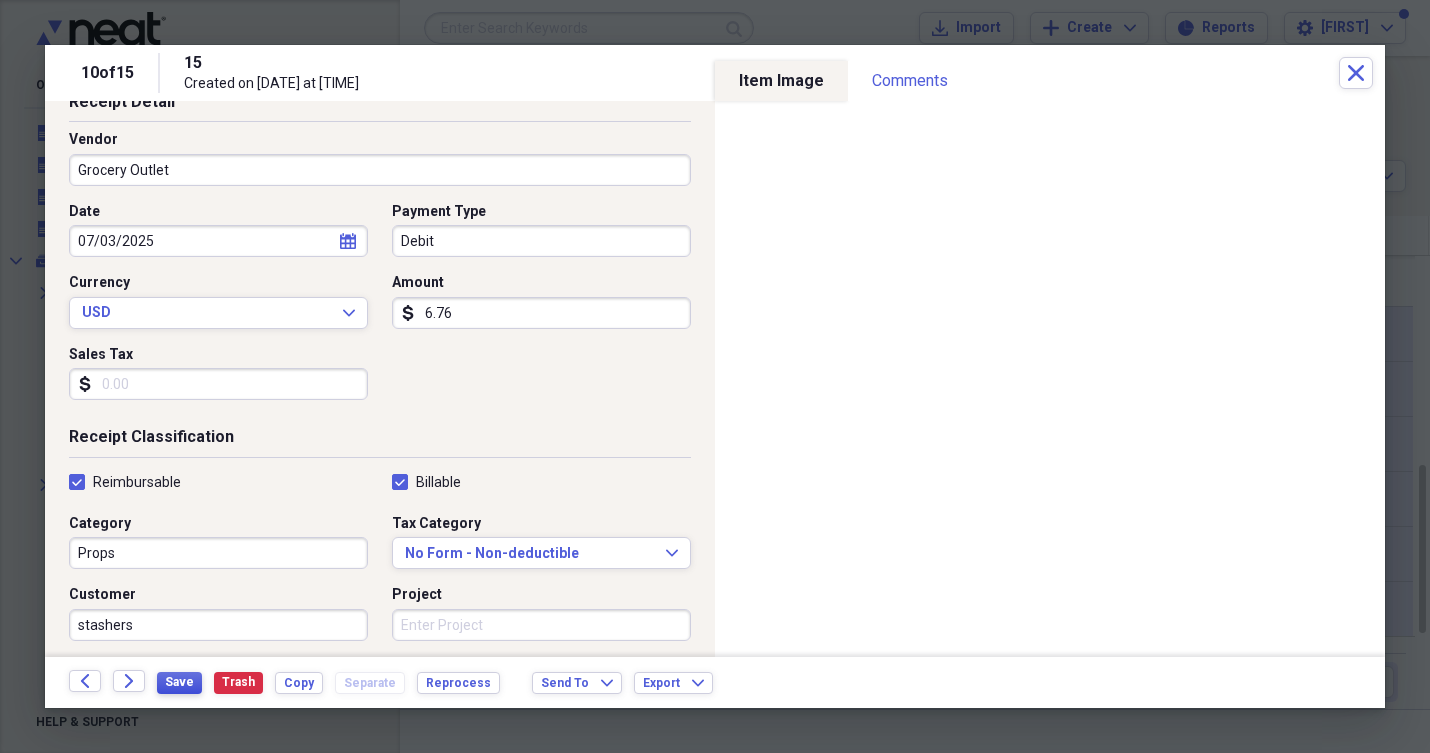 drag, startPoint x: 128, startPoint y: 688, endPoint x: 183, endPoint y: 685, distance: 55.081757 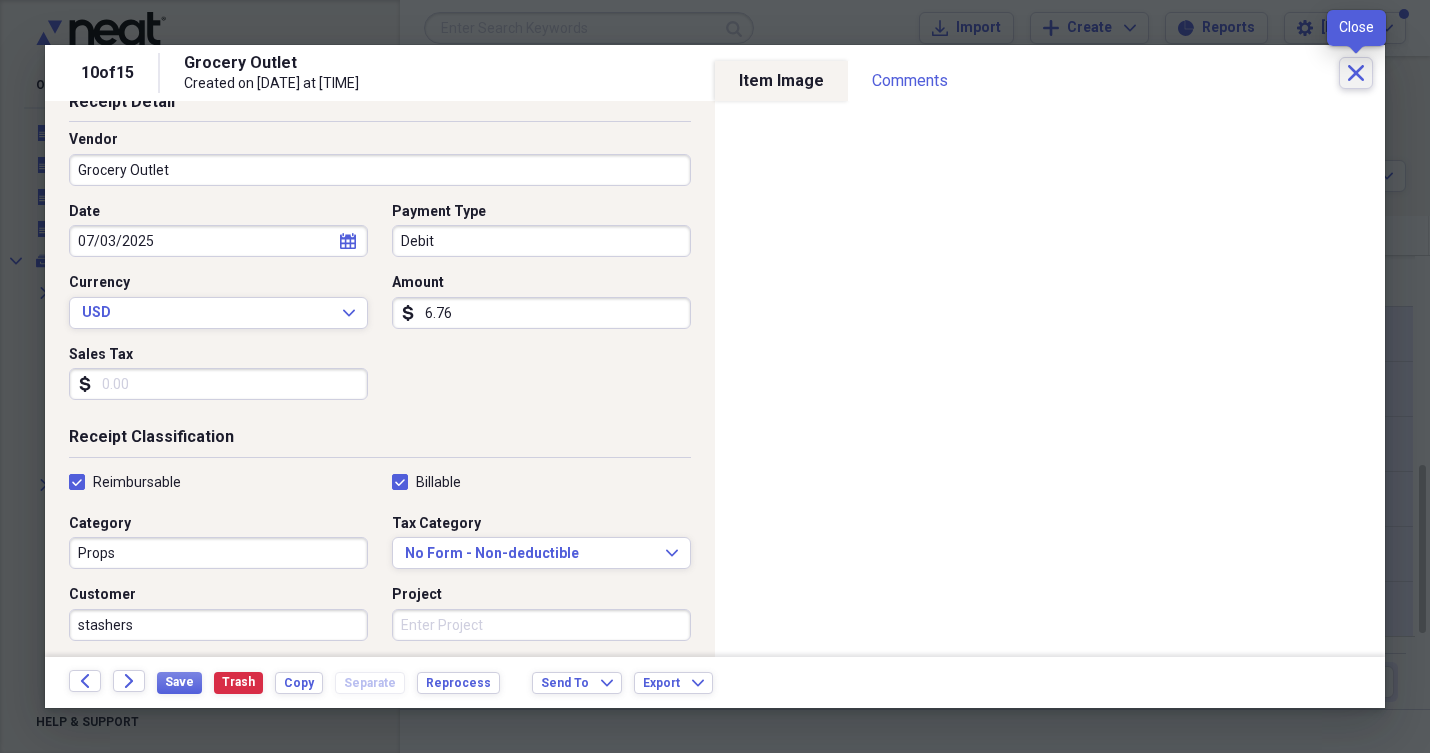 click on "Close" 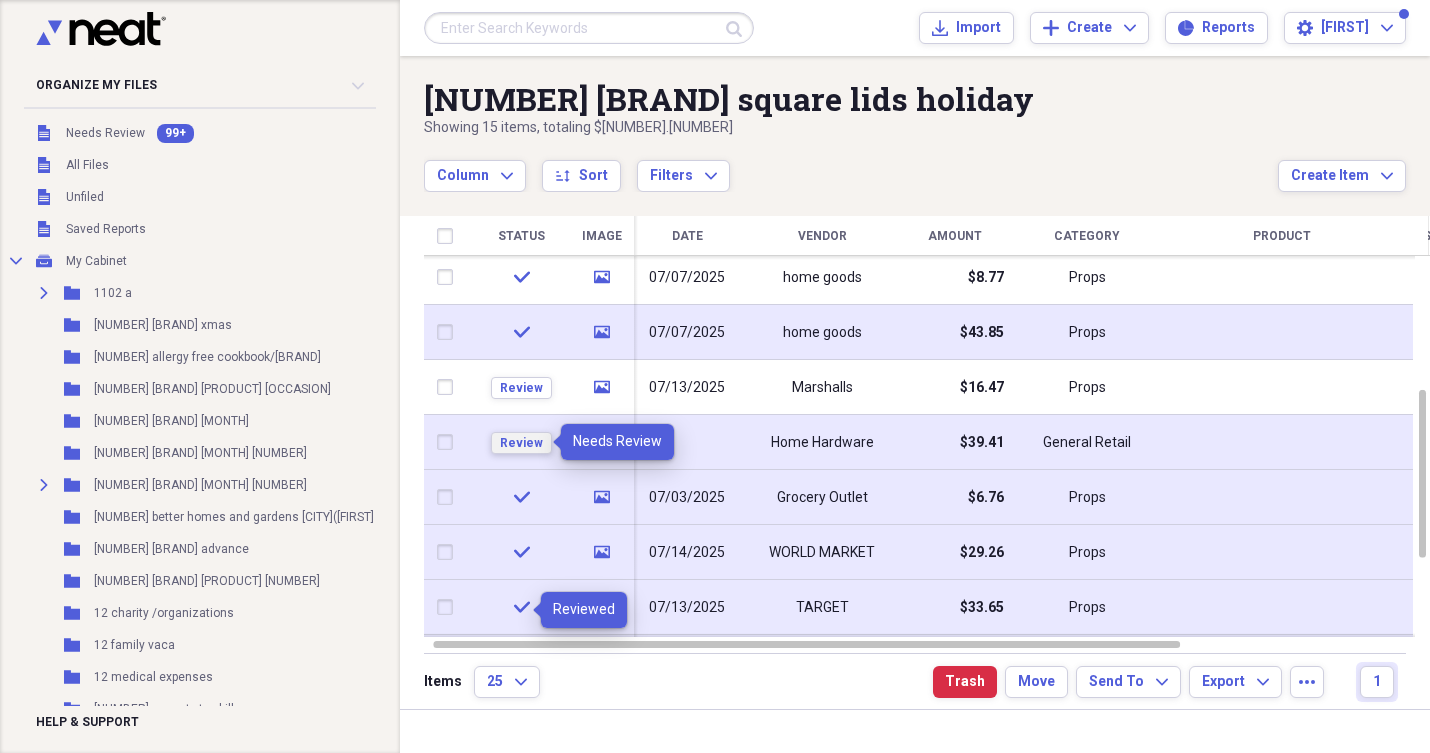 click on "Review" at bounding box center (521, 443) 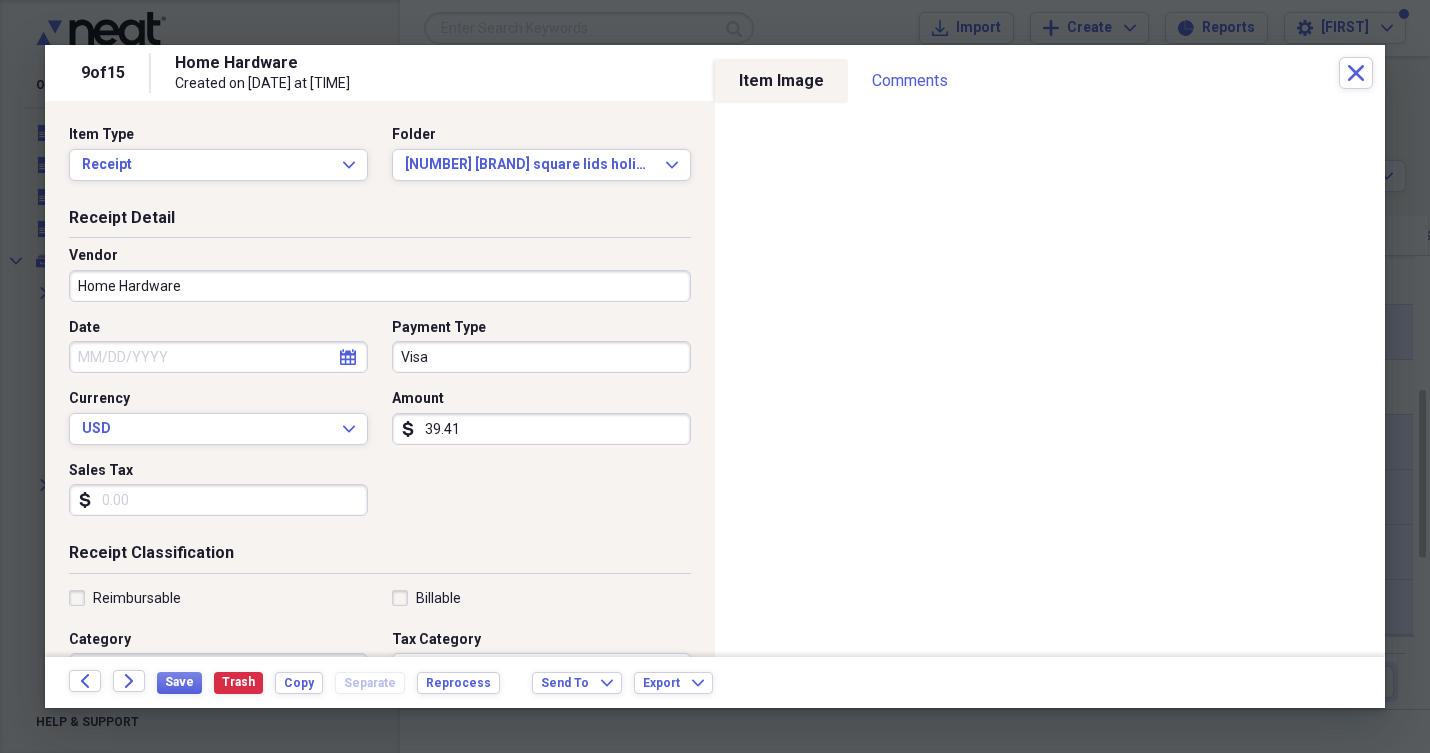 click on "Home Hardware" at bounding box center (380, 286) 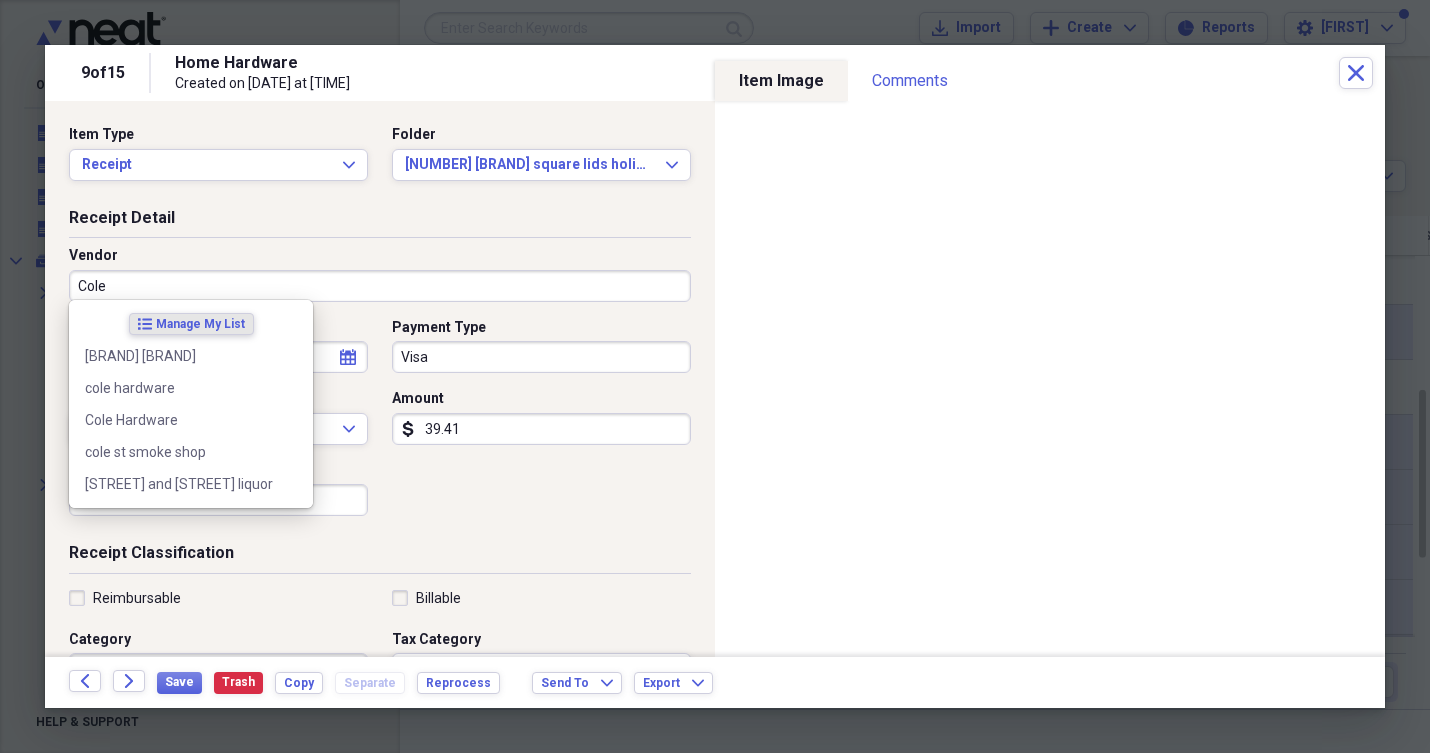 drag, startPoint x: 190, startPoint y: 283, endPoint x: 170, endPoint y: 423, distance: 141.42136 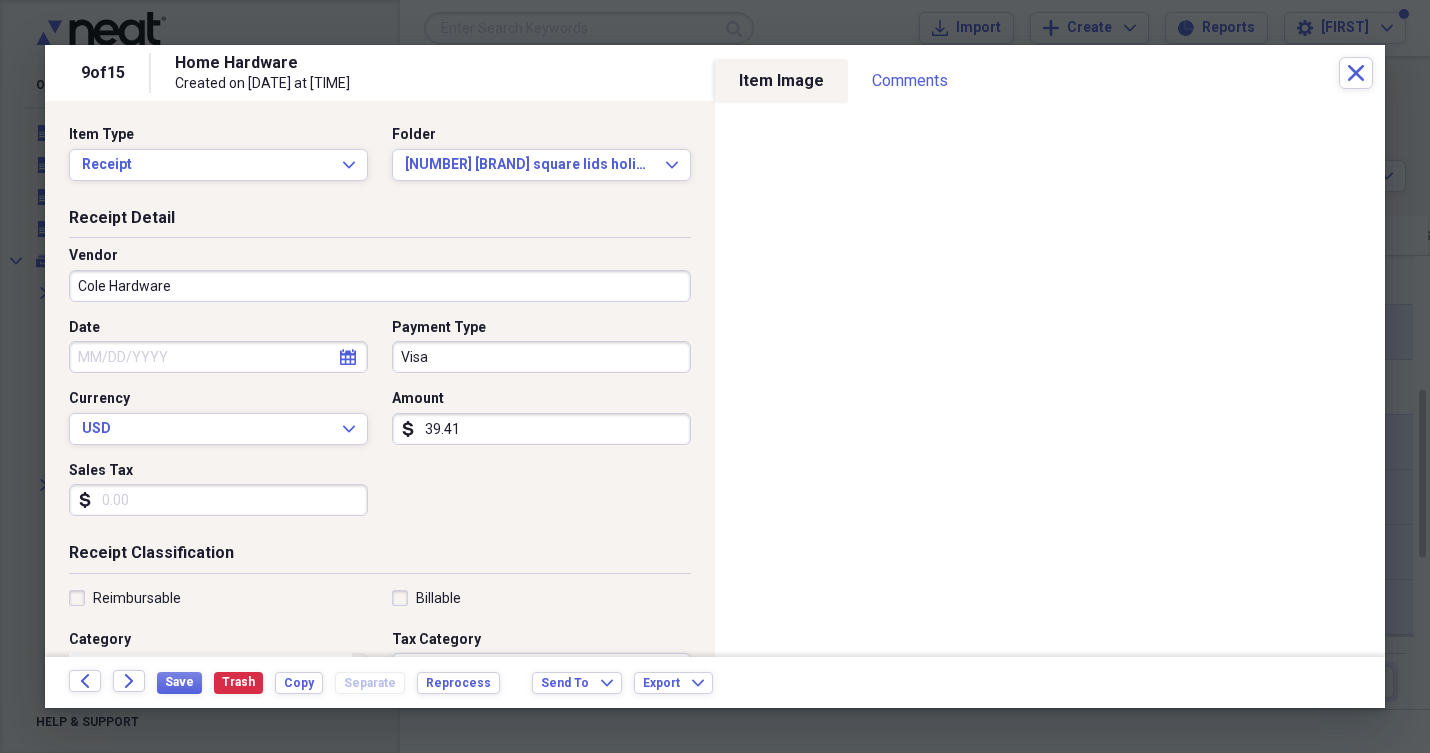 type on "supplies" 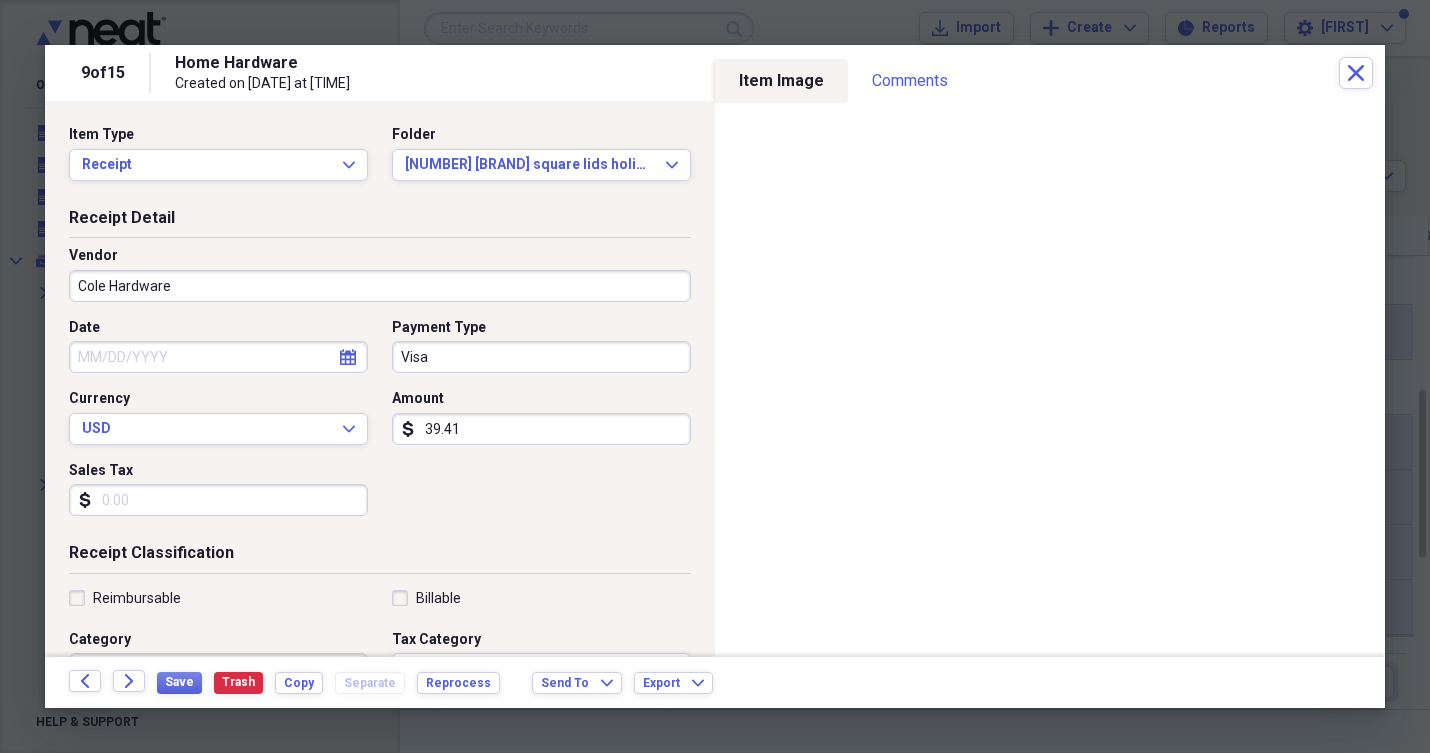click 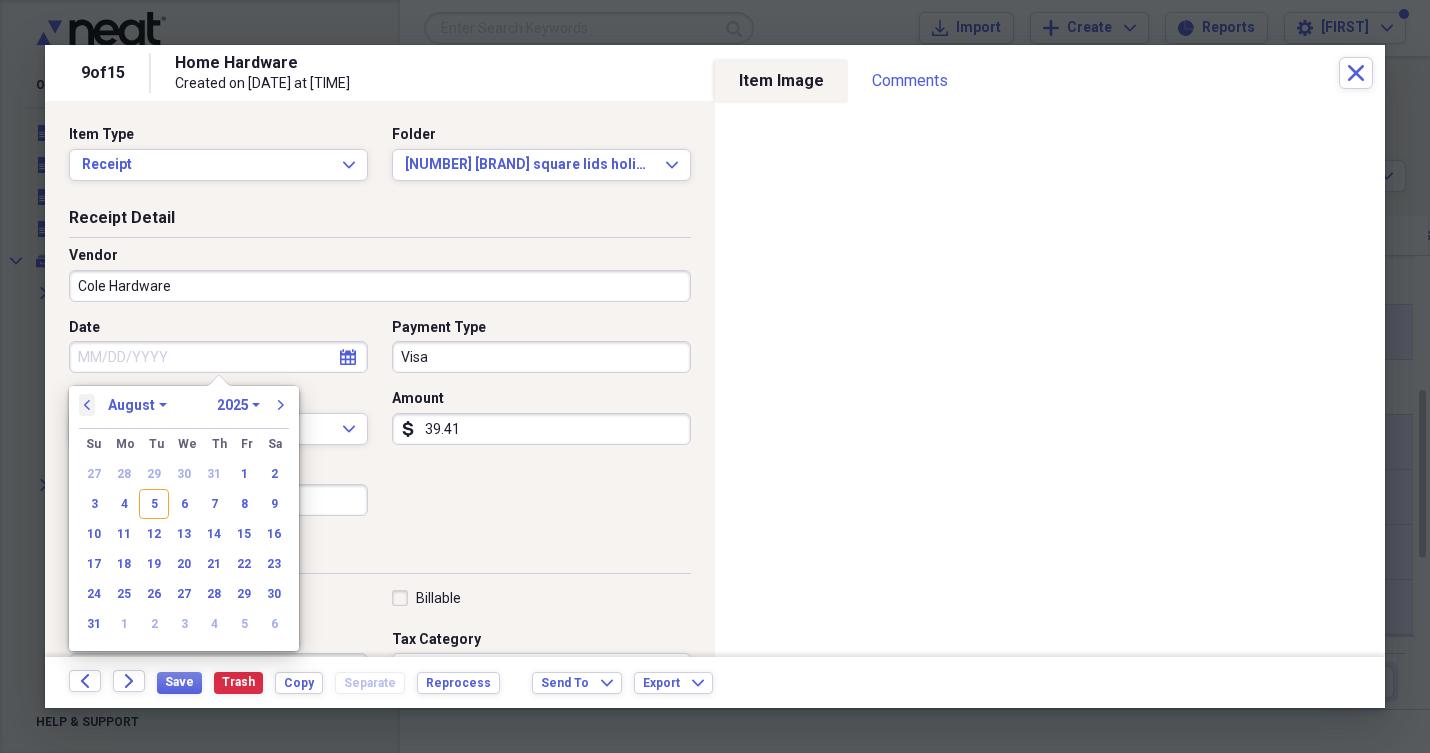 click on "previous" at bounding box center (87, 405) 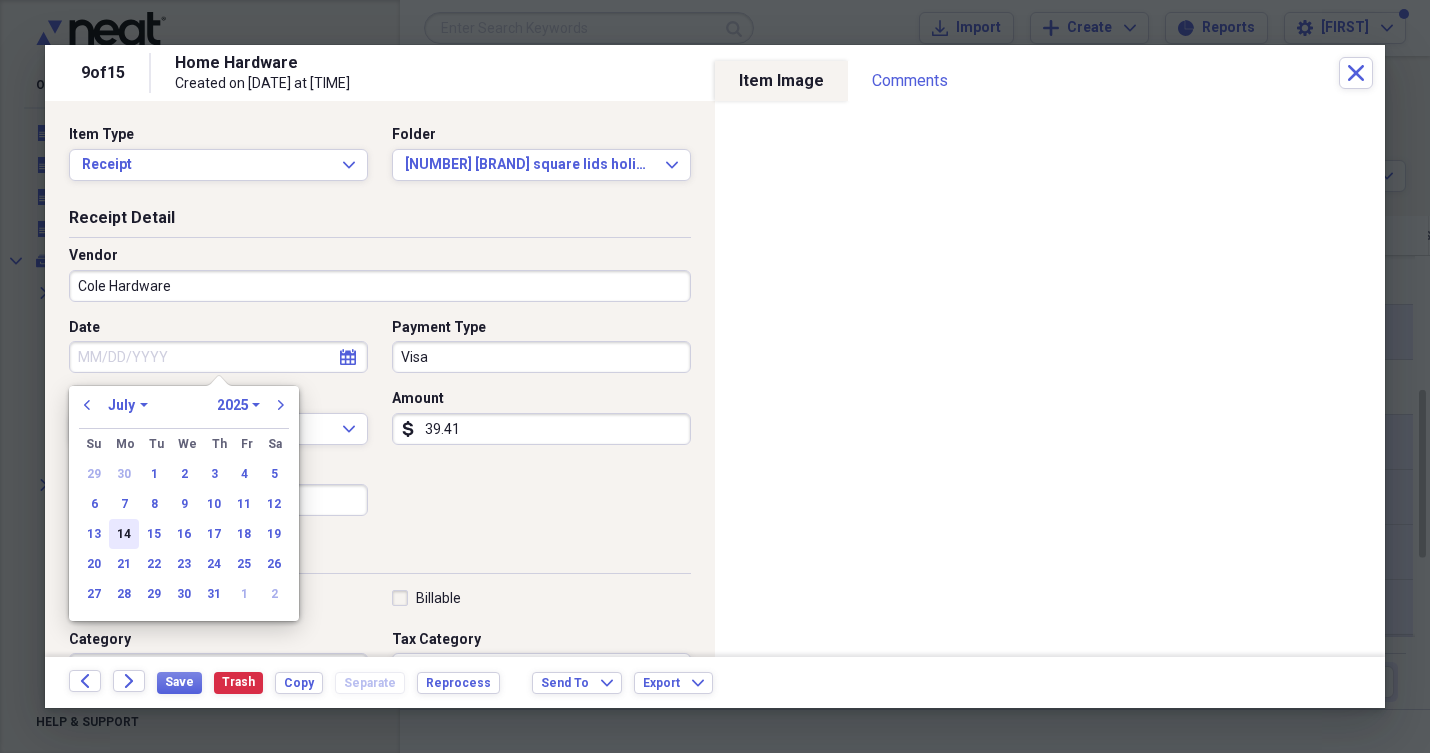 click on "14" at bounding box center (124, 534) 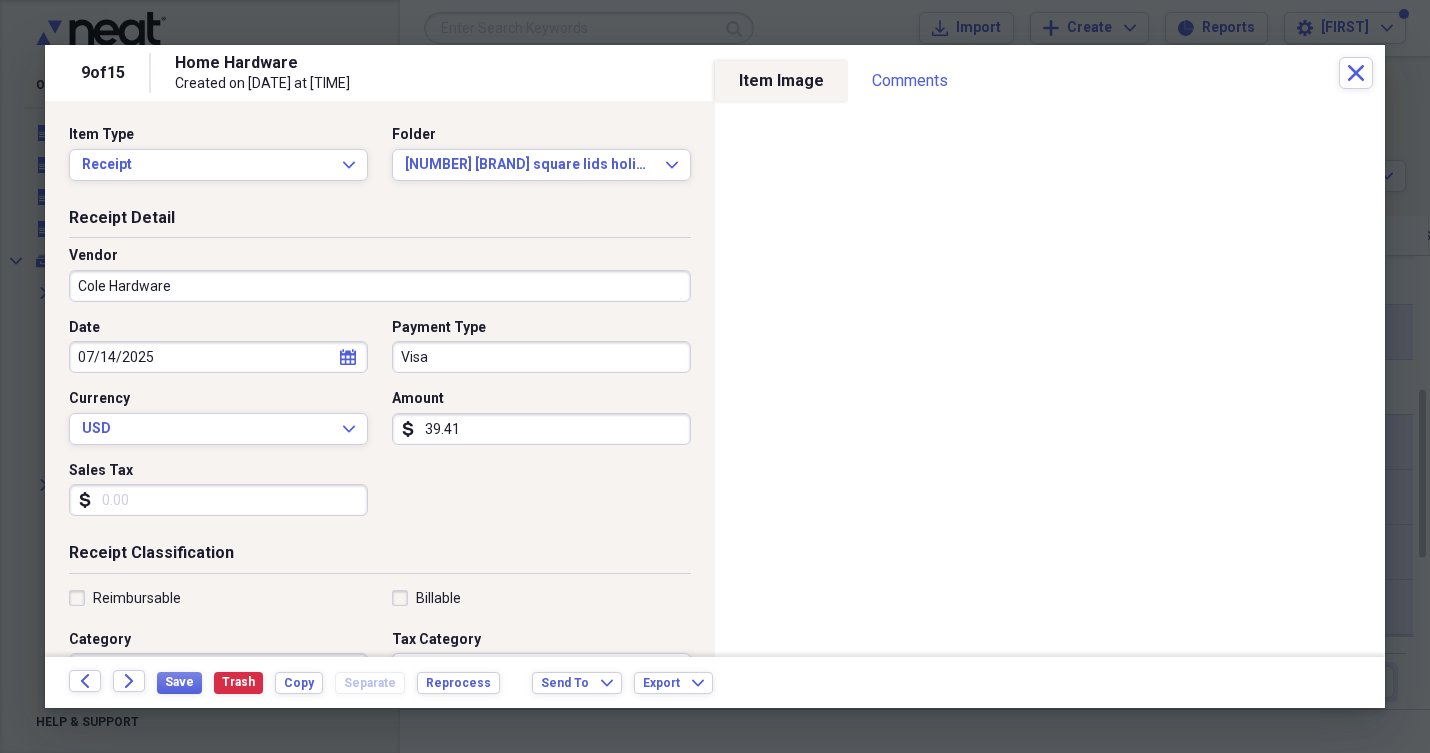 click on "Reimbursable" at bounding box center [125, 598] 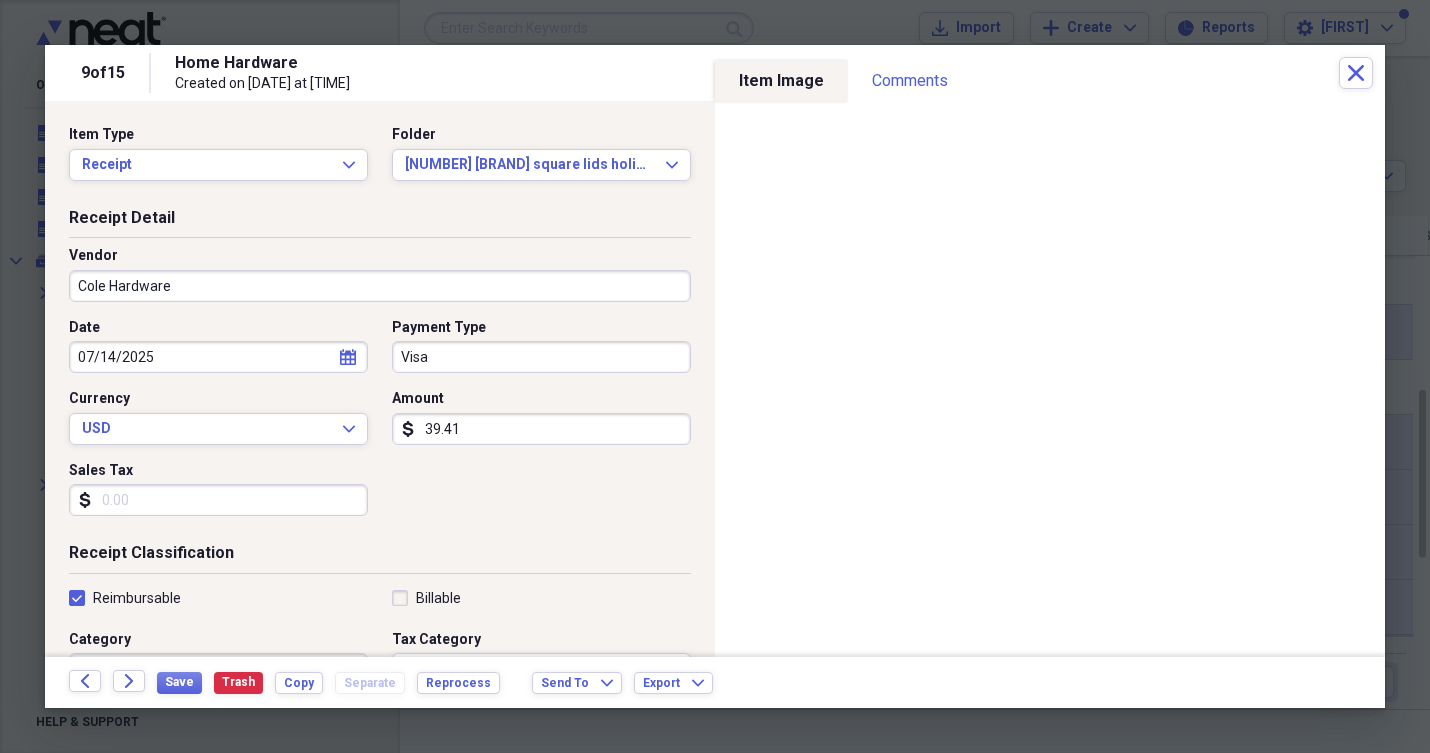 checkbox on "true" 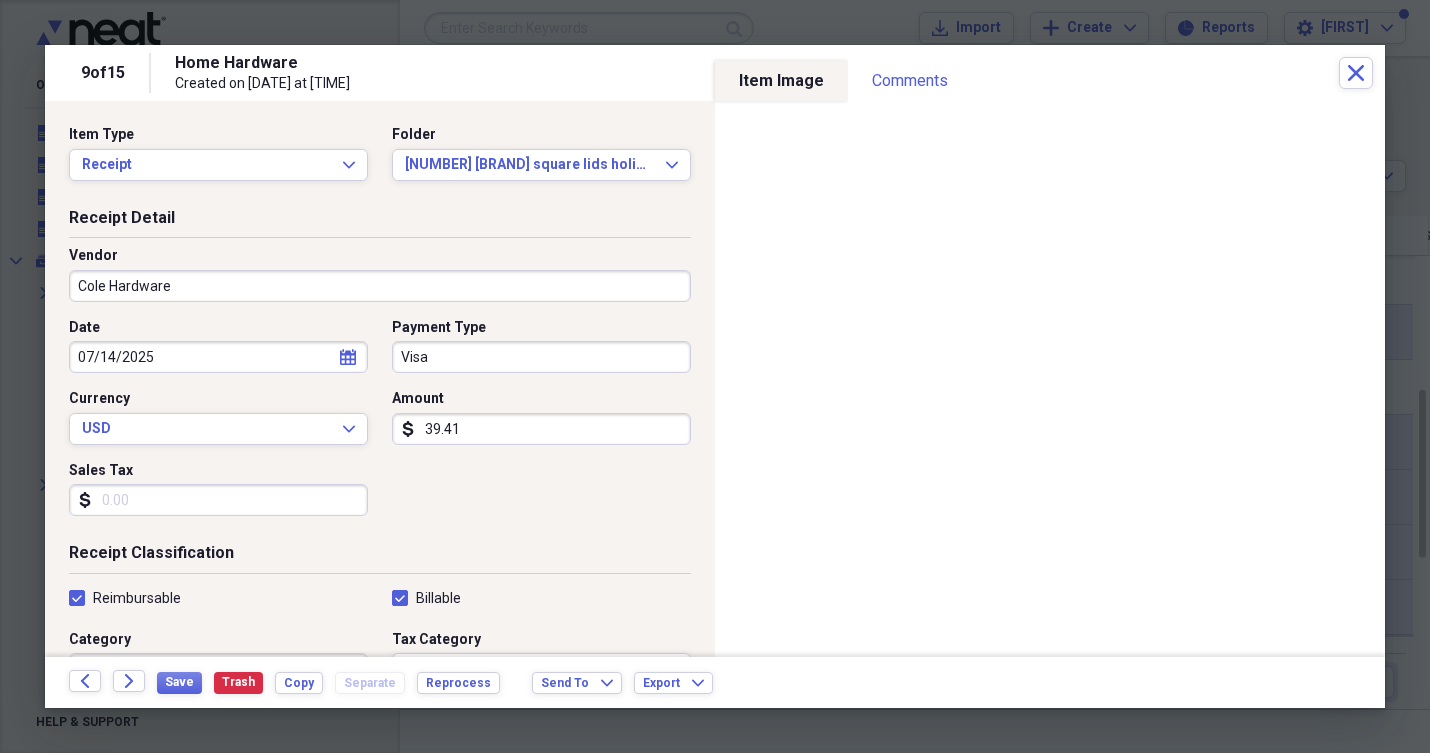 checkbox on "true" 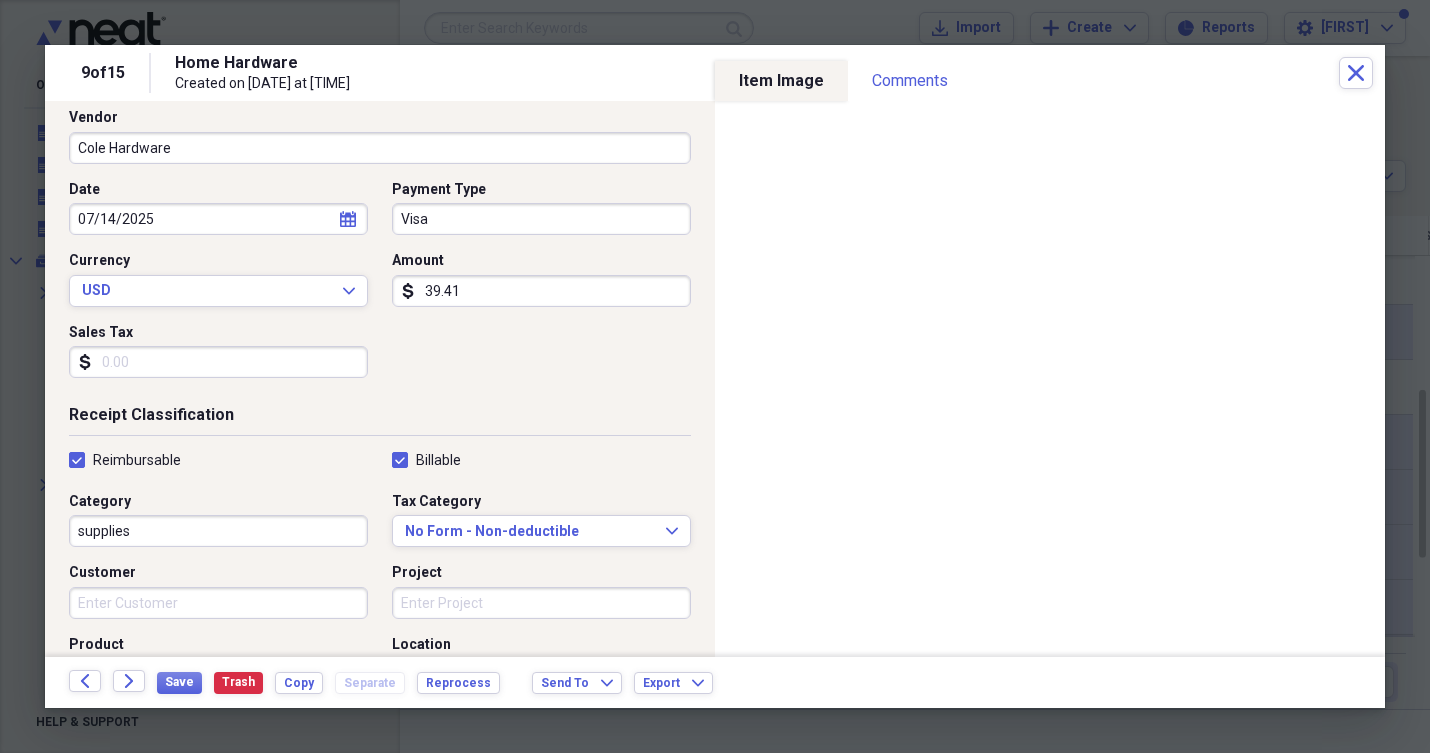scroll, scrollTop: 143, scrollLeft: 0, axis: vertical 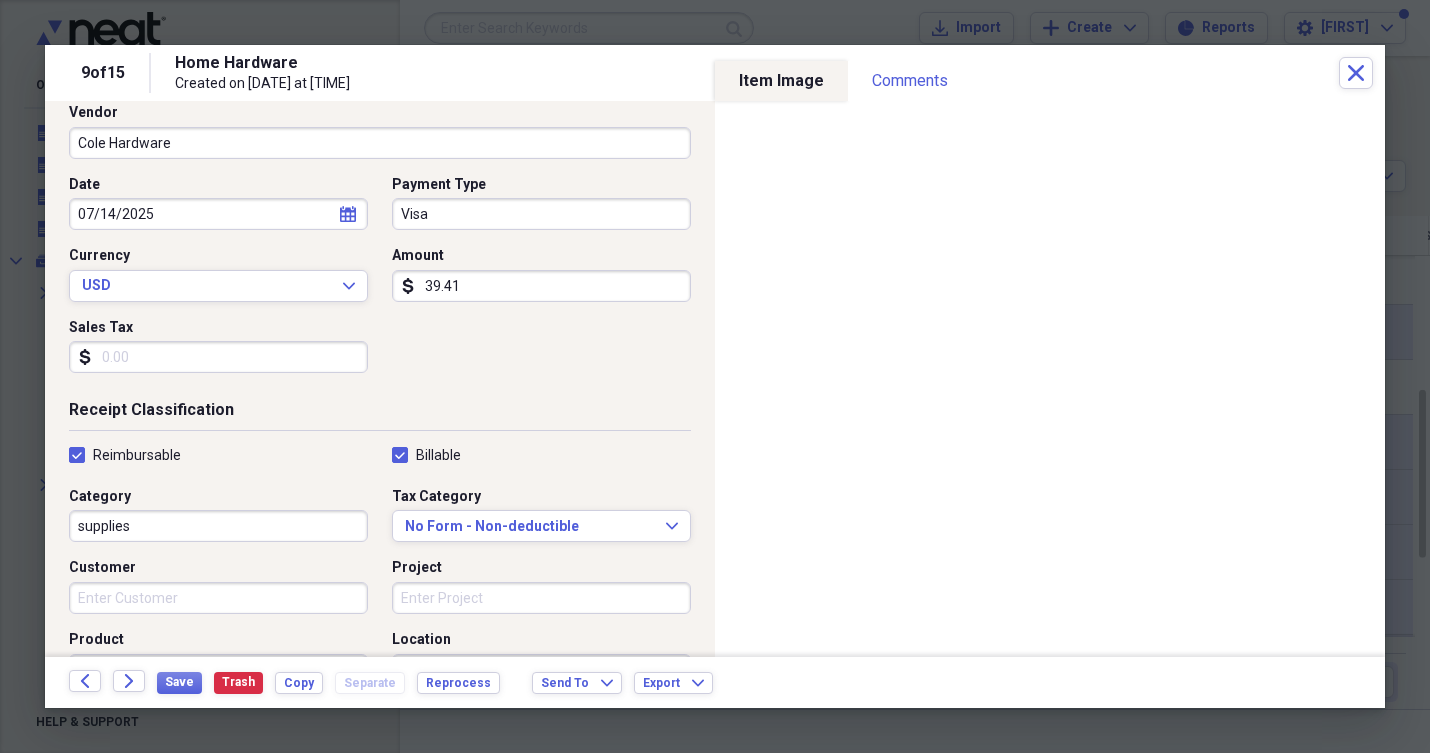 click on "supplies" at bounding box center (218, 526) 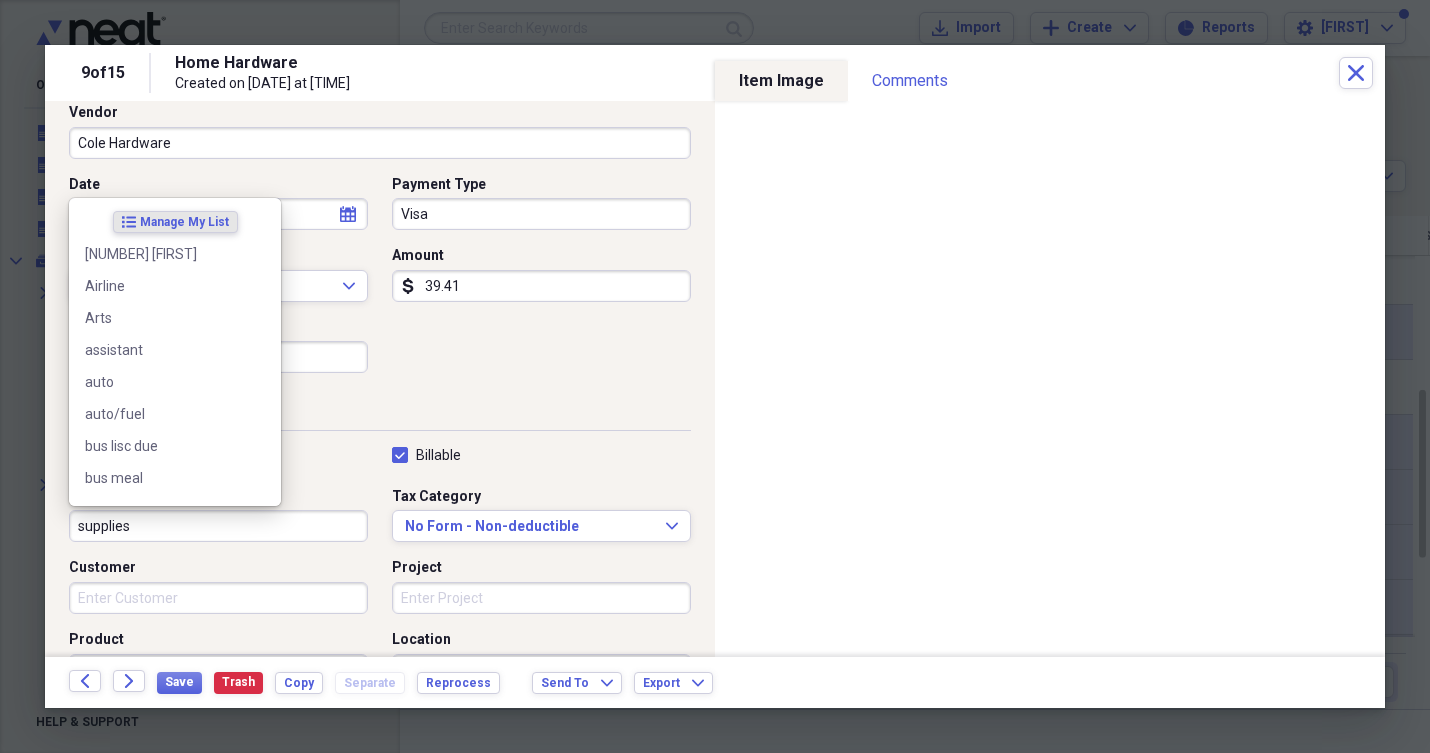 drag, startPoint x: 142, startPoint y: 524, endPoint x: 48, endPoint y: 518, distance: 94.19129 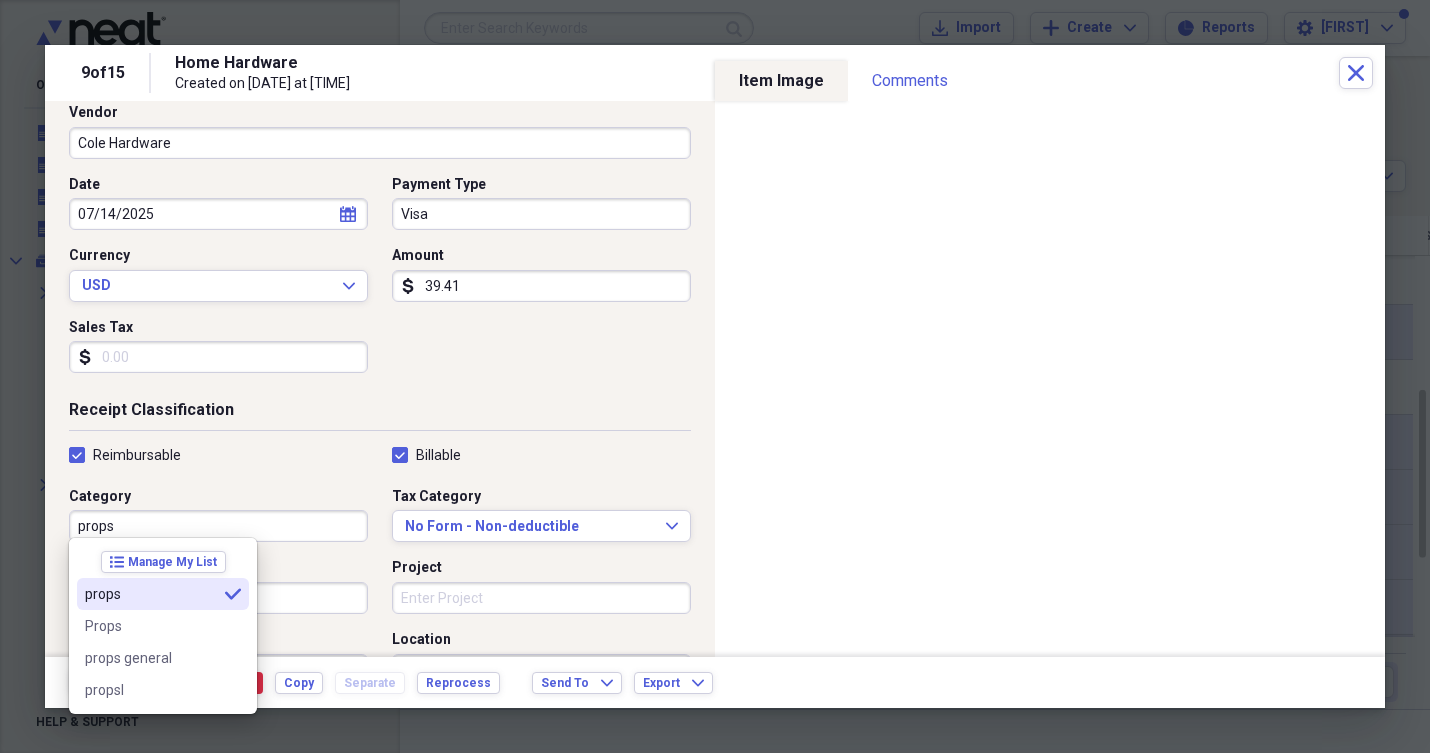 type on "props" 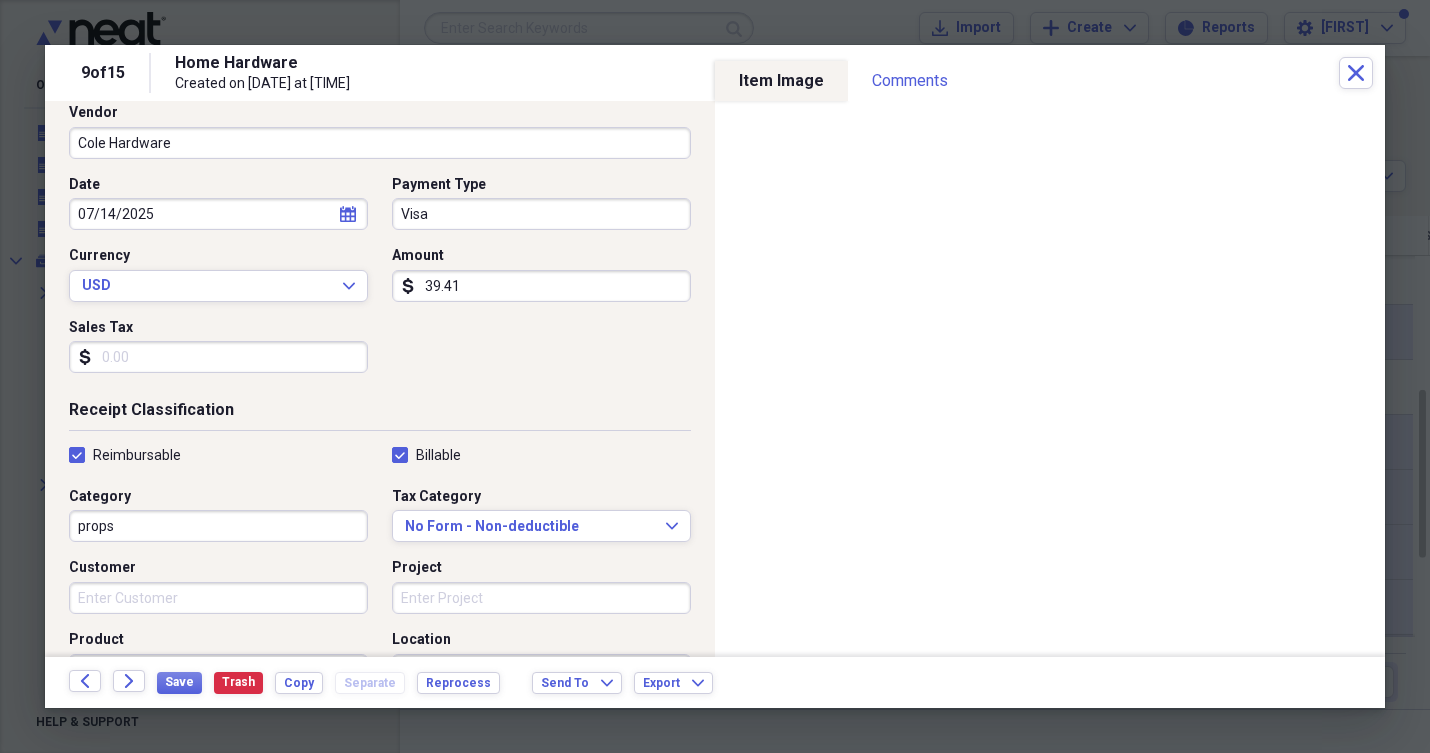 click on "Customer" at bounding box center (218, 598) 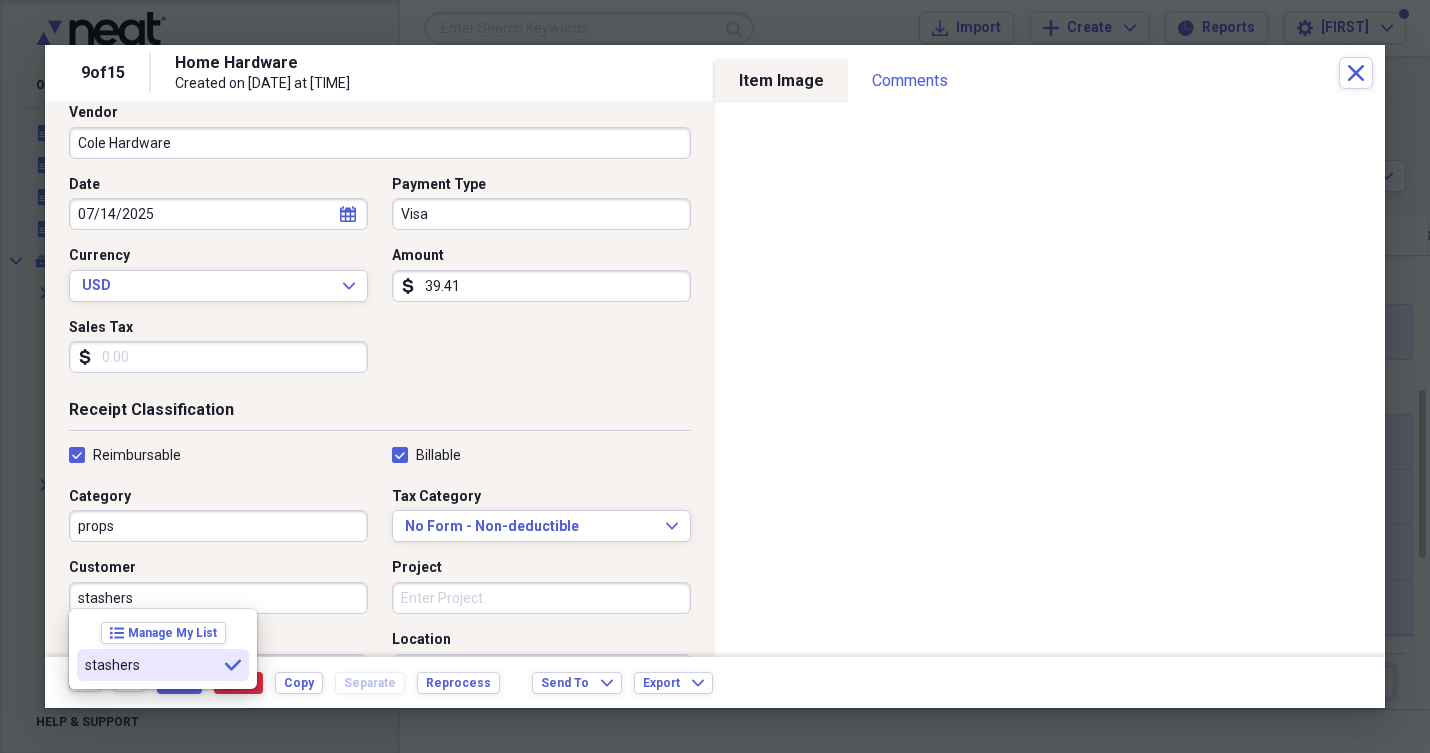 type on "stashers" 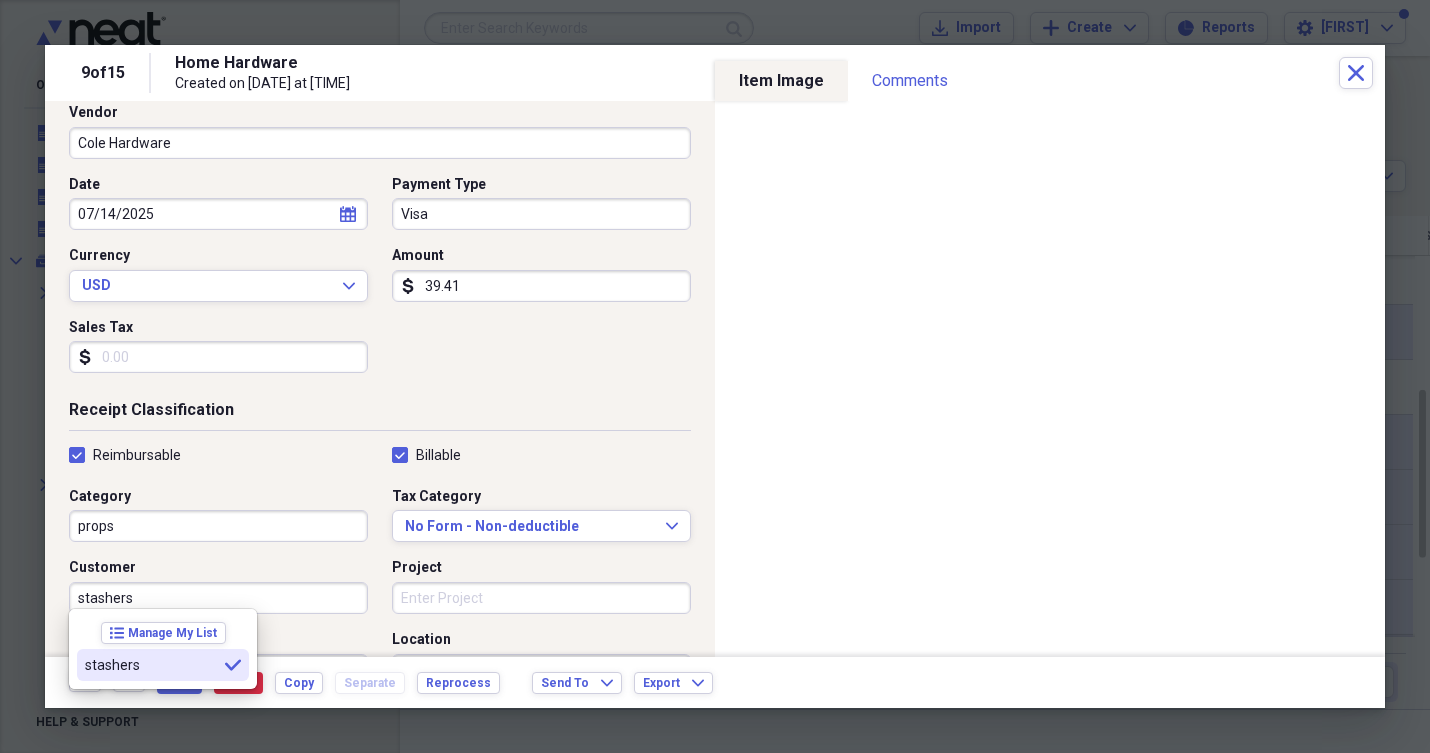 click on "stashers" at bounding box center [151, 665] 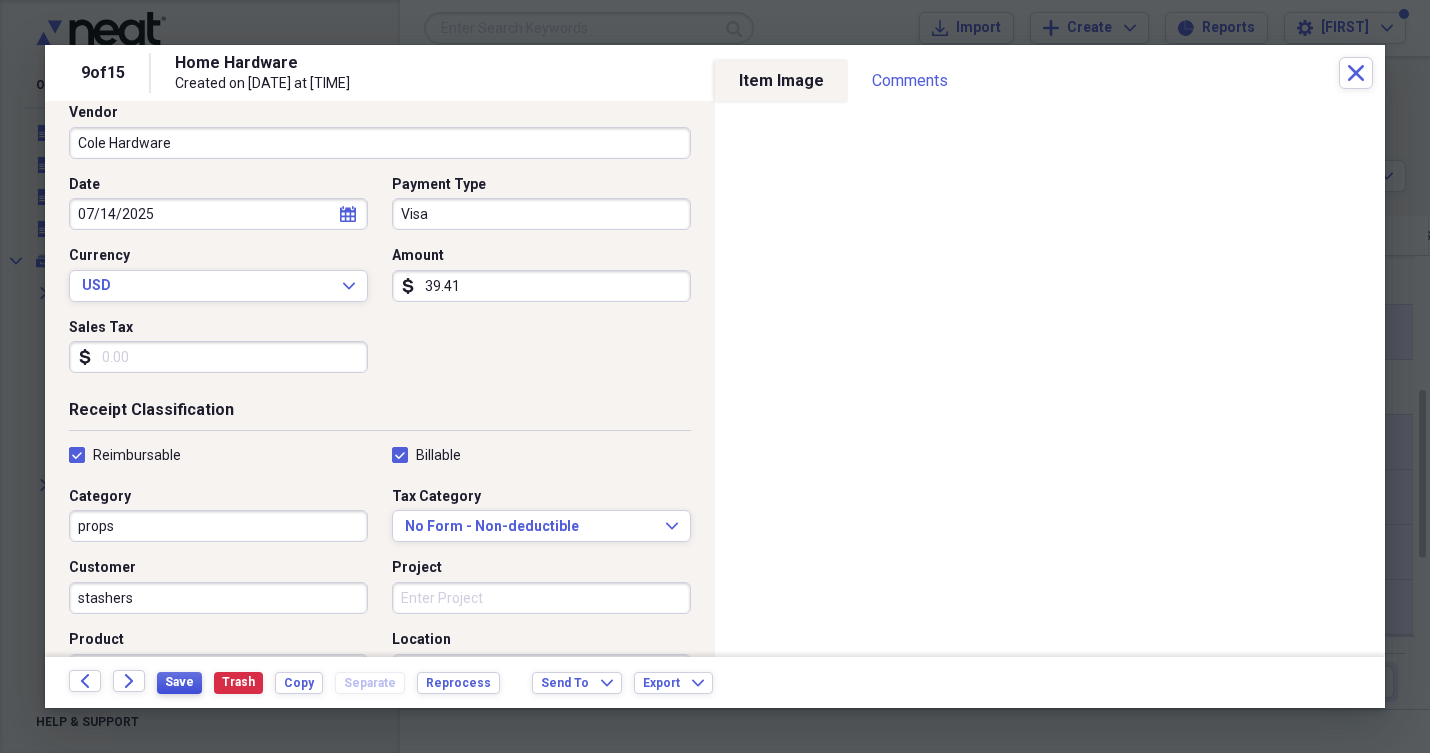 drag, startPoint x: 111, startPoint y: 667, endPoint x: 188, endPoint y: 684, distance: 78.854294 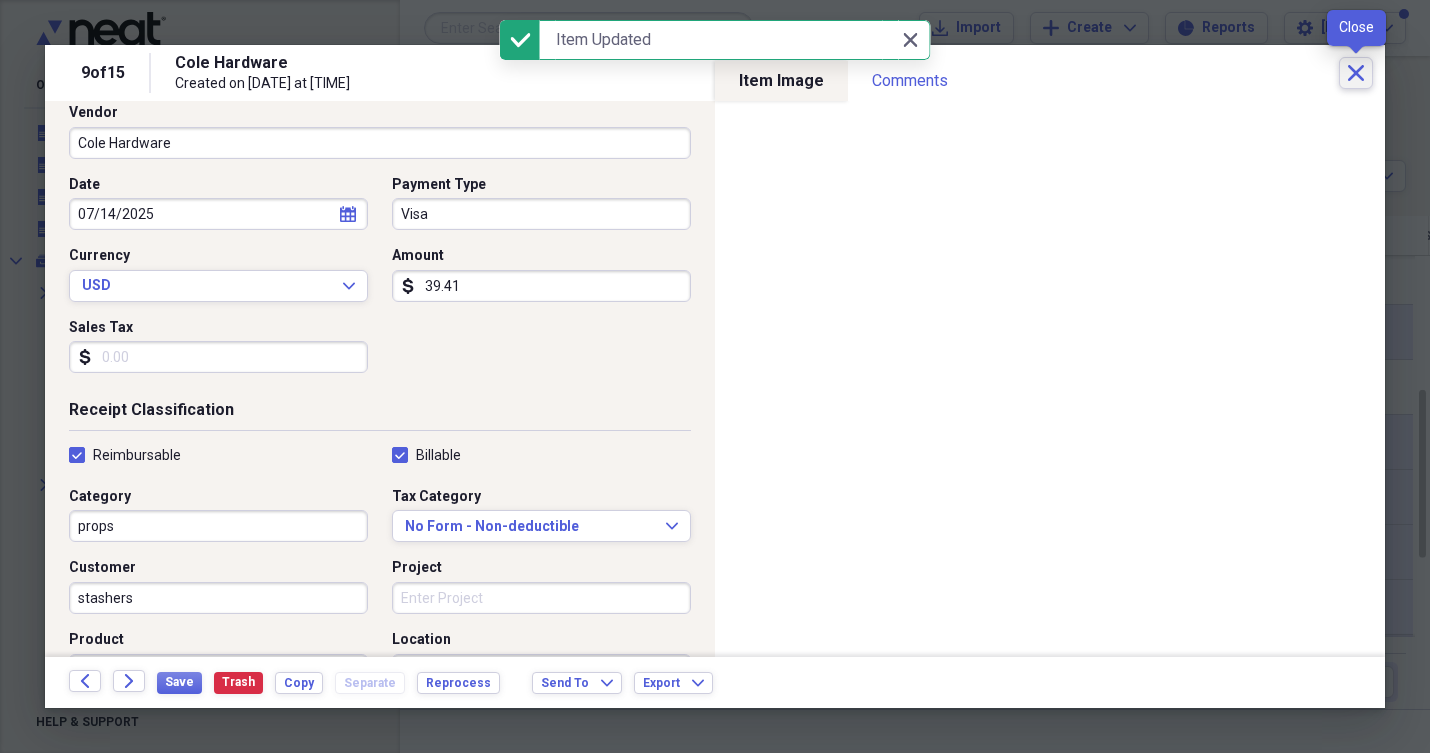 click on "Close" 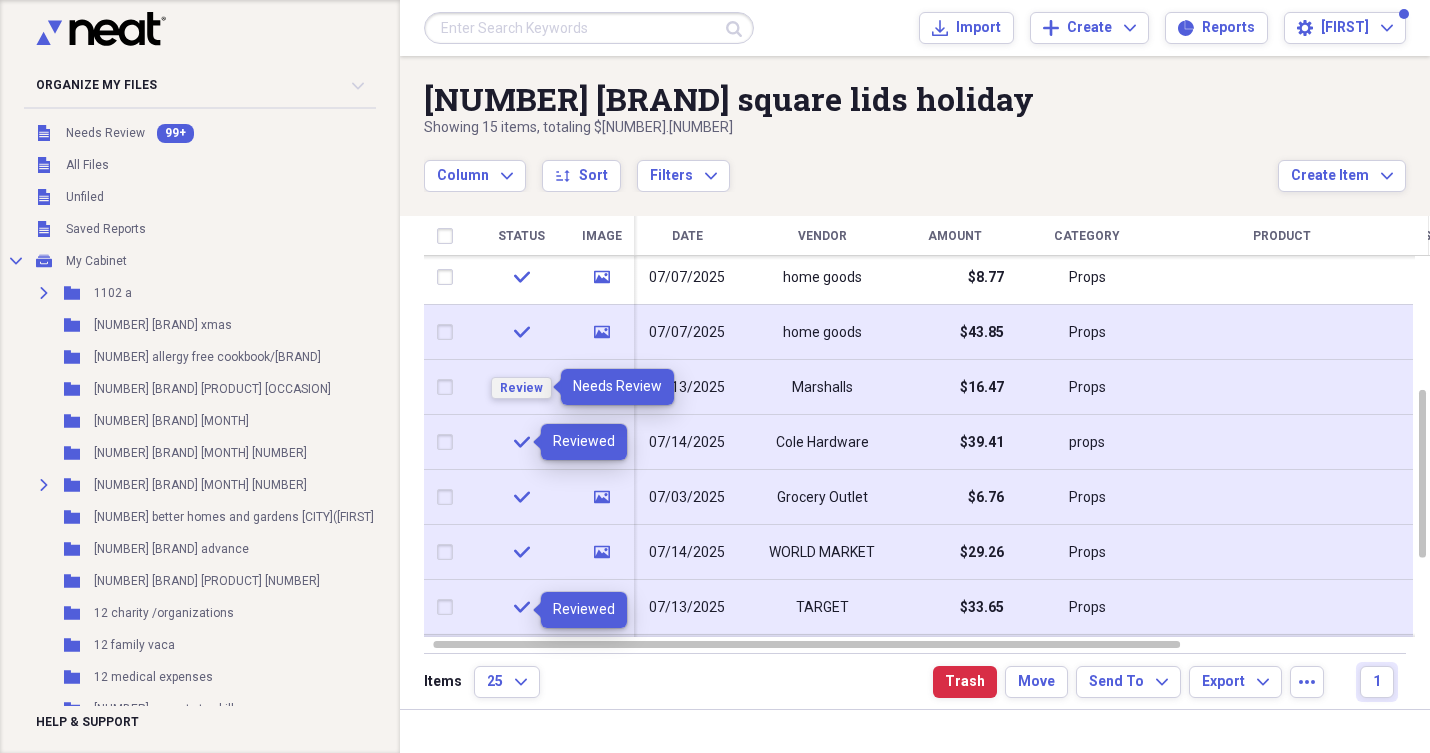 click on "Review" at bounding box center (521, 388) 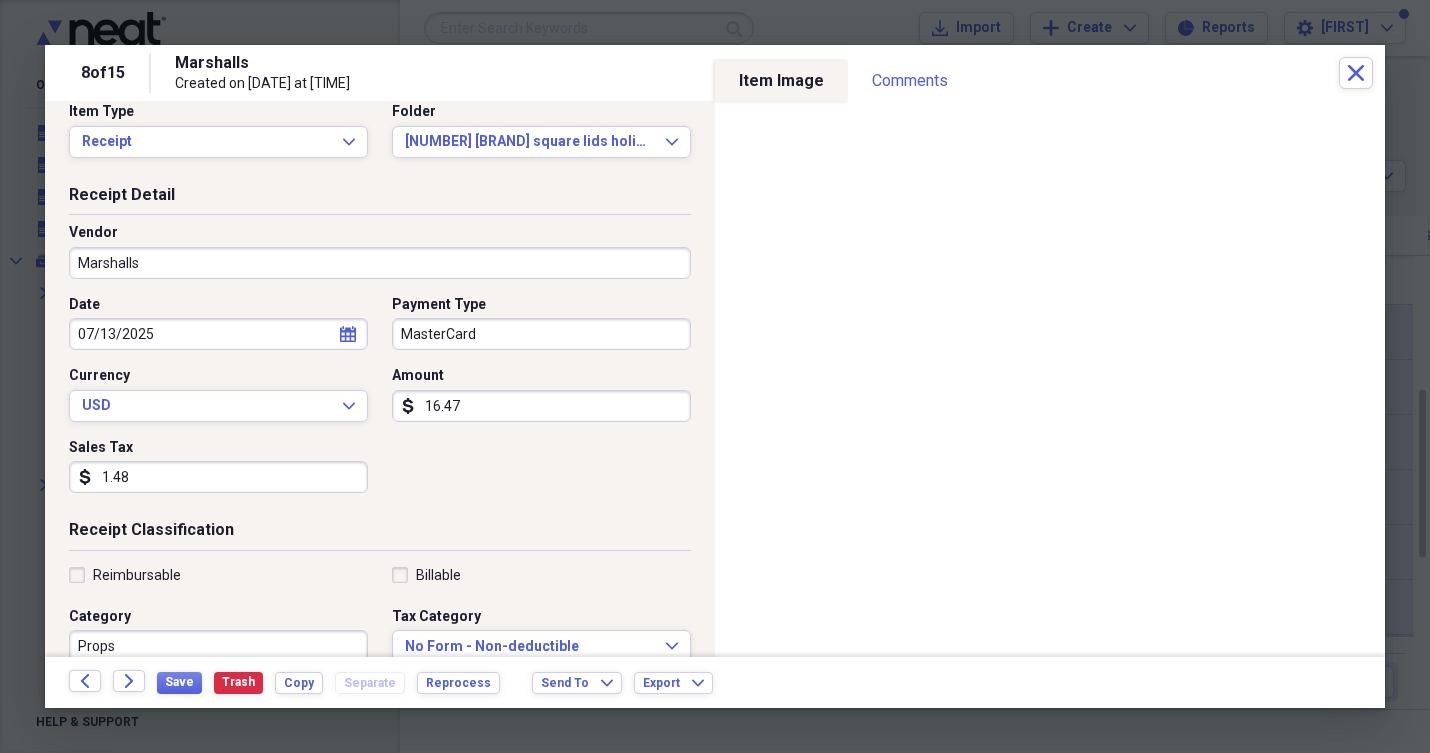 scroll, scrollTop: 82, scrollLeft: 0, axis: vertical 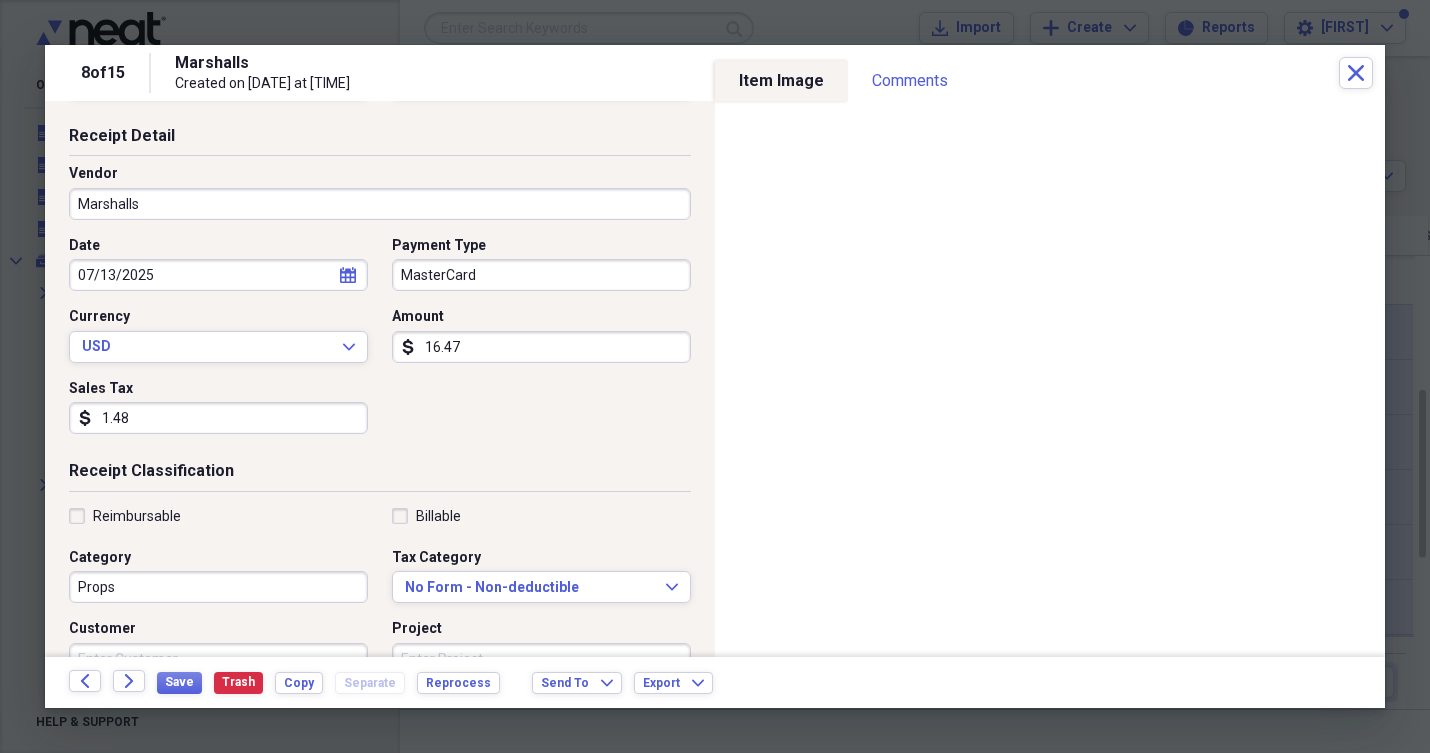 click on "Reimbursable" at bounding box center (125, 516) 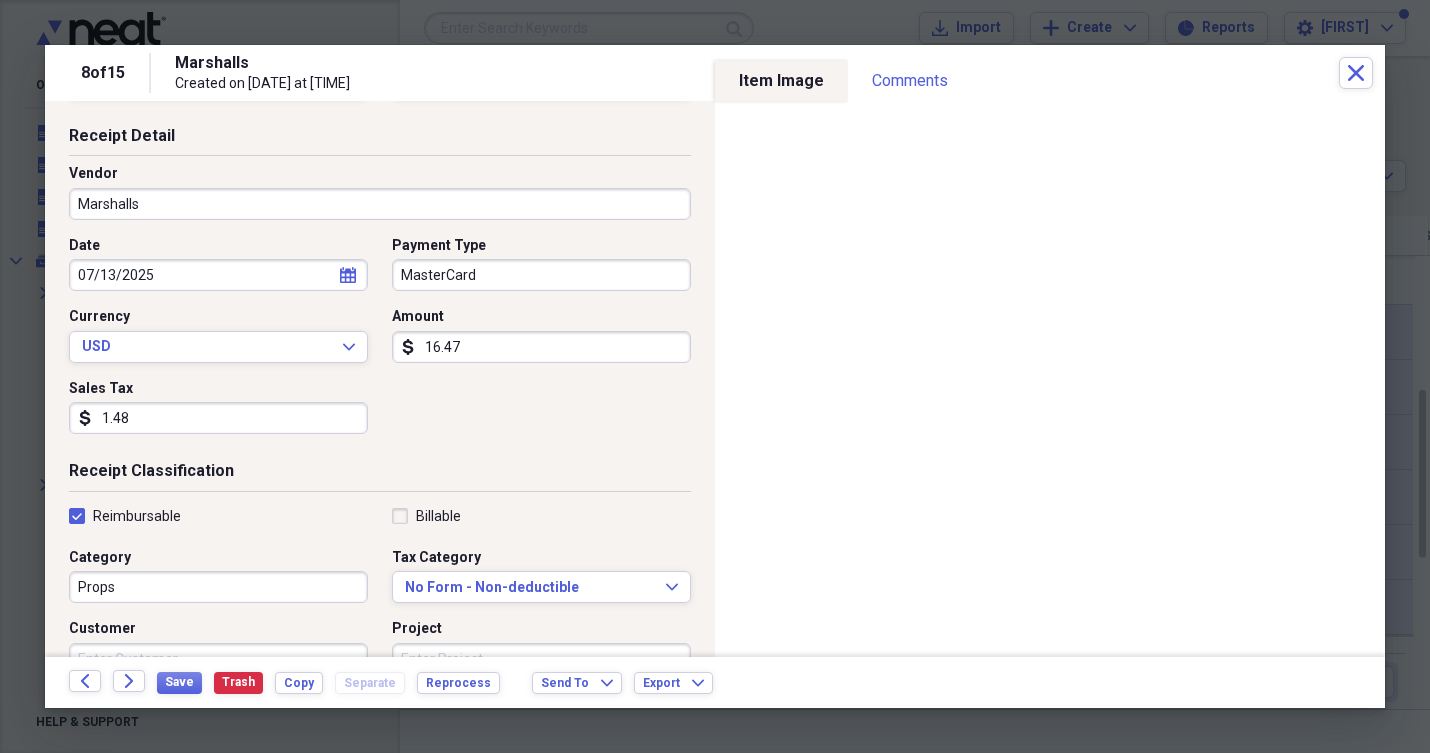 checkbox on "true" 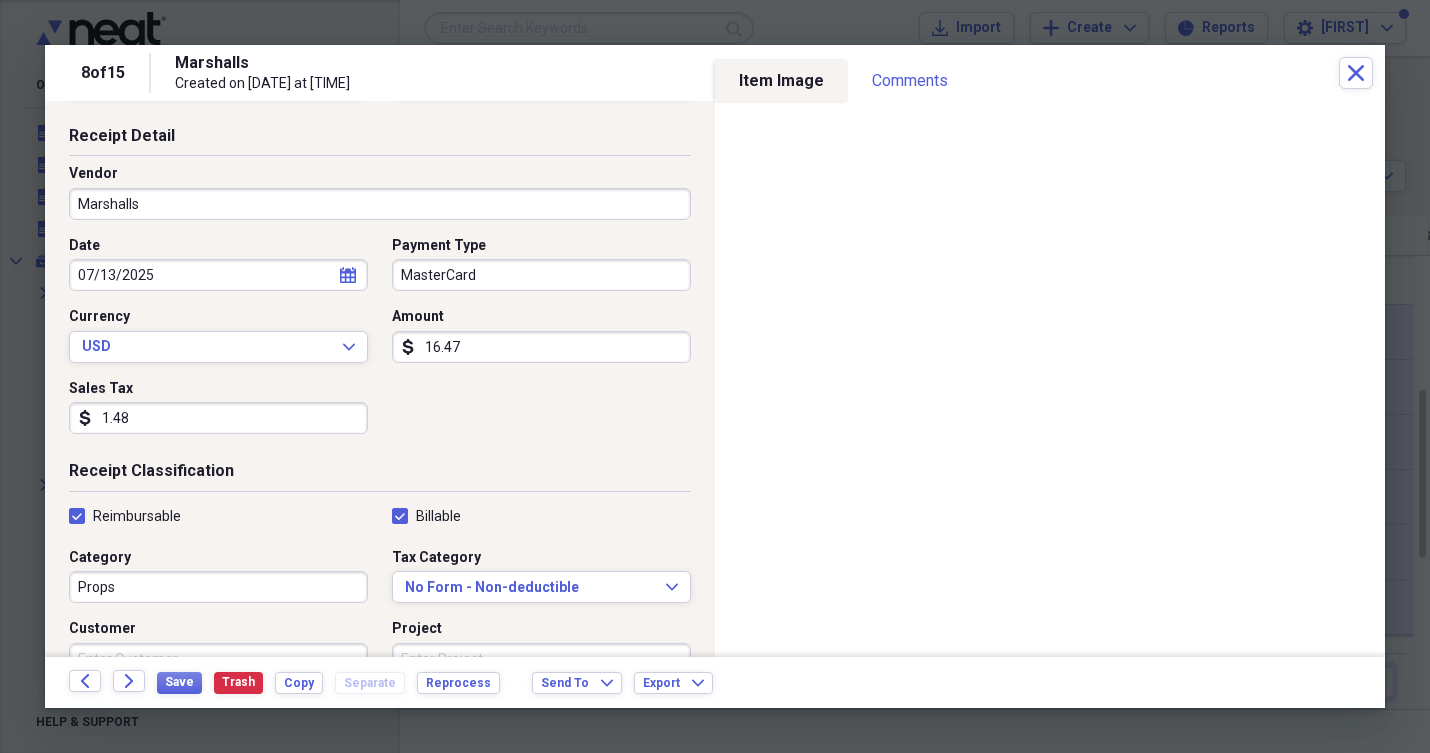 checkbox on "true" 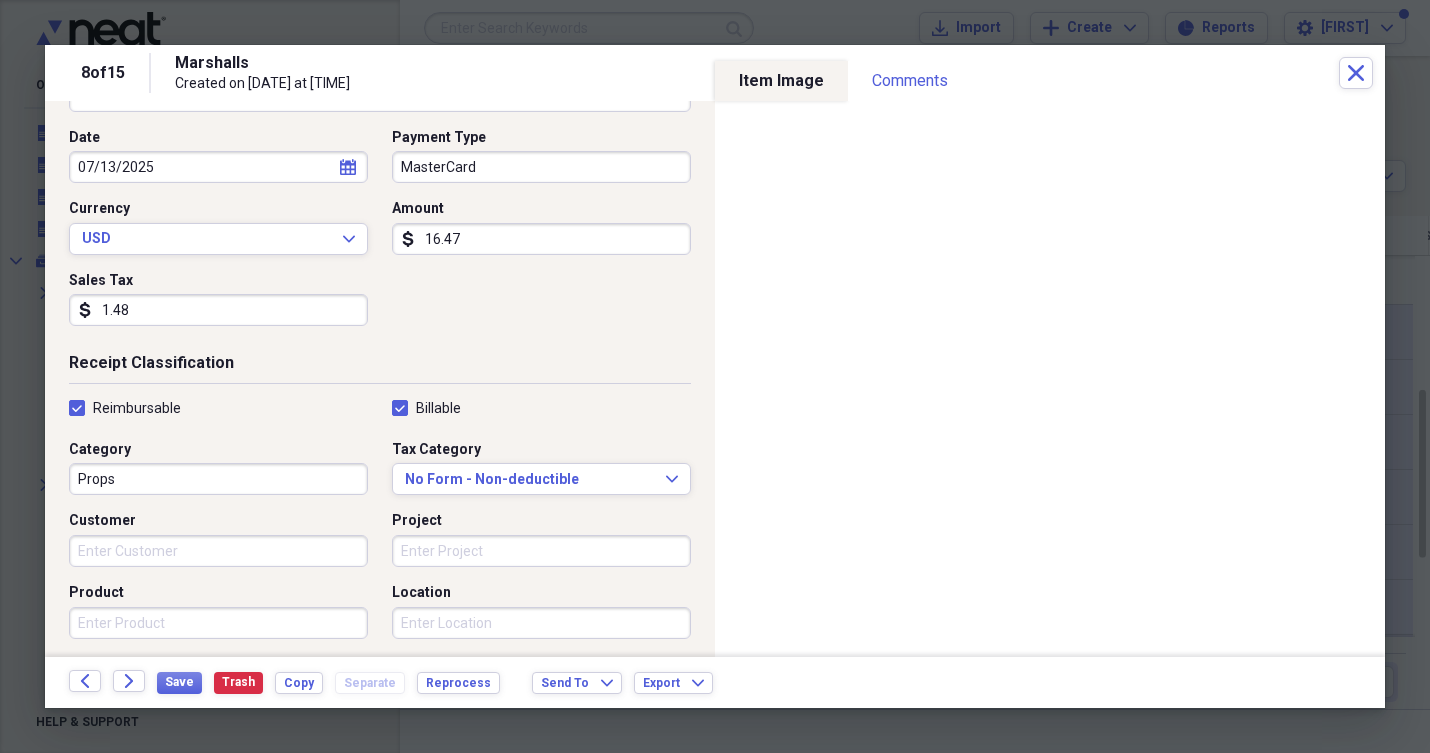scroll, scrollTop: 228, scrollLeft: 0, axis: vertical 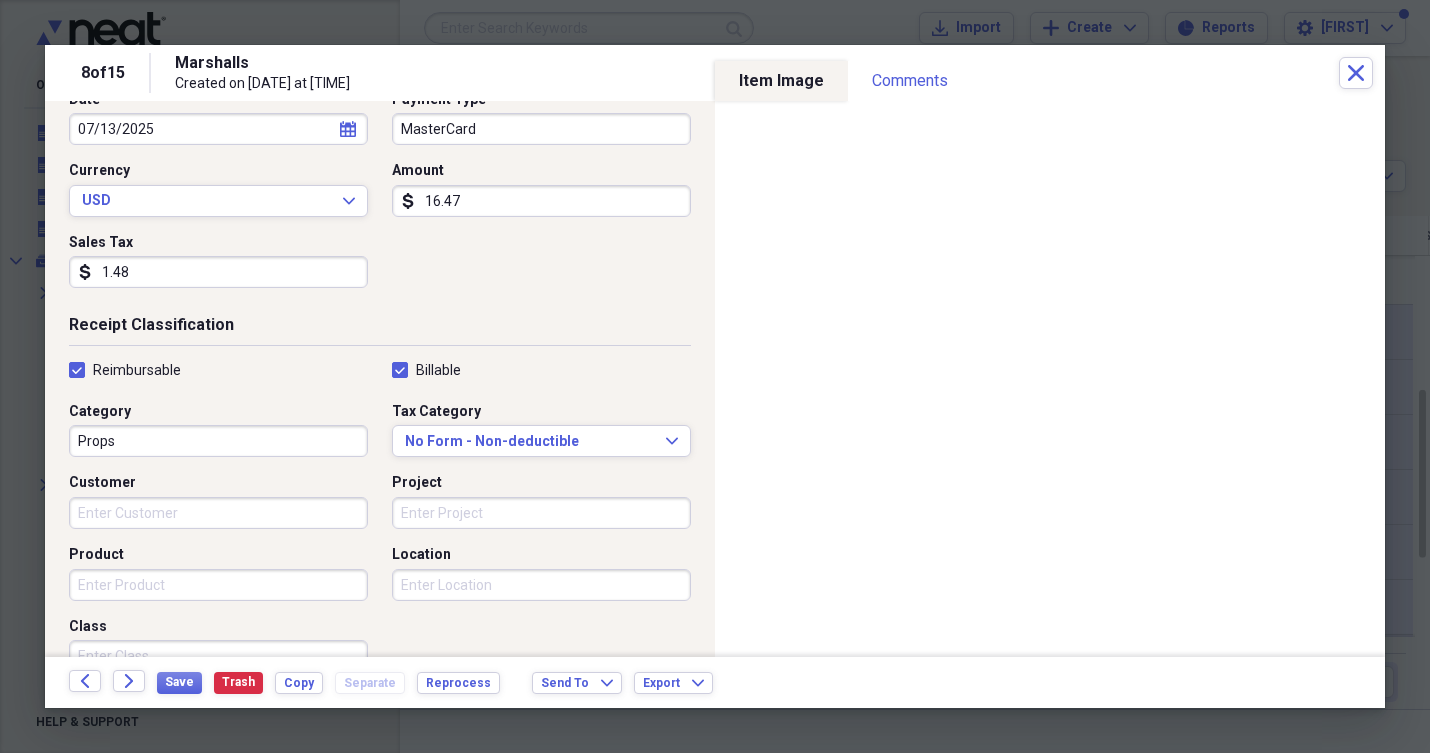 click on "Customer" at bounding box center [218, 513] 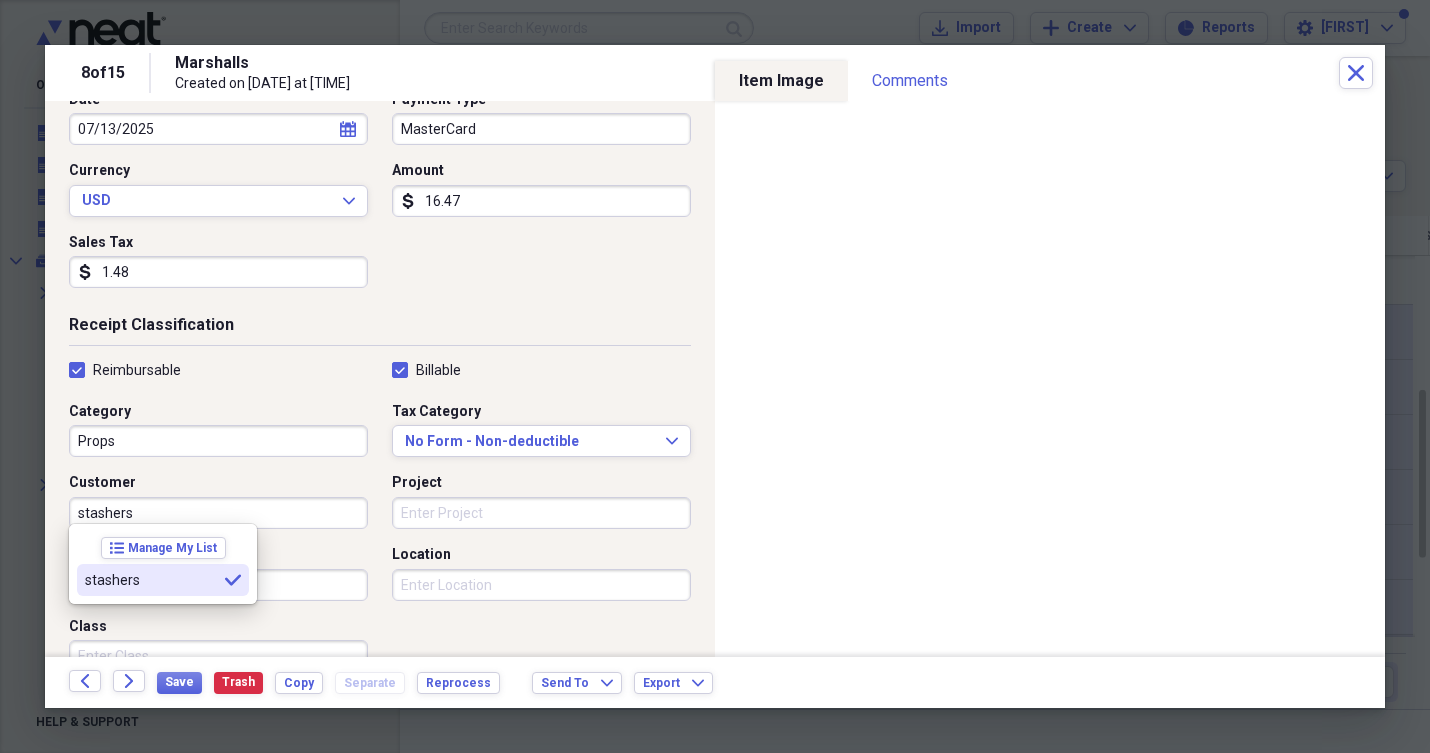 type on "stashers" 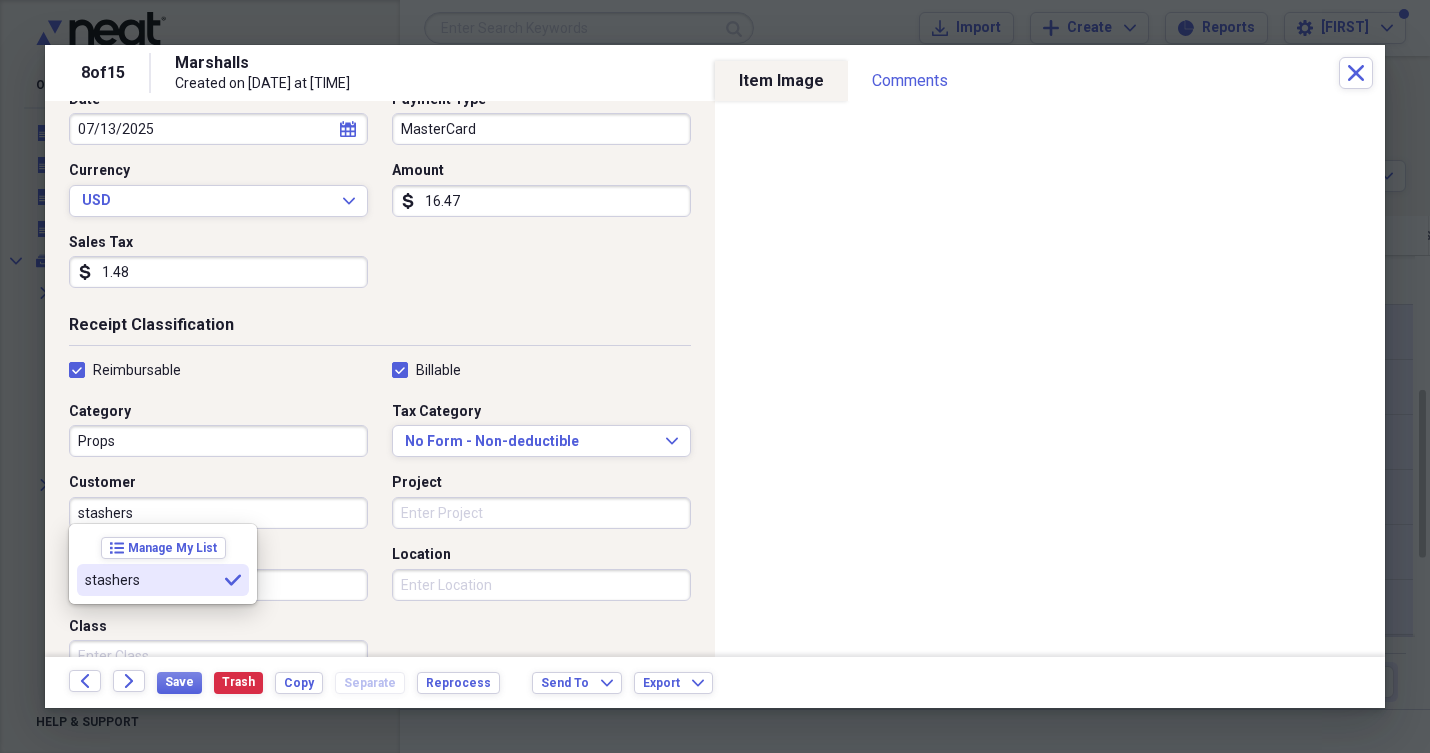 click on "stashers" at bounding box center (151, 580) 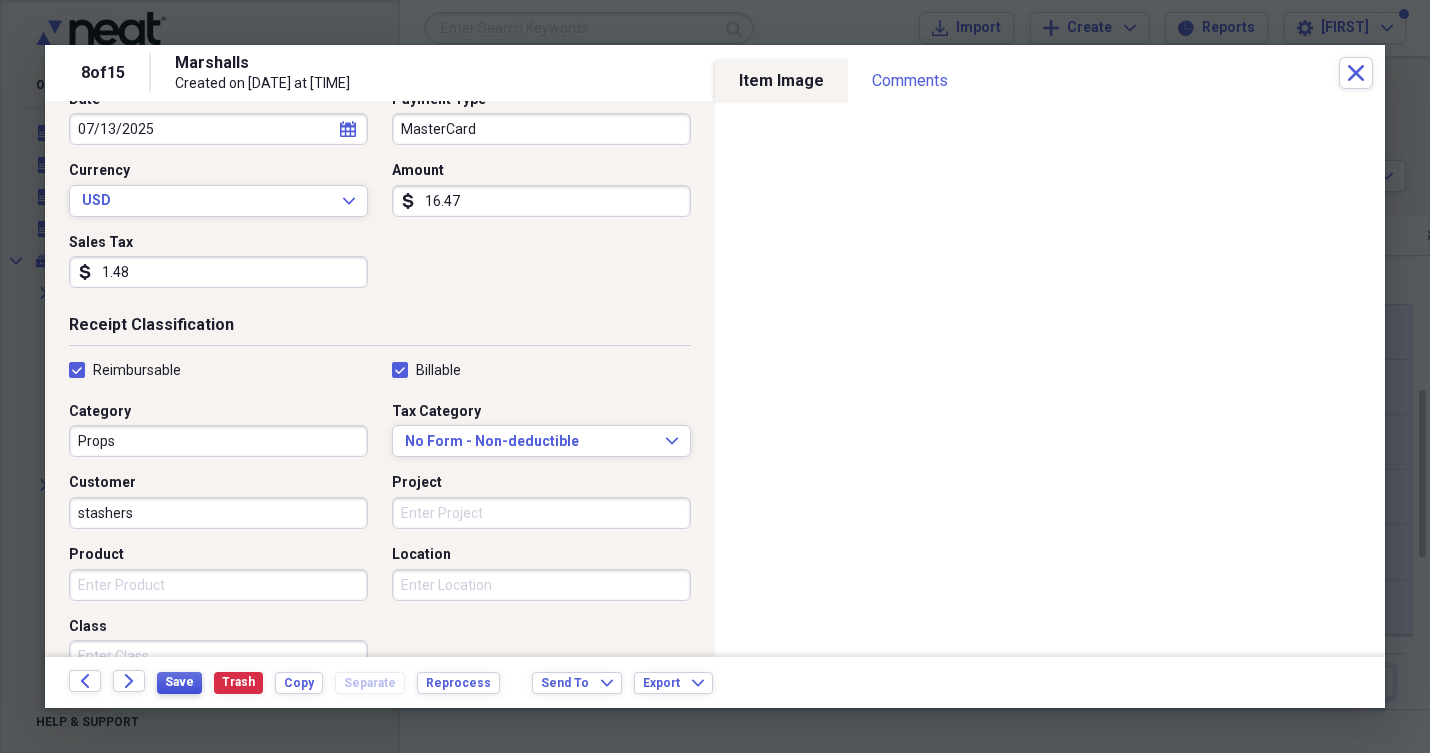 drag, startPoint x: 196, startPoint y: 689, endPoint x: 182, endPoint y: 687, distance: 14.142136 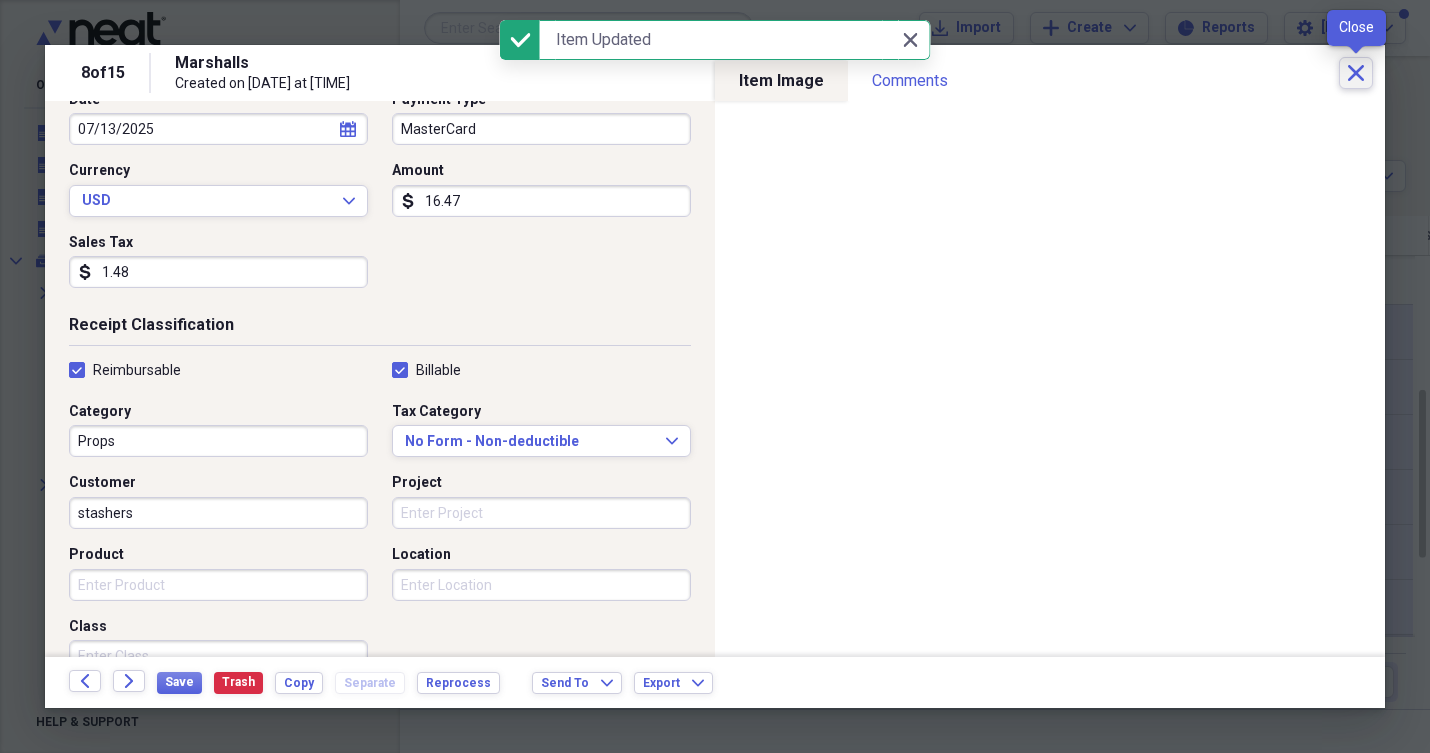 click on "Close" 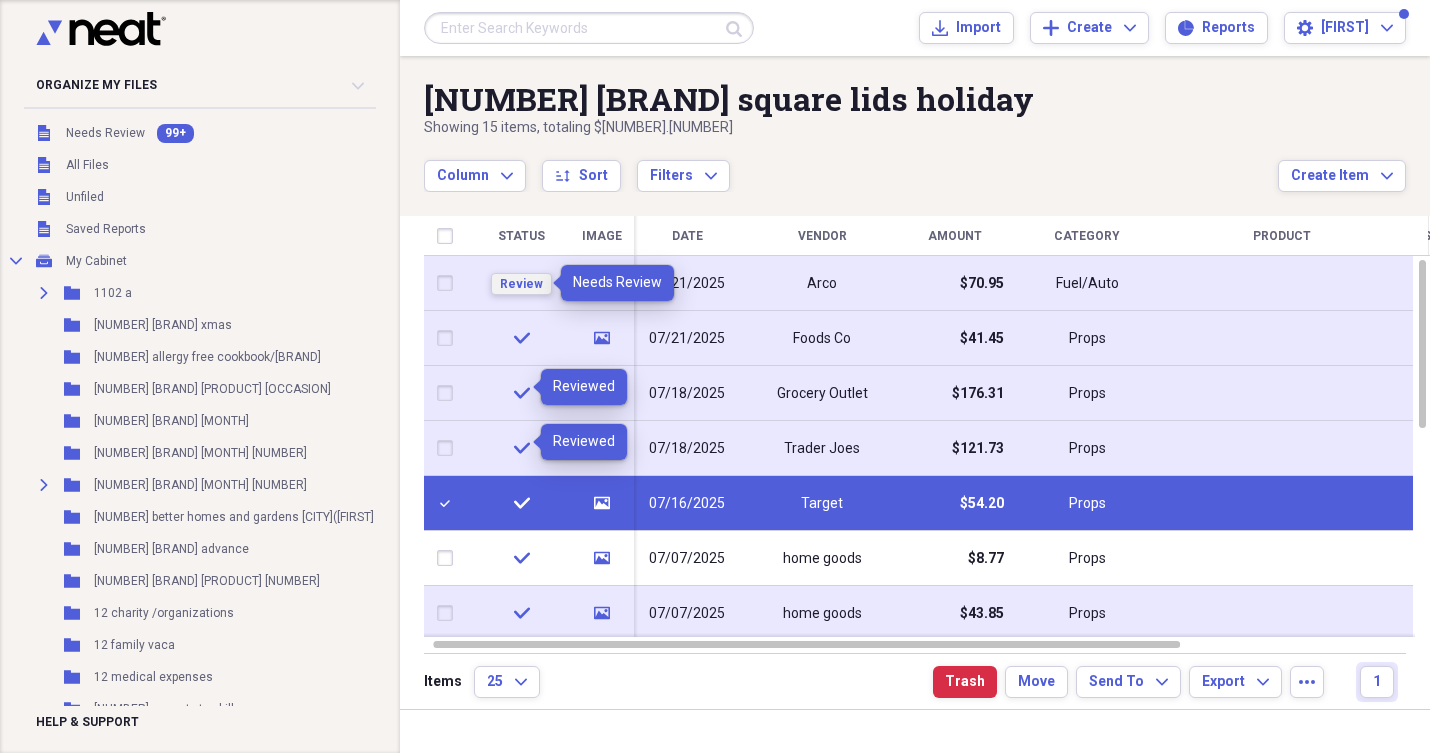 click on "Review" at bounding box center [521, 284] 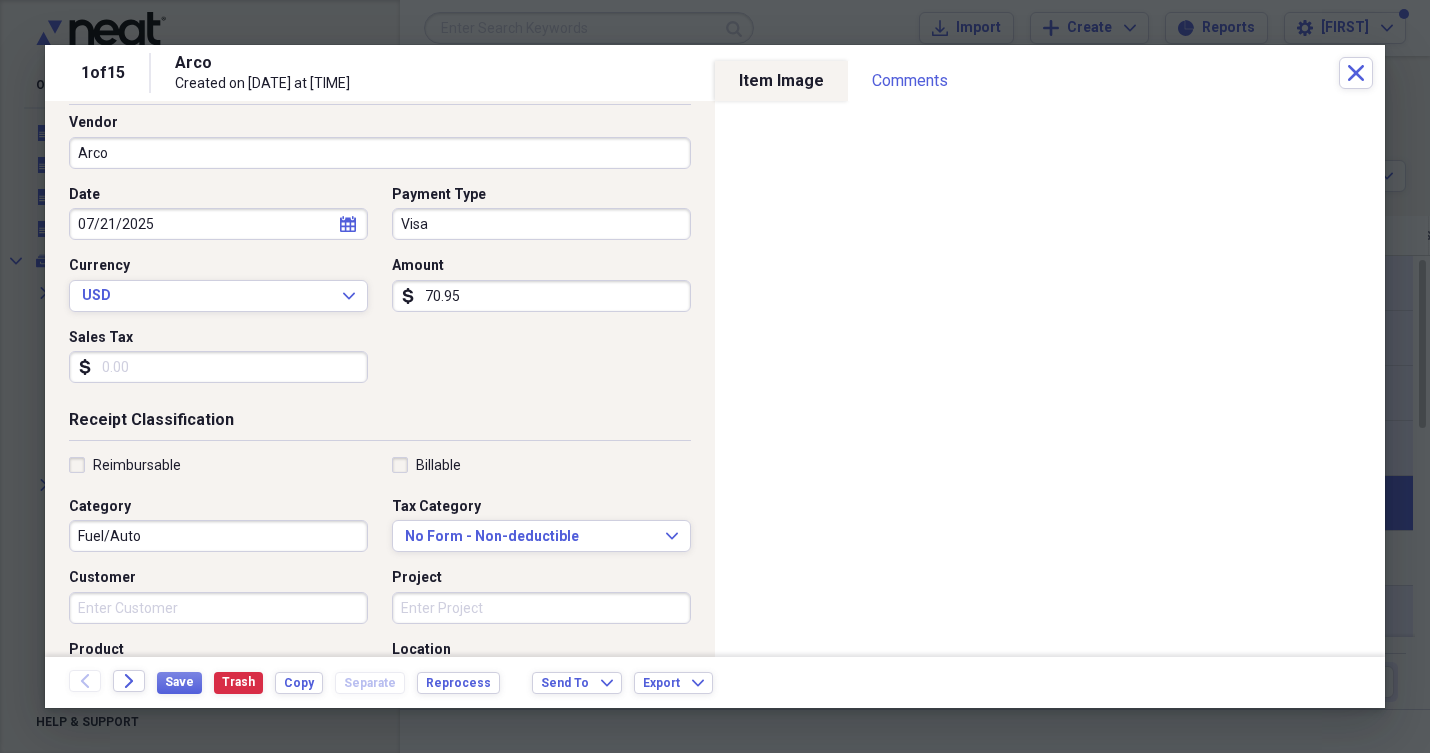 scroll, scrollTop: 152, scrollLeft: 0, axis: vertical 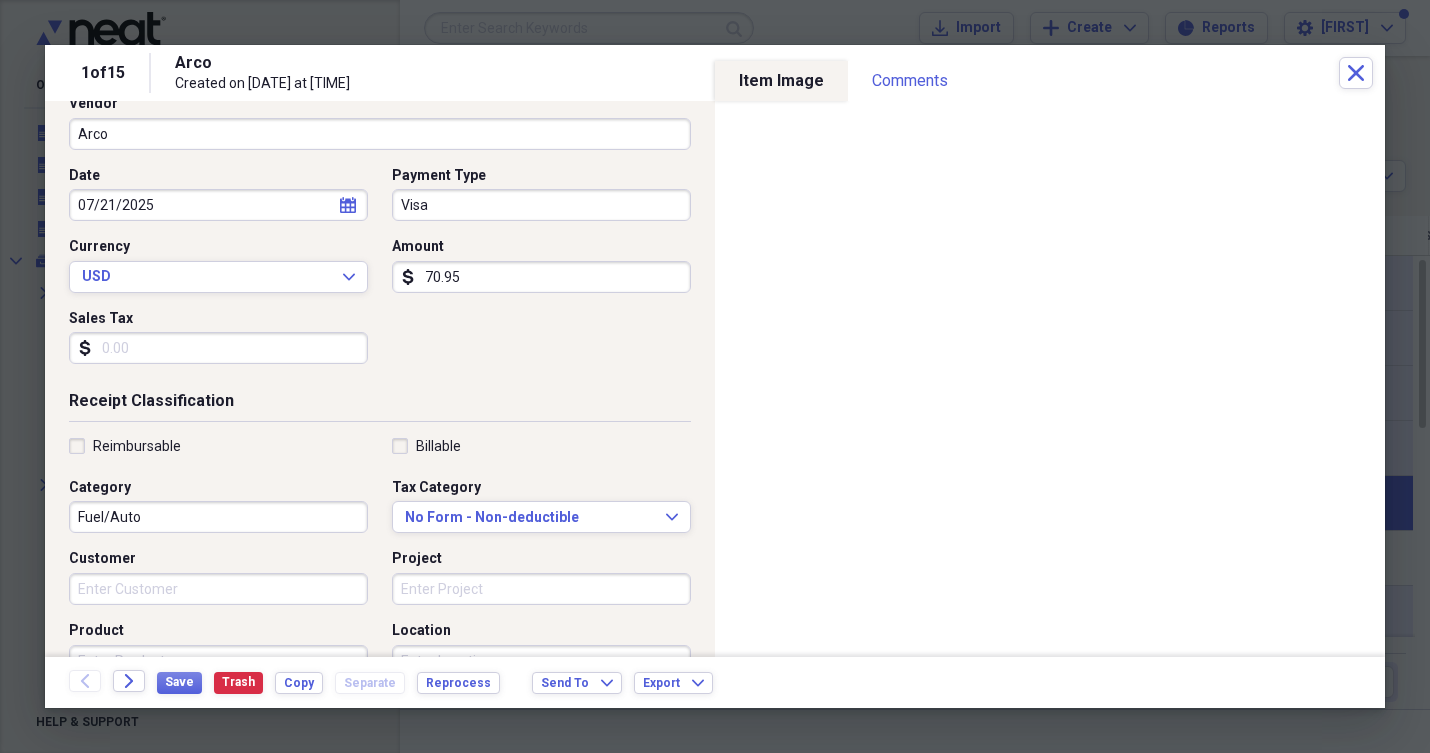 click on "Customer" at bounding box center (218, 589) 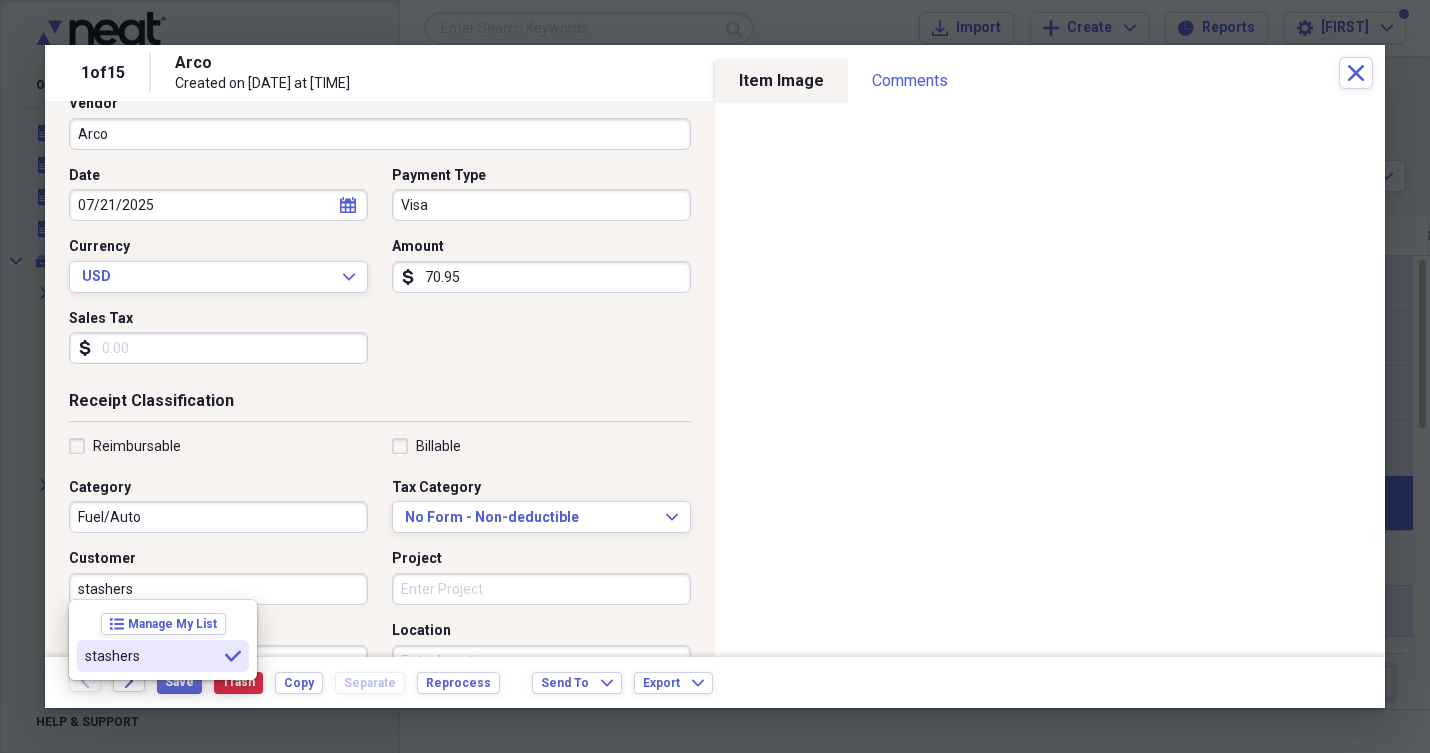 type on "stashers" 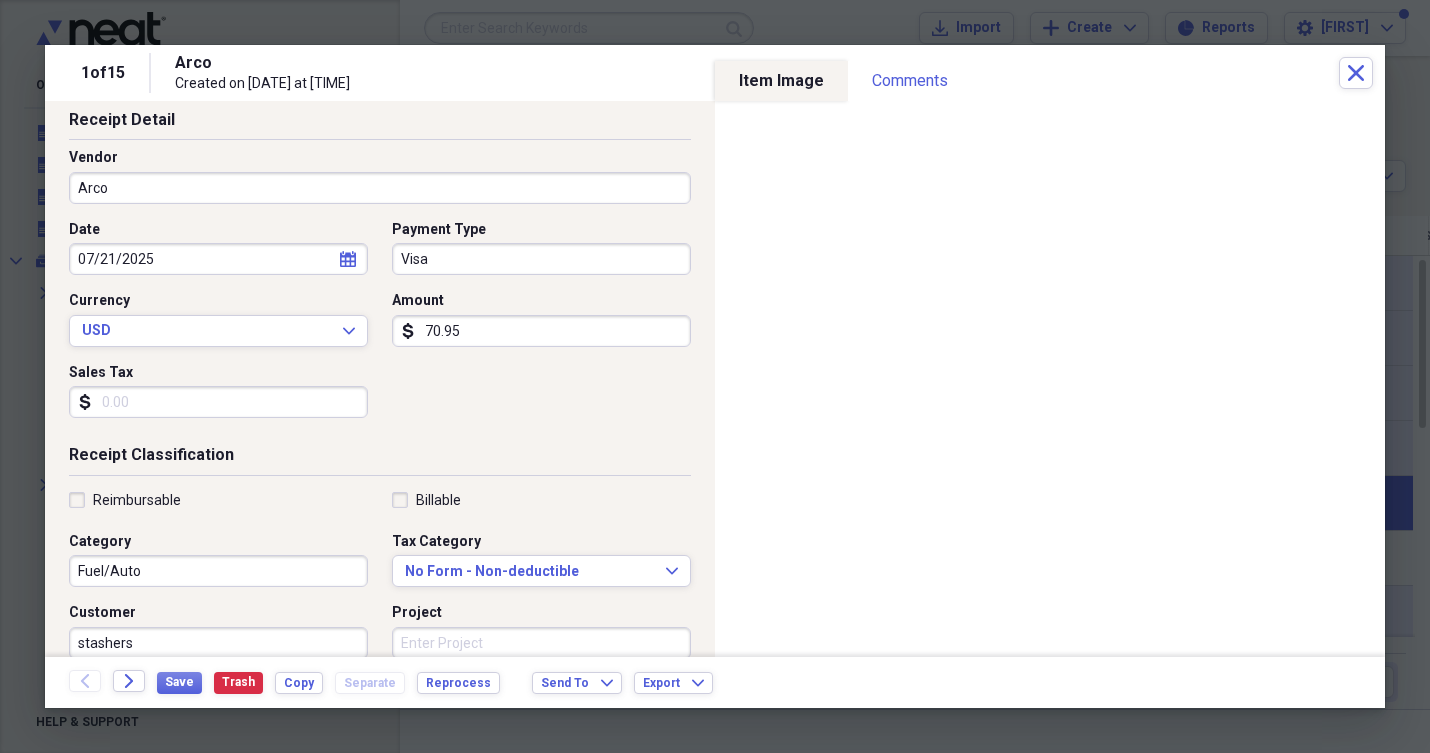 scroll, scrollTop: 82, scrollLeft: 0, axis: vertical 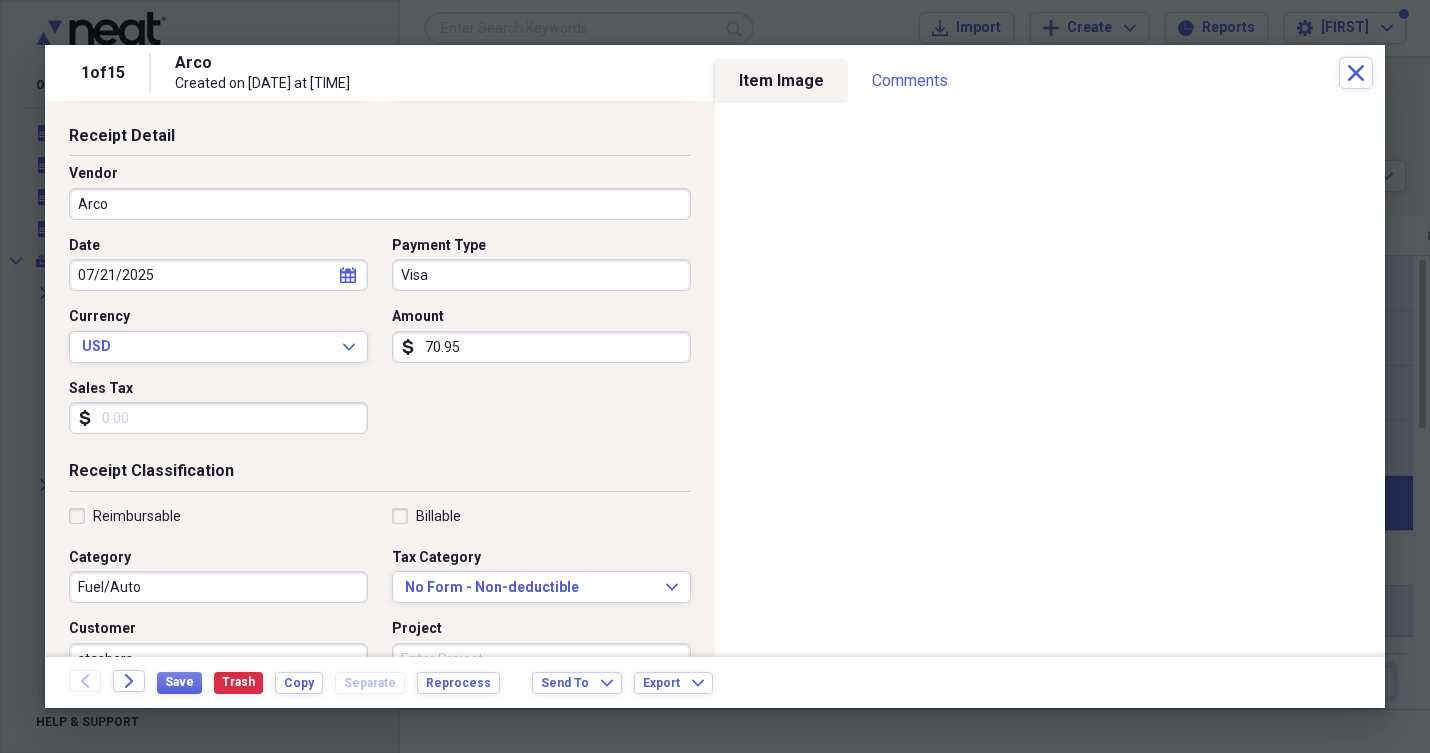 click on "Reimbursable" at bounding box center (125, 516) 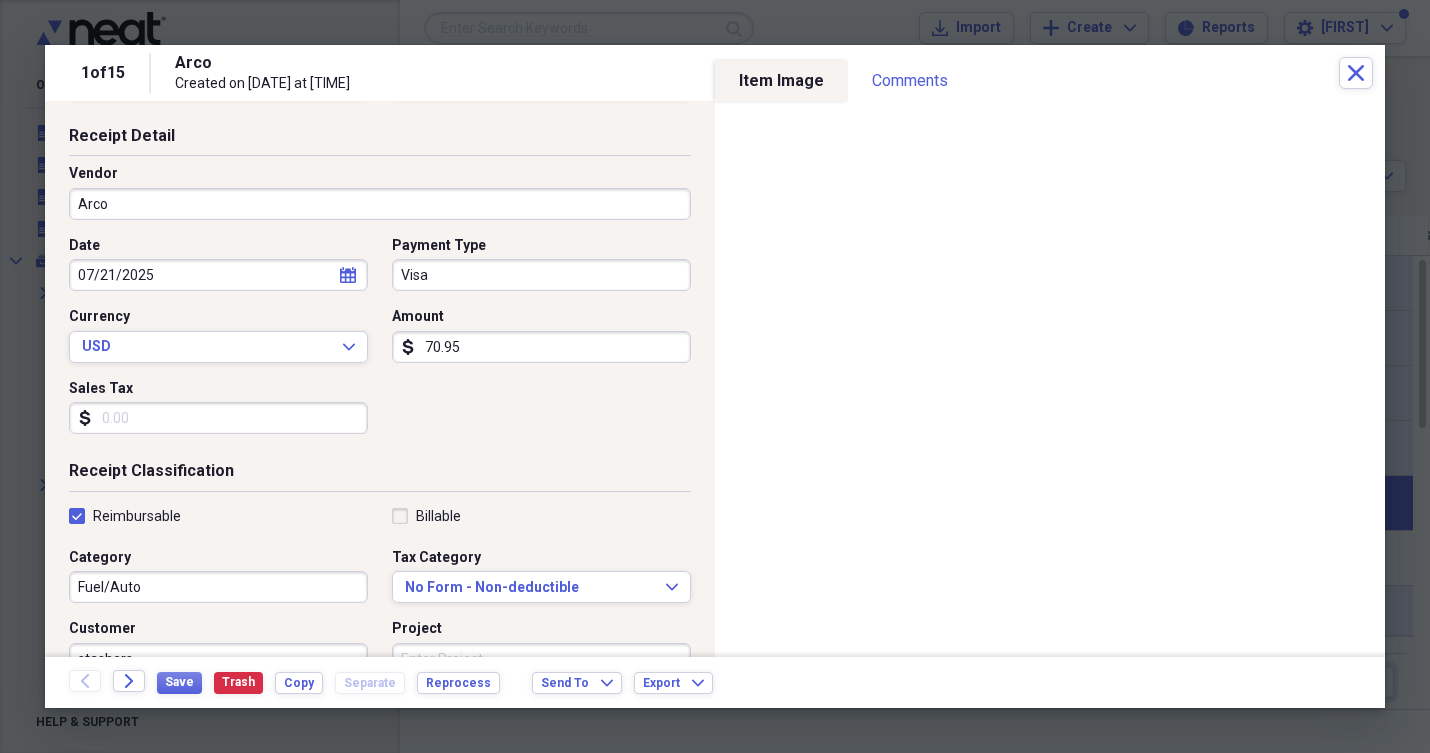checkbox on "true" 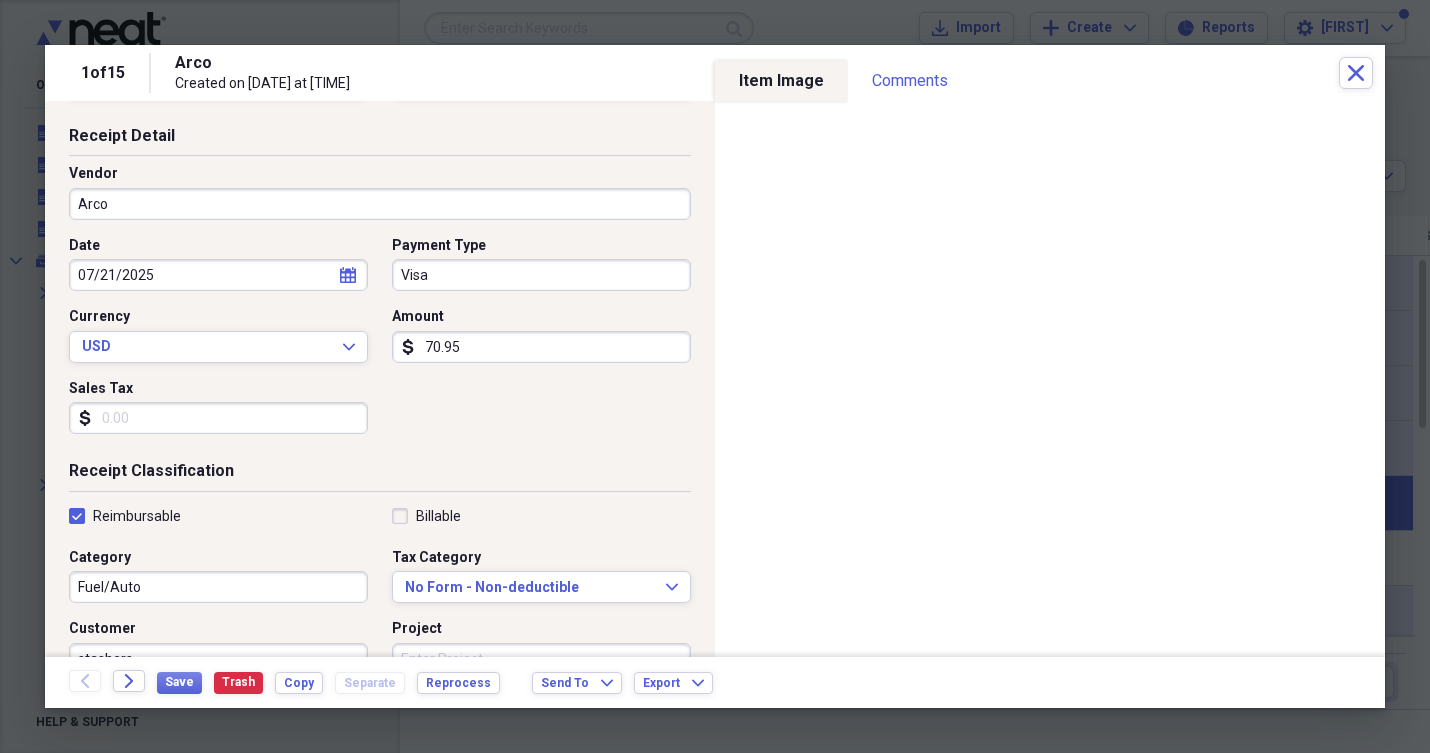 click on "Billable" at bounding box center [426, 516] 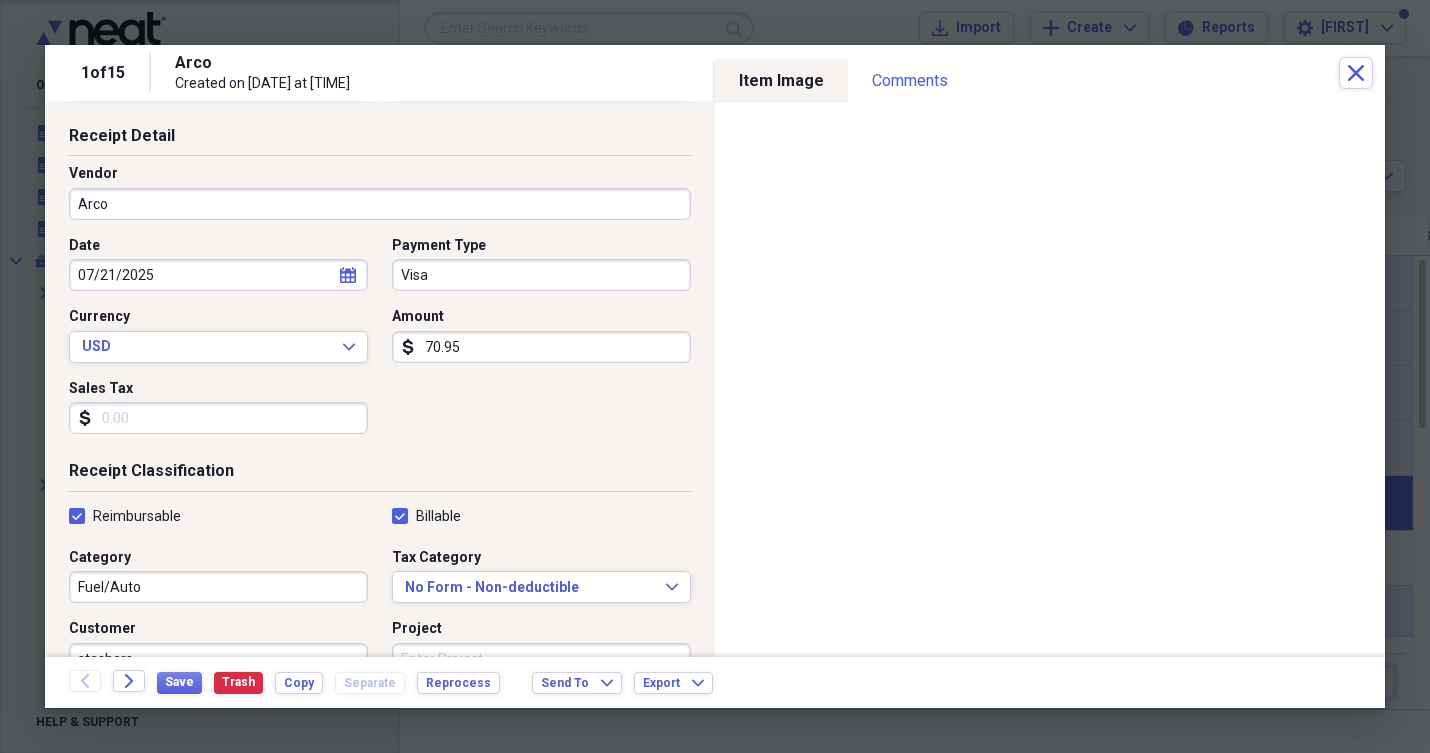 checkbox on "true" 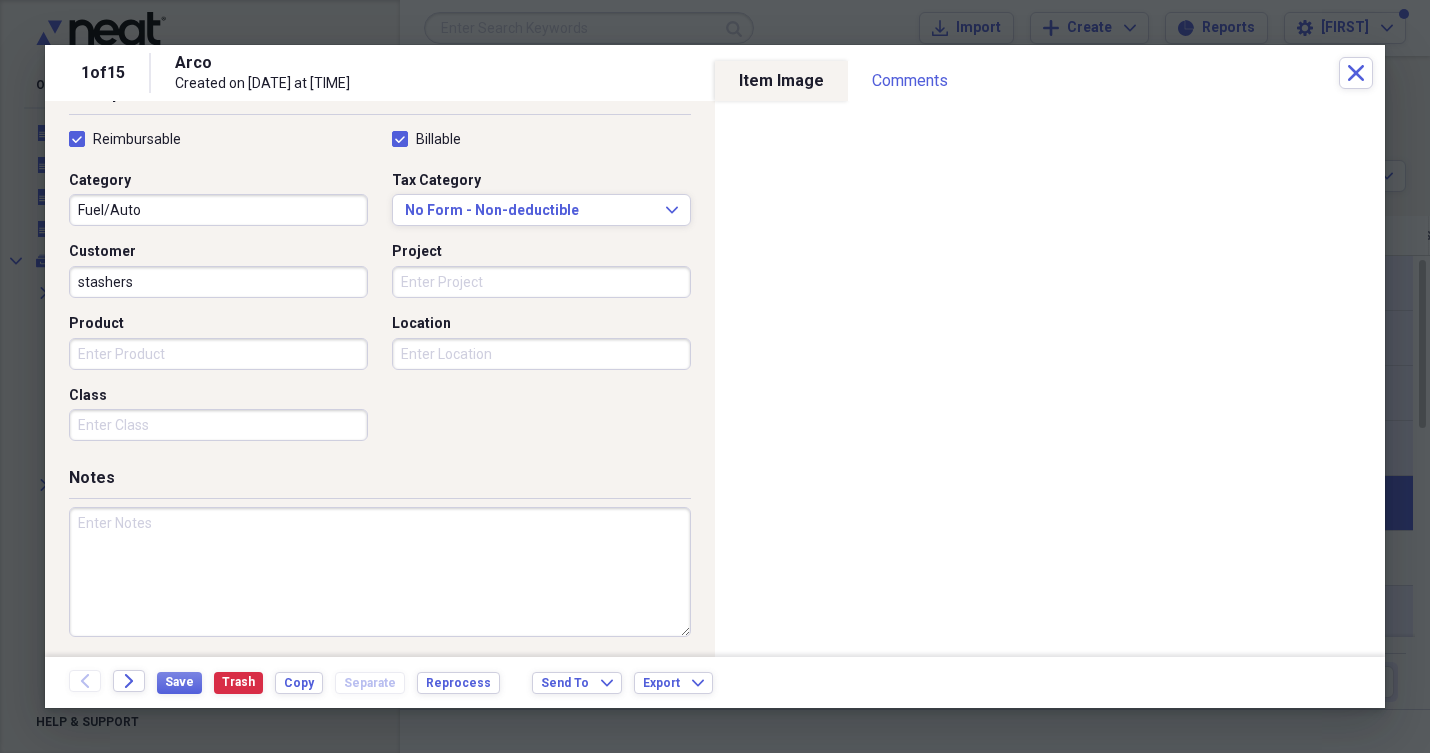 scroll, scrollTop: 458, scrollLeft: 0, axis: vertical 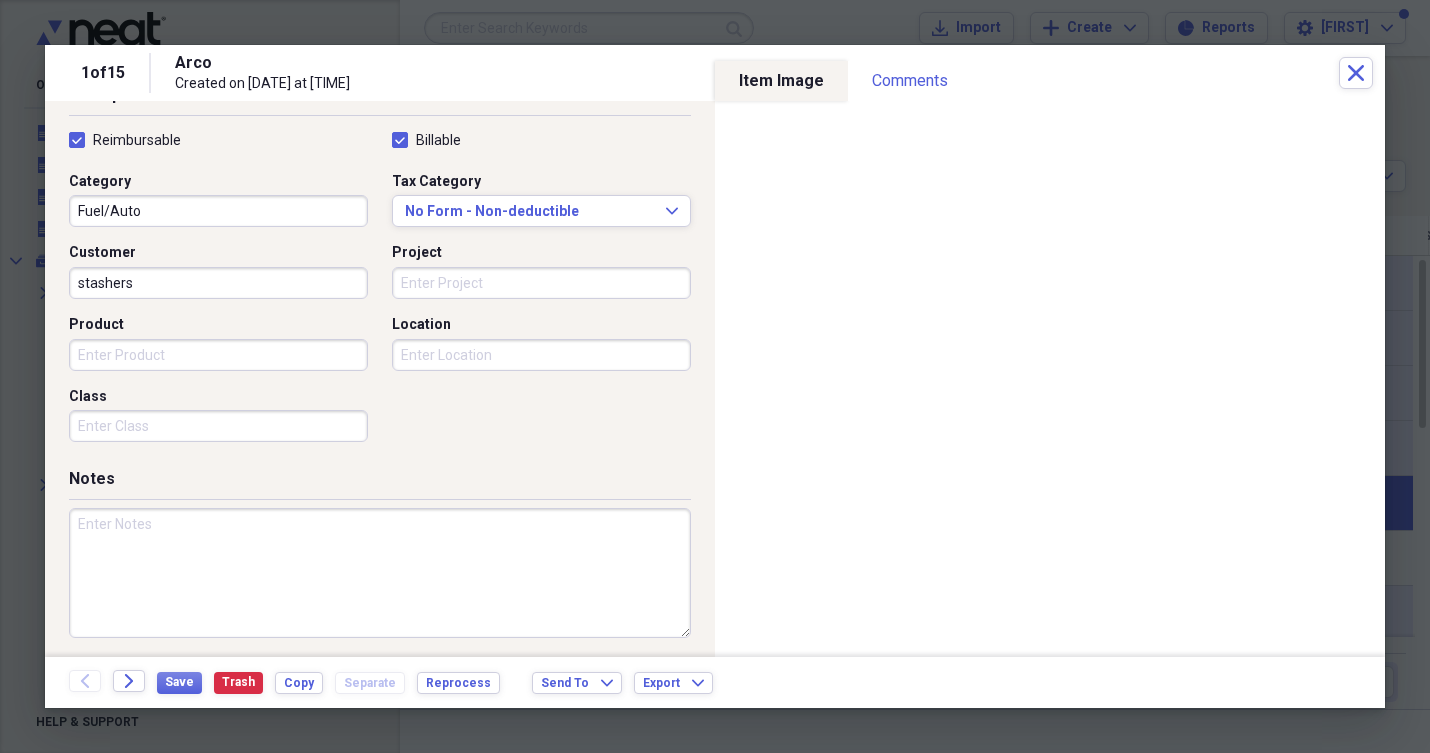 click at bounding box center [380, 573] 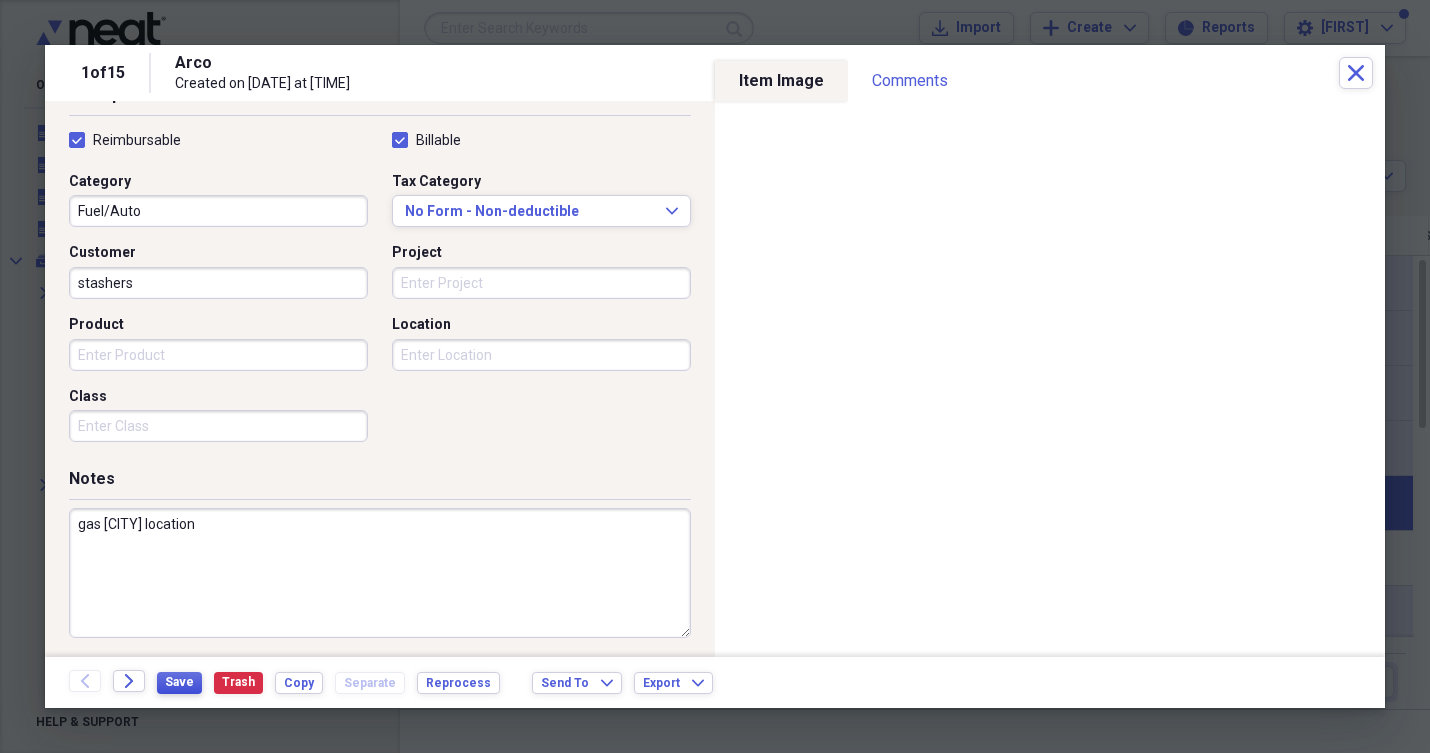 type on "gas Novato location" 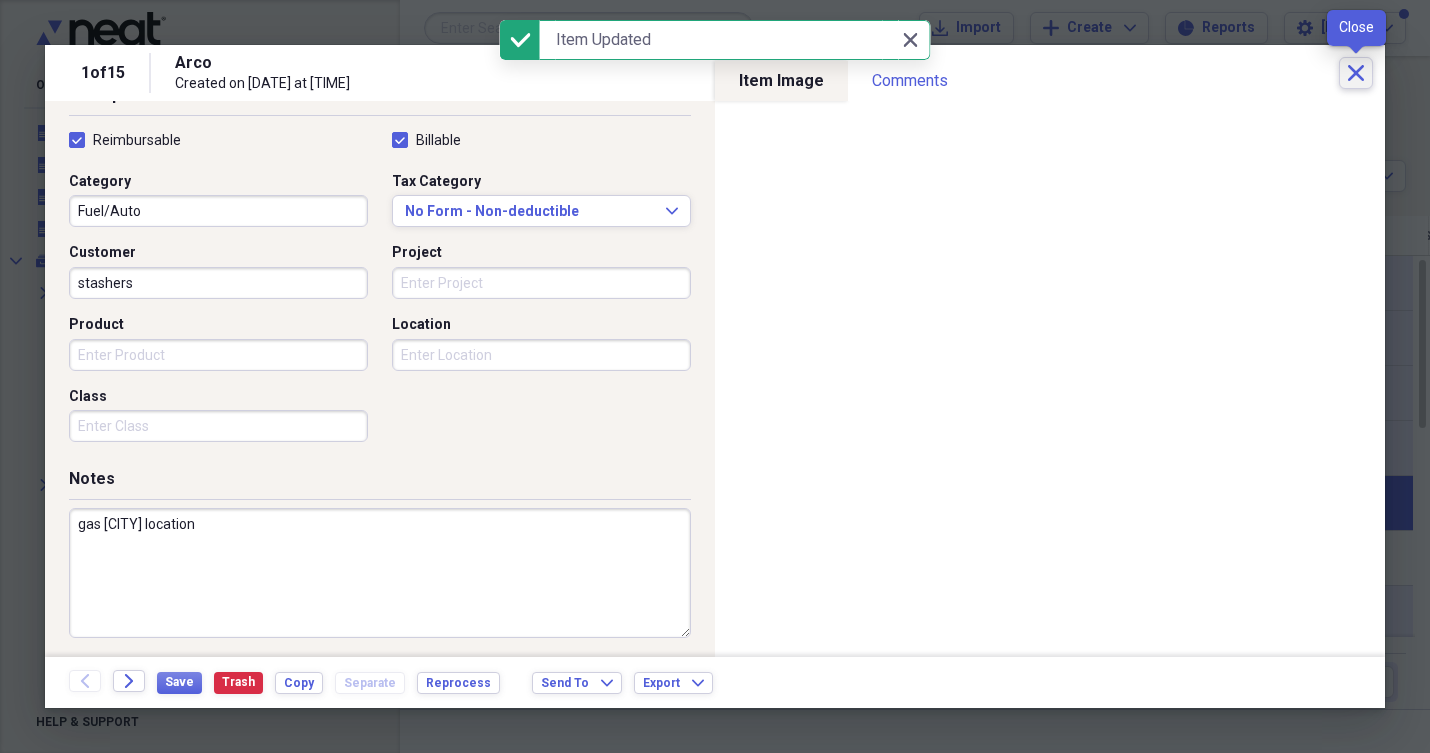 click on "Close" 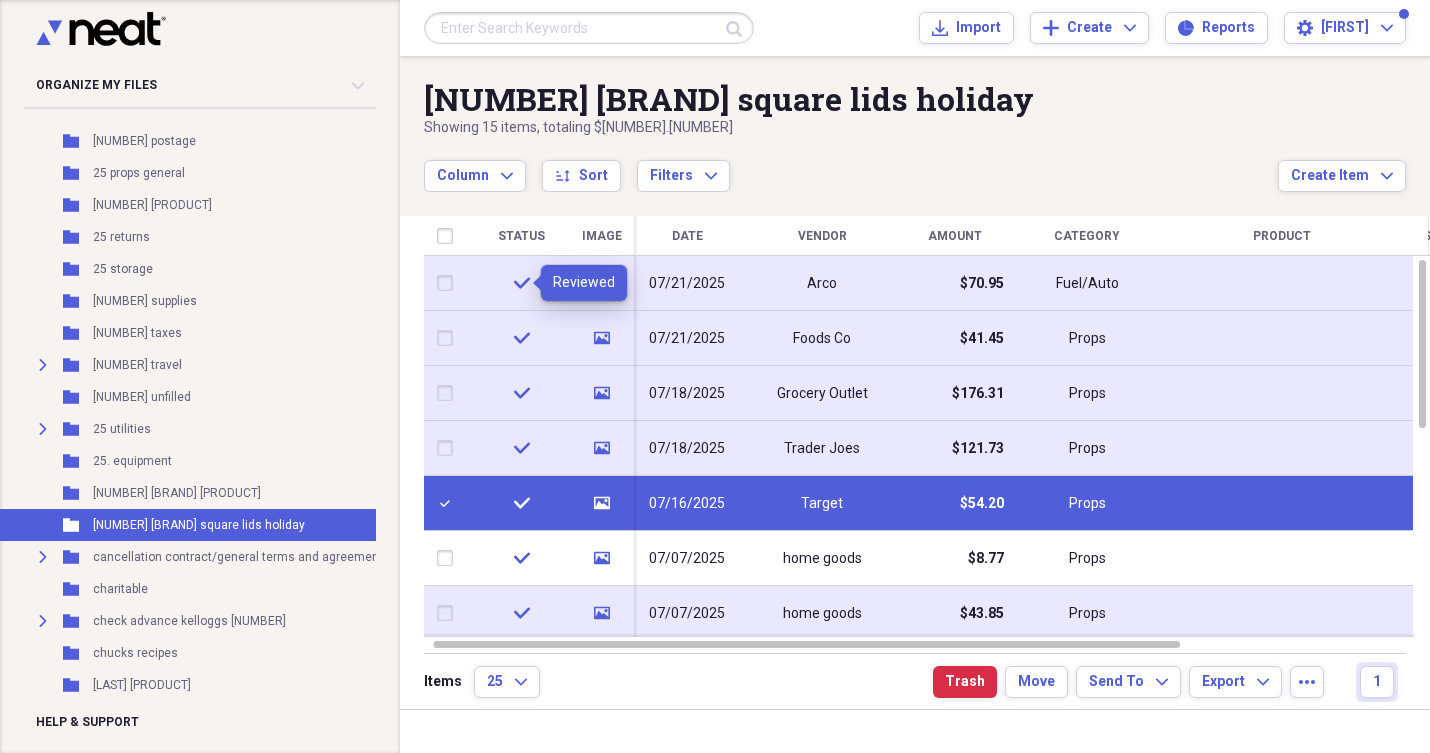 scroll, scrollTop: 20887, scrollLeft: 1, axis: both 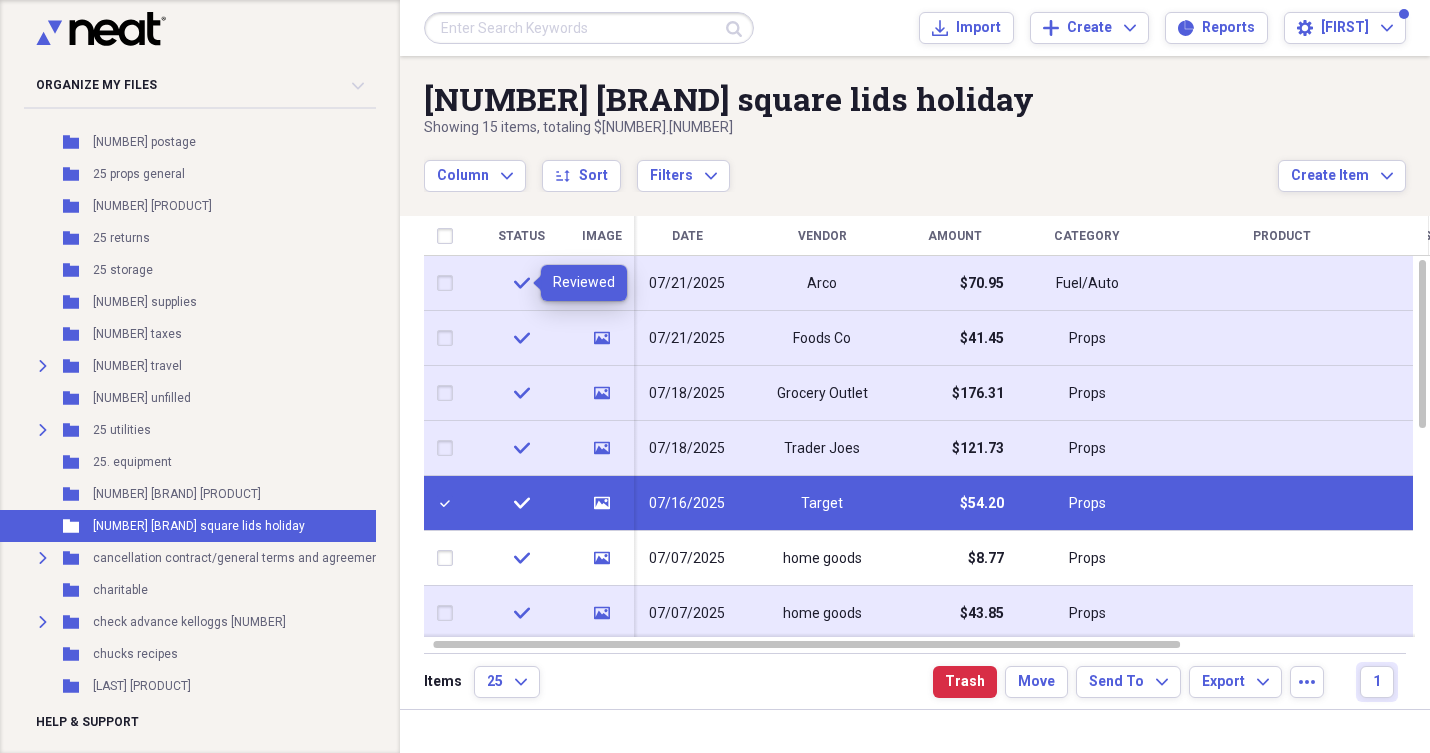 click at bounding box center (449, 283) 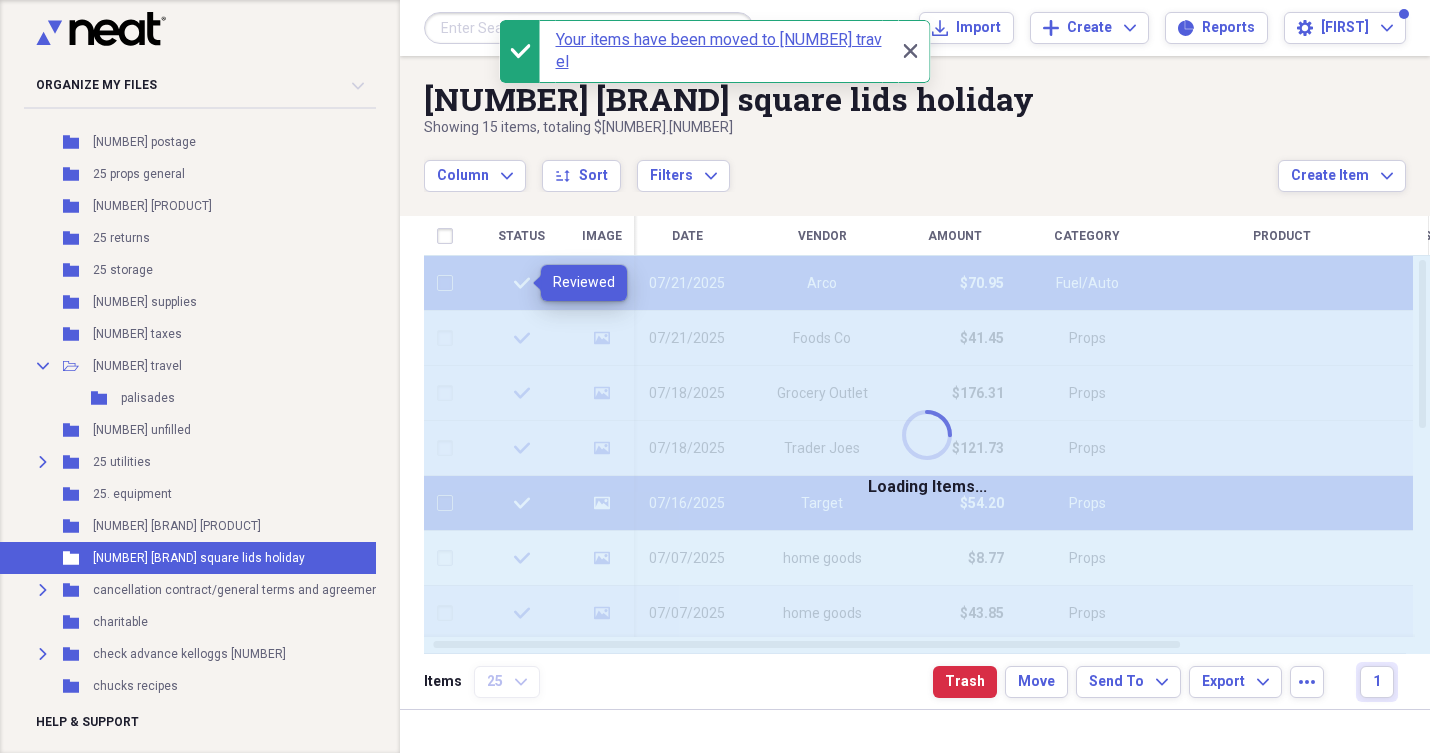checkbox on "false" 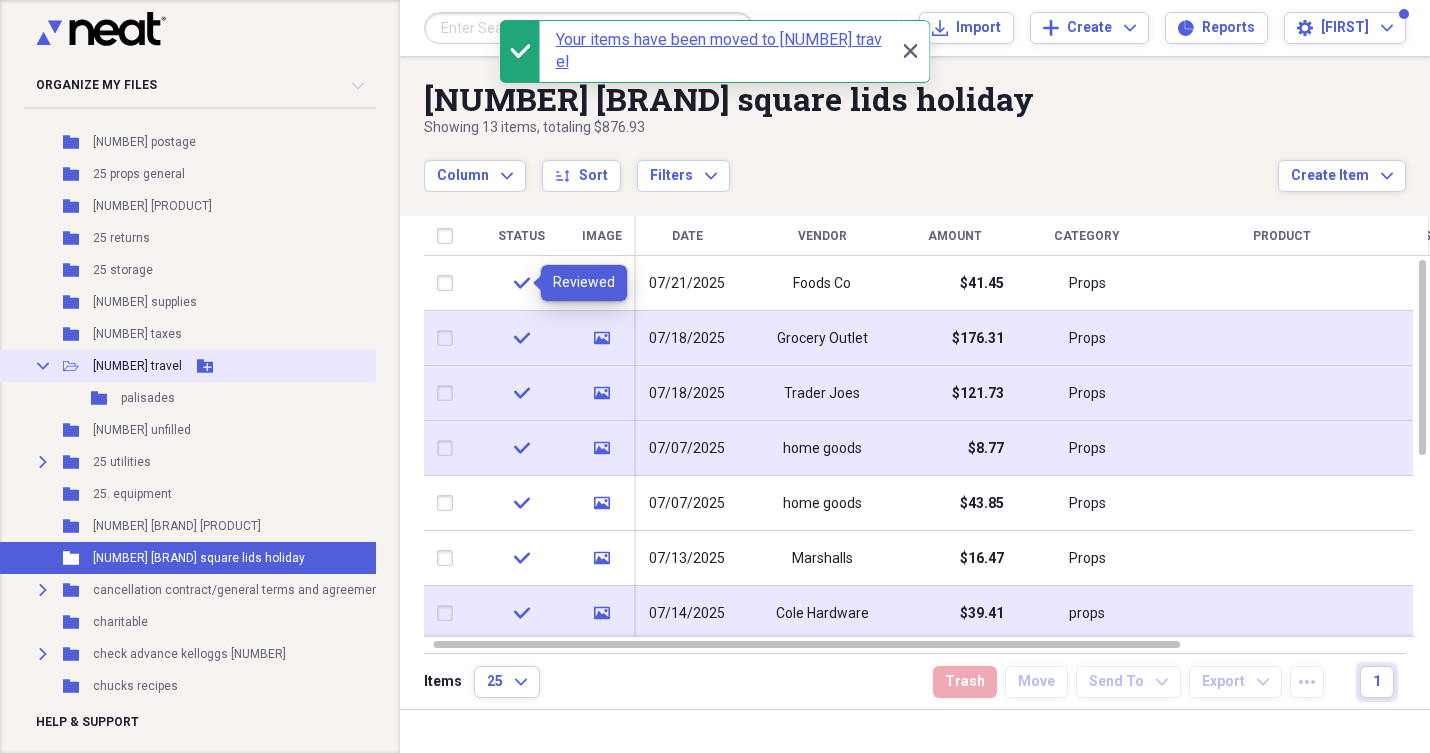 click on "25 travel" at bounding box center [137, 366] 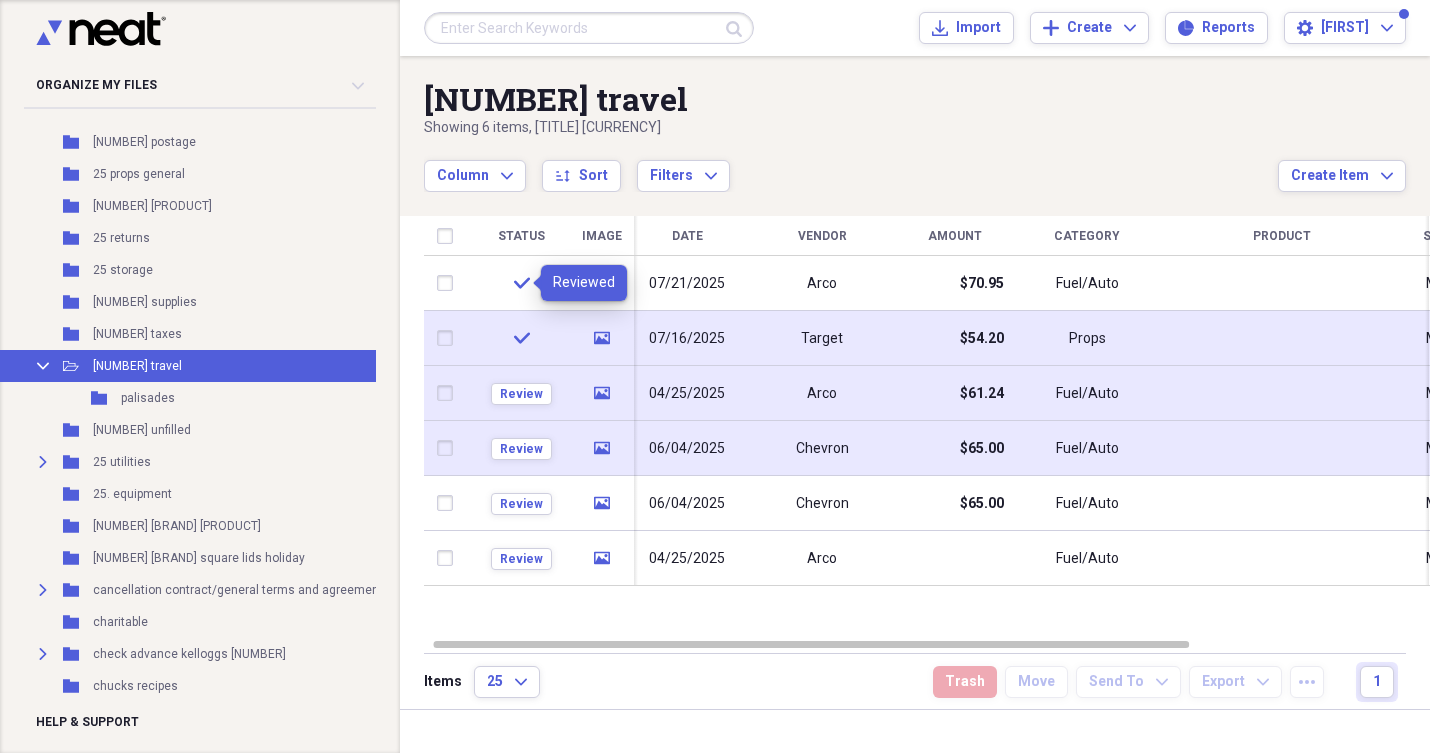 click on "media" 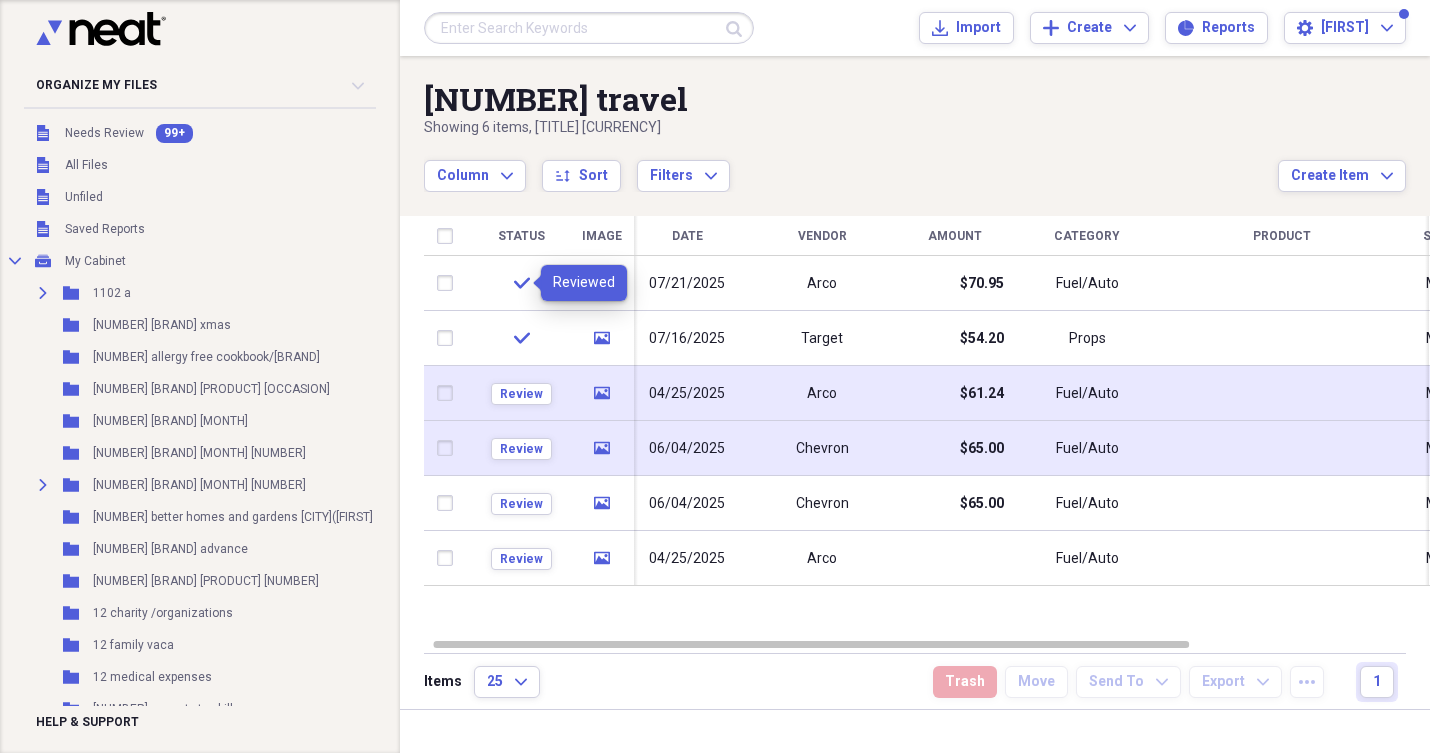 scroll, scrollTop: 0, scrollLeft: 1, axis: horizontal 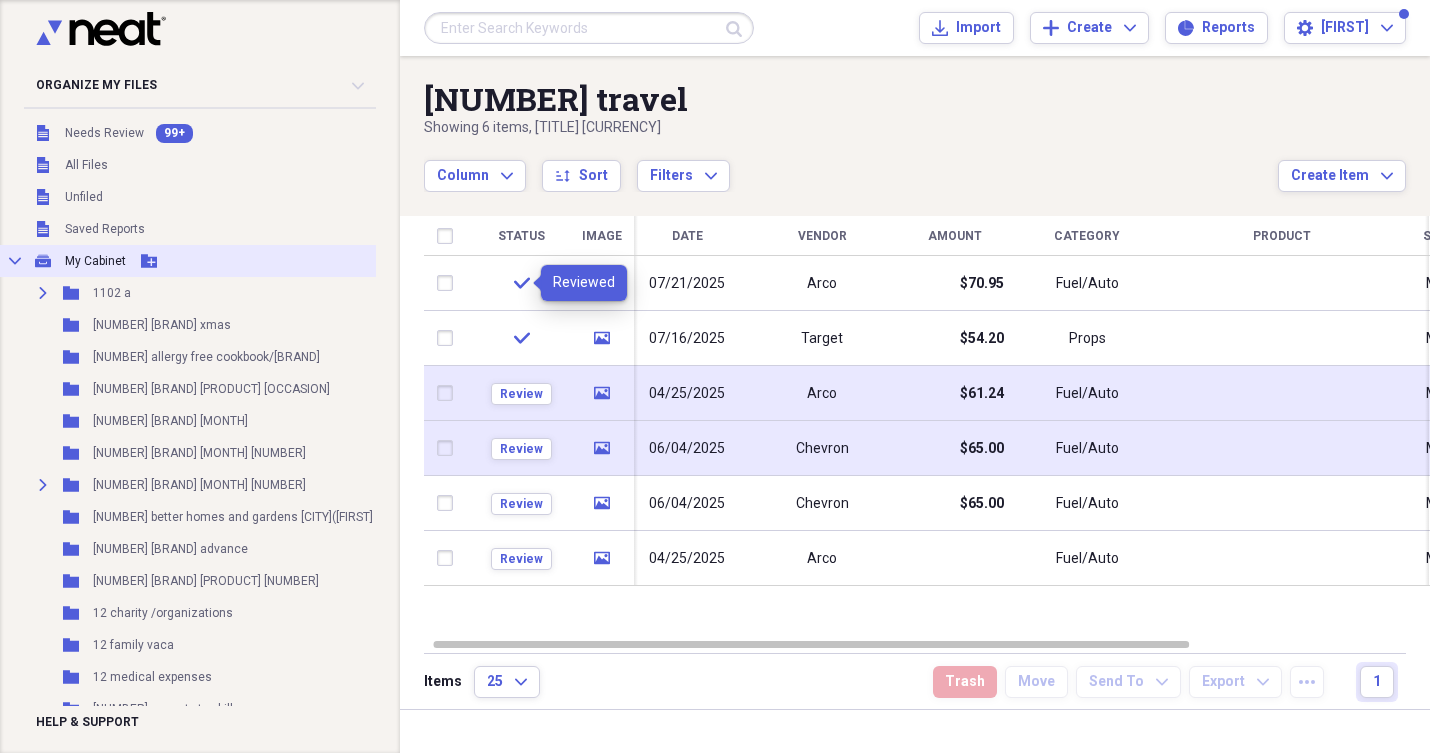 click on "My Cabinet" at bounding box center [95, 261] 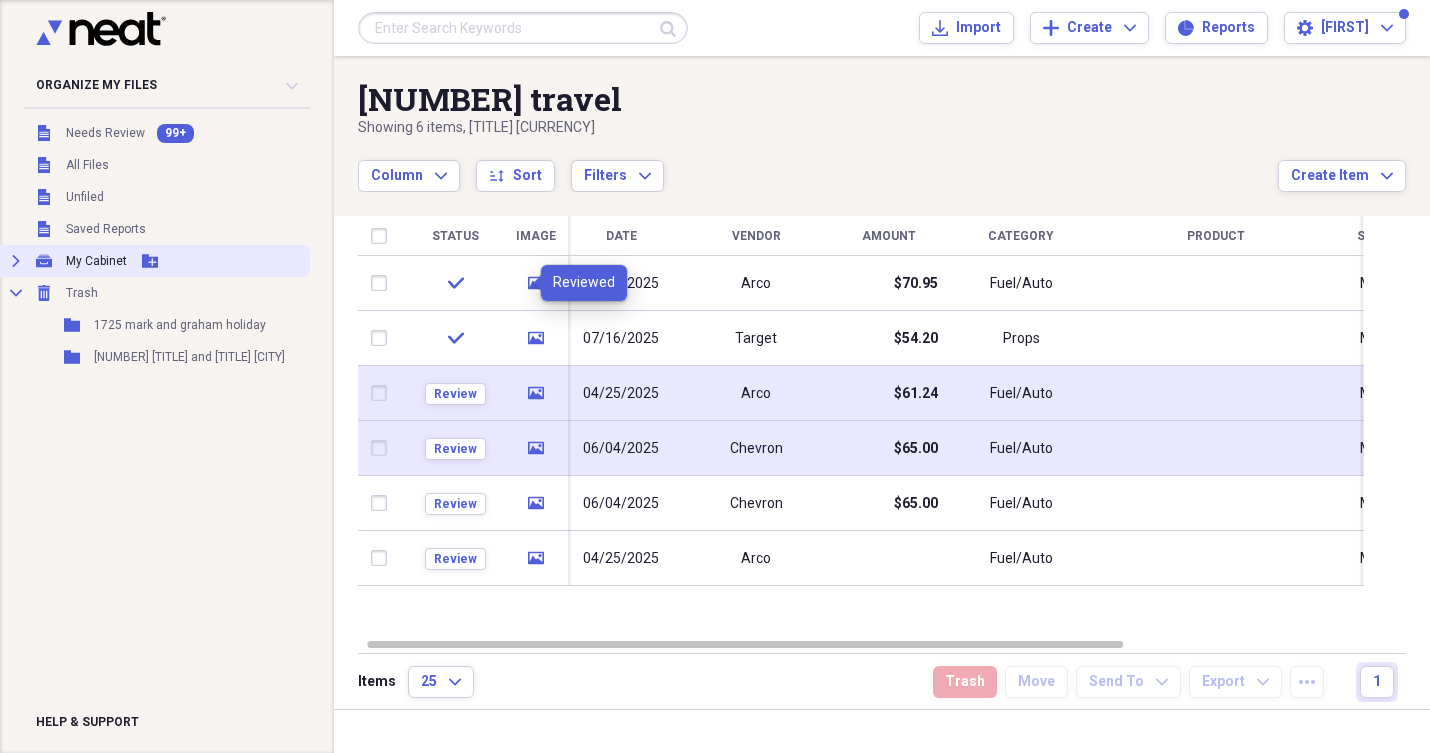 scroll, scrollTop: 0, scrollLeft: 0, axis: both 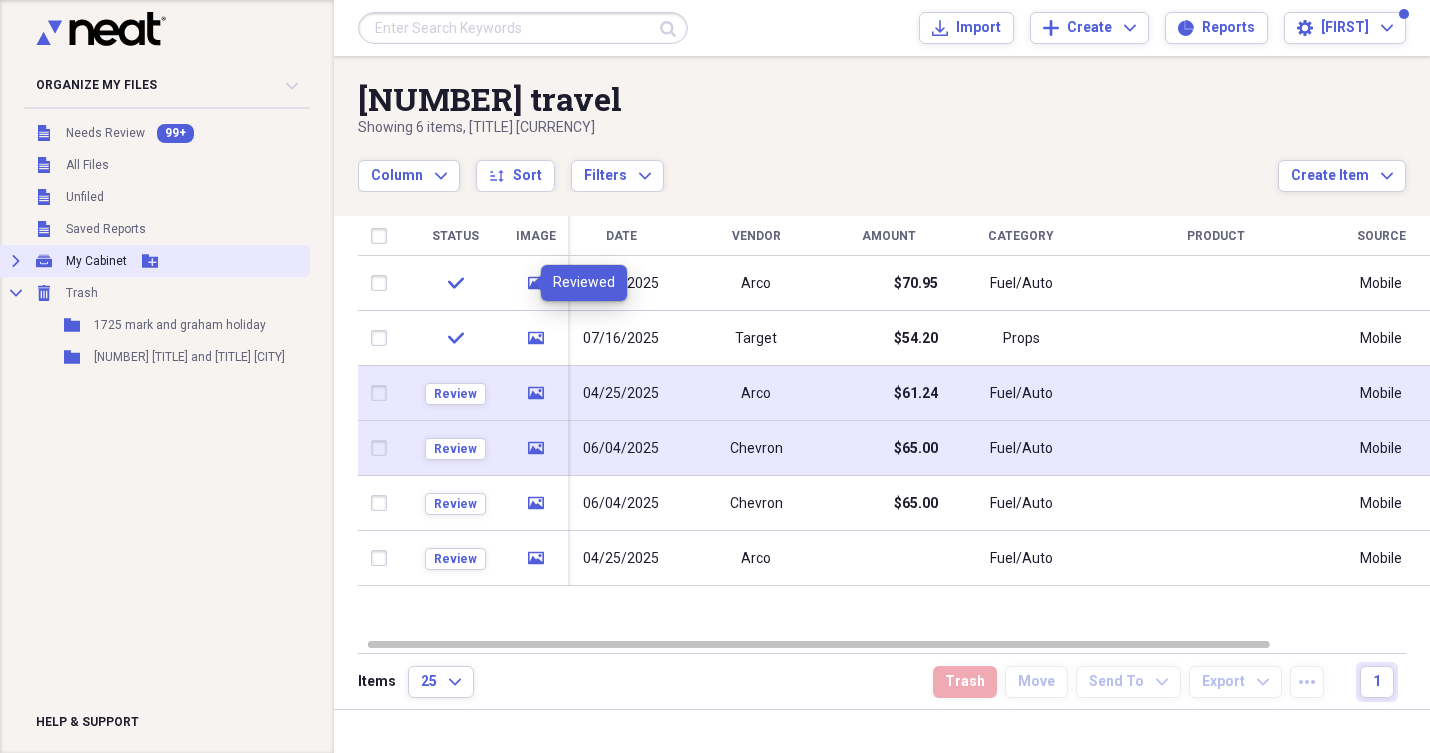 click on "Add Folder" 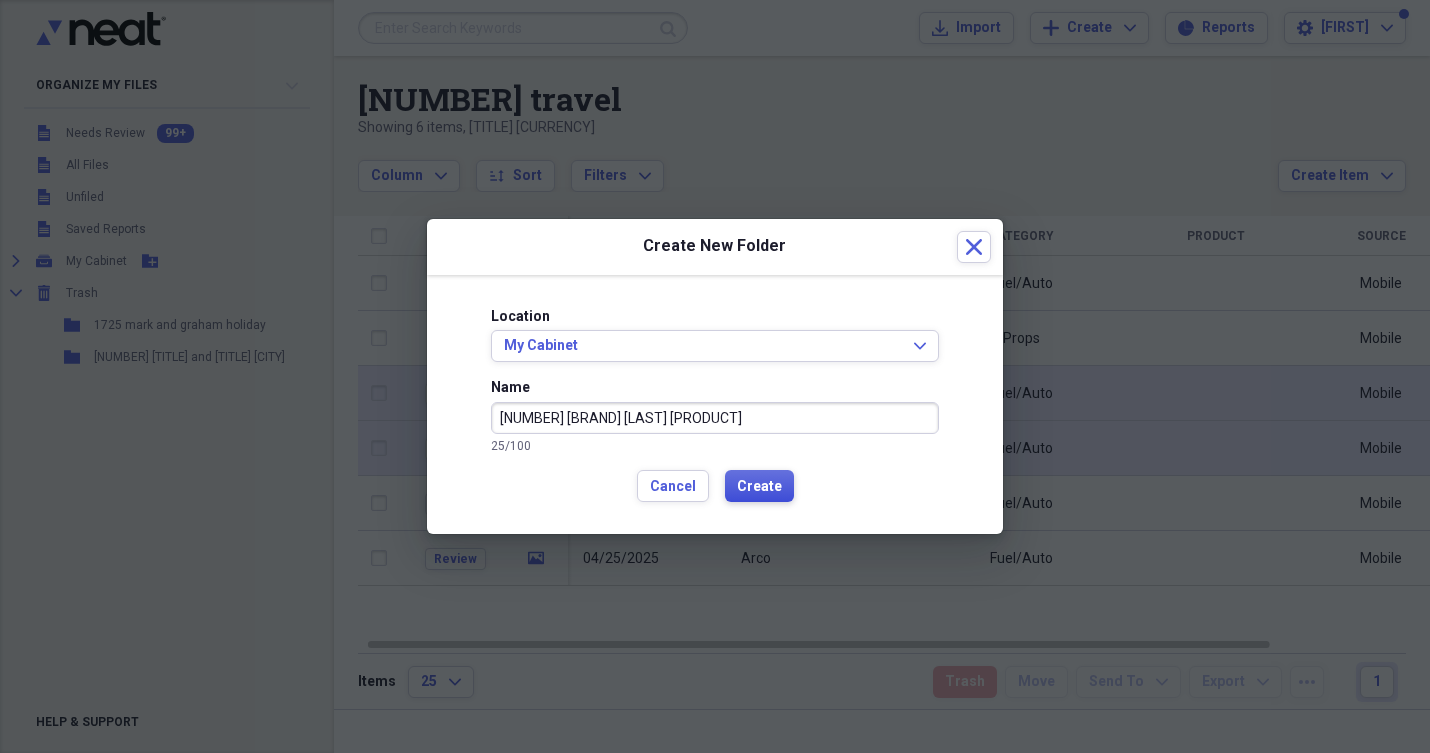 type on "[YEAR] [BRAND] [BRAND]" 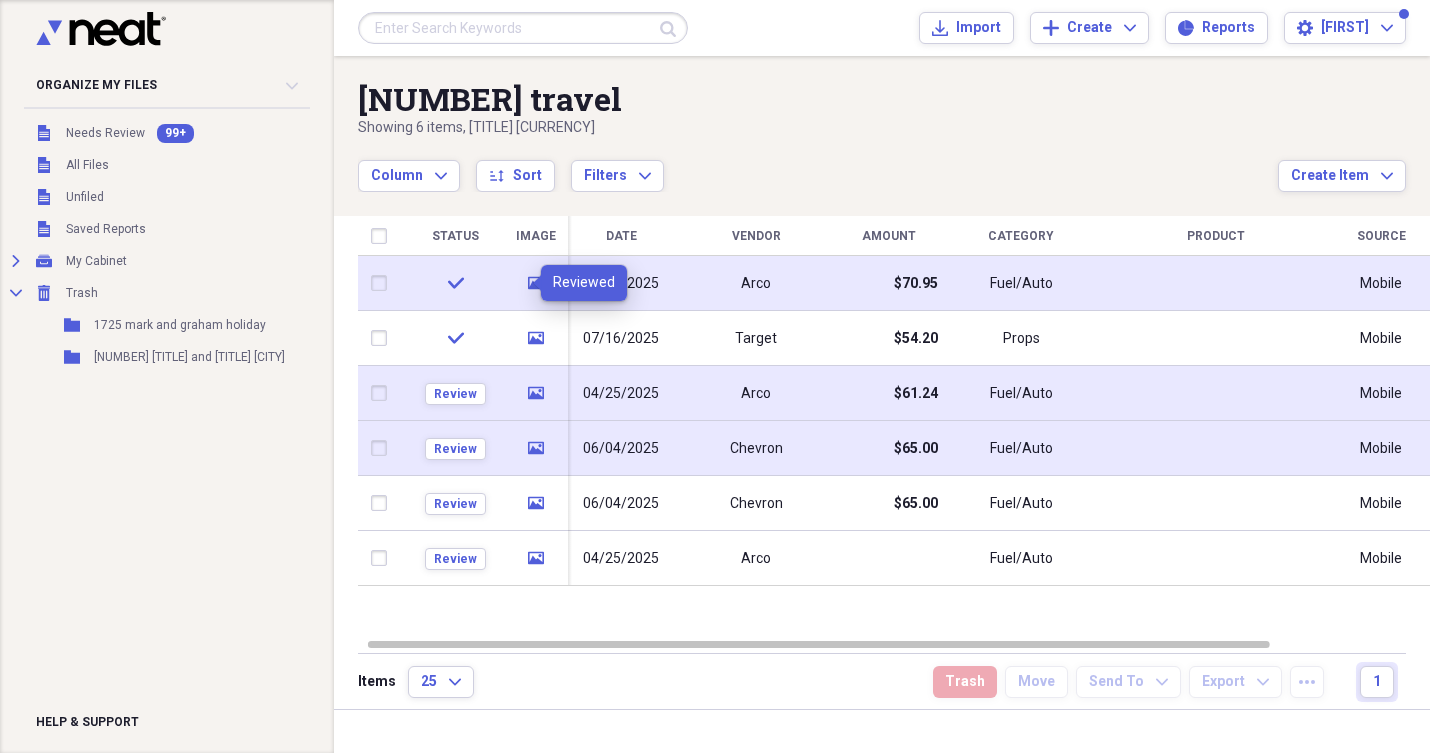 click at bounding box center (383, 283) 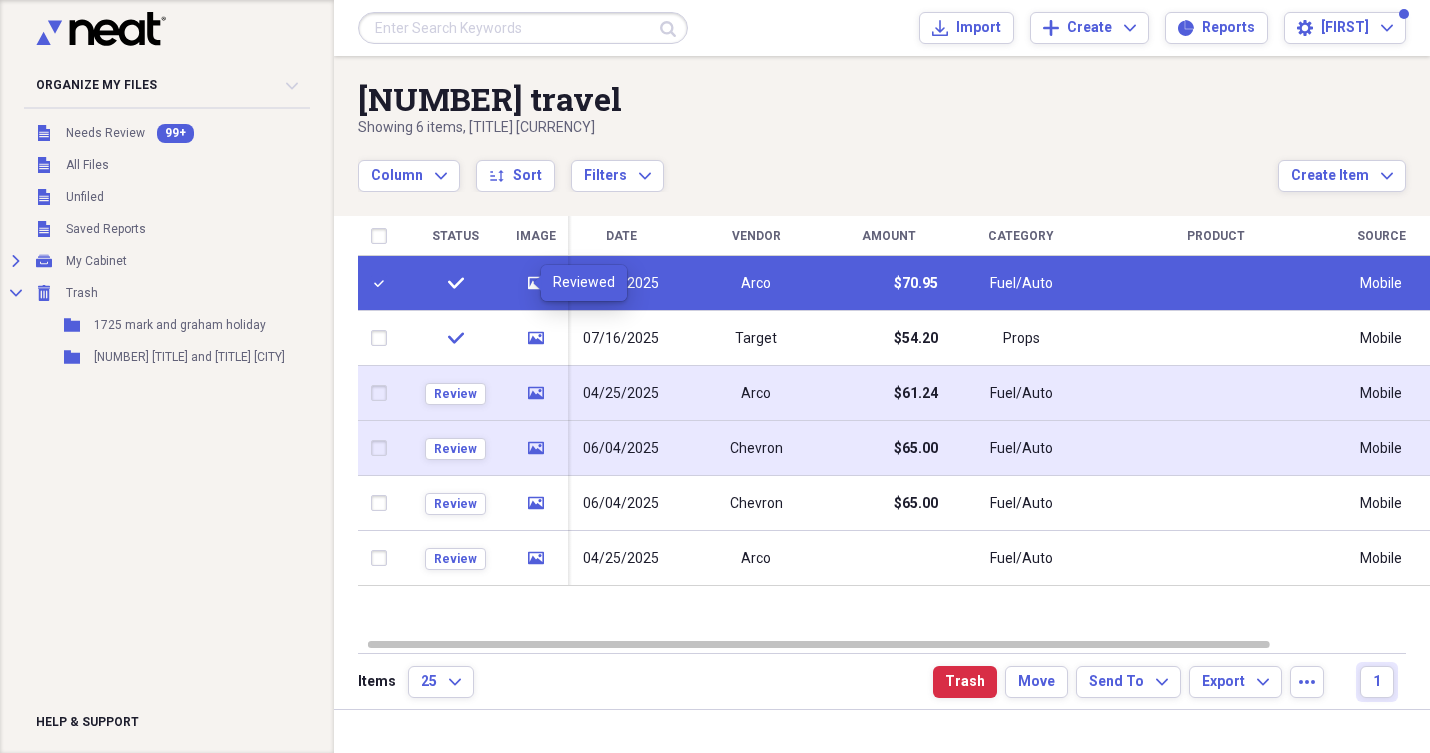 click on "Organize My Files 99+ Collapse Unfiled Needs Review 99+ Unfiled All Files Unfiled Unfiled Unfiled Saved Reports Expand My Cabinet My Cabinet Add Folder Collapse Trash Trash Folder 1725 mark and graham holiday Folder 220701 mr and mrs pinewood Help & Support" at bounding box center (167, 376) 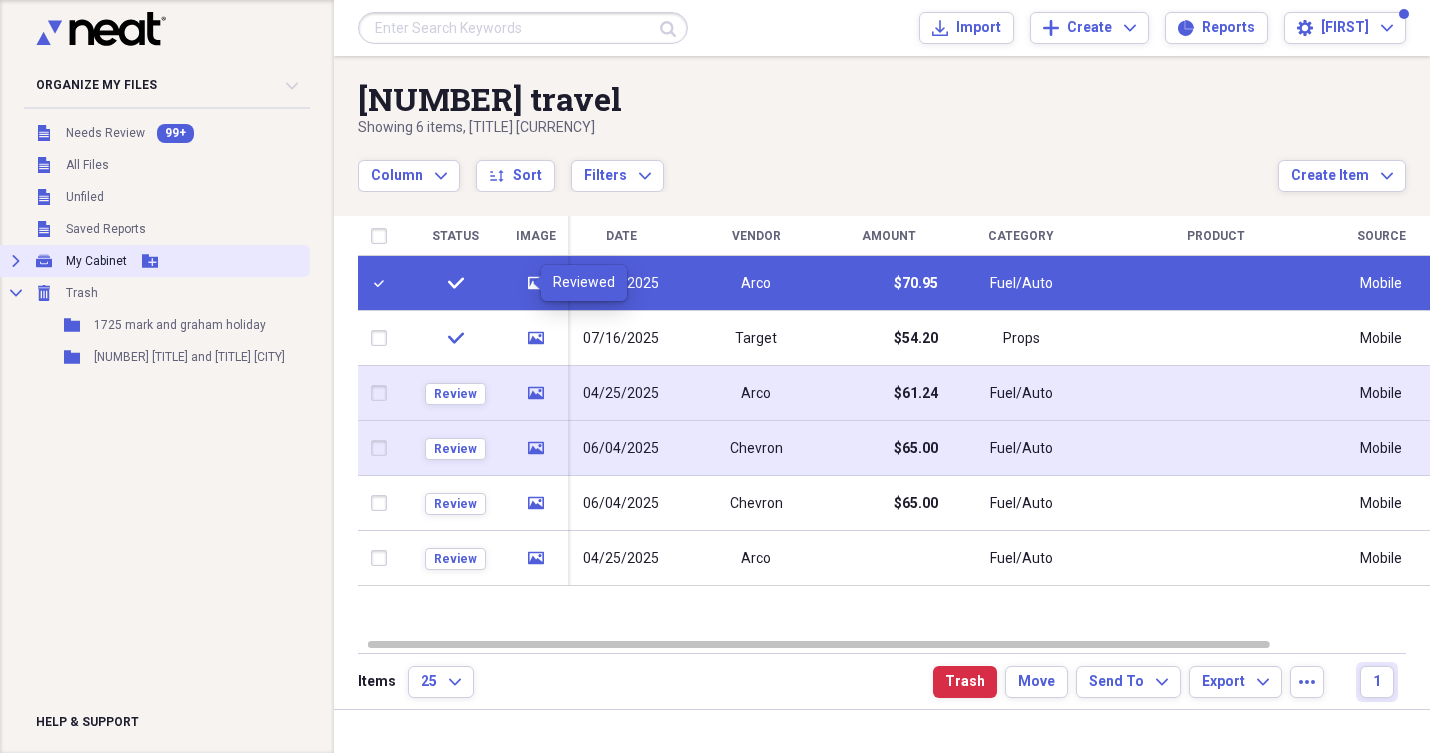 click on "My Cabinet" at bounding box center [96, 261] 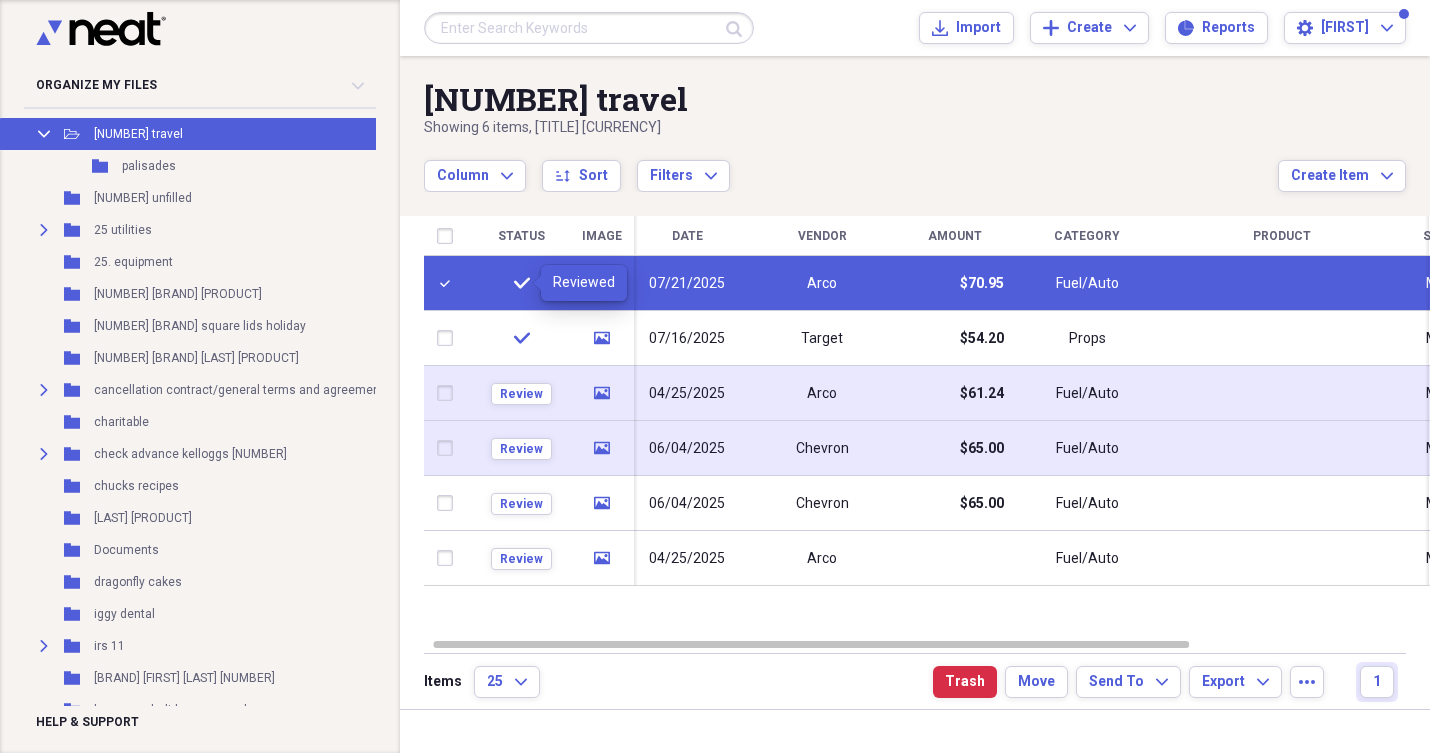scroll, scrollTop: 21106, scrollLeft: 0, axis: vertical 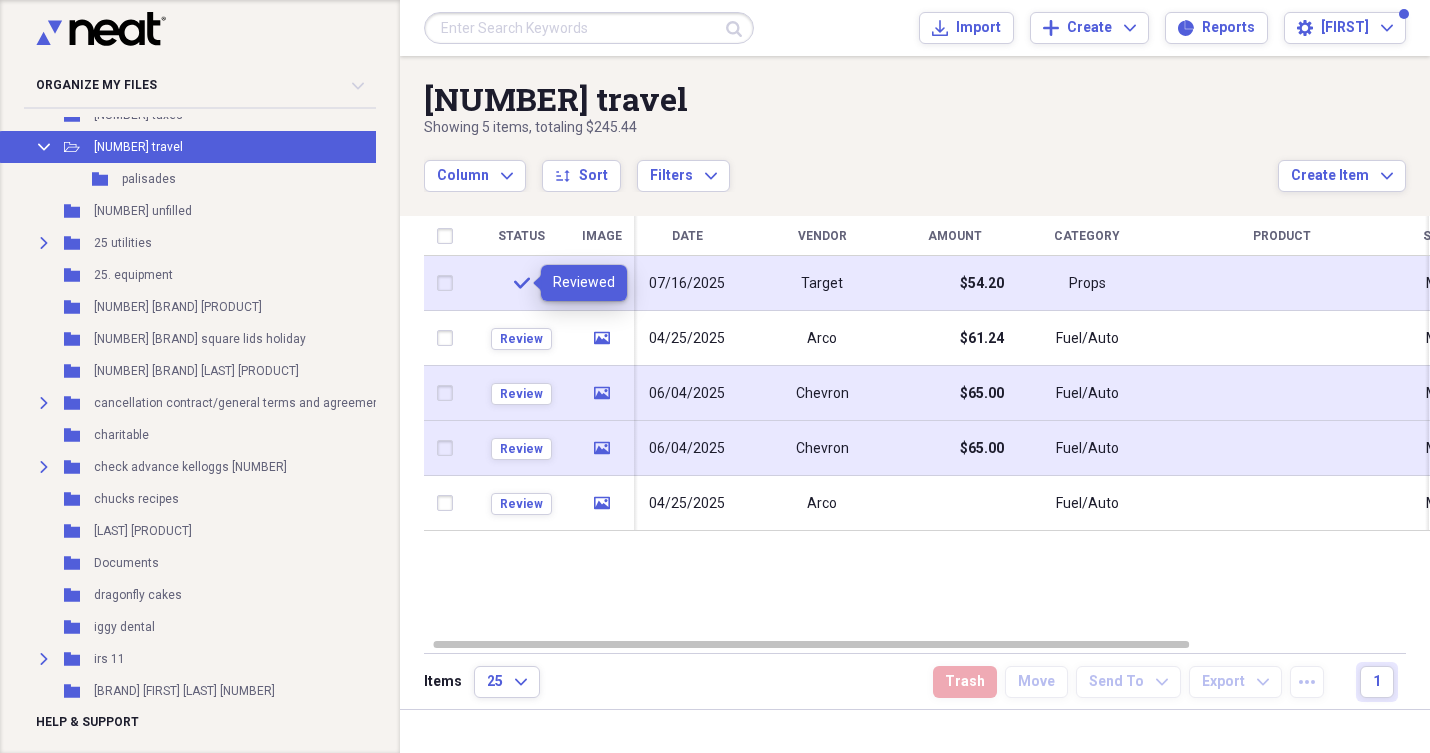 click at bounding box center [449, 283] 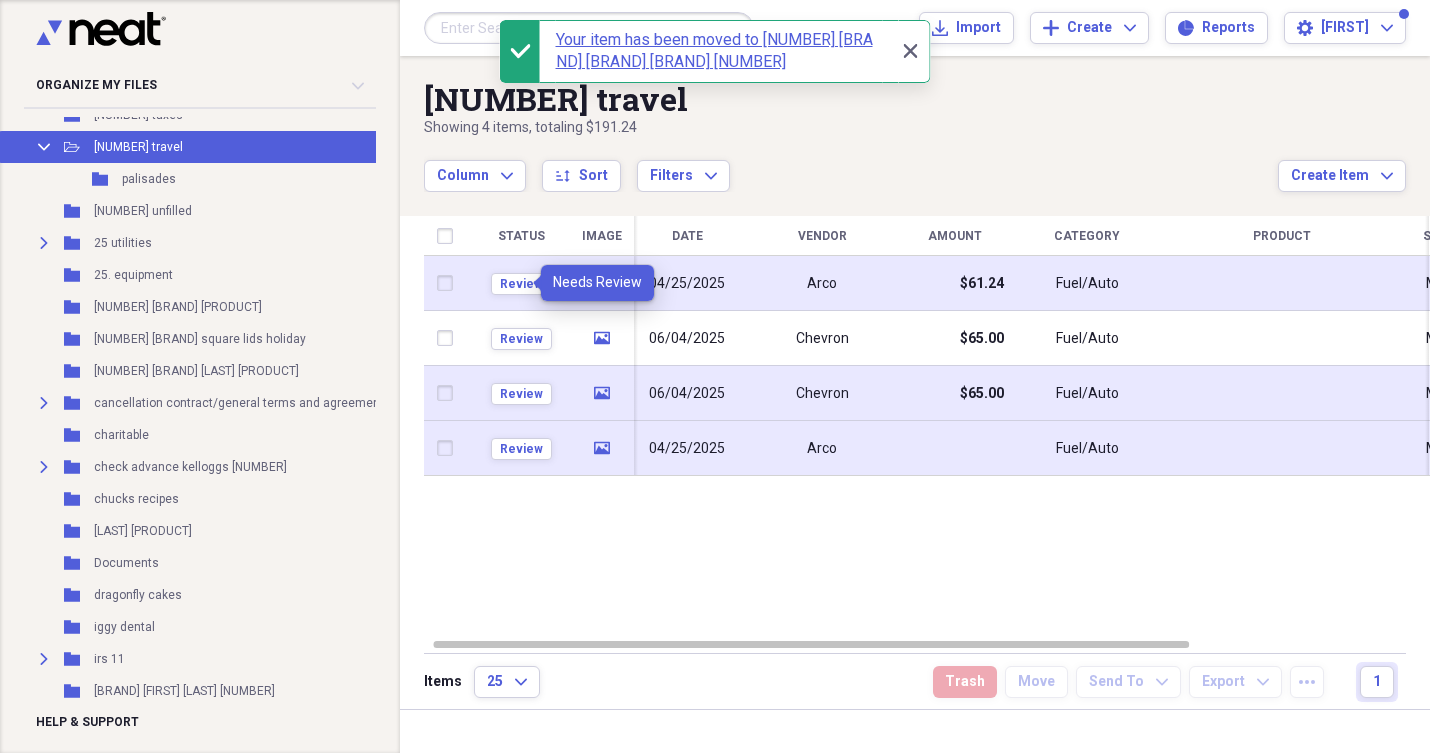 checkbox on "false" 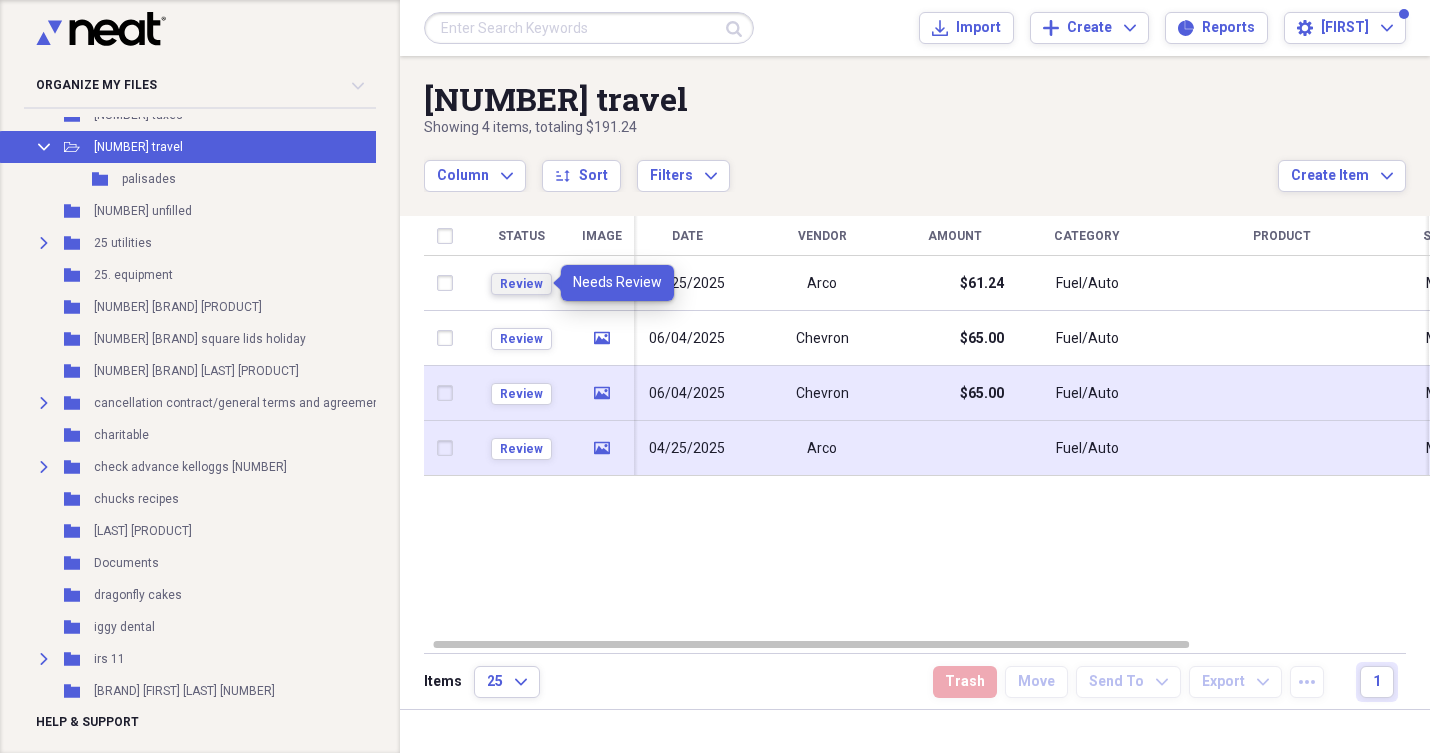 click on "Review" at bounding box center [521, 284] 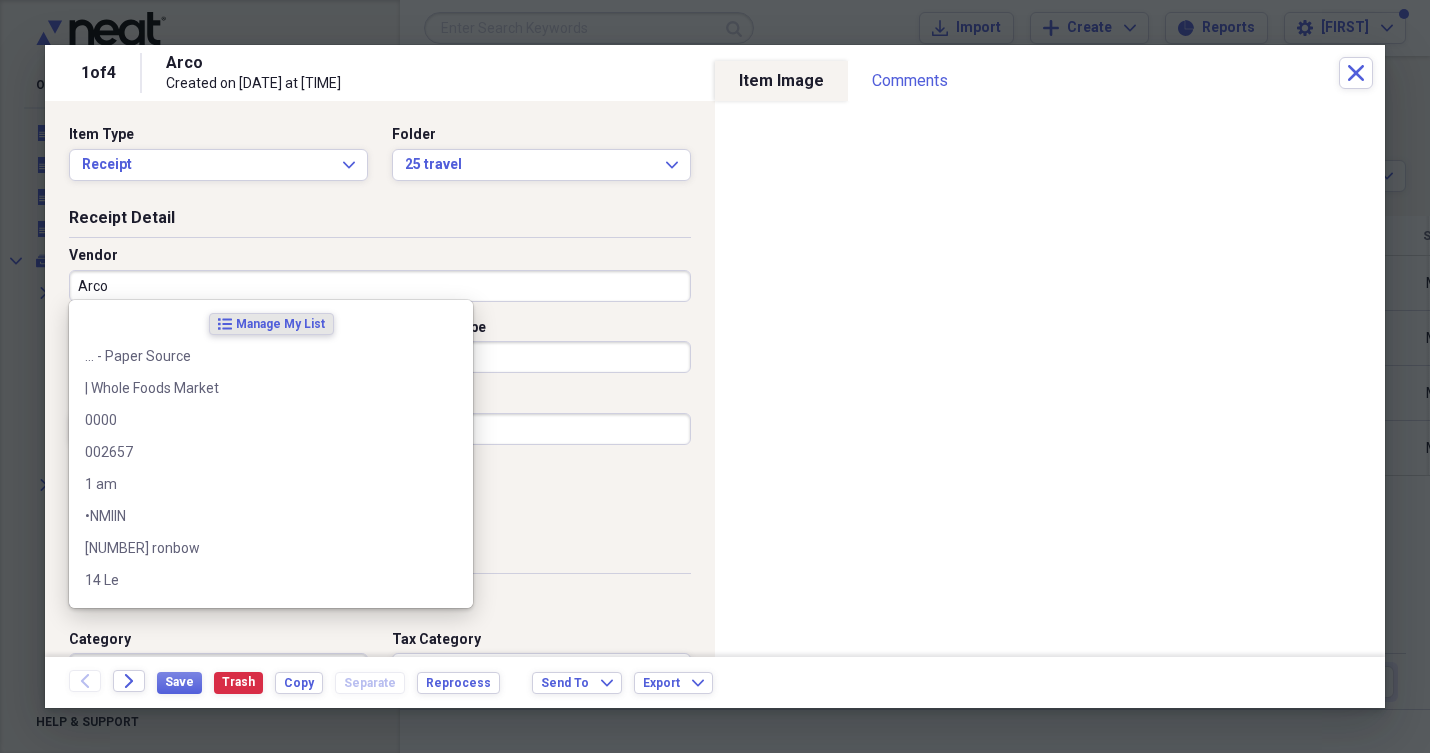 scroll, scrollTop: 0, scrollLeft: 0, axis: both 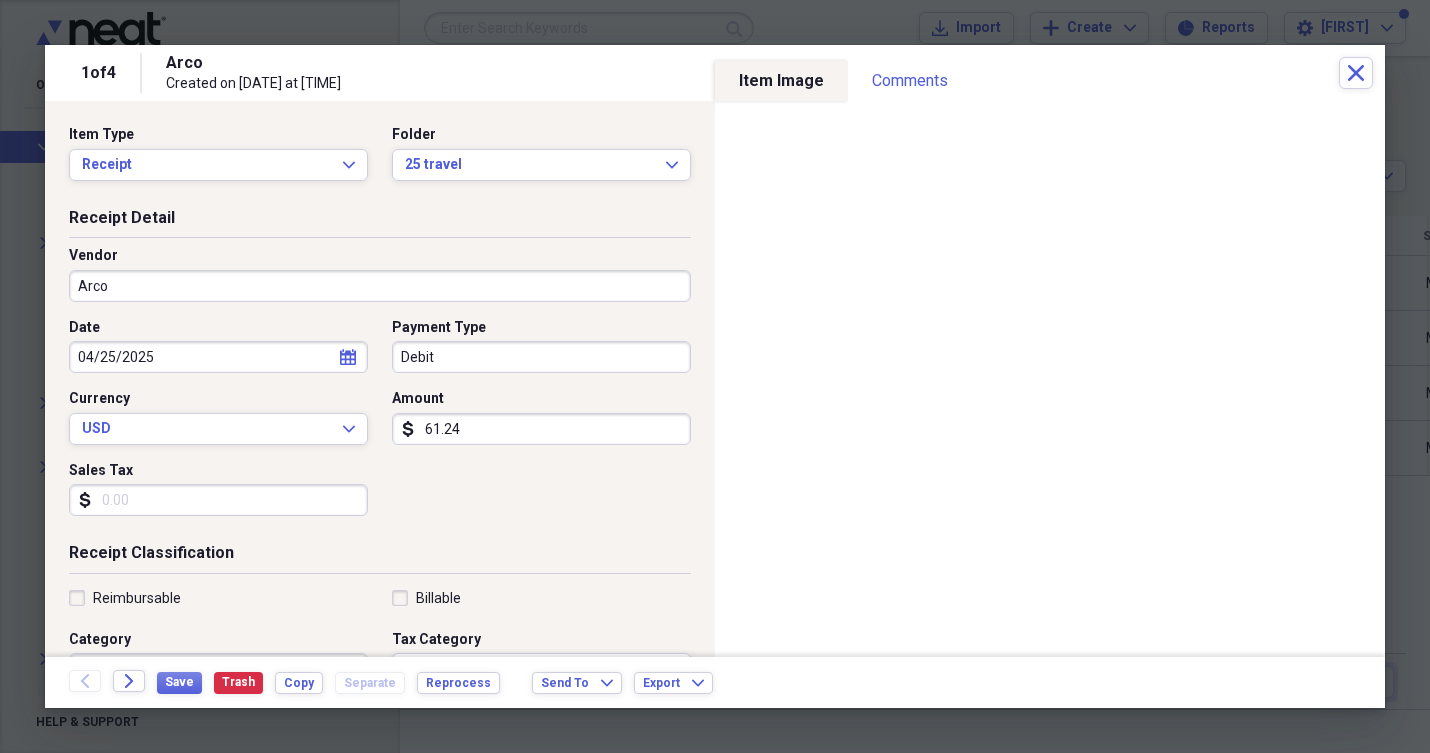 click on "Date 04/25/2025 calendar Calendar Payment Type Debit Currency USD Expand Amount dollar-sign 61.24 Sales Tax dollar-sign" at bounding box center (380, 425) 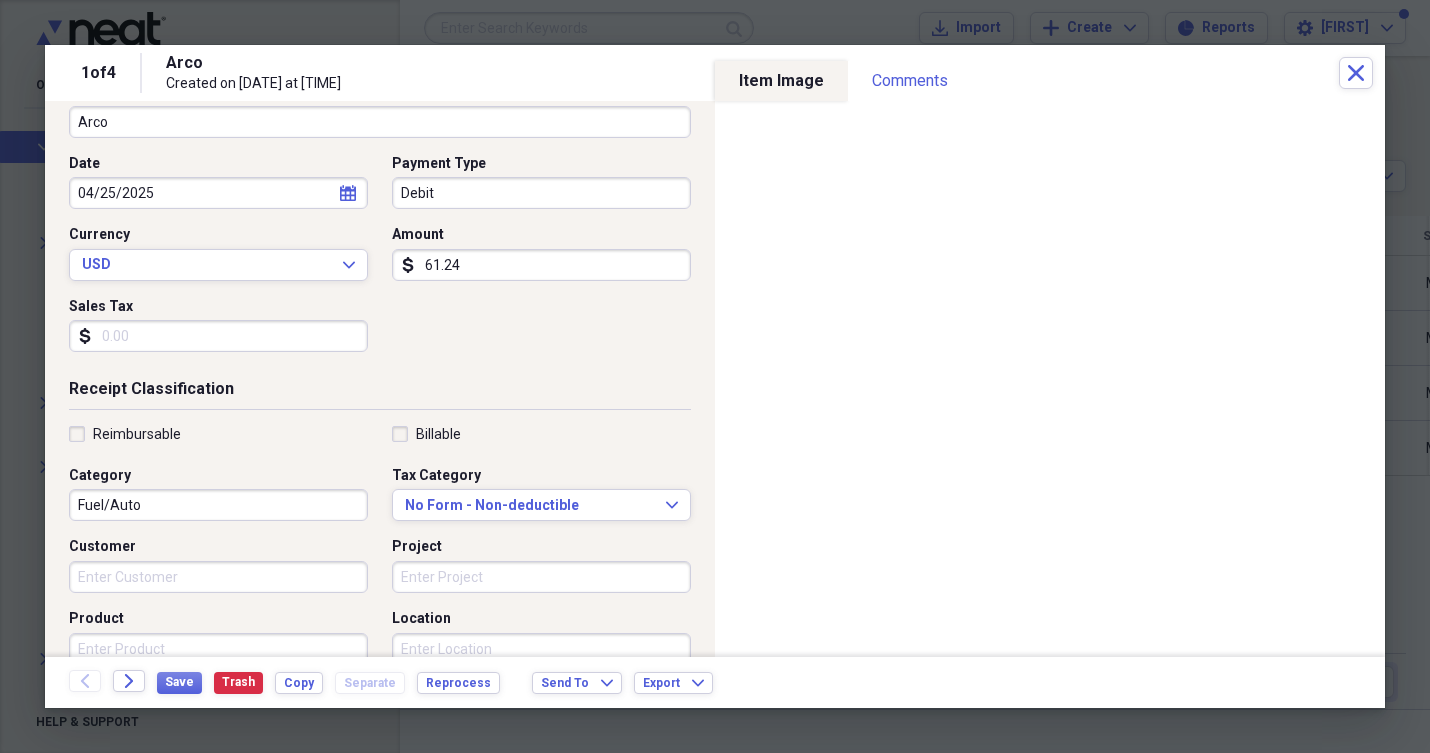 scroll, scrollTop: 191, scrollLeft: 0, axis: vertical 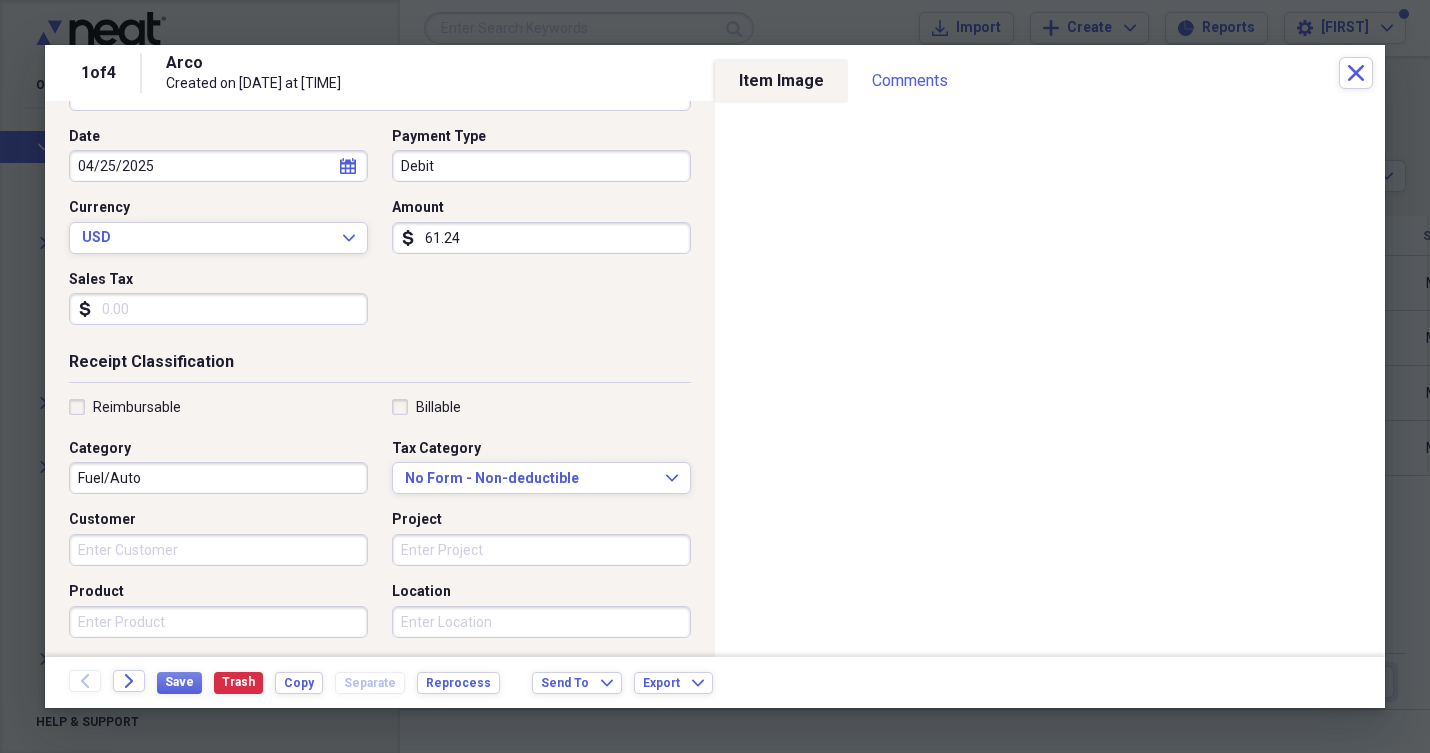 click on "Customer" at bounding box center (218, 550) 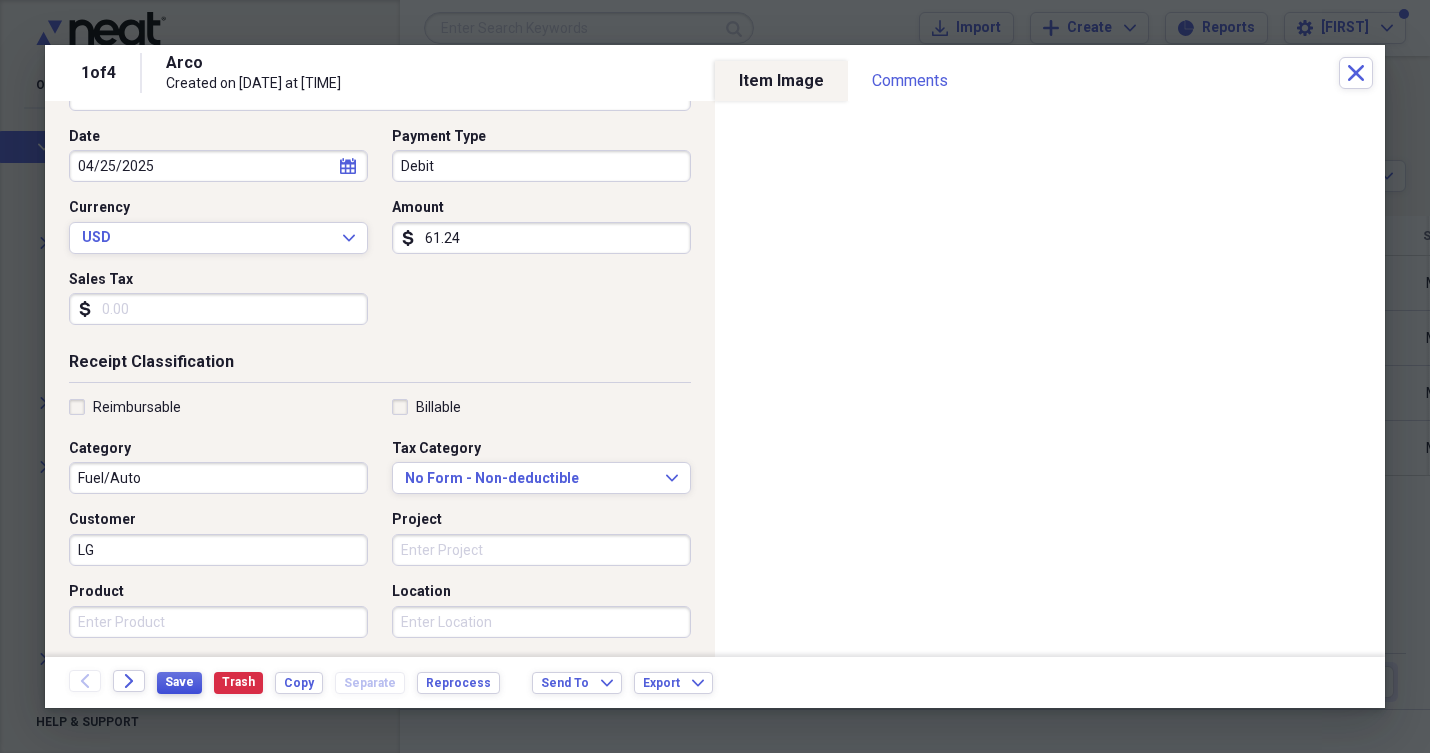 type on "LG" 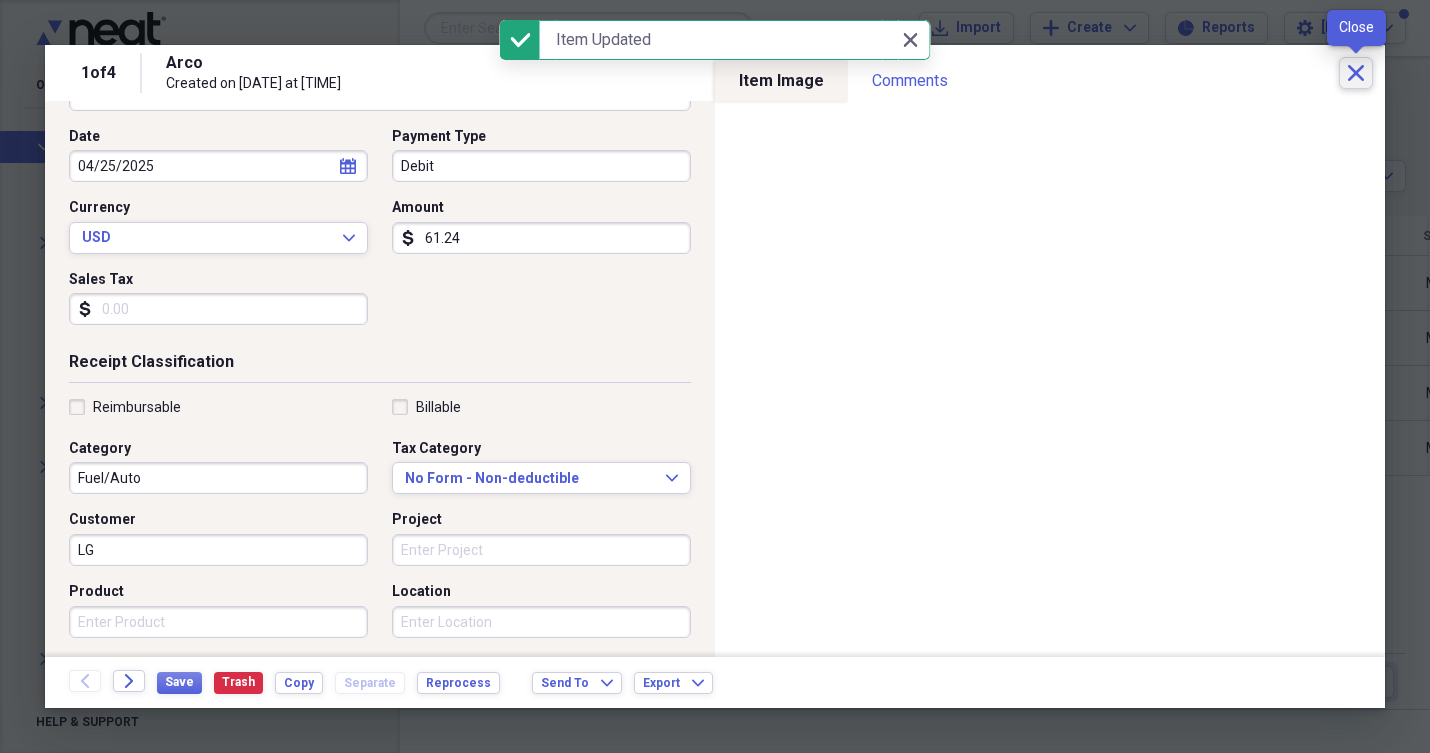 click 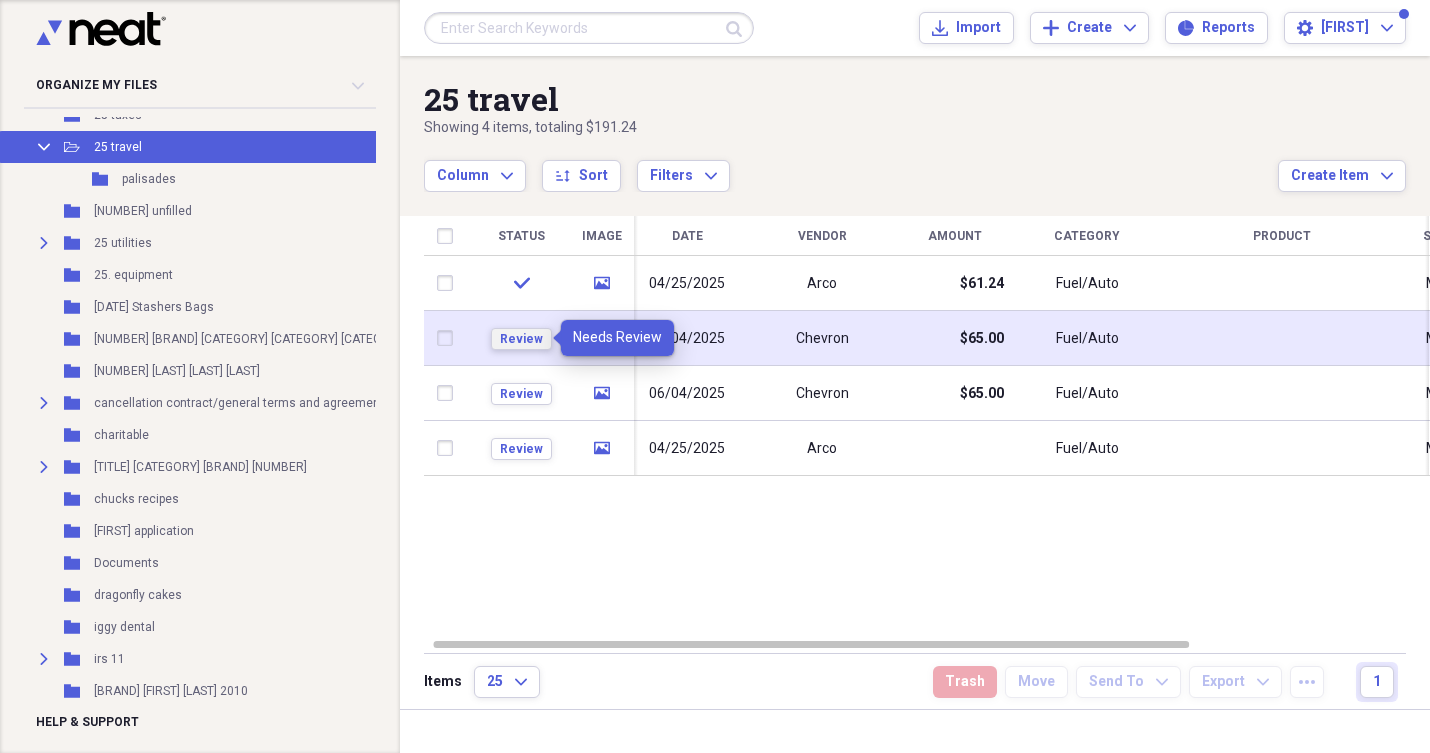 click on "Review" at bounding box center [521, 339] 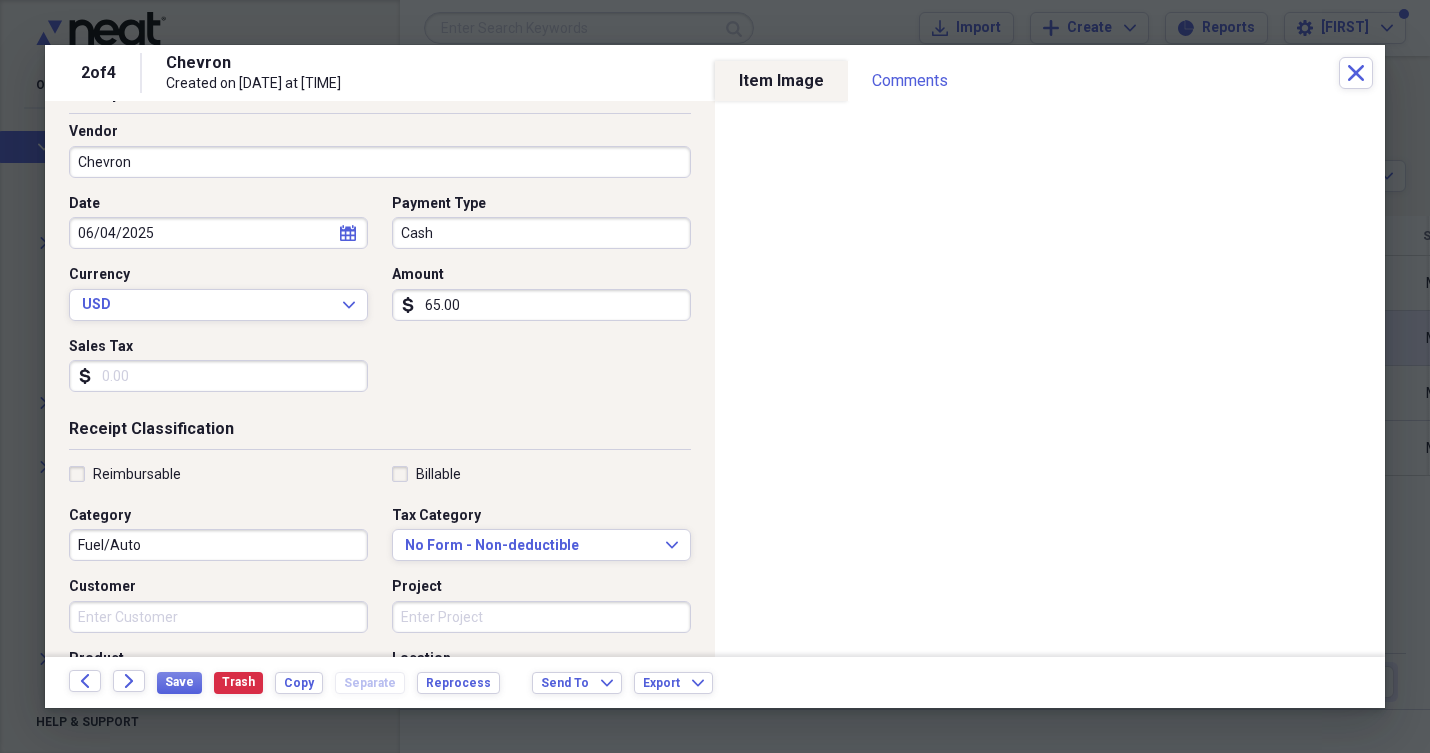 scroll, scrollTop: 125, scrollLeft: 0, axis: vertical 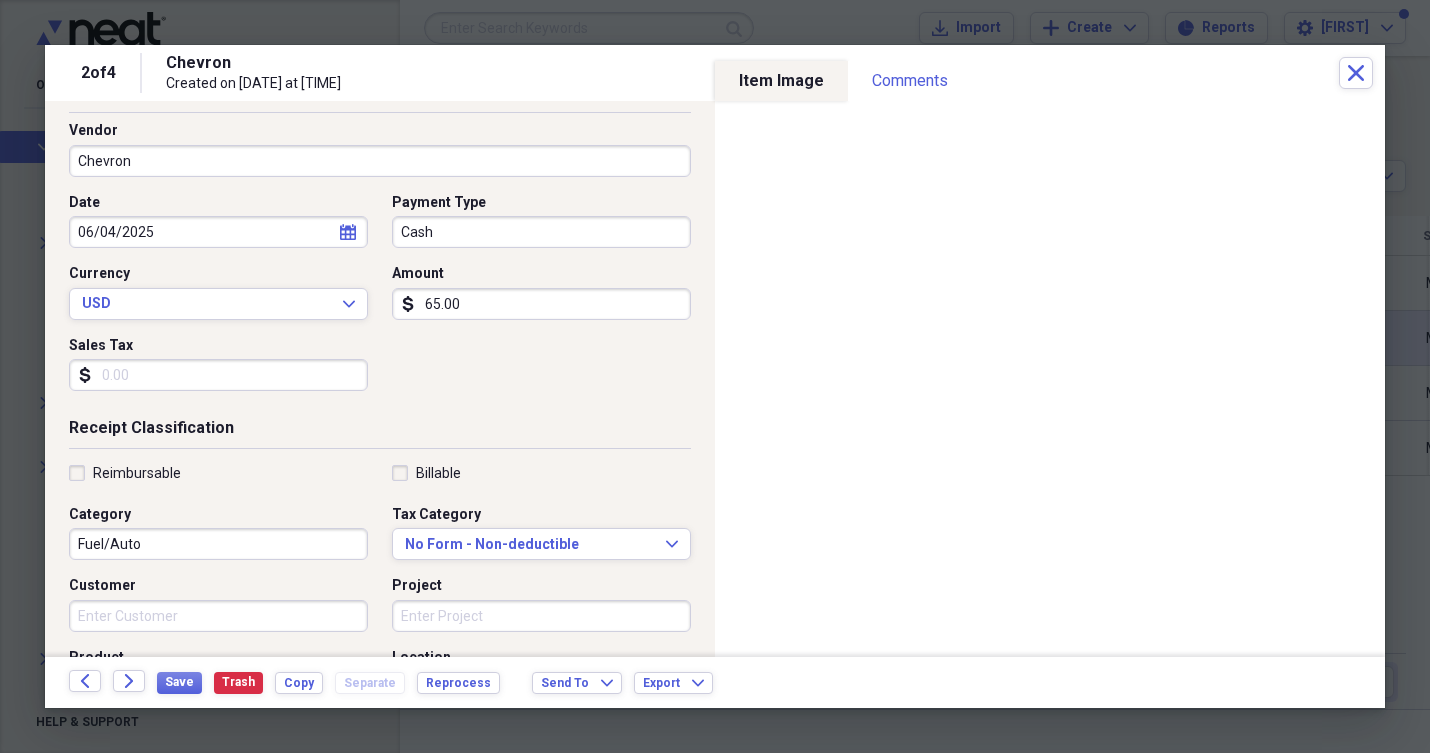 click on "Customer" at bounding box center [218, 616] 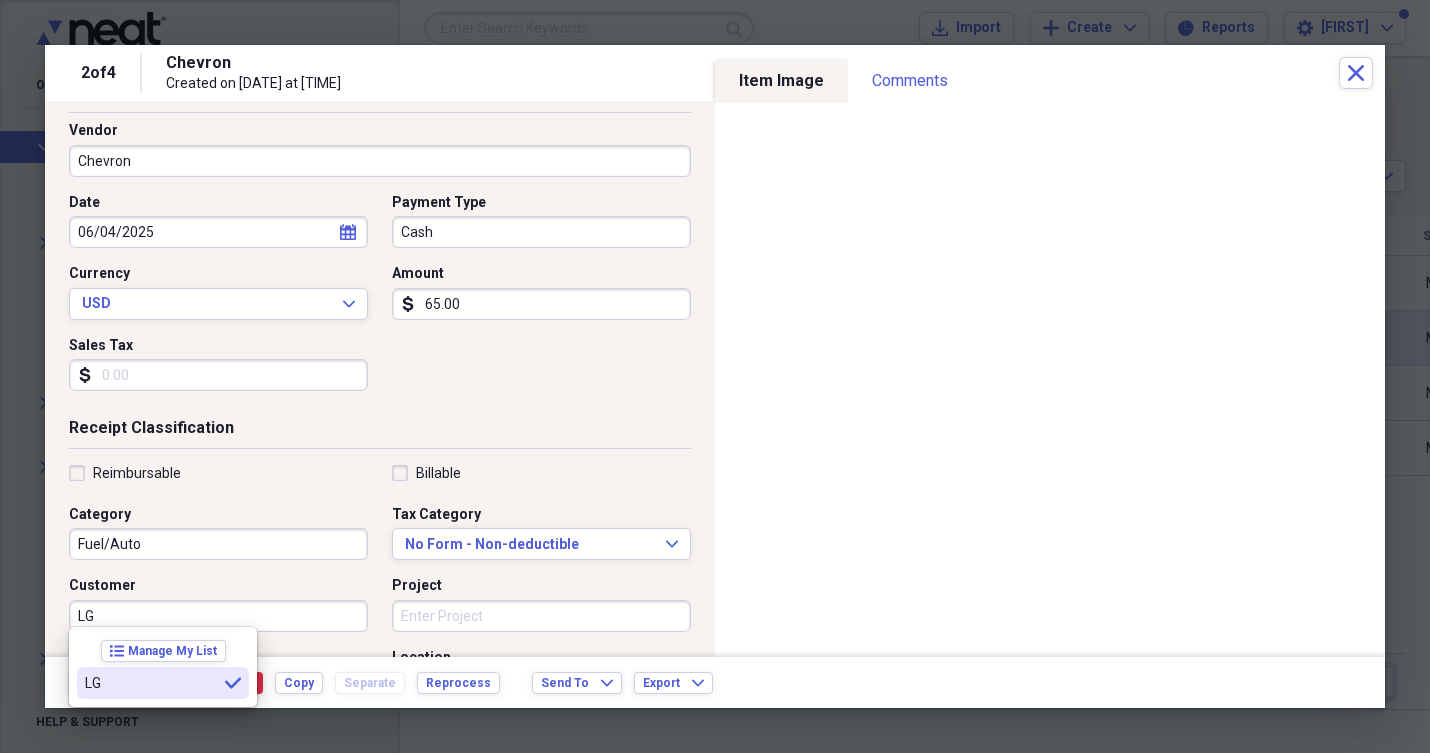 type on "LG" 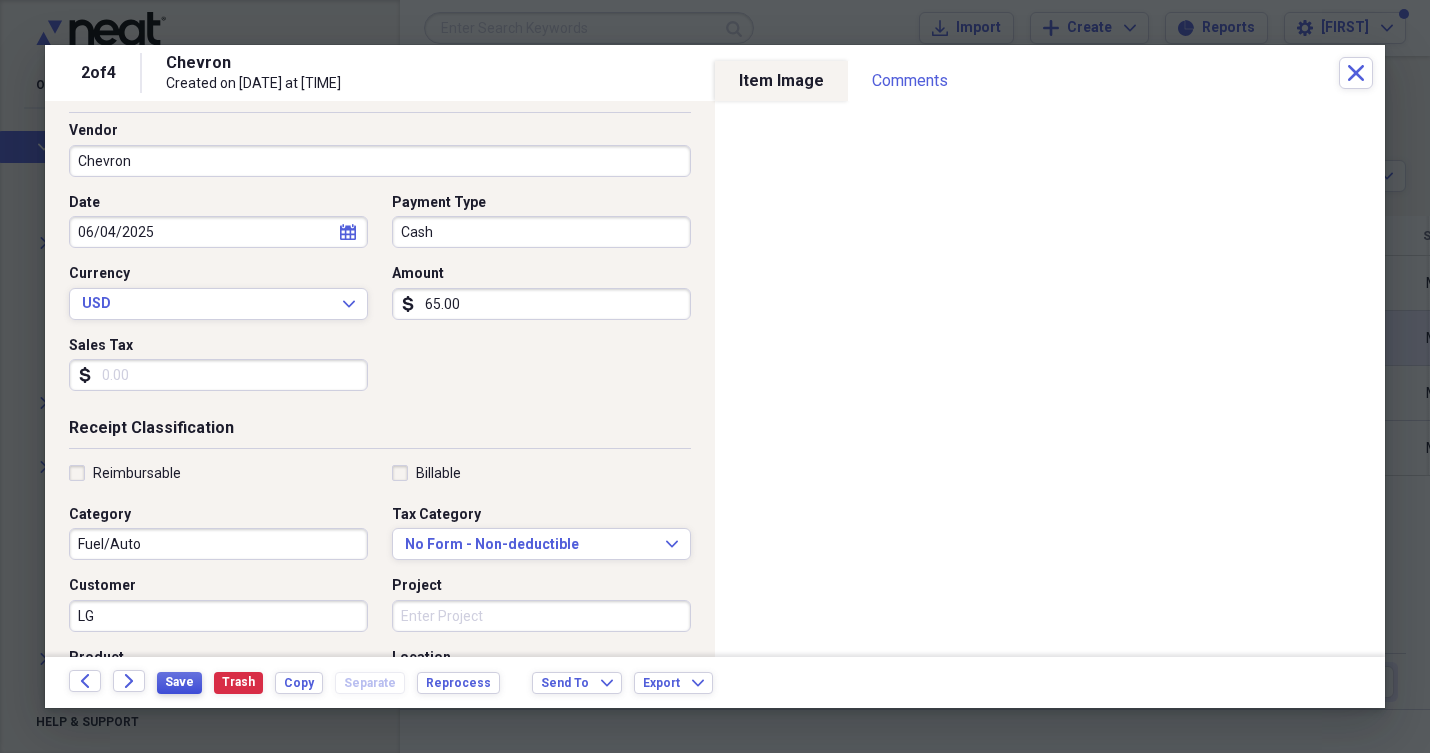 click on "Save" at bounding box center [179, 682] 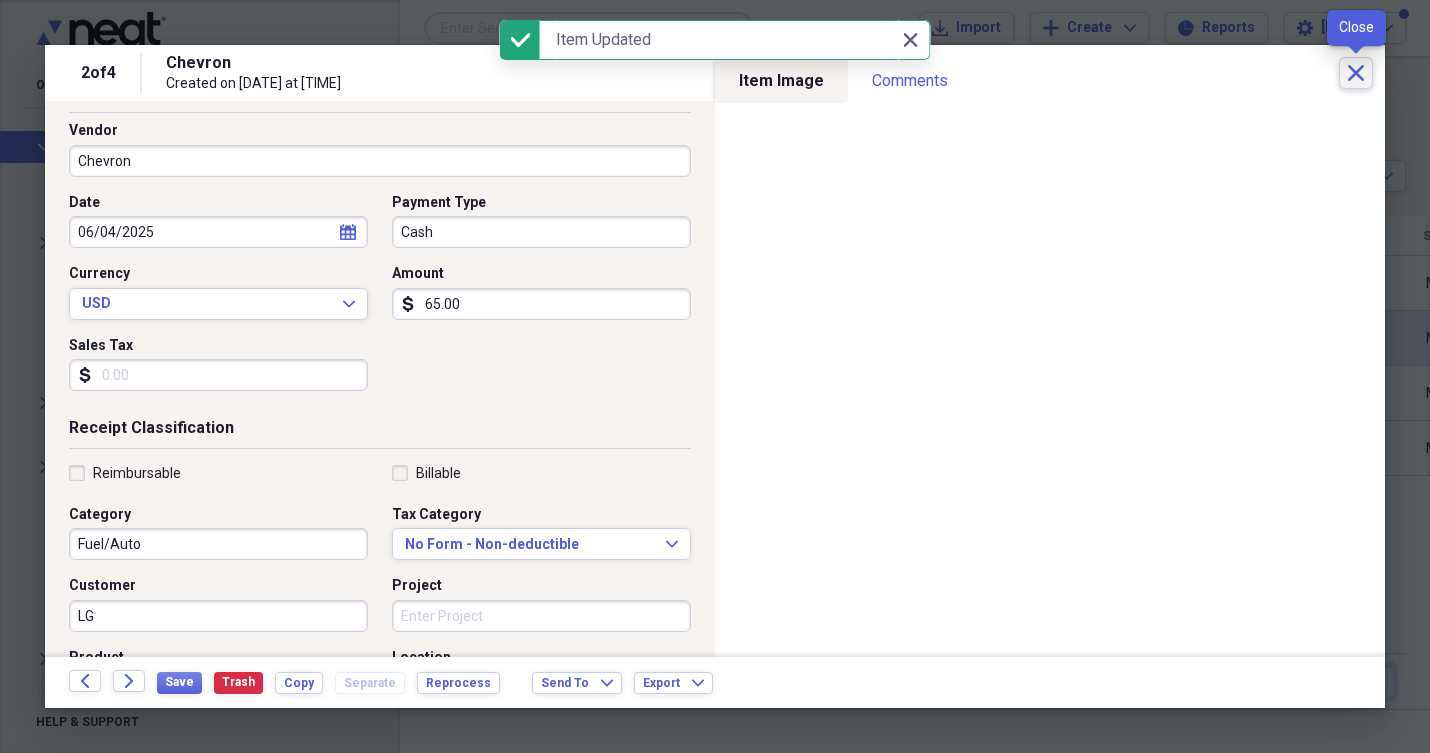 click on "Close" 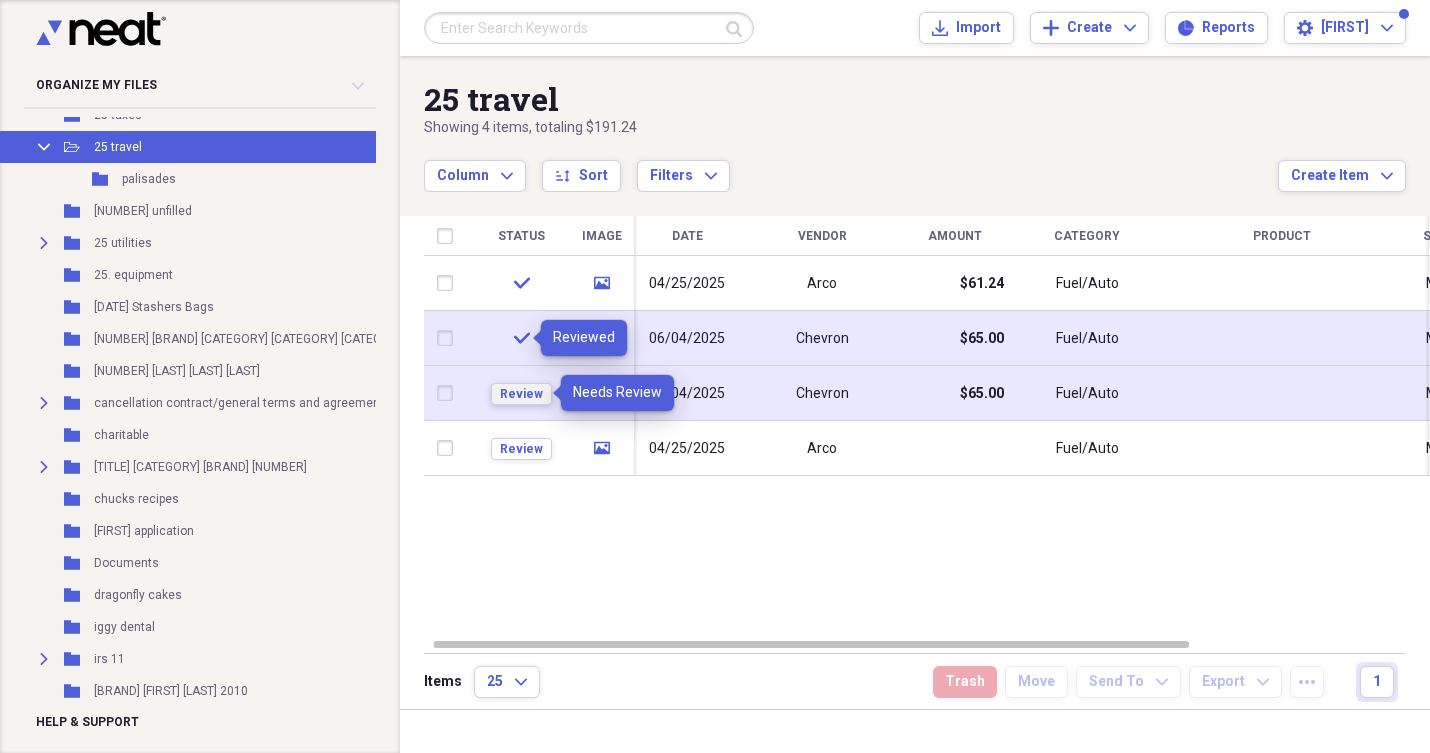 click on "Review" at bounding box center (521, 394) 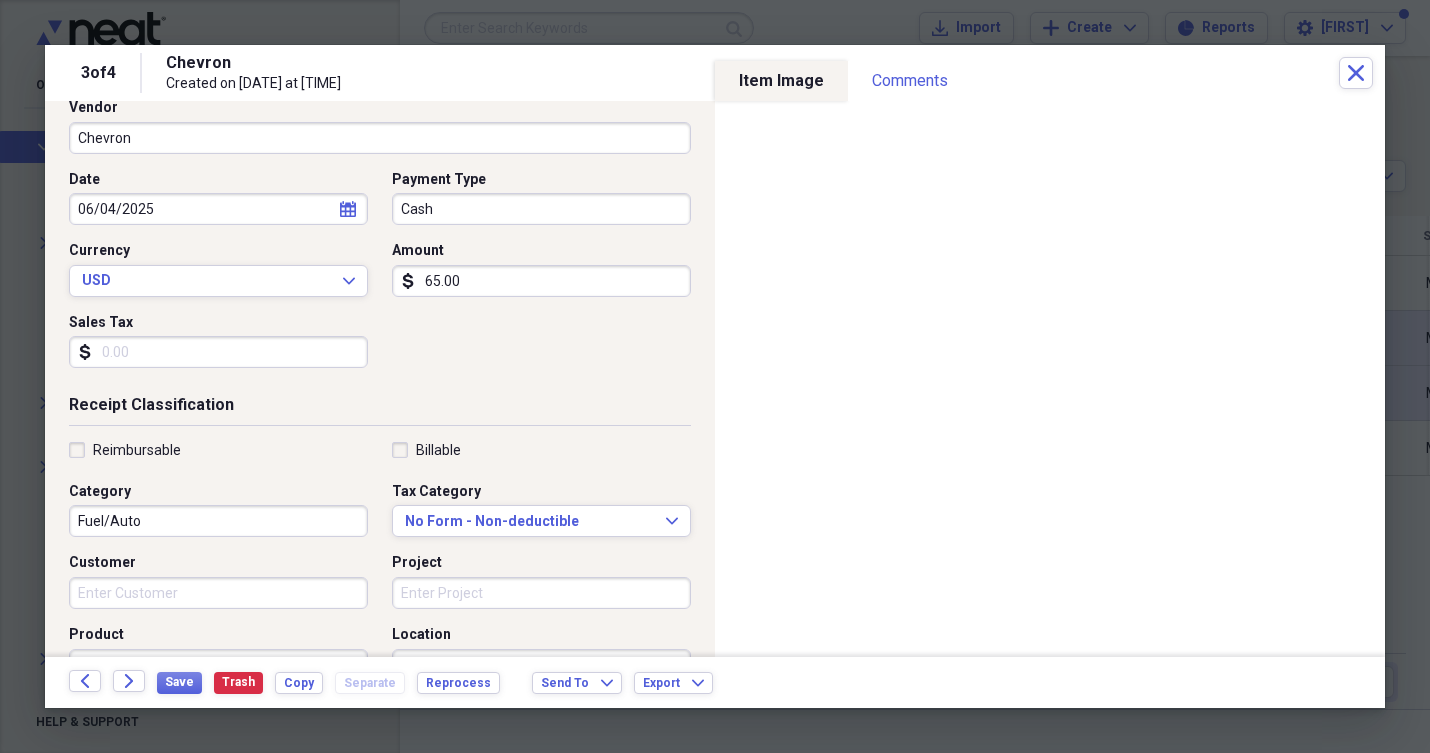 scroll, scrollTop: 147, scrollLeft: 0, axis: vertical 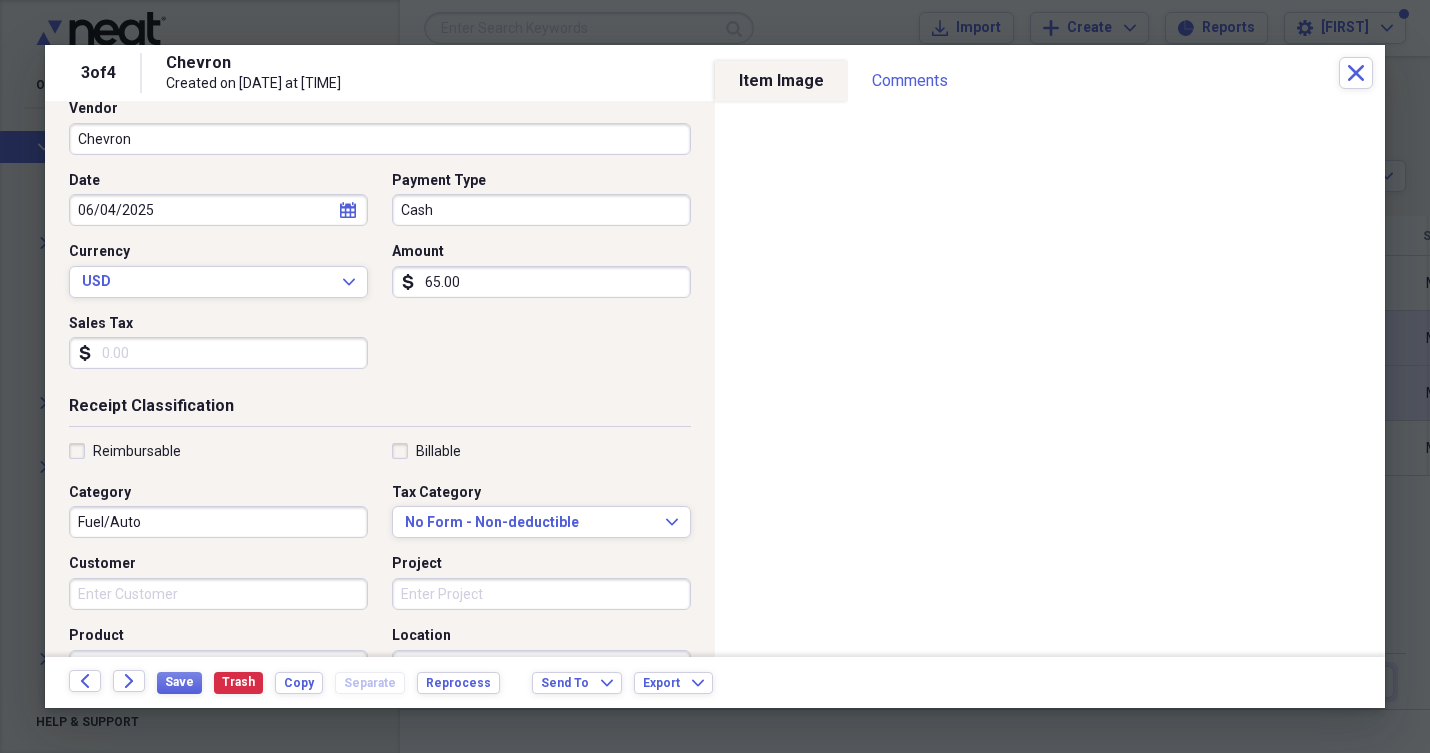 click on "Customer" at bounding box center (218, 594) 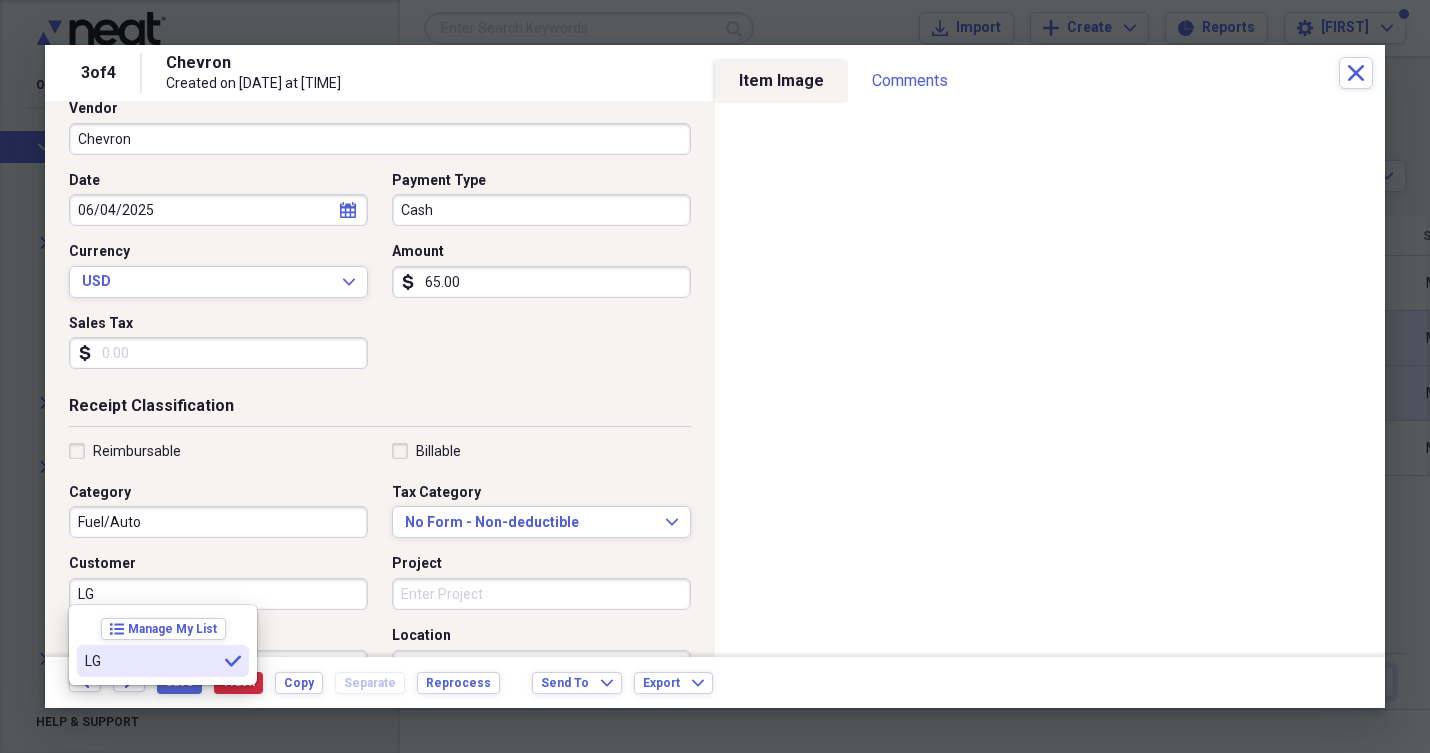 type on "LG" 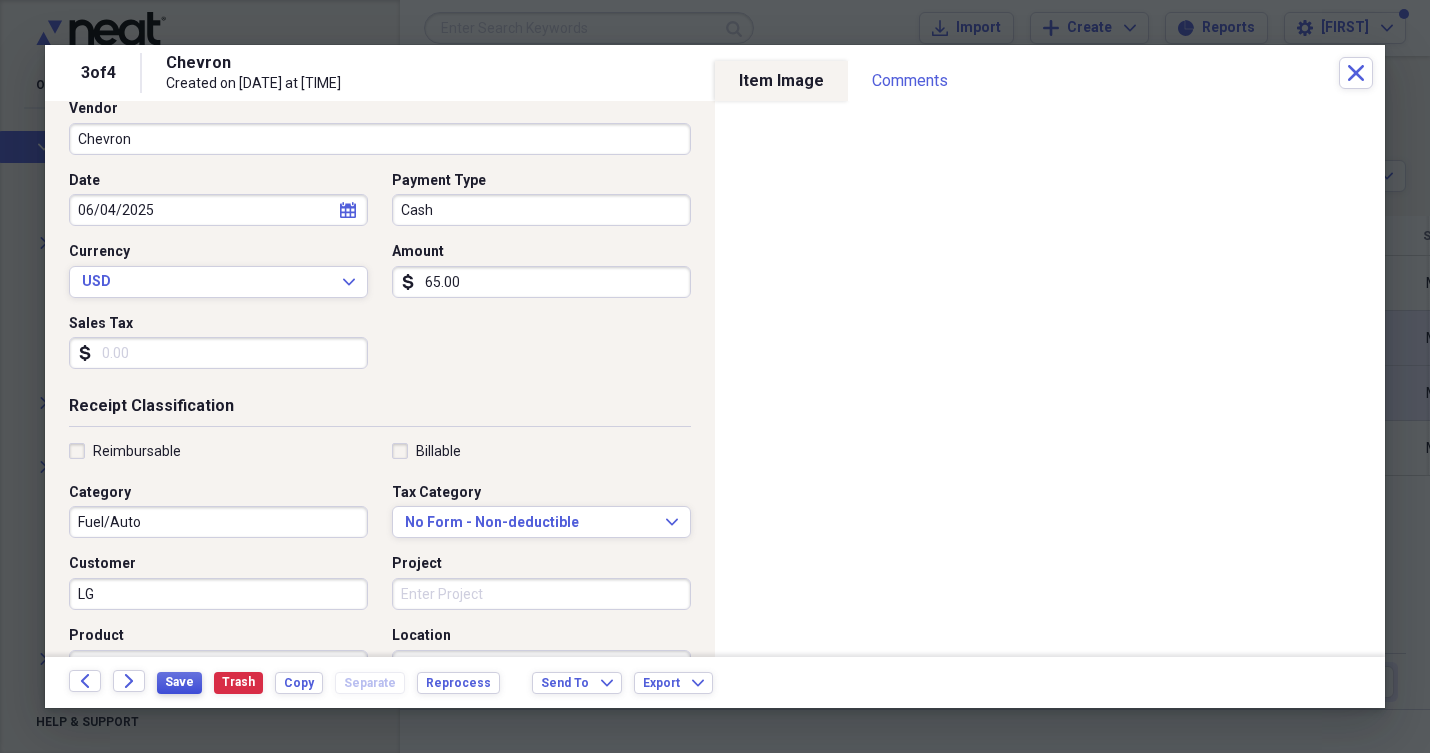 click on "Save" at bounding box center [179, 682] 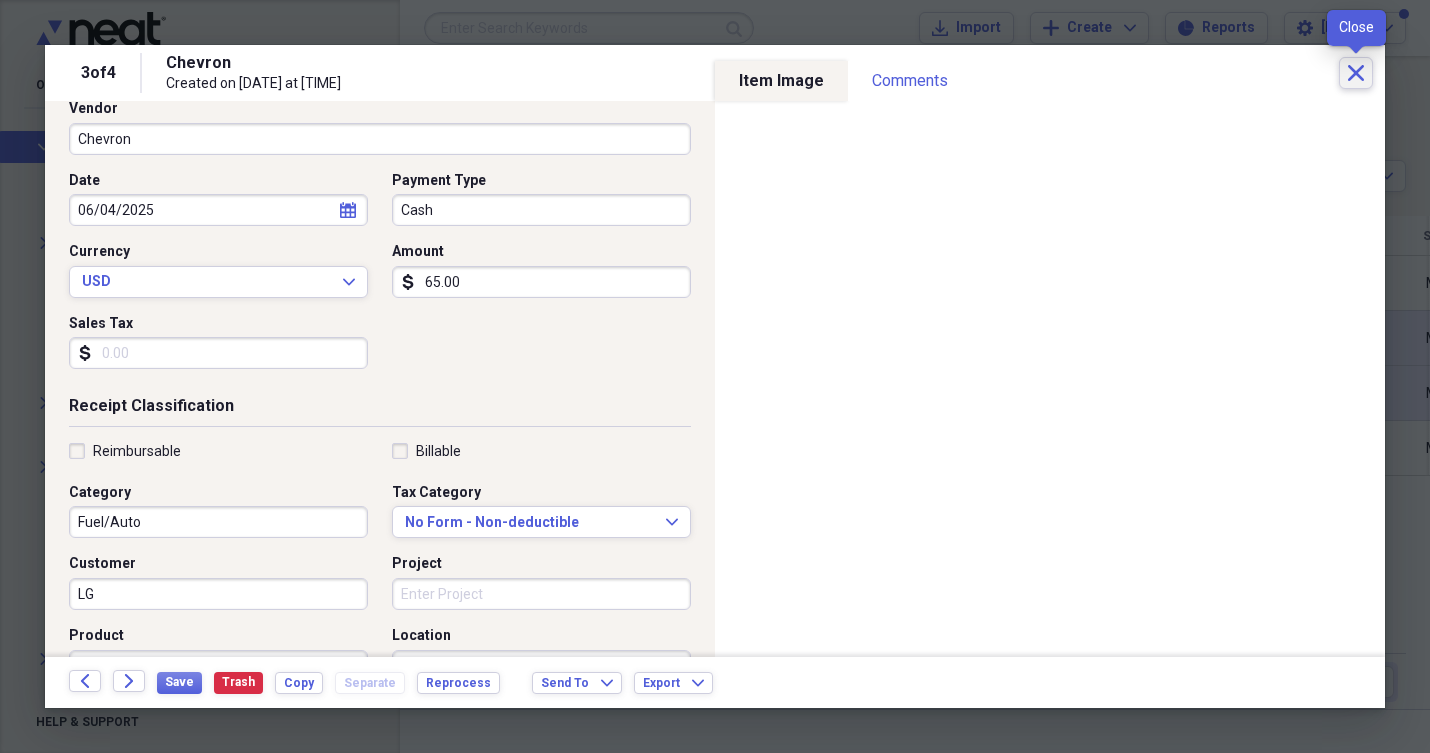 click on "Close" 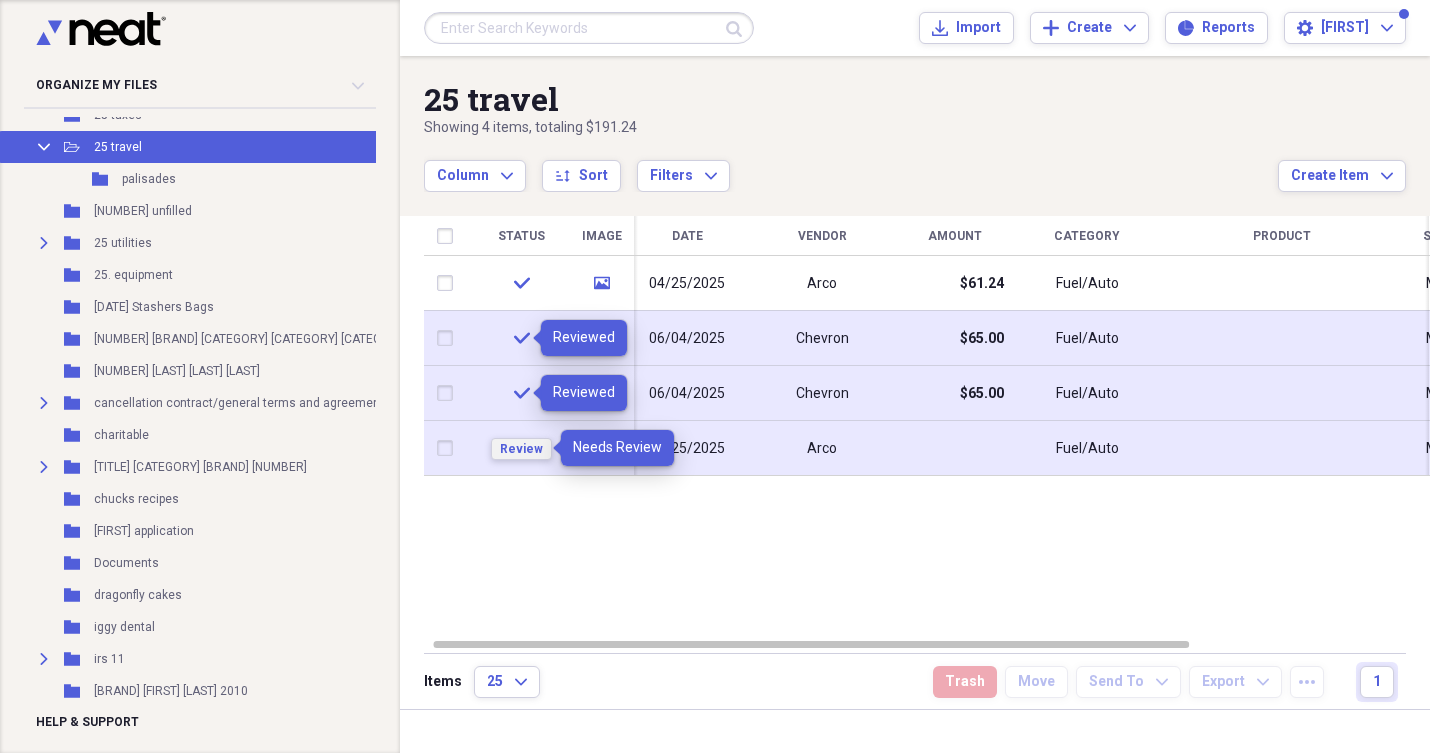 click on "Review" at bounding box center (521, 449) 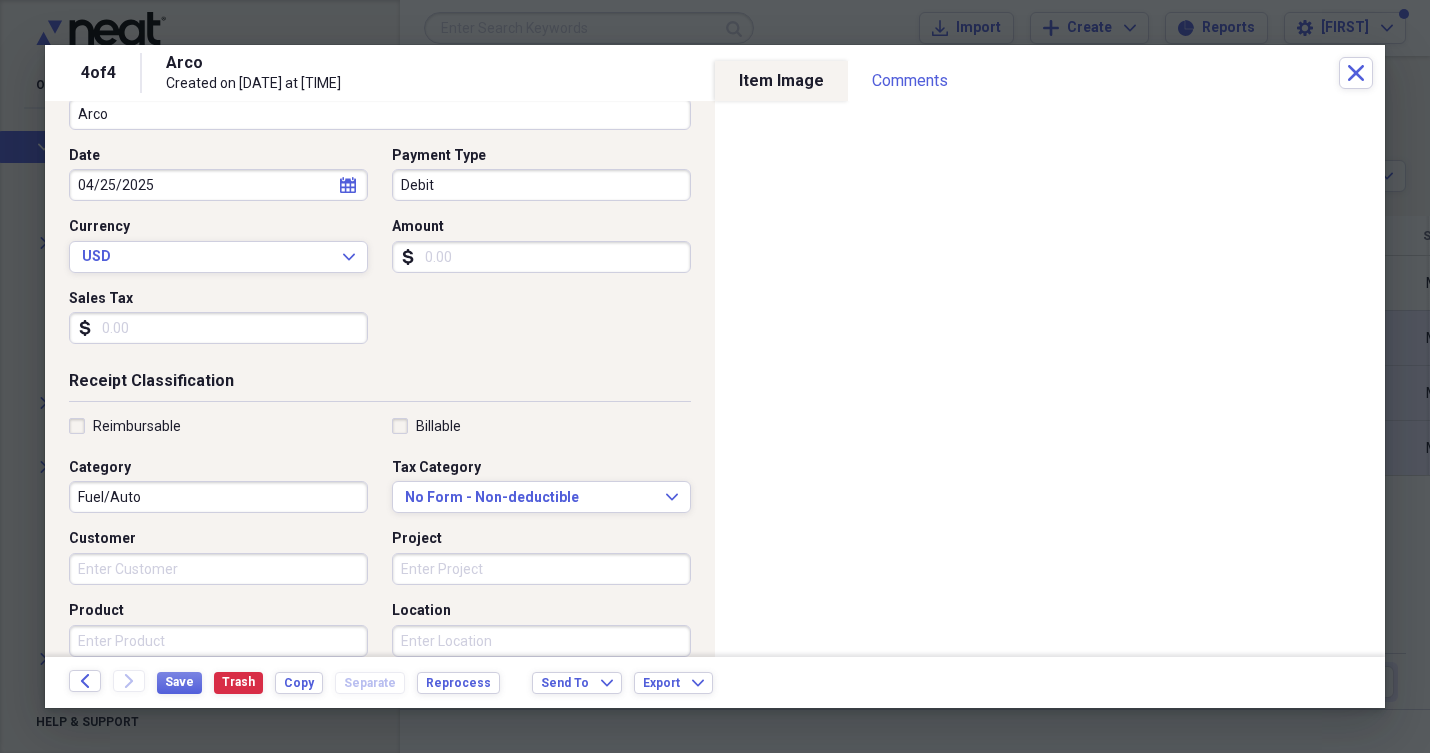 scroll, scrollTop: 202, scrollLeft: 0, axis: vertical 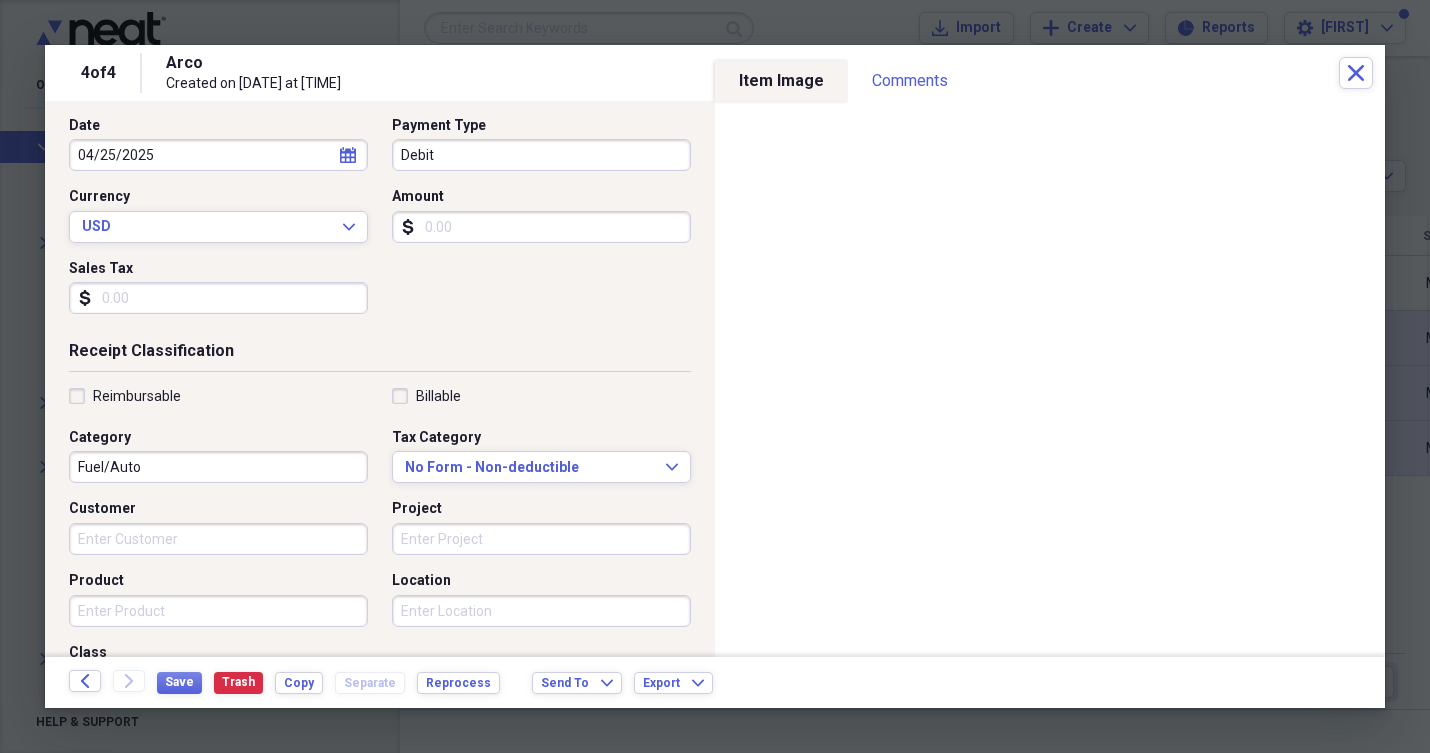 click on "Customer" at bounding box center [218, 539] 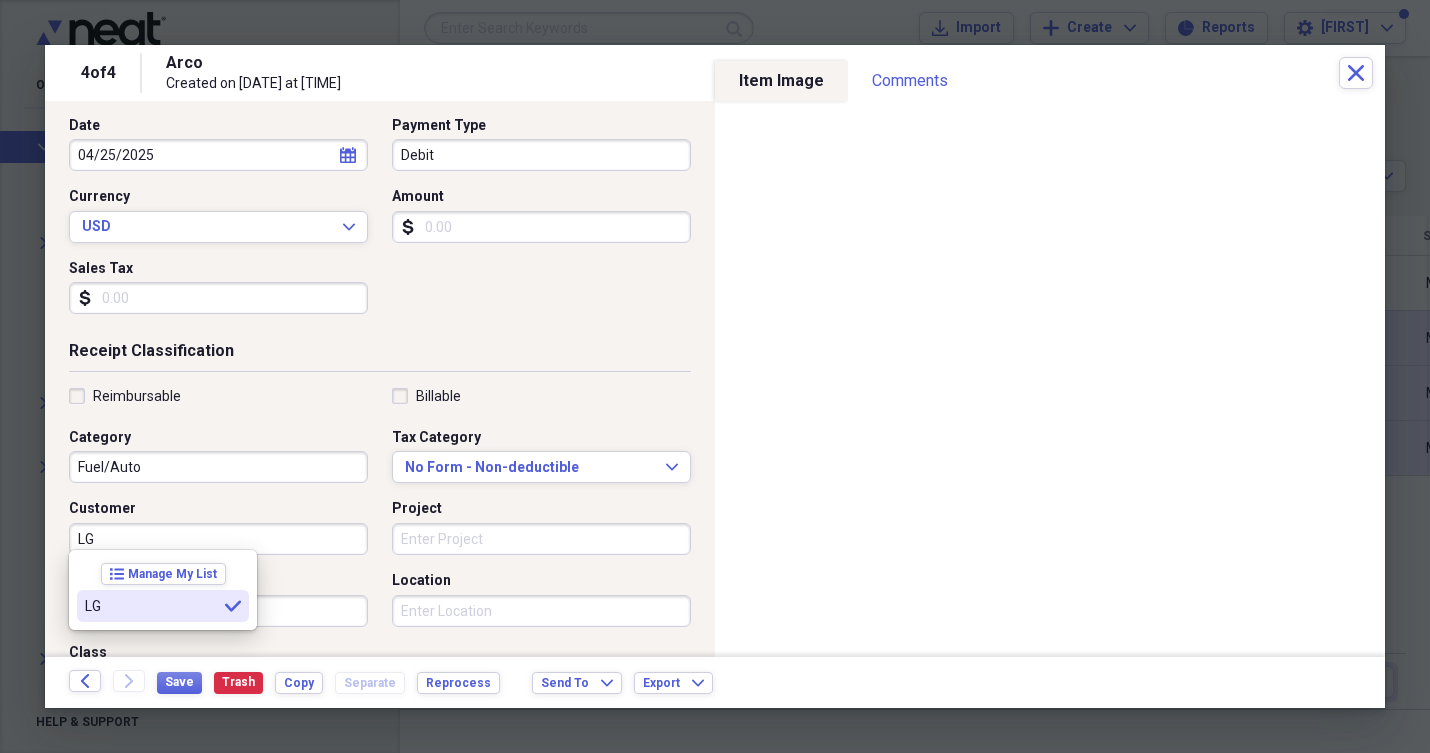 type on "LG" 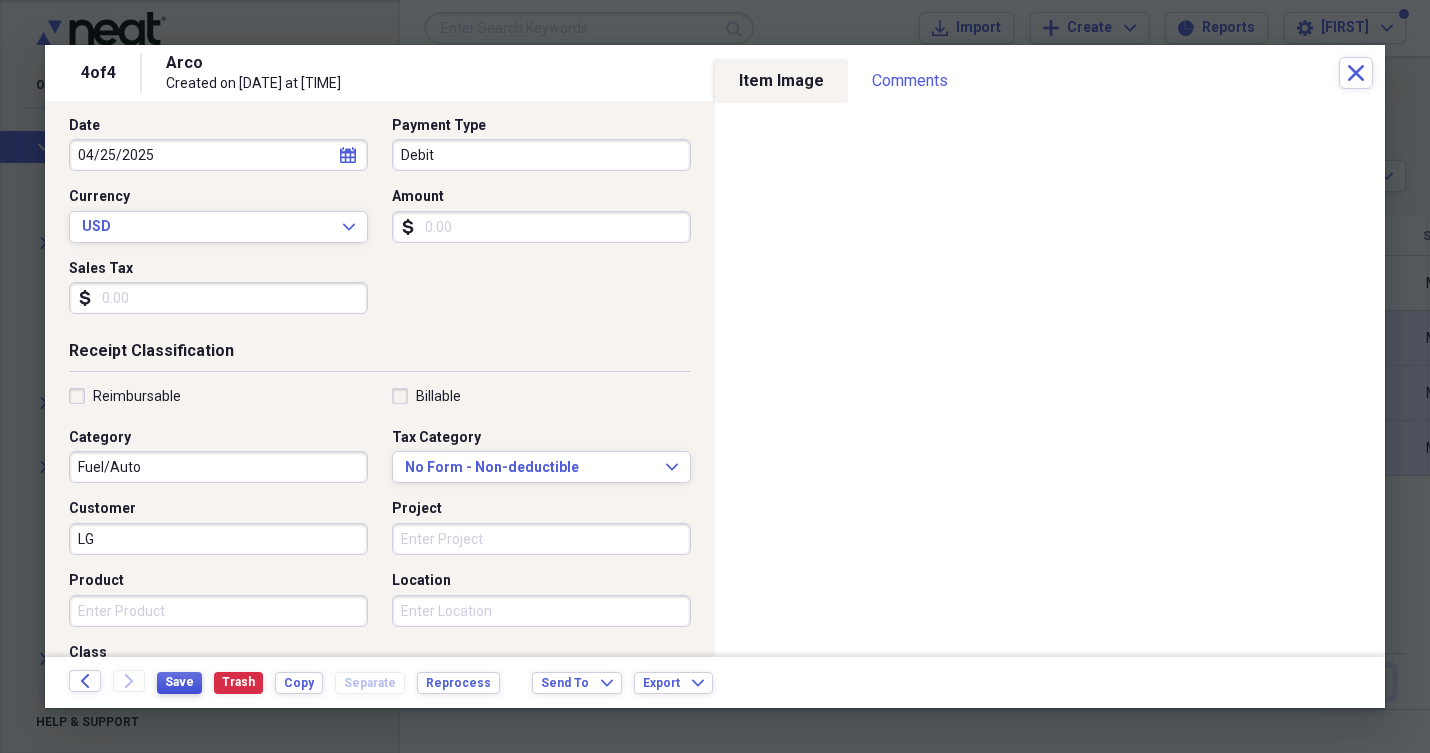 click on "Save" at bounding box center (179, 682) 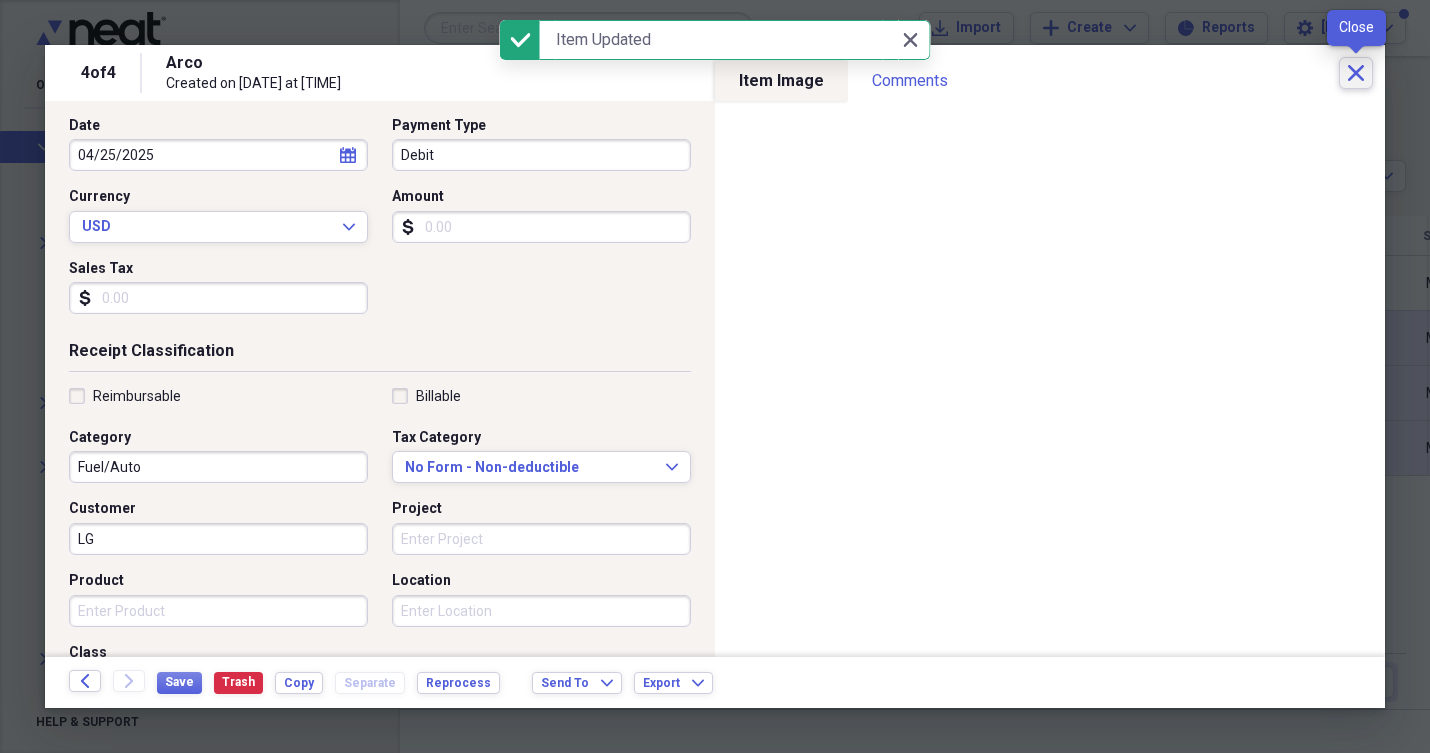click 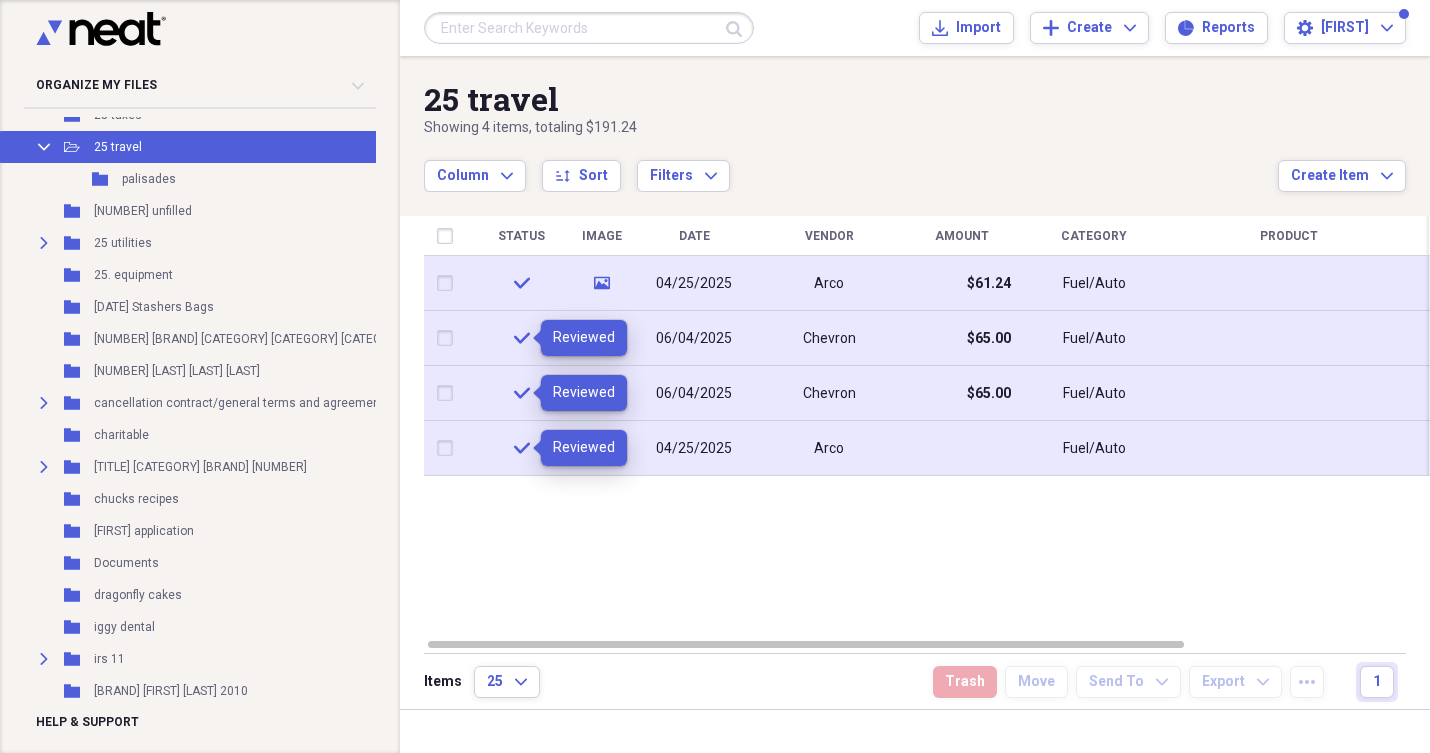 click on "check" at bounding box center [521, 283] 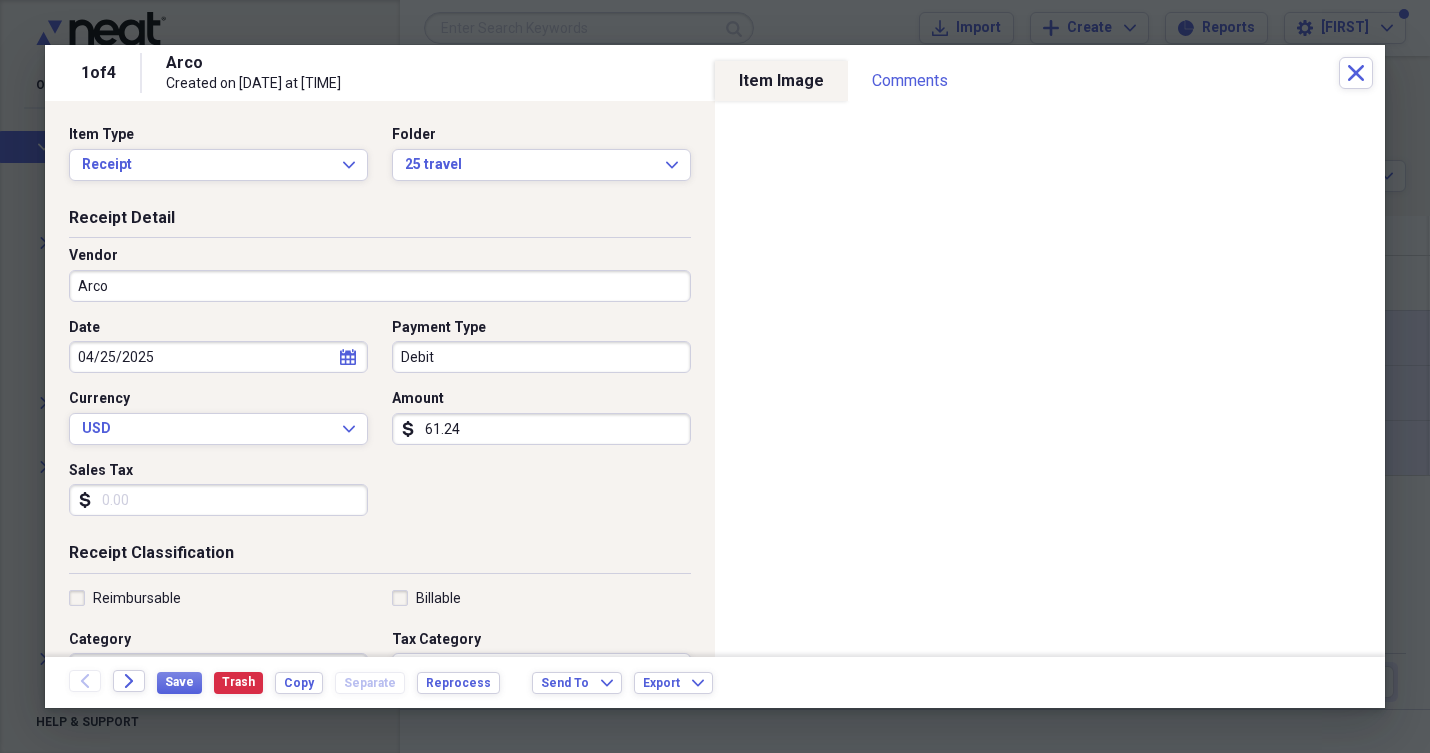 scroll, scrollTop: 0, scrollLeft: 0, axis: both 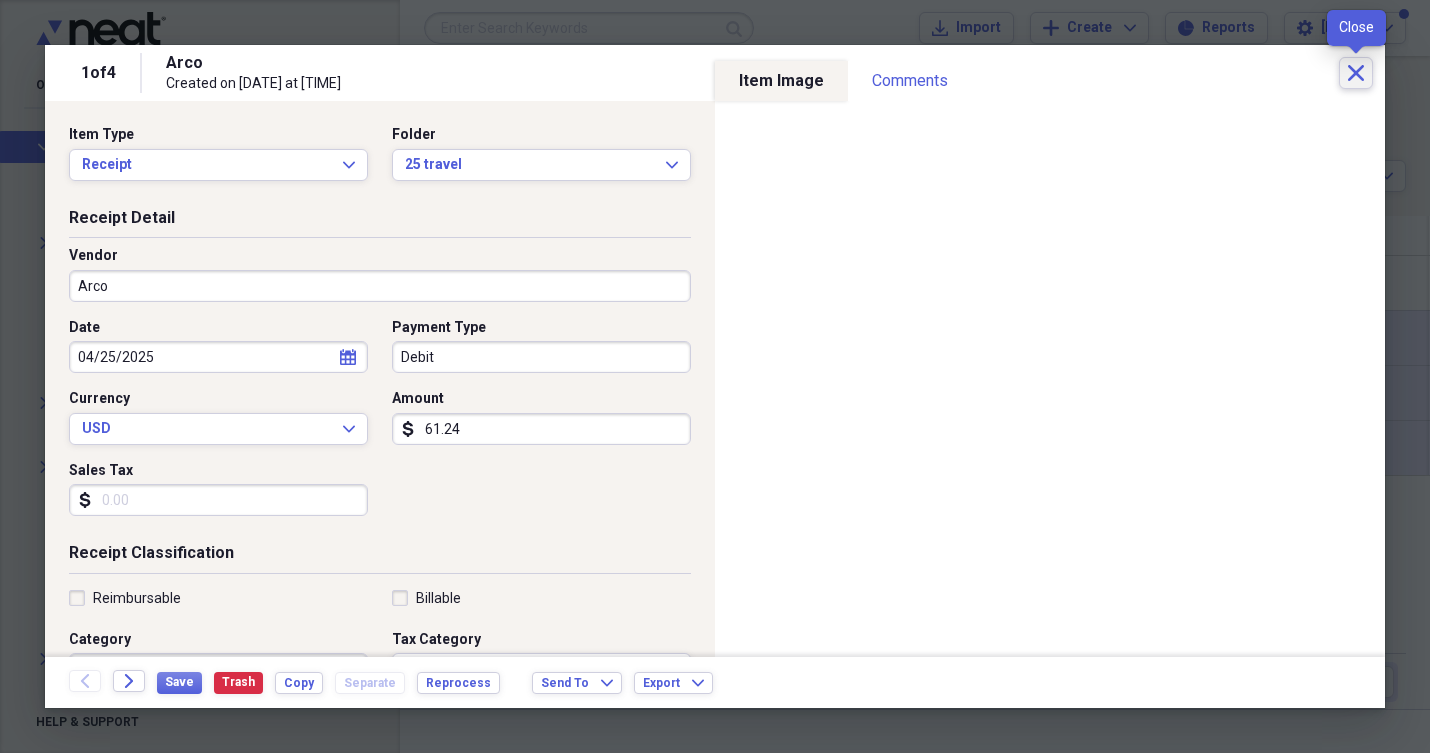 click on "Close" at bounding box center (1356, 73) 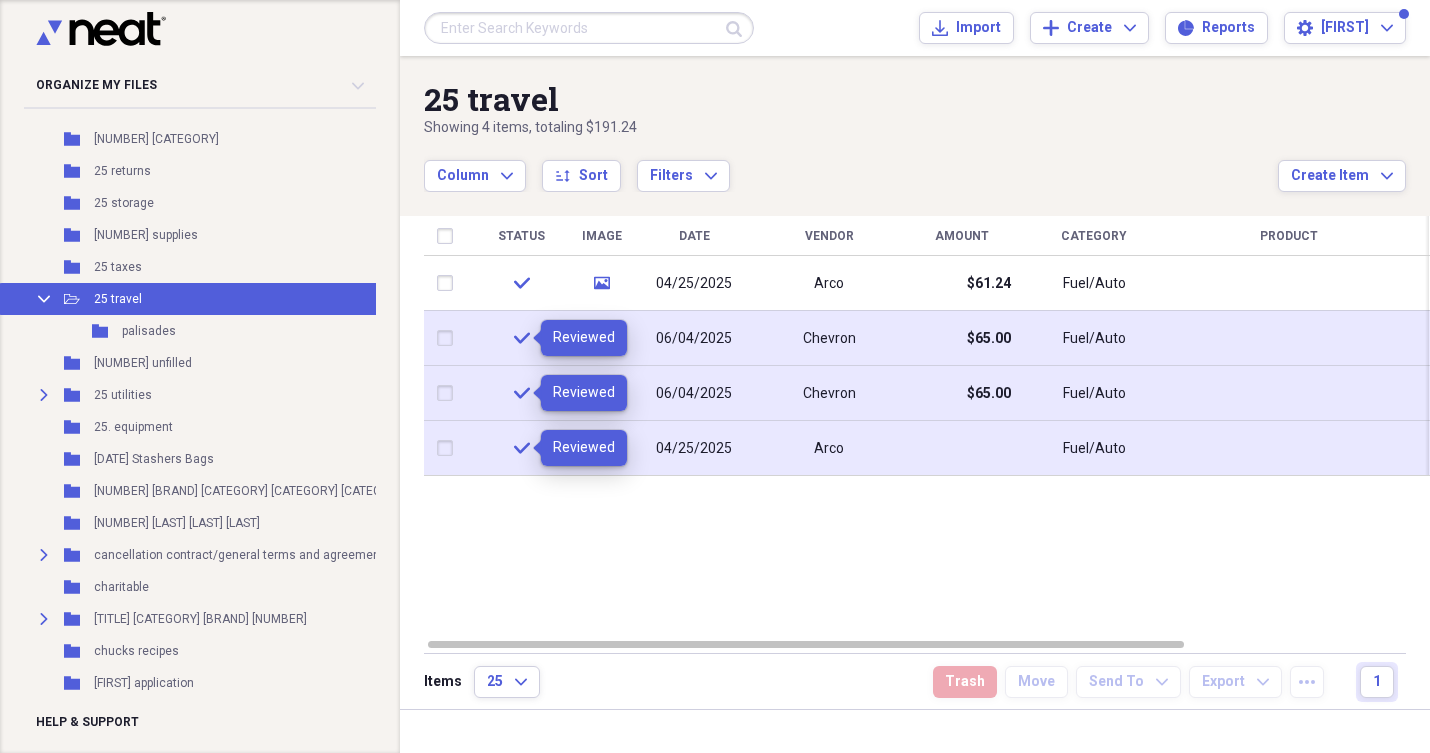 scroll, scrollTop: 20953, scrollLeft: 0, axis: vertical 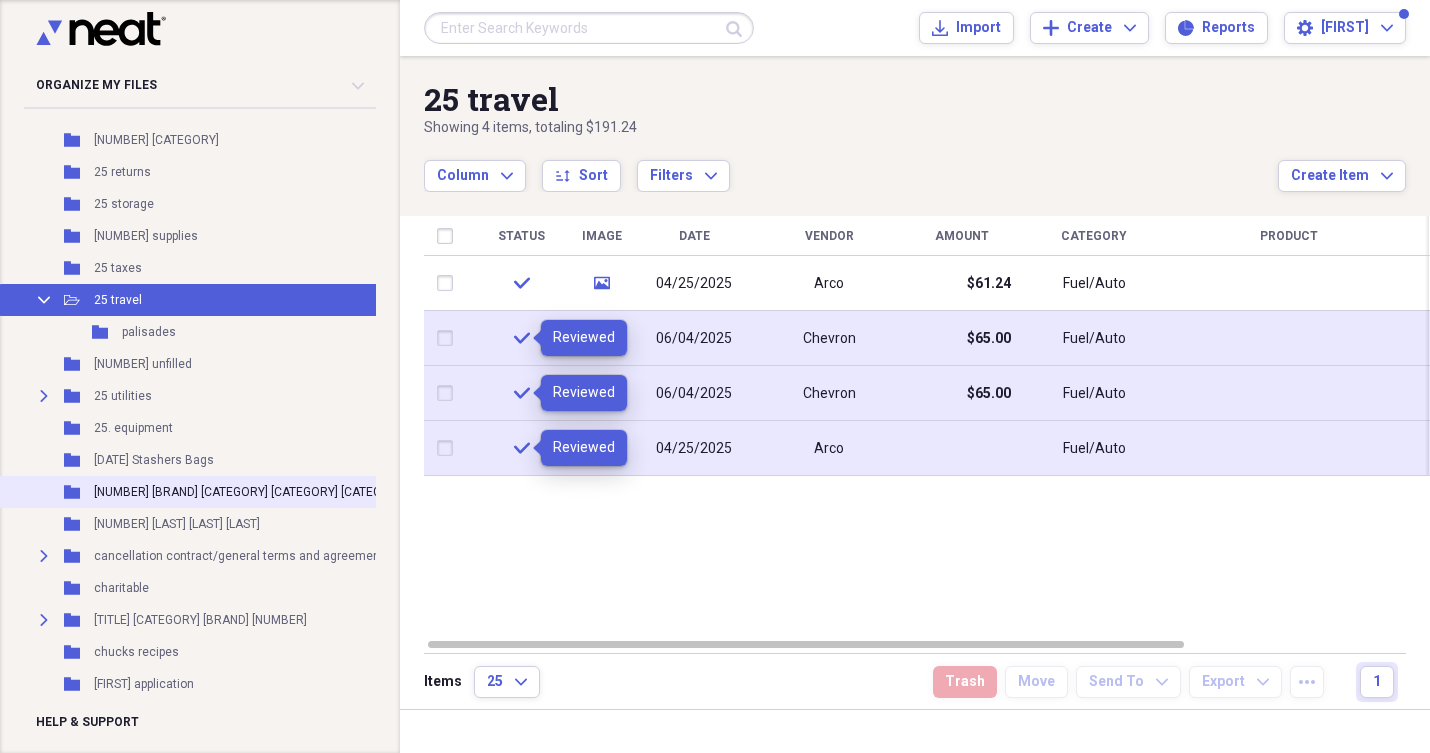 click on "[NUMBER] Stashers square lids holiday" at bounding box center [251, 492] 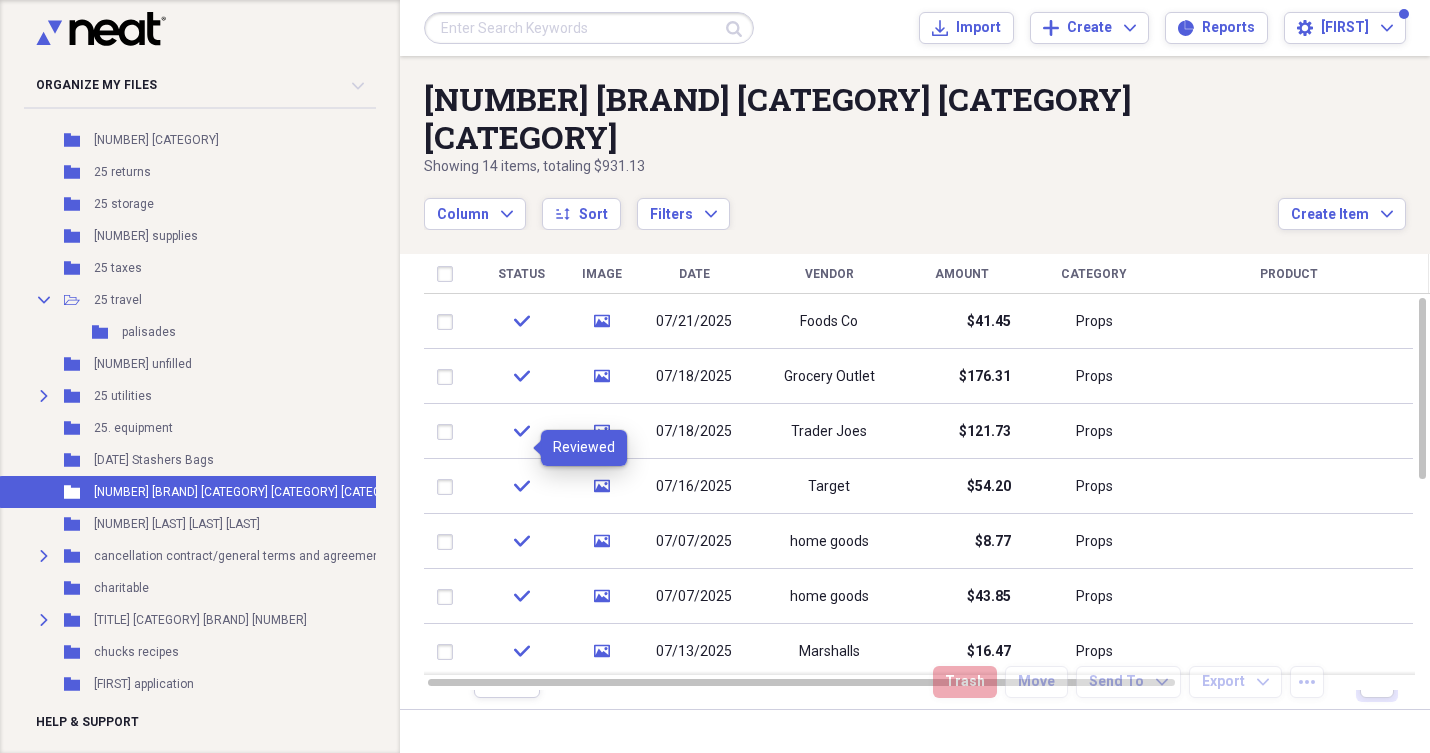 click on "[NUMBER] Stashers square lids holiday" at bounding box center [251, 492] 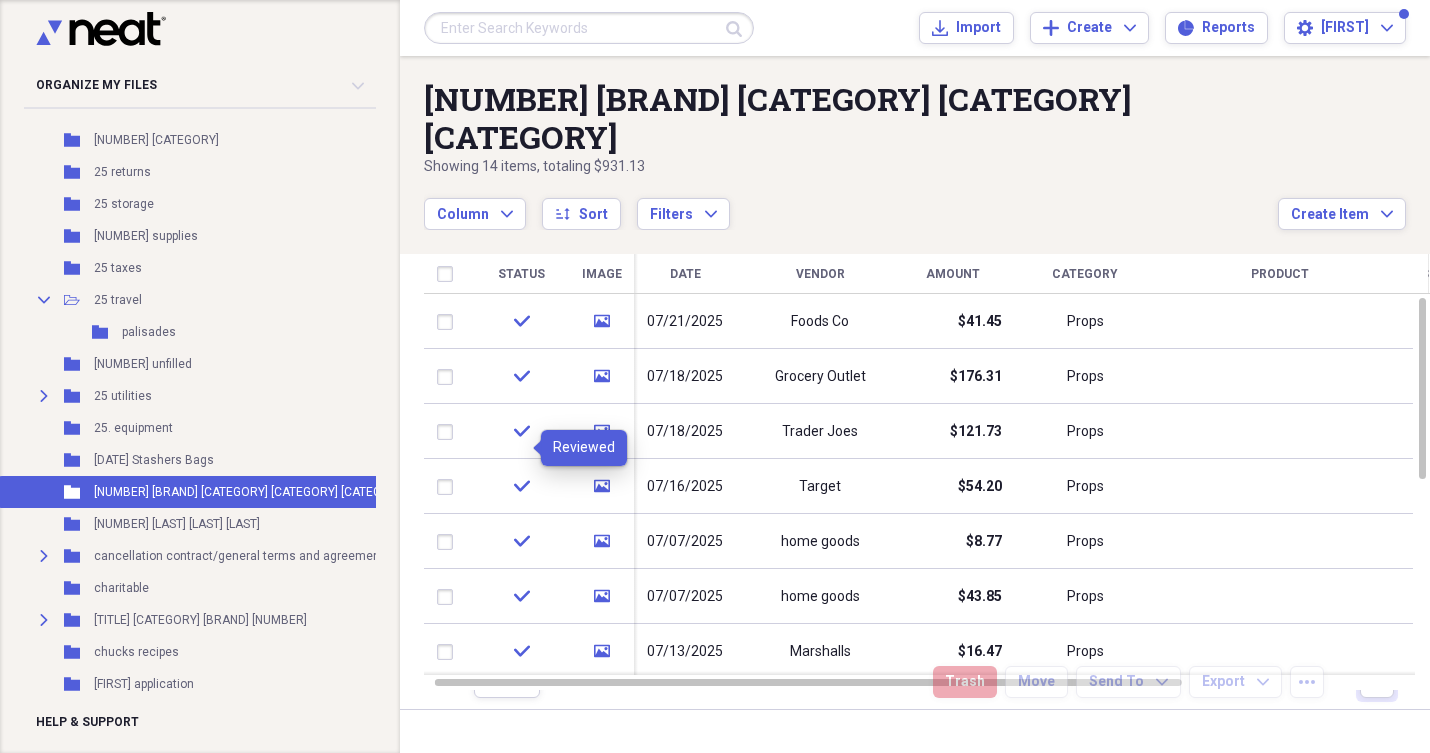 click on "Marshalls" at bounding box center [820, 651] 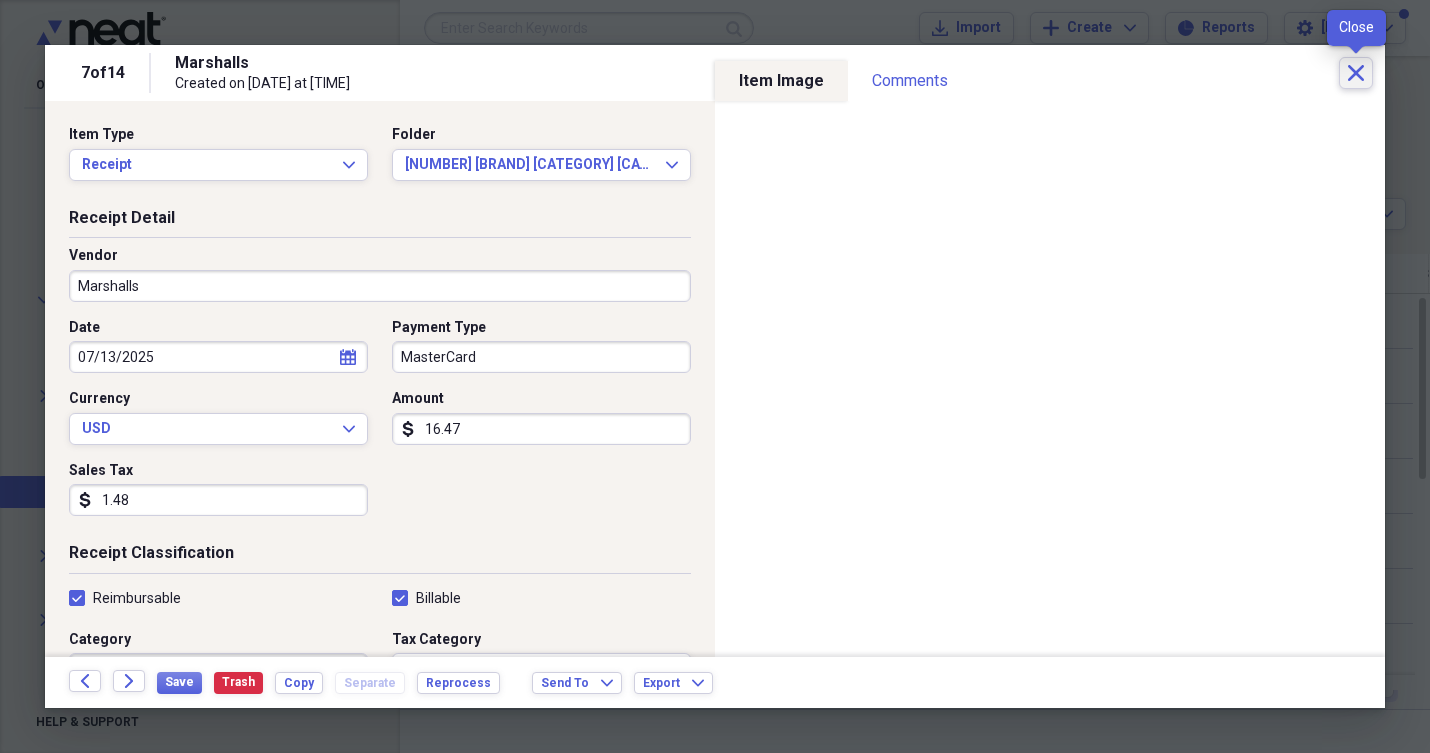 click on "Close" 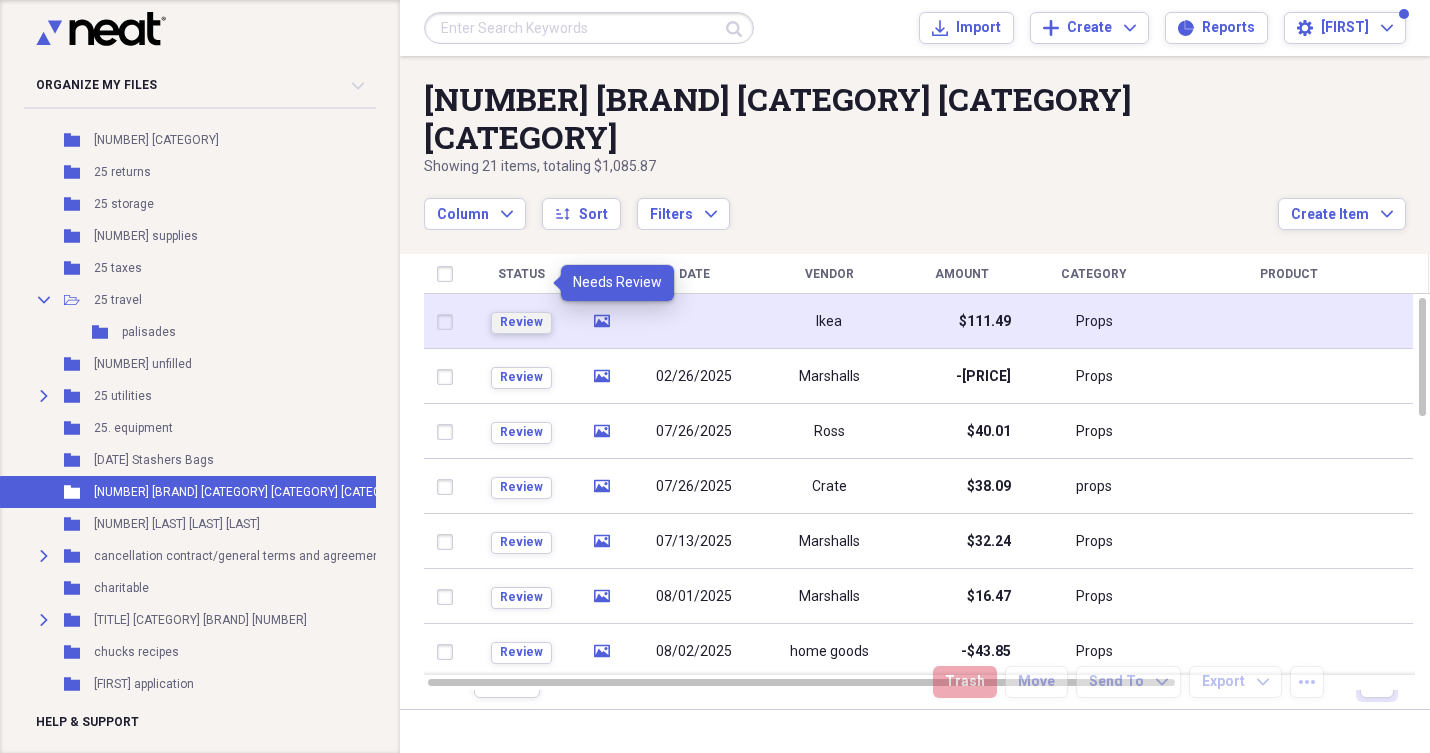 click on "Review" at bounding box center (521, 322) 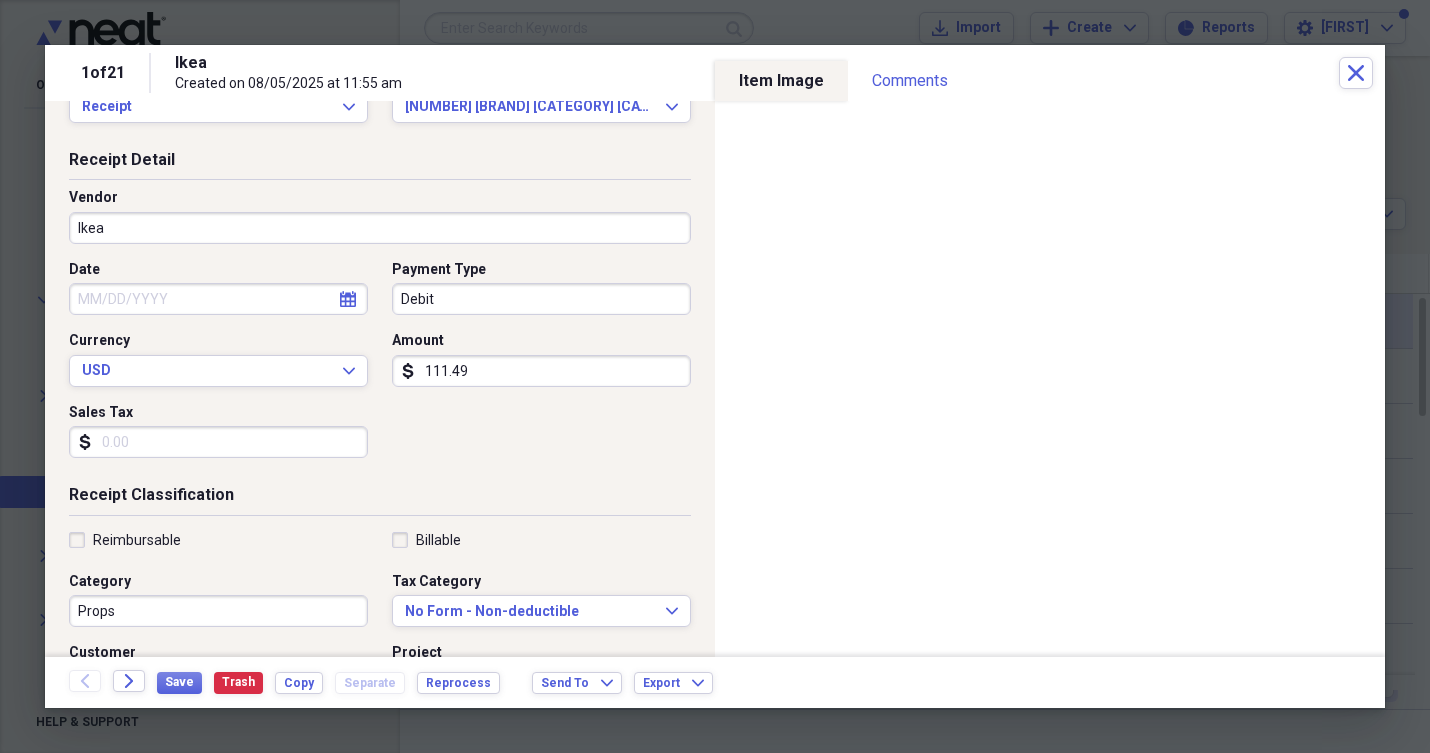 scroll, scrollTop: 15, scrollLeft: 0, axis: vertical 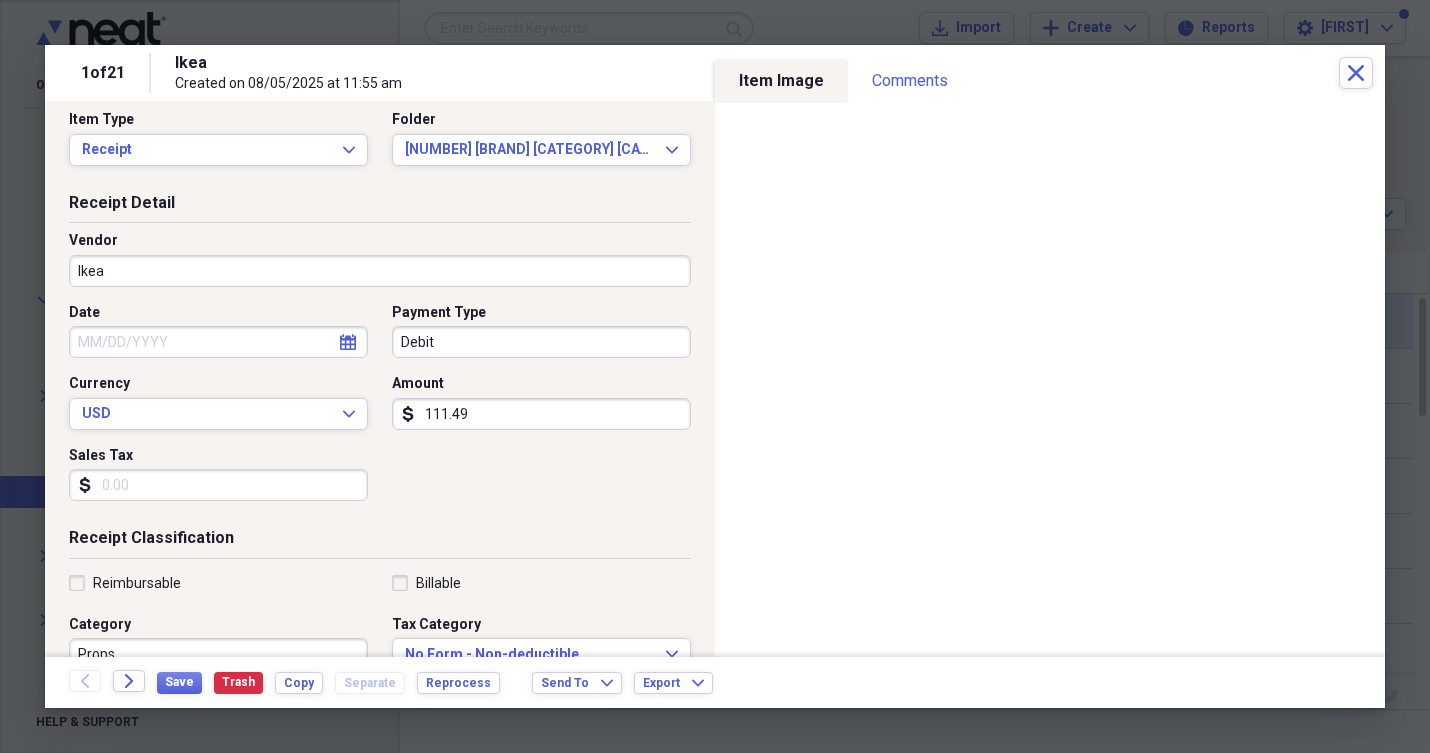 click 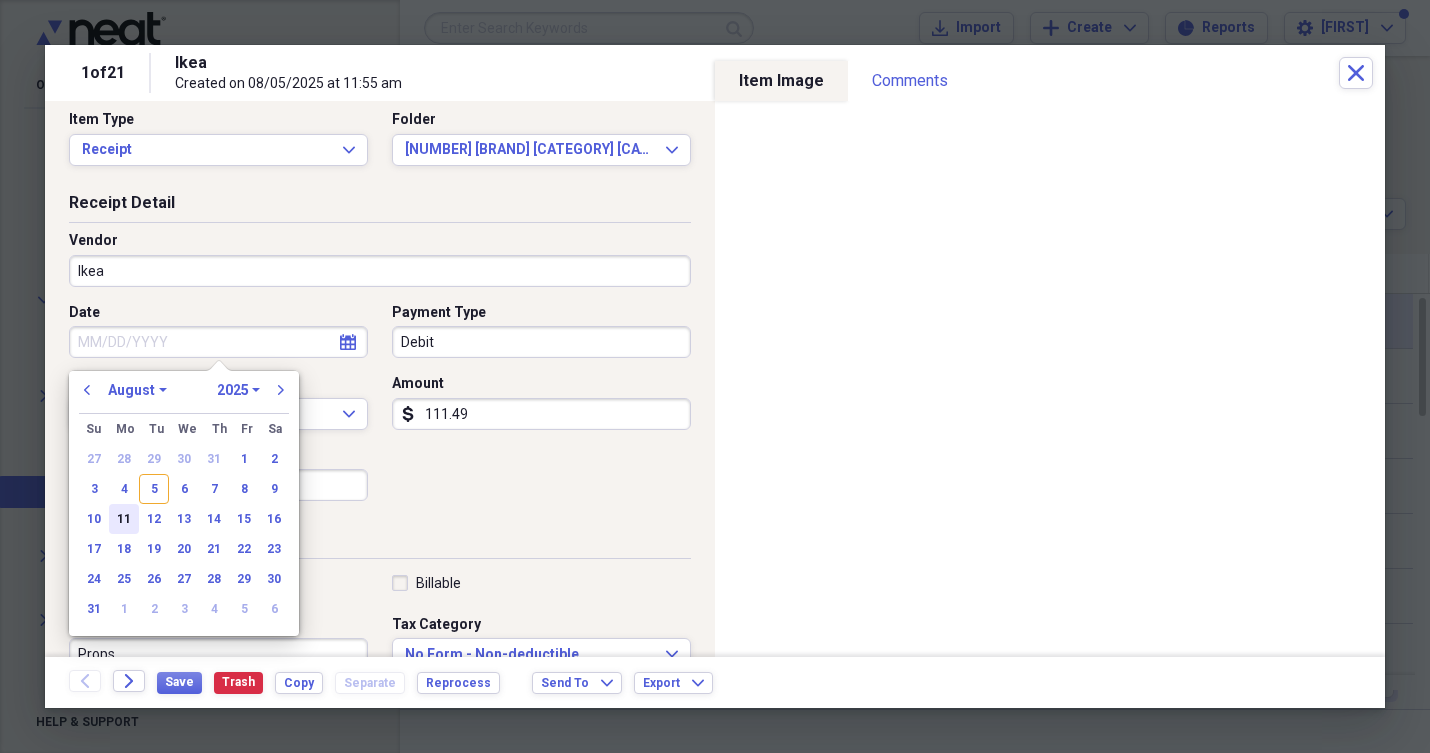 click on "11" at bounding box center (124, 519) 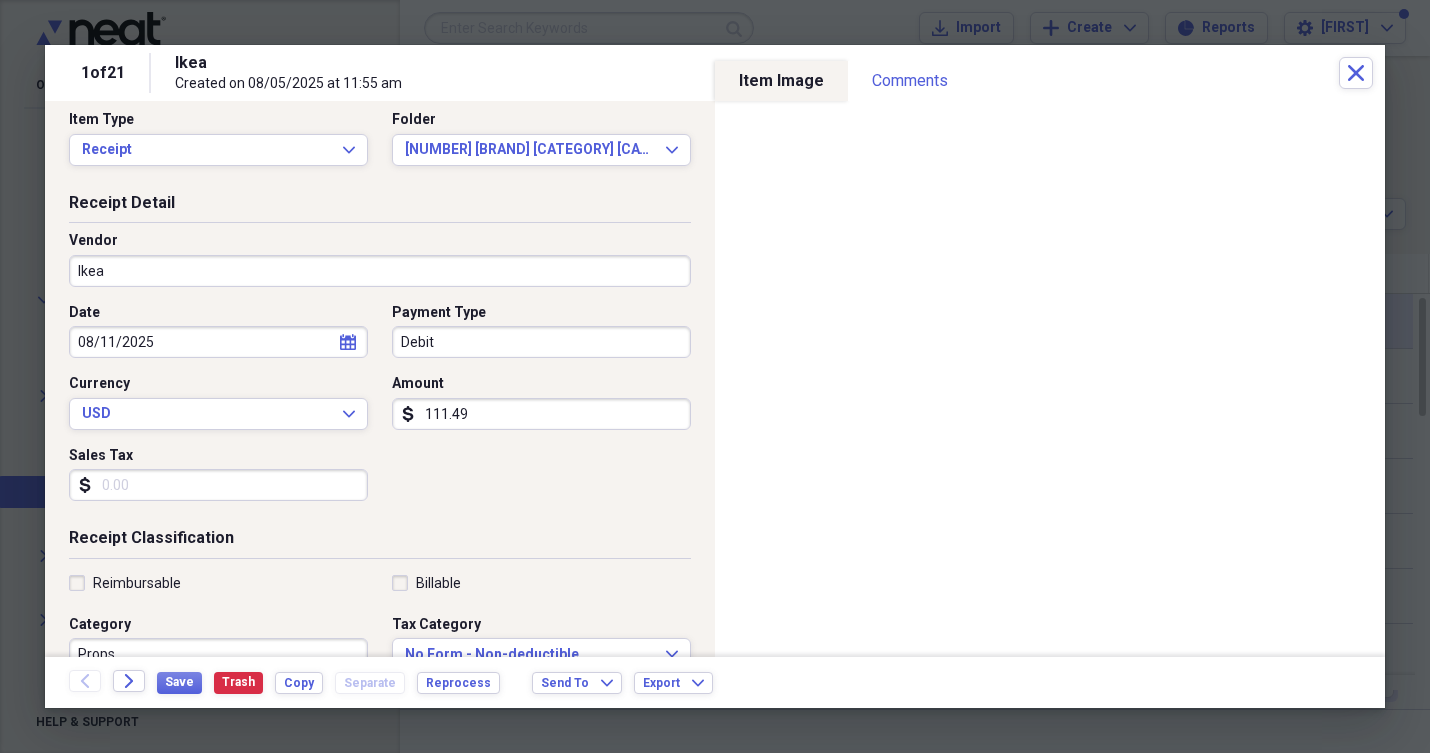 click 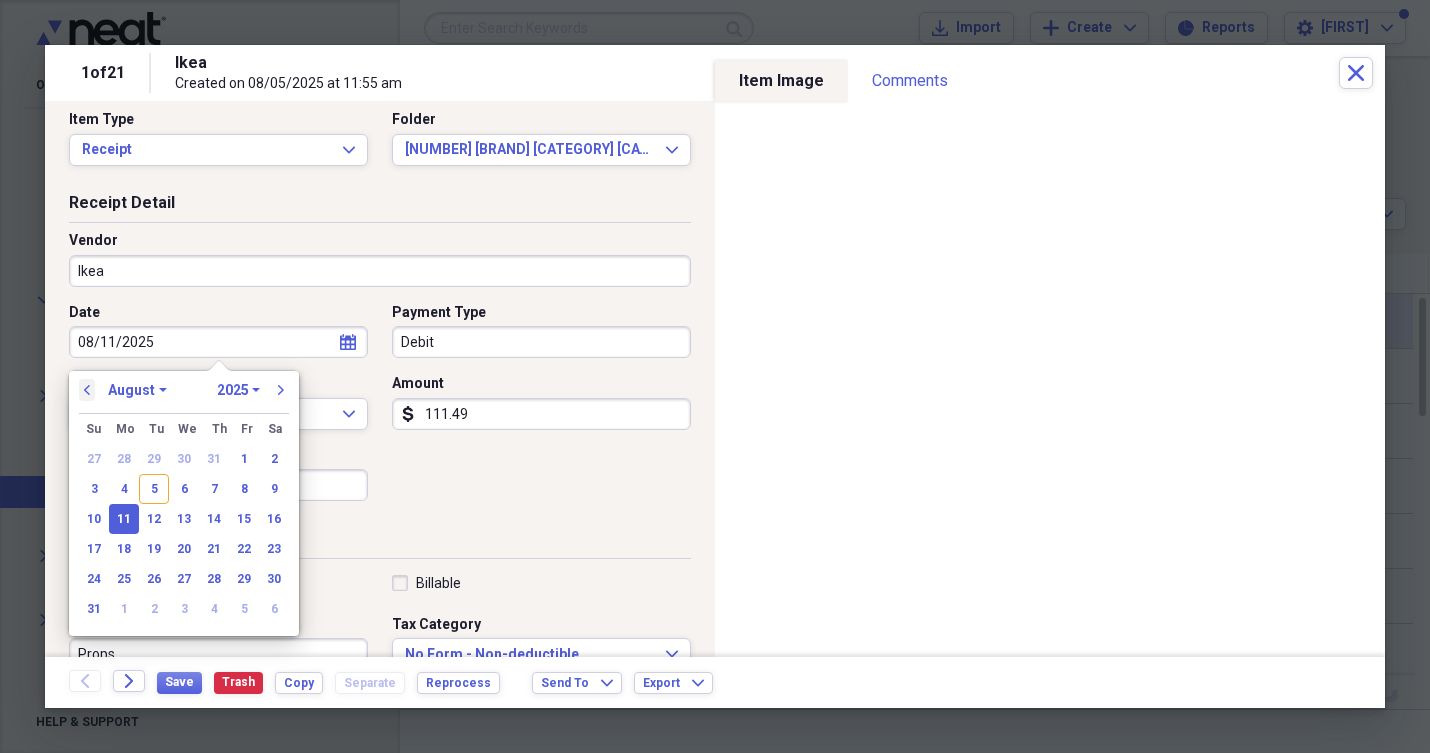 click on "previous" at bounding box center [87, 390] 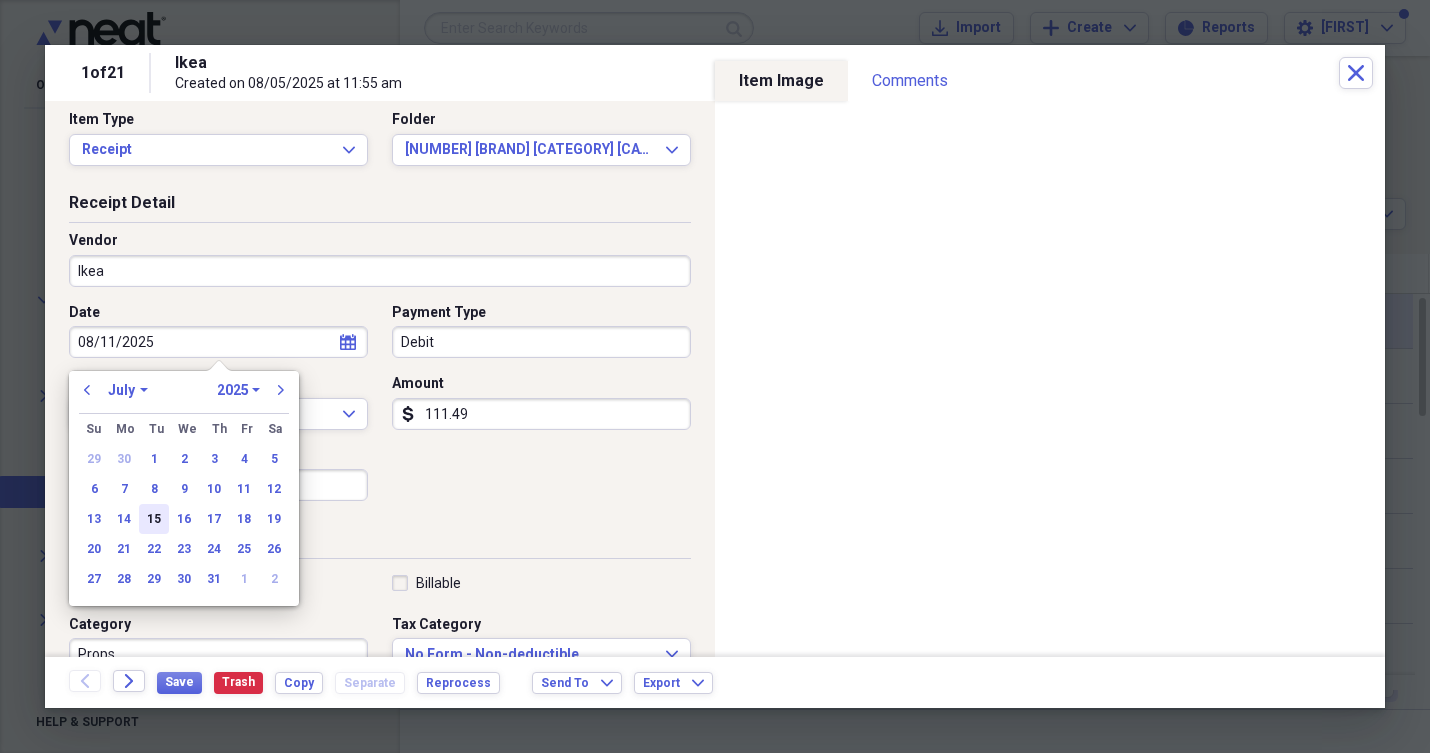 click on "15" at bounding box center [154, 519] 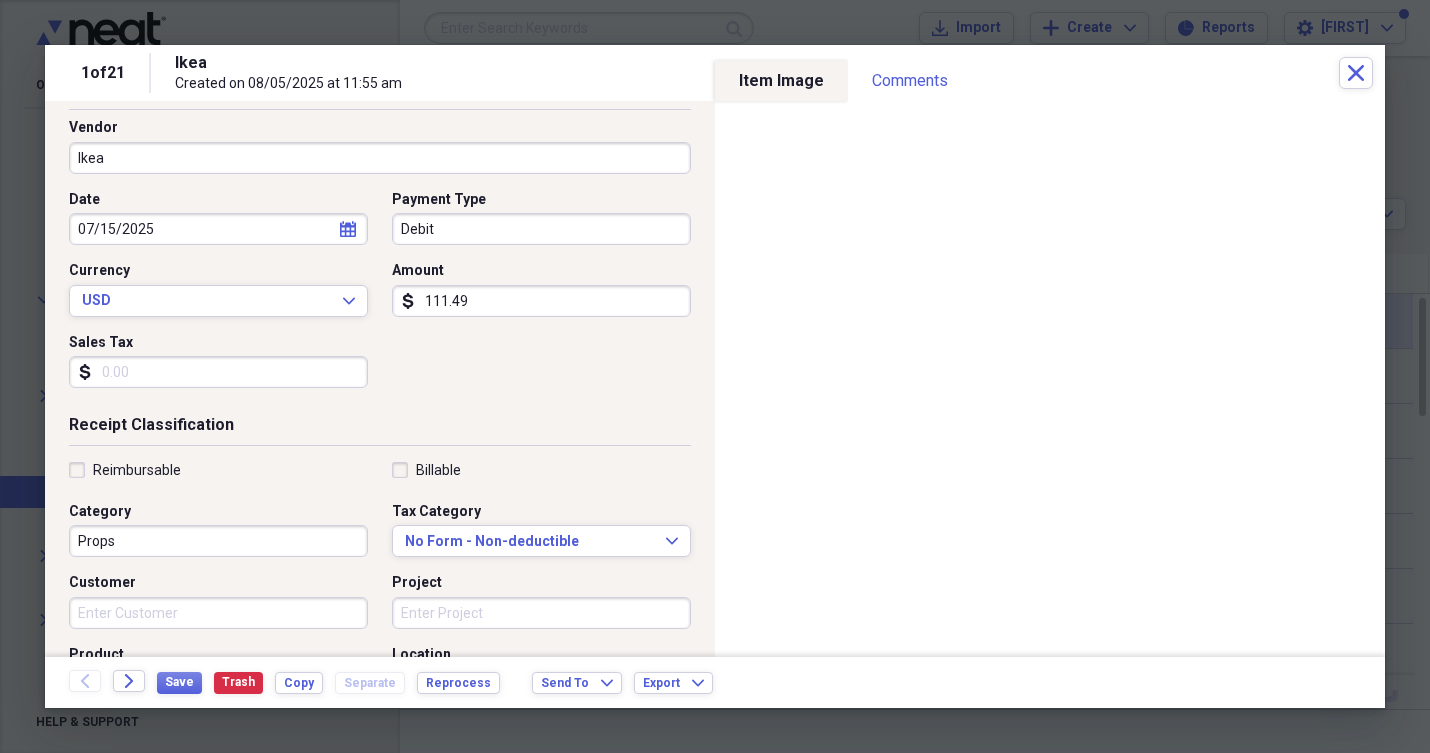scroll, scrollTop: 132, scrollLeft: 0, axis: vertical 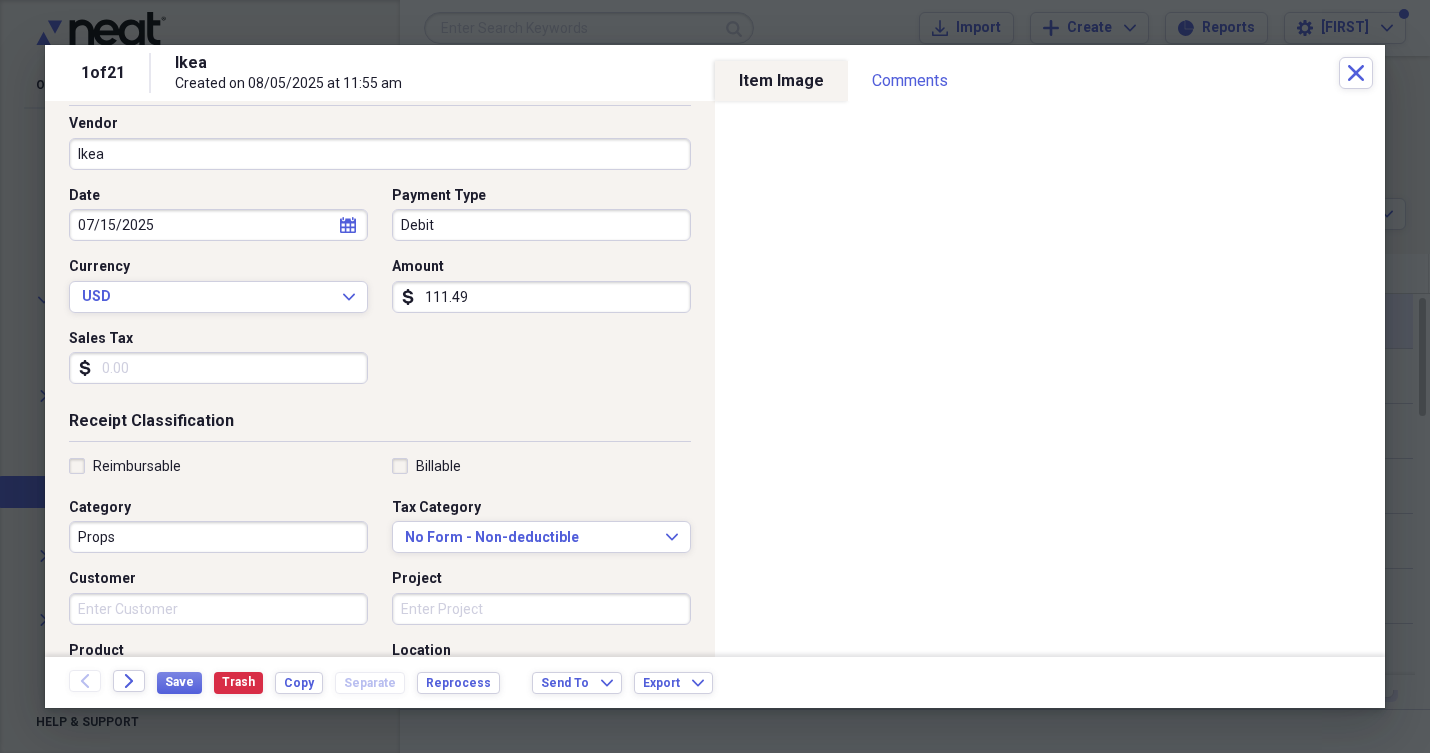 click on "Reimbursable" at bounding box center [125, 466] 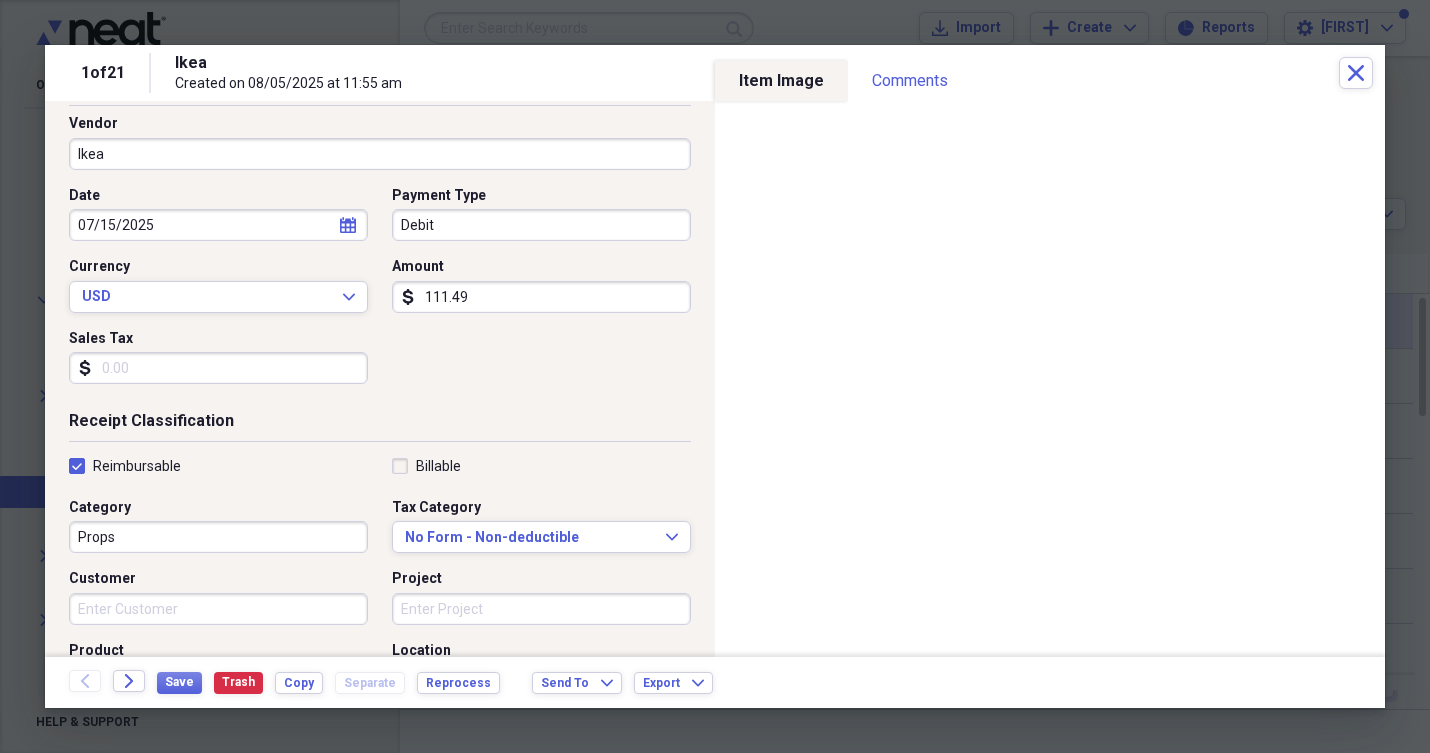 checkbox on "true" 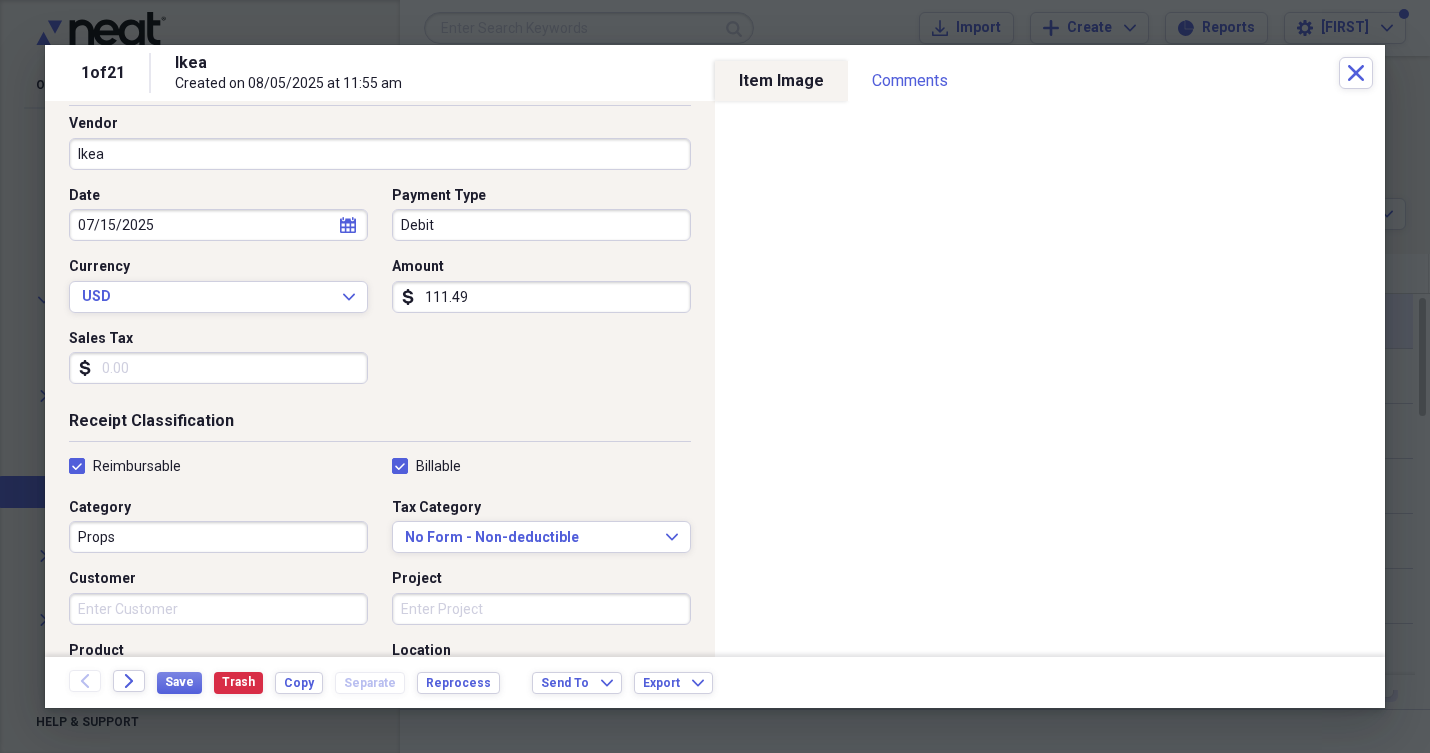 checkbox on "true" 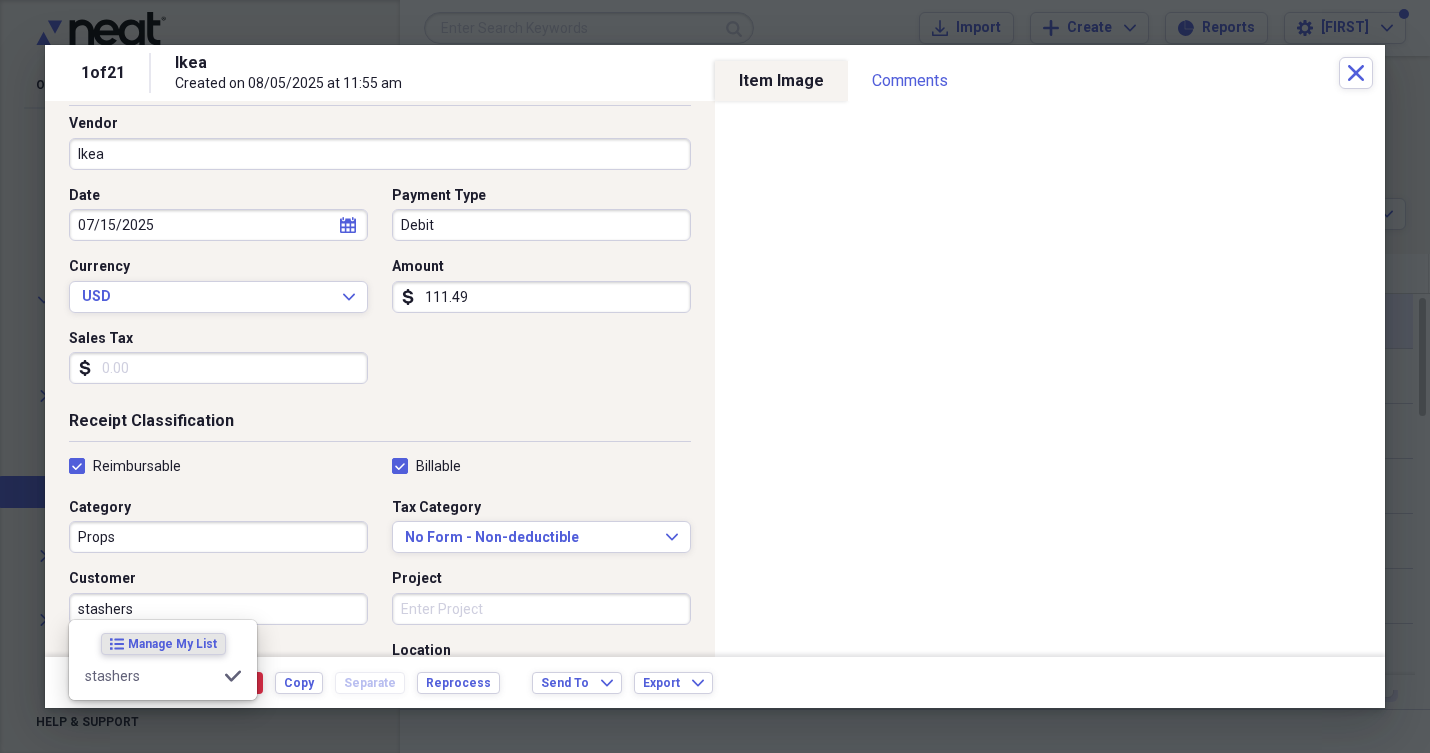 type on "slashers" 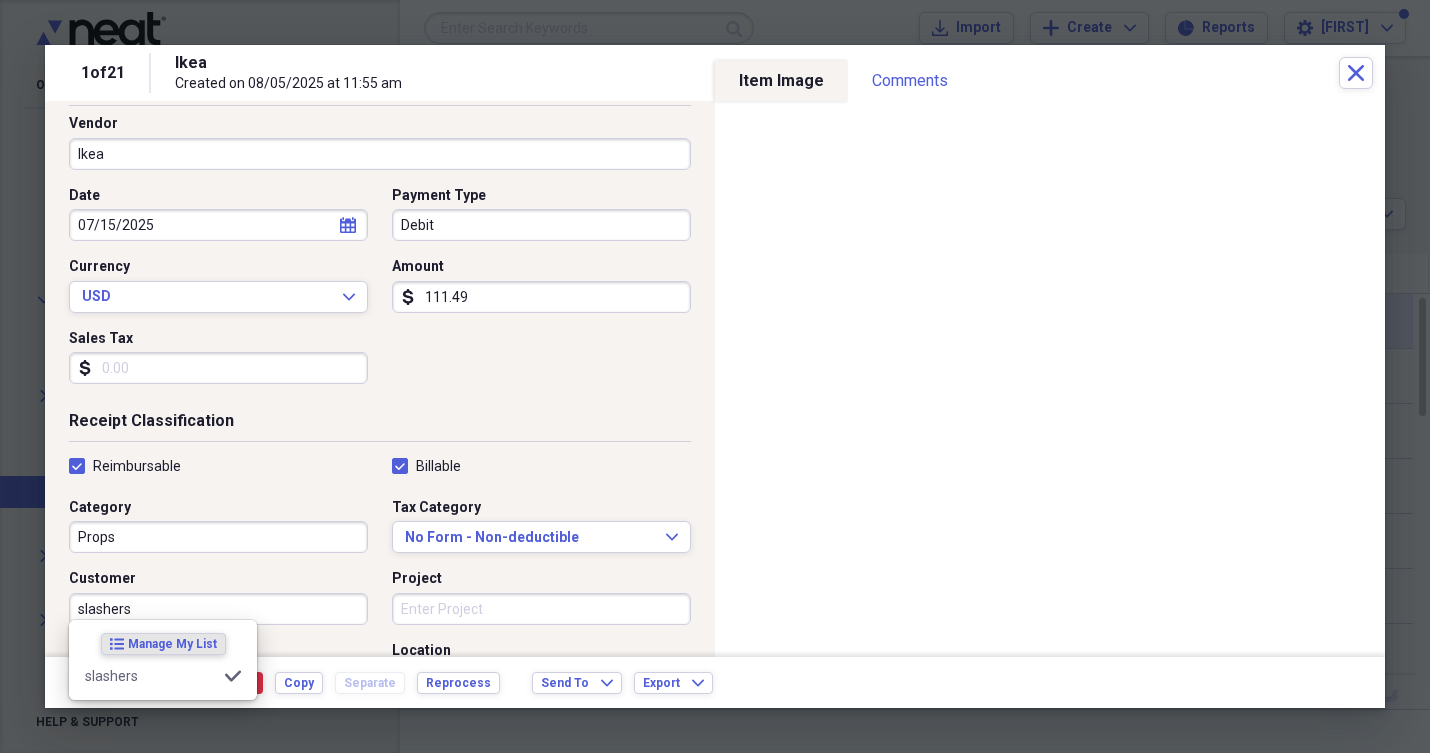 click on "slashers" at bounding box center (151, 676) 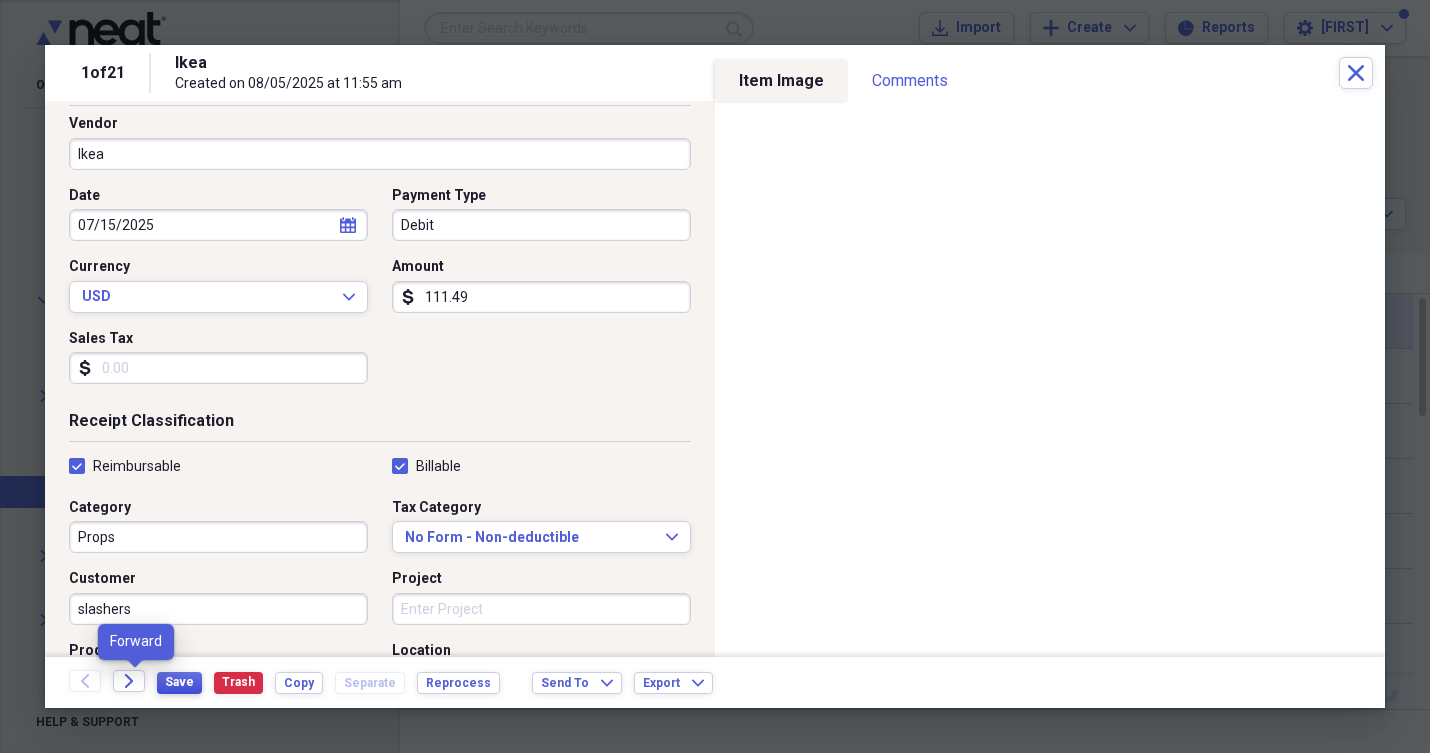 drag, startPoint x: 129, startPoint y: 676, endPoint x: 180, endPoint y: 687, distance: 52.17279 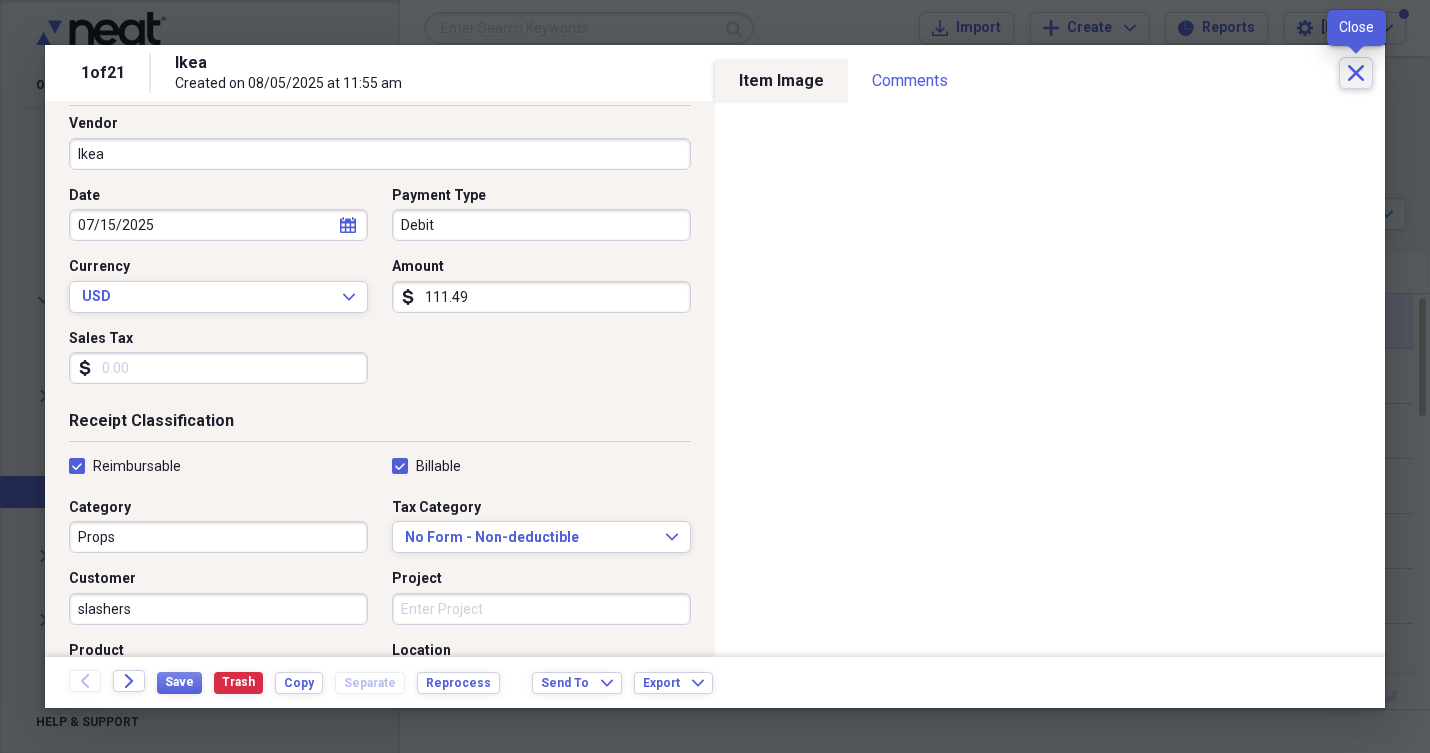 click on "Close" 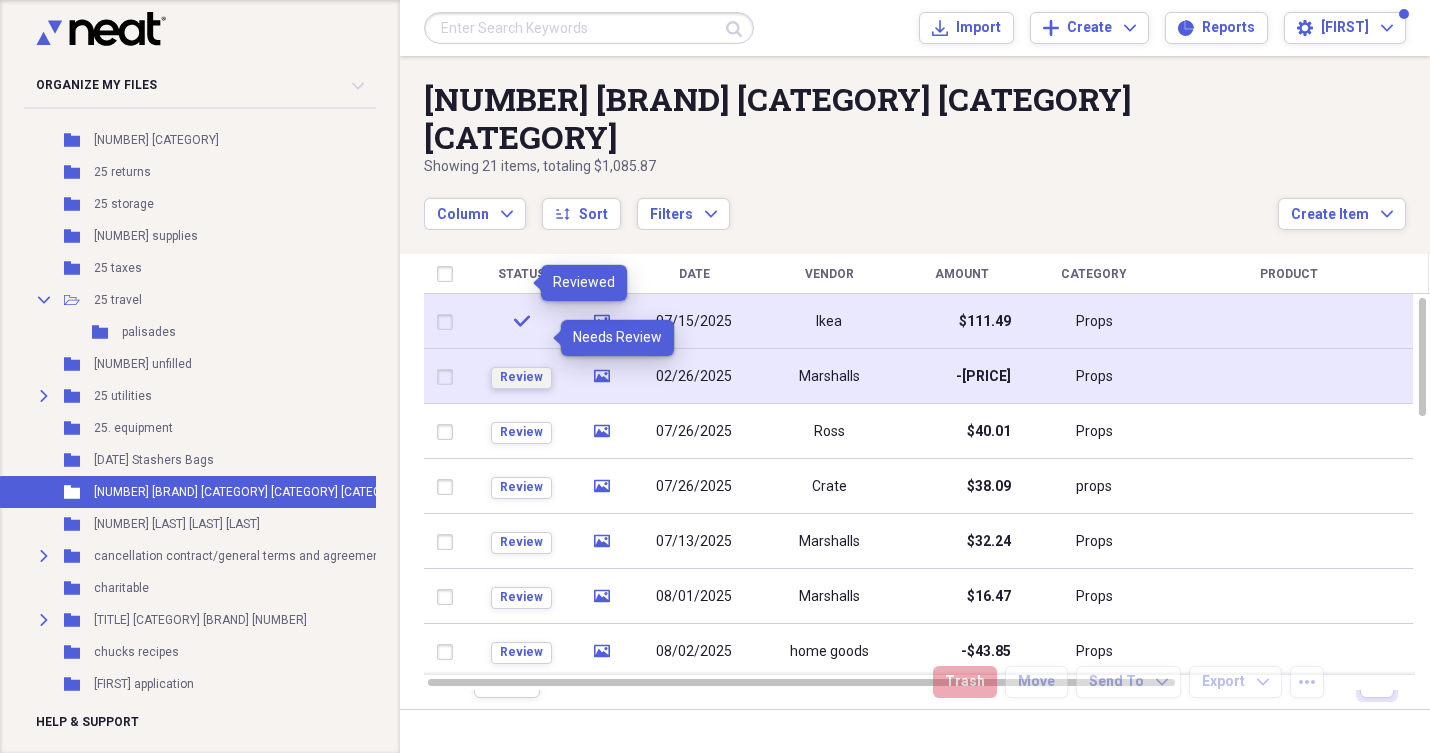 click on "Review" at bounding box center [521, 377] 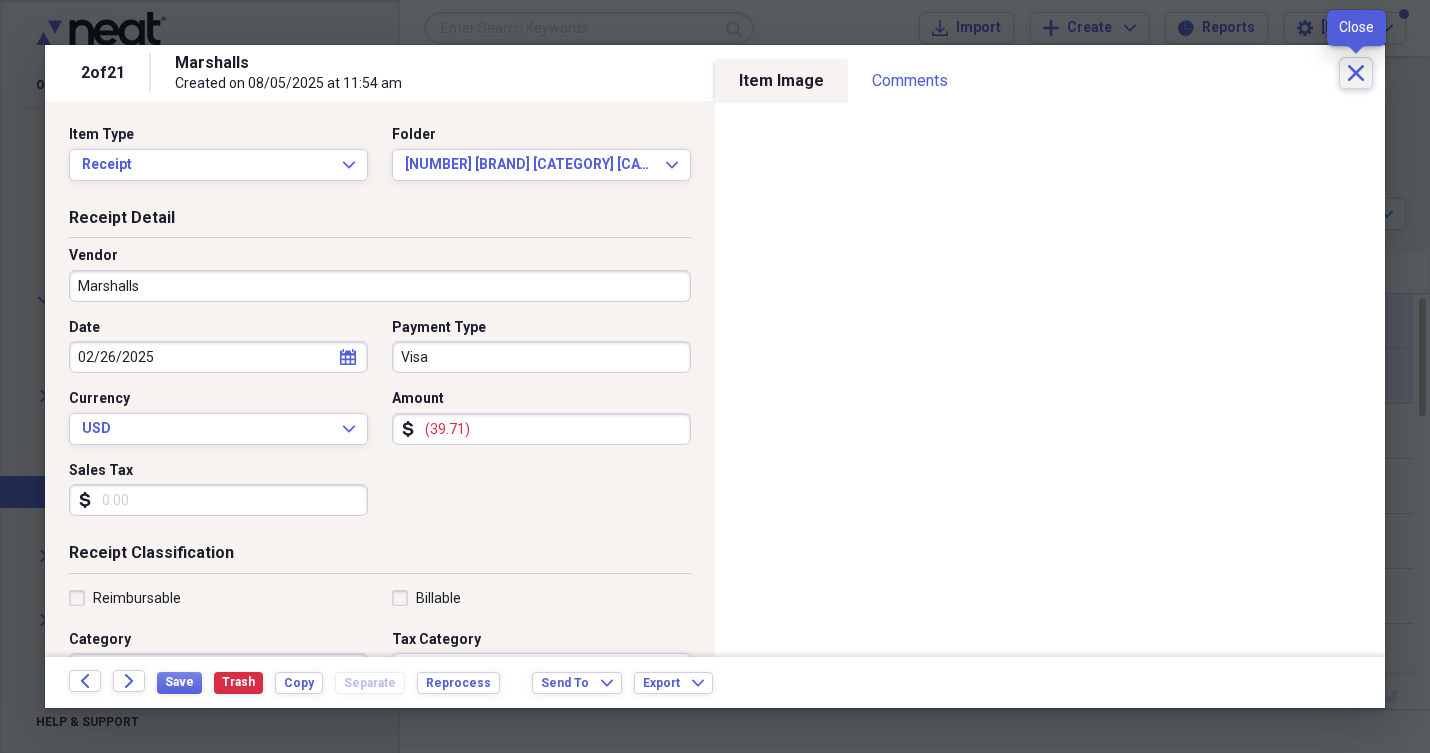 click 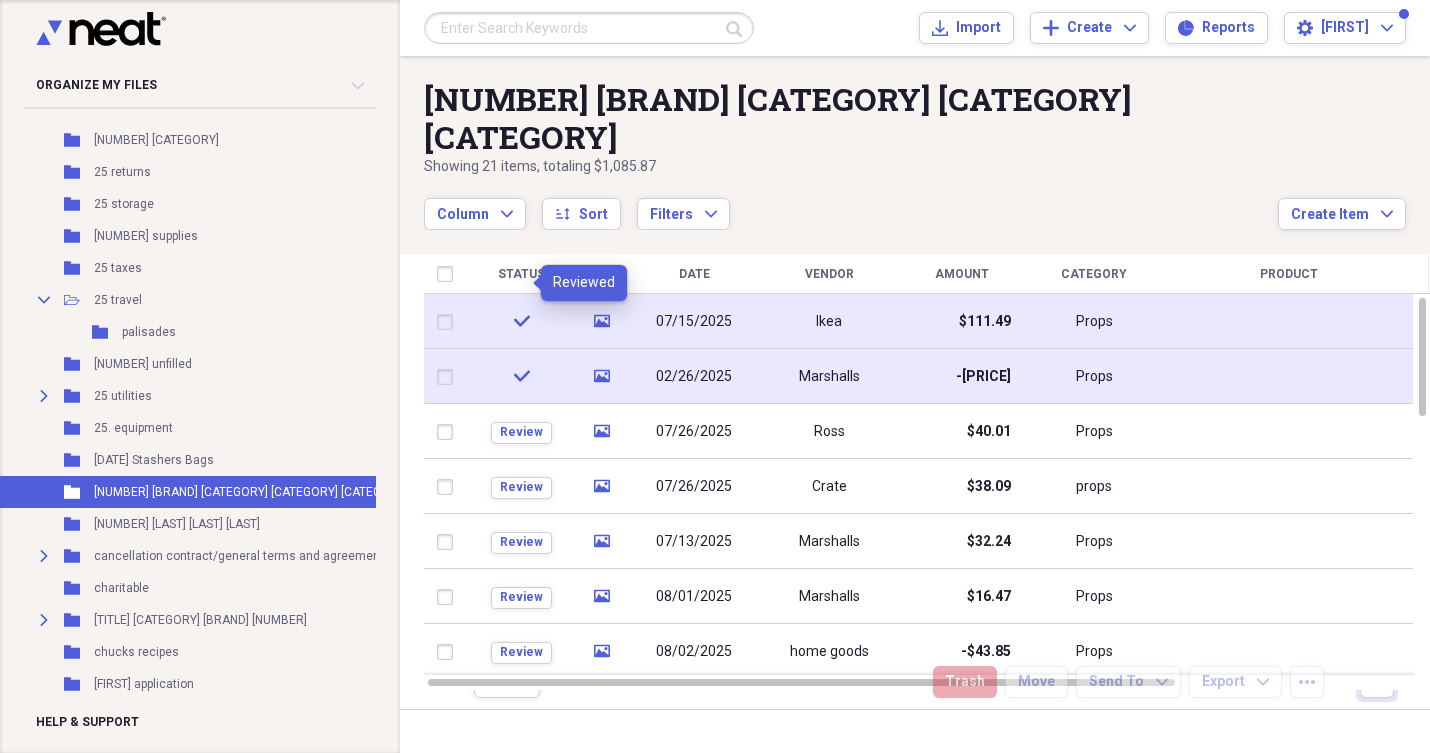 click at bounding box center [449, 377] 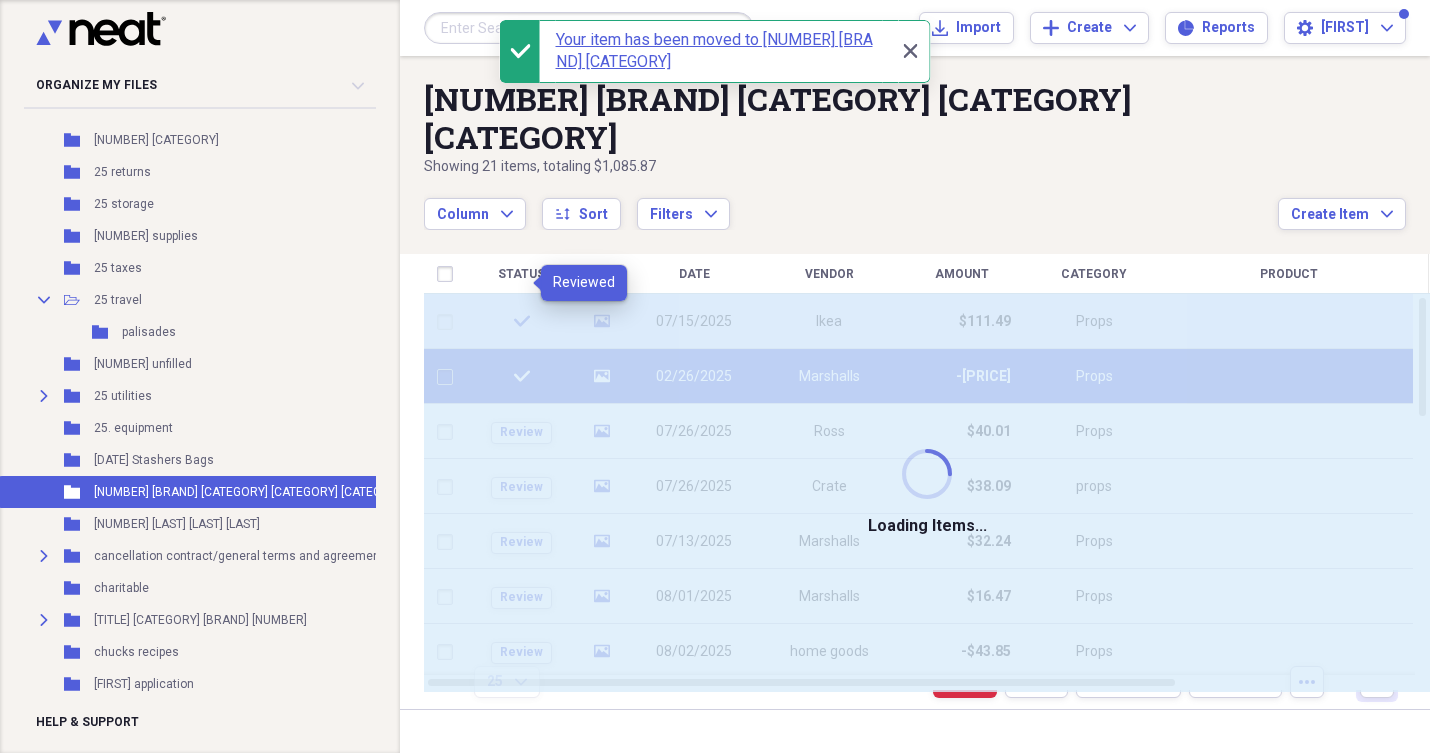 checkbox on "false" 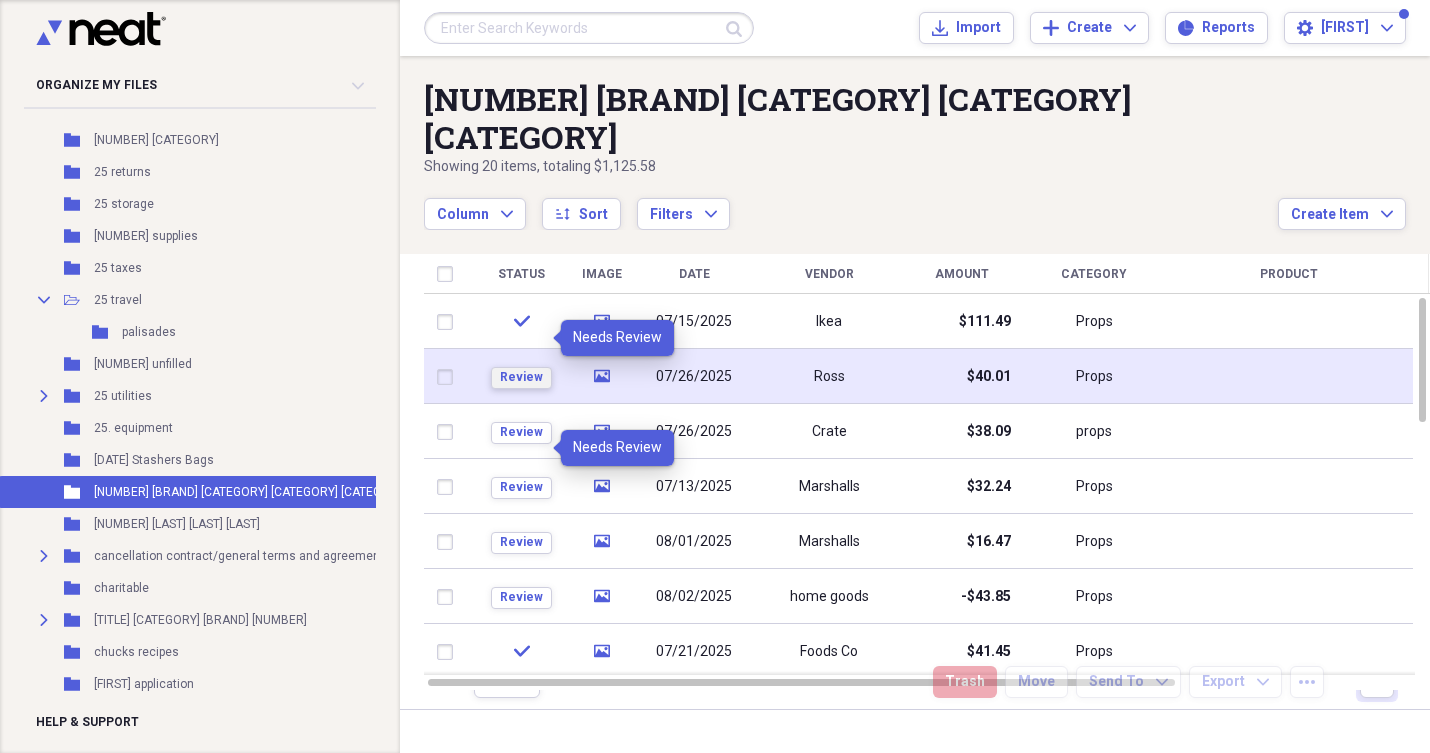 click on "Review" at bounding box center (521, 377) 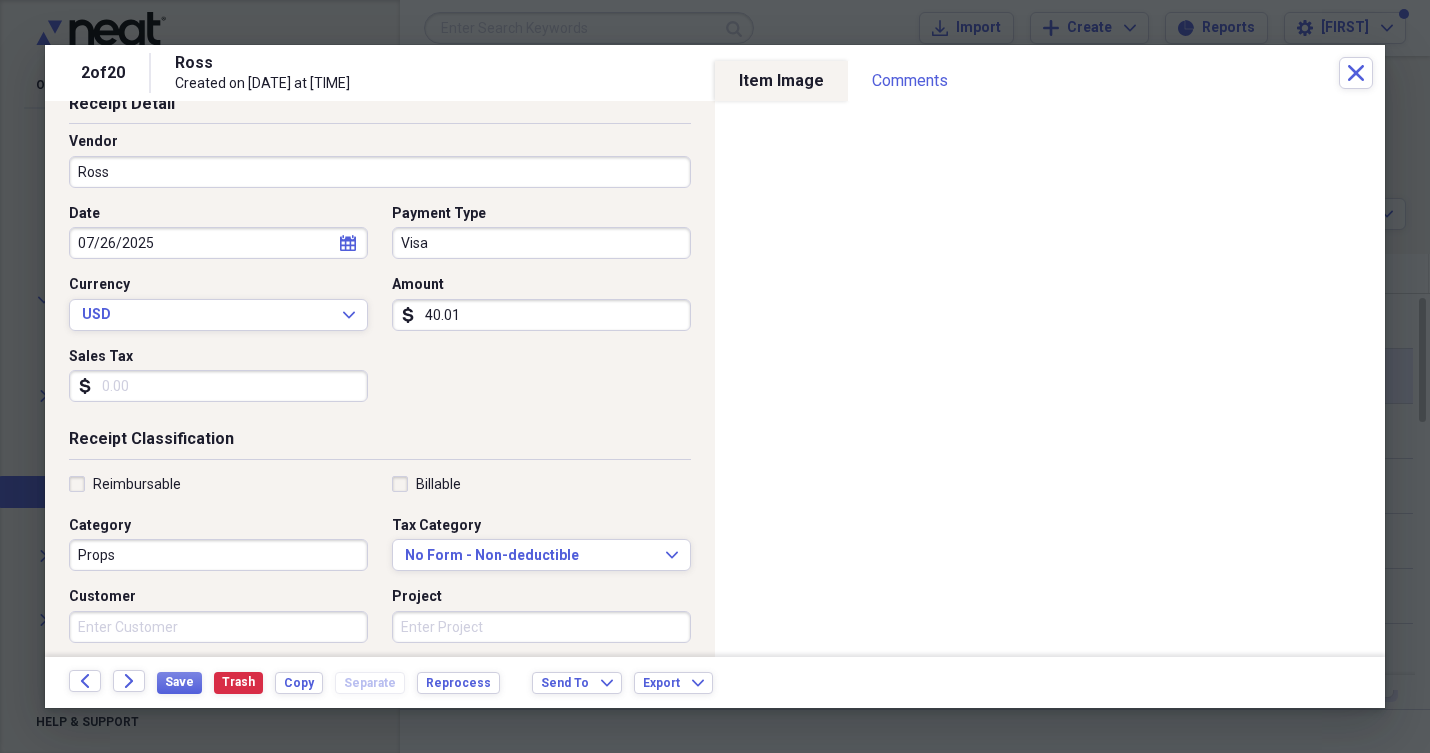 scroll, scrollTop: 151, scrollLeft: 0, axis: vertical 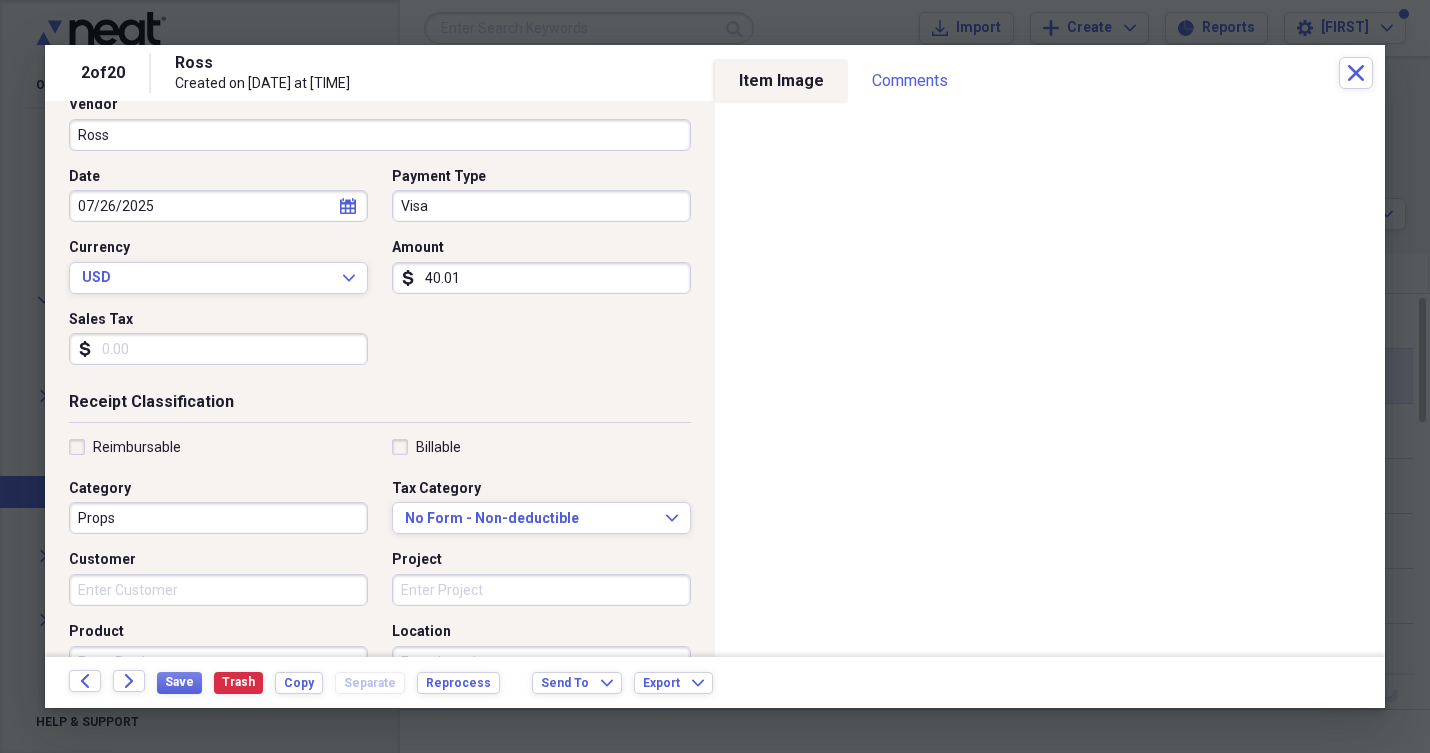 click on "Reimbursable" at bounding box center [125, 447] 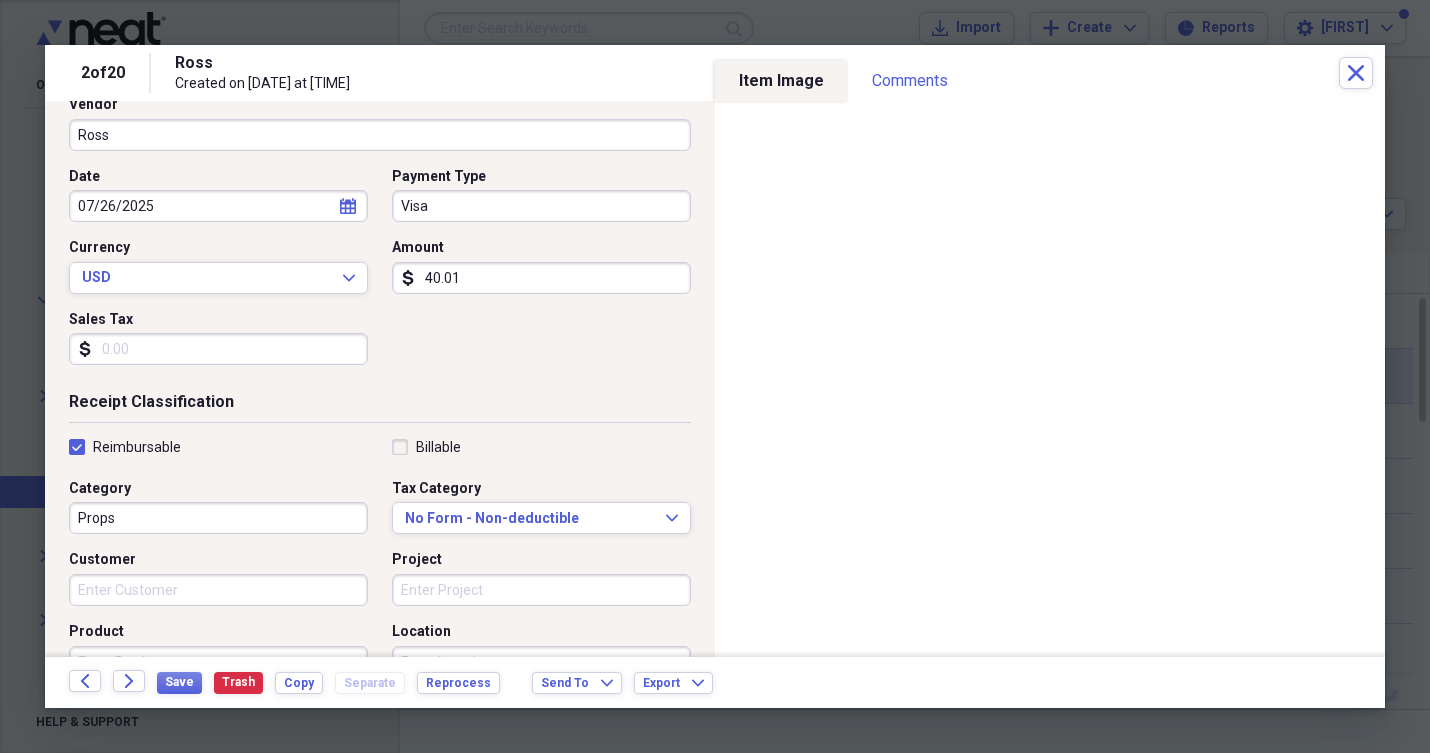 checkbox on "true" 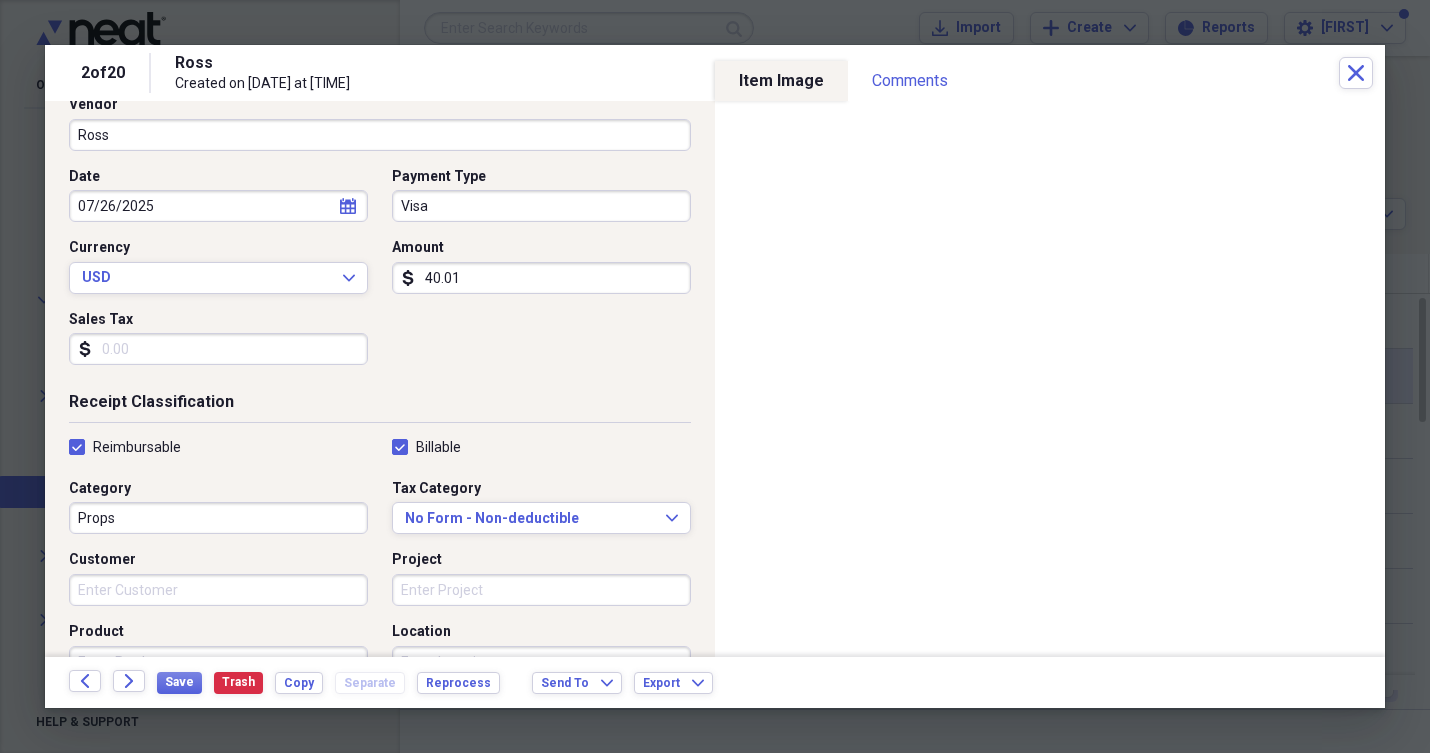 checkbox on "true" 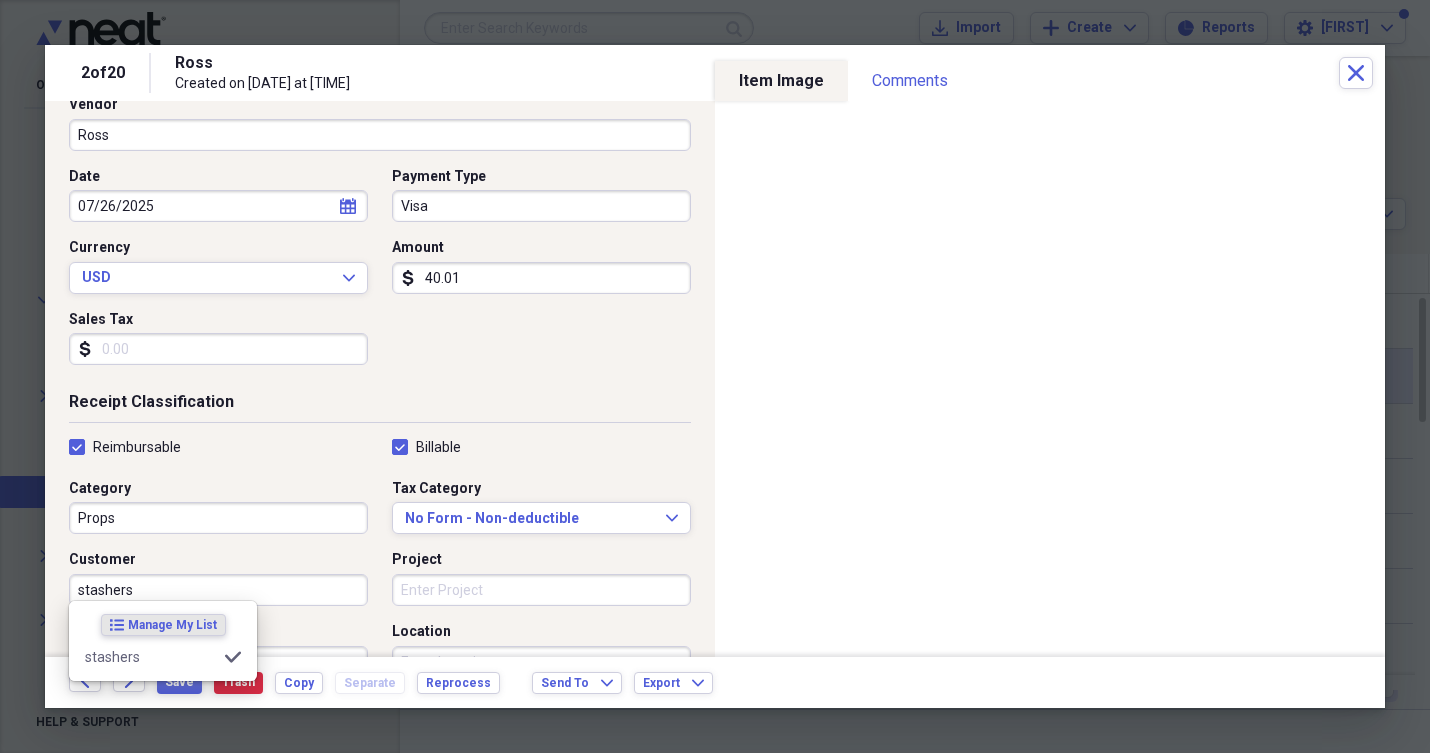 type on "stashers" 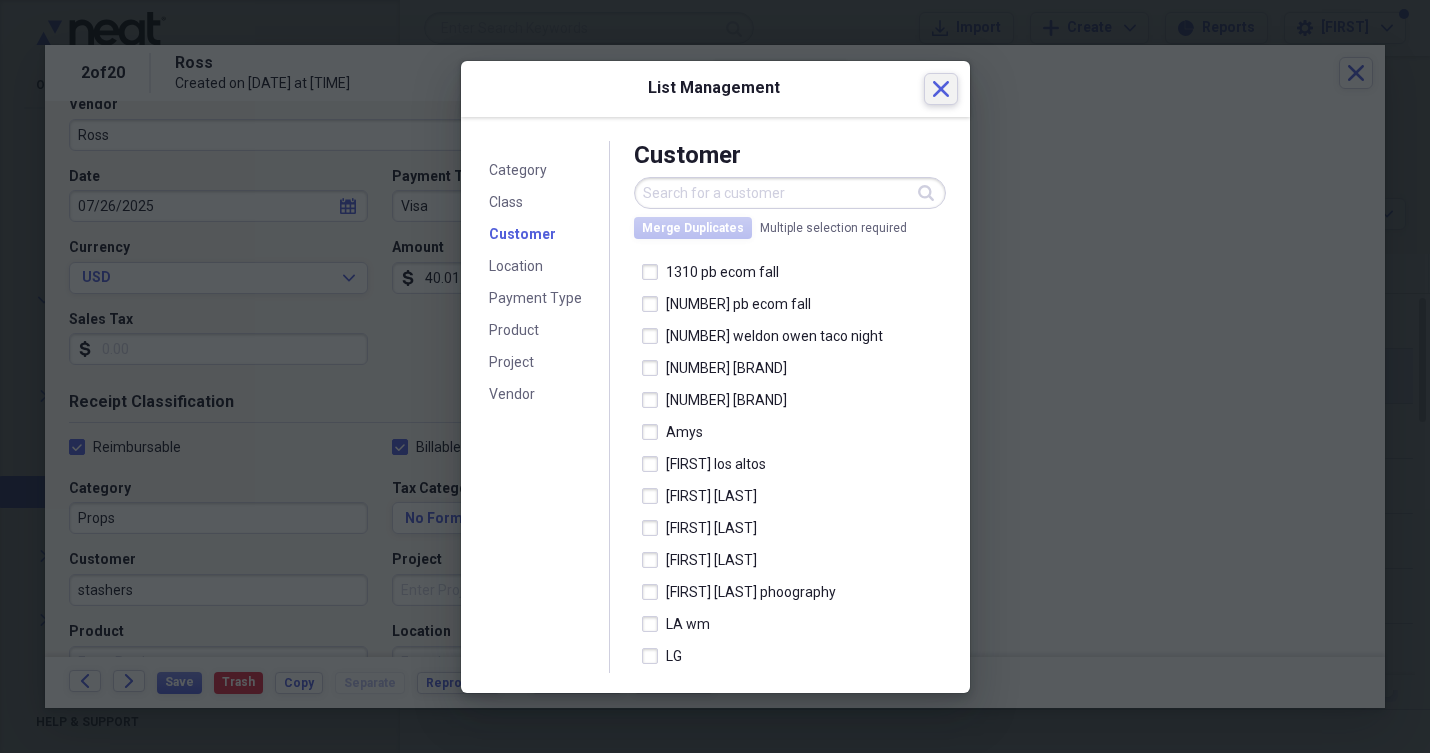 click 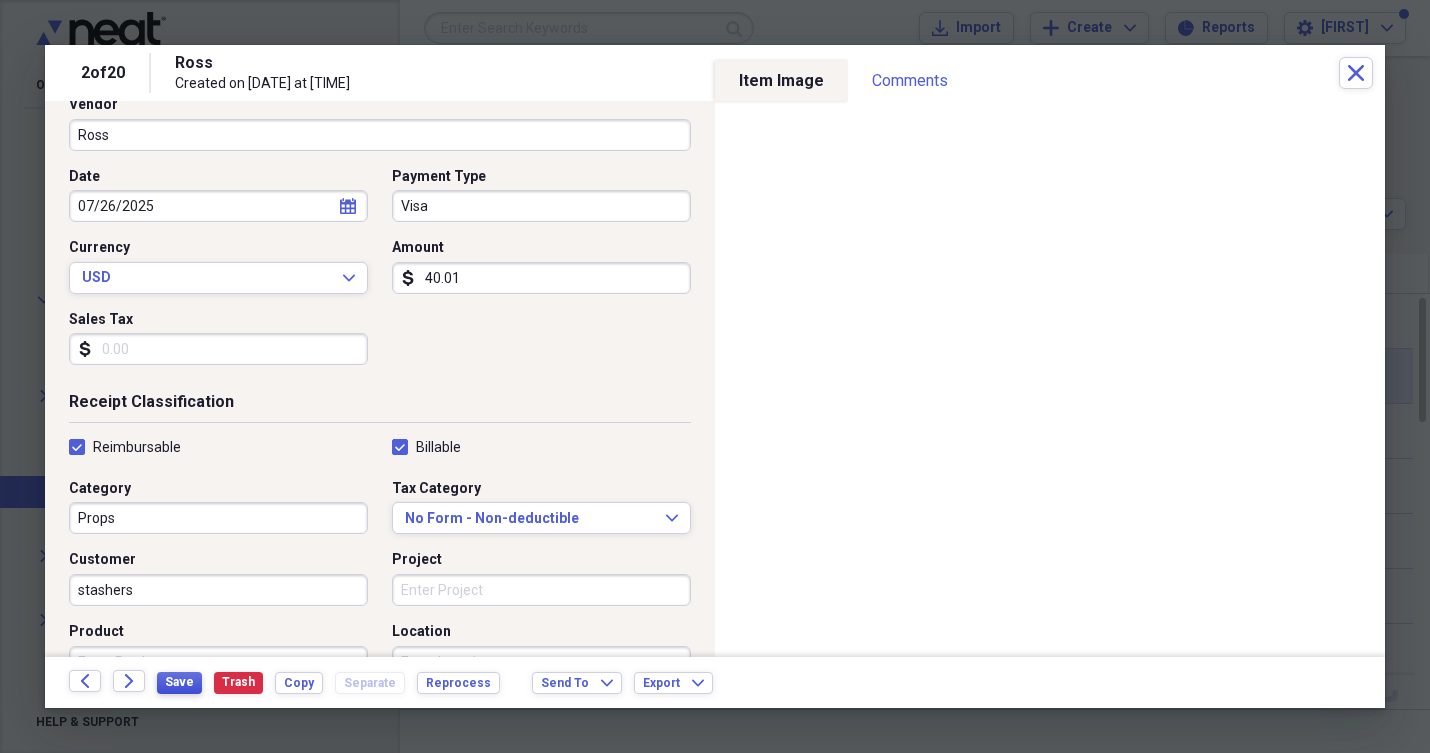 click on "Save" at bounding box center (179, 682) 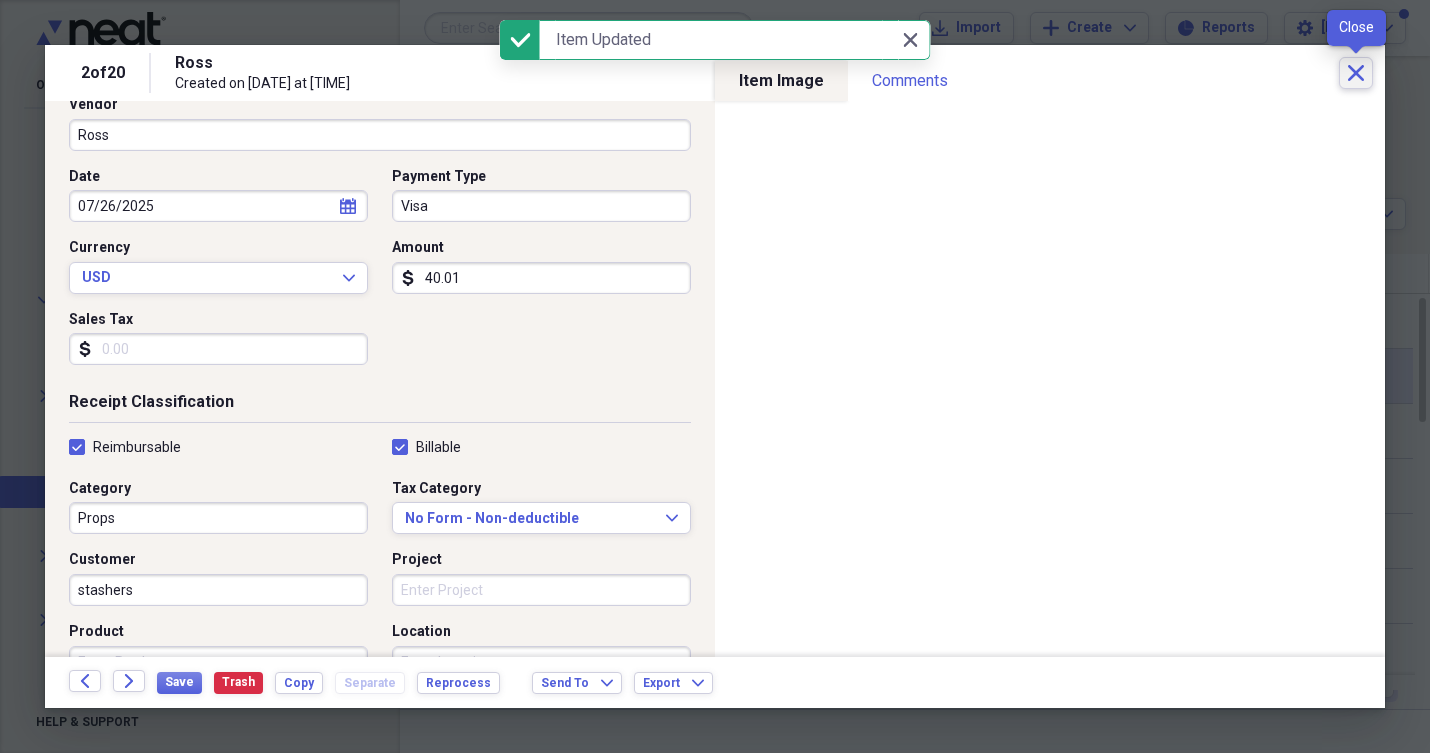 click 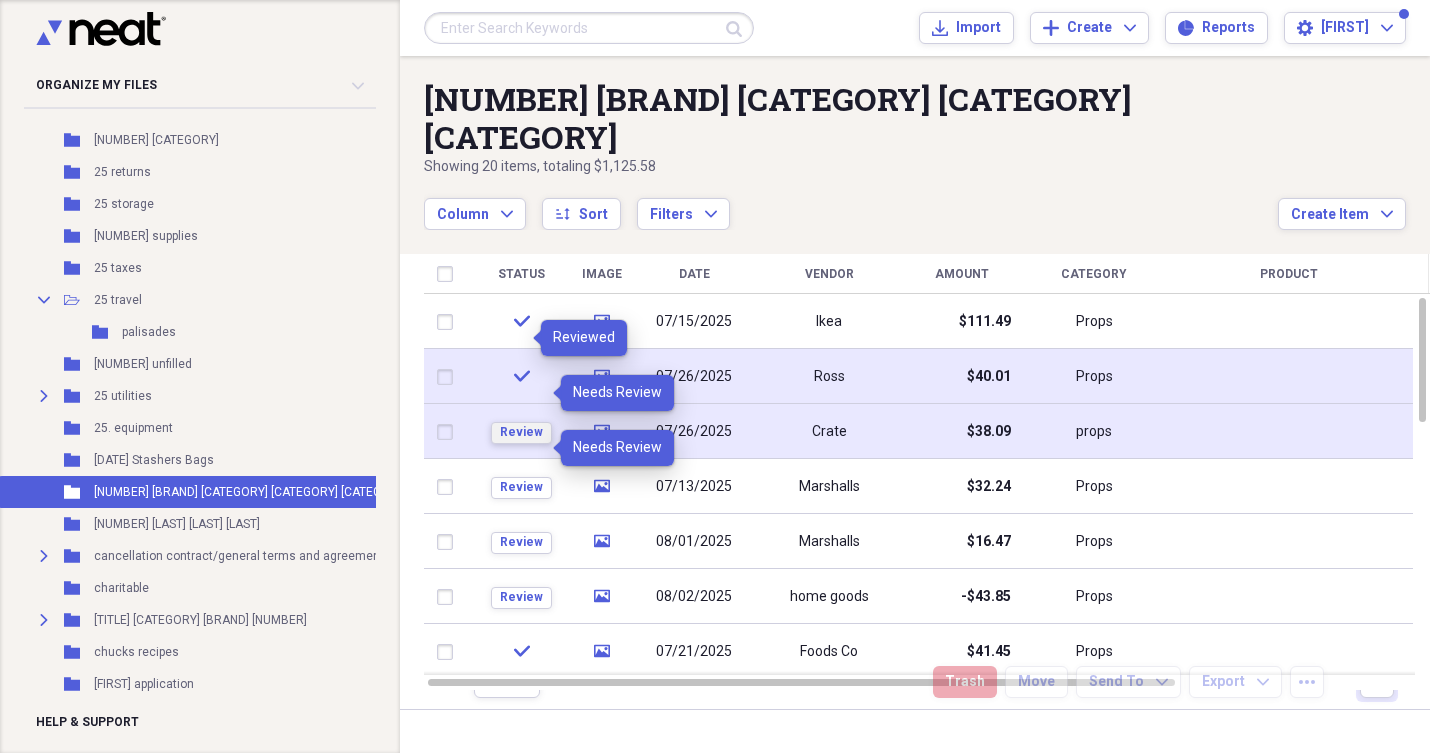 click on "Review" at bounding box center [521, 432] 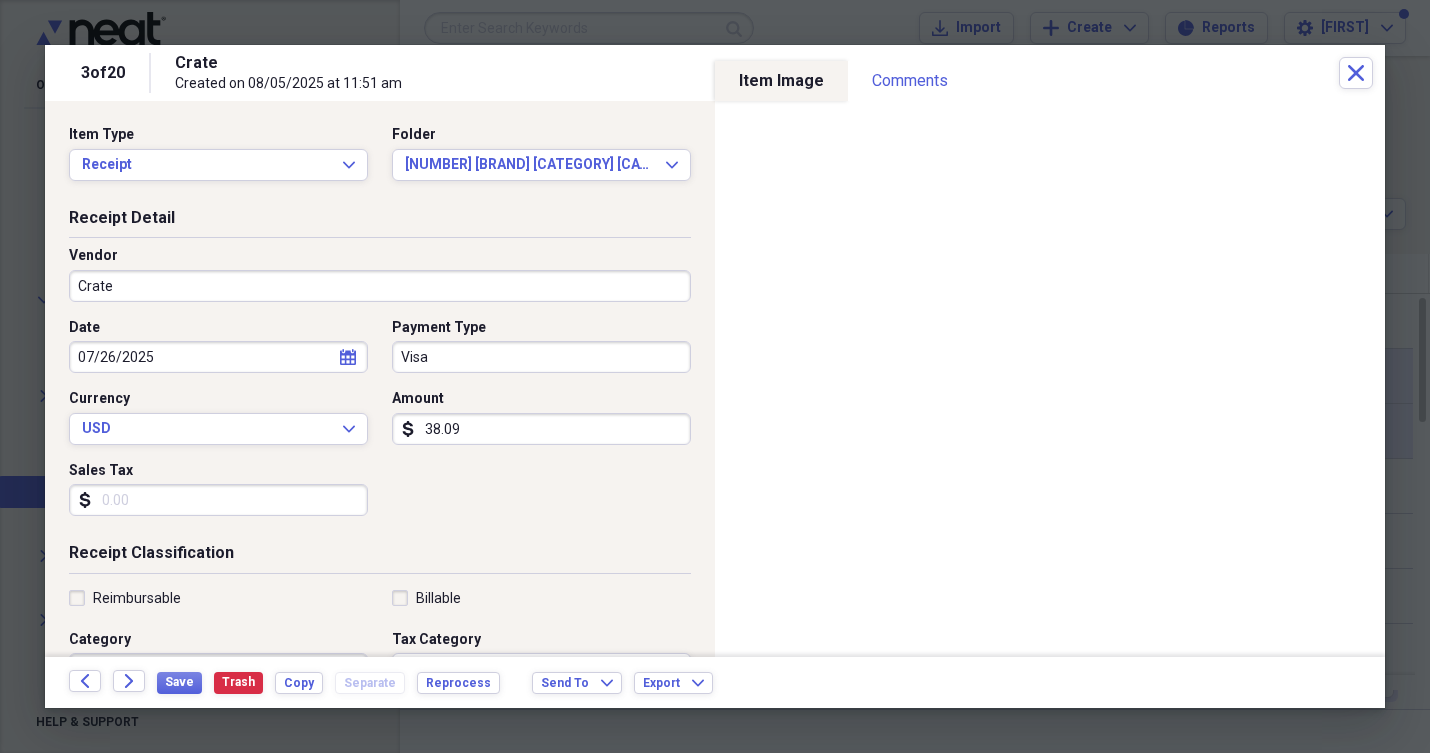 click on "38.09" at bounding box center [541, 429] 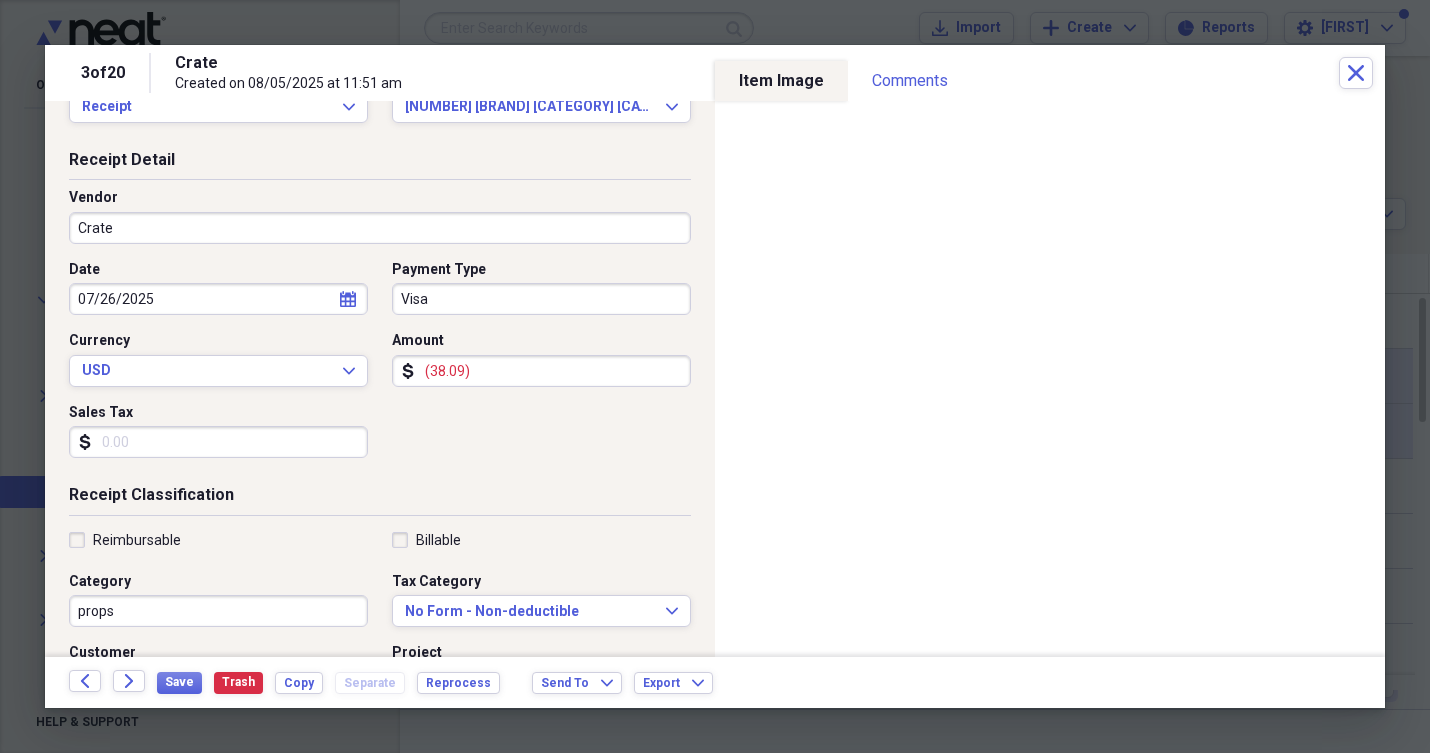 scroll, scrollTop: 80, scrollLeft: 0, axis: vertical 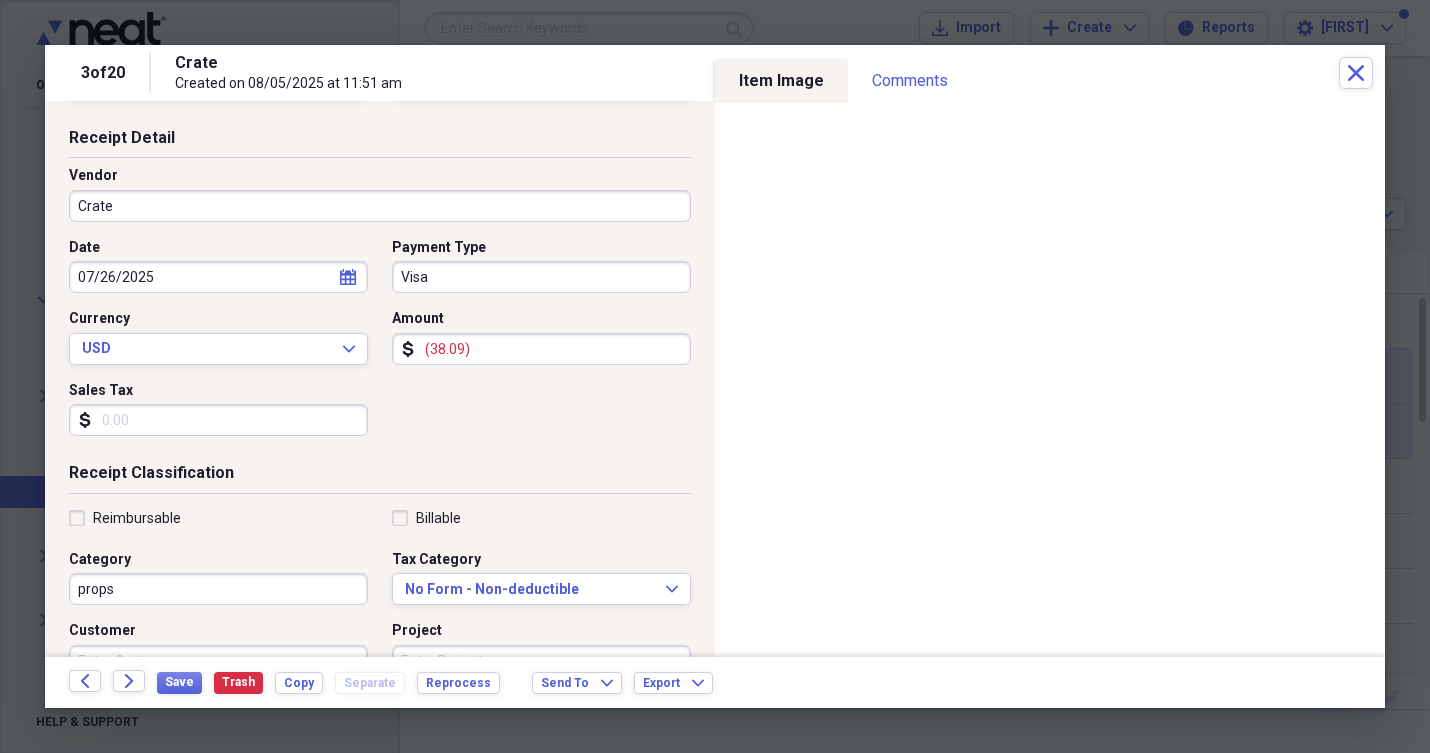 click on "Reimbursable" at bounding box center [125, 518] 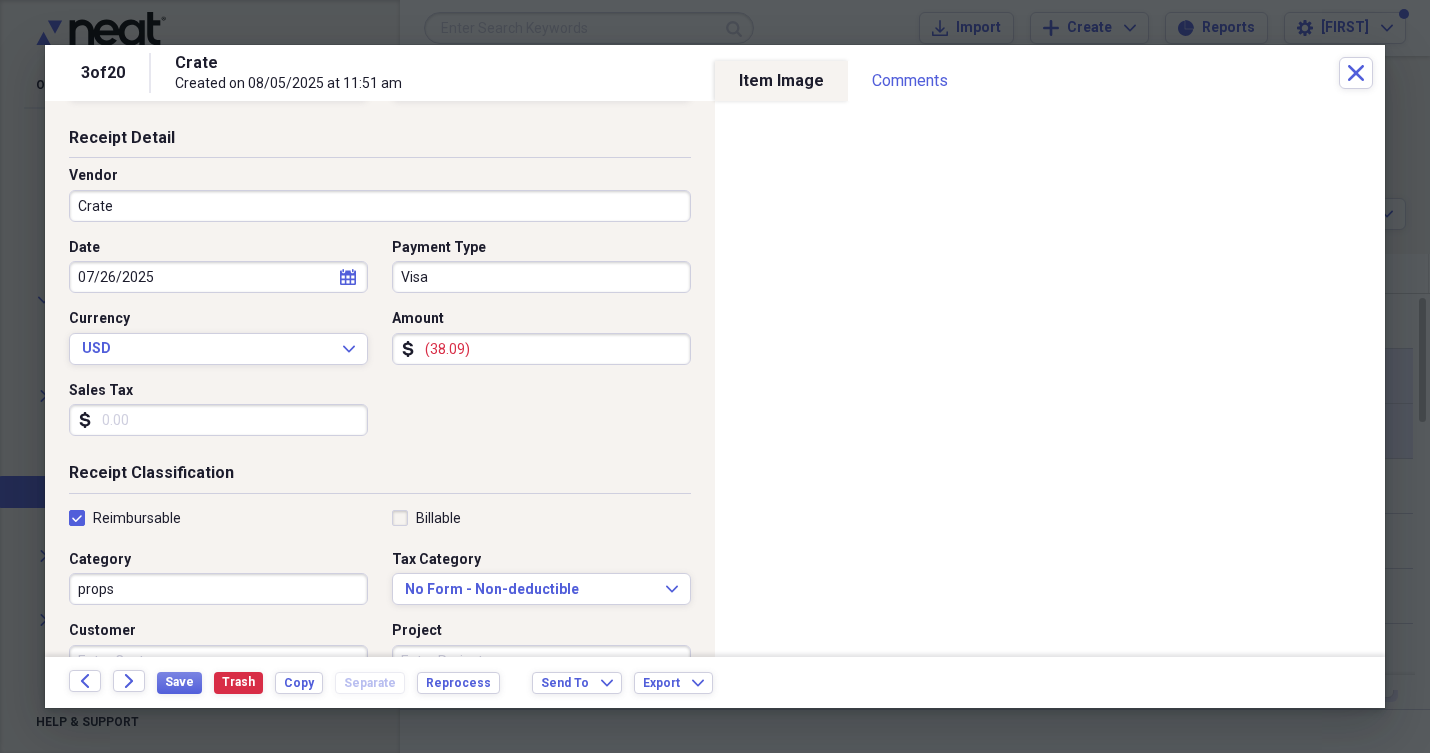 checkbox on "true" 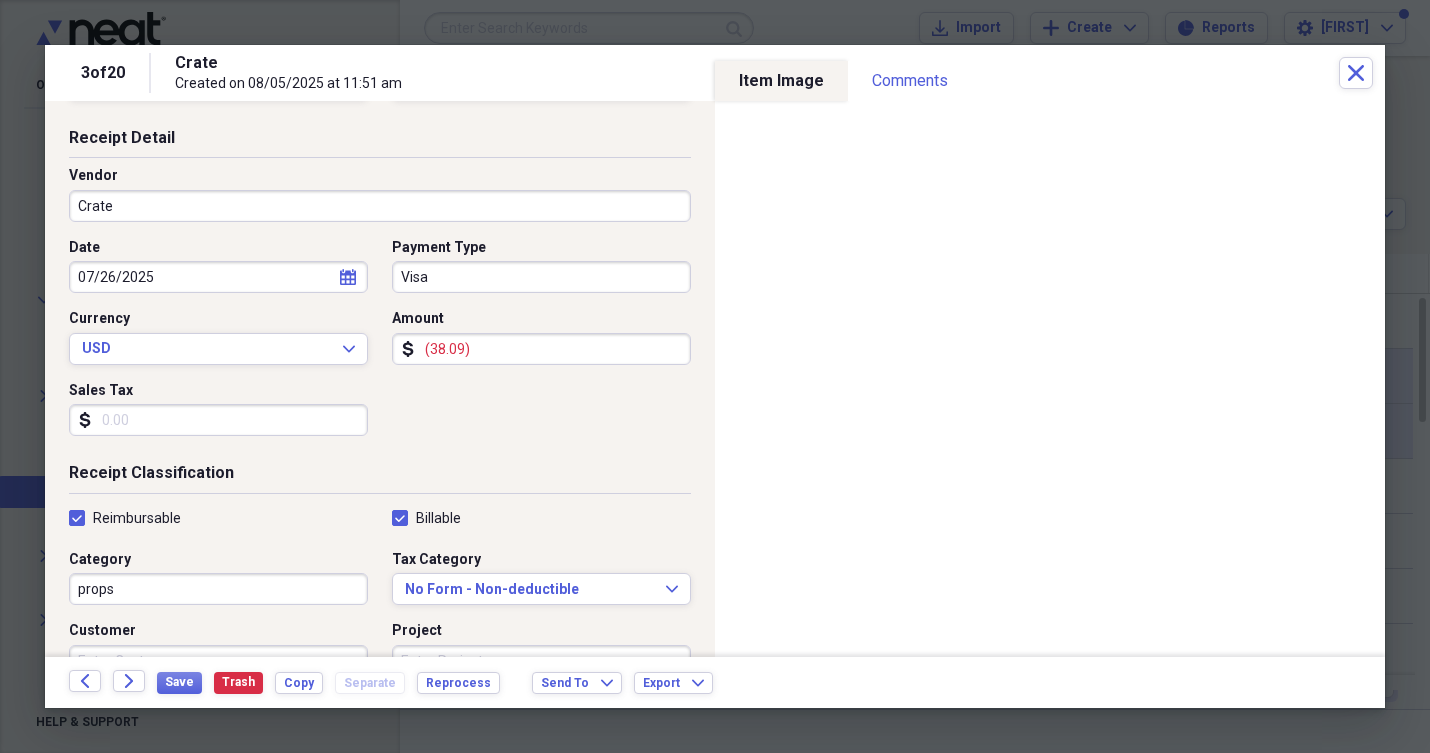 checkbox on "true" 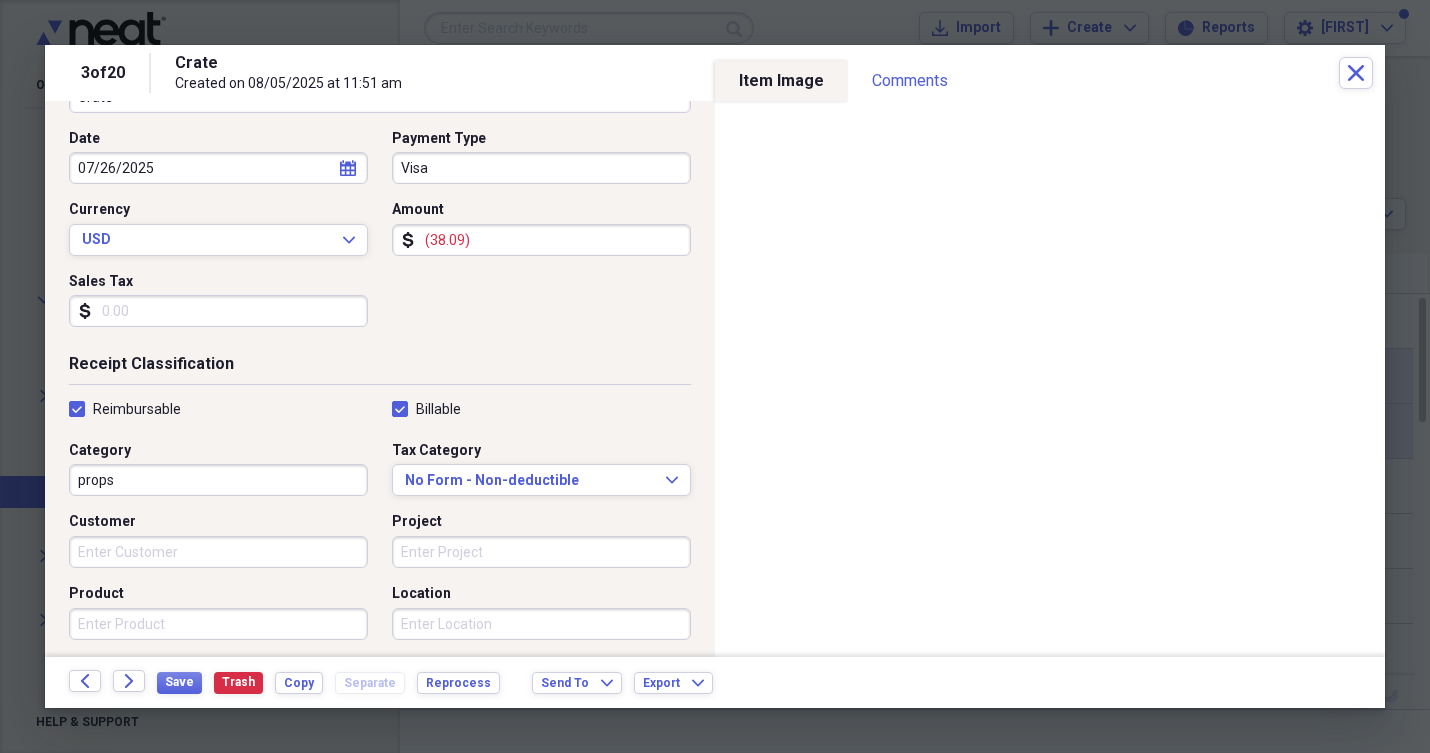 scroll, scrollTop: 197, scrollLeft: 0, axis: vertical 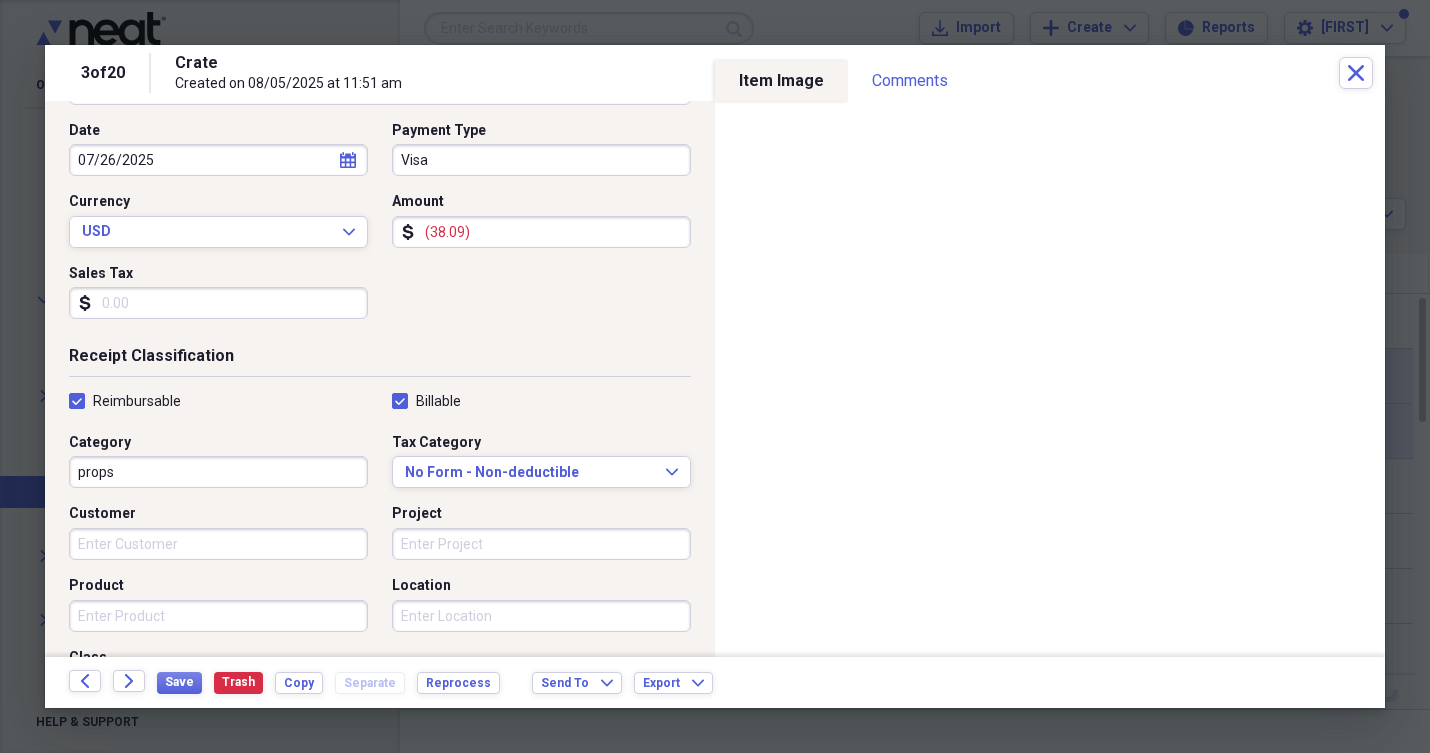 click on "Customer" at bounding box center [218, 544] 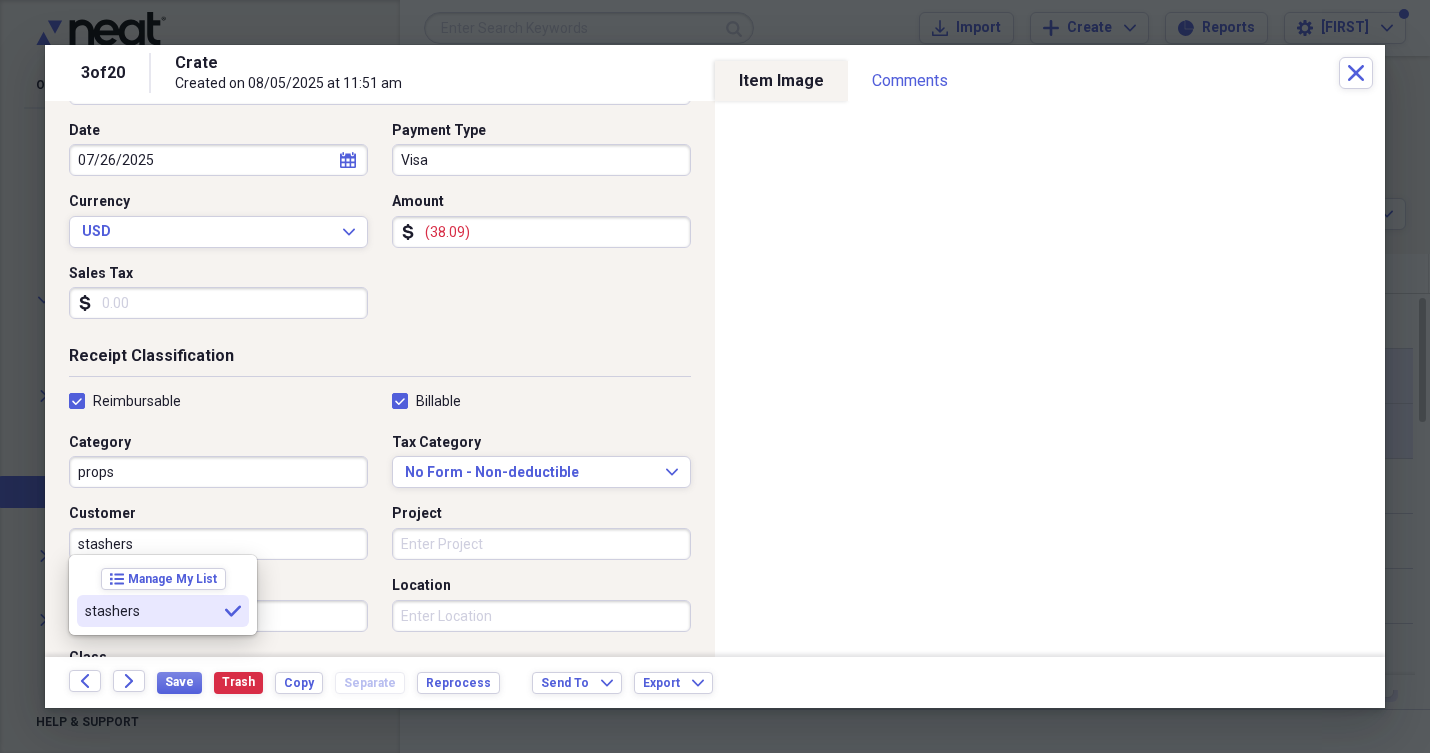 type on "stashers" 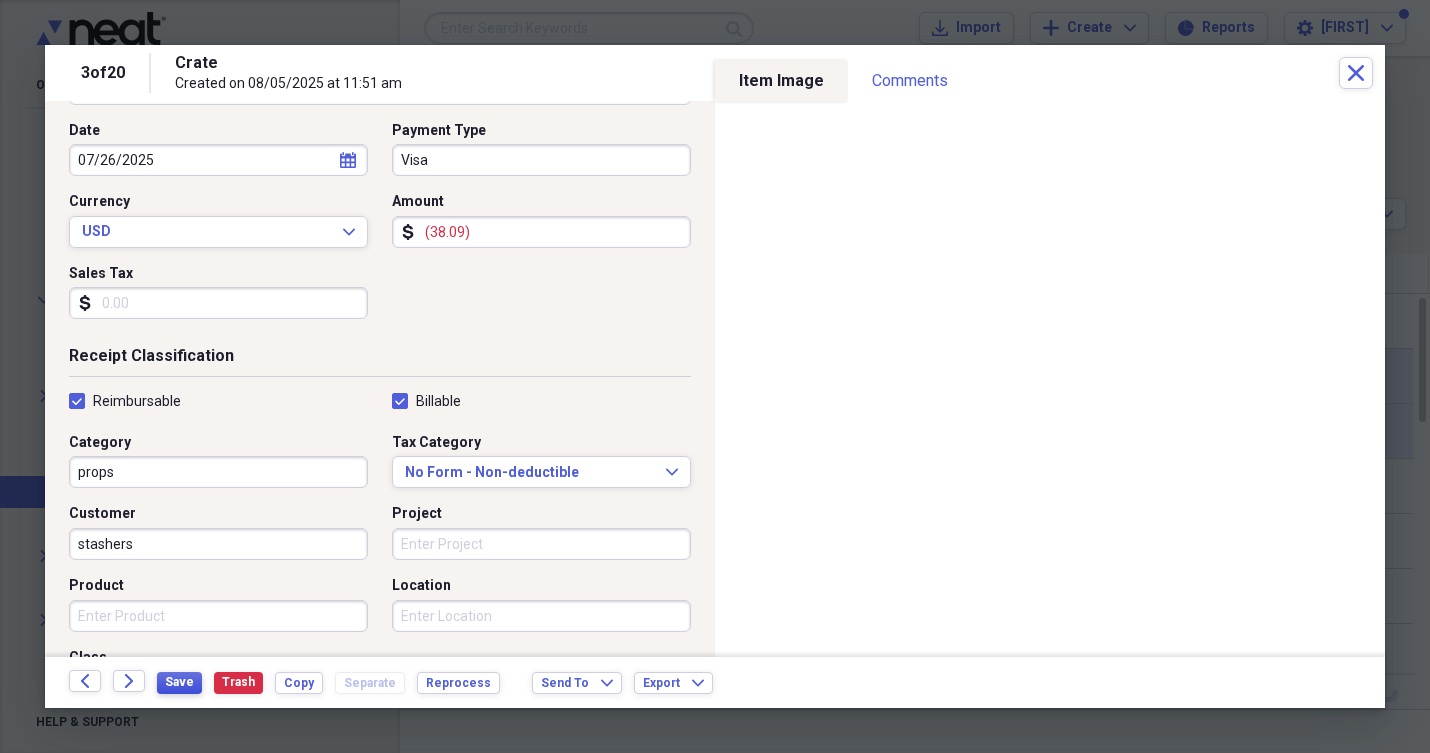 drag, startPoint x: 148, startPoint y: 621, endPoint x: 183, endPoint y: 690, distance: 77.36925 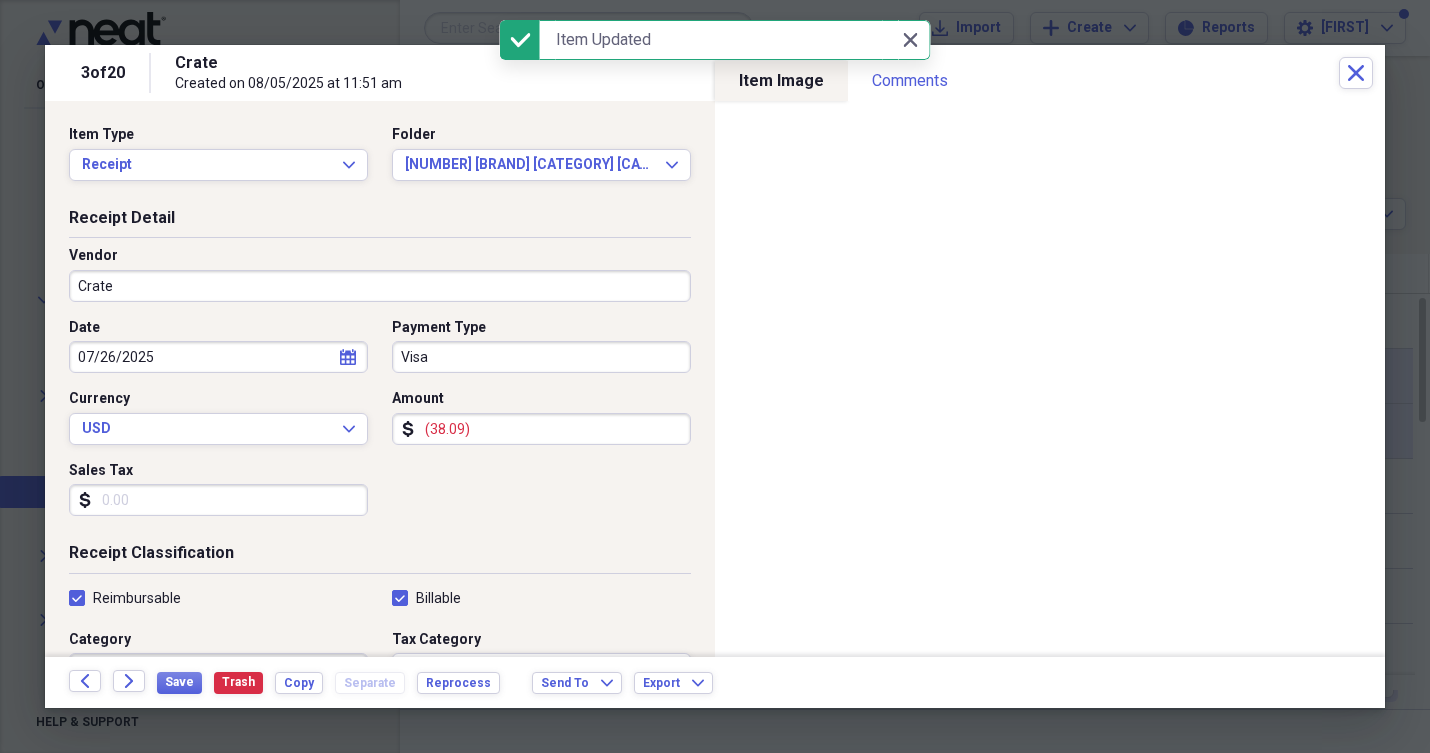 scroll, scrollTop: 0, scrollLeft: 0, axis: both 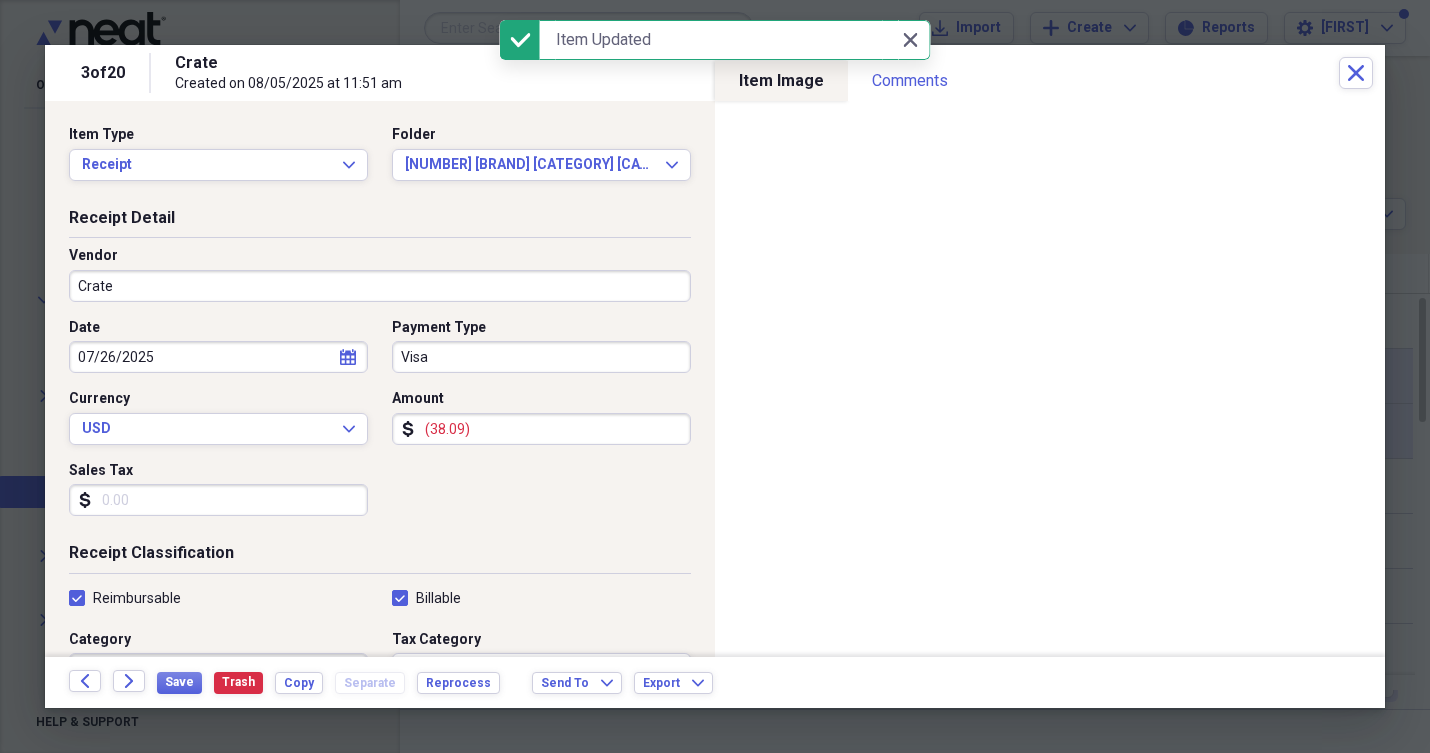 click on "Crate" at bounding box center [380, 286] 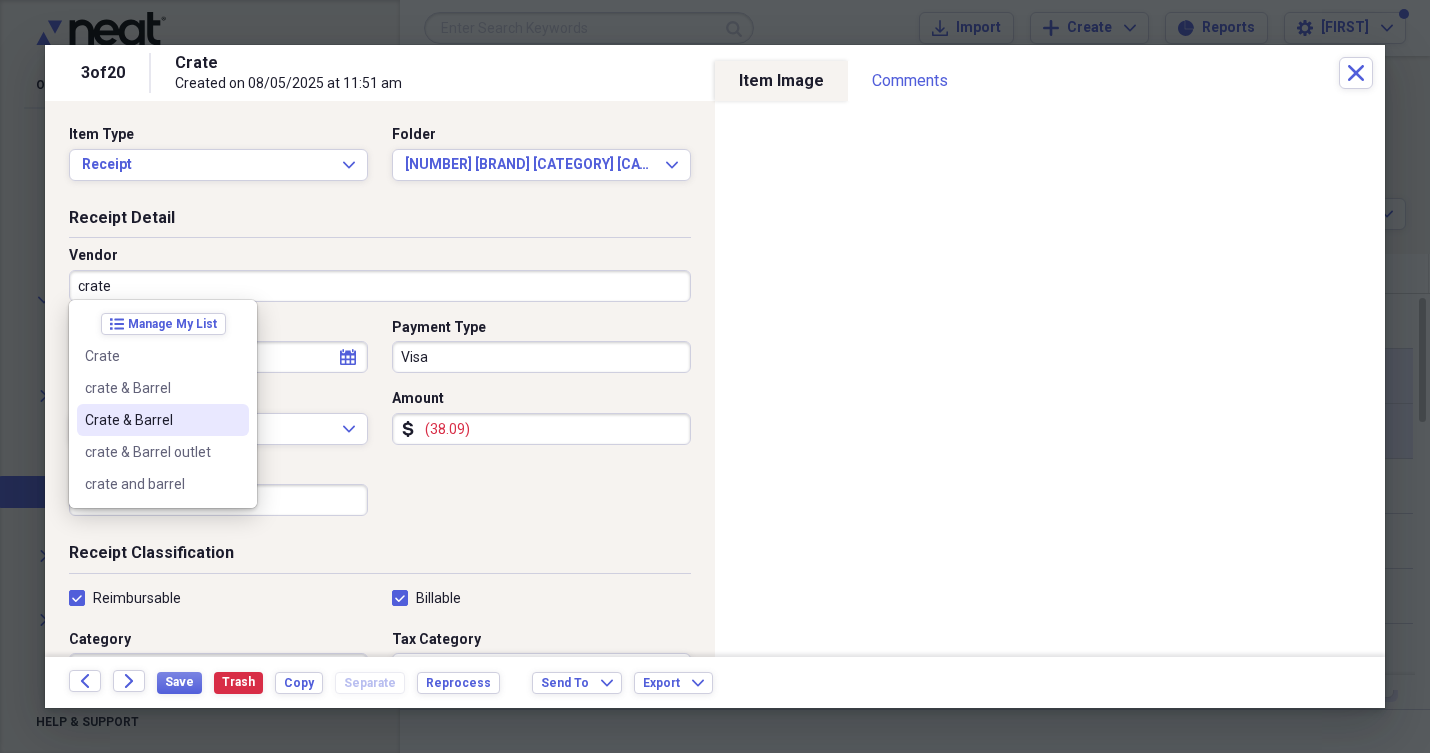 click on "Crate & Barrel" at bounding box center [151, 420] 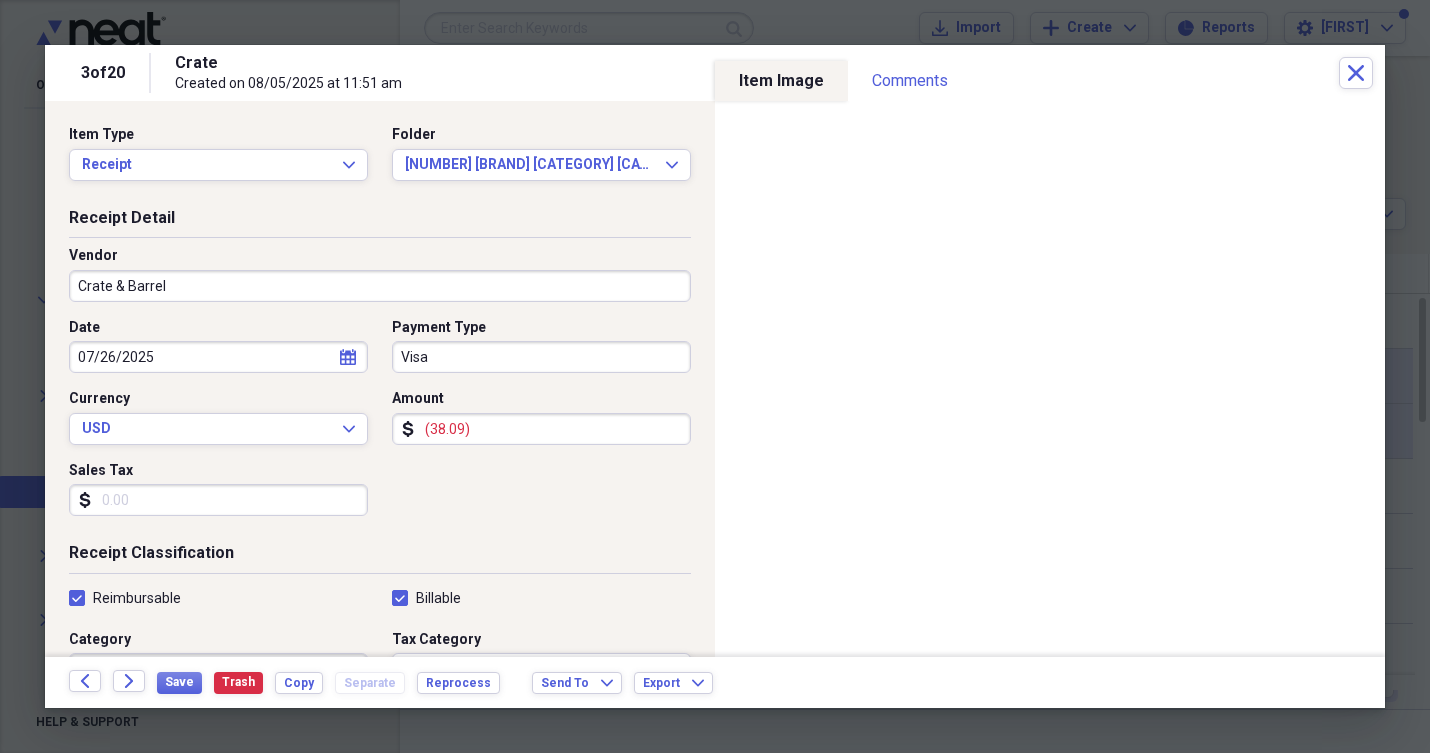 type on "Props" 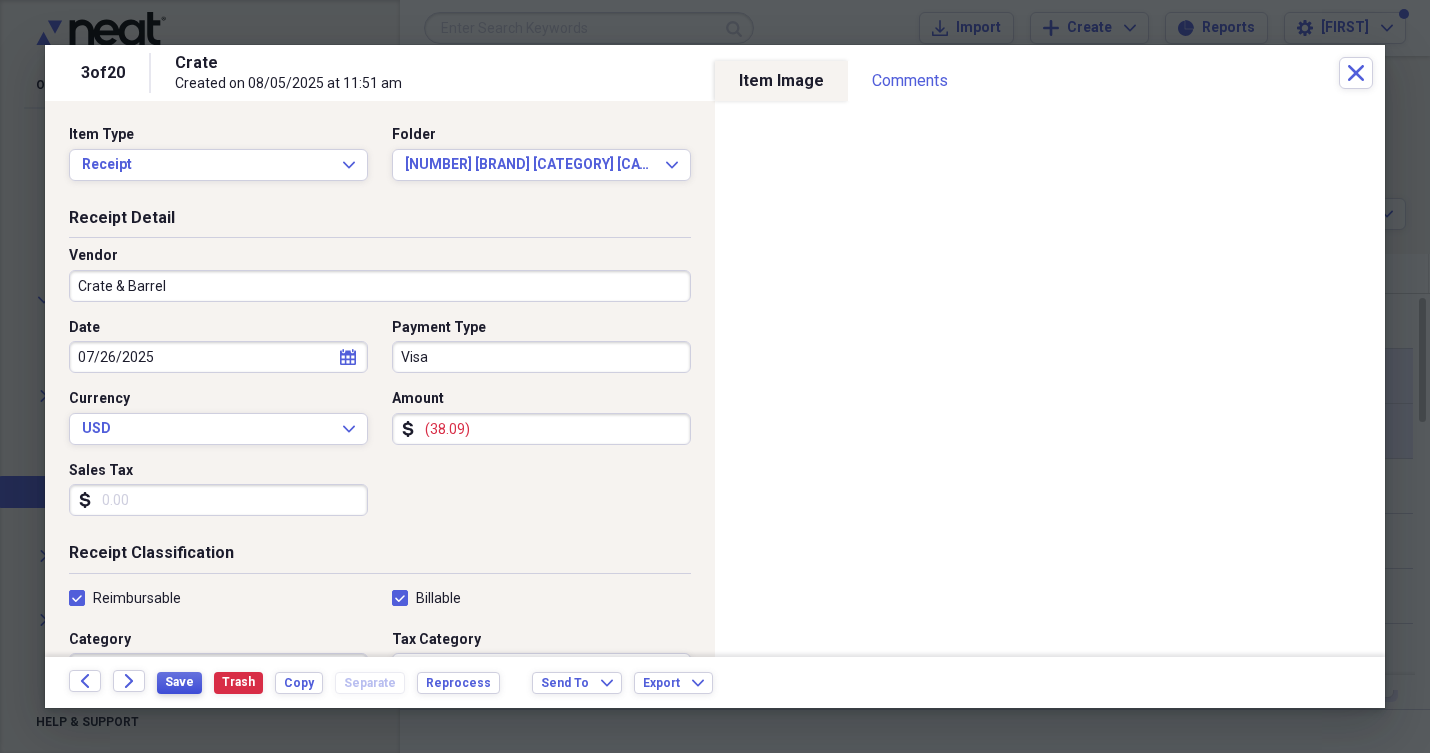 click on "Save" at bounding box center (179, 682) 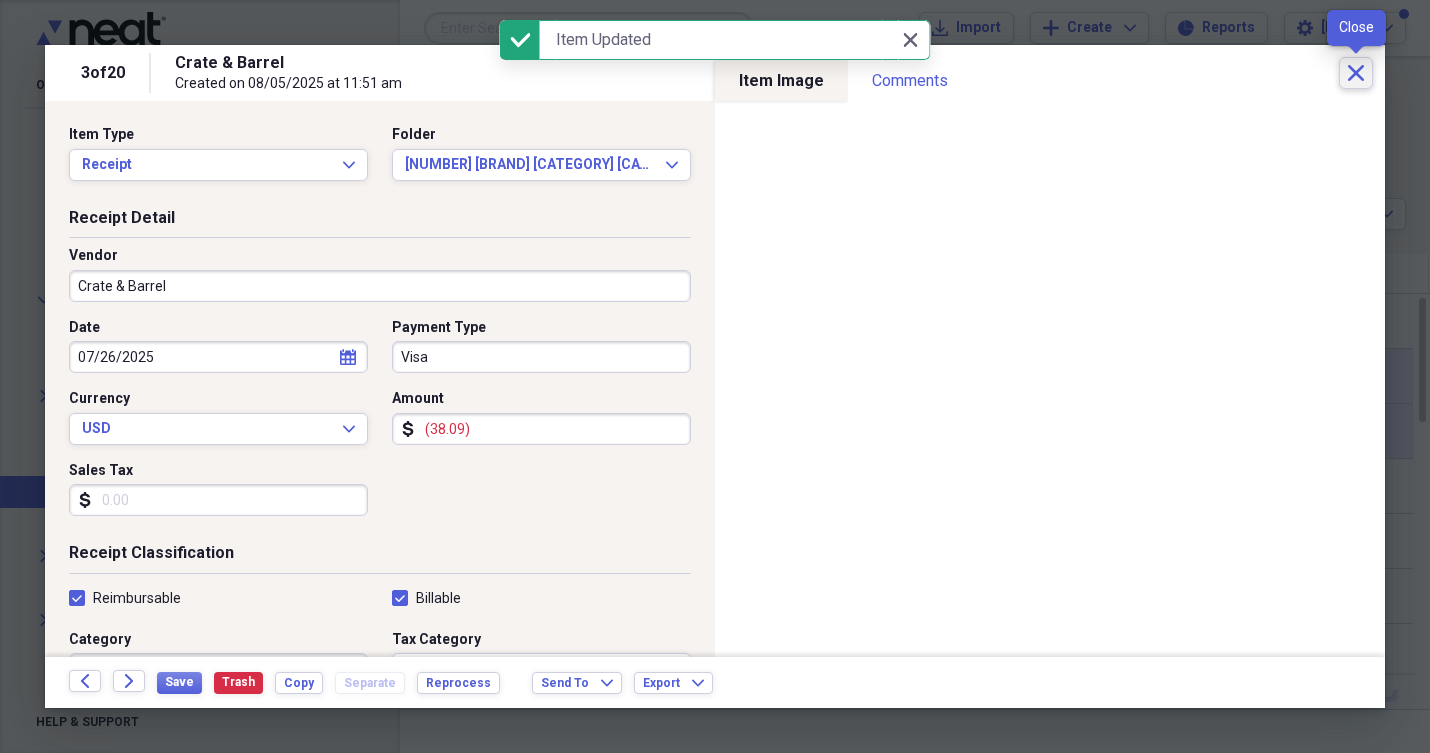 click 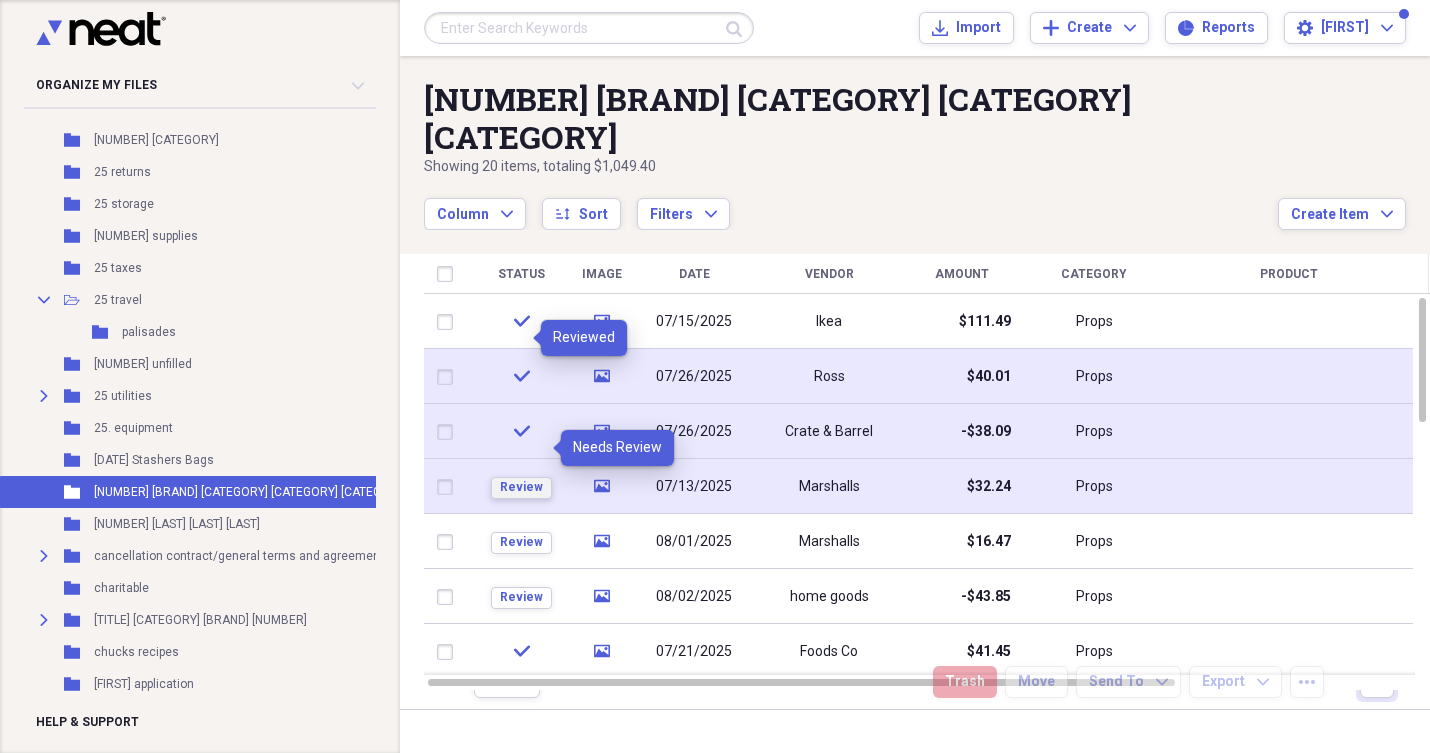 click on "Review" at bounding box center [521, 487] 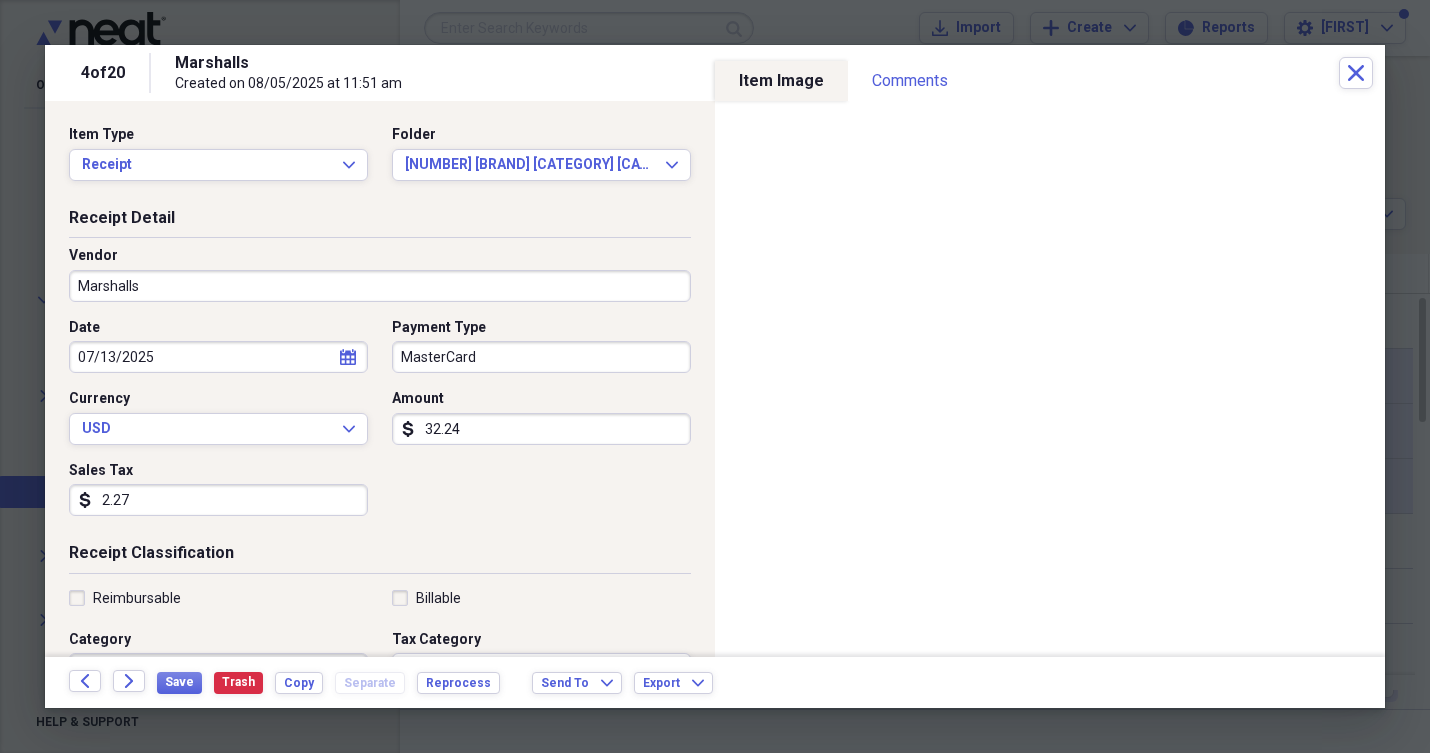 click on "Reimbursable" at bounding box center [125, 598] 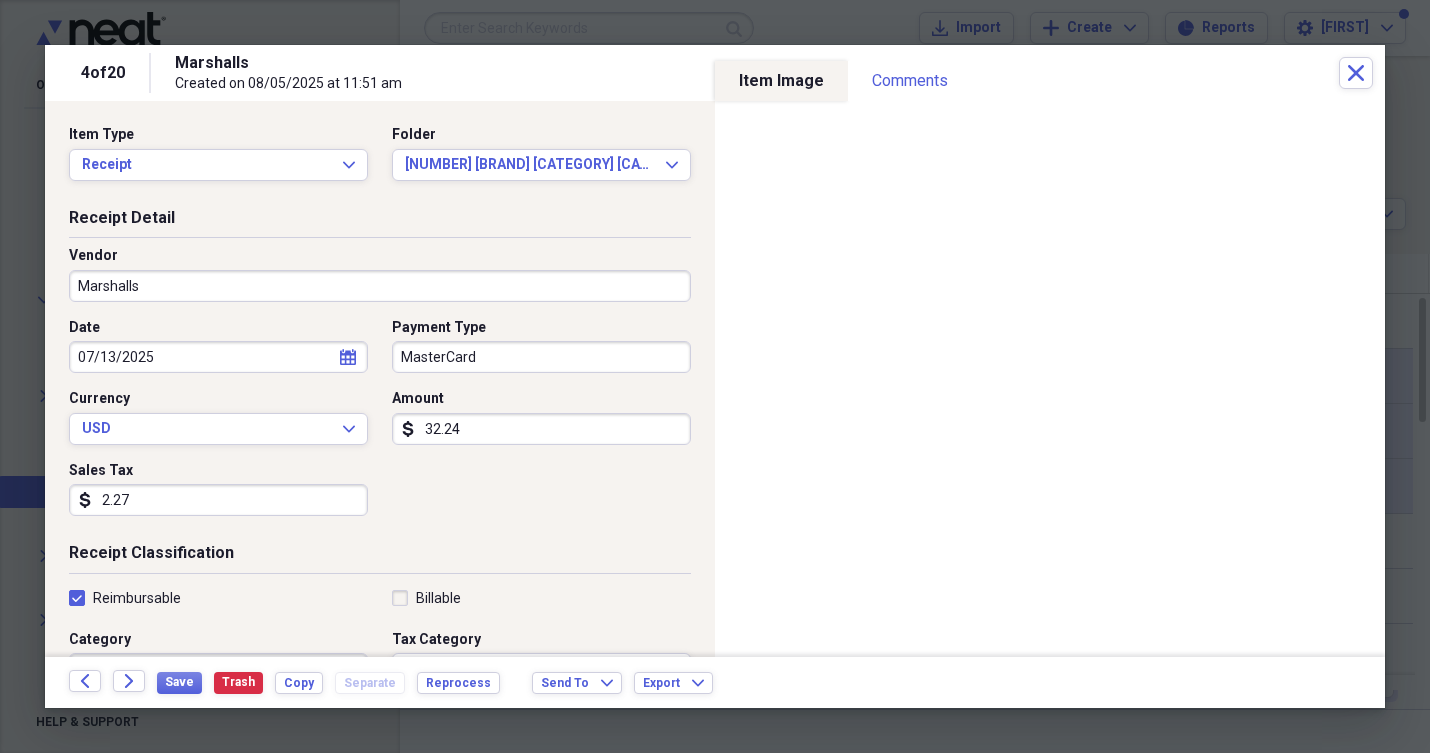 checkbox on "true" 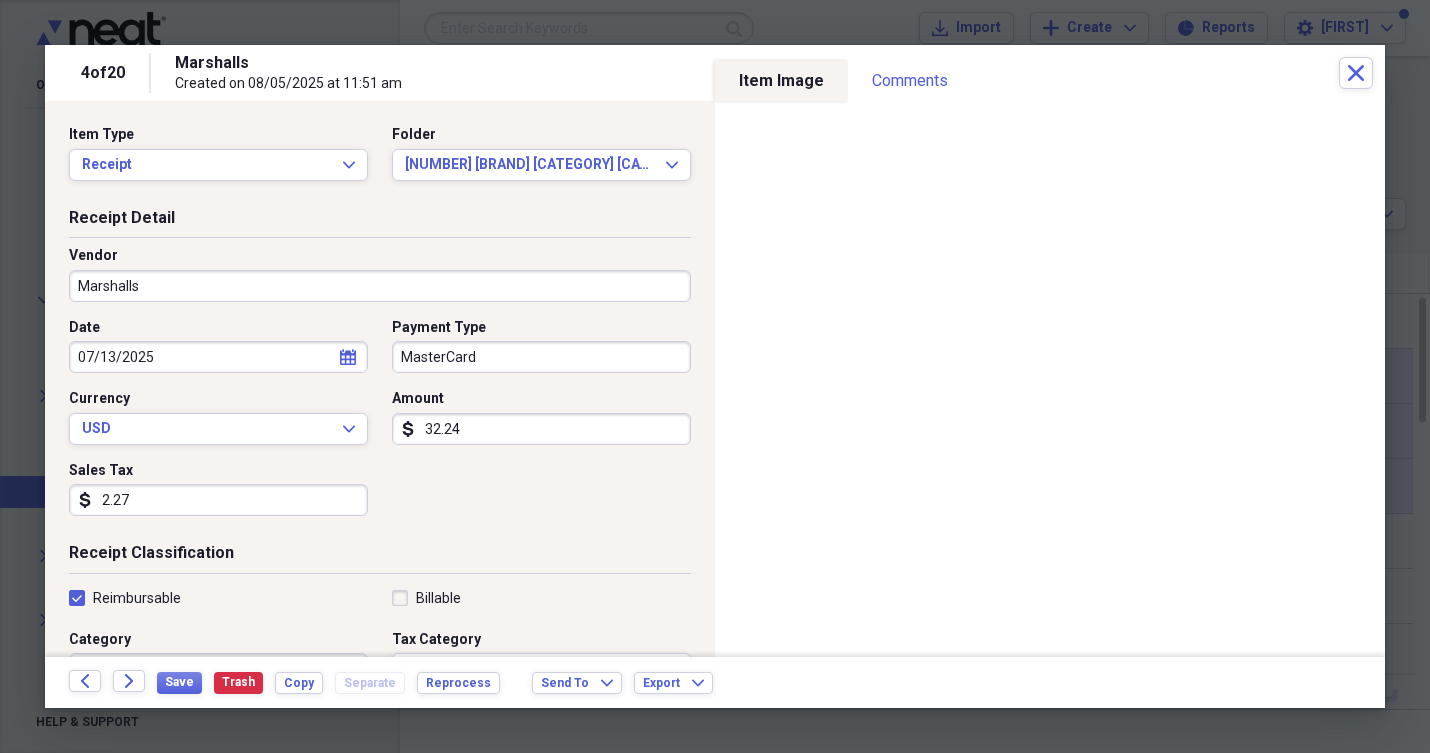 click on "Billable" at bounding box center (426, 598) 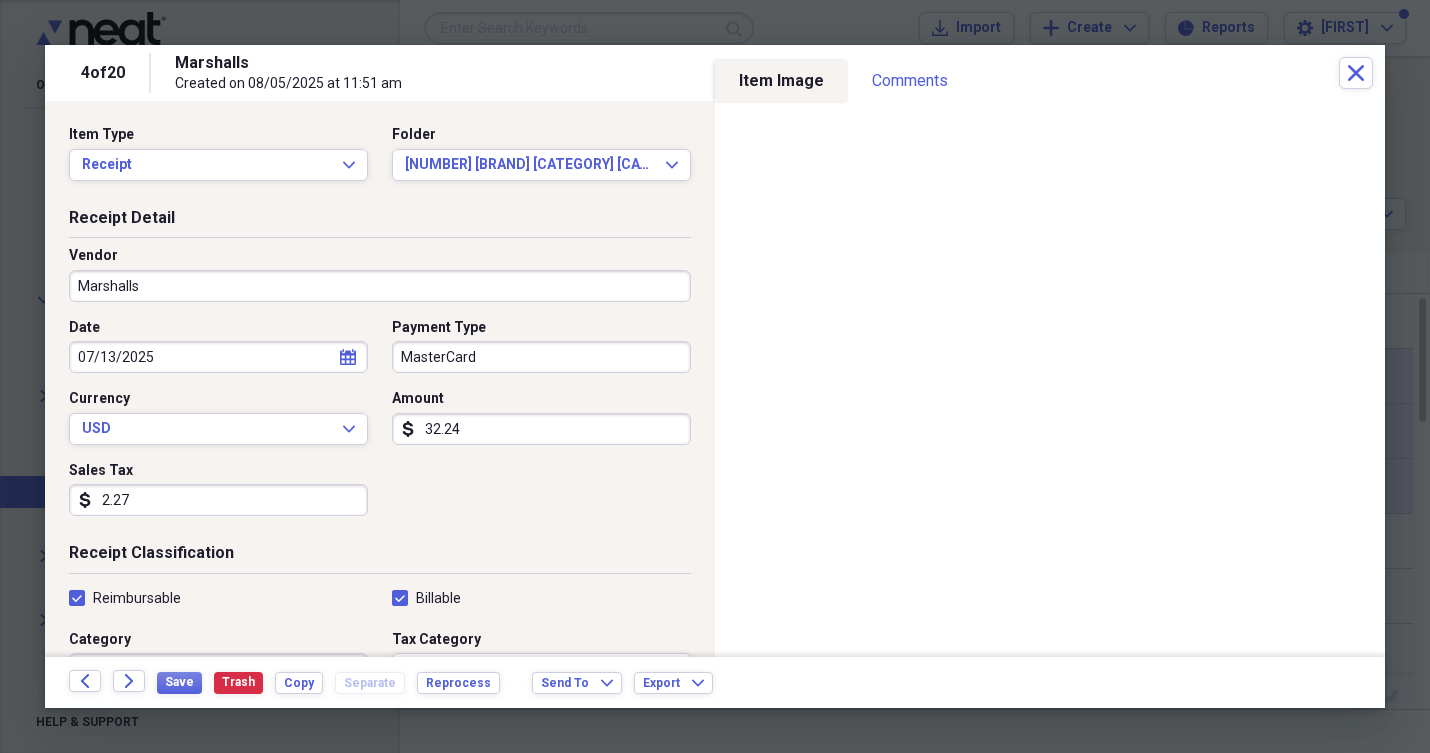 checkbox on "true" 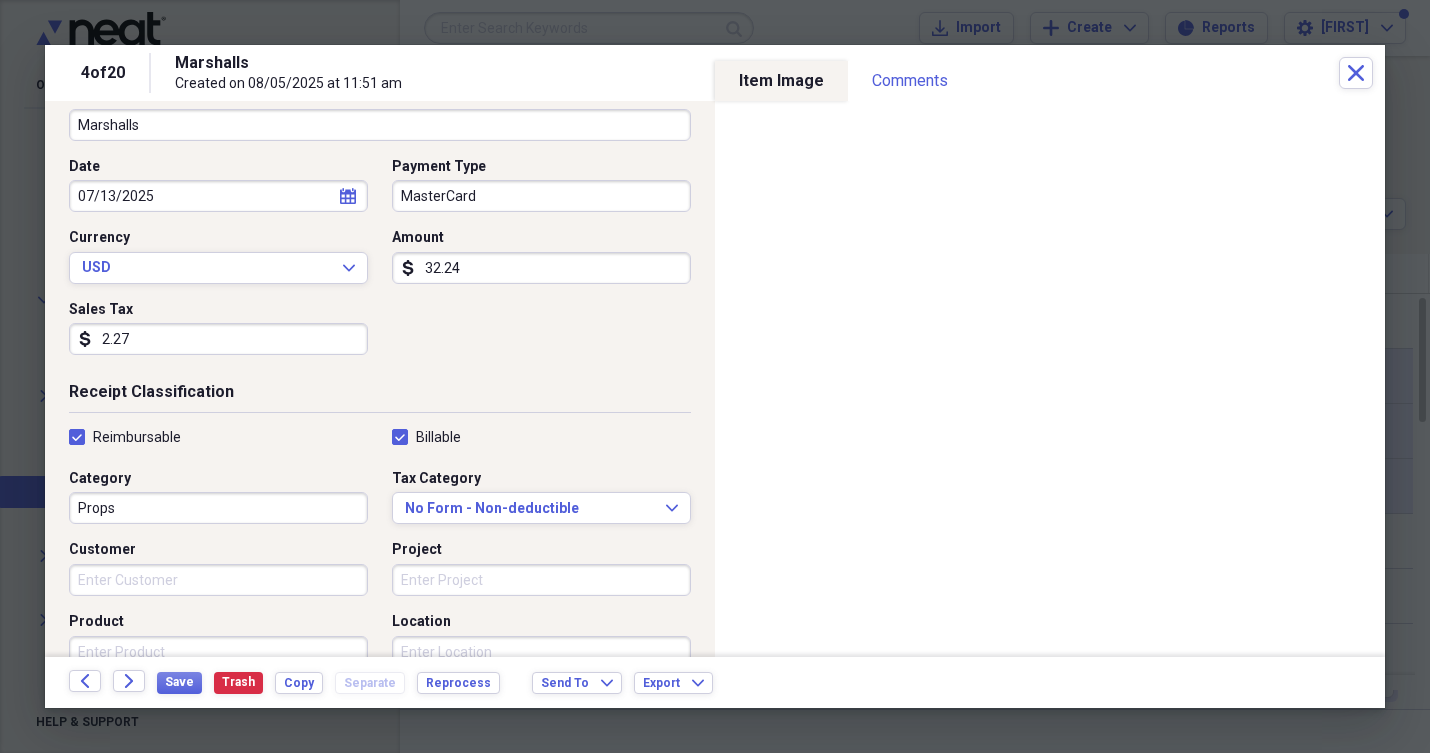 scroll, scrollTop: 162, scrollLeft: 0, axis: vertical 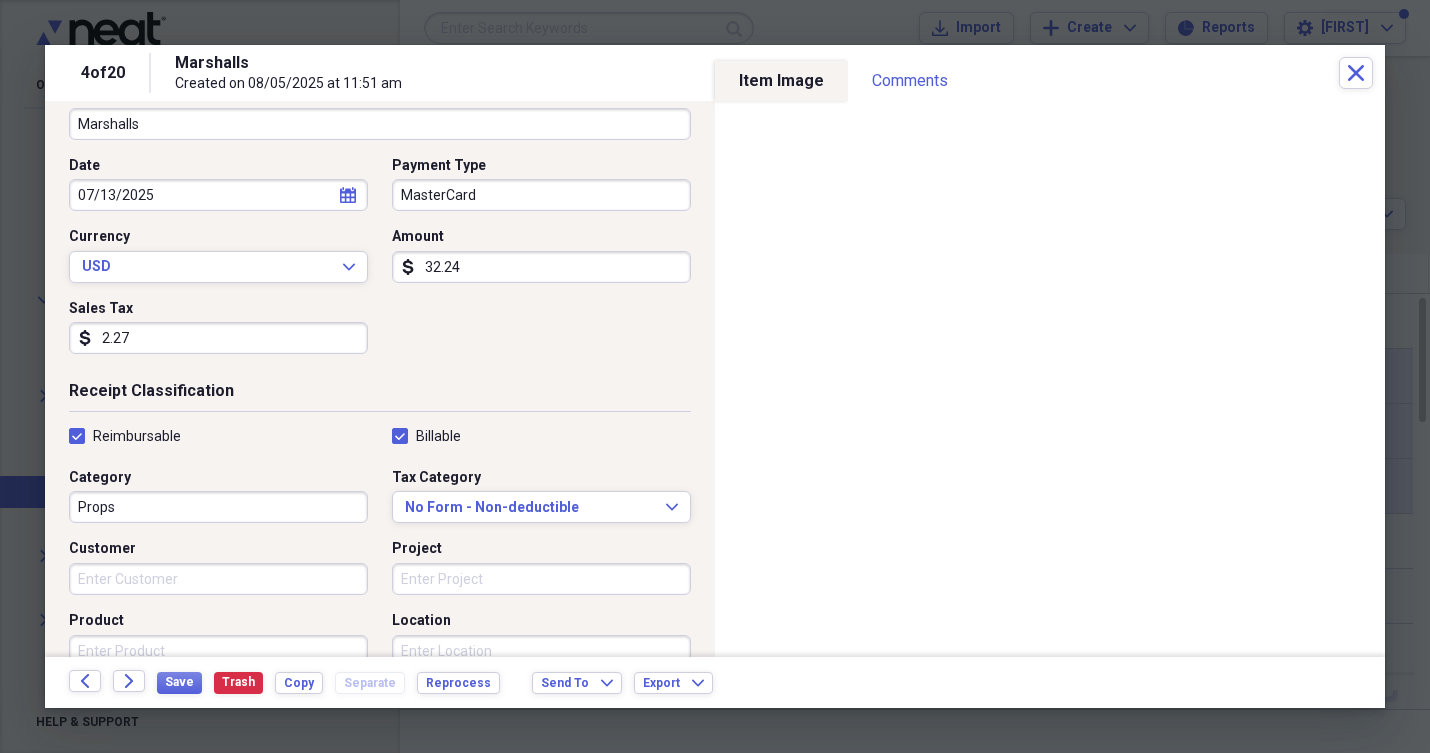 click on "Customer" at bounding box center (218, 579) 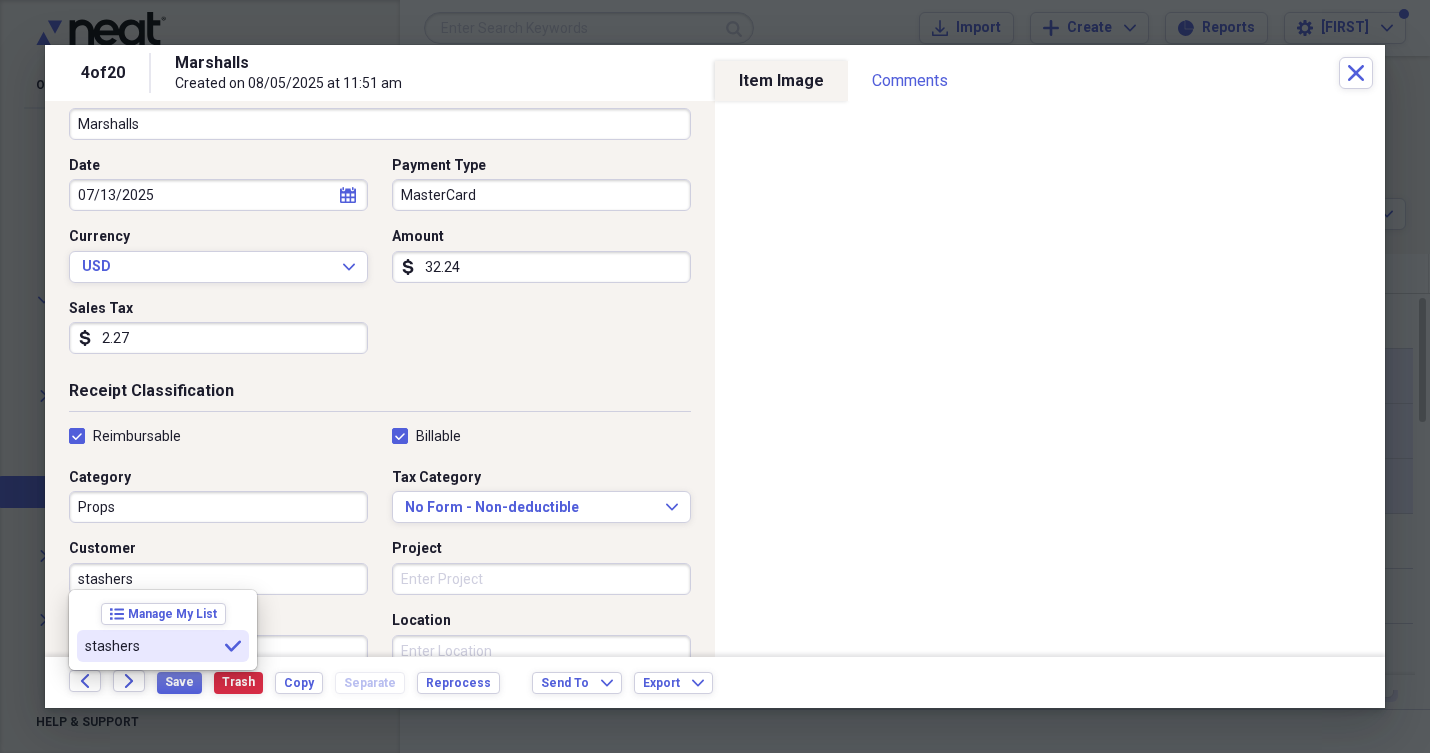 type on "stashers" 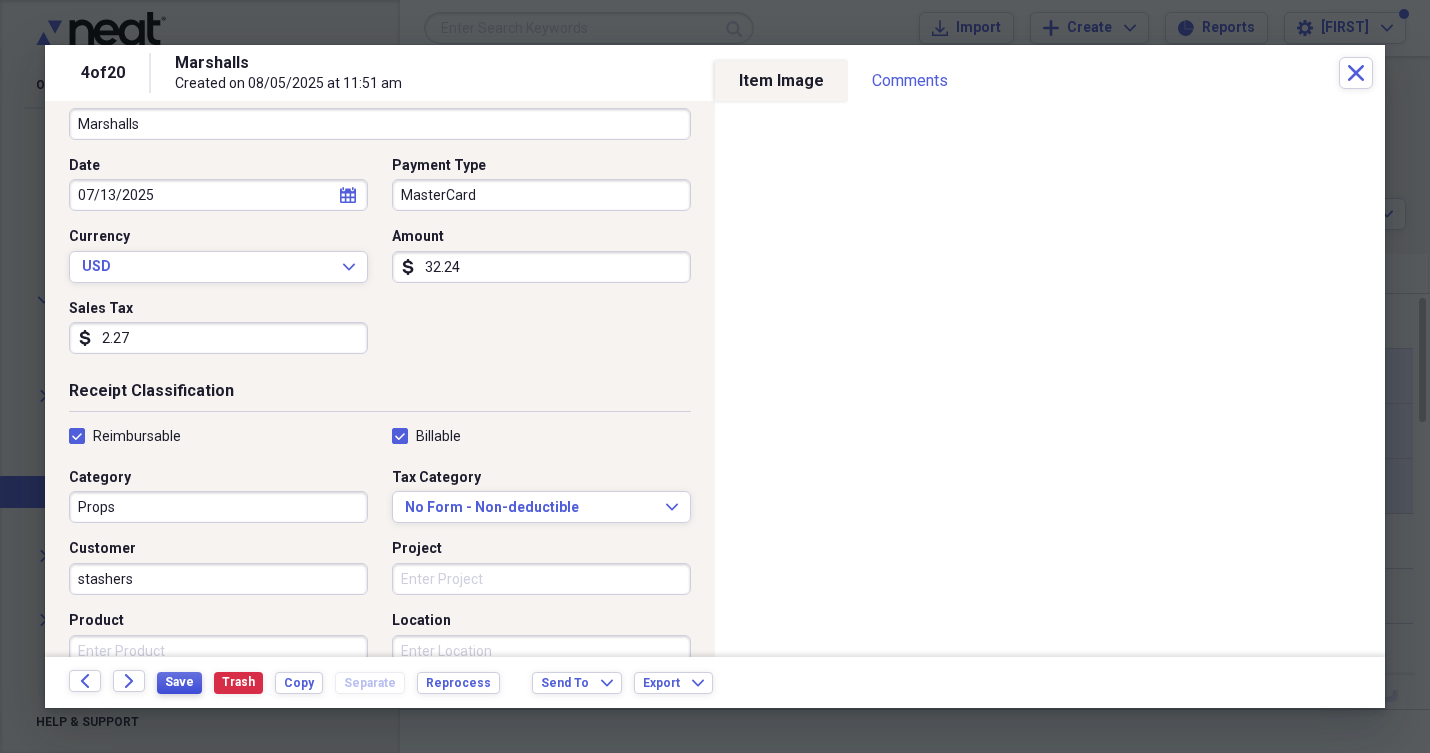 click on "Save" at bounding box center (179, 682) 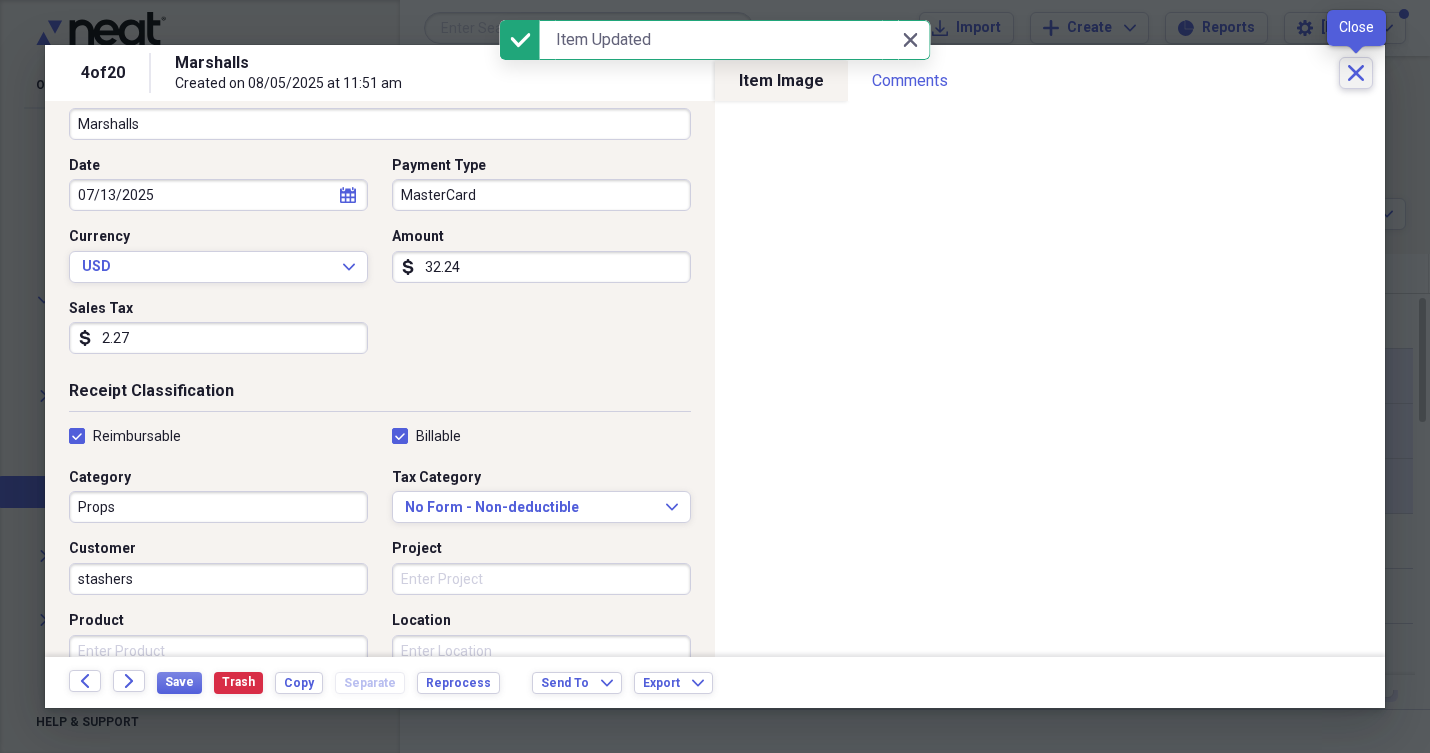 click 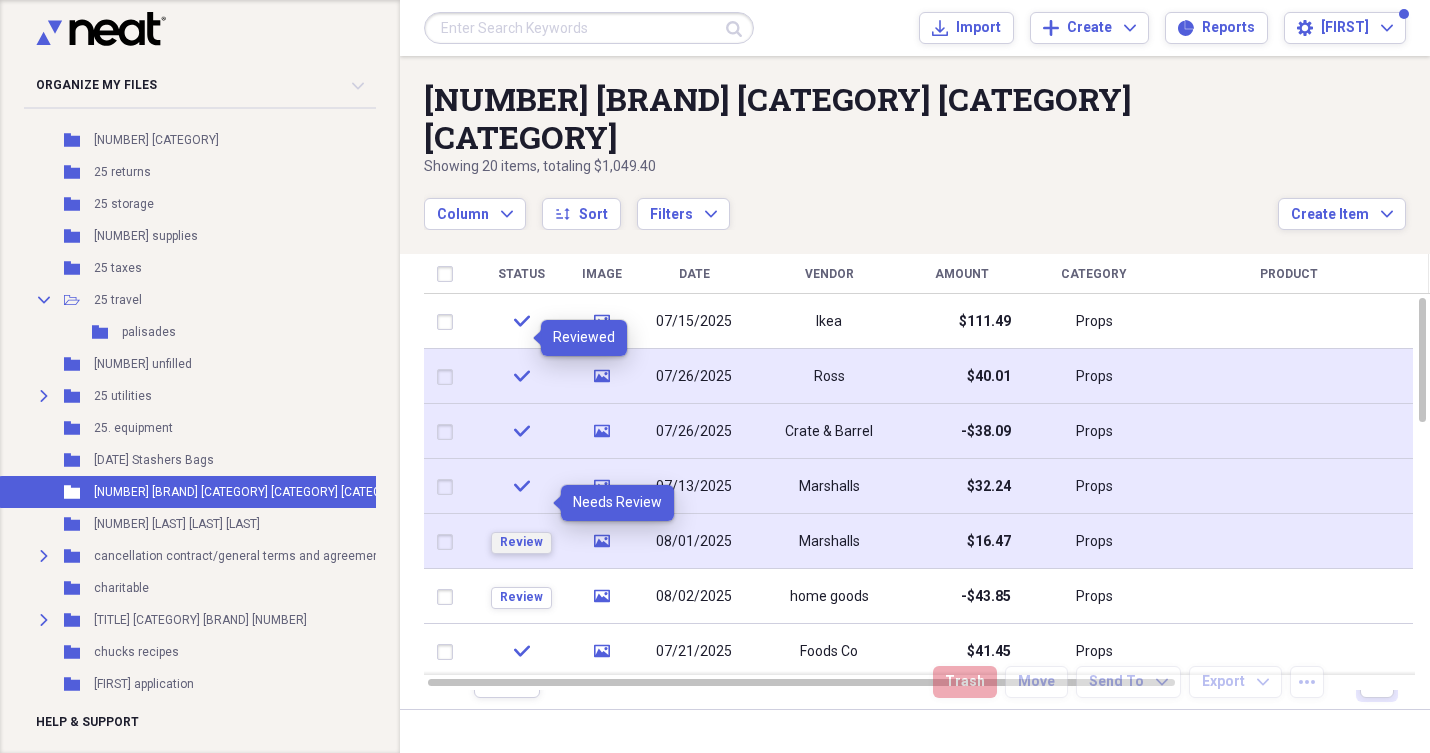 click on "Review" at bounding box center (521, 543) 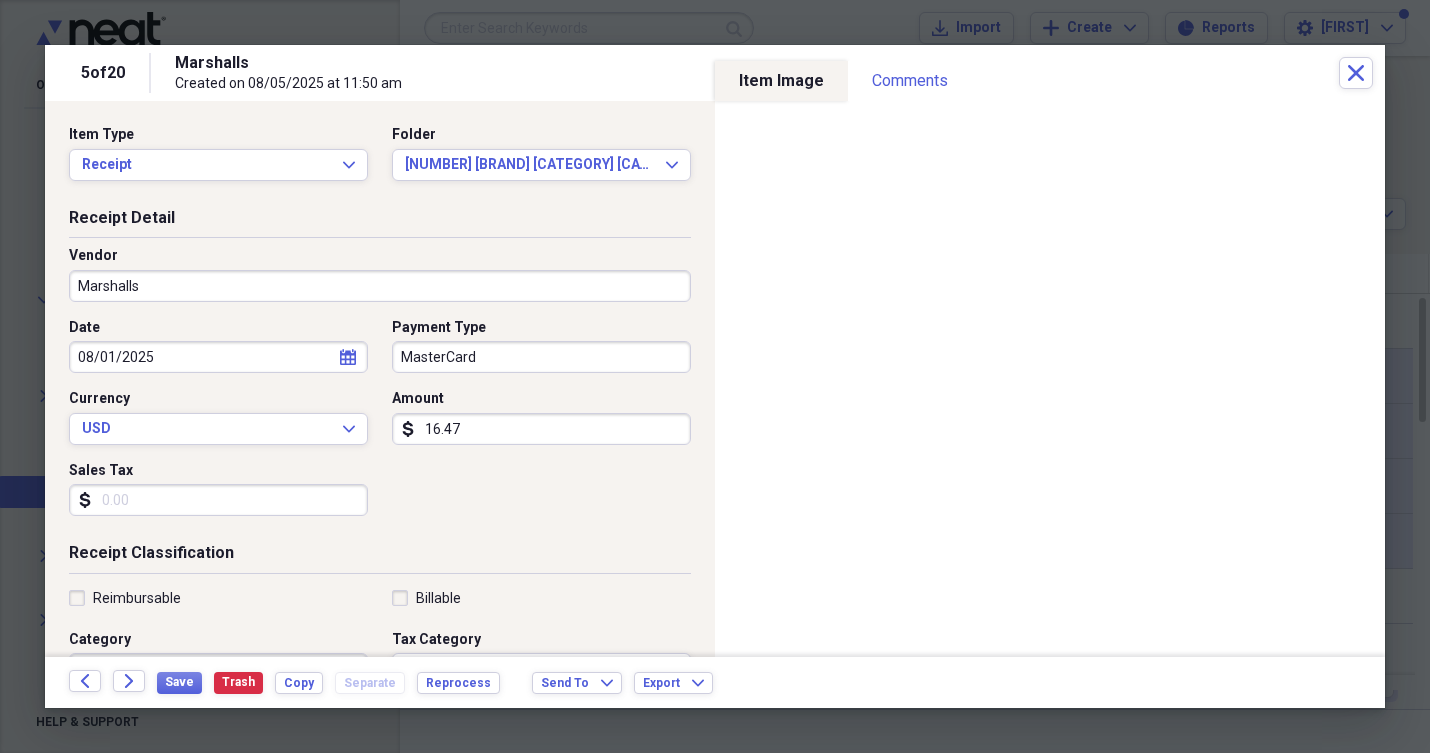 click on "16.47" at bounding box center (541, 429) 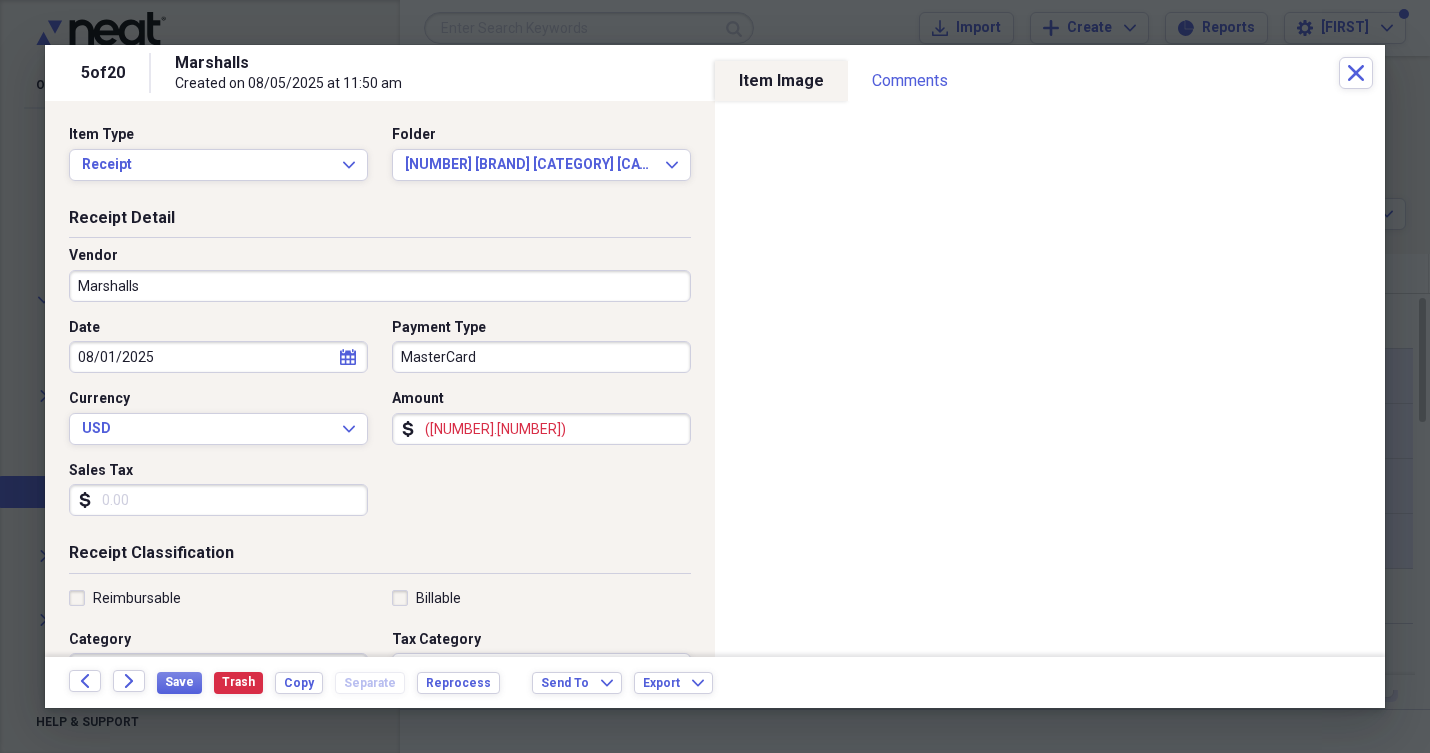 click on "Reimbursable" at bounding box center [125, 598] 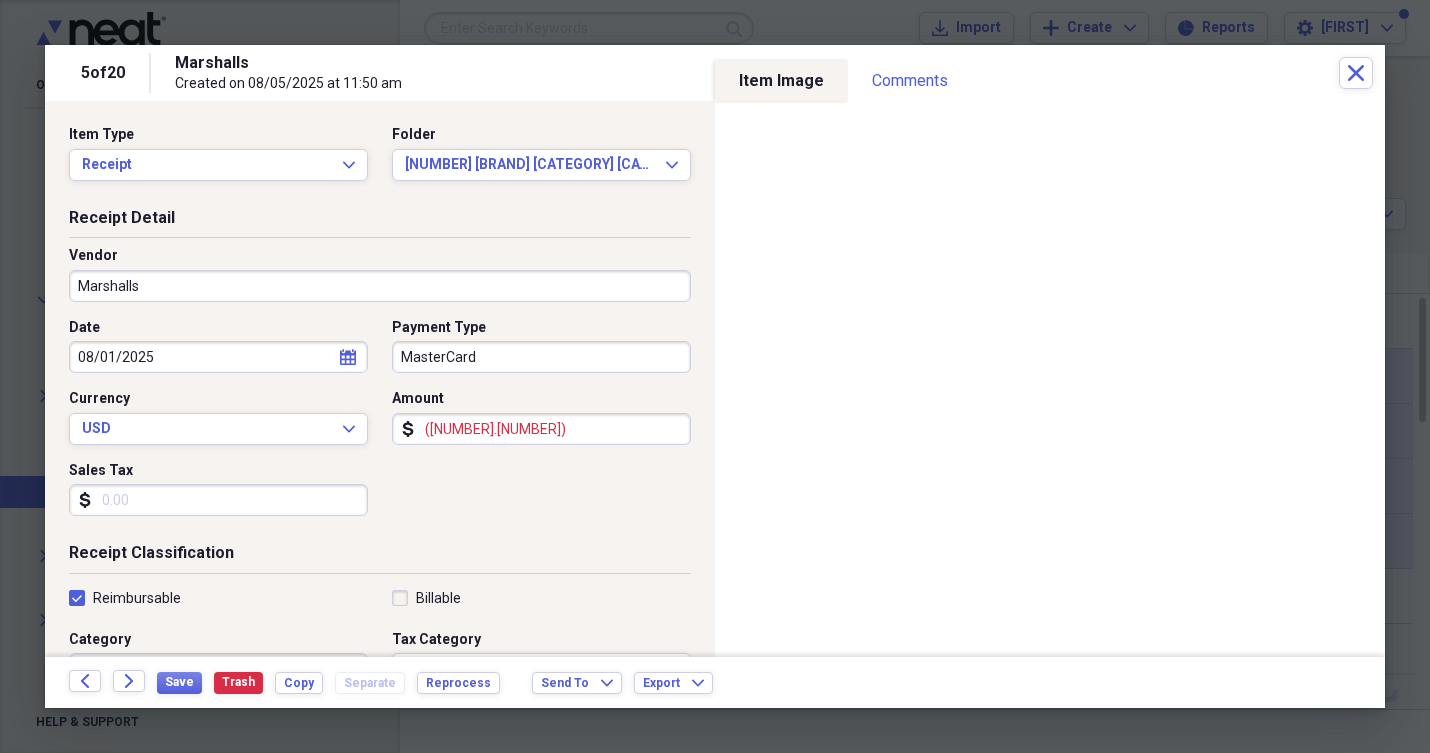 checkbox on "true" 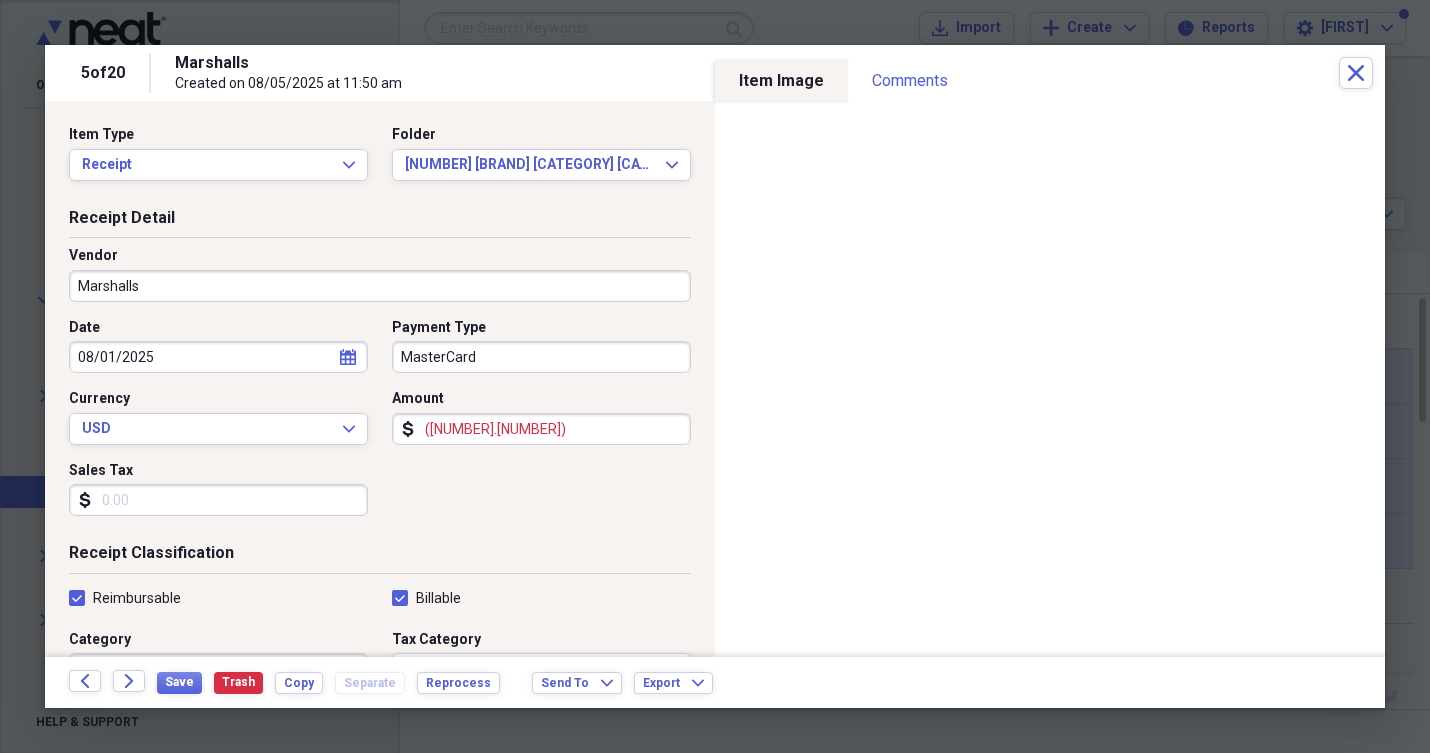 checkbox on "true" 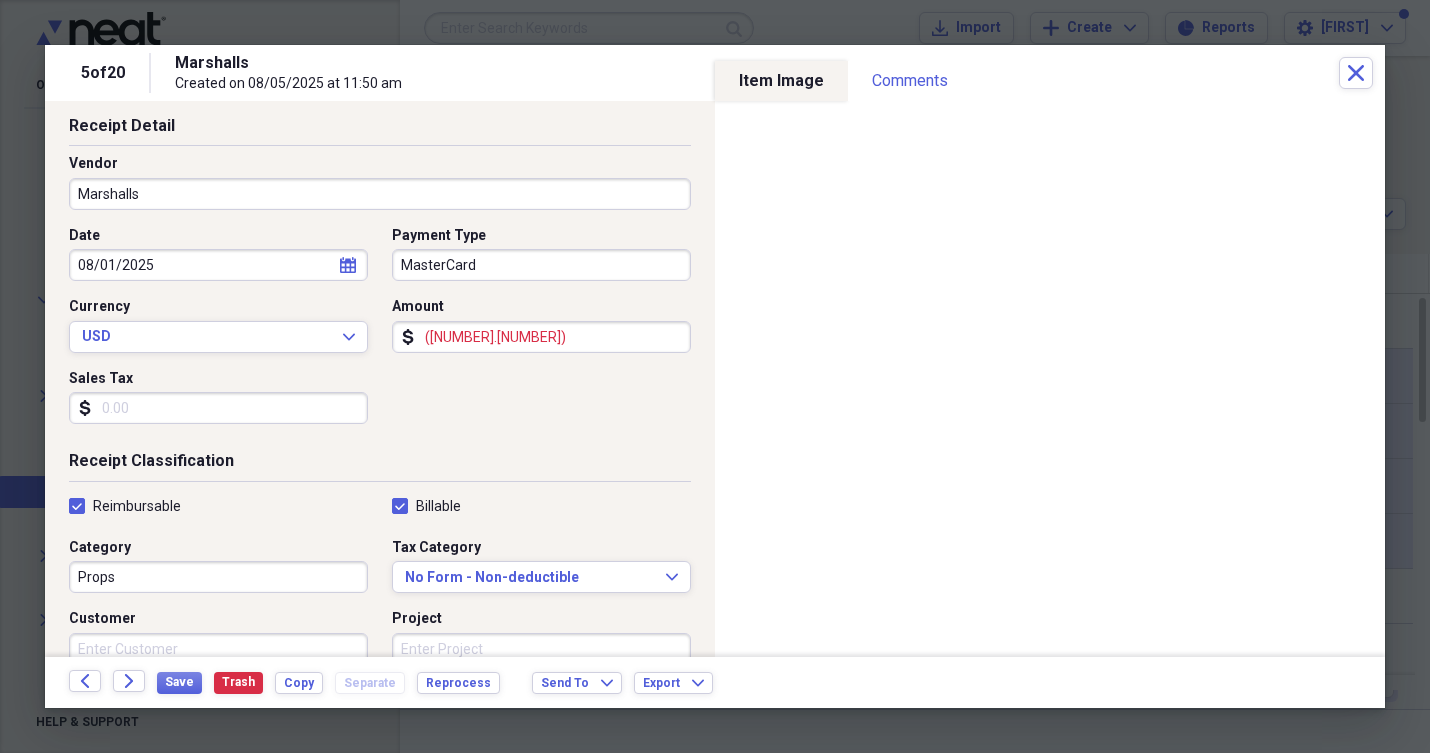 scroll, scrollTop: 114, scrollLeft: 0, axis: vertical 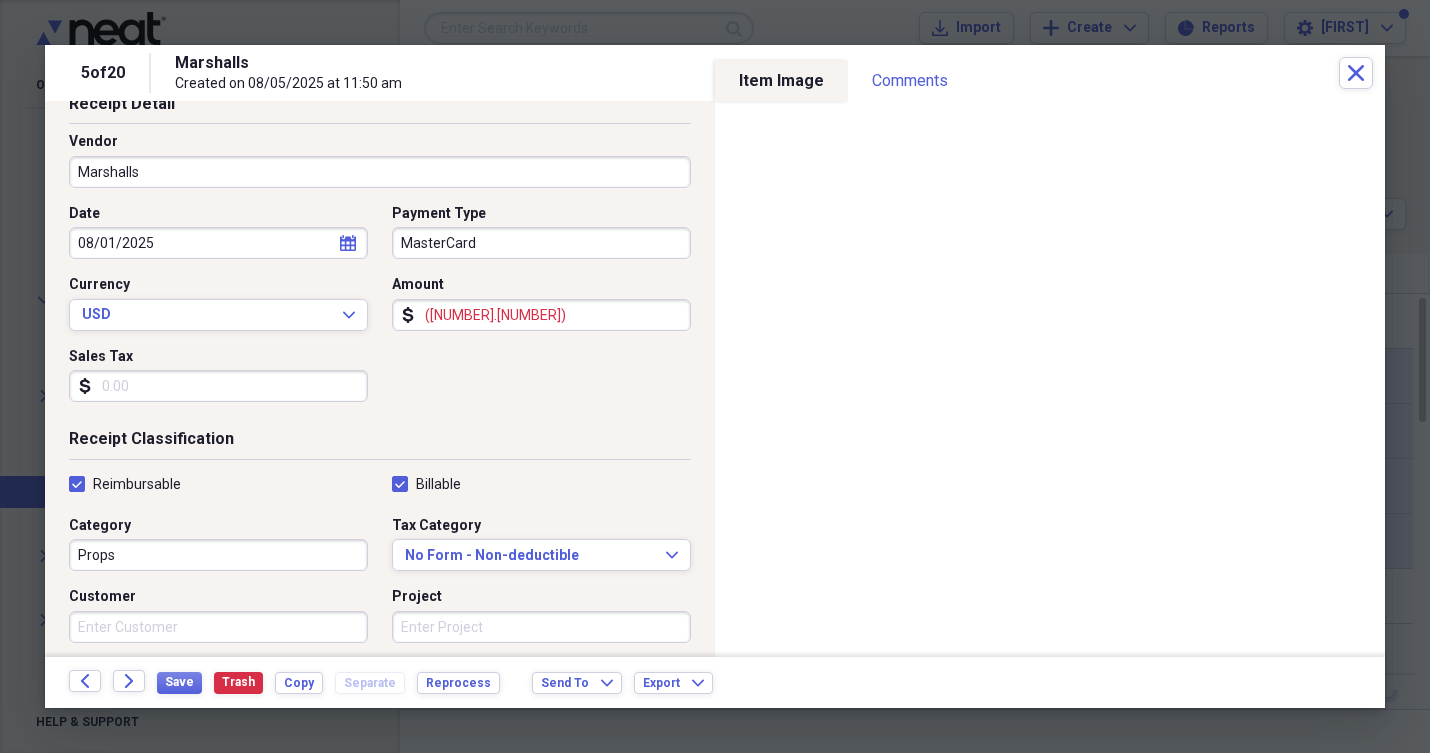 click on "Customer" at bounding box center [218, 627] 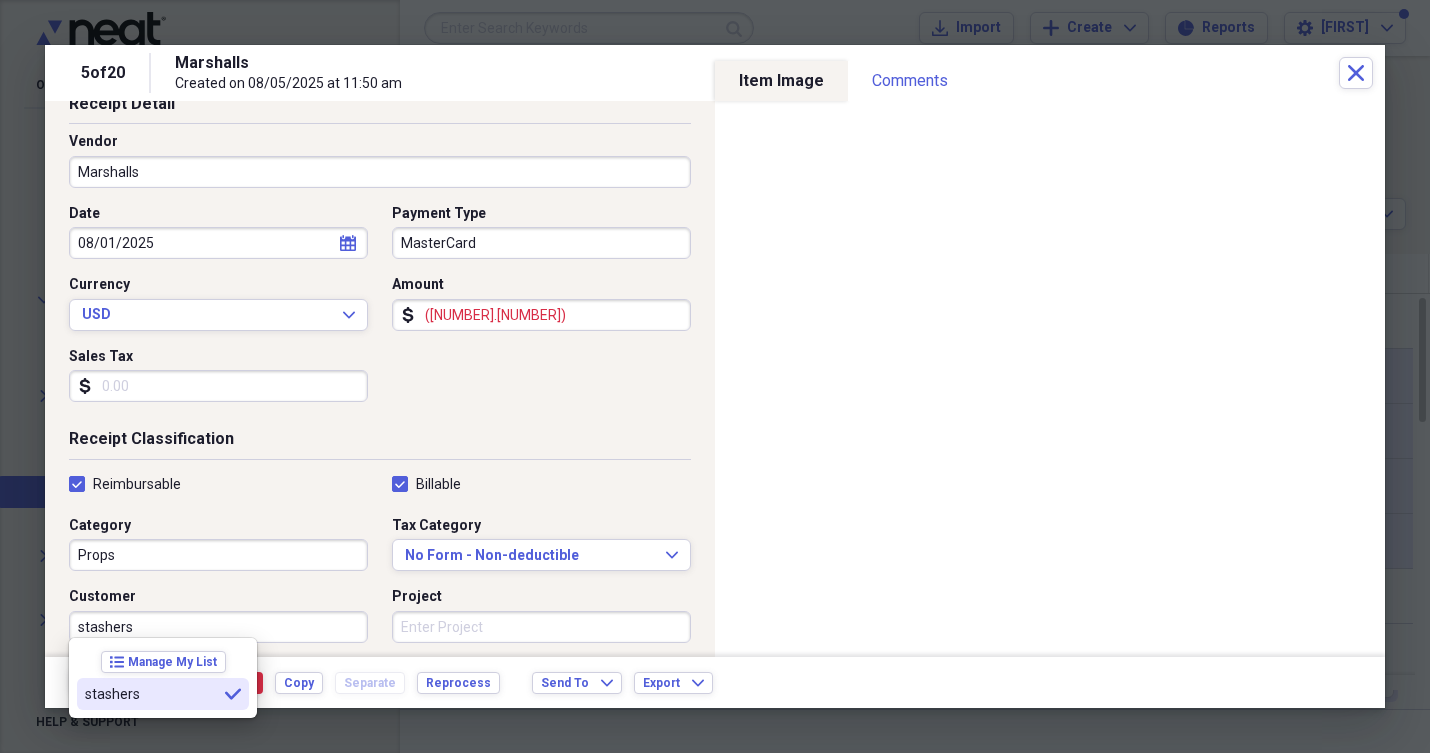 type on "stashers" 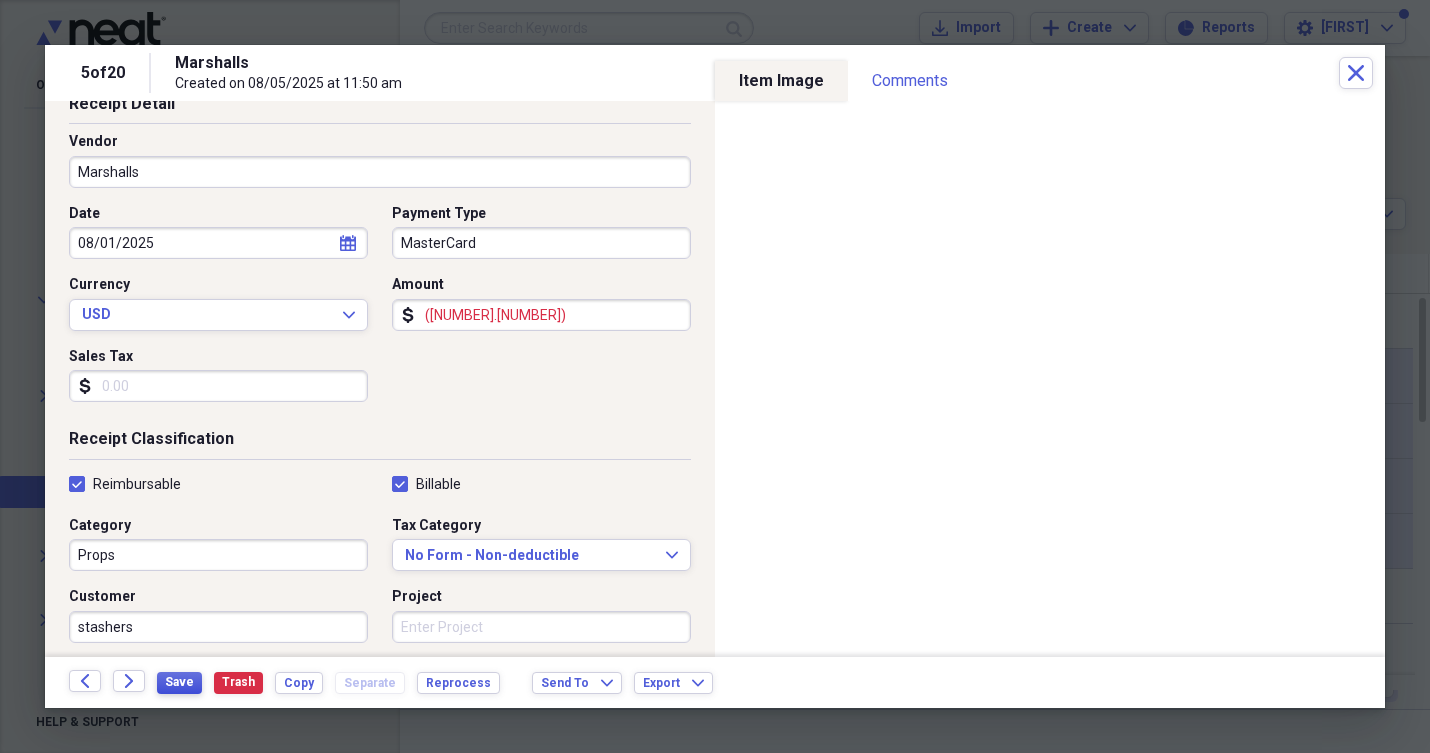 drag, startPoint x: 138, startPoint y: 693, endPoint x: 178, endPoint y: 686, distance: 40.60788 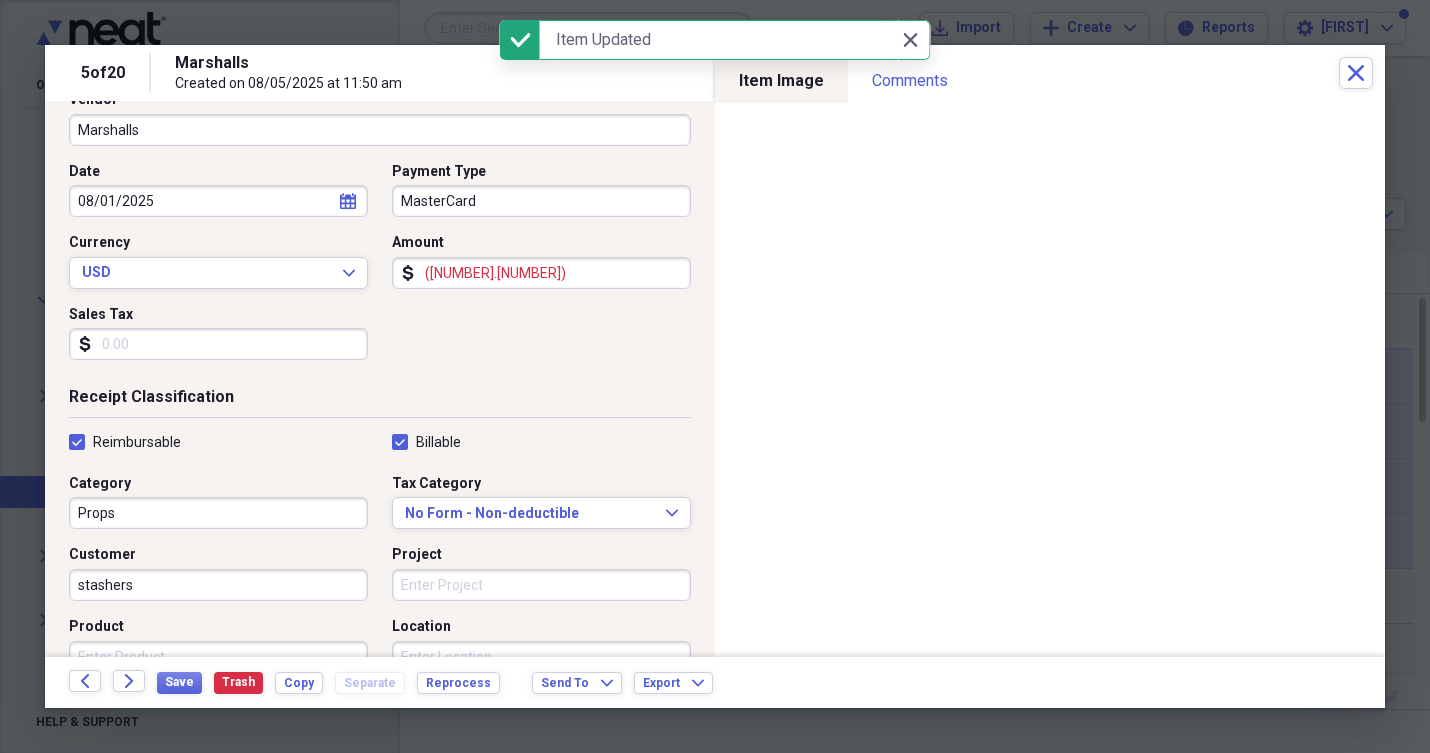 scroll, scrollTop: 158, scrollLeft: 0, axis: vertical 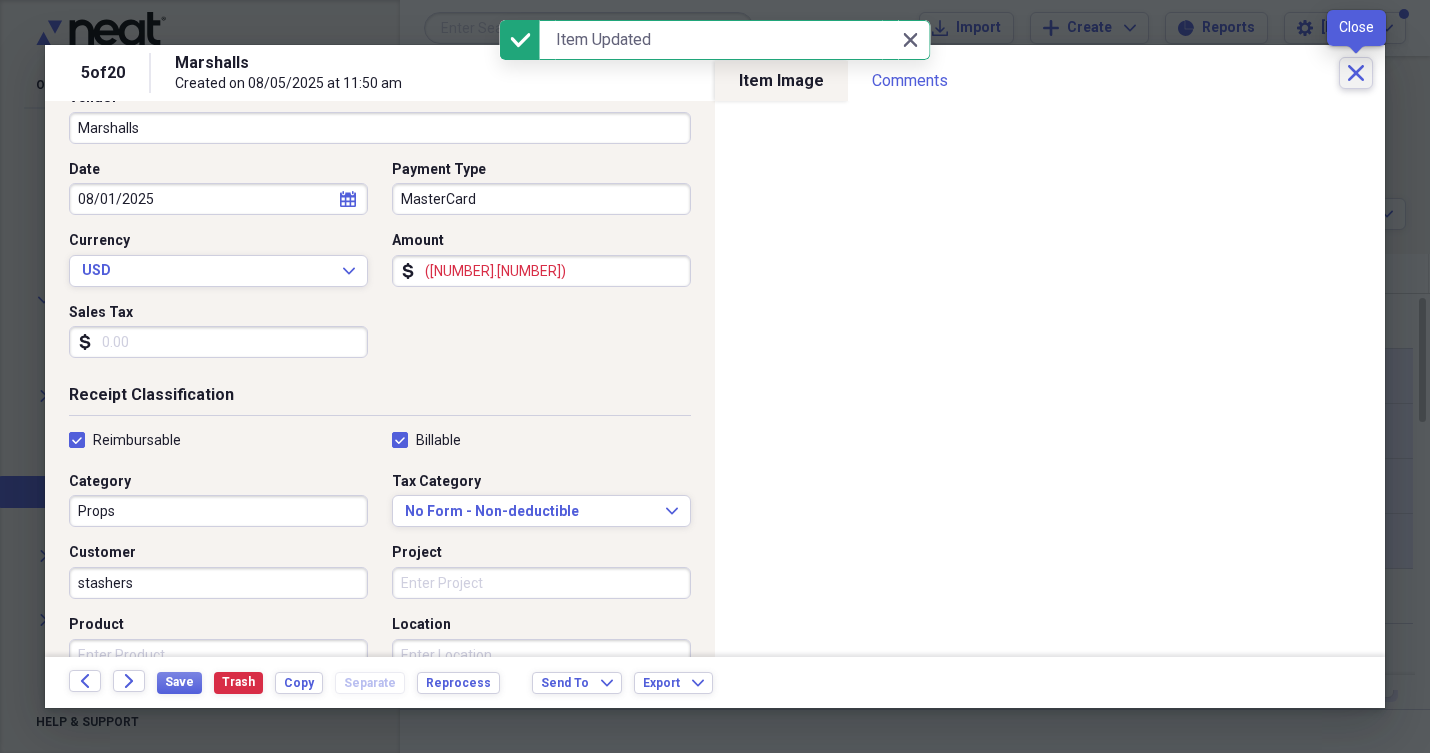 click on "Close" 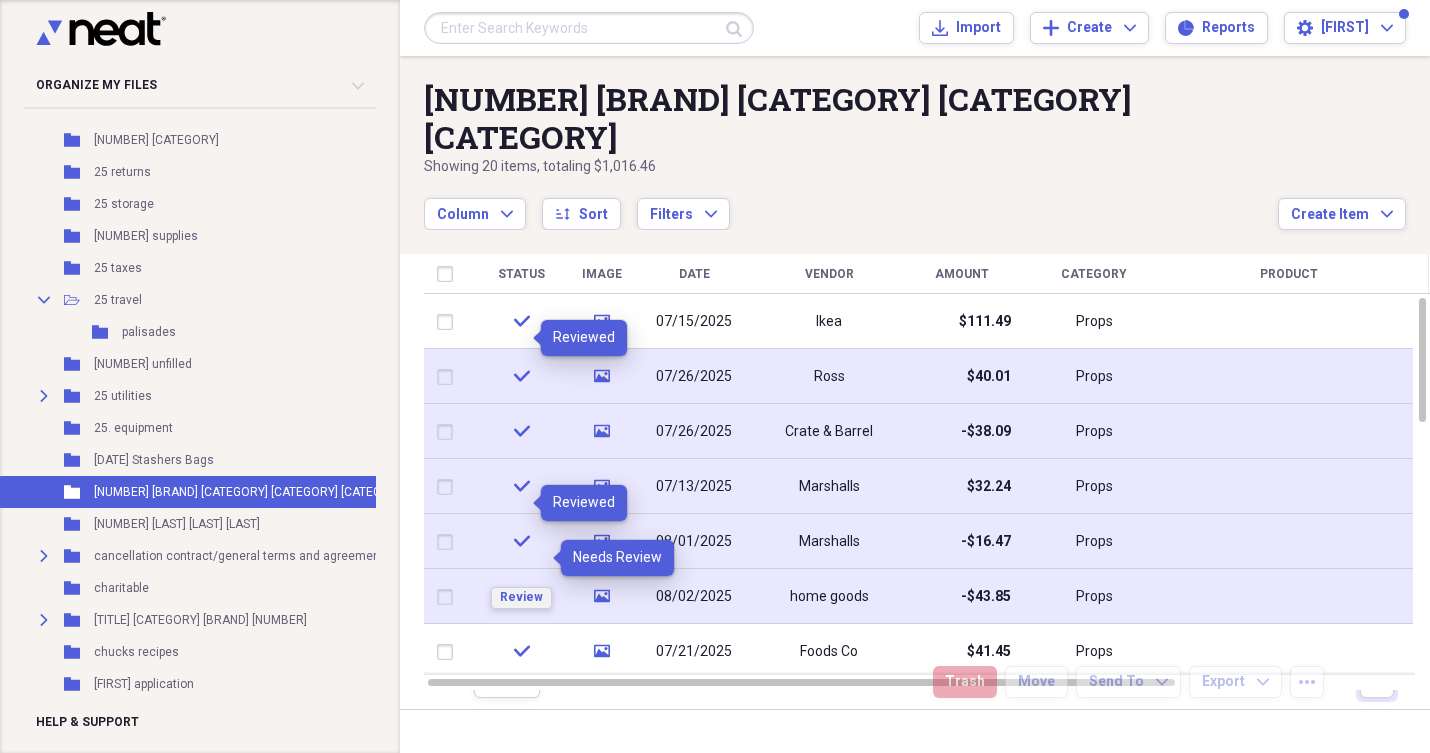 click on "Review" at bounding box center (521, 597) 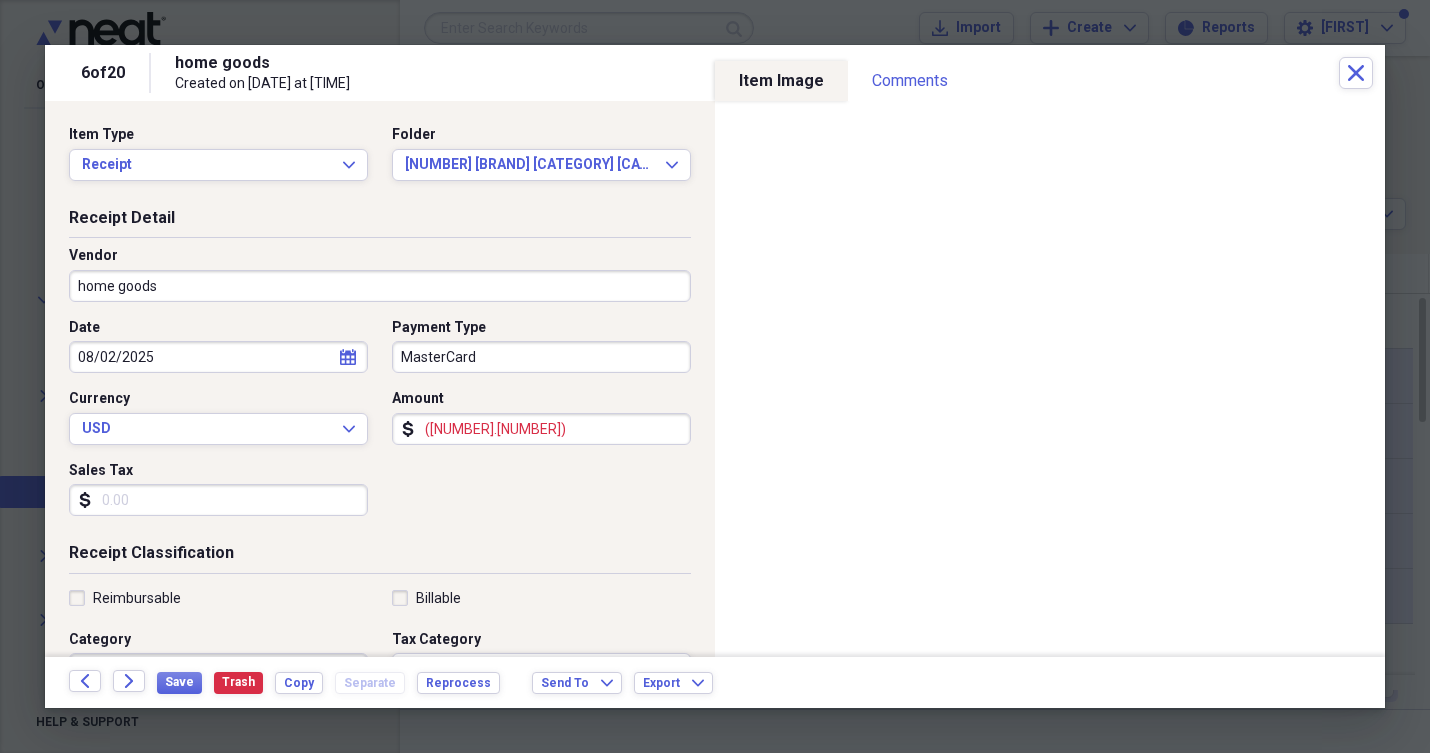 click on "Reimbursable" at bounding box center [125, 598] 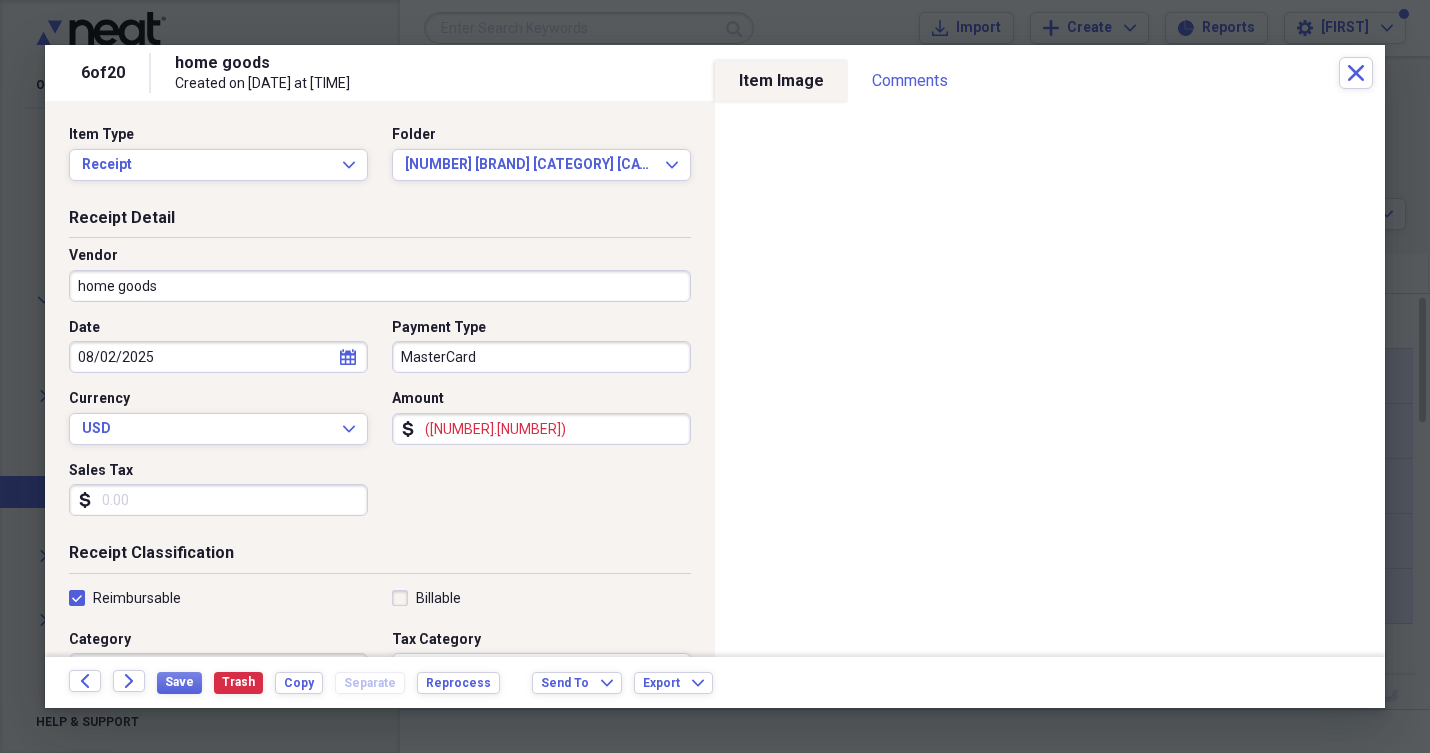 checkbox on "true" 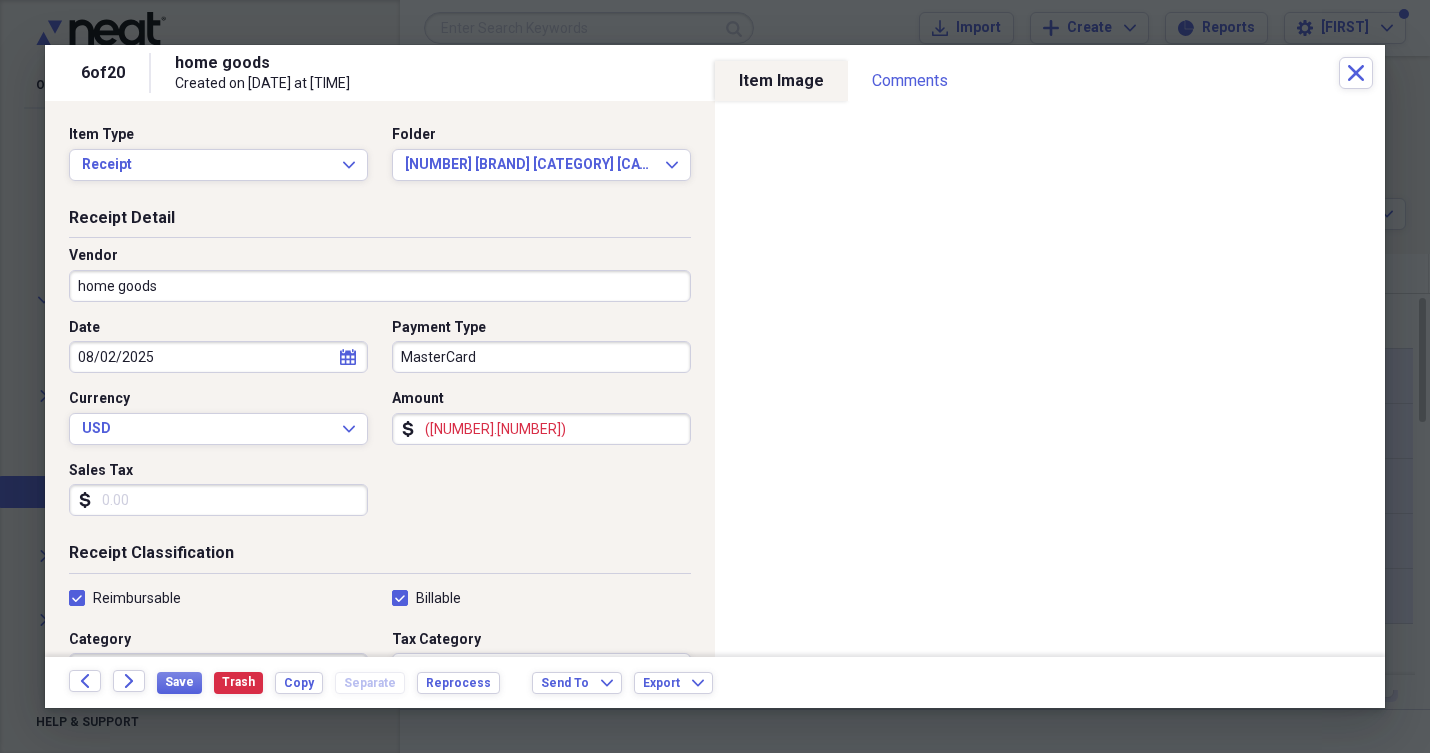 checkbox on "true" 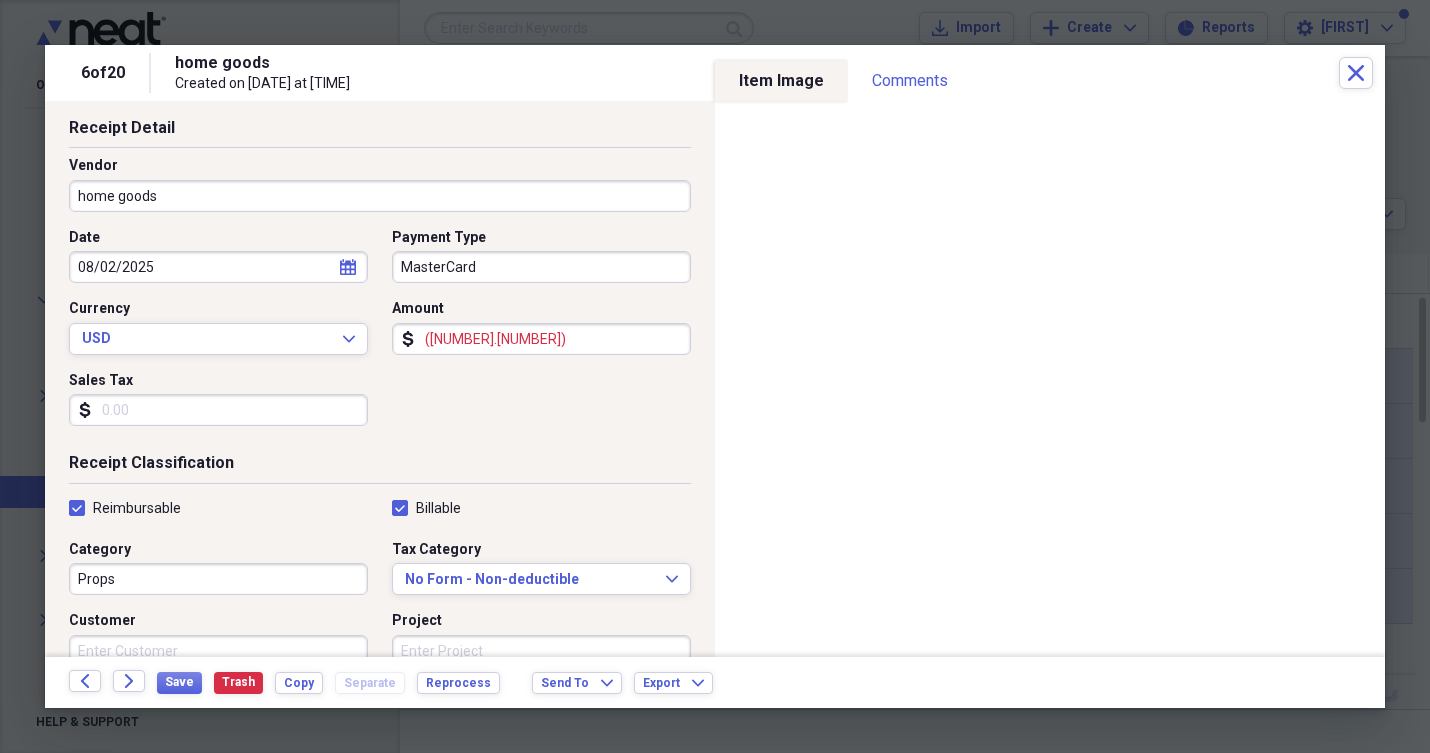 scroll, scrollTop: 106, scrollLeft: 0, axis: vertical 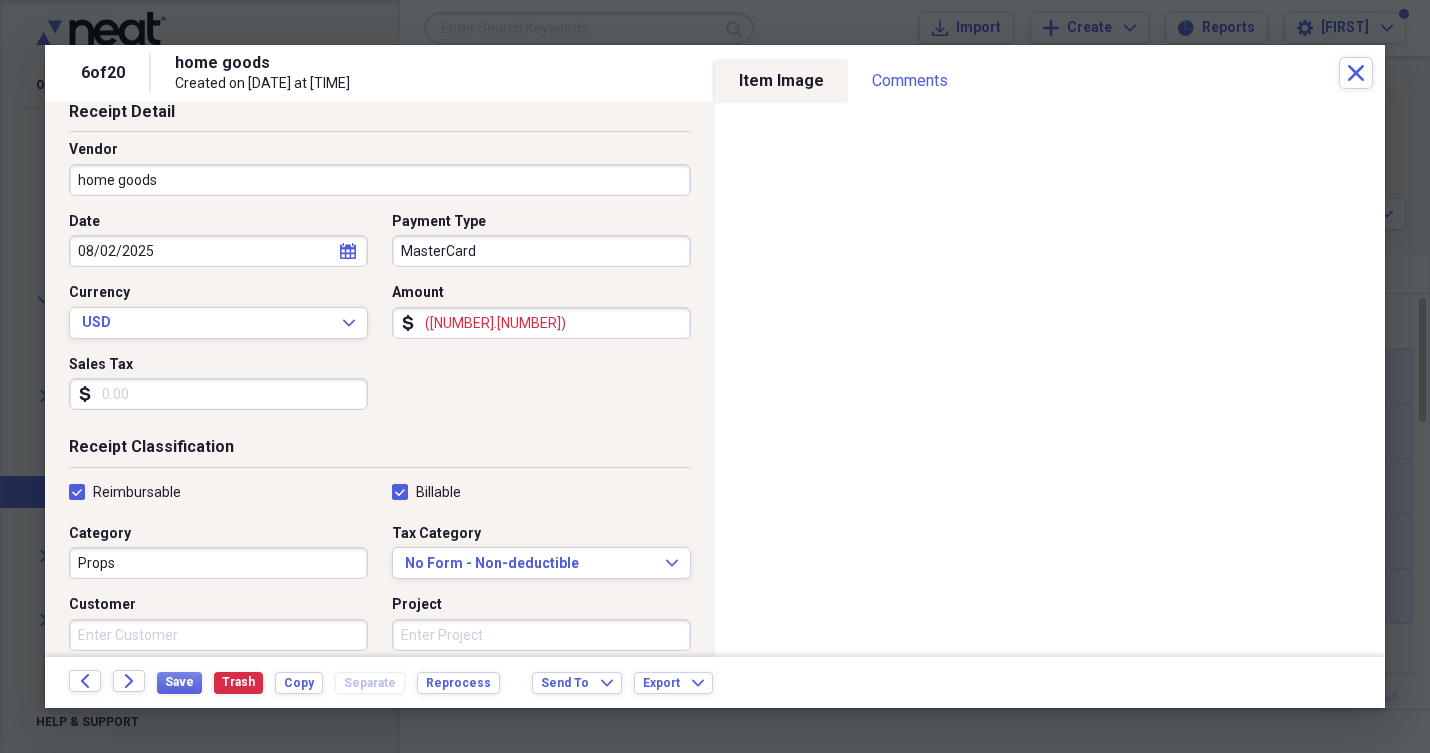 click on "Customer" at bounding box center (218, 635) 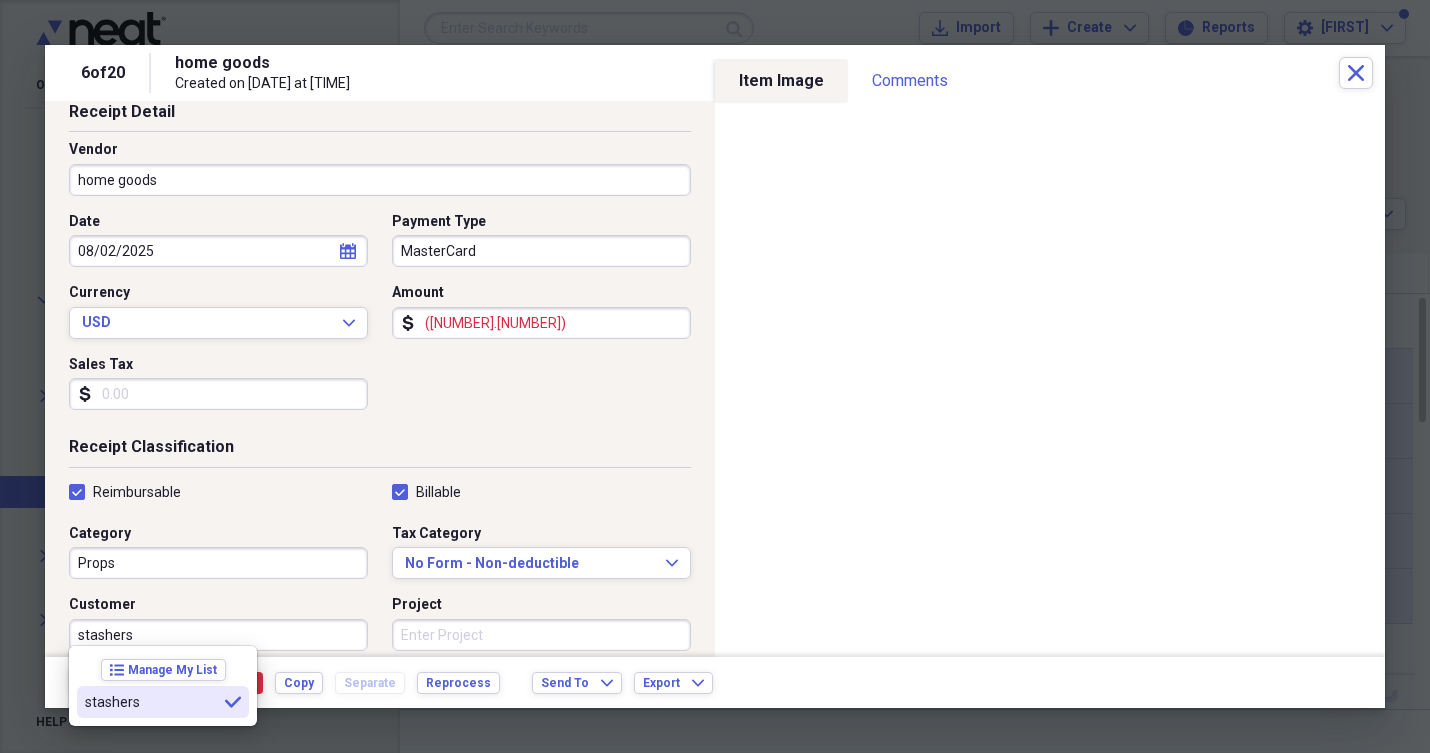 type on "stashers" 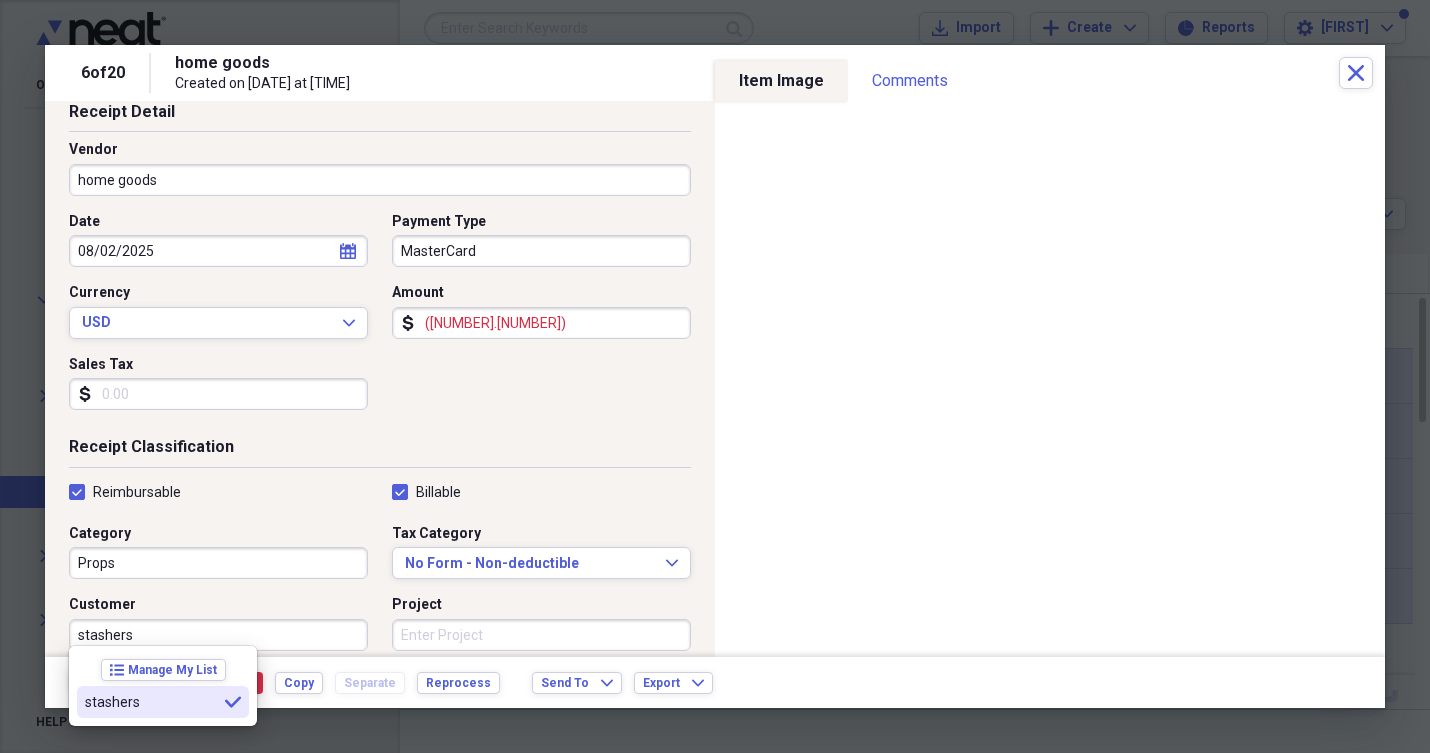 click on "stashers" at bounding box center (151, 702) 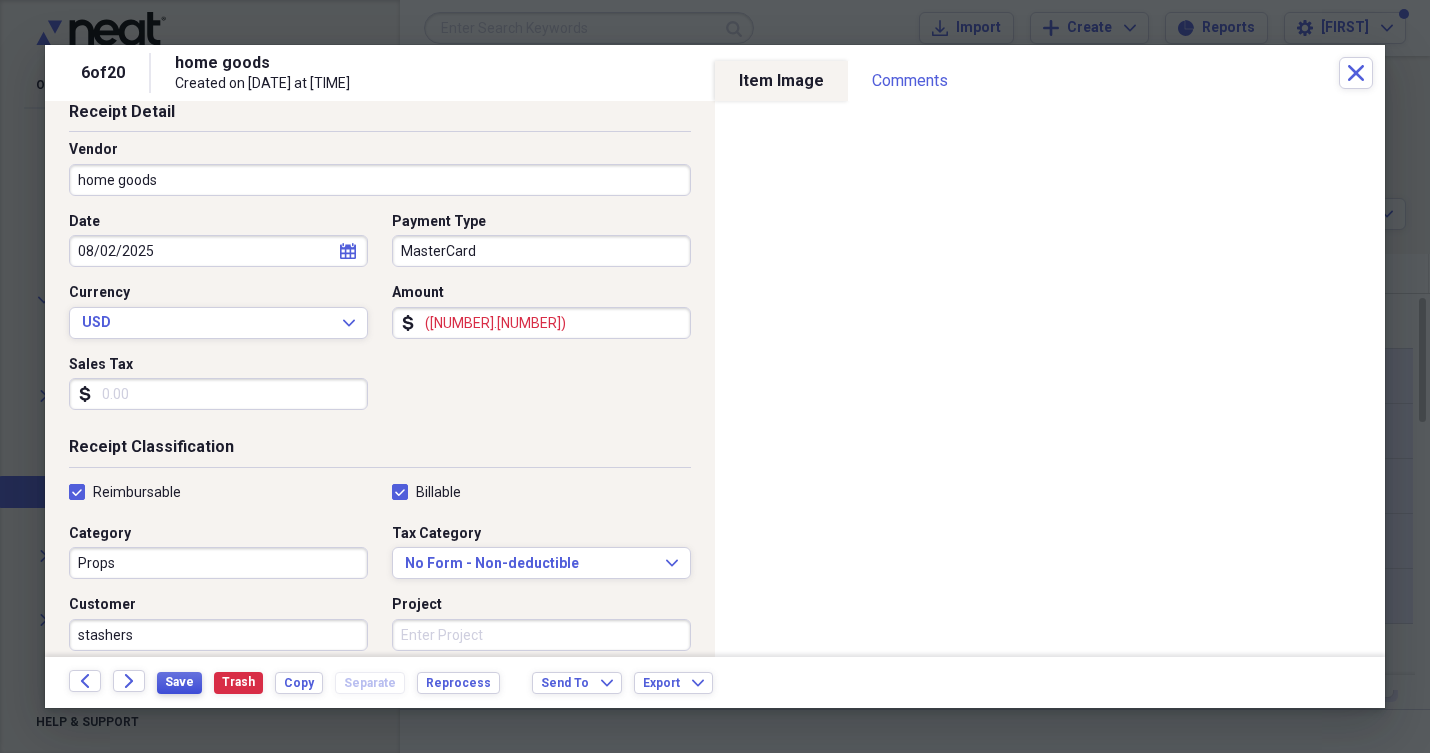 drag, startPoint x: 110, startPoint y: 699, endPoint x: 178, endPoint y: 679, distance: 70.88018 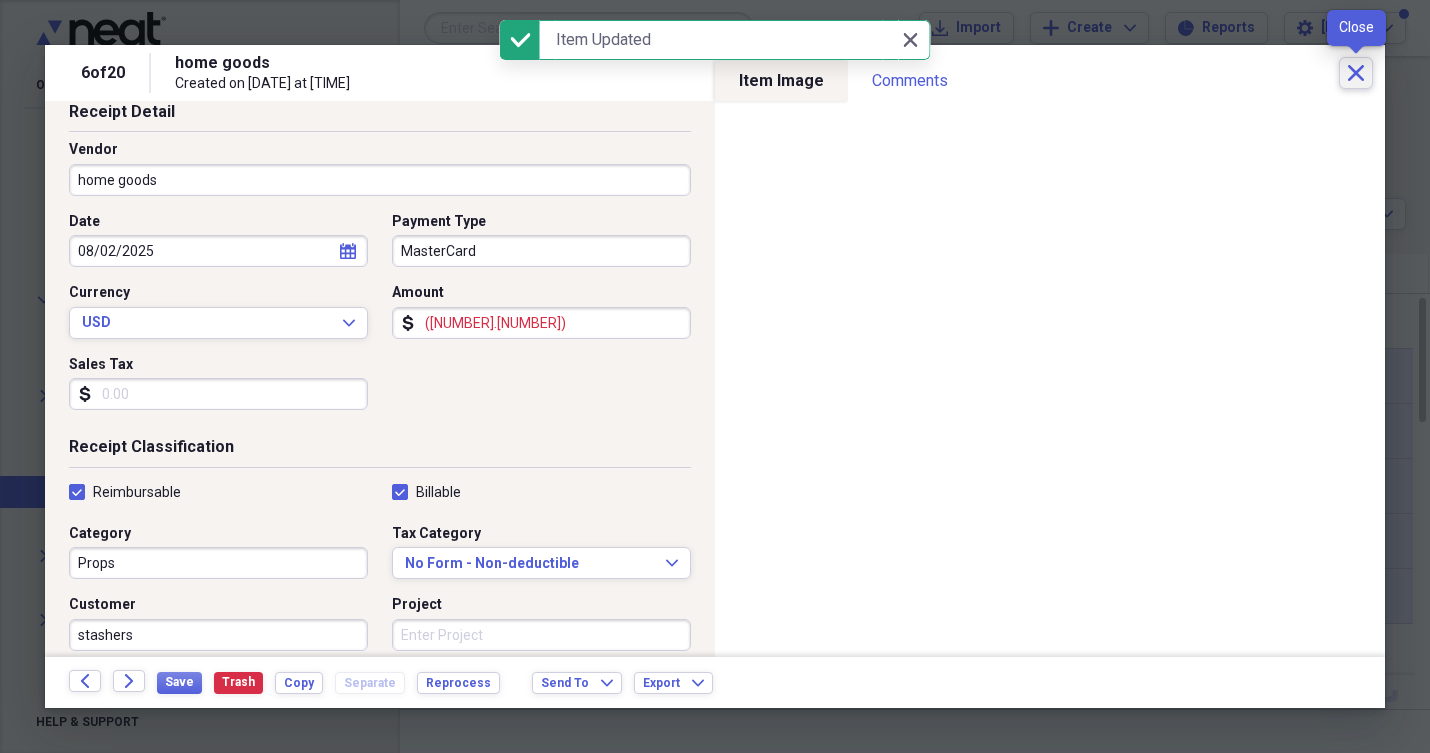 click 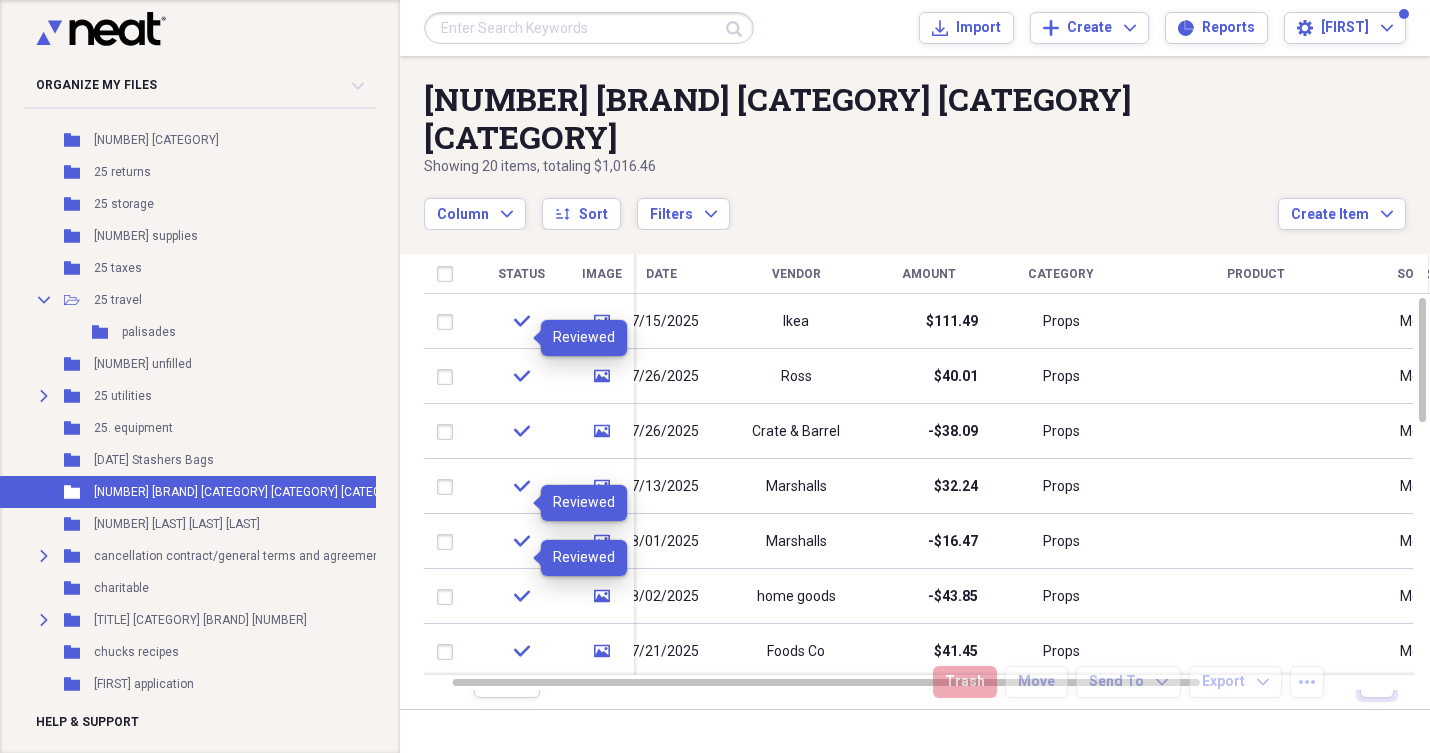 click 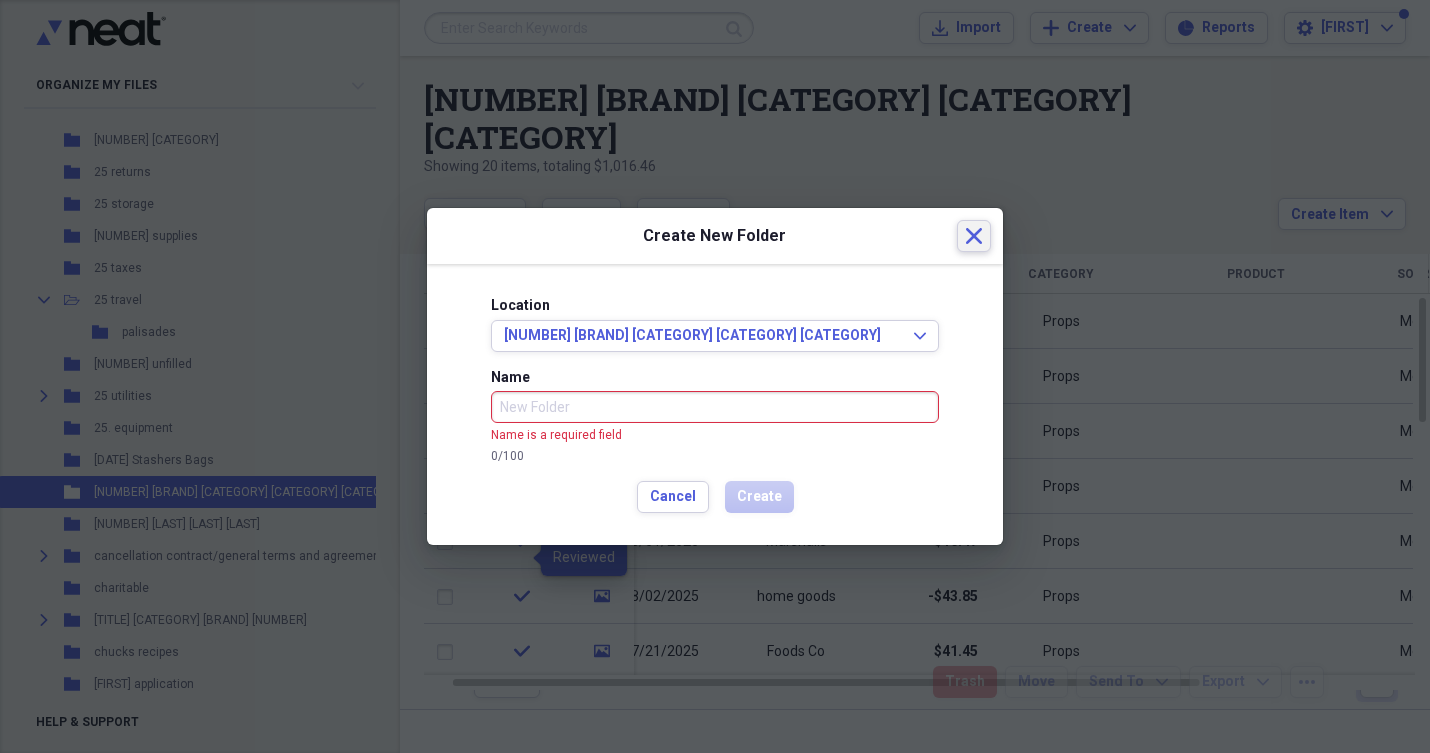 click on "Close" at bounding box center (974, 236) 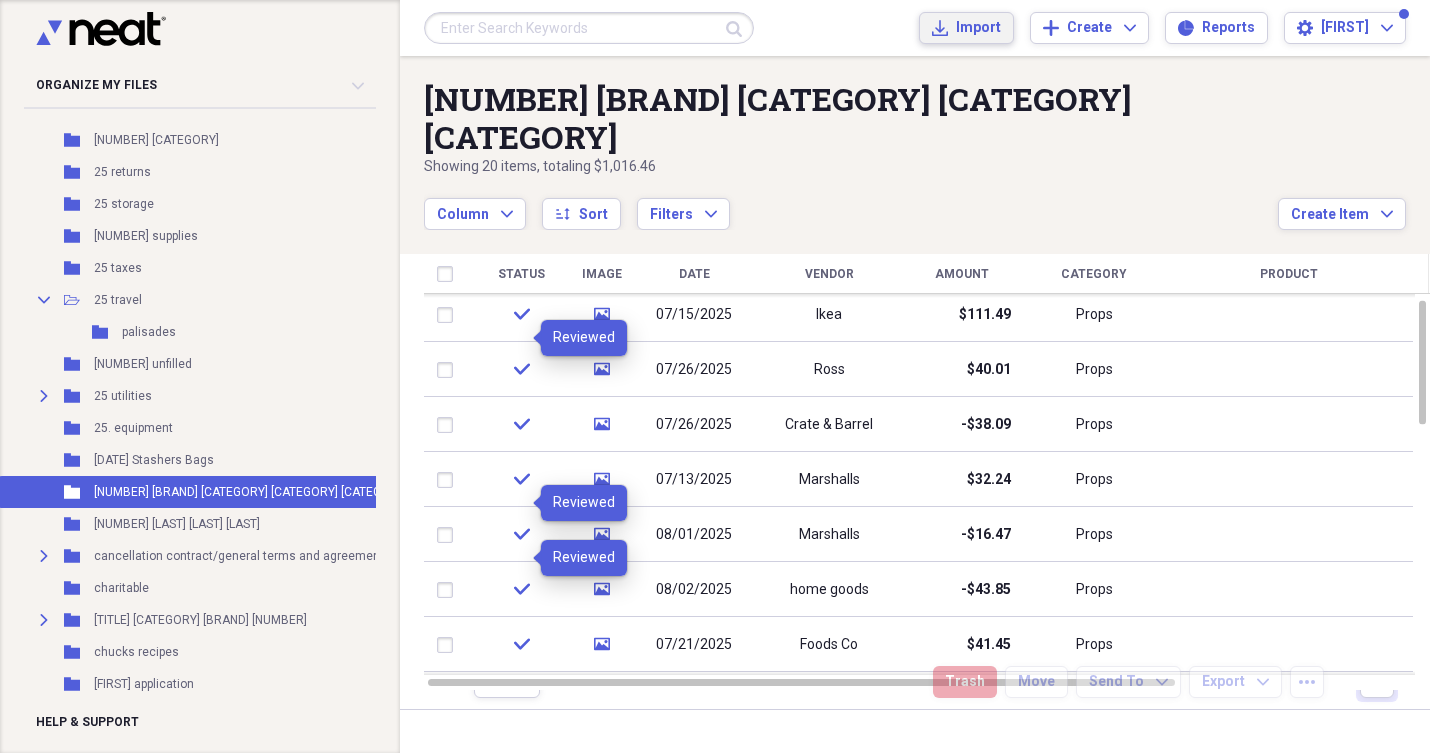 click on "Import" at bounding box center (978, 28) 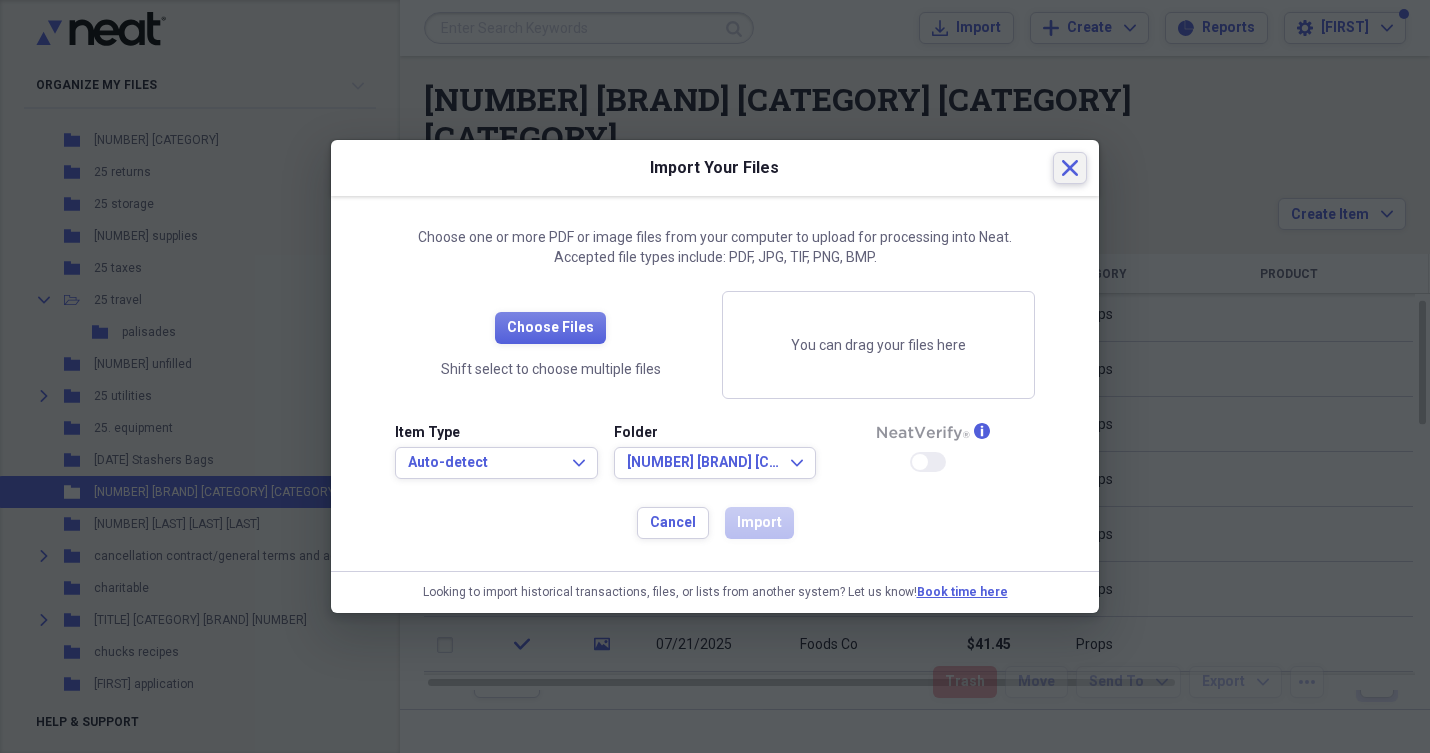 click on "Close" 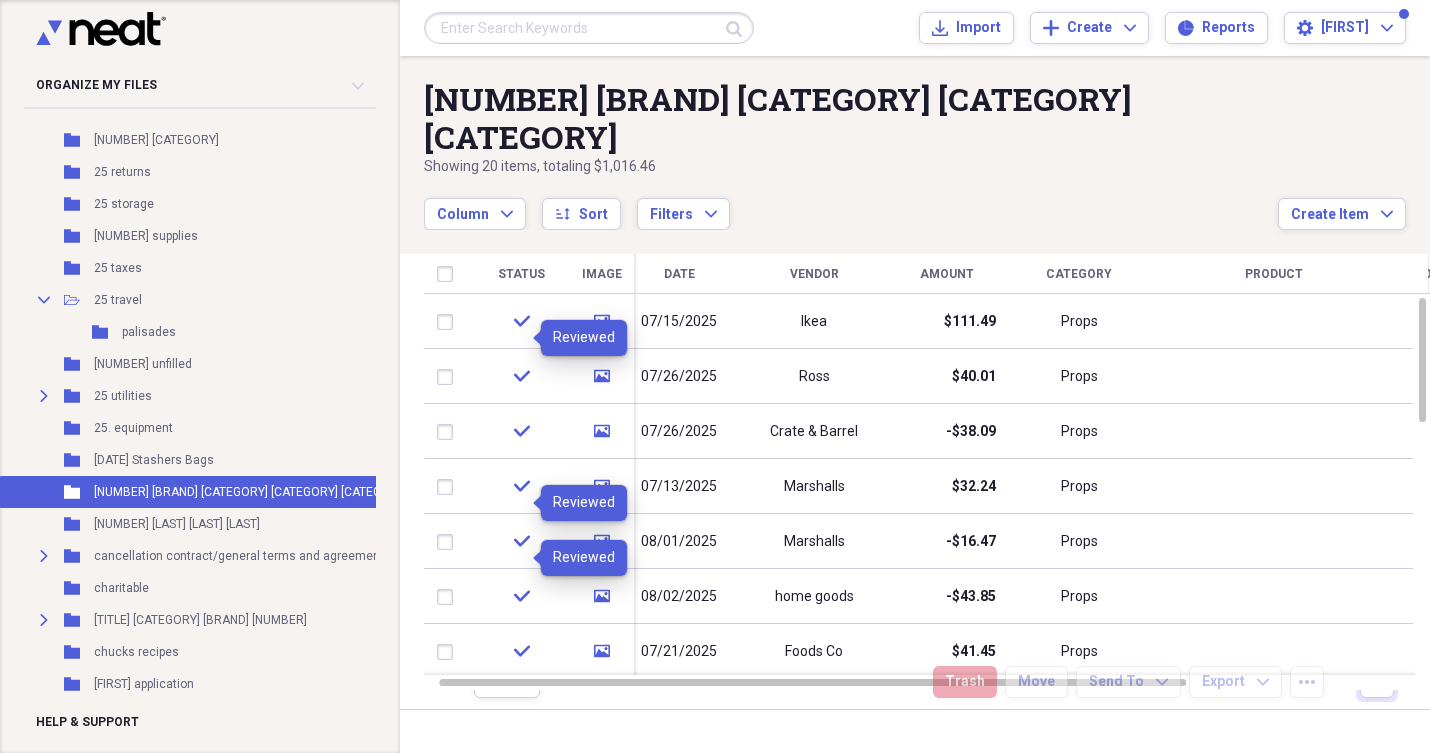 click on "$40.01" at bounding box center (946, 376) 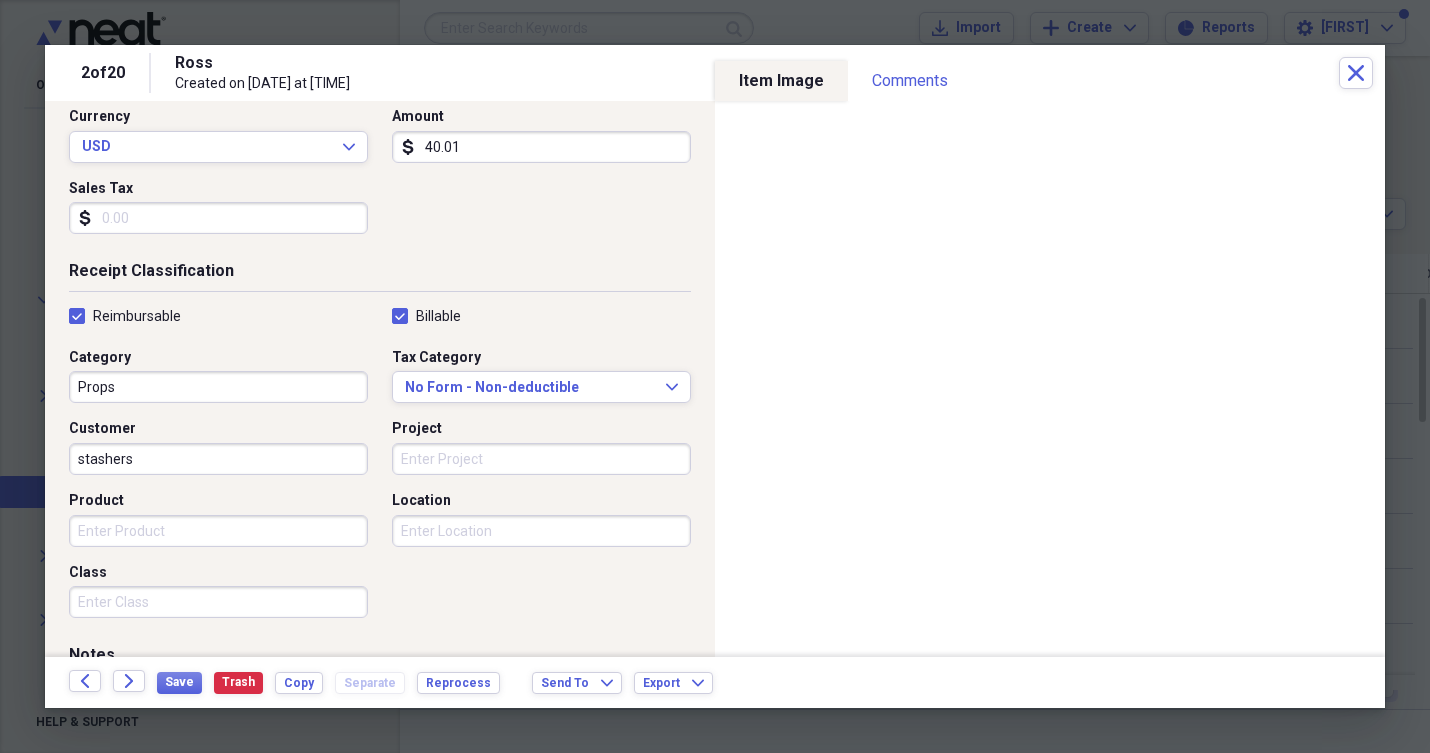 scroll, scrollTop: 286, scrollLeft: 0, axis: vertical 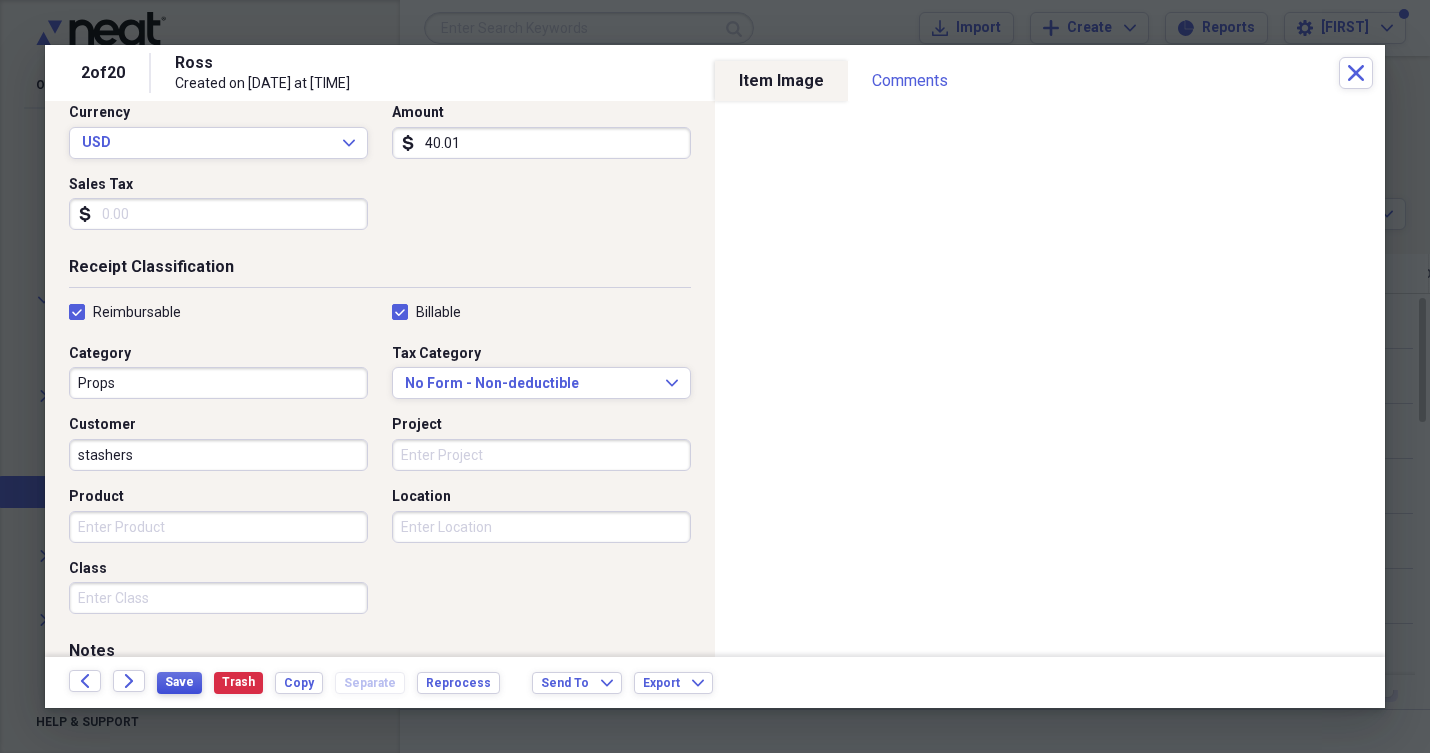 click on "Save" at bounding box center (179, 682) 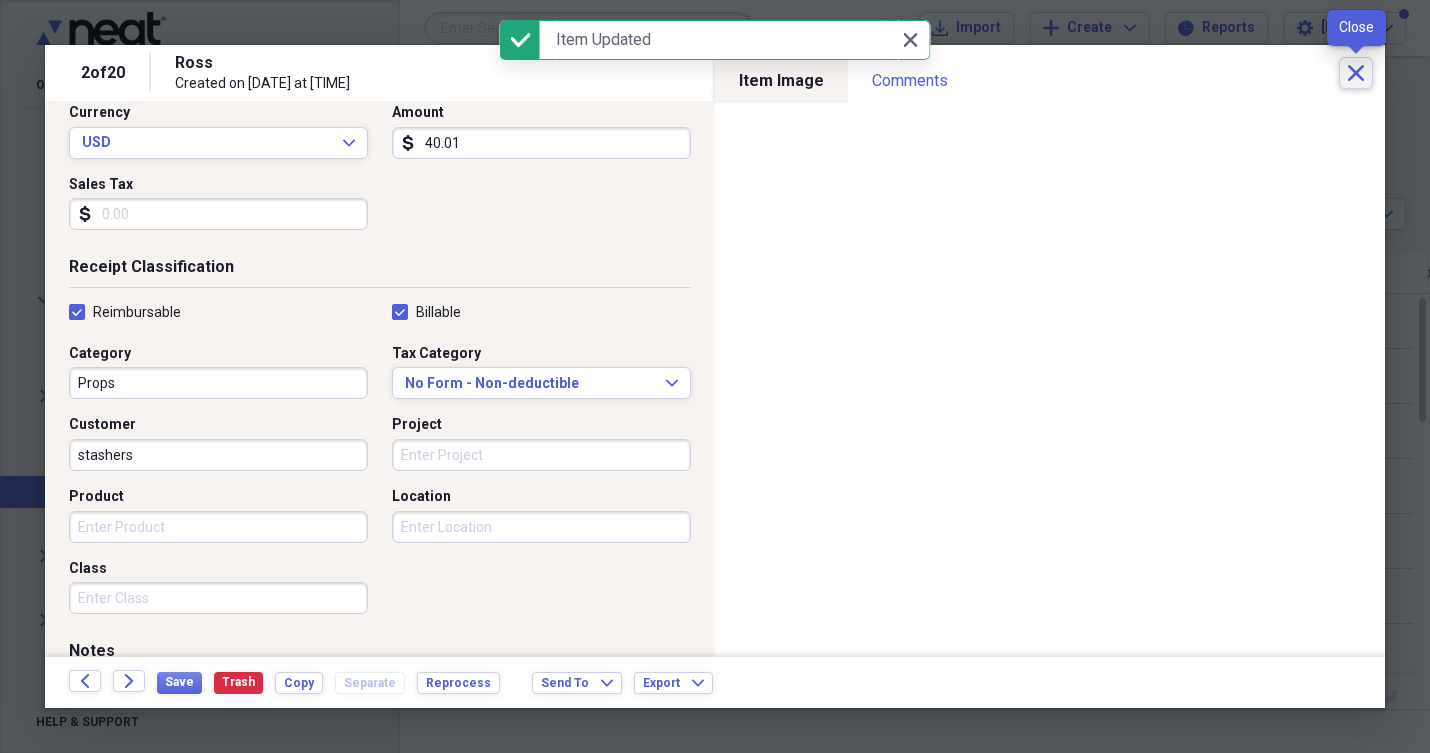 click 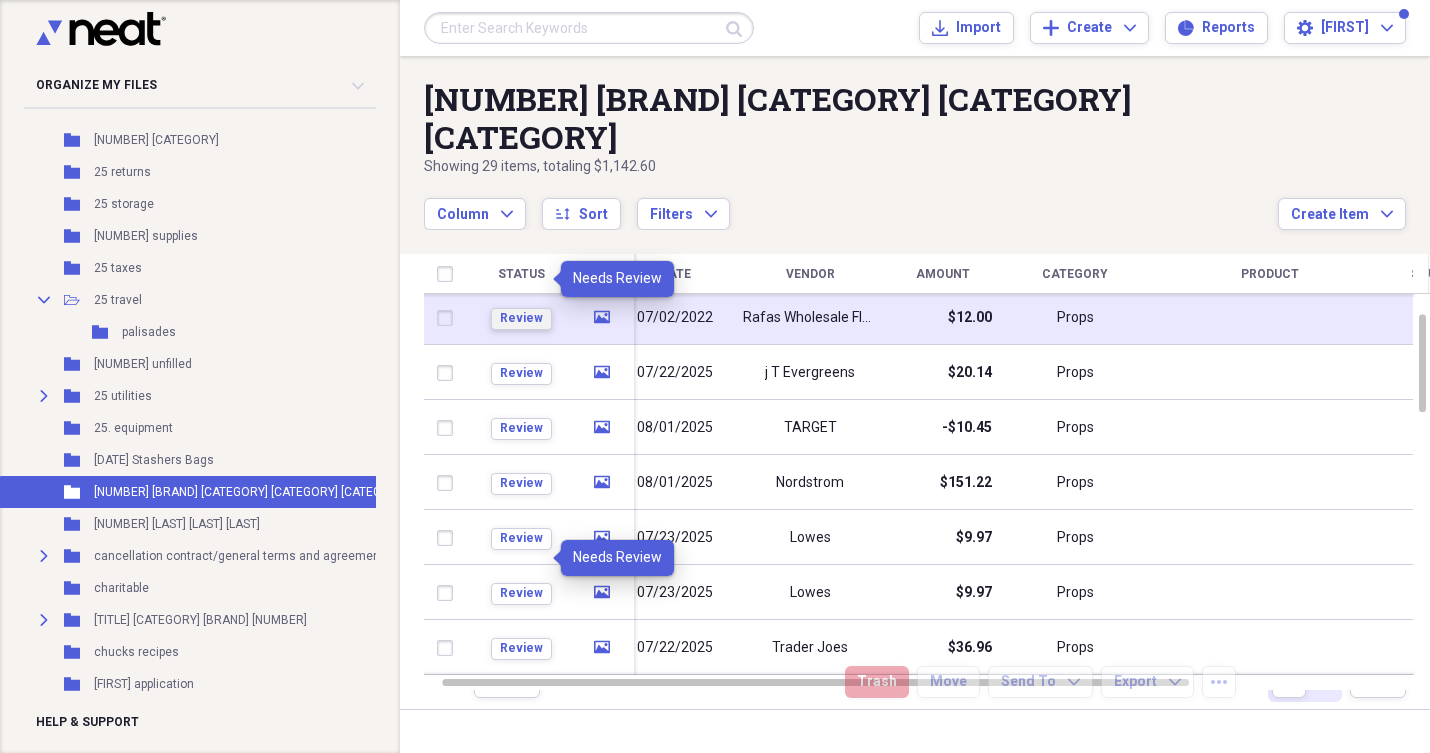 click on "Review" at bounding box center [521, 318] 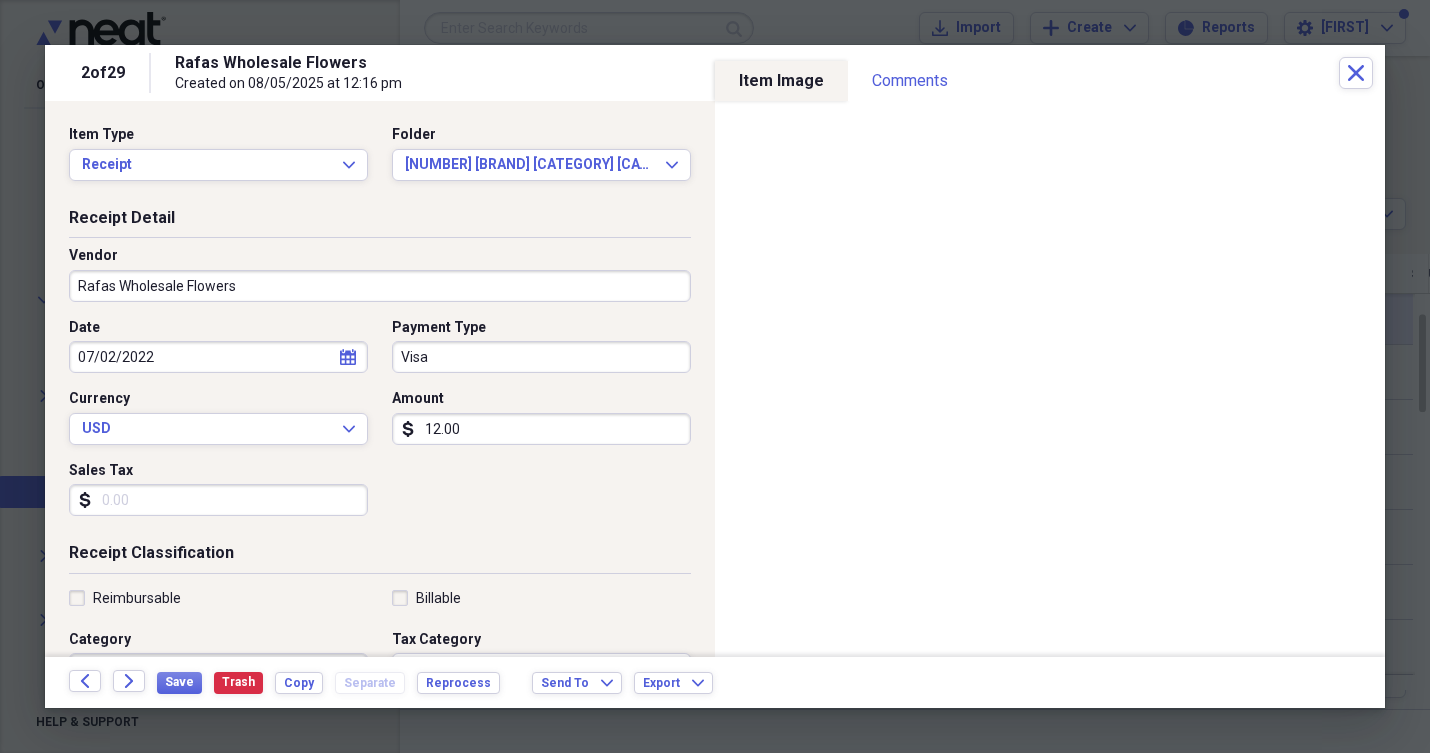 click on "Reimbursable" at bounding box center [125, 598] 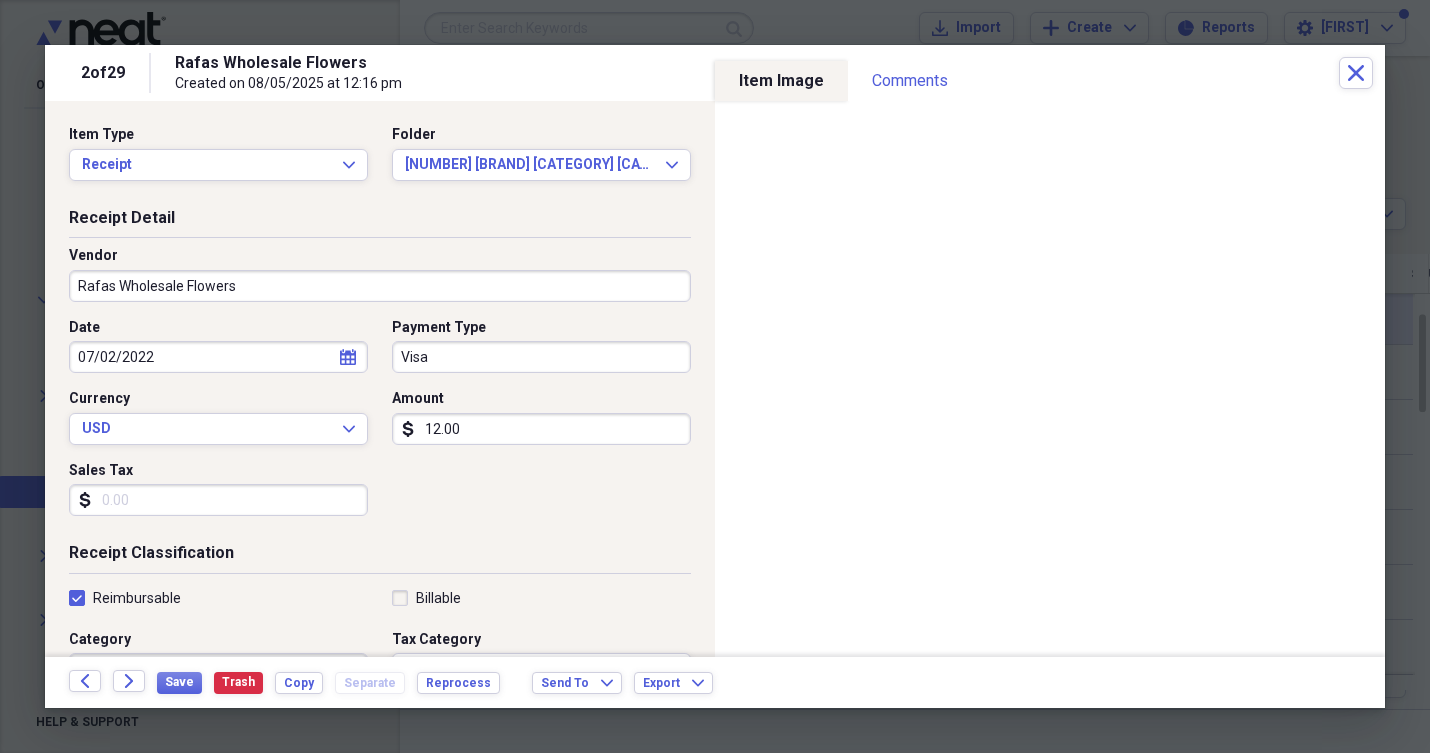 checkbox on "true" 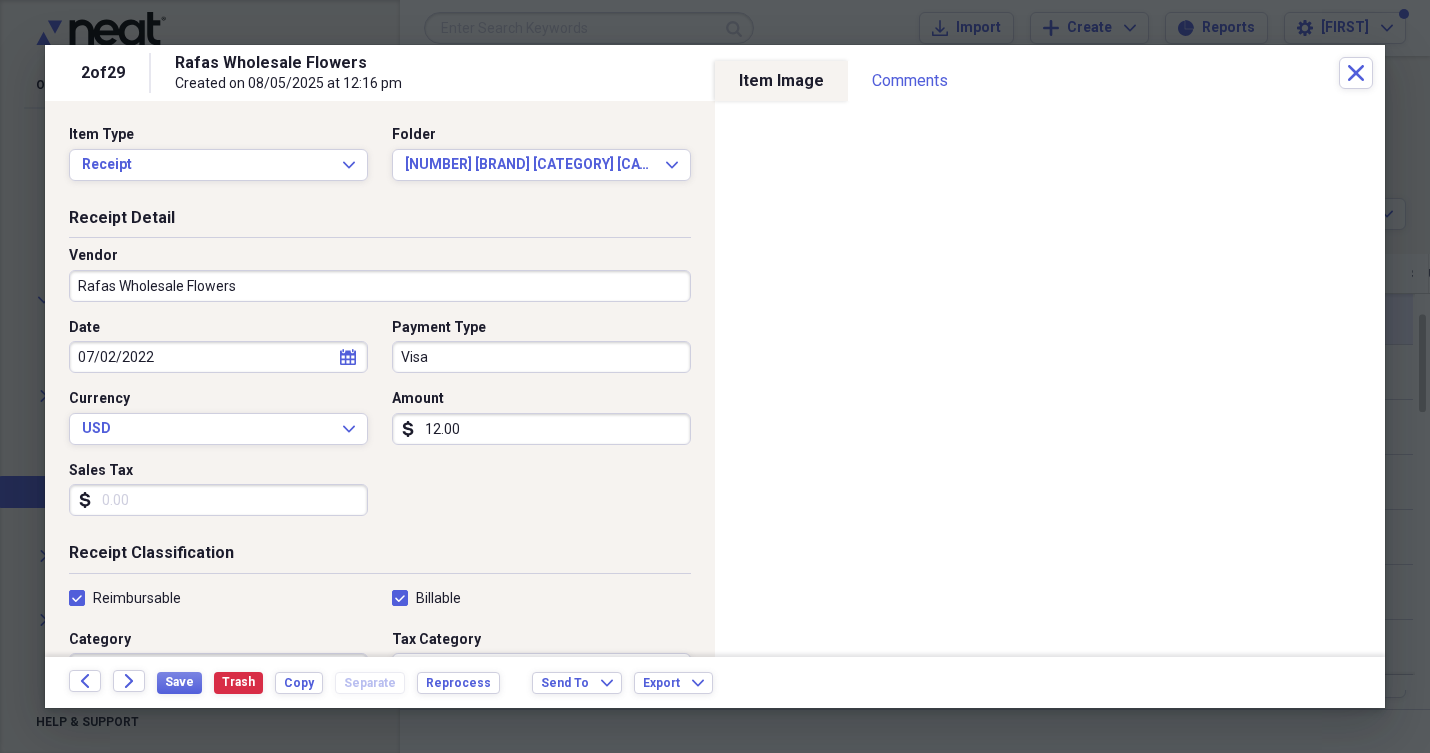 checkbox on "true" 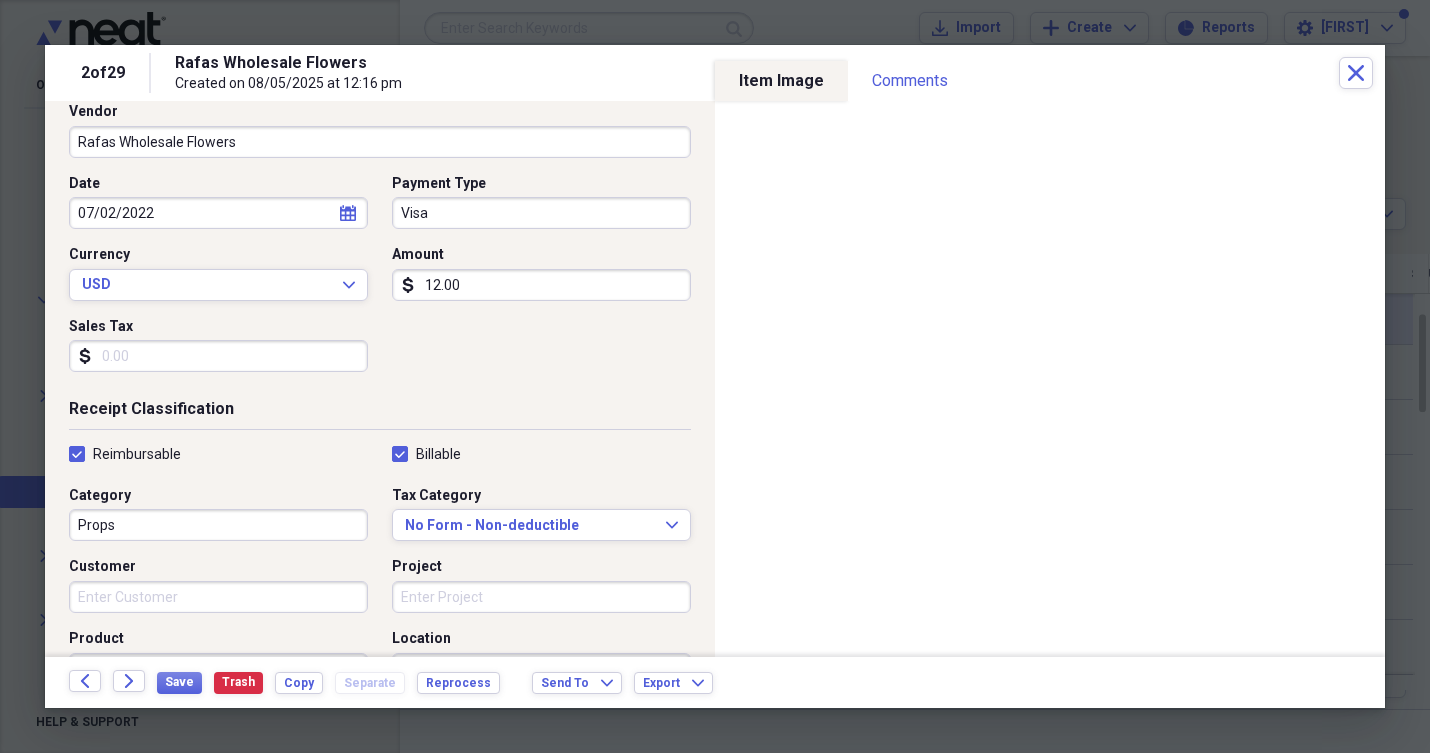scroll, scrollTop: 145, scrollLeft: 0, axis: vertical 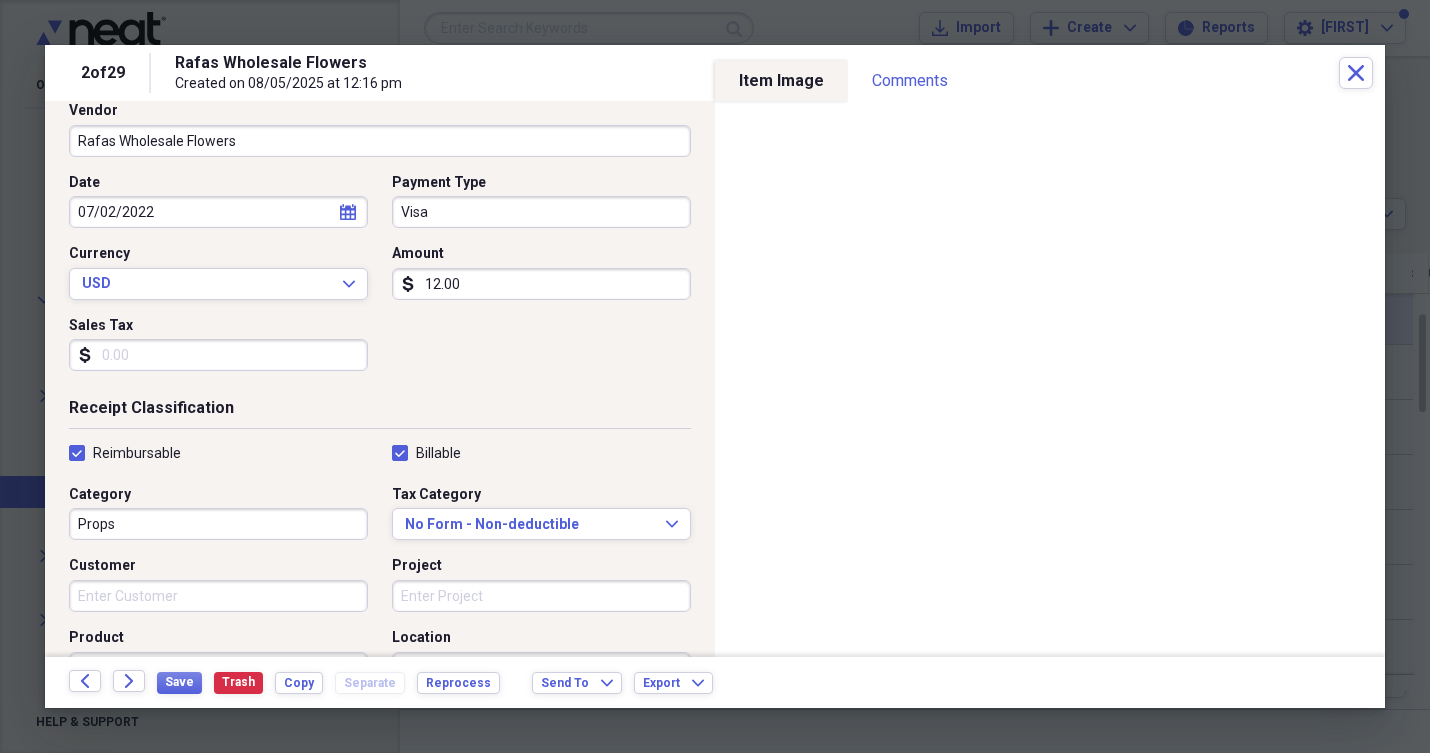 click on "Customer" at bounding box center [218, 596] 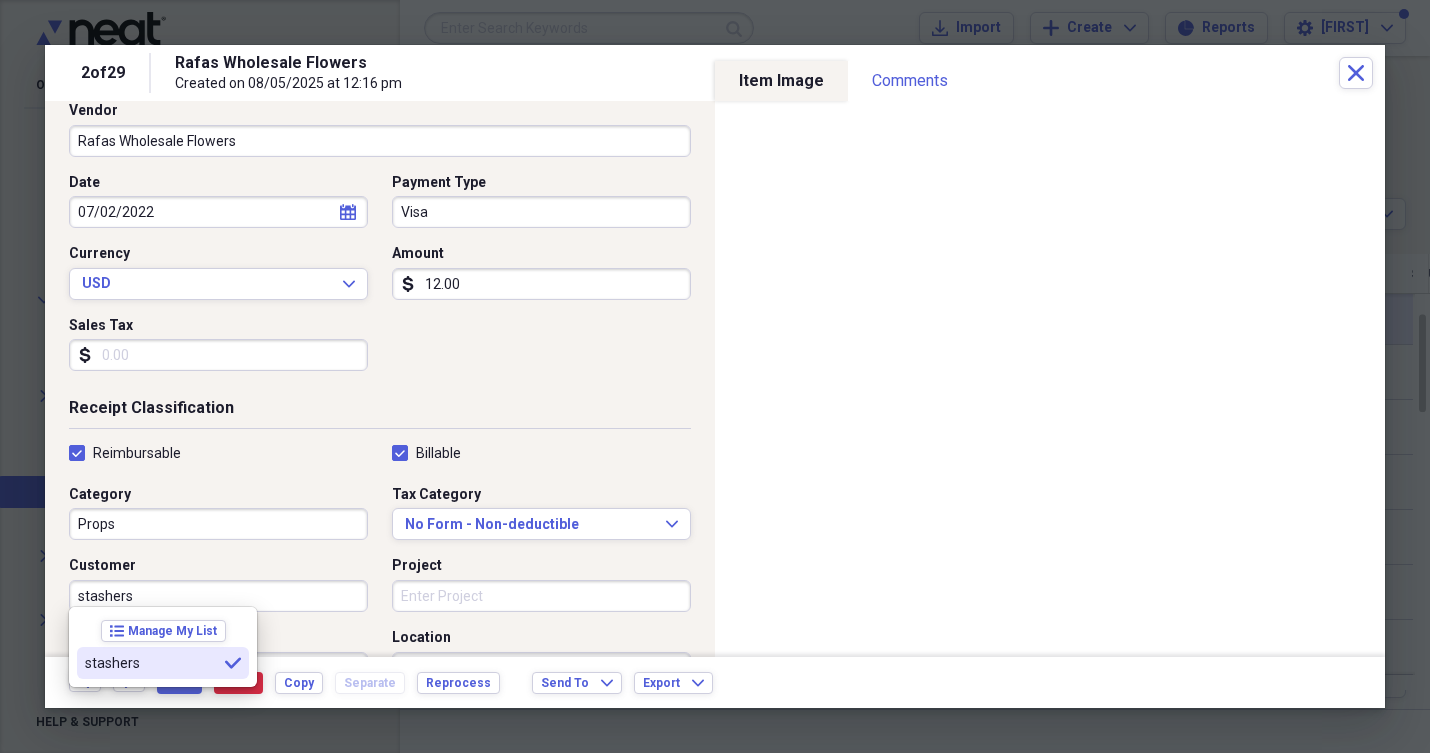 type on "stashers" 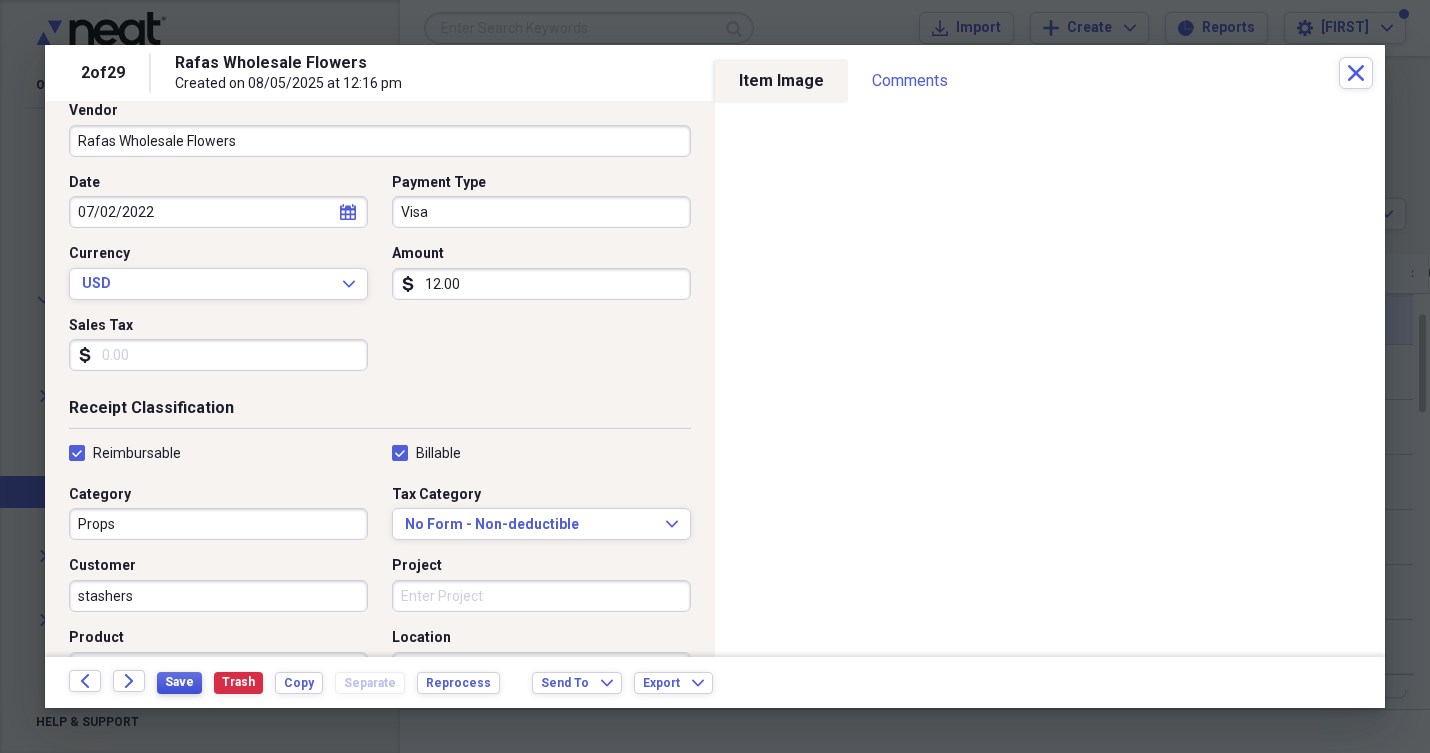drag, startPoint x: 185, startPoint y: 692, endPoint x: 180, endPoint y: 680, distance: 13 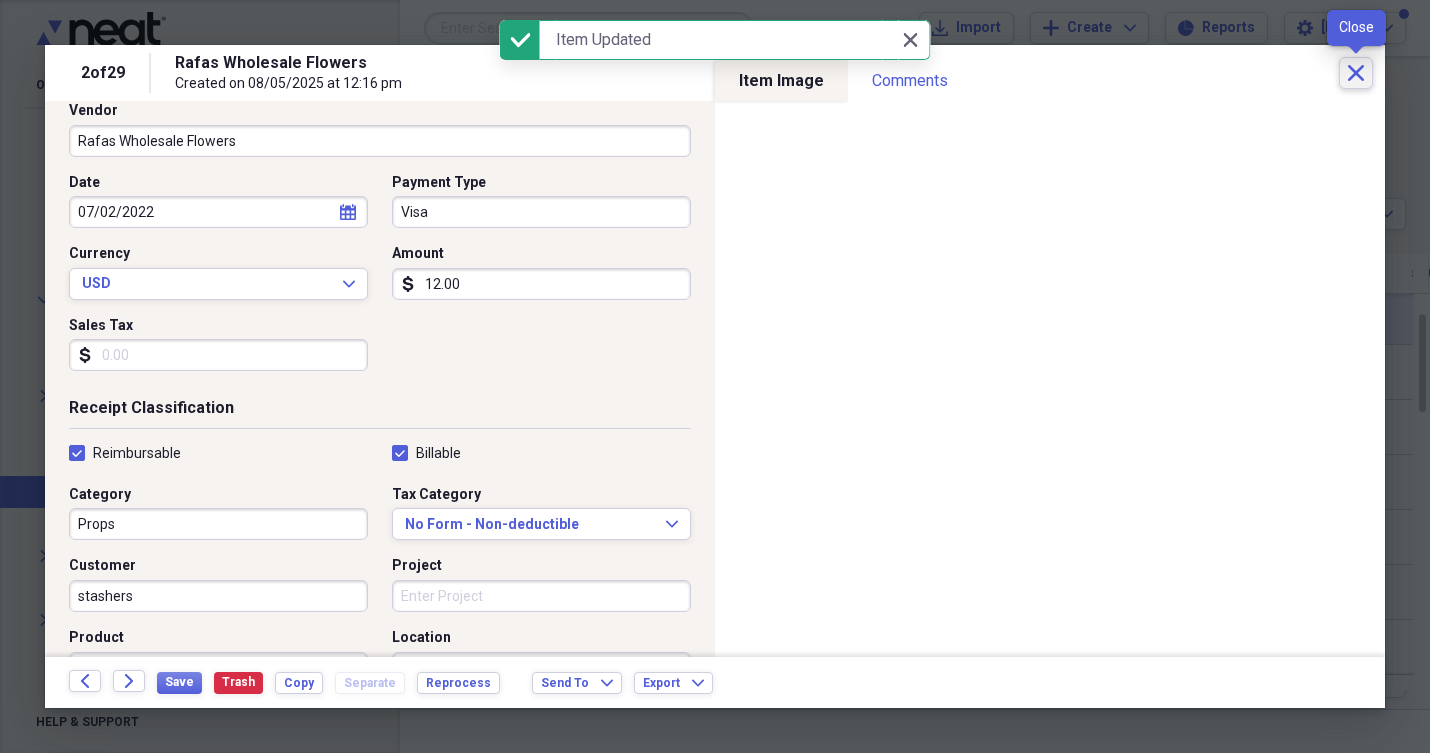 click 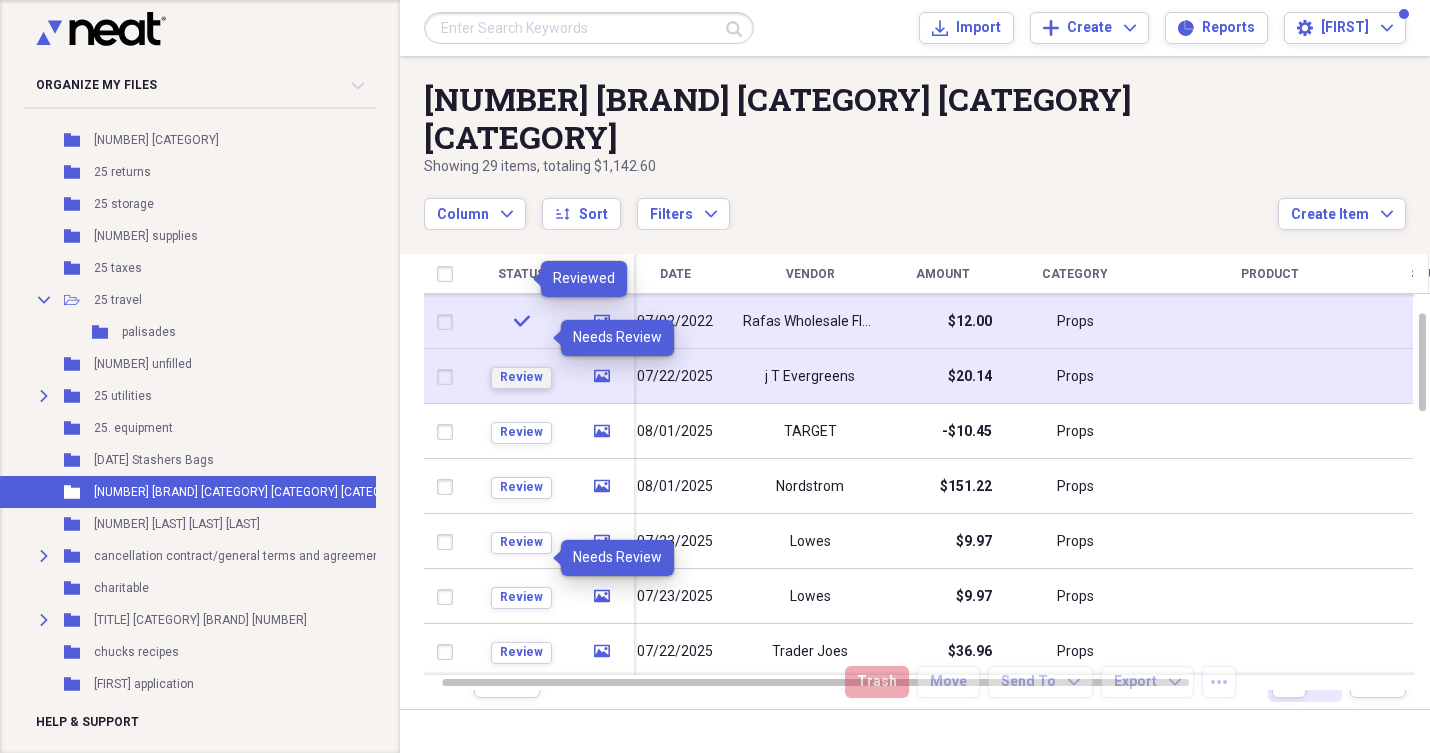 click on "Review" at bounding box center [521, 377] 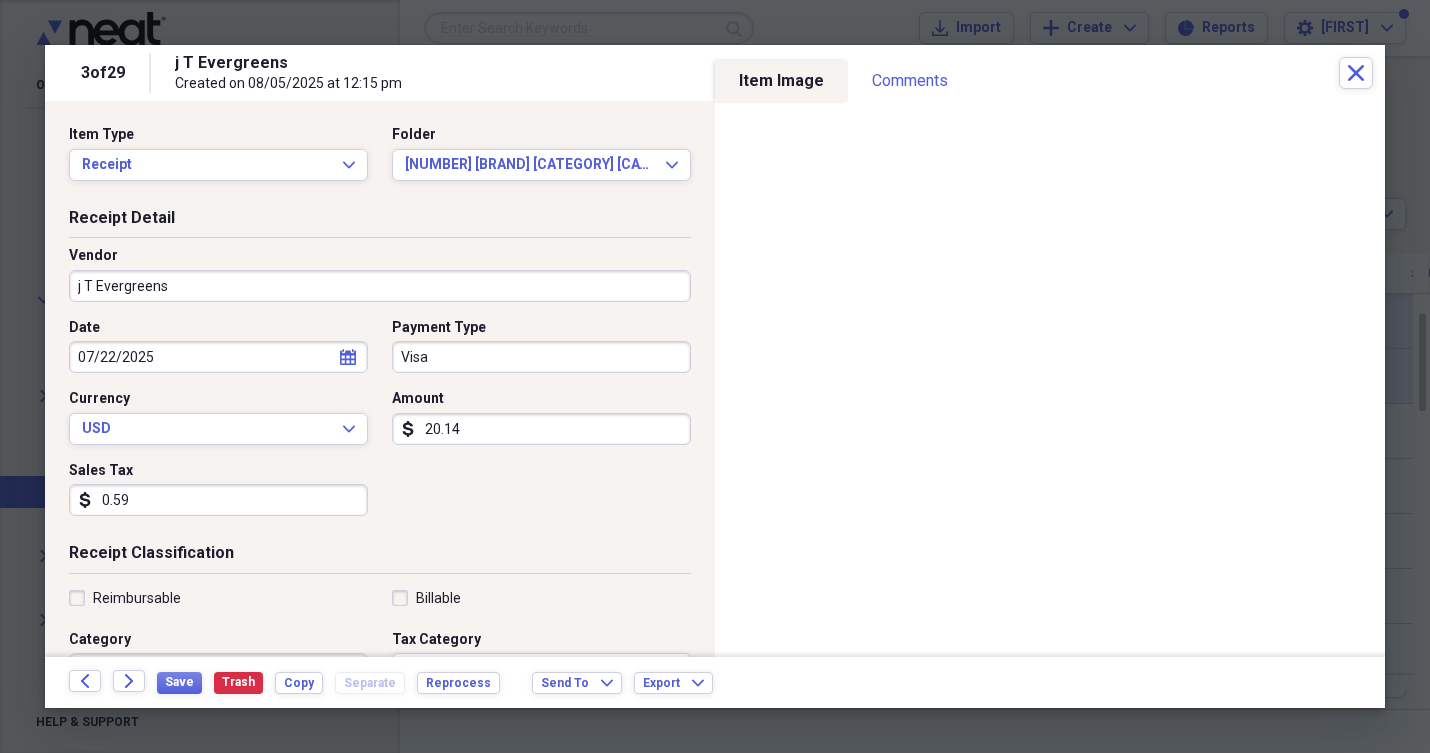 click on "Reimbursable" at bounding box center [125, 598] 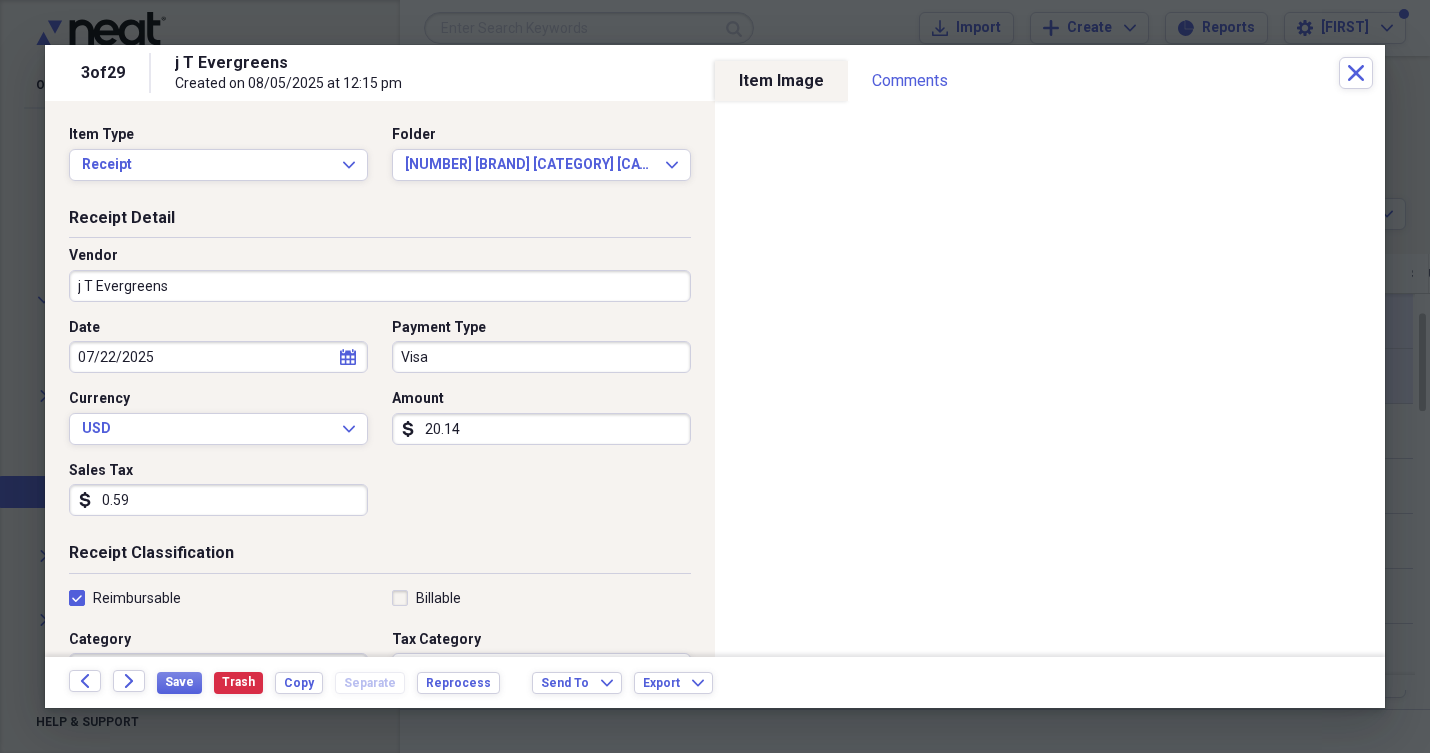 checkbox on "true" 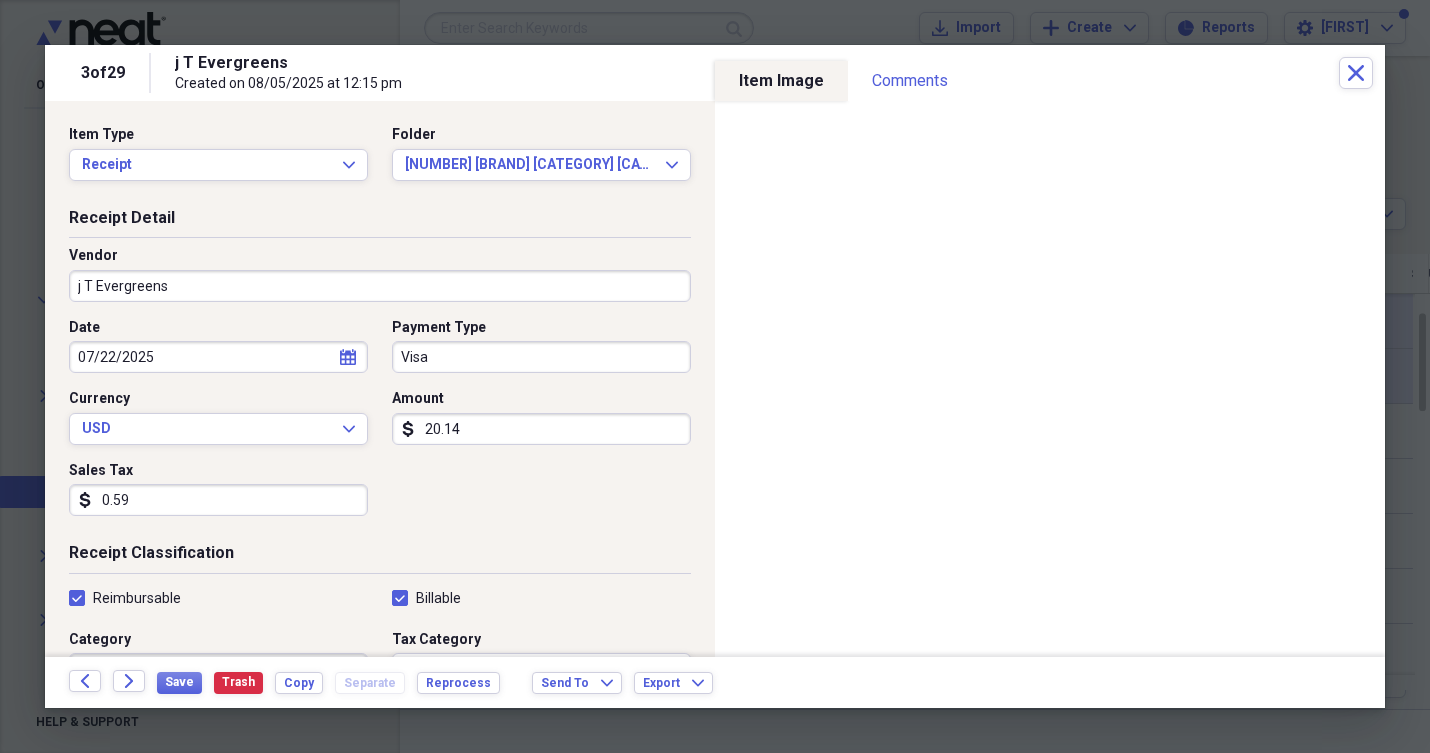 checkbox on "true" 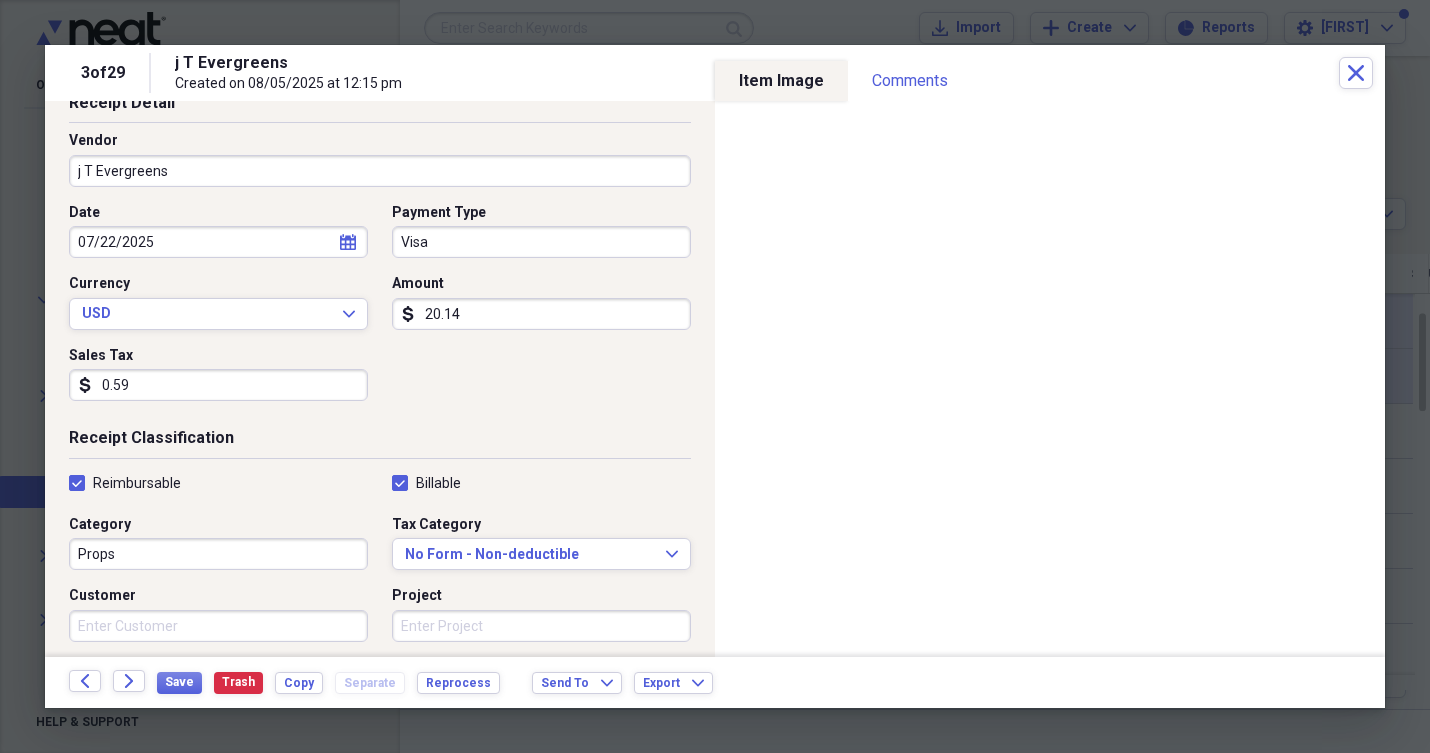scroll, scrollTop: 120, scrollLeft: 0, axis: vertical 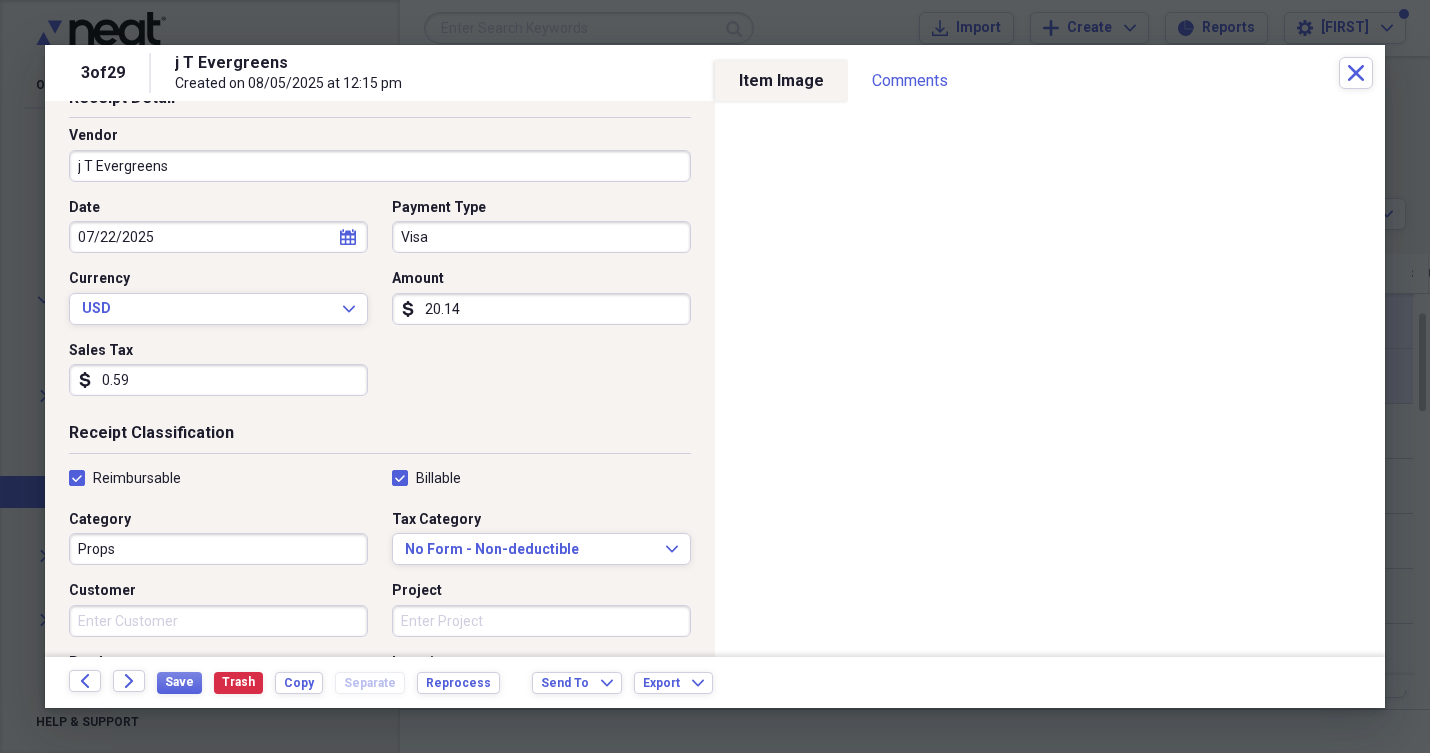 click on "Customer" at bounding box center (218, 621) 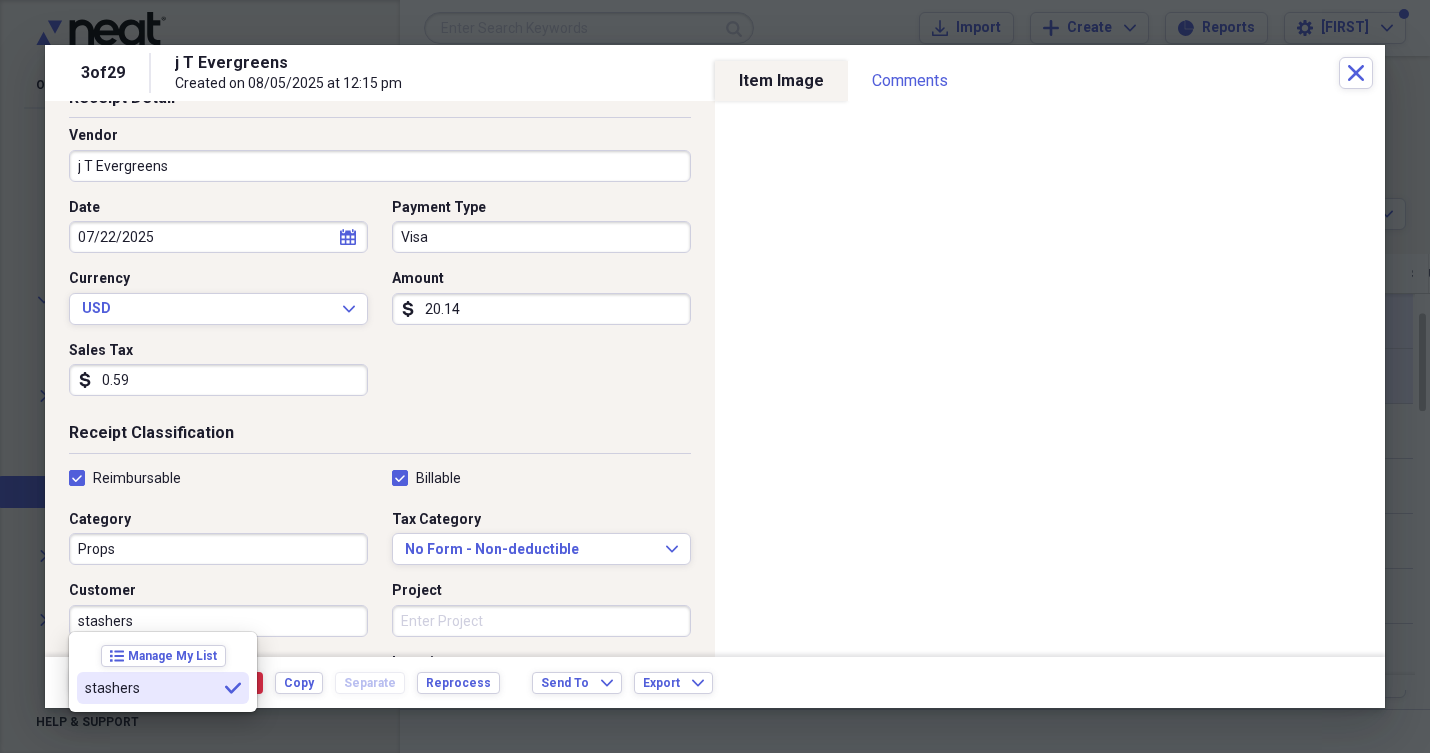 type on "stashers" 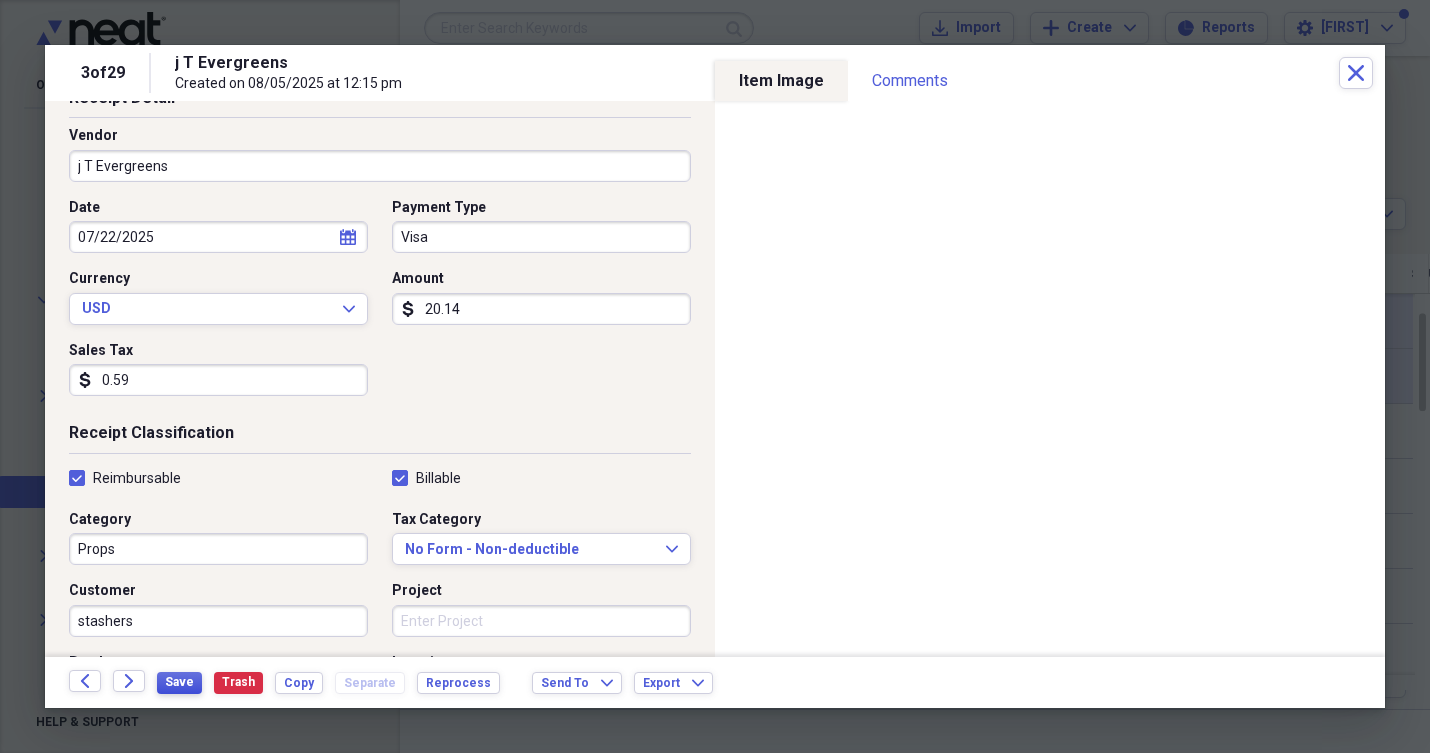 drag, startPoint x: 351, startPoint y: 693, endPoint x: 178, endPoint y: 680, distance: 173.48775 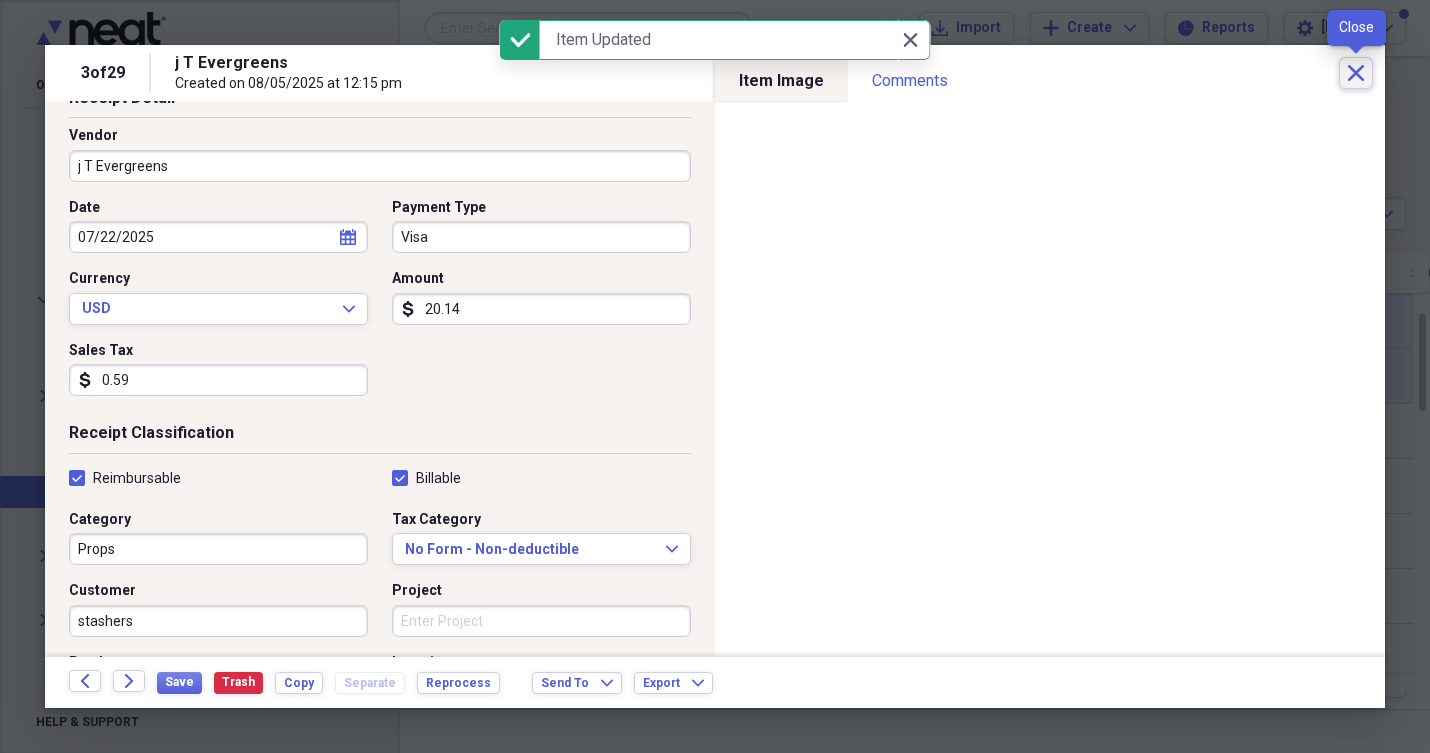 click on "Close" 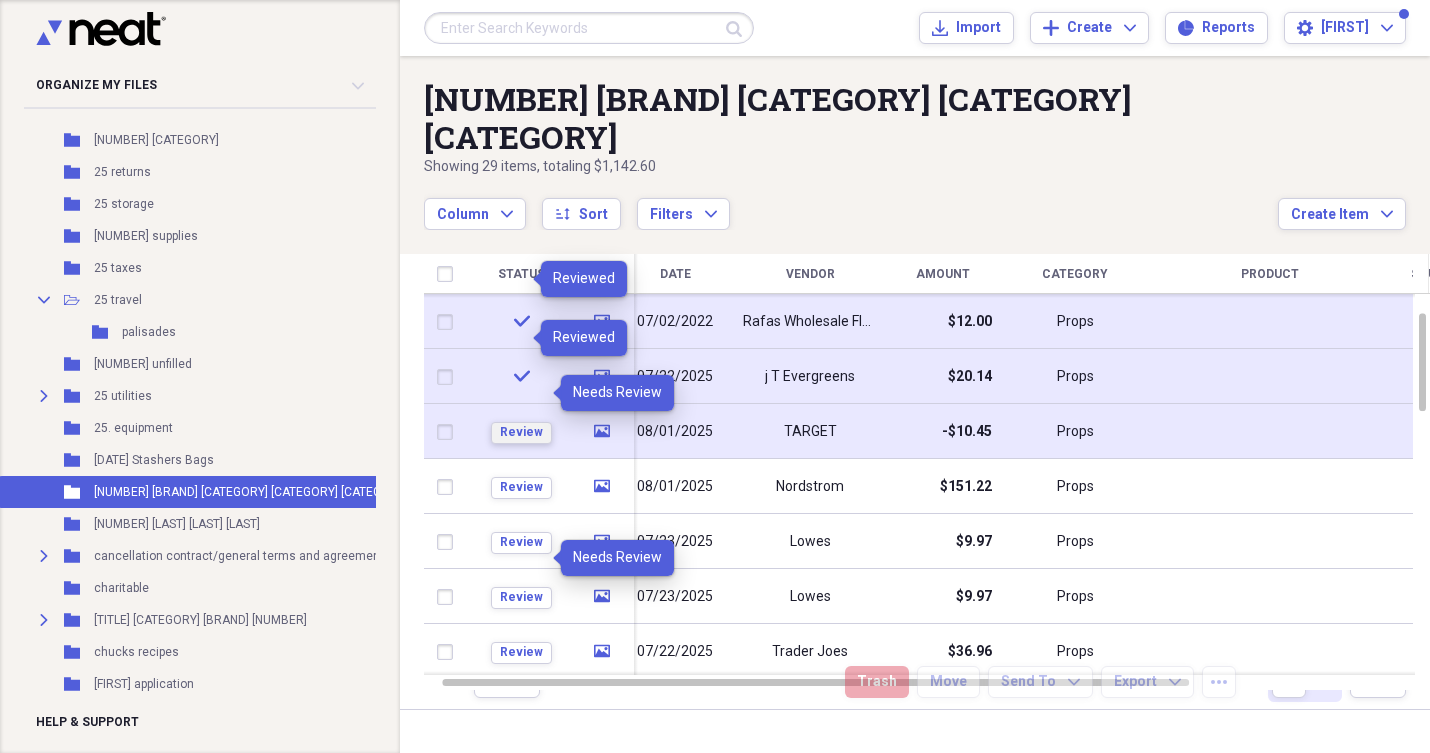 click on "Review" at bounding box center (521, 432) 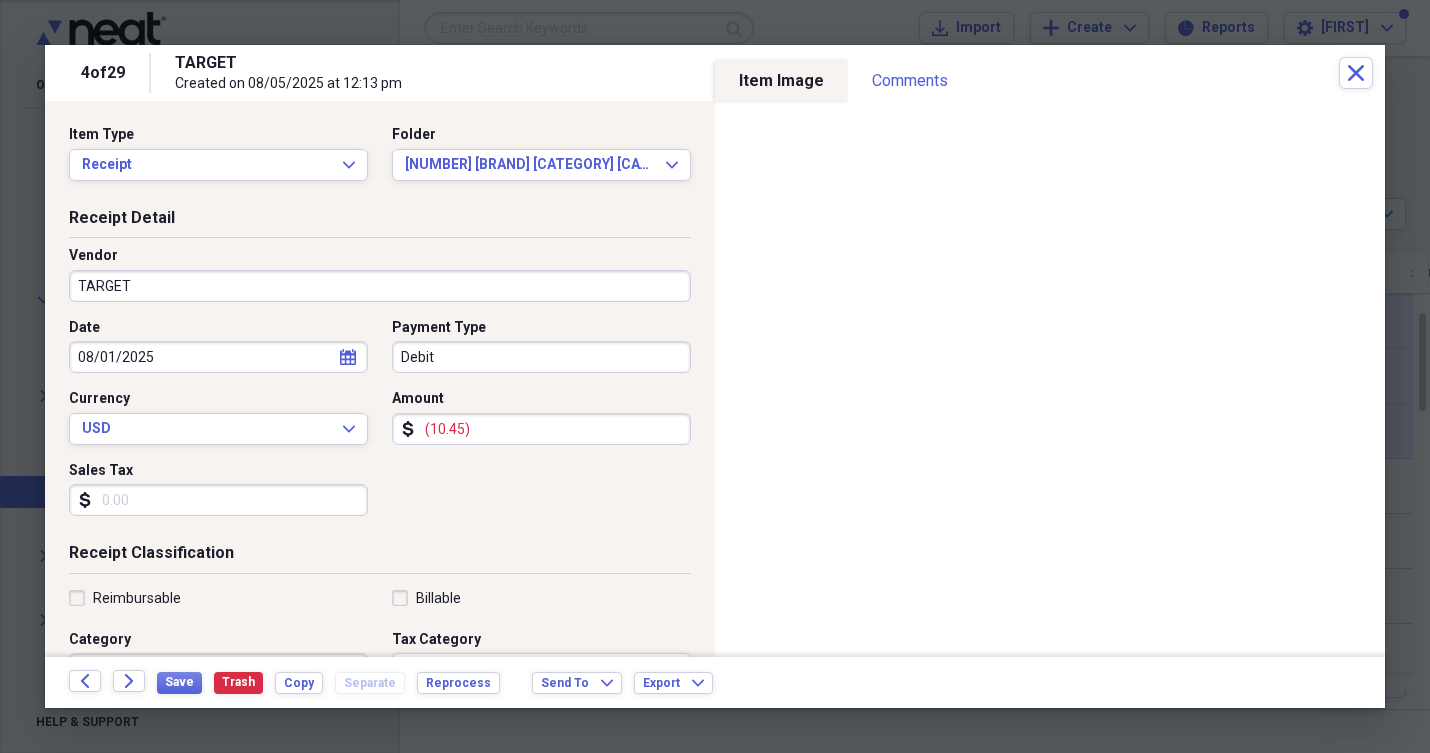 click on "Reimbursable" at bounding box center [125, 598] 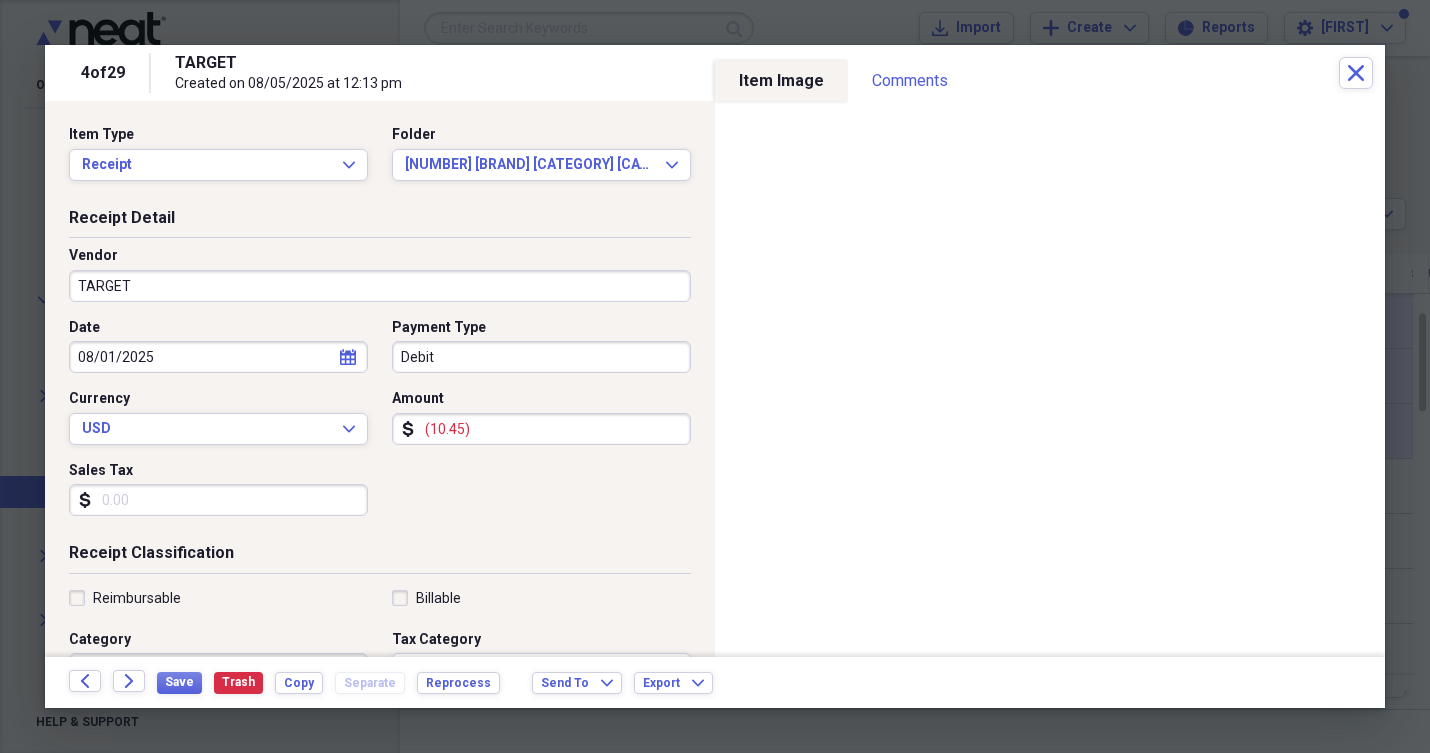 click on "Reimbursable" at bounding box center [69, 597] 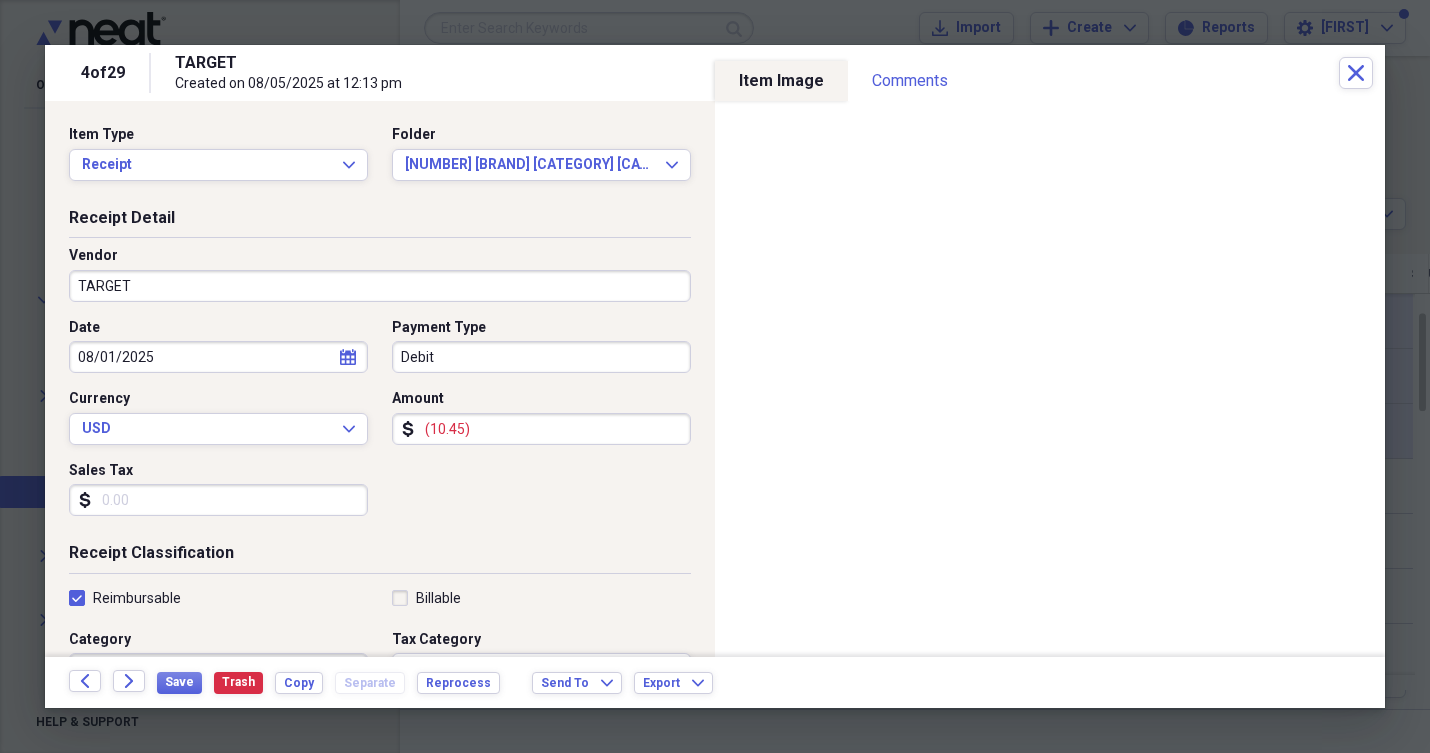 checkbox on "true" 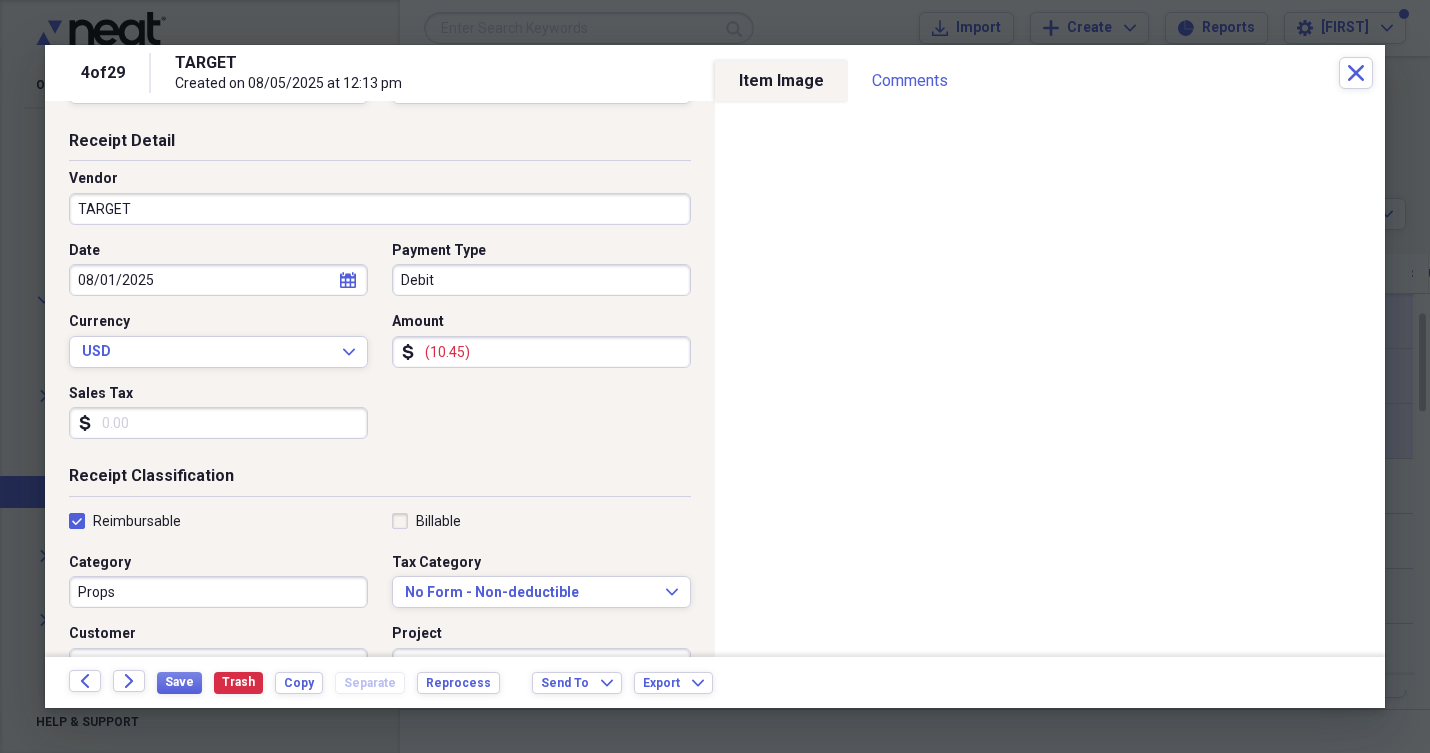 scroll, scrollTop: 78, scrollLeft: 0, axis: vertical 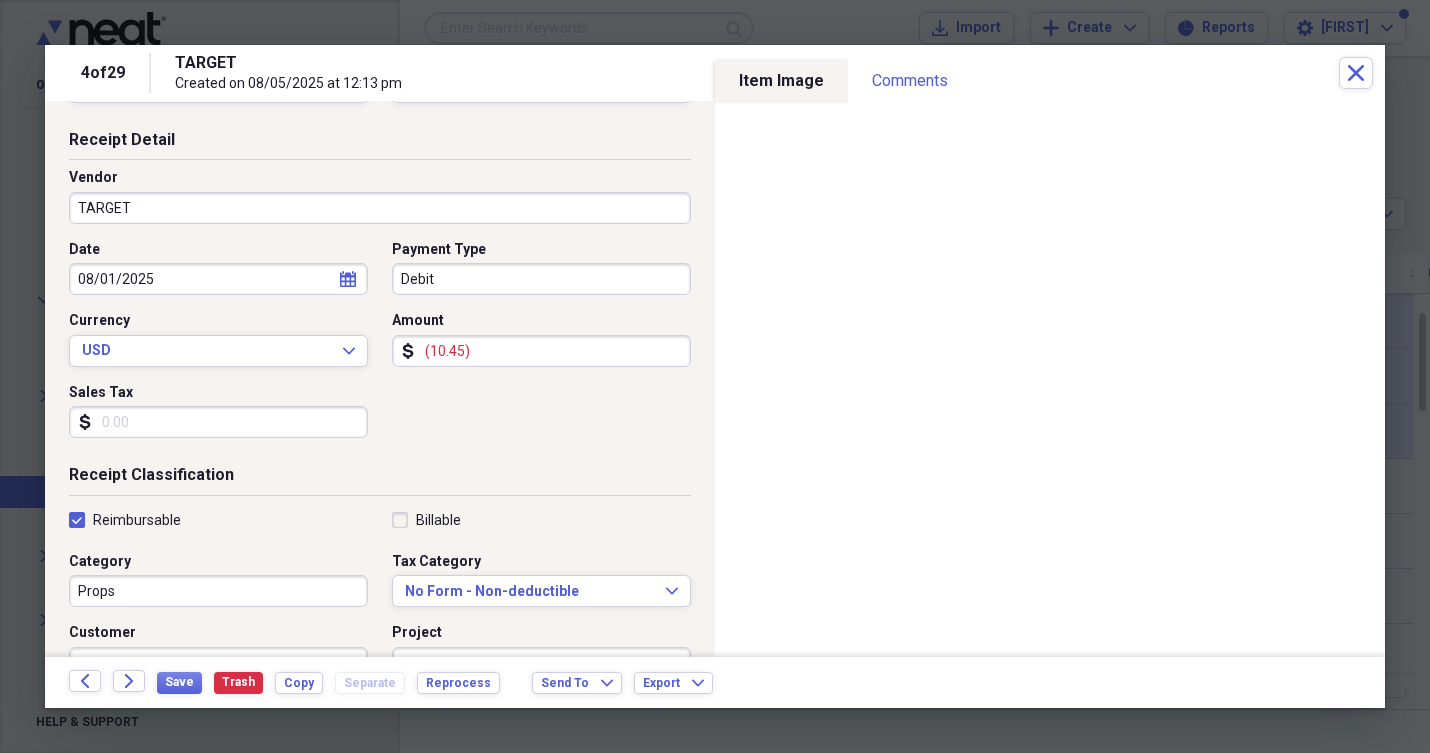 click on "Billable" at bounding box center (426, 520) 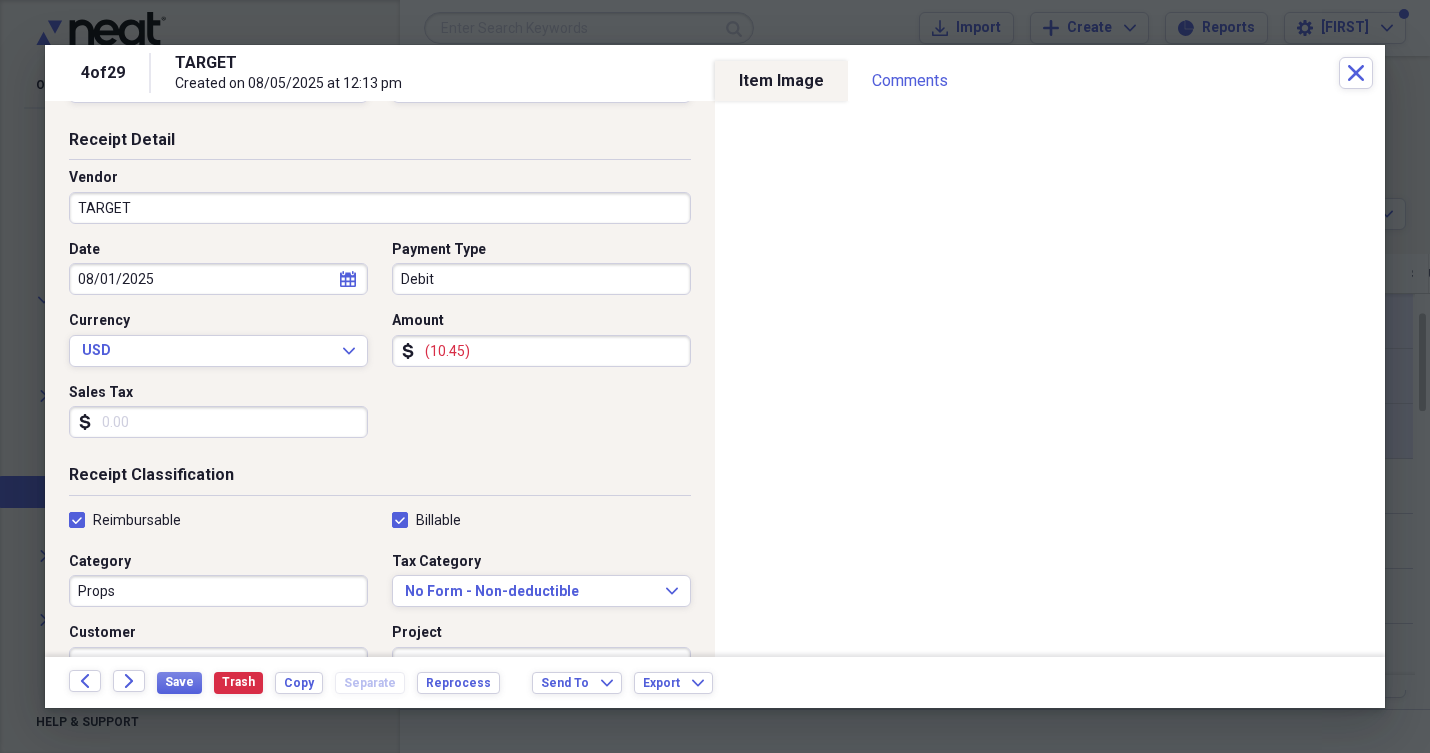 checkbox on "true" 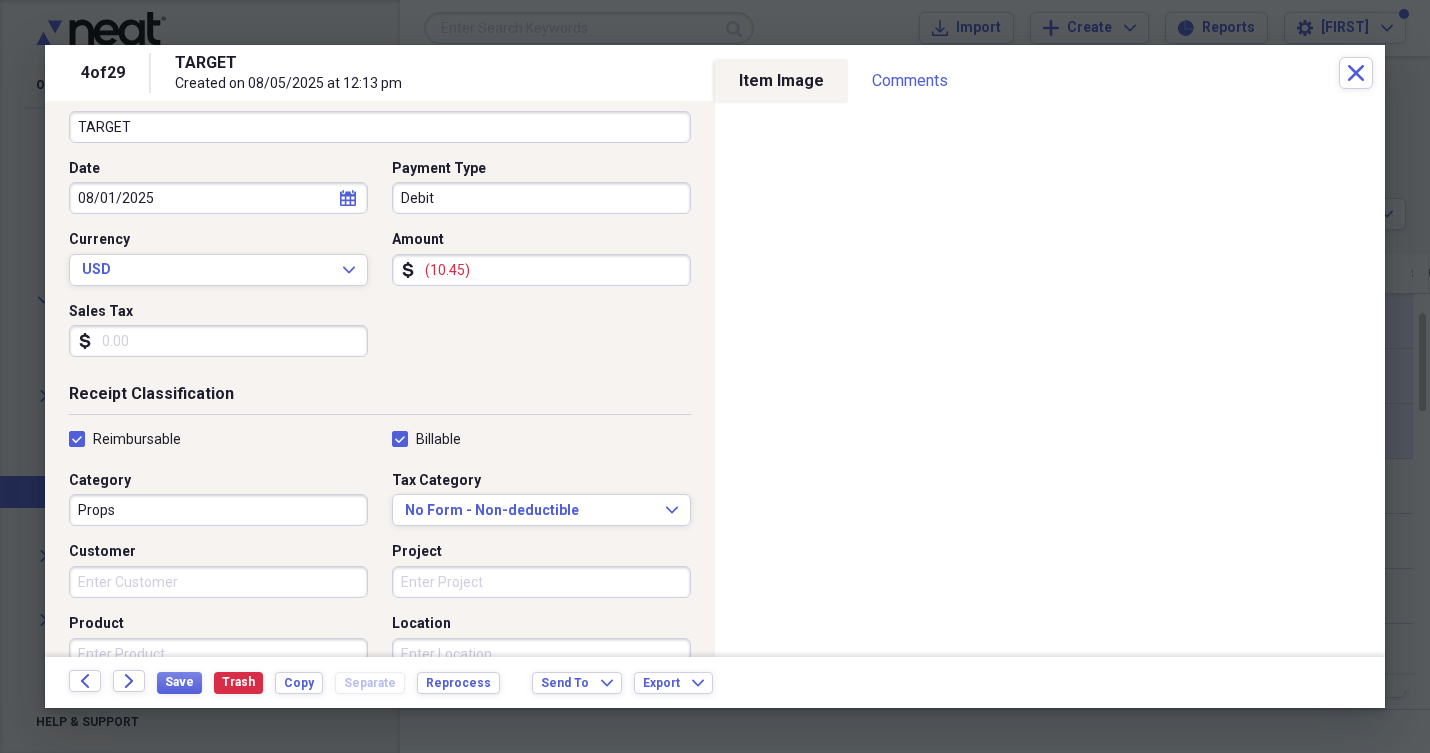 scroll, scrollTop: 179, scrollLeft: 0, axis: vertical 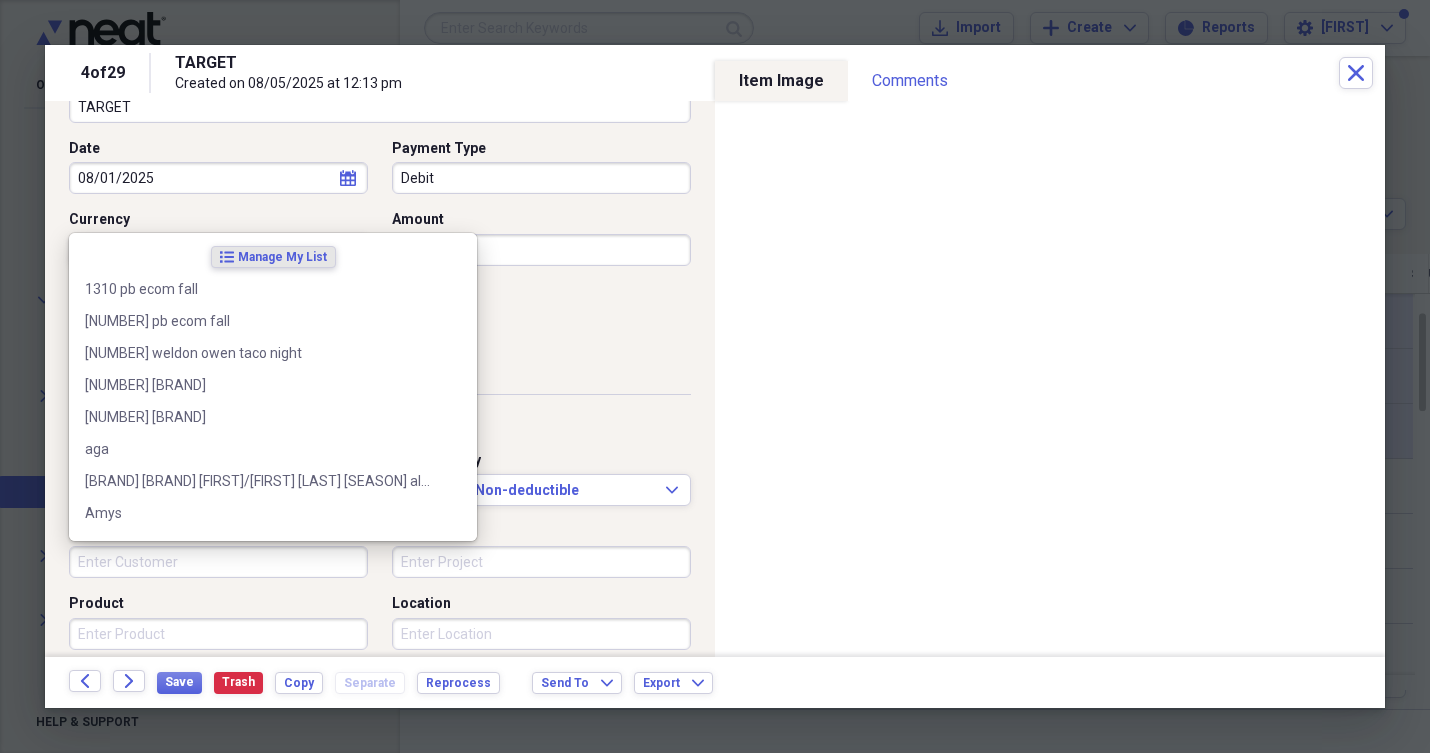 click on "Customer" at bounding box center [218, 562] 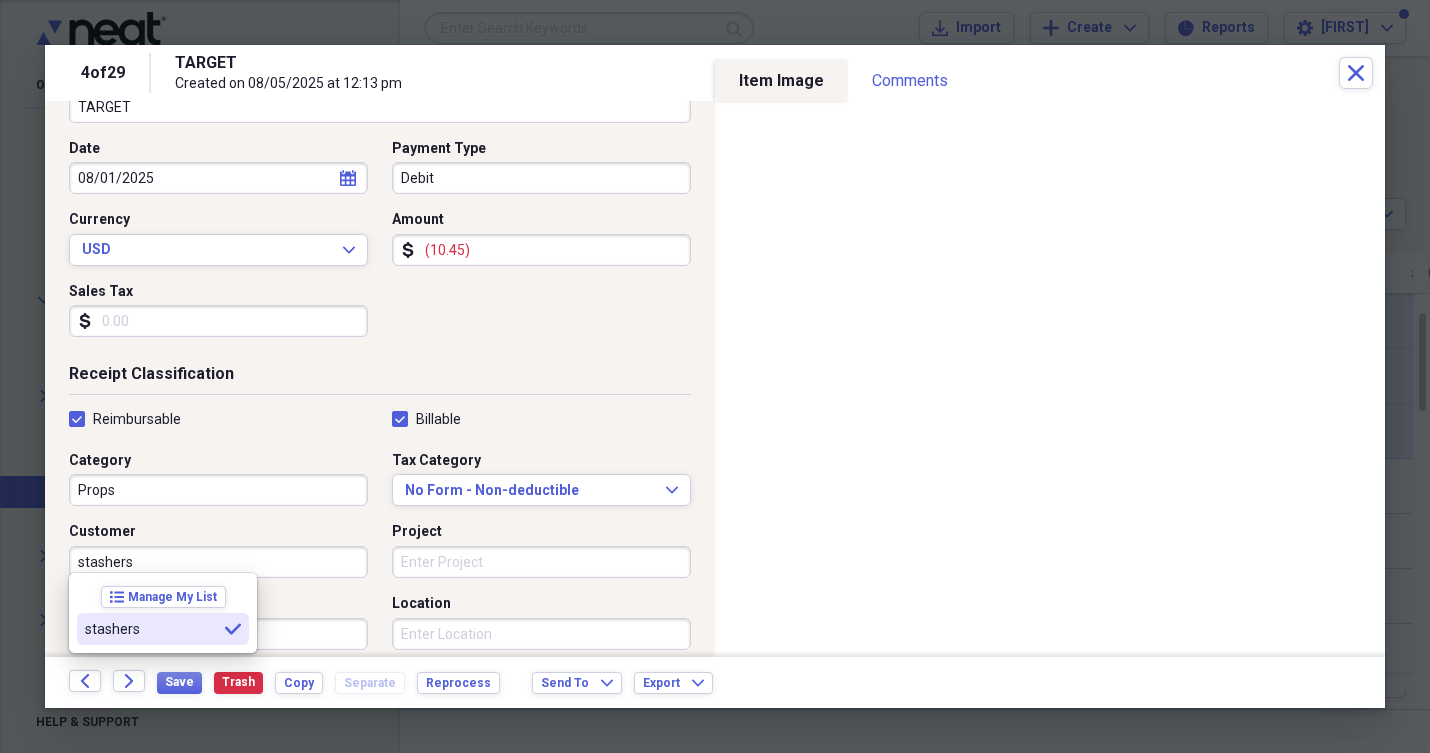 type on "stashers" 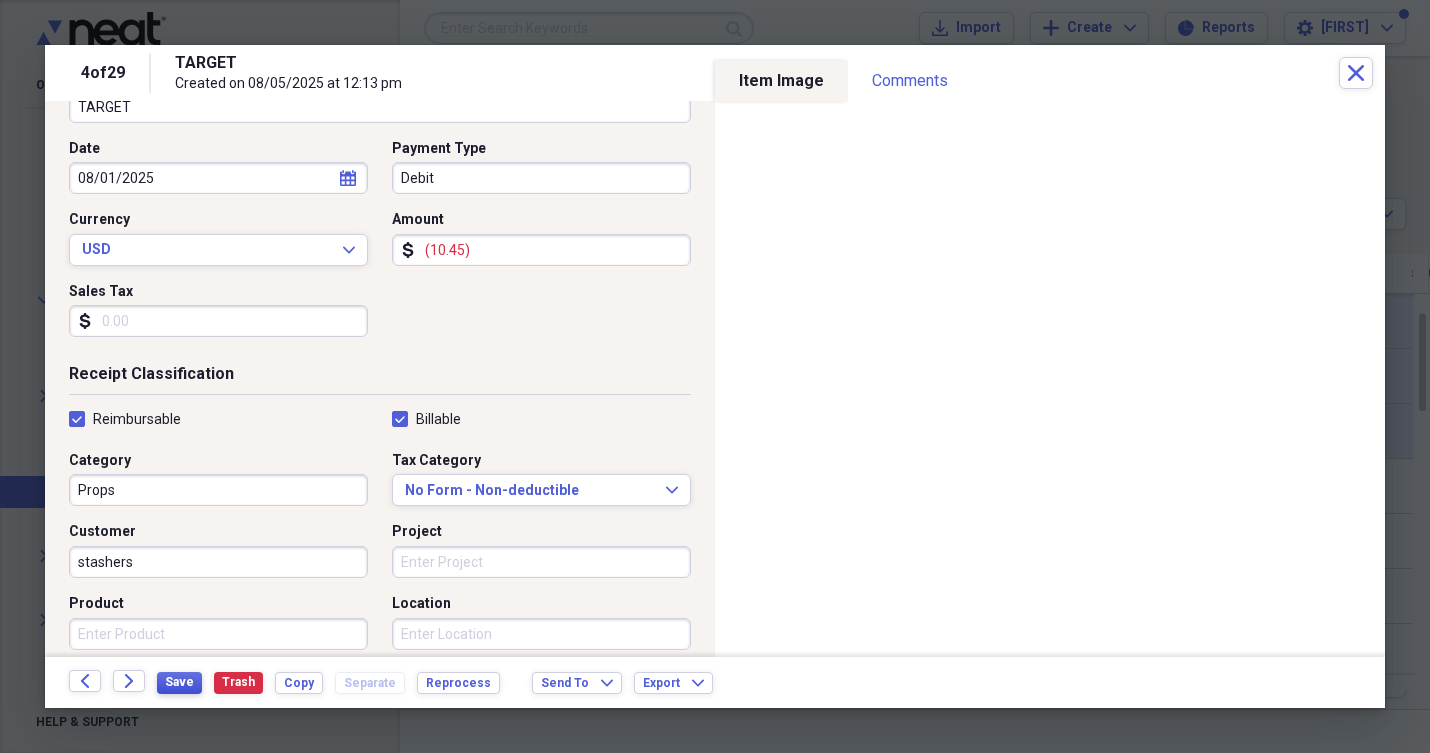drag, startPoint x: 187, startPoint y: 693, endPoint x: 179, endPoint y: 679, distance: 16.124516 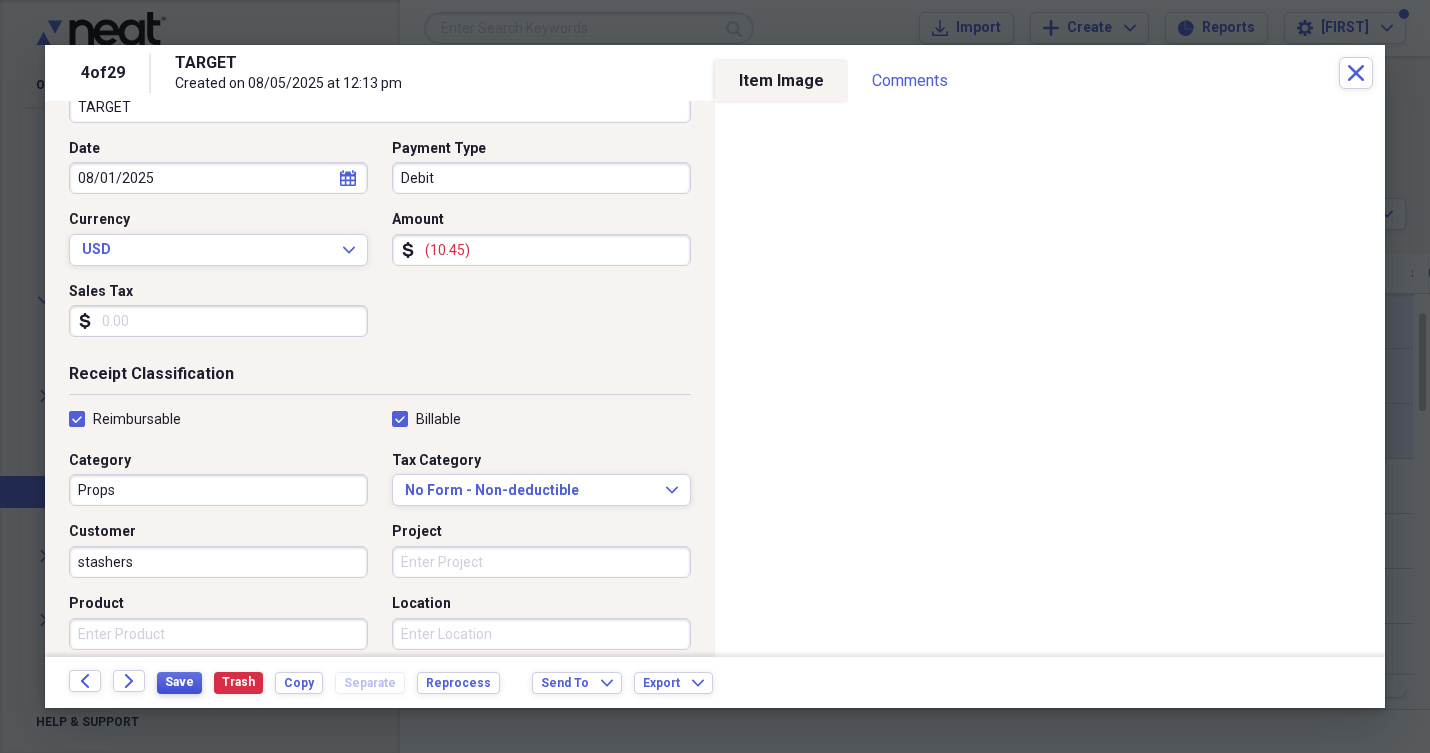 click on "Save" at bounding box center [179, 682] 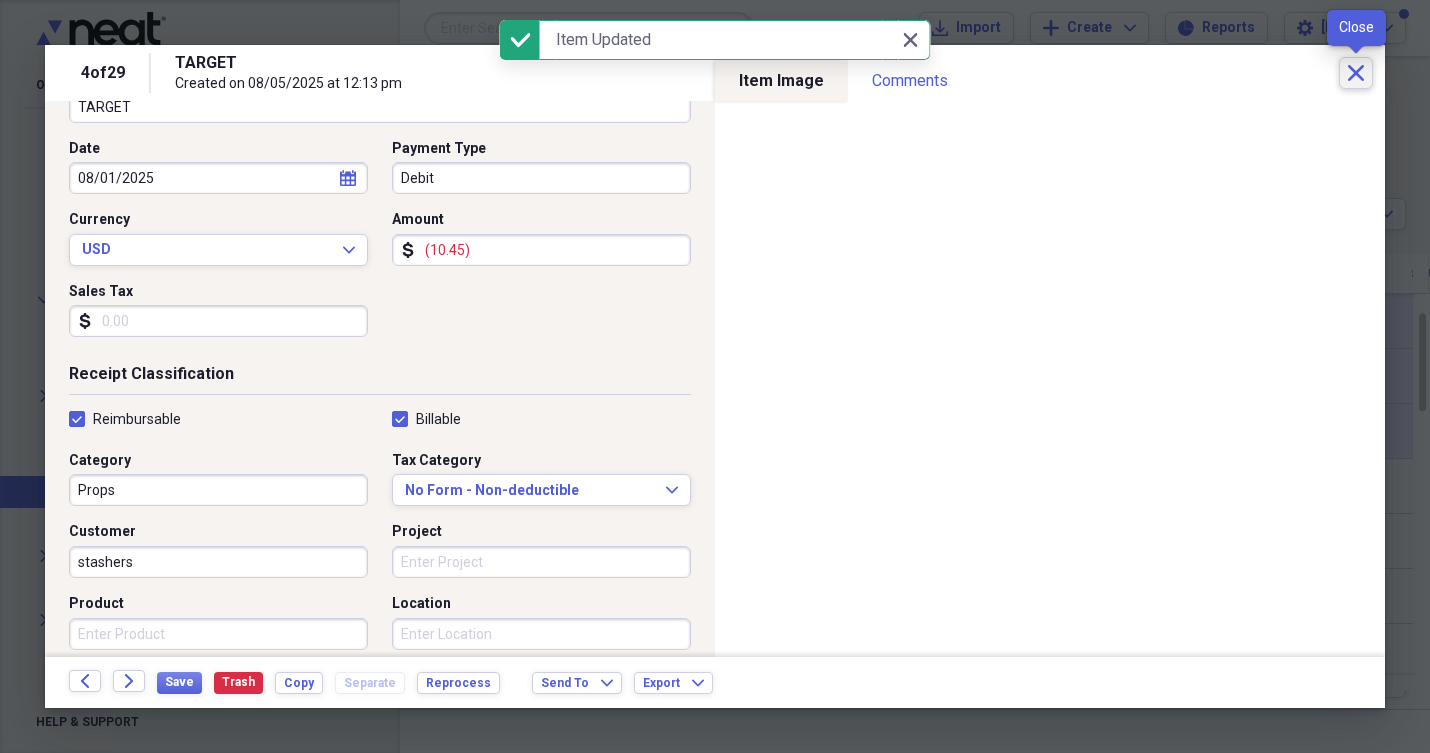 click on "Close" 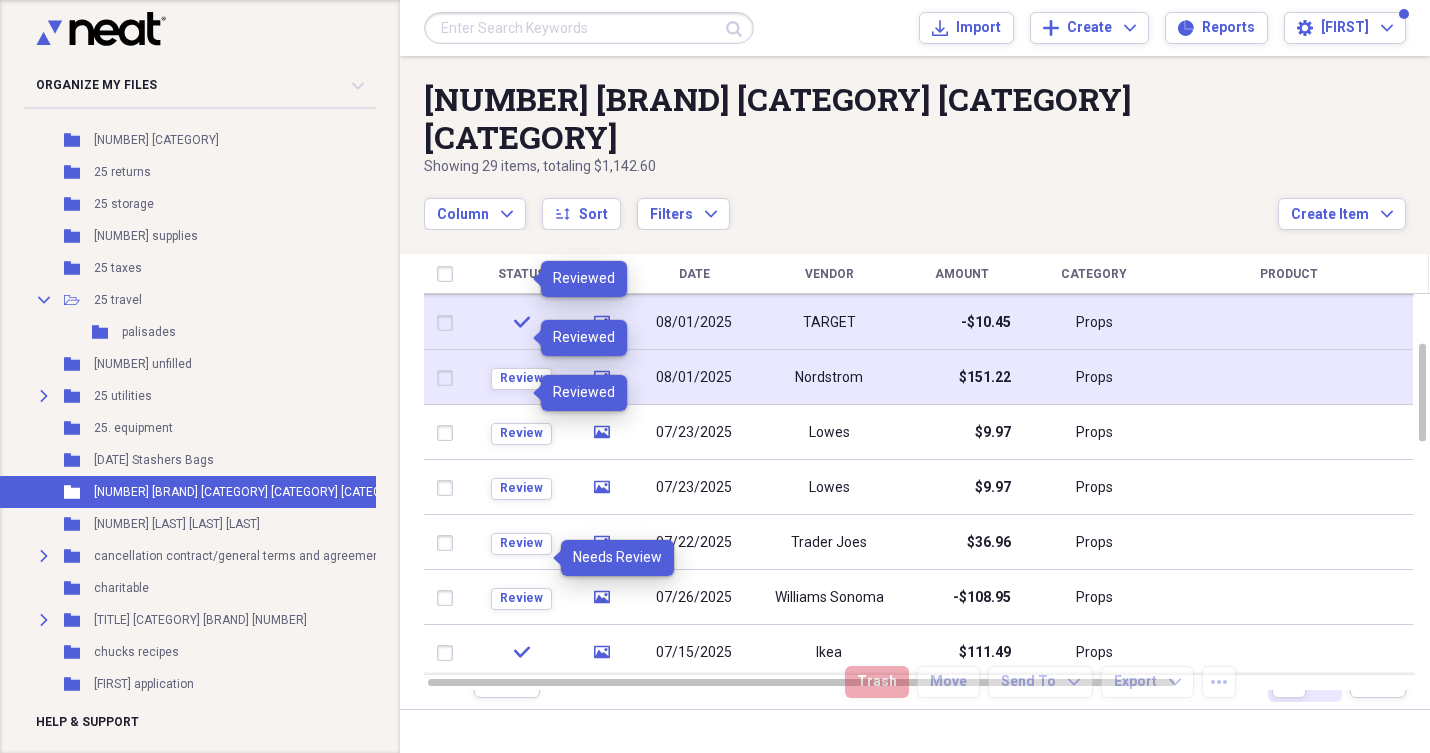 click on "Nordstrom" at bounding box center (829, 378) 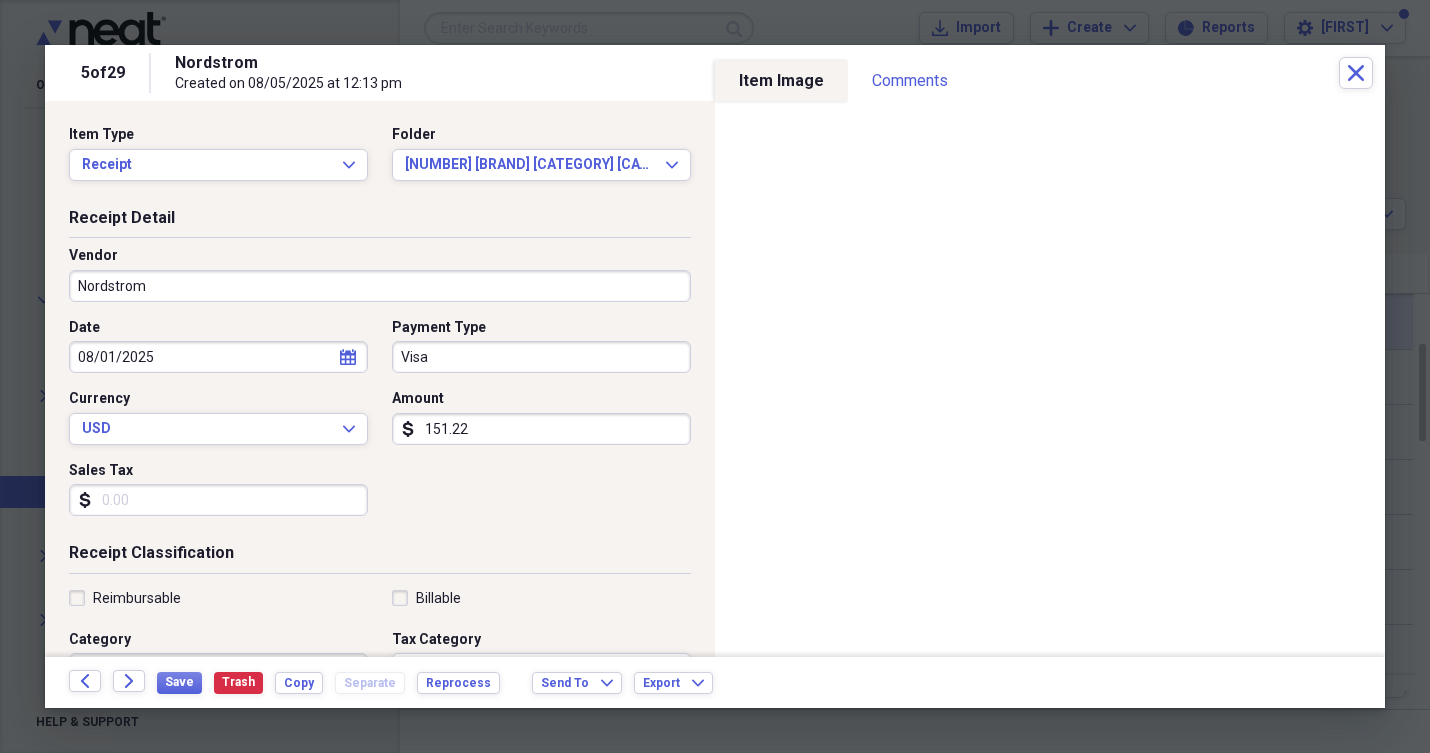 click on "151.22" at bounding box center (541, 429) 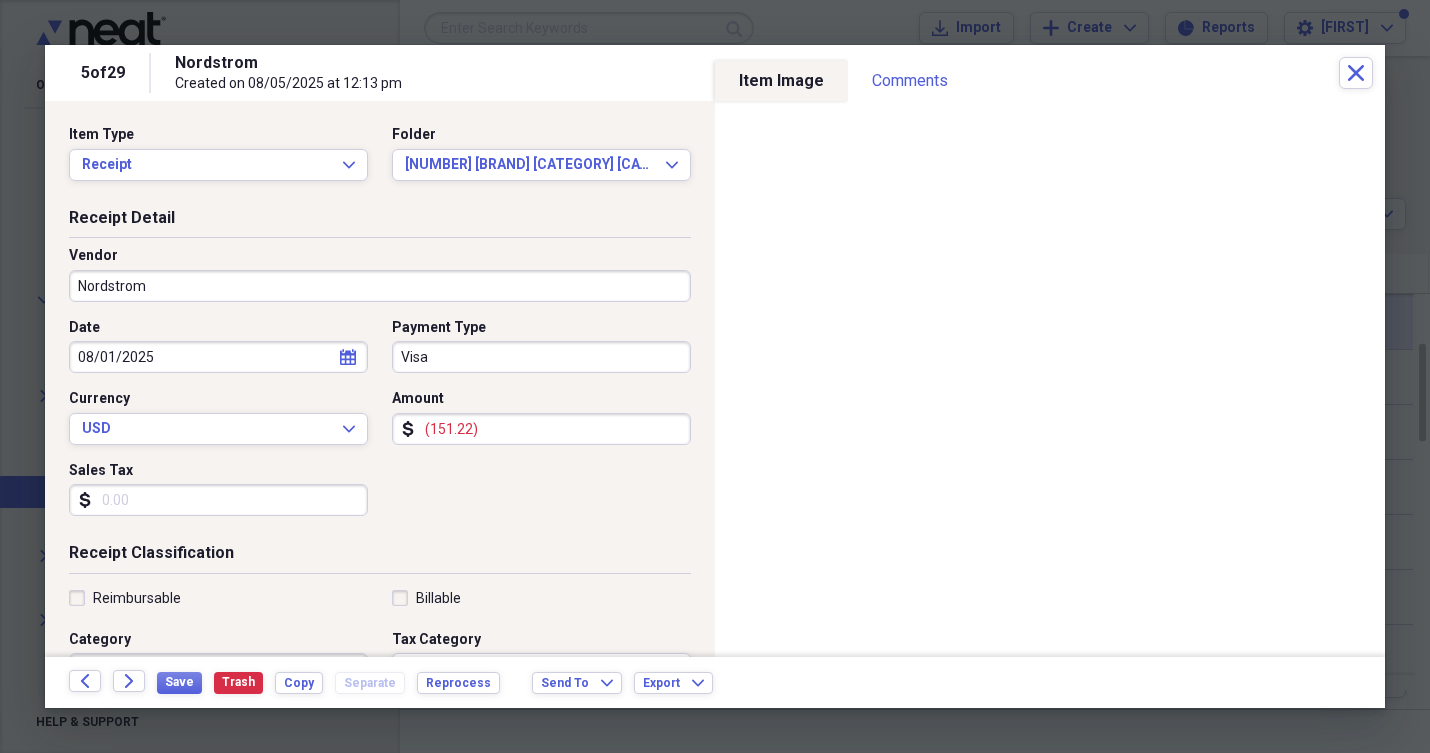 click on "Nordstrom" at bounding box center [380, 286] 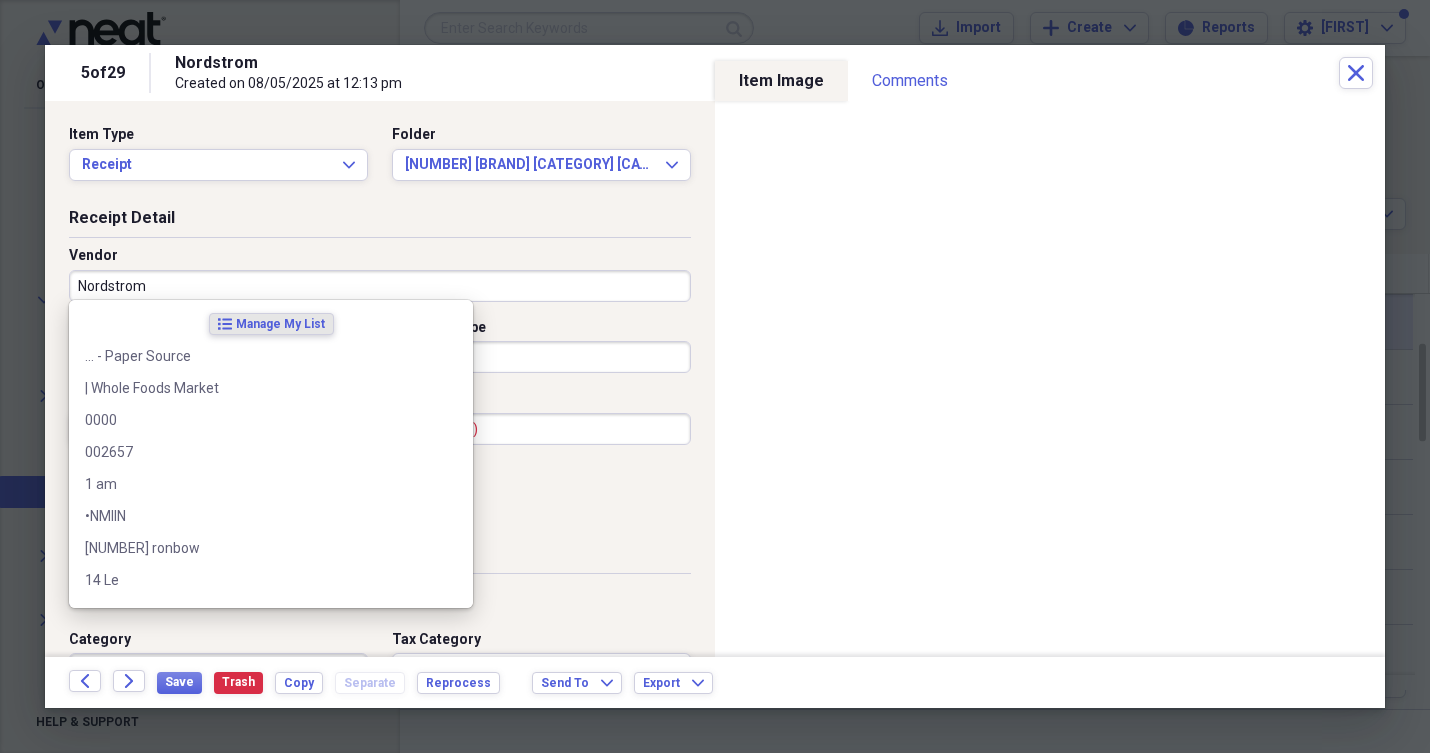 click on "Nordstrom" at bounding box center [380, 286] 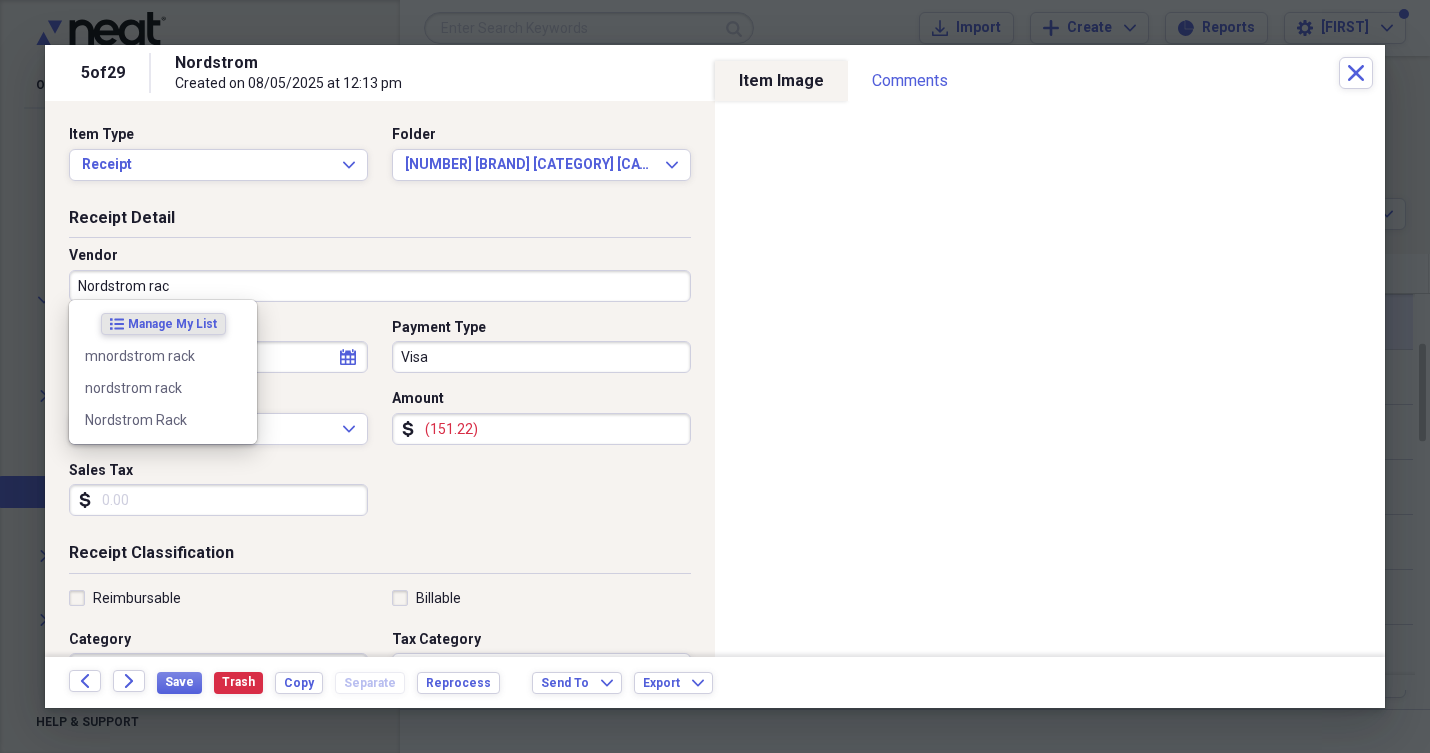 type on "Nordstrom rack" 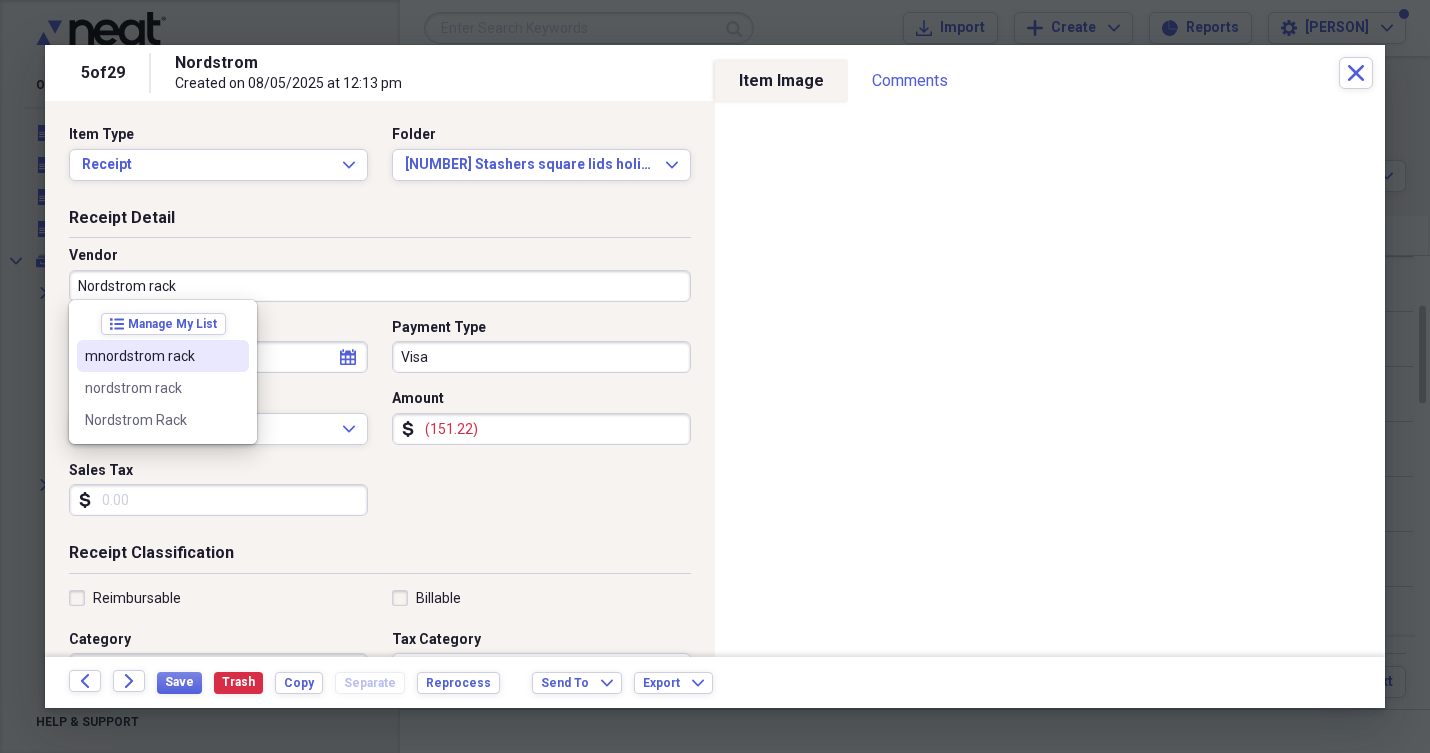 scroll, scrollTop: 0, scrollLeft: 0, axis: both 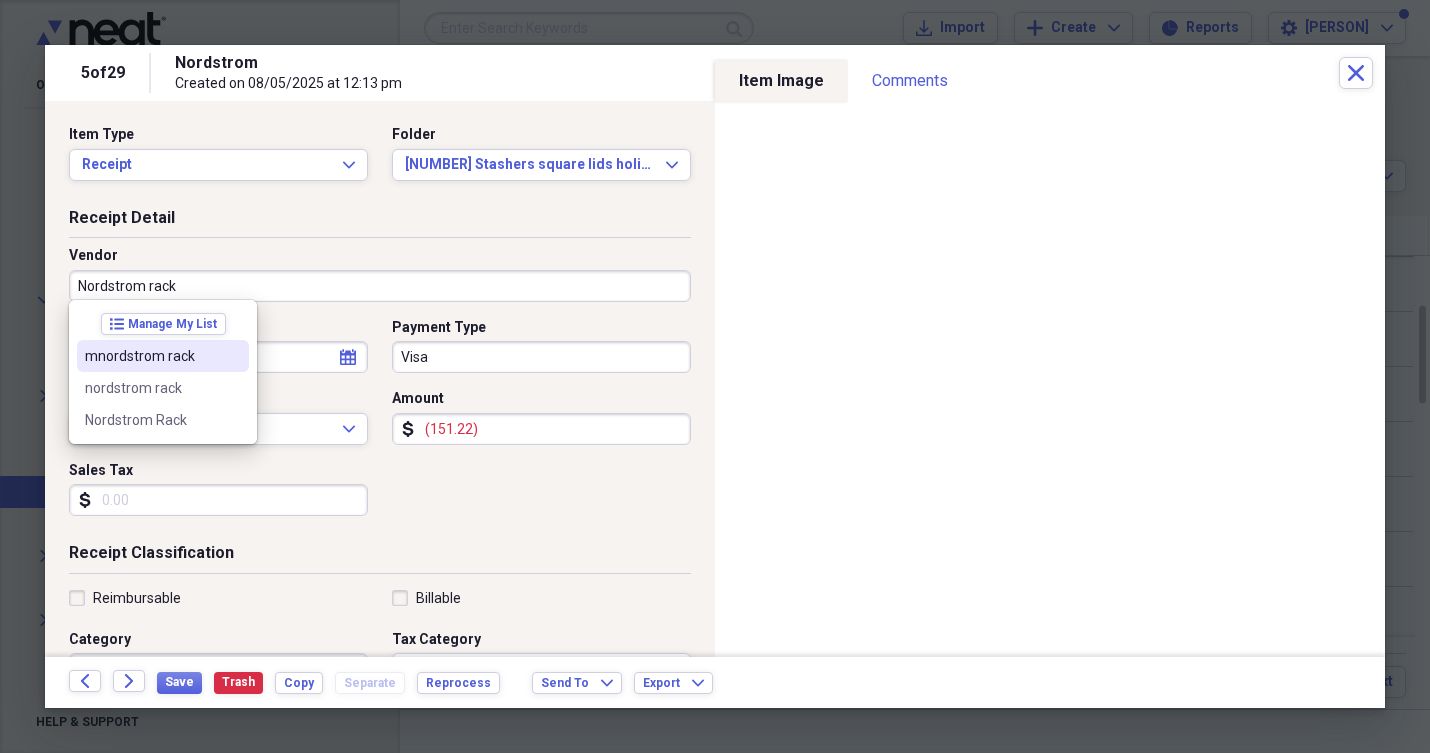 click on "mnordstrom rack" at bounding box center [151, 356] 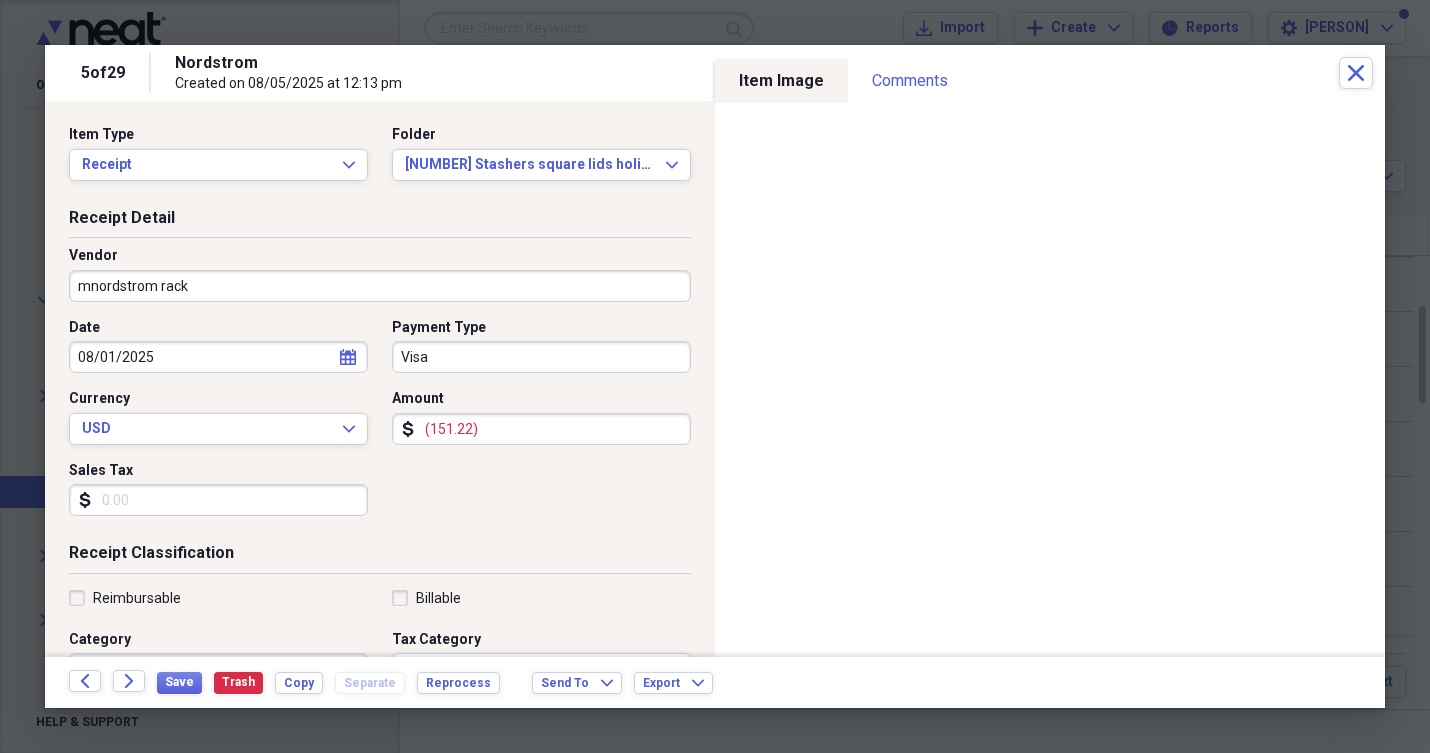 type on "General Retail" 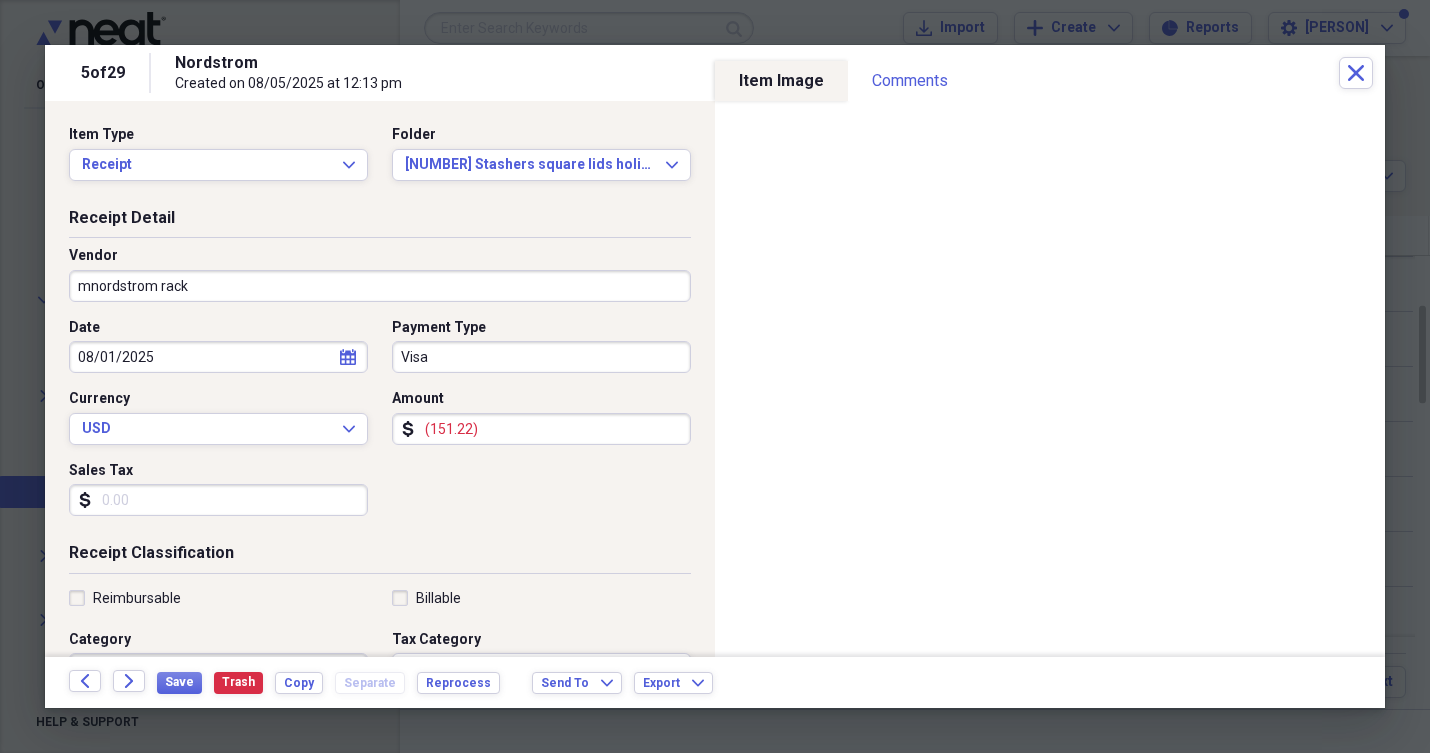 drag, startPoint x: 187, startPoint y: 280, endPoint x: 47, endPoint y: 280, distance: 140 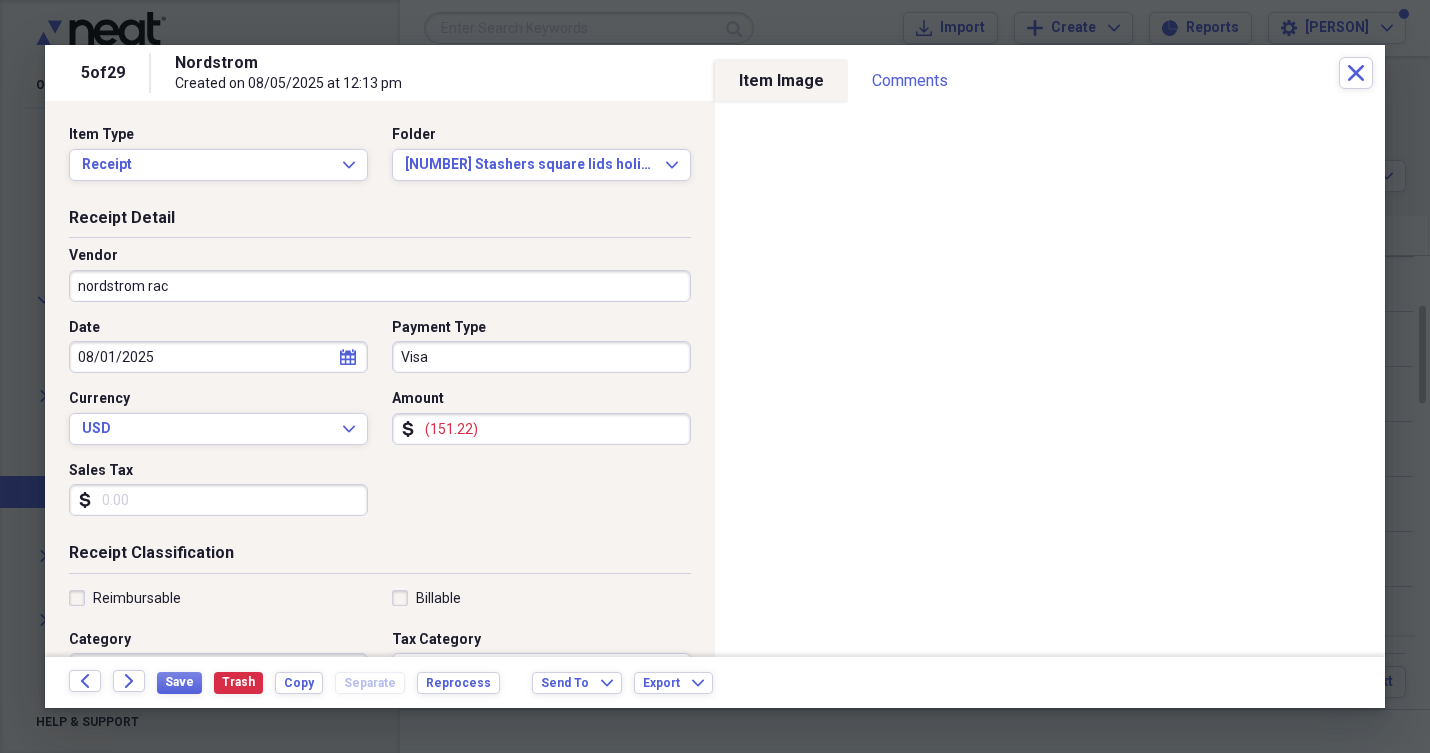type on "nordstrom rack" 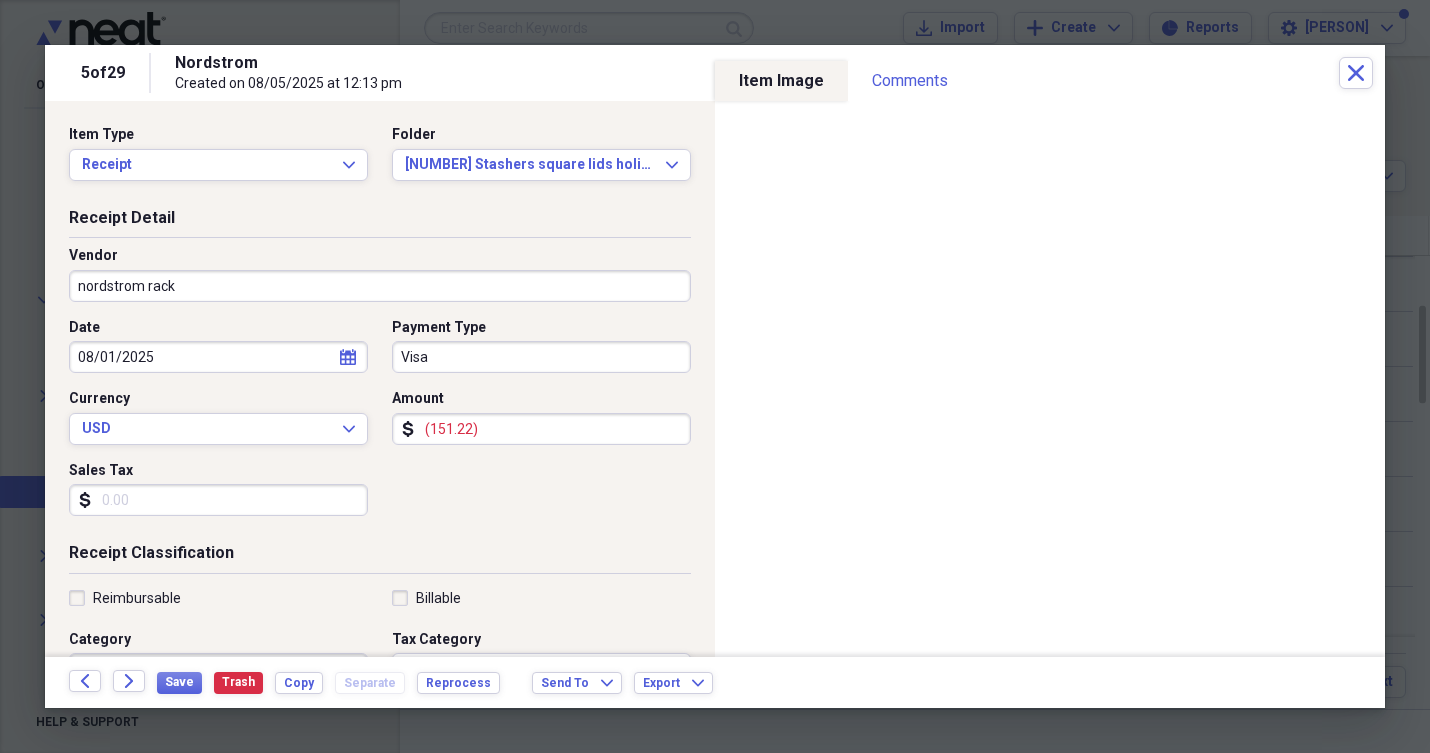 type on "Props" 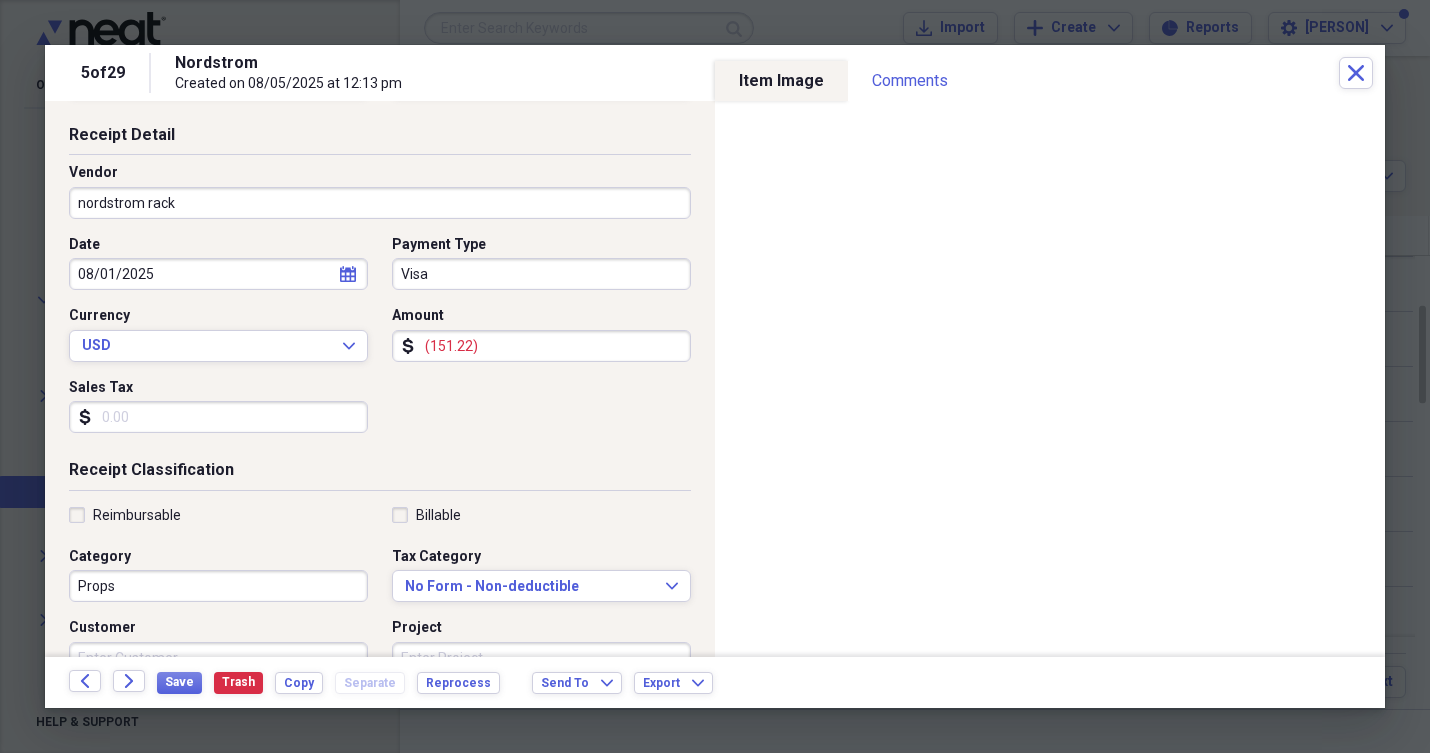 scroll, scrollTop: 95, scrollLeft: 0, axis: vertical 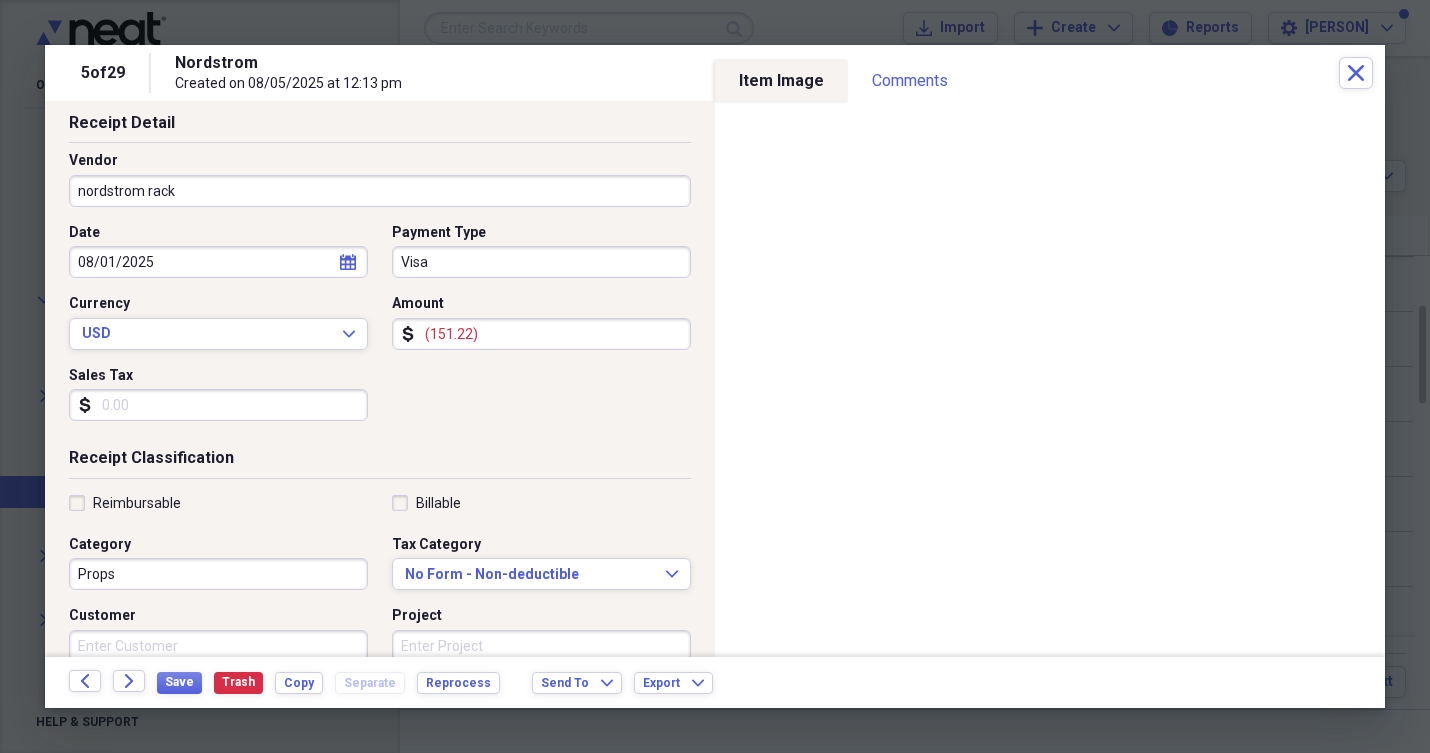 type on "nordstrom rack" 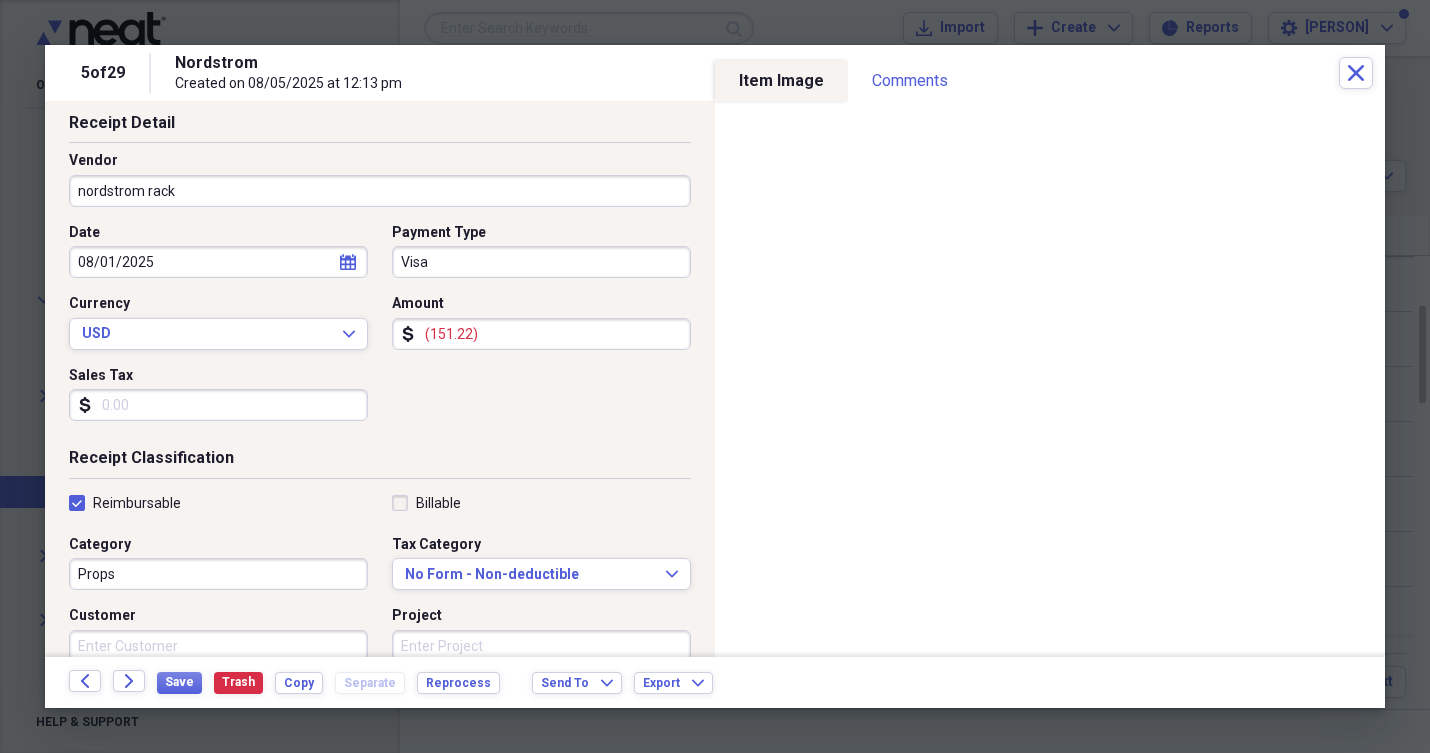 checkbox on "true" 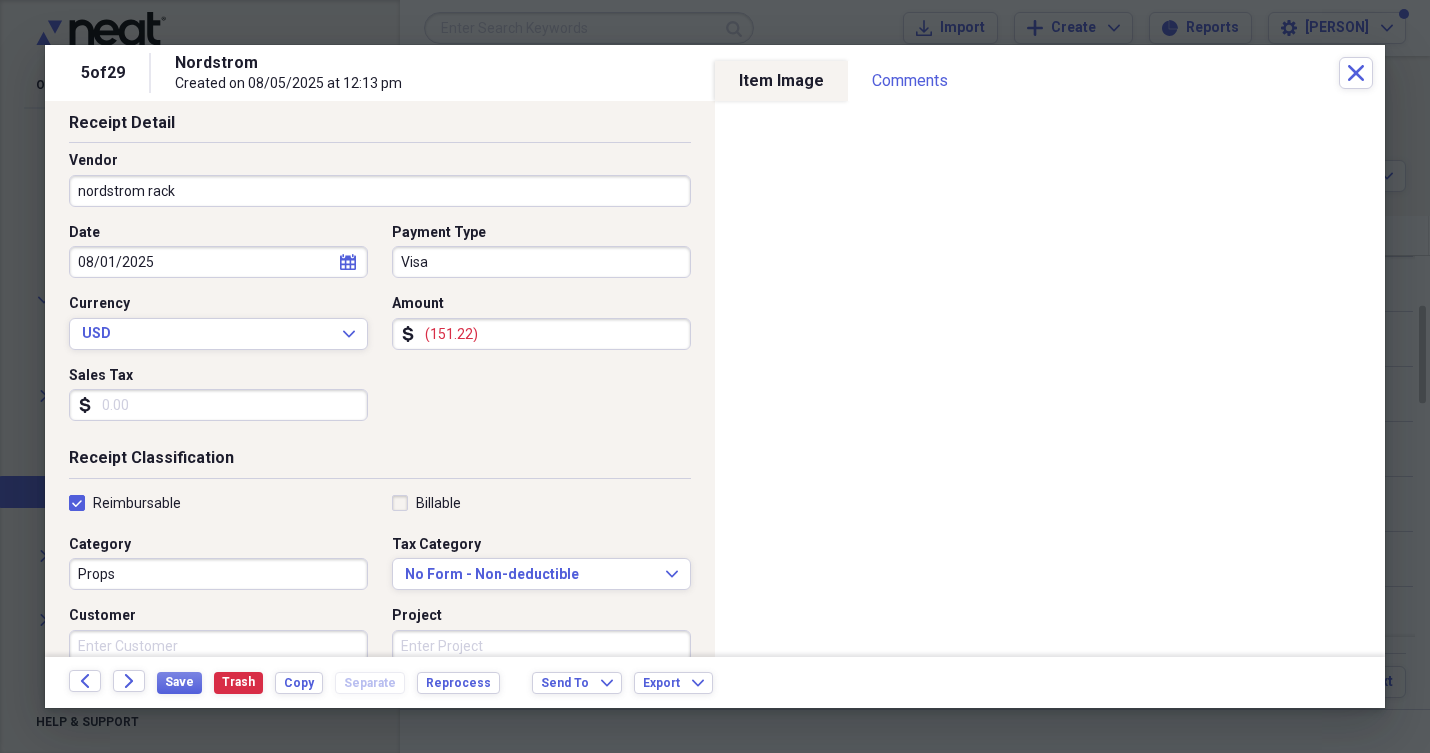 click on "Billable" at bounding box center [426, 503] 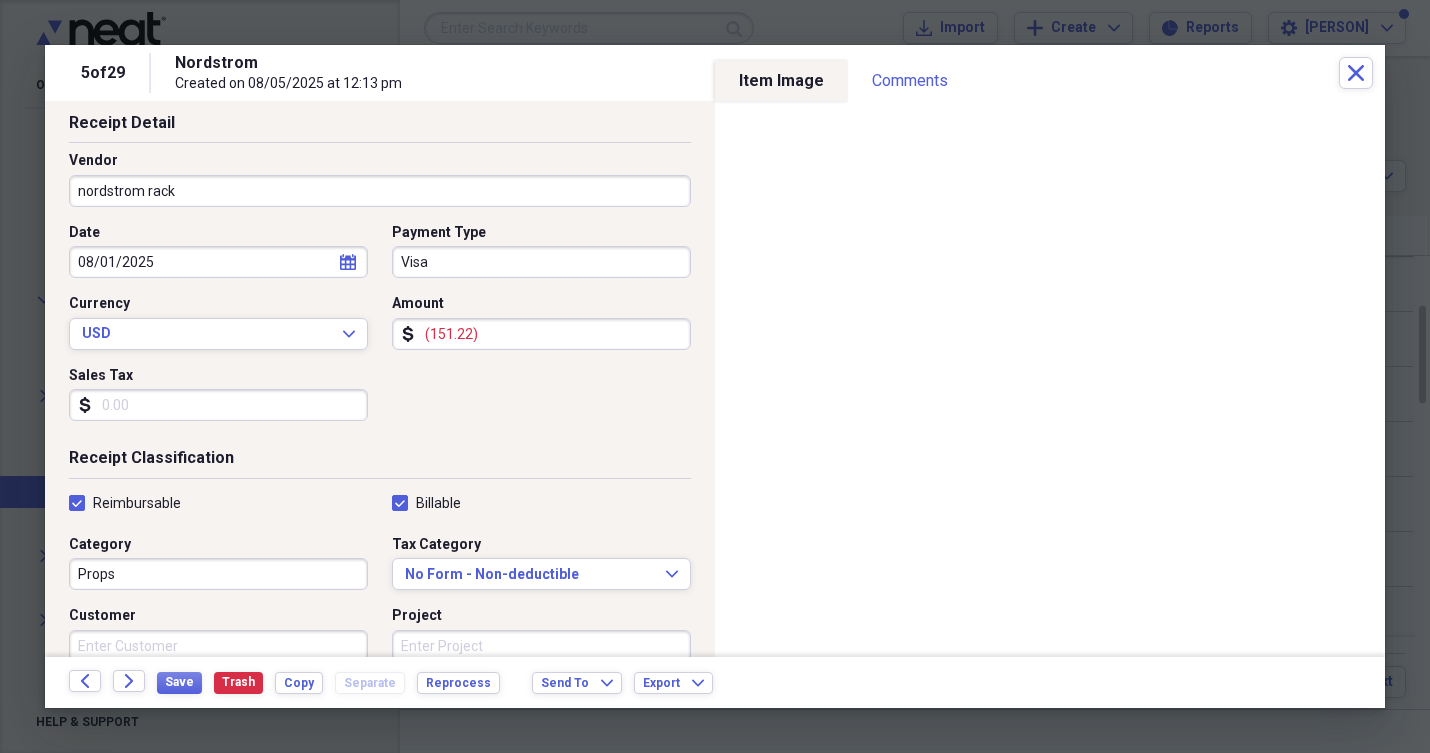checkbox on "true" 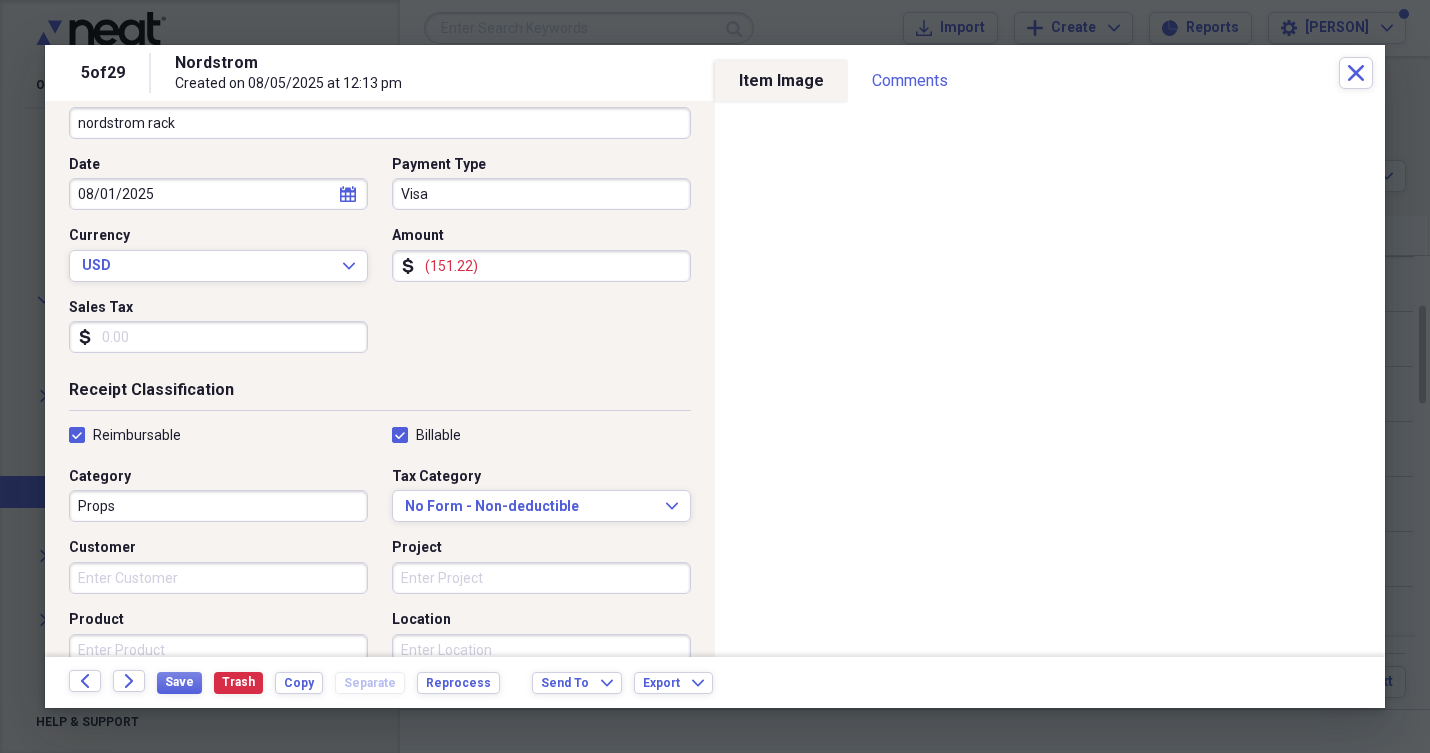 scroll, scrollTop: 165, scrollLeft: 0, axis: vertical 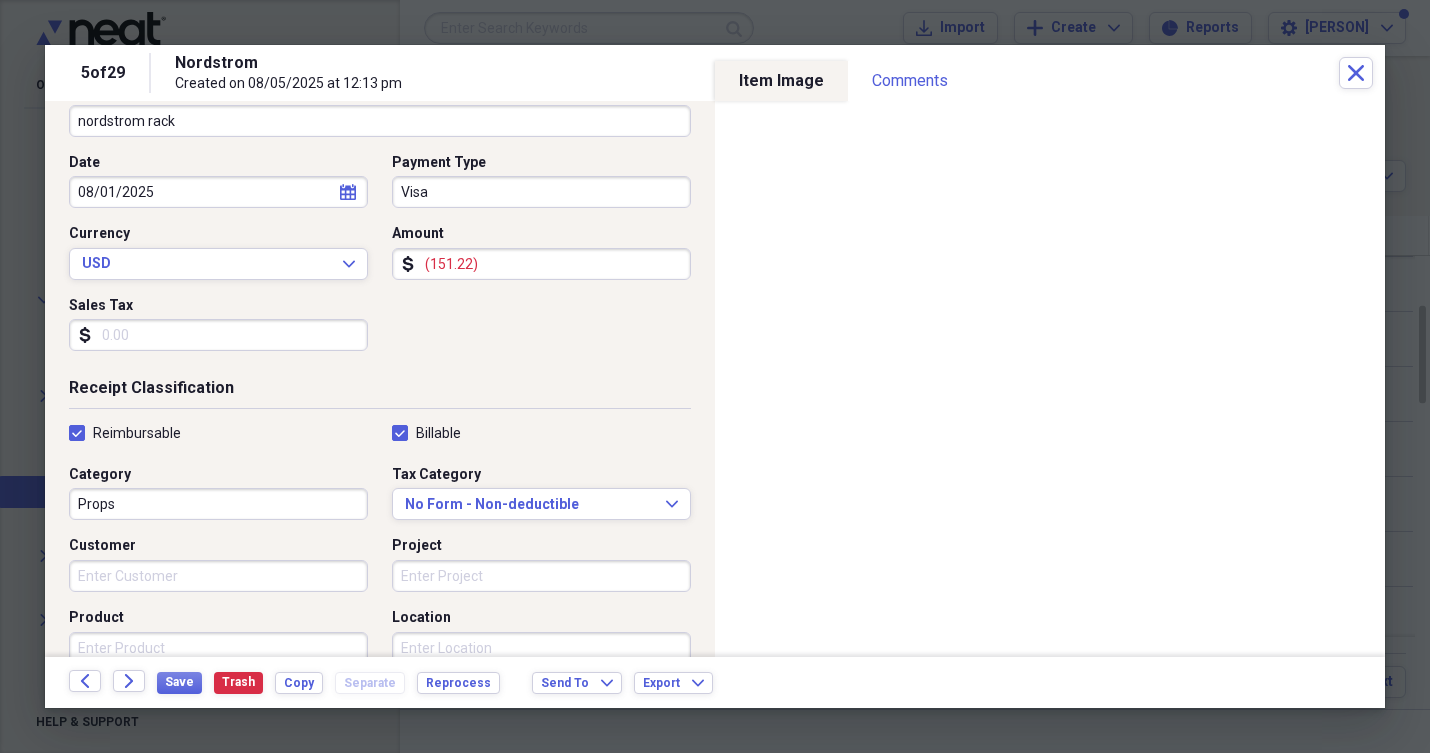 click on "Customer" at bounding box center [218, 576] 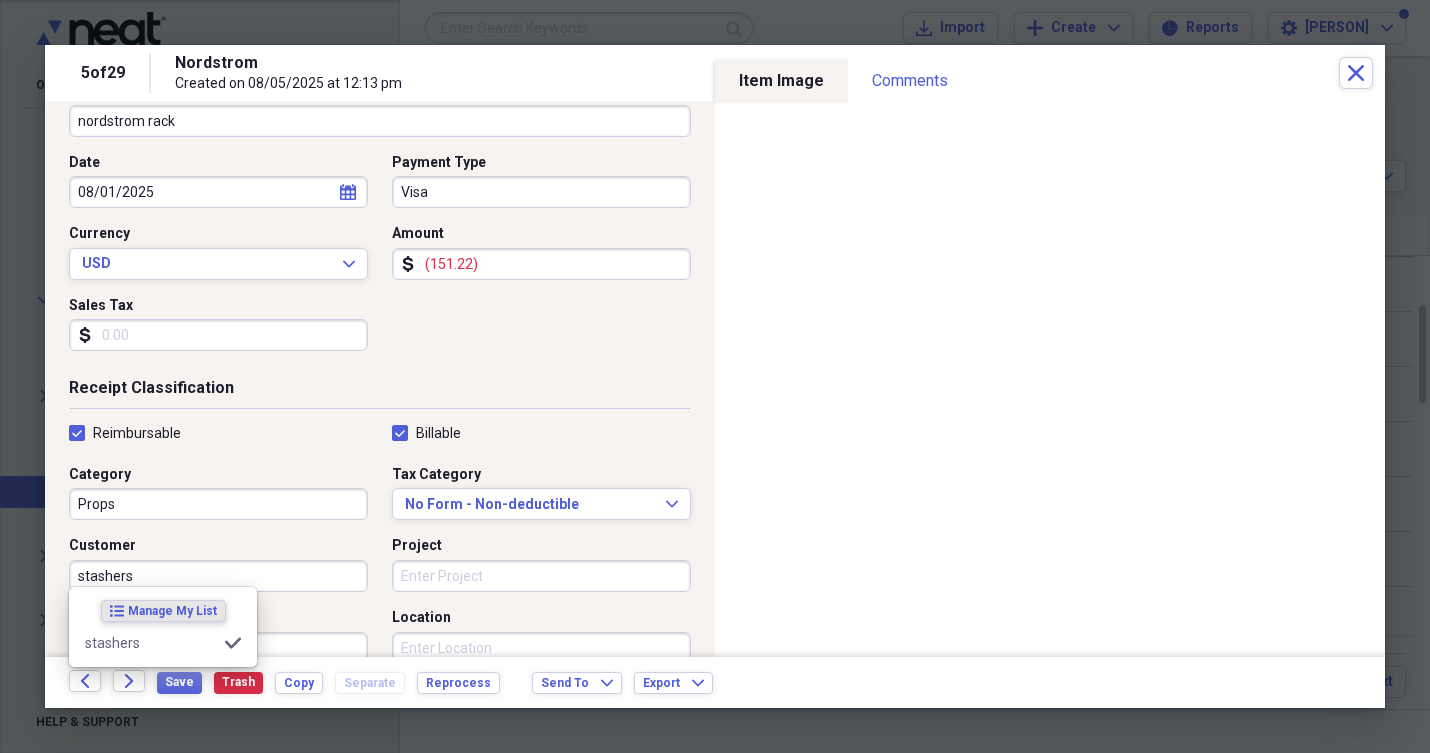 type on "slashers" 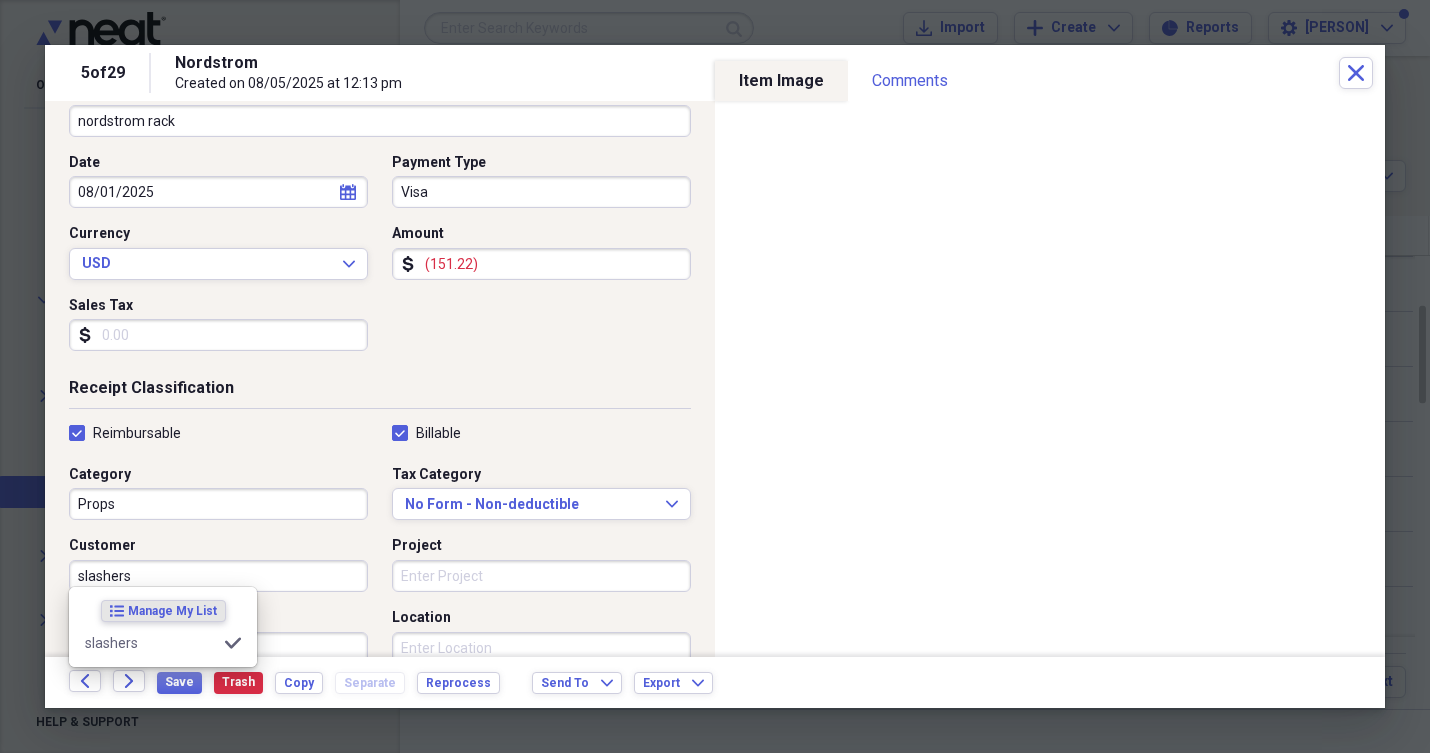 click on "slashers" at bounding box center (151, 643) 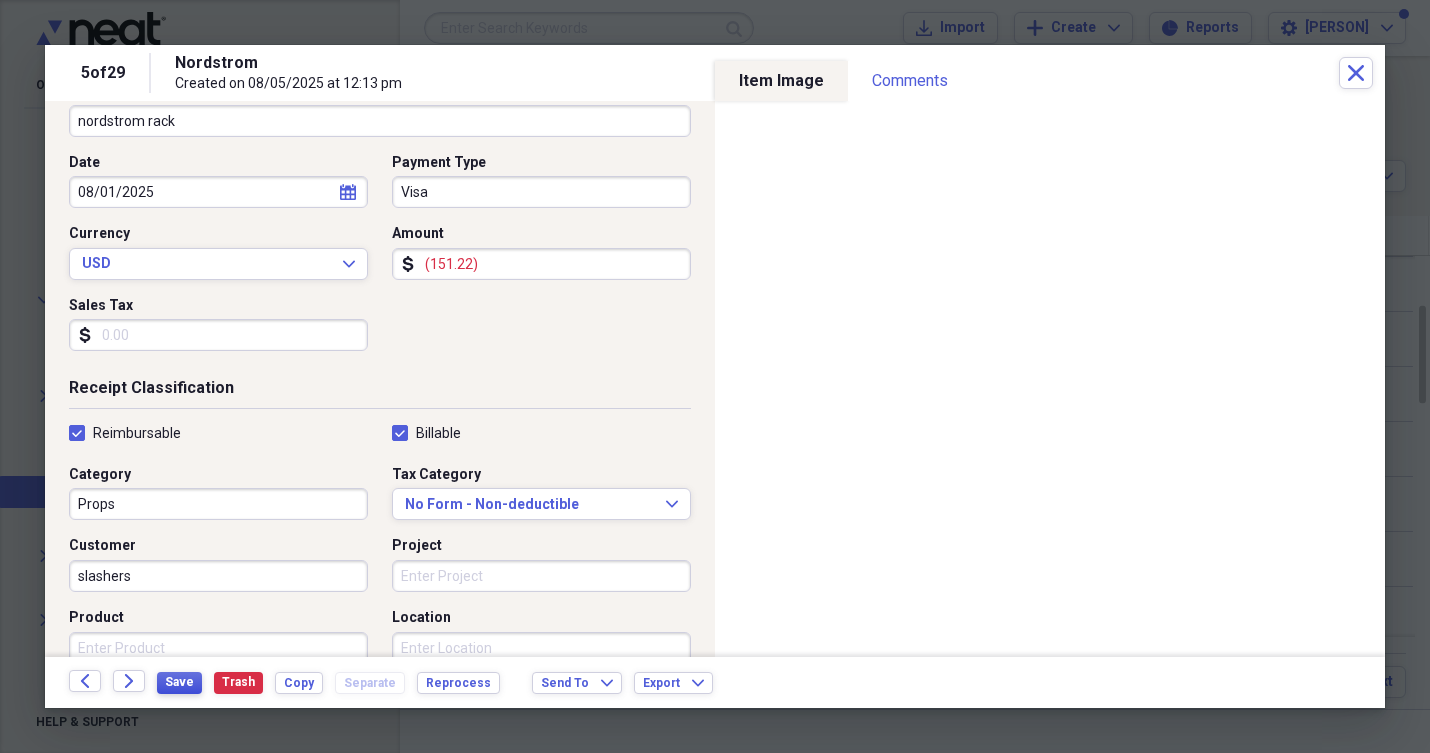 drag, startPoint x: 171, startPoint y: 696, endPoint x: 178, endPoint y: 681, distance: 16.552946 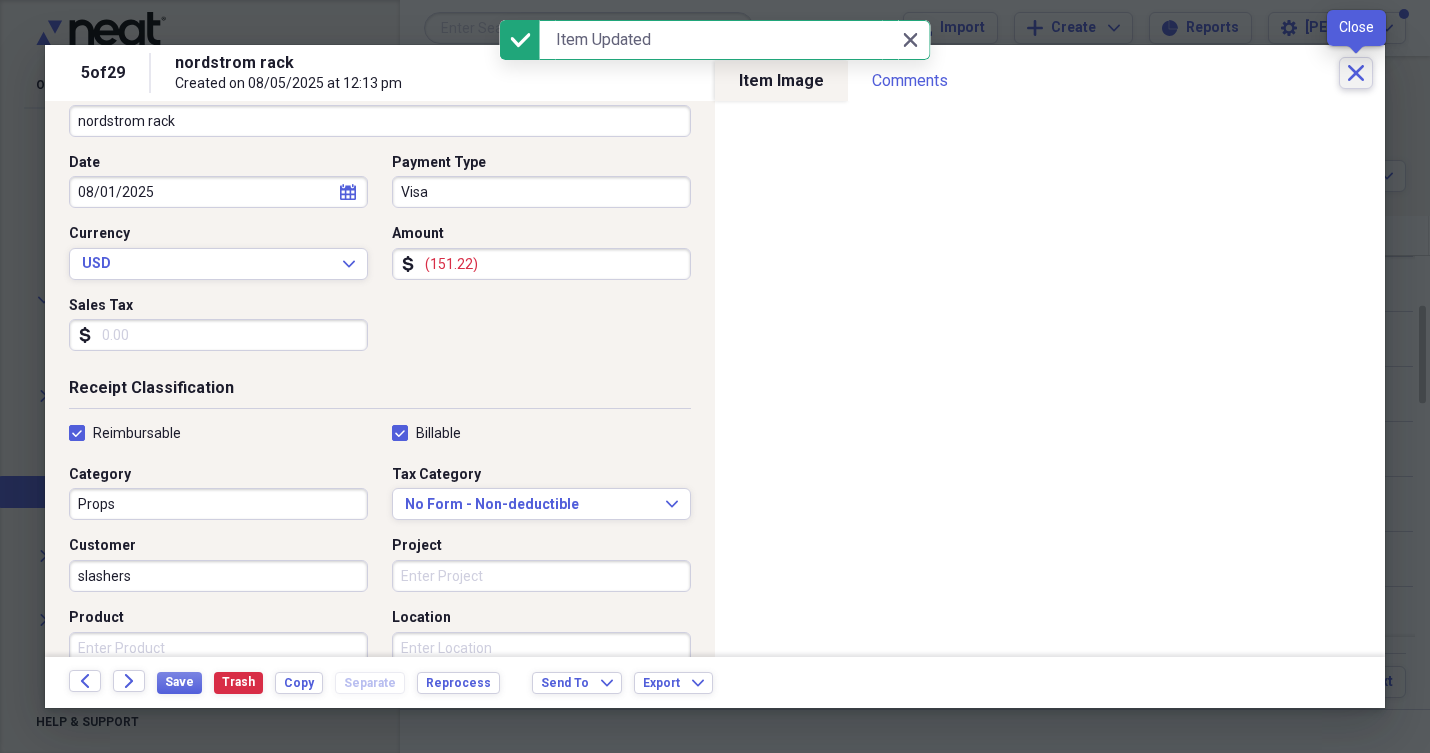 click 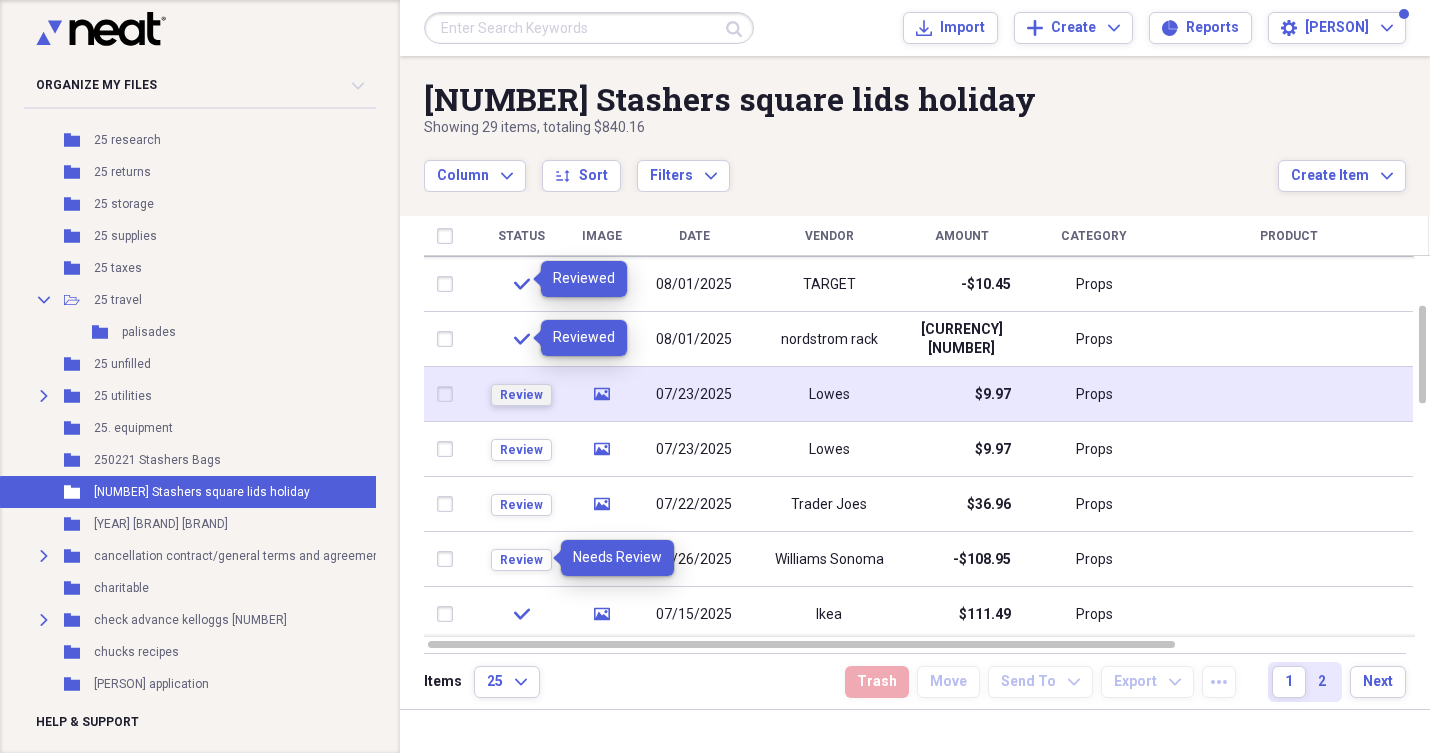 click on "Review" at bounding box center (521, 395) 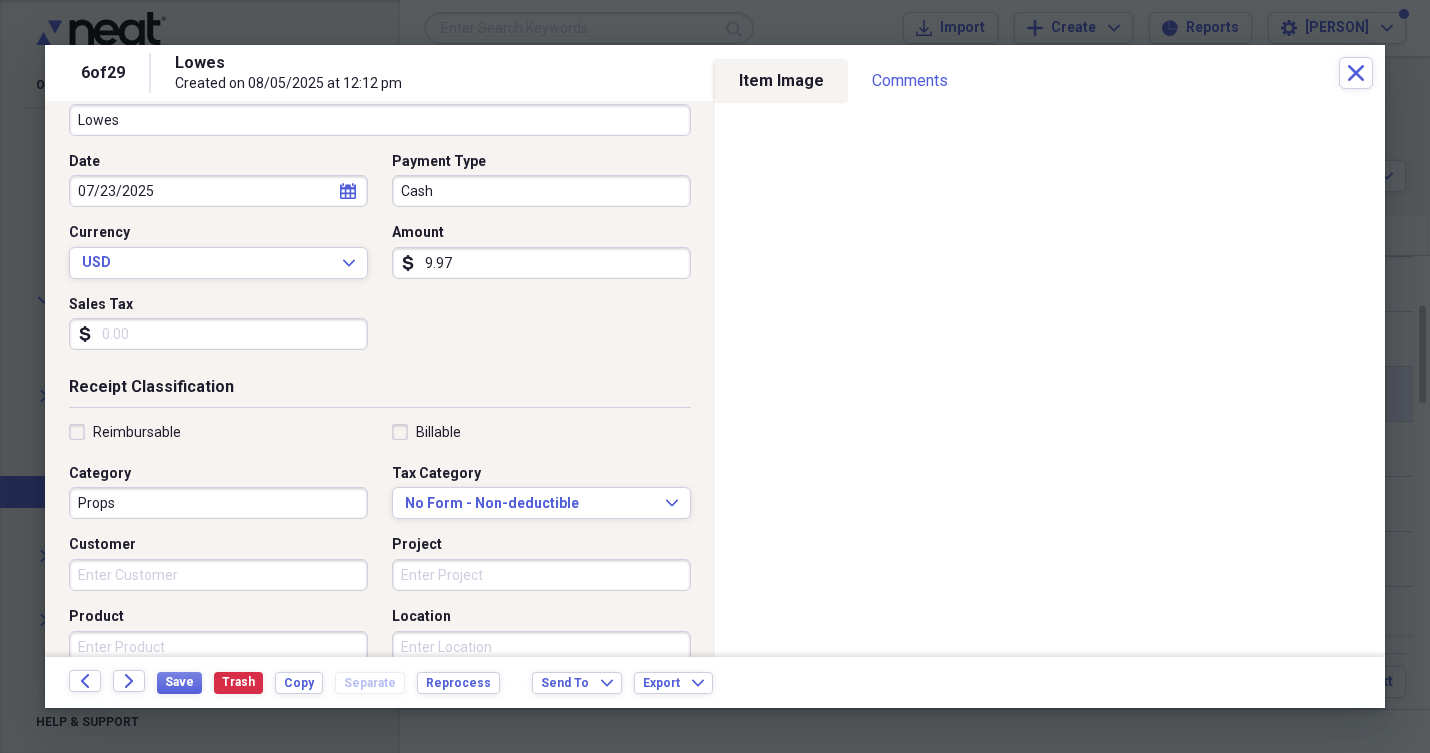 scroll, scrollTop: 168, scrollLeft: 0, axis: vertical 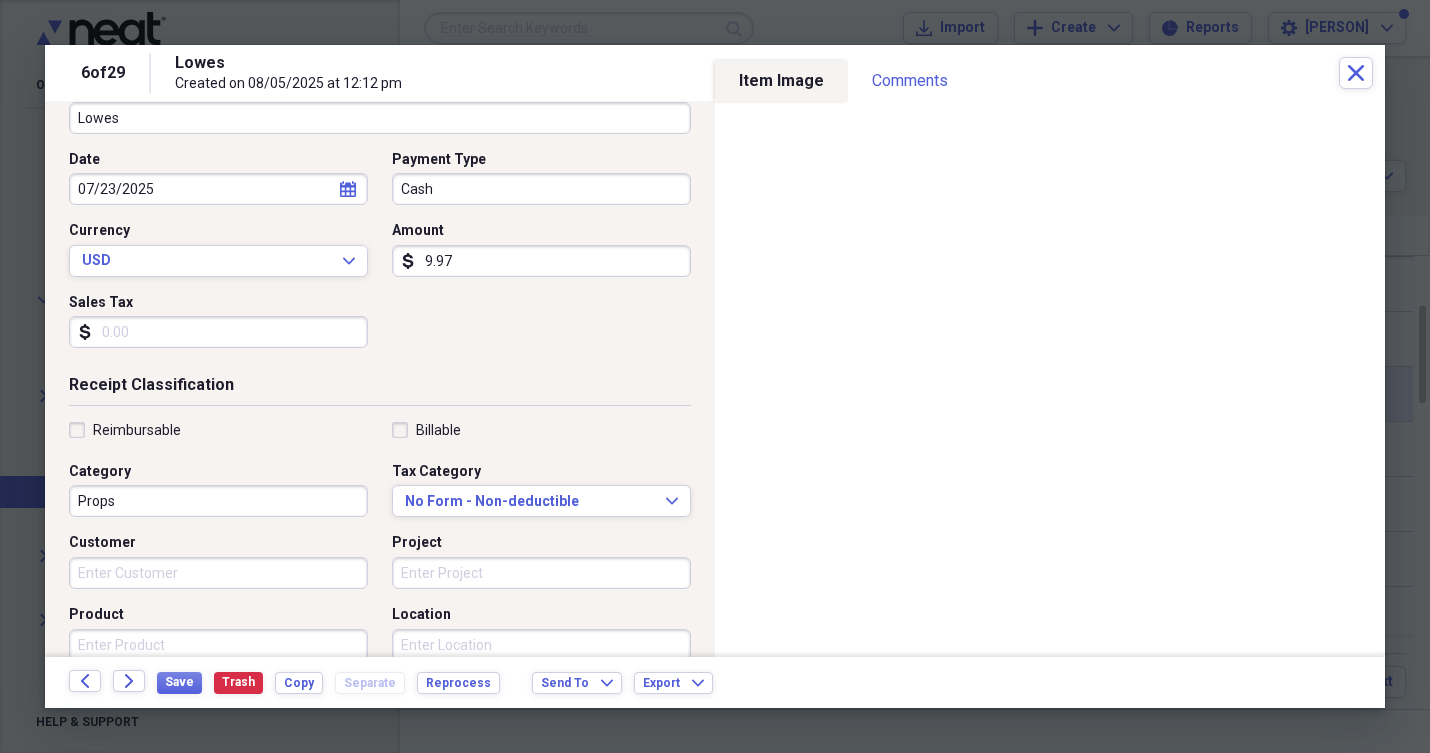 click on "Reimbursable" at bounding box center (125, 430) 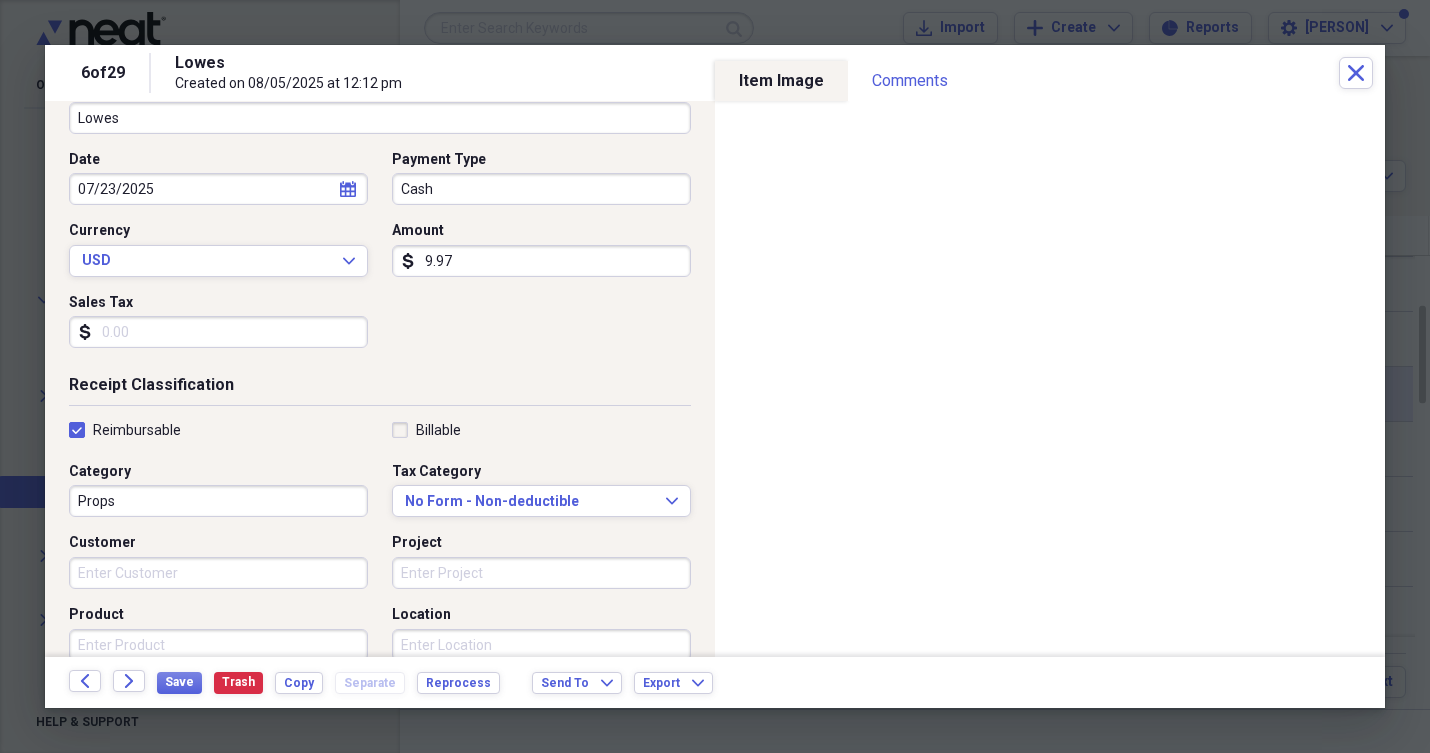 checkbox on "true" 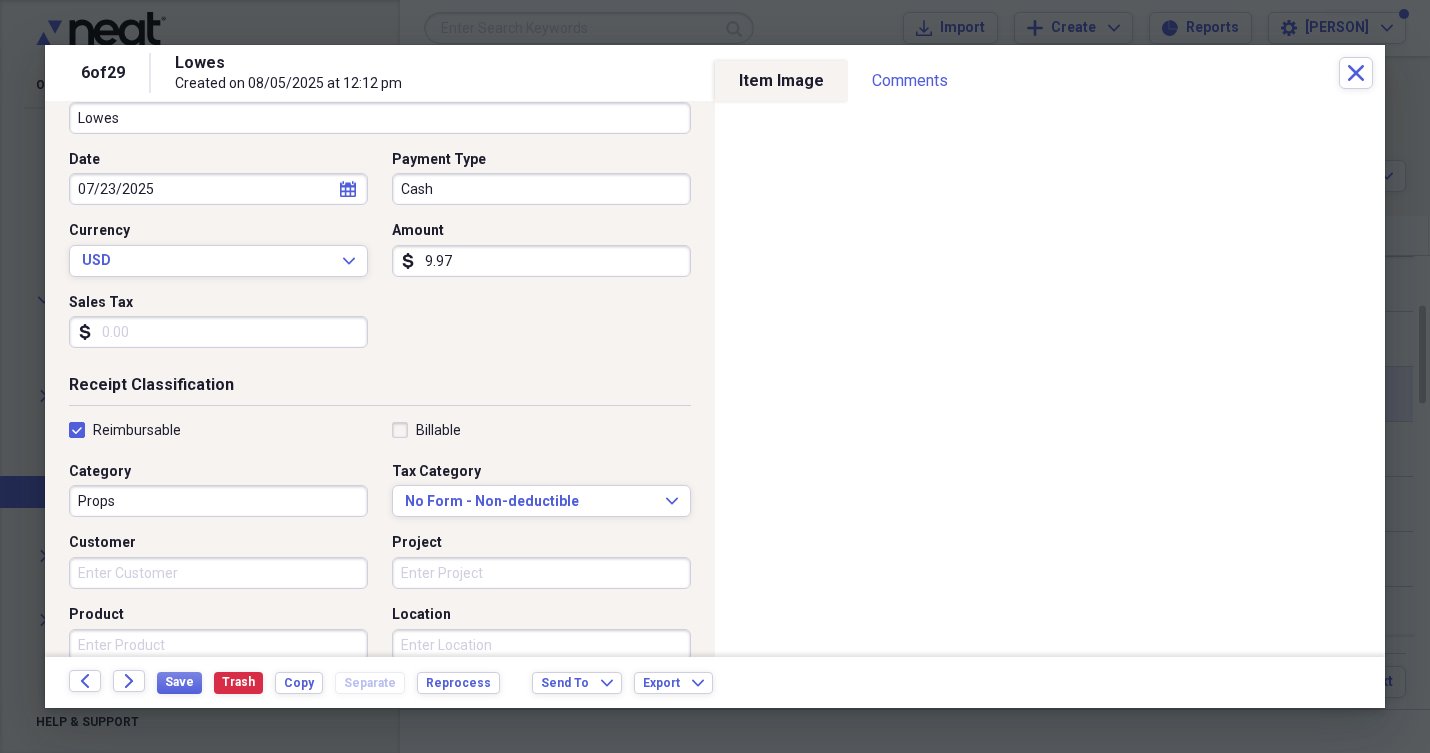 click on "Billable" at bounding box center (426, 430) 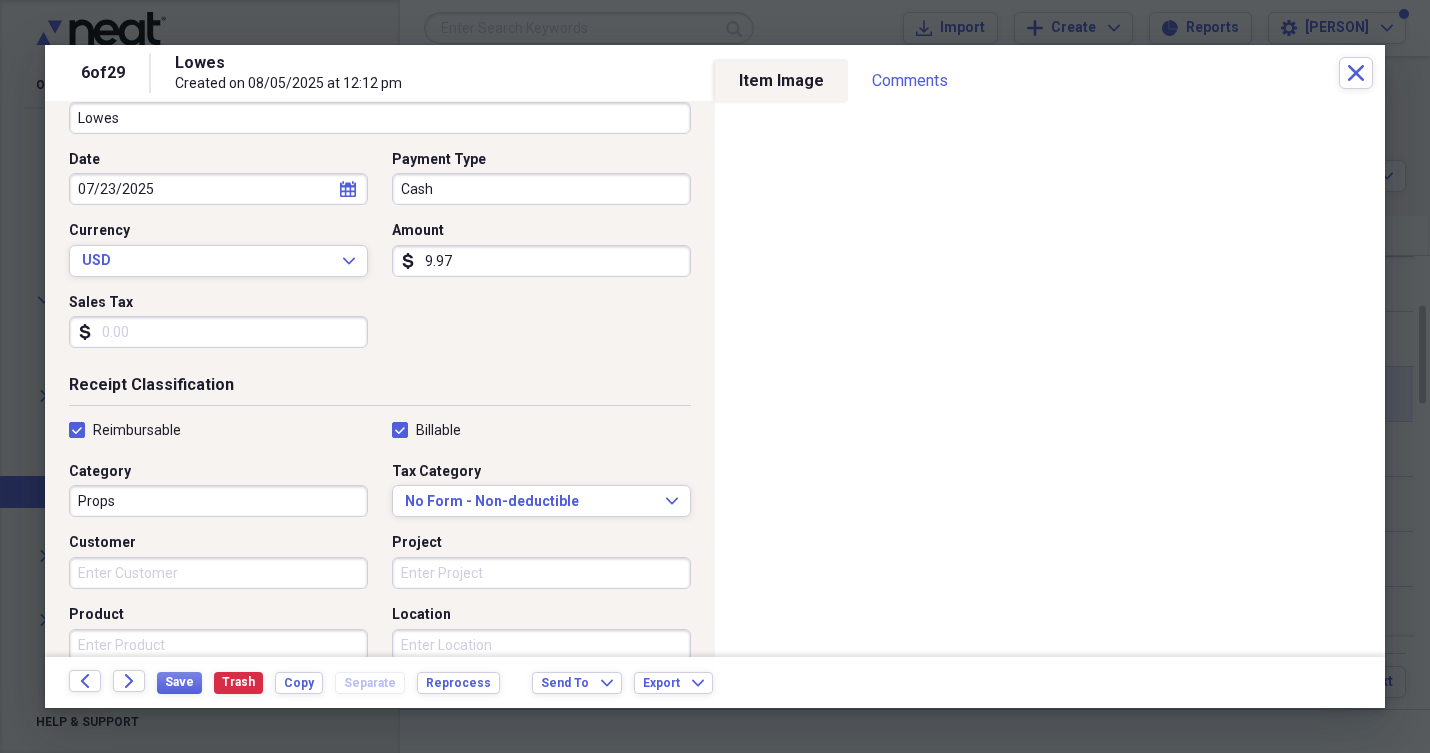 checkbox on "true" 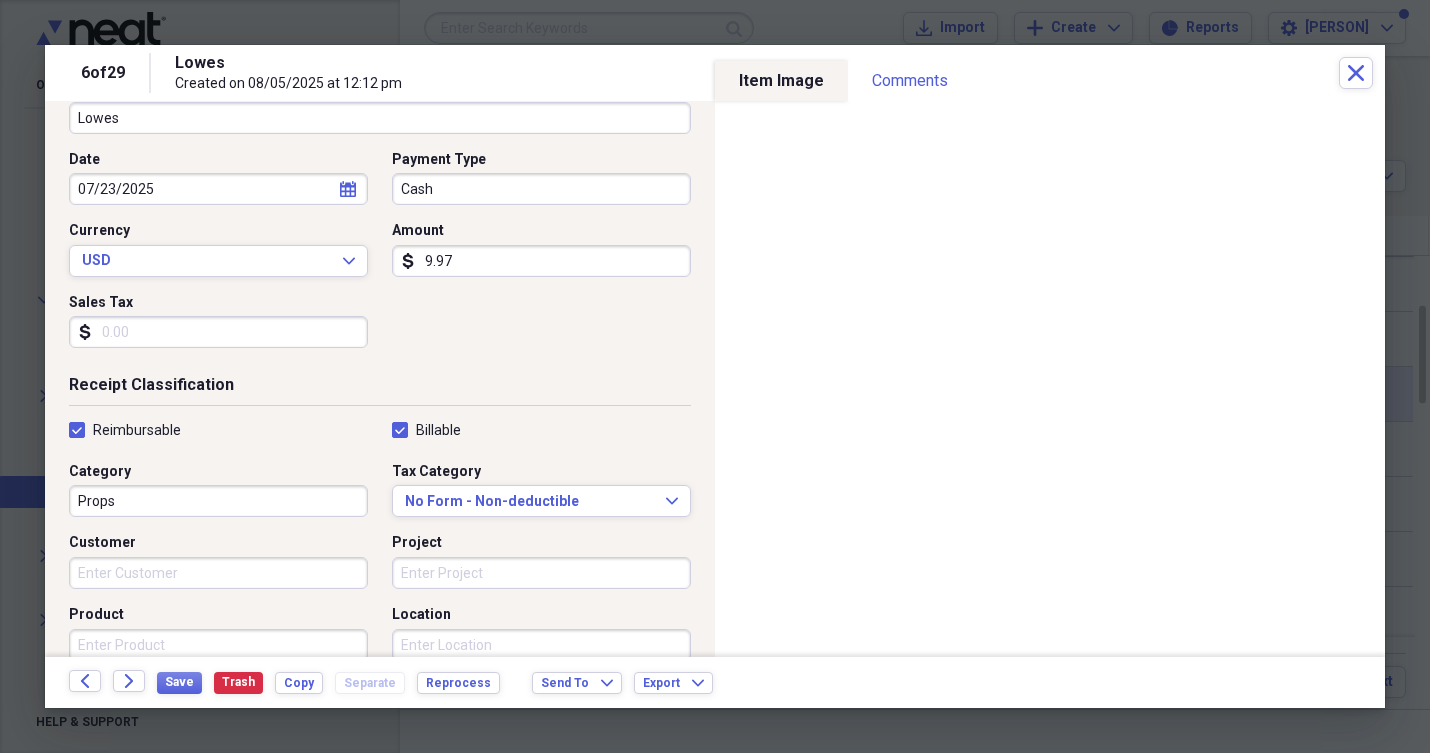 click on "Customer" at bounding box center [218, 573] 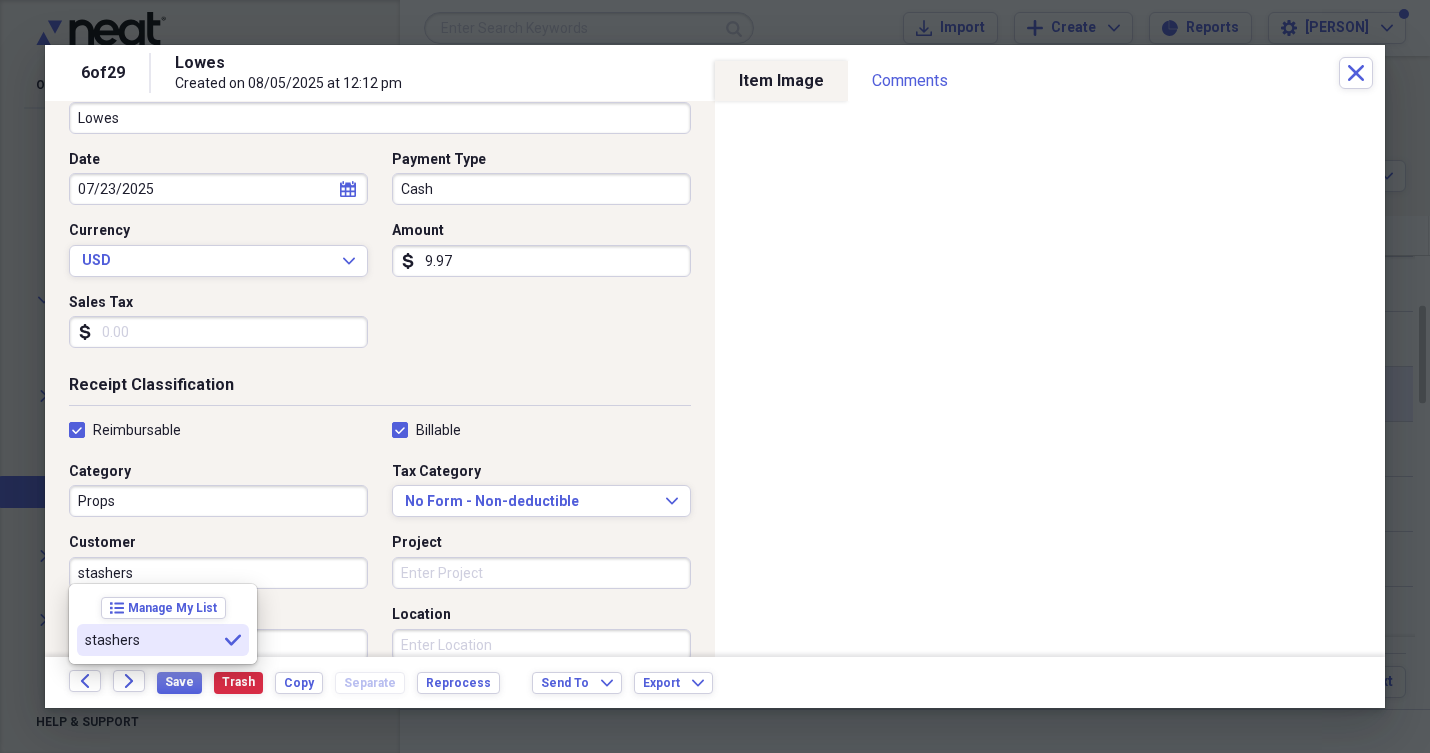 type on "stashers" 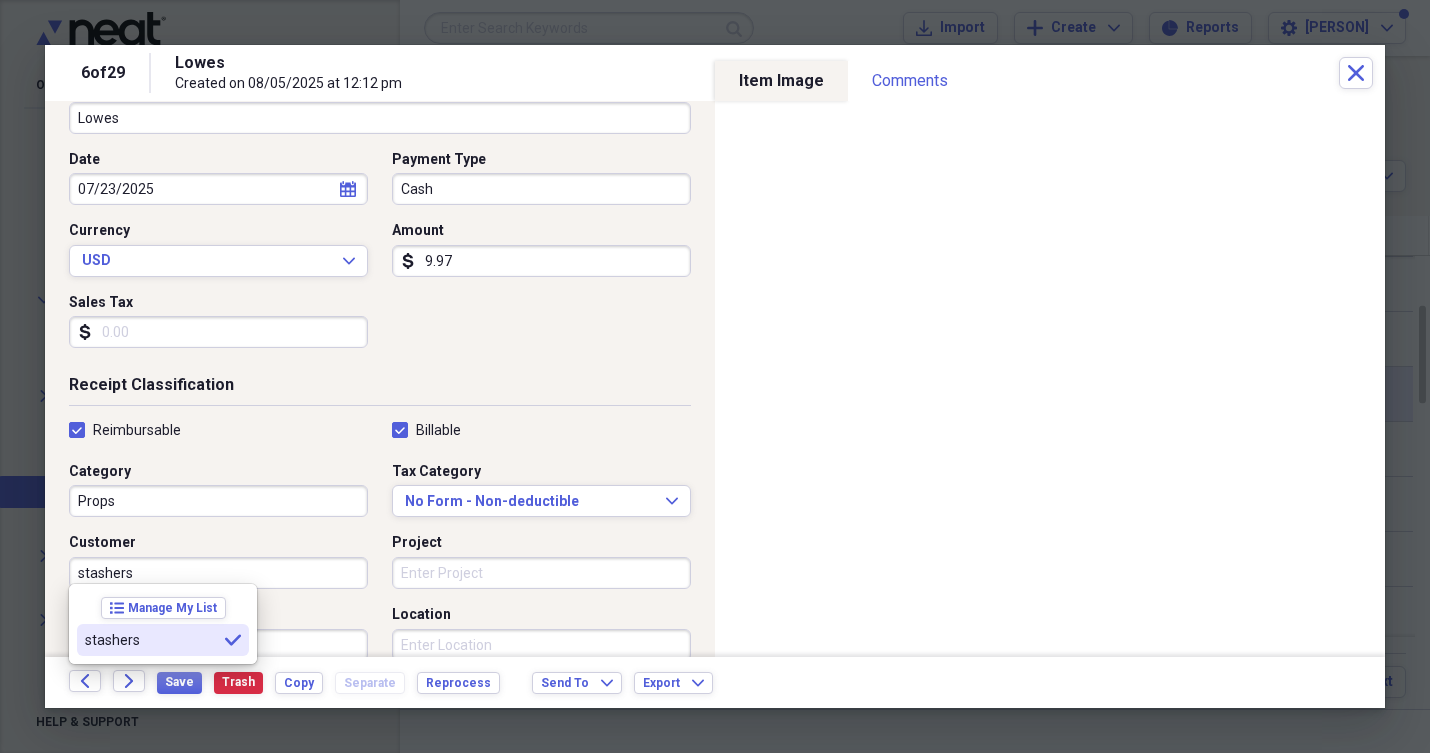 click on "stashers" at bounding box center [151, 640] 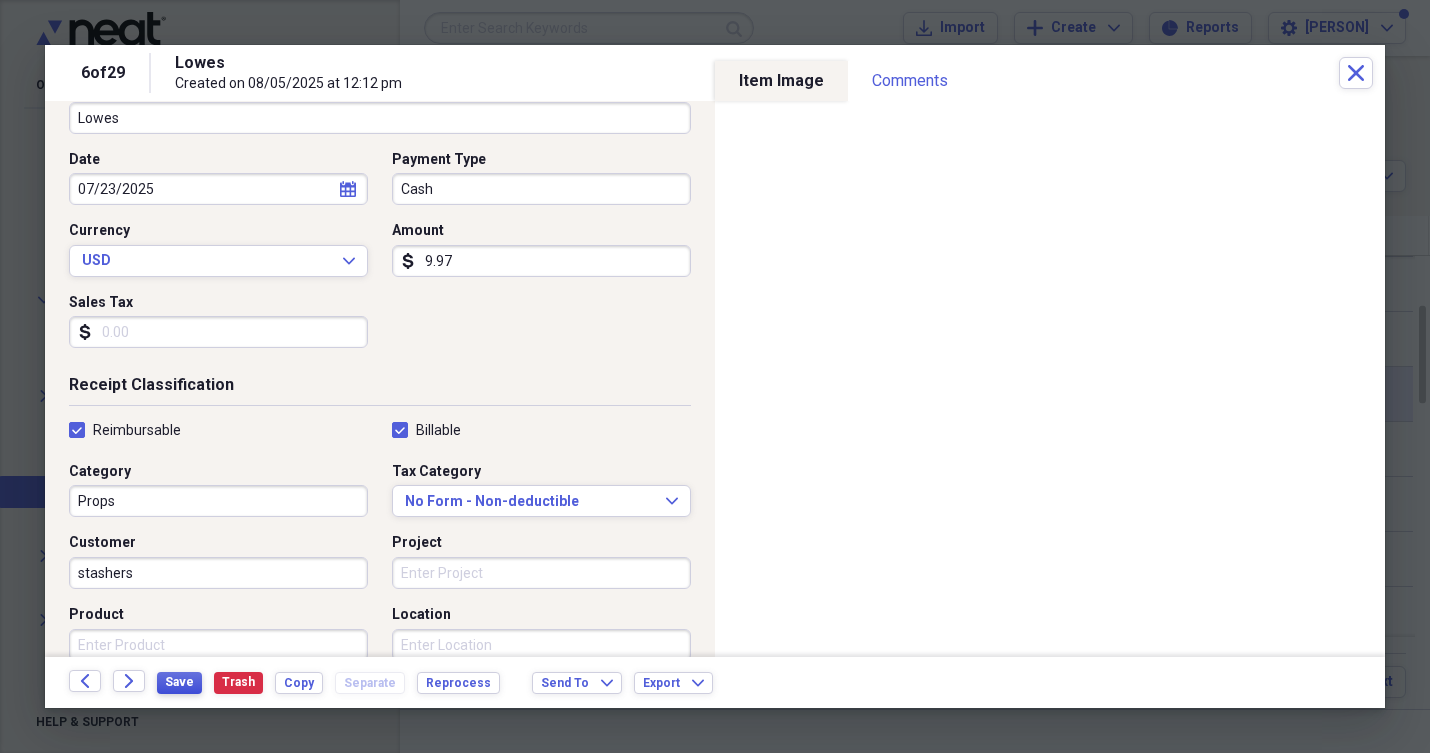 click on "Save" at bounding box center [179, 682] 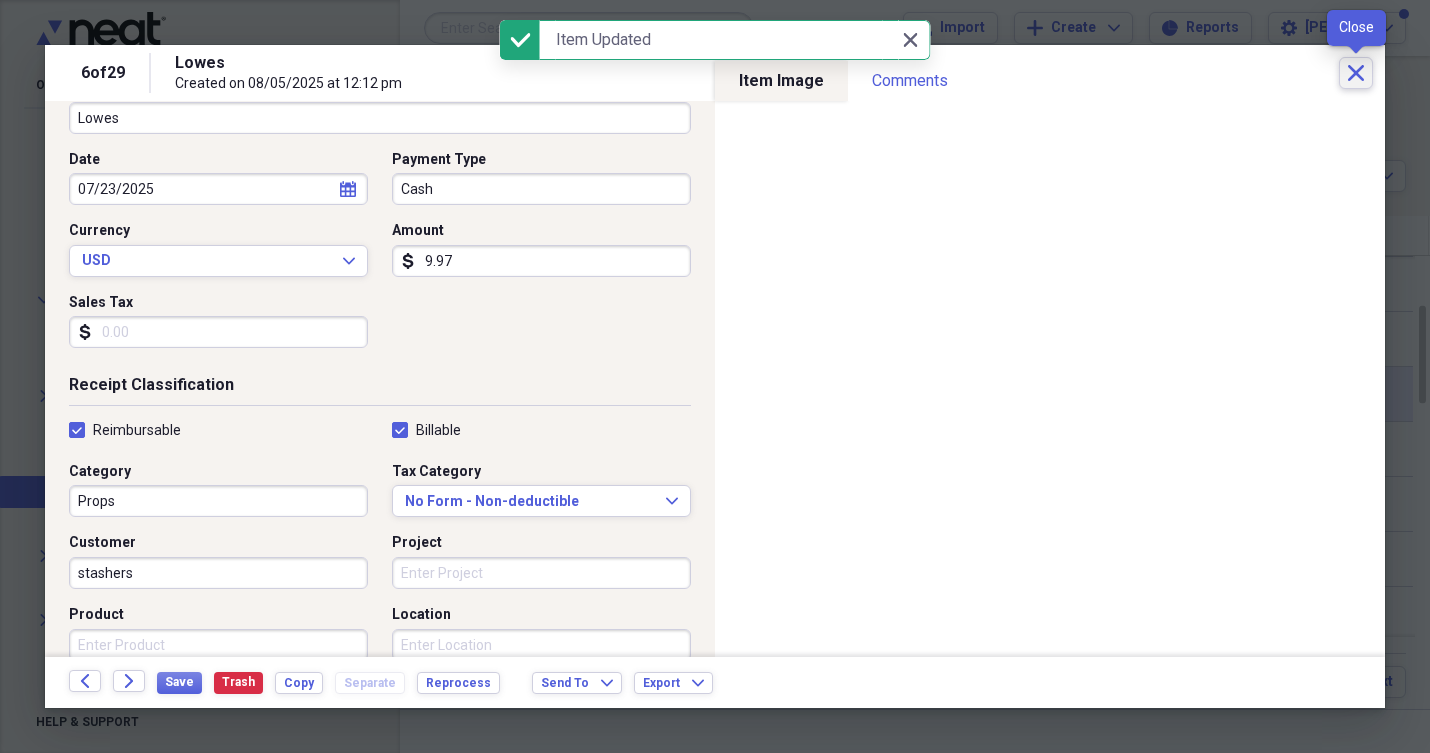 click 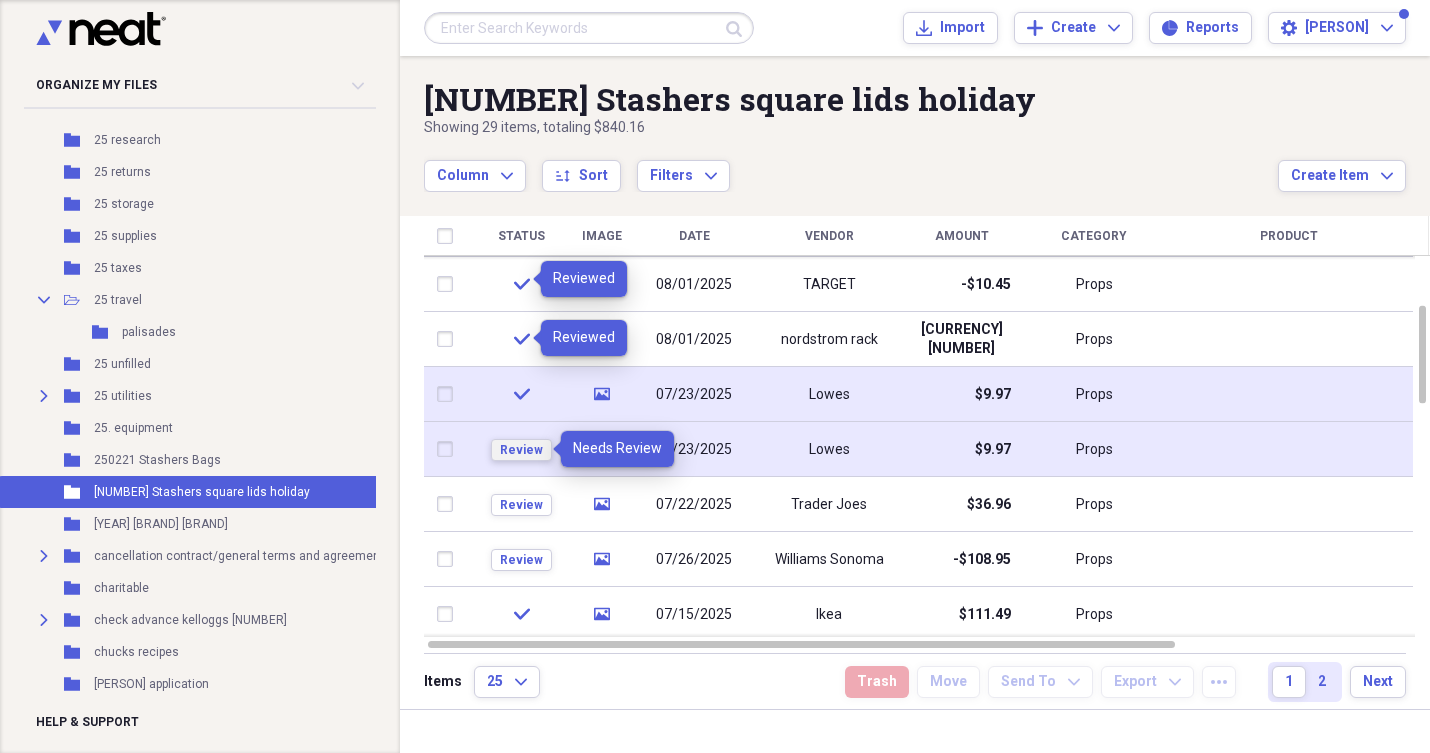 click on "Review" at bounding box center (521, 450) 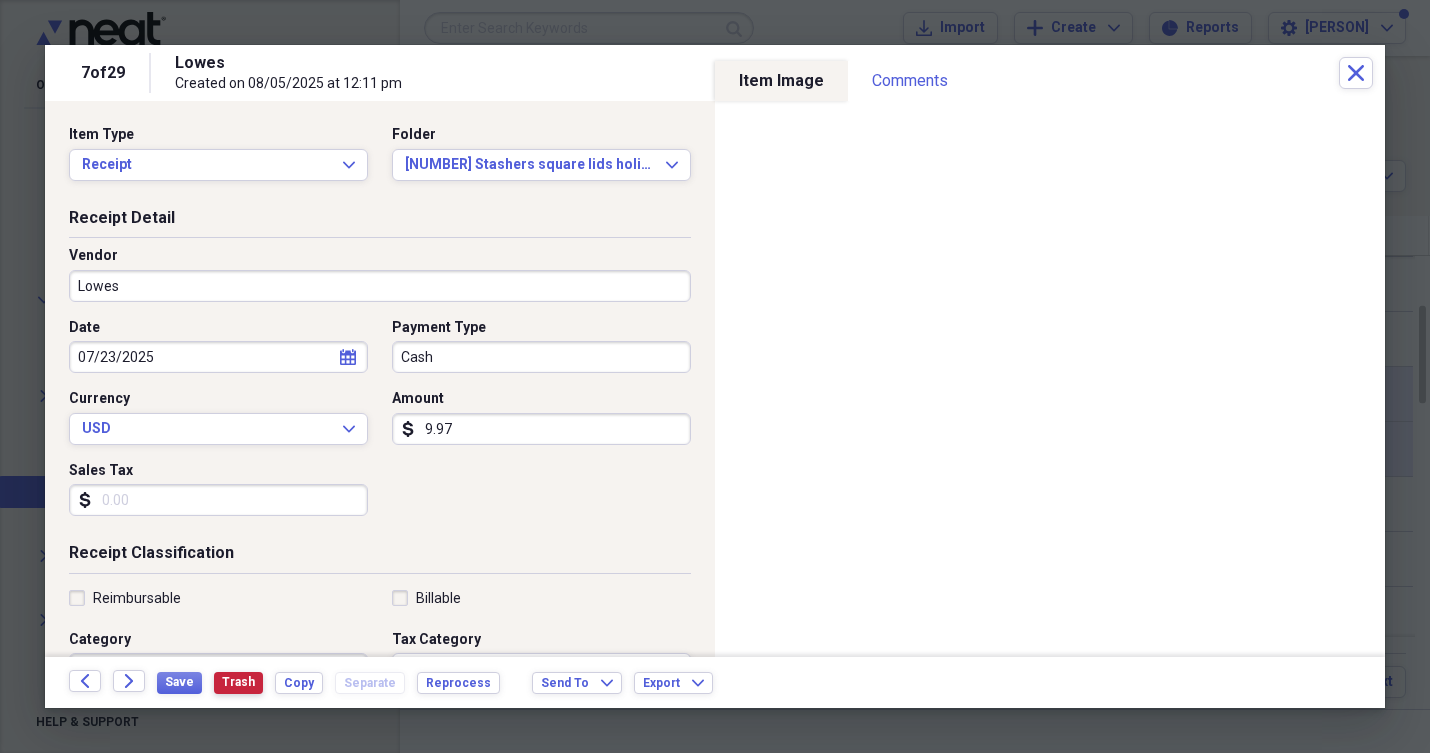 click on "Trash" at bounding box center (238, 682) 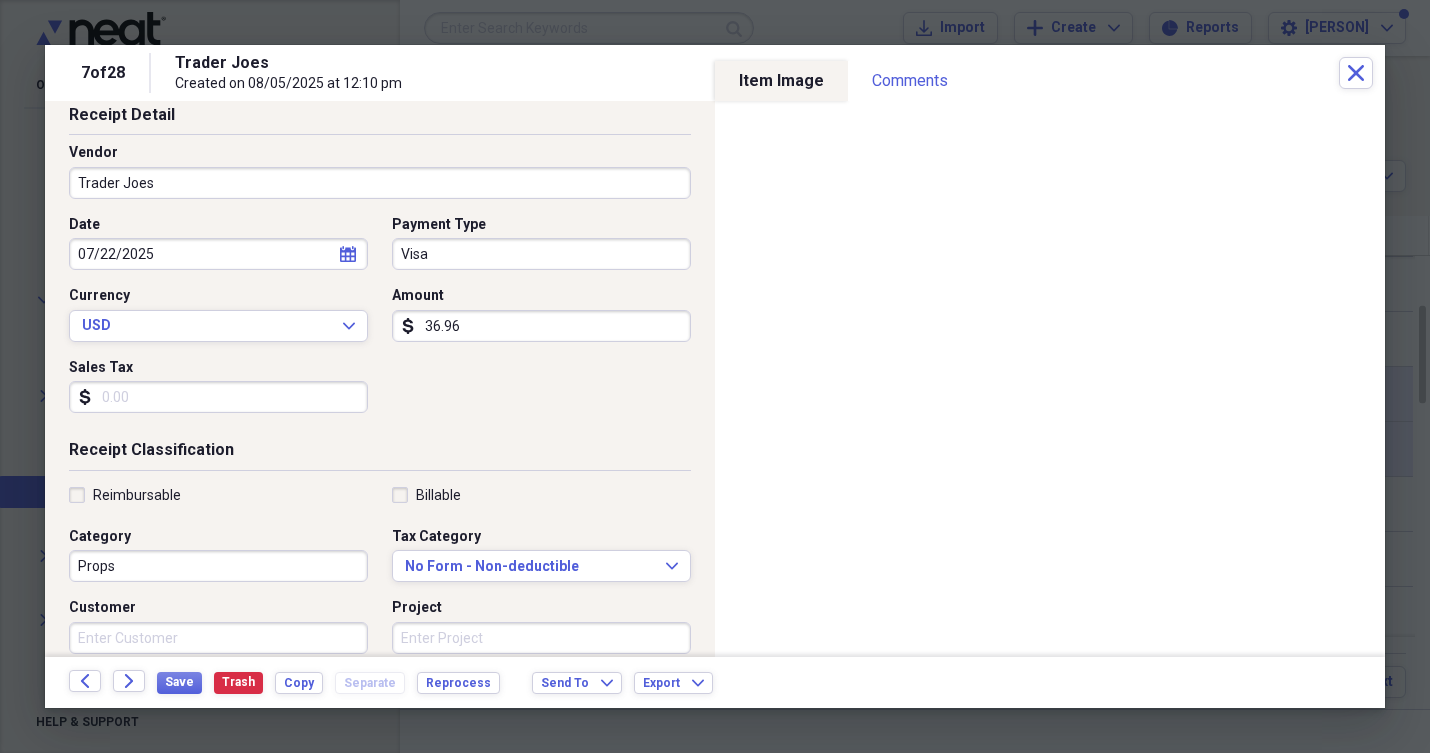 scroll, scrollTop: 139, scrollLeft: 0, axis: vertical 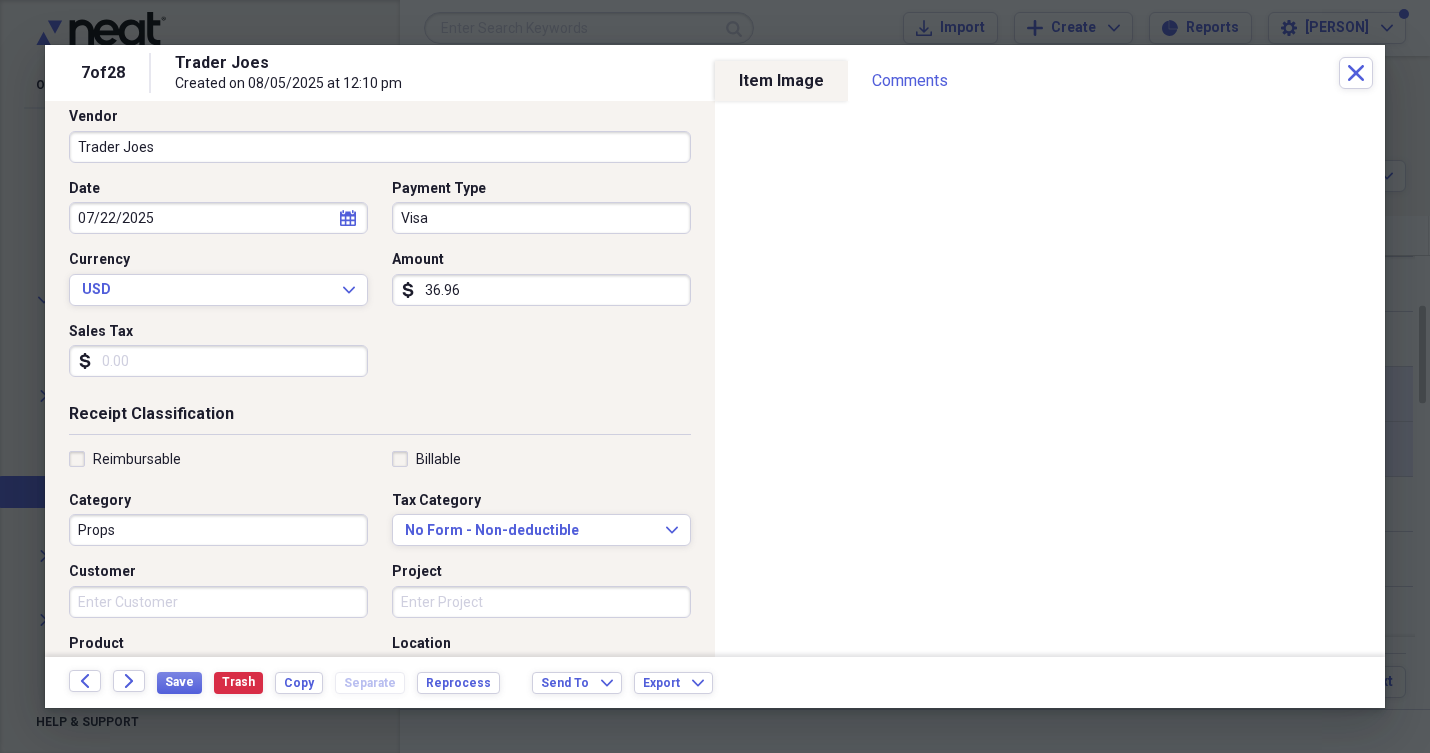 click on "Reimbursable" at bounding box center [125, 459] 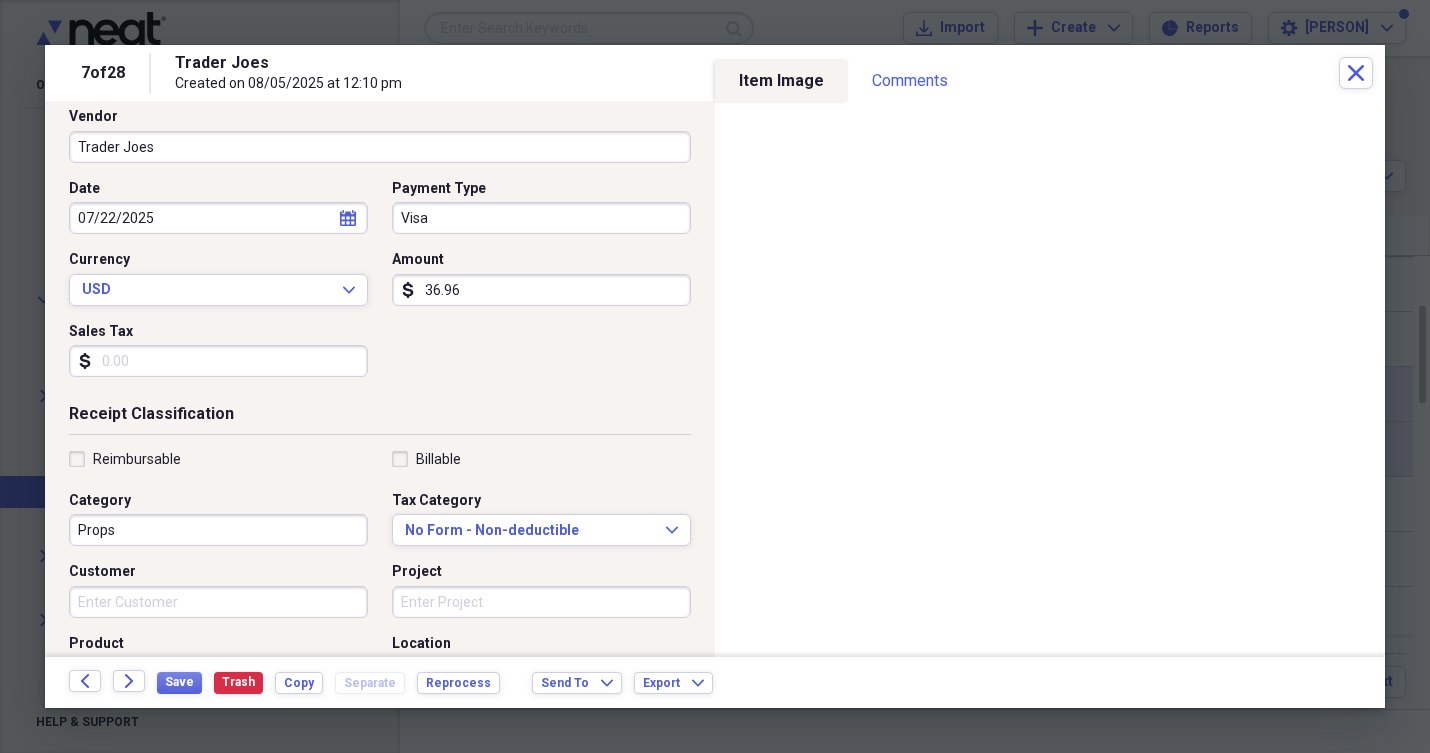 click on "Reimbursable" at bounding box center (69, 458) 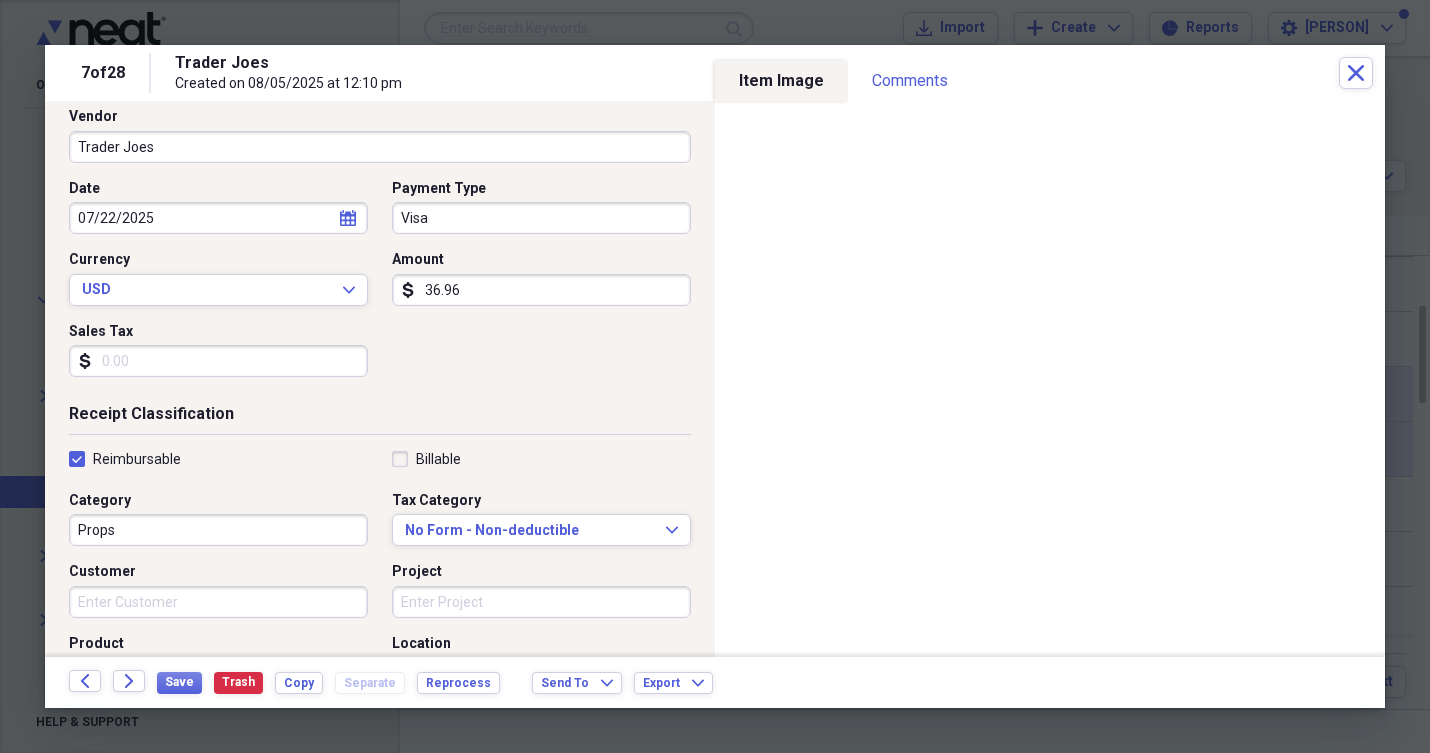 checkbox on "true" 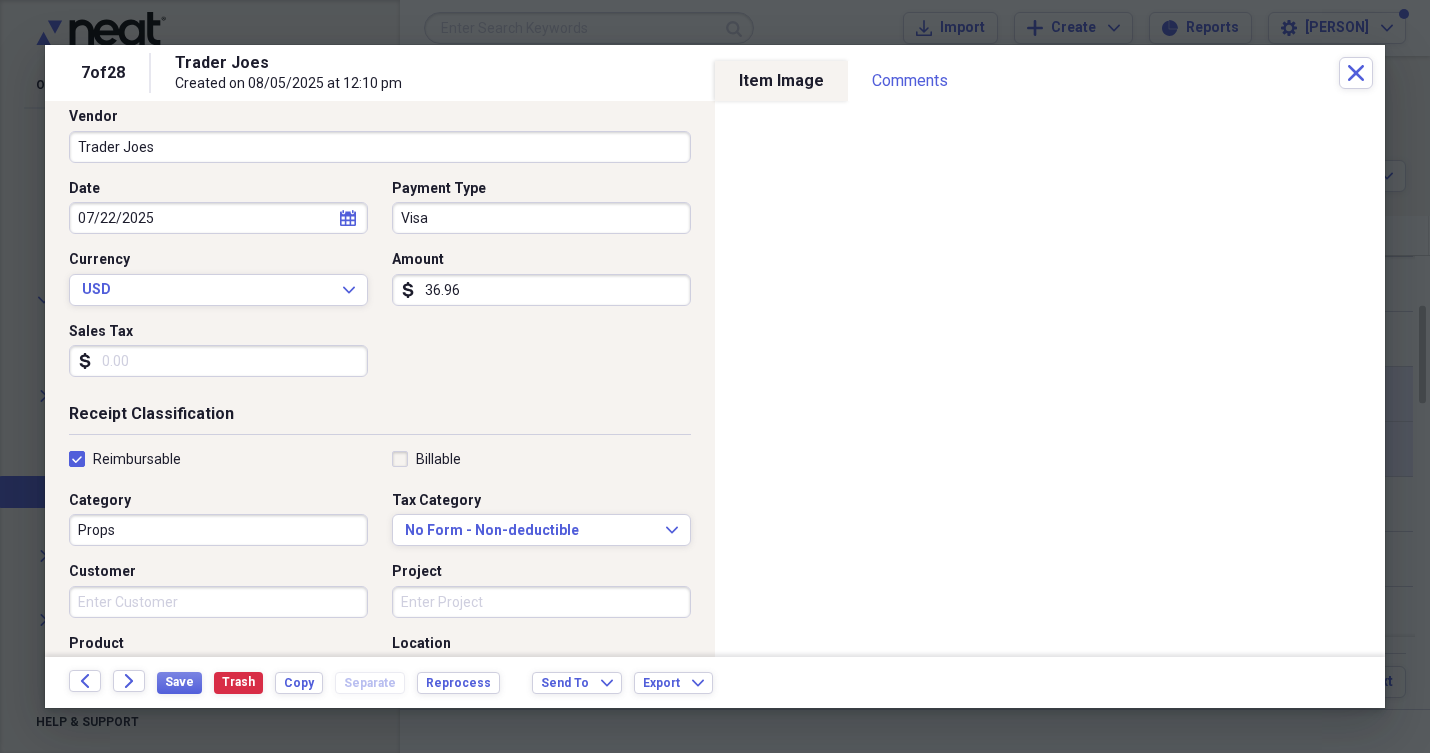 click on "Billable" at bounding box center [426, 459] 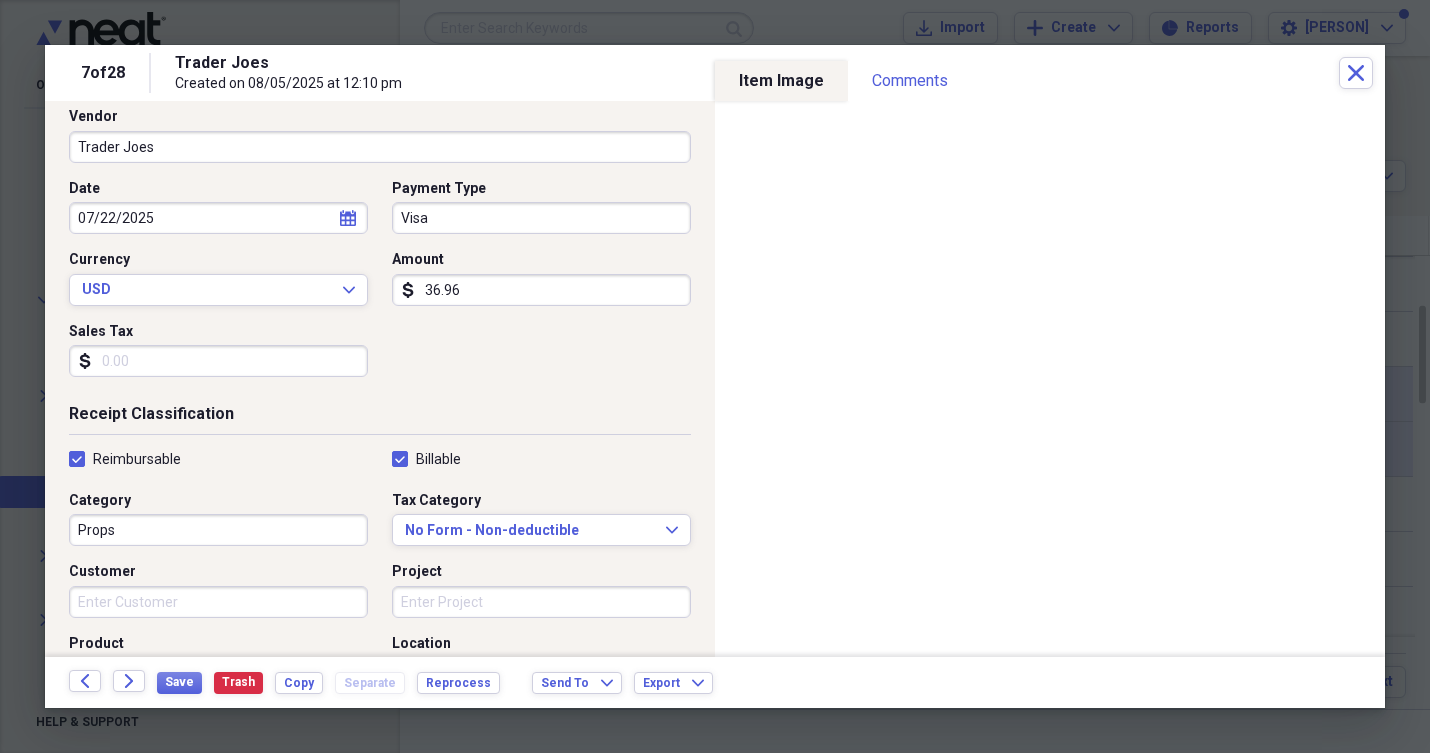 checkbox on "true" 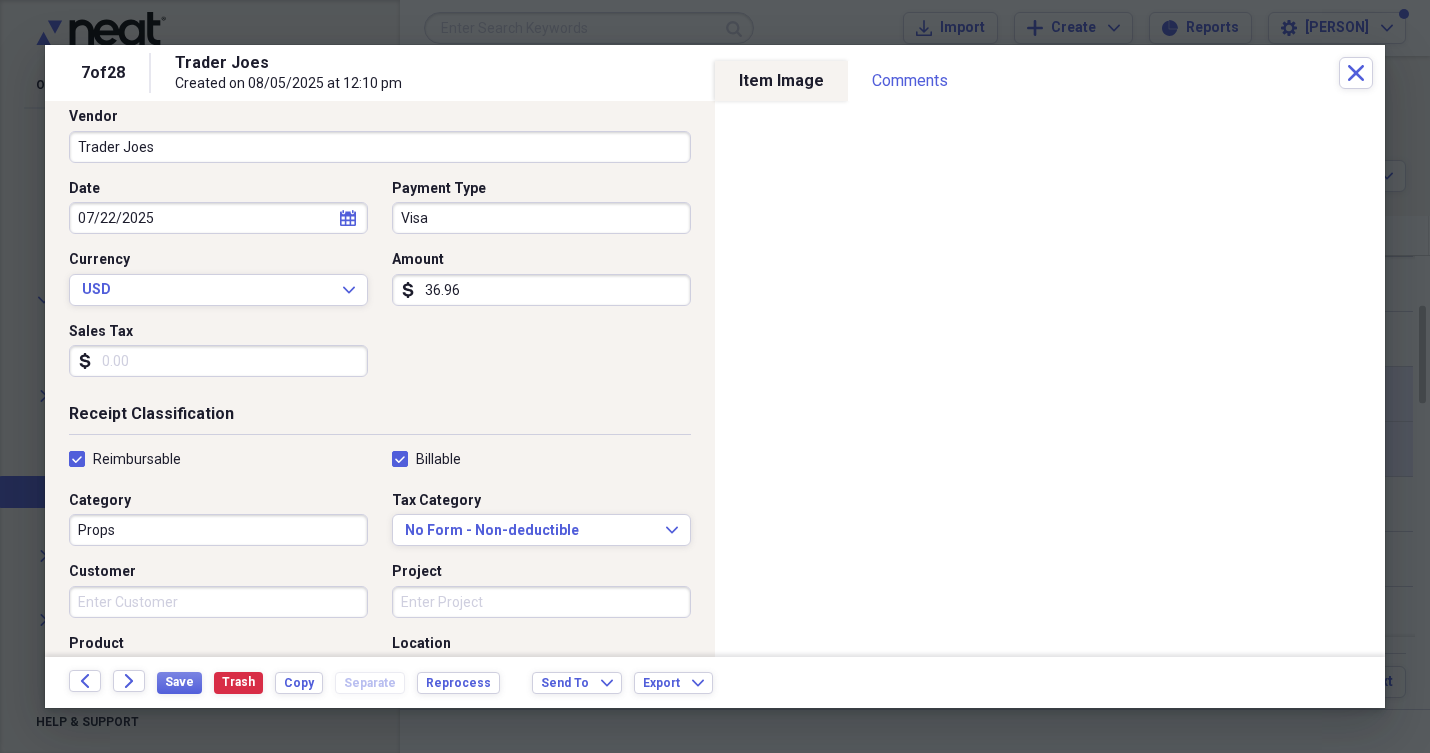 click on "Customer" at bounding box center (218, 602) 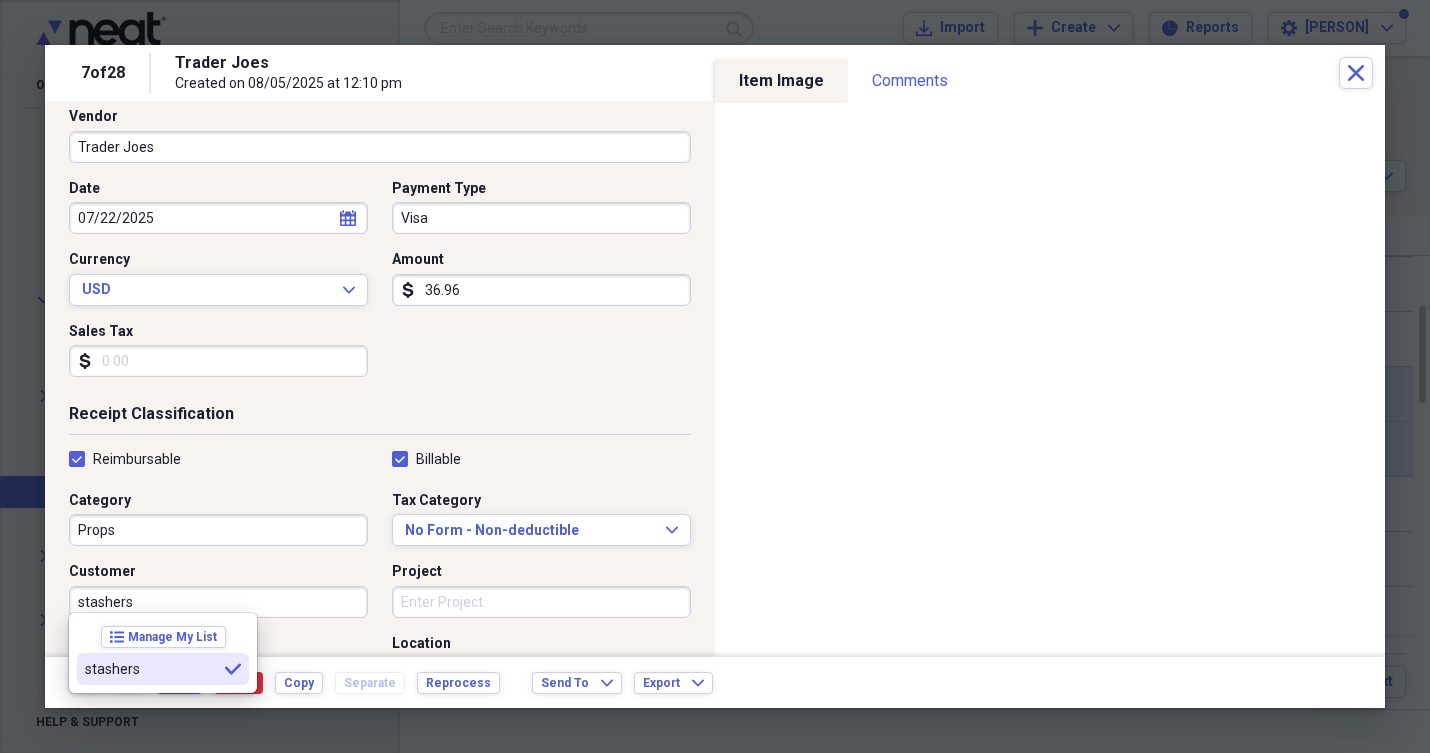 type on "stashers" 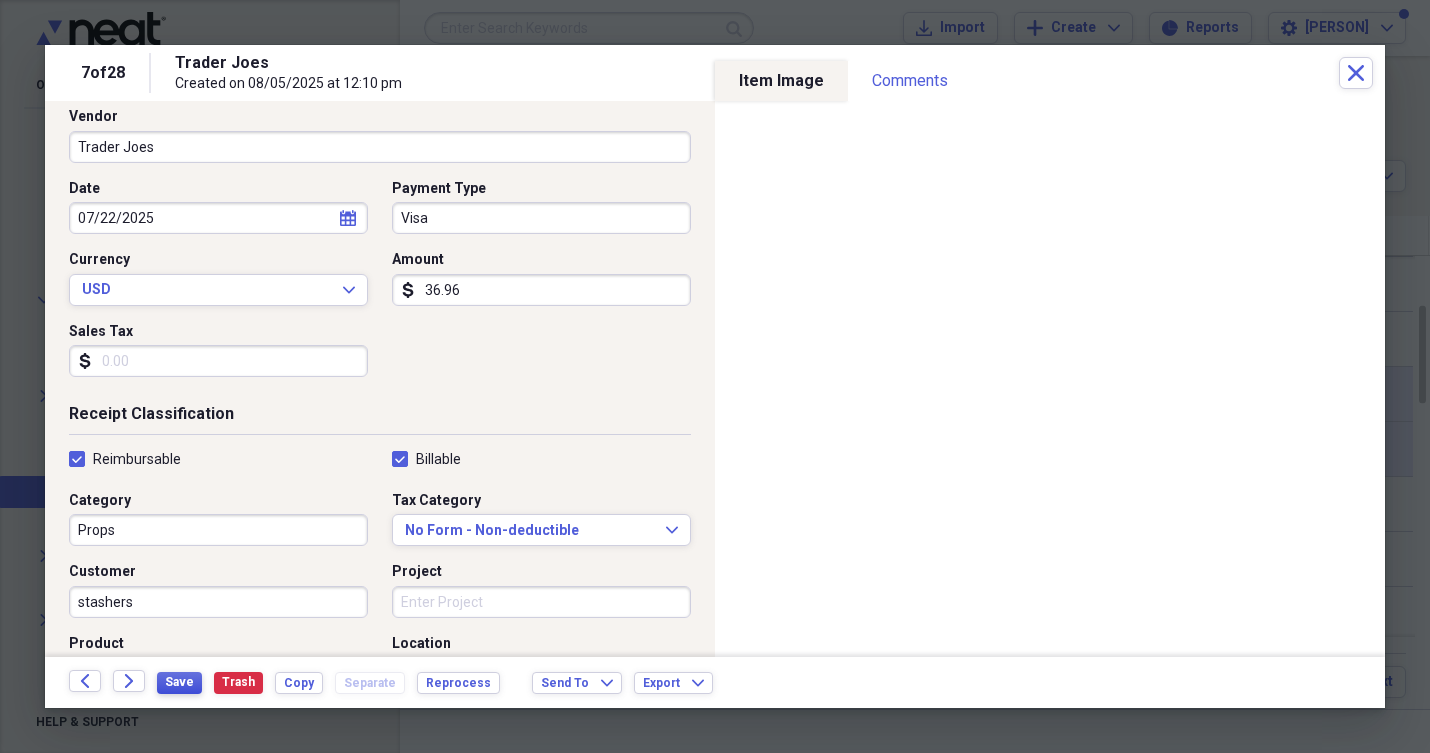 drag, startPoint x: 285, startPoint y: 684, endPoint x: 180, endPoint y: 682, distance: 105.01904 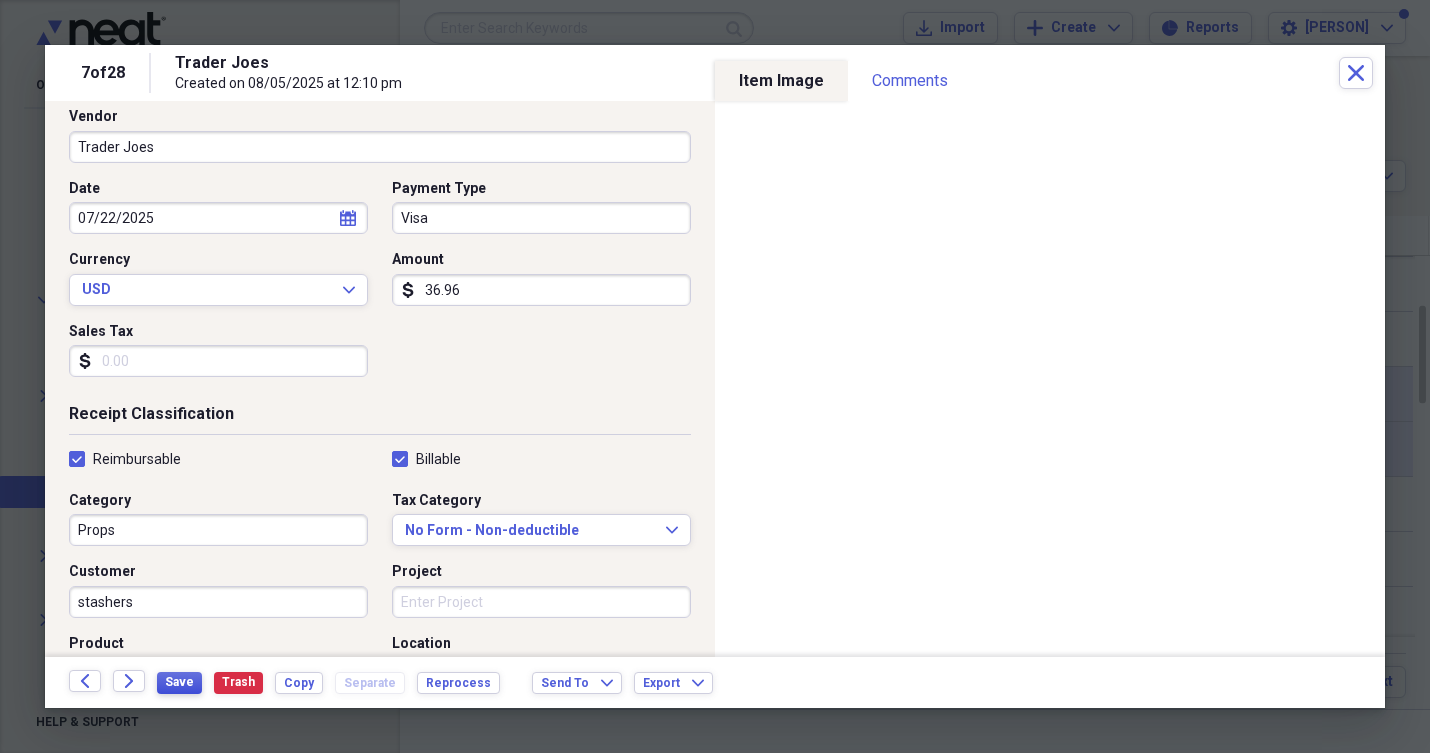 click on "Save" at bounding box center [179, 682] 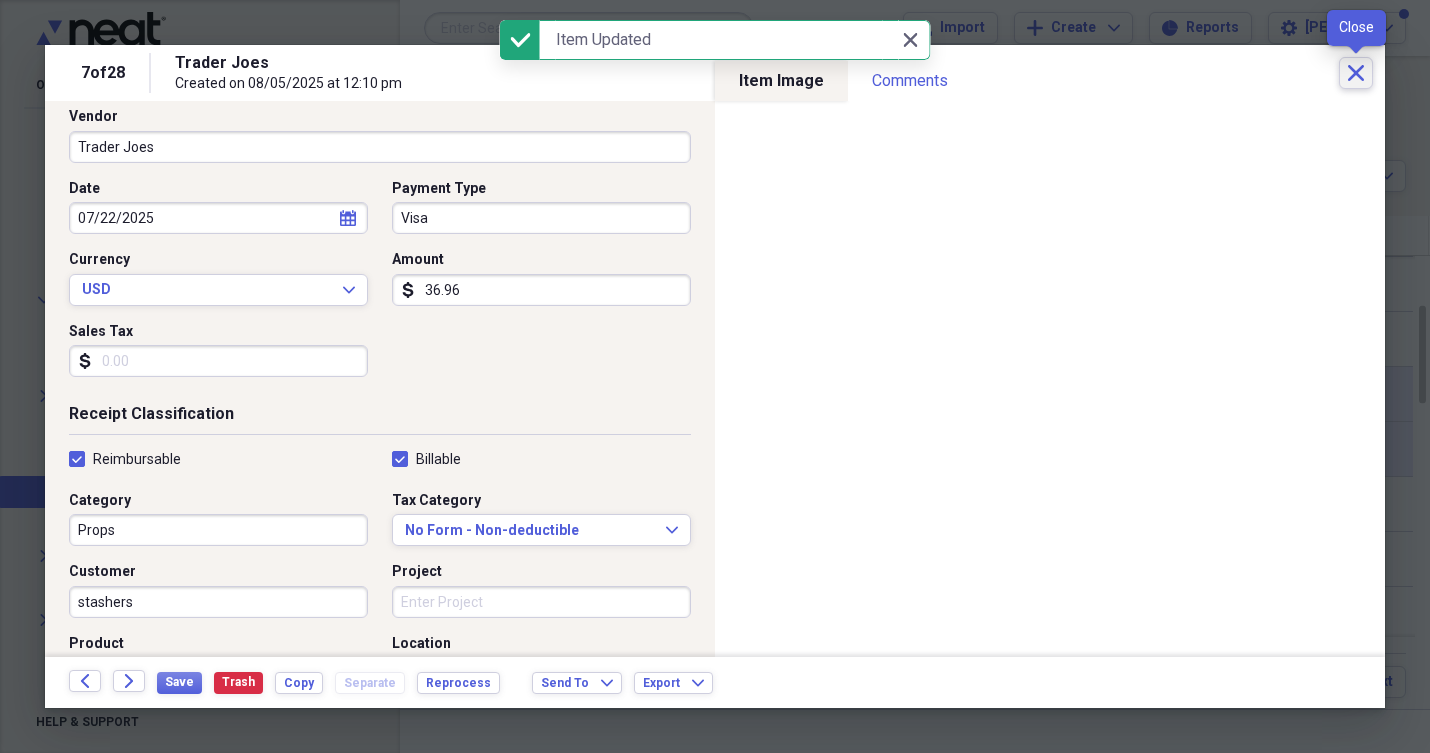 click on "Close" 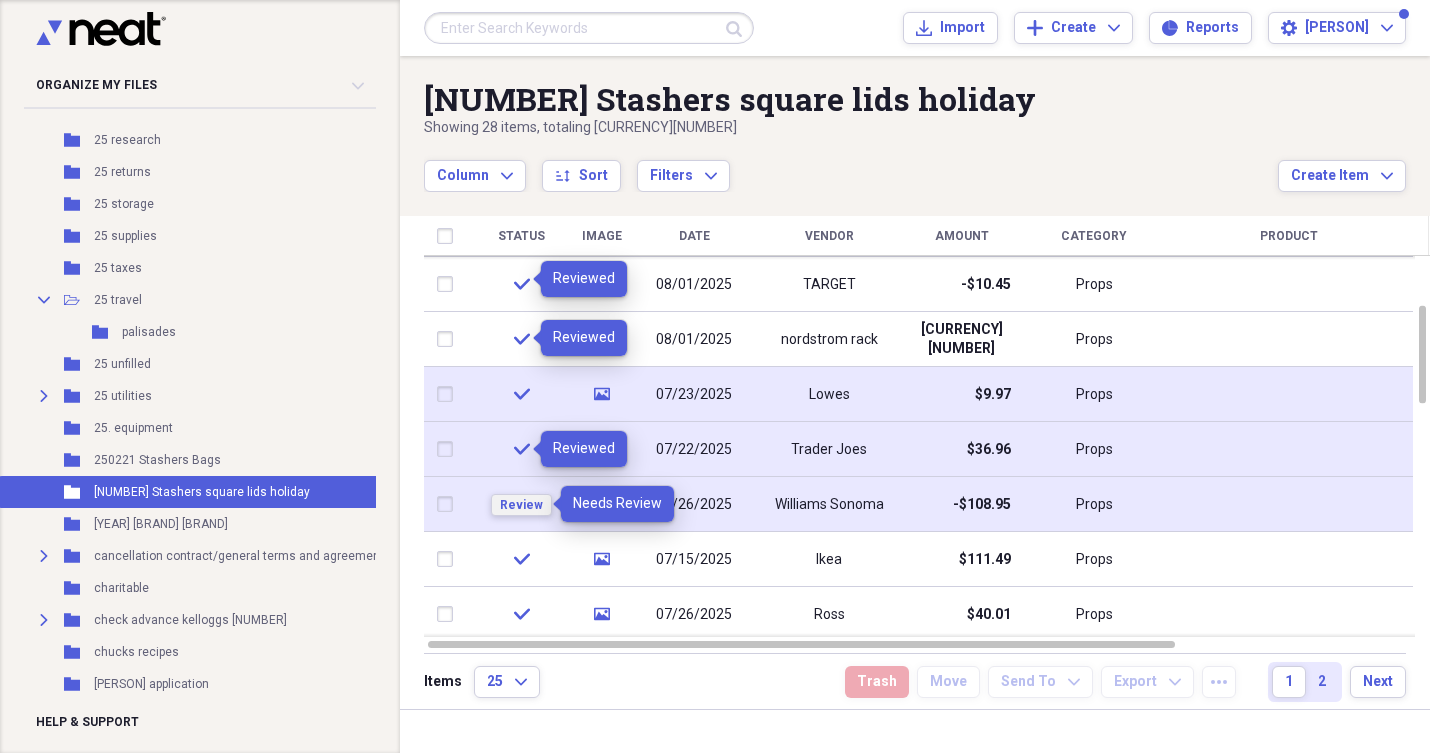 click on "Review" at bounding box center (521, 505) 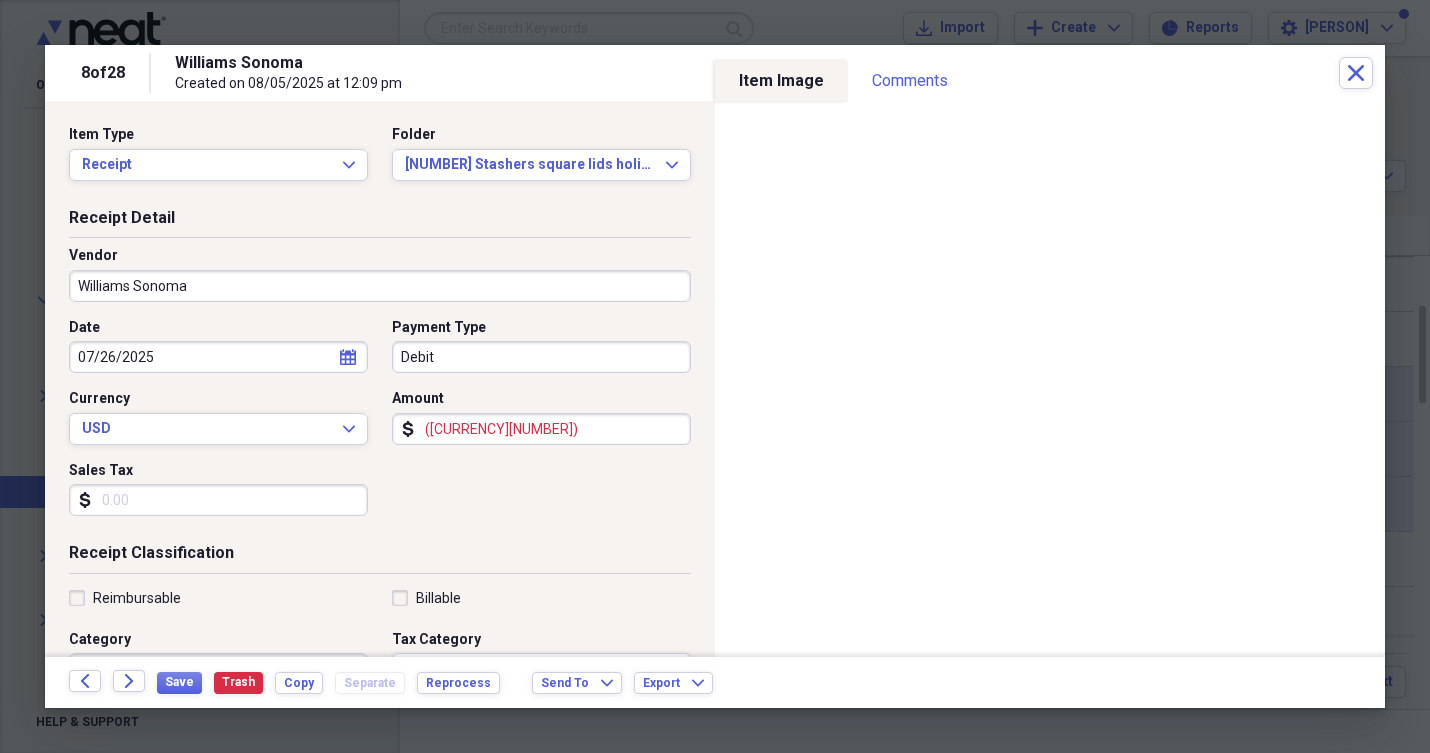 click on "Reimbursable" at bounding box center (125, 598) 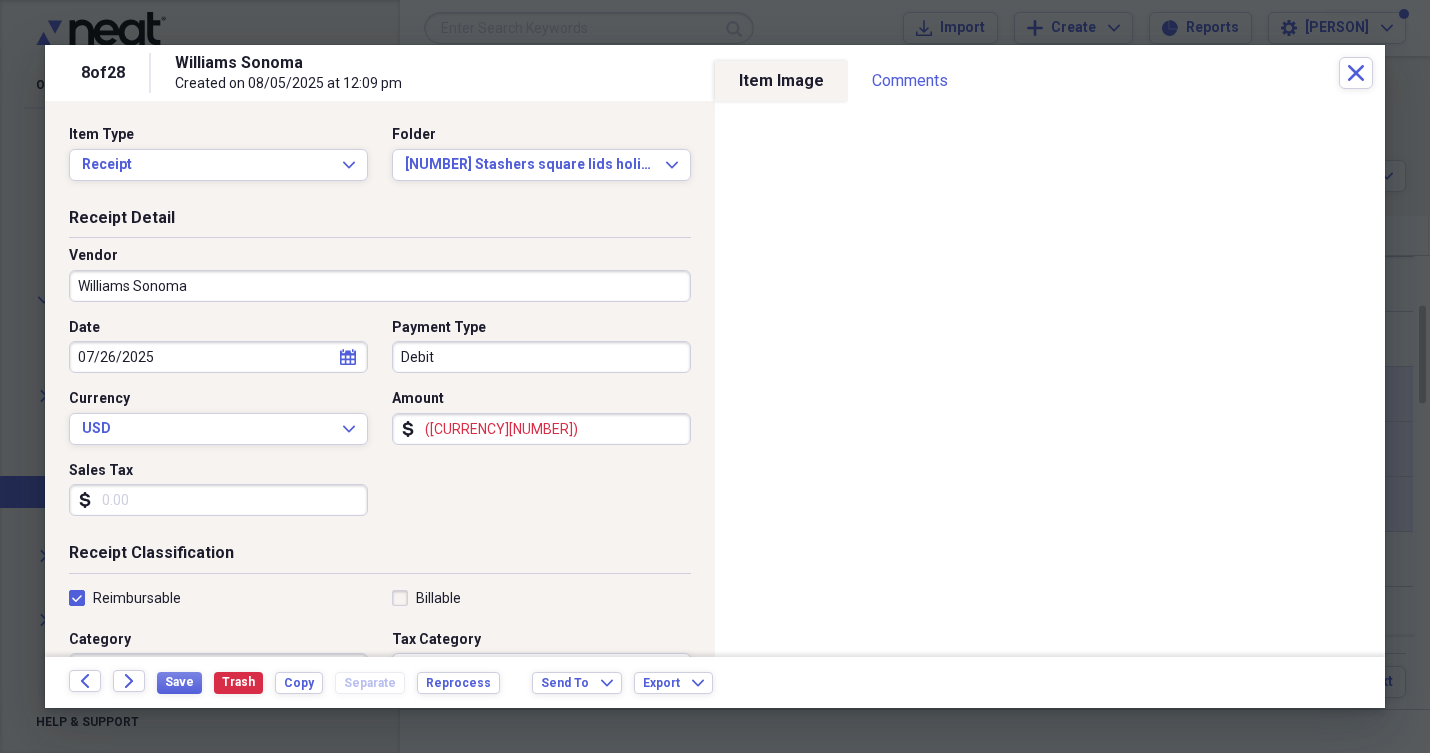 checkbox on "true" 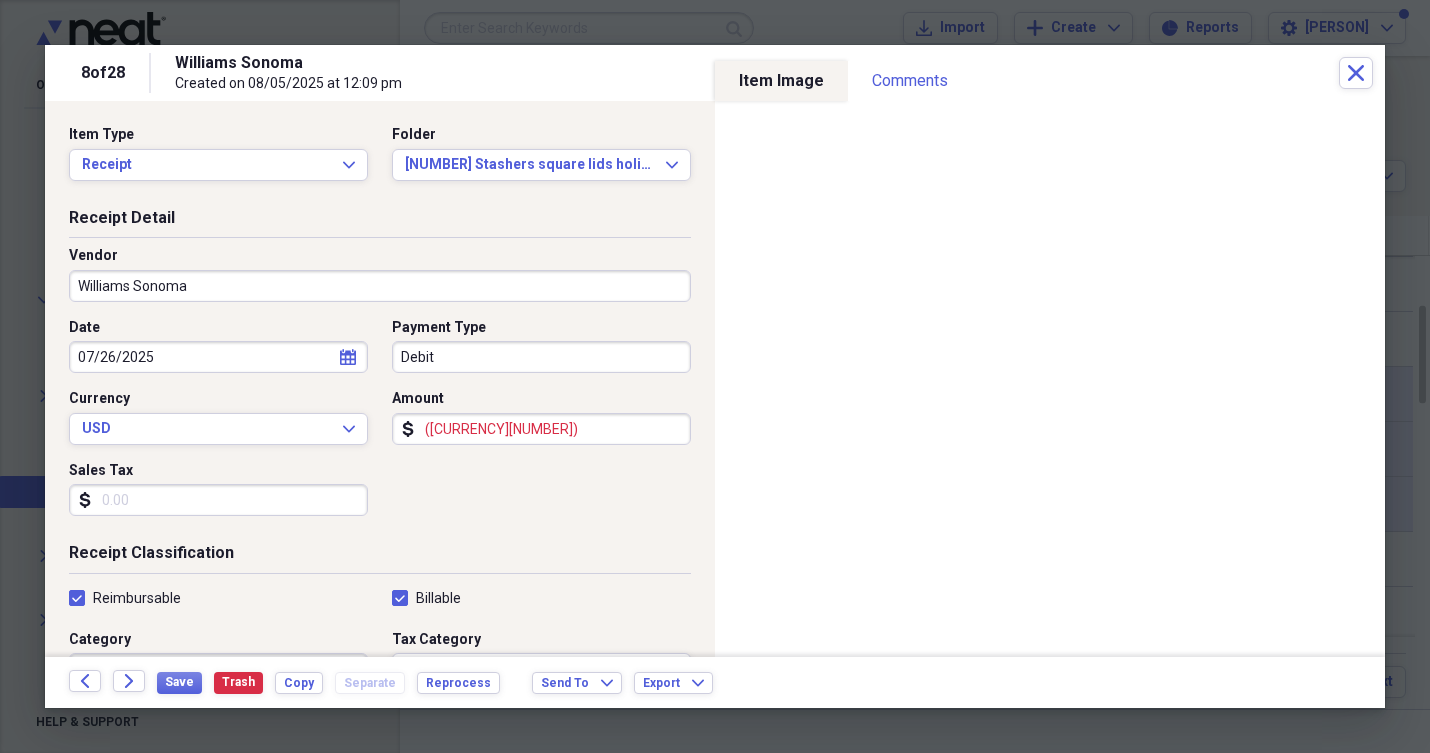 checkbox on "true" 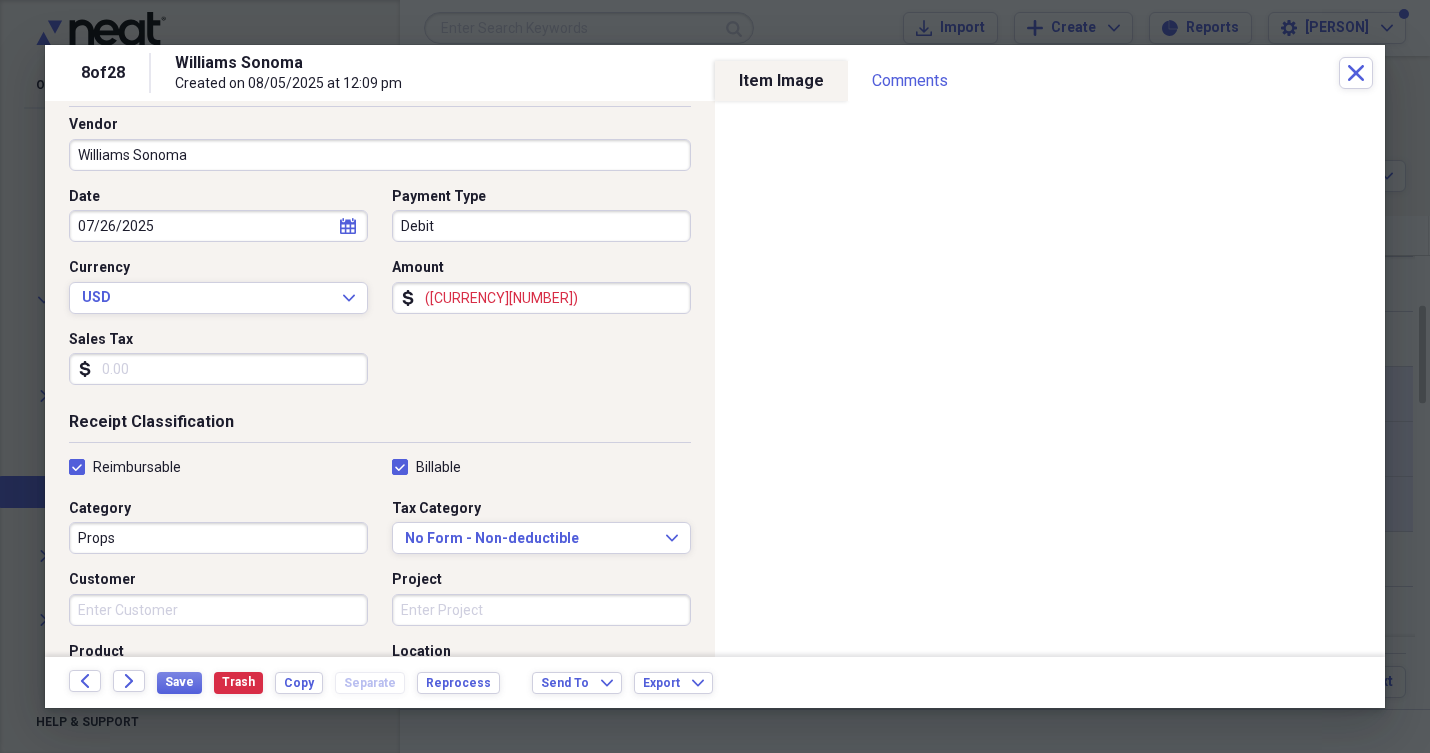 scroll, scrollTop: 137, scrollLeft: 0, axis: vertical 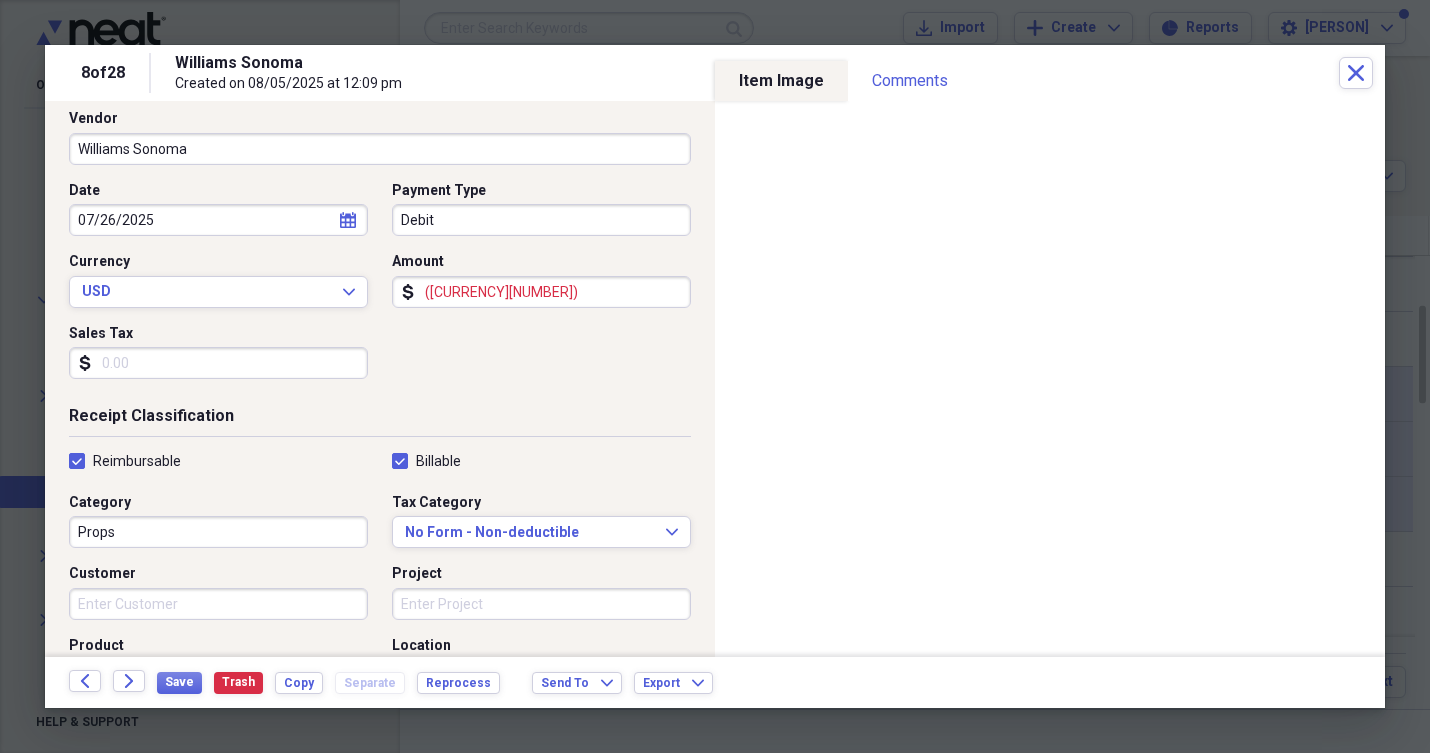 click on "Customer" at bounding box center (218, 604) 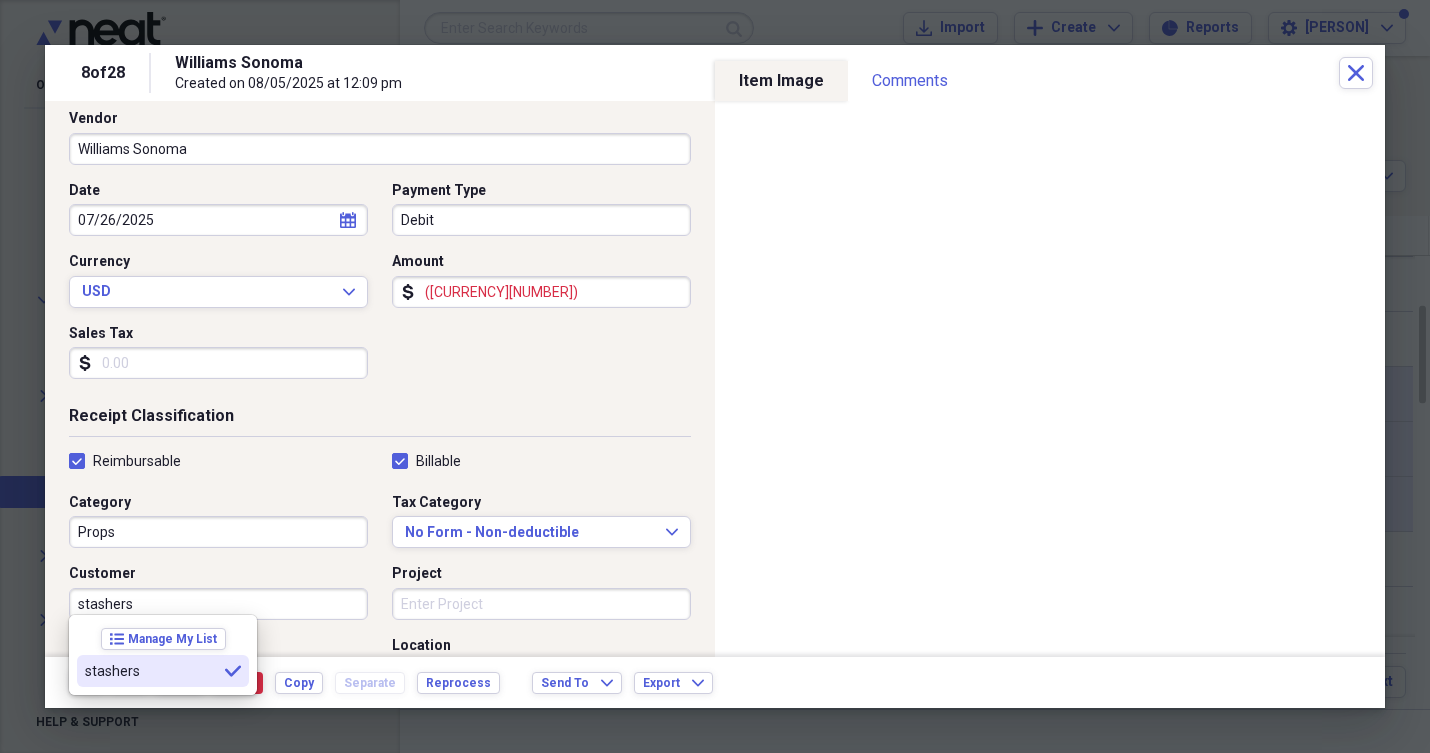 type on "stashers" 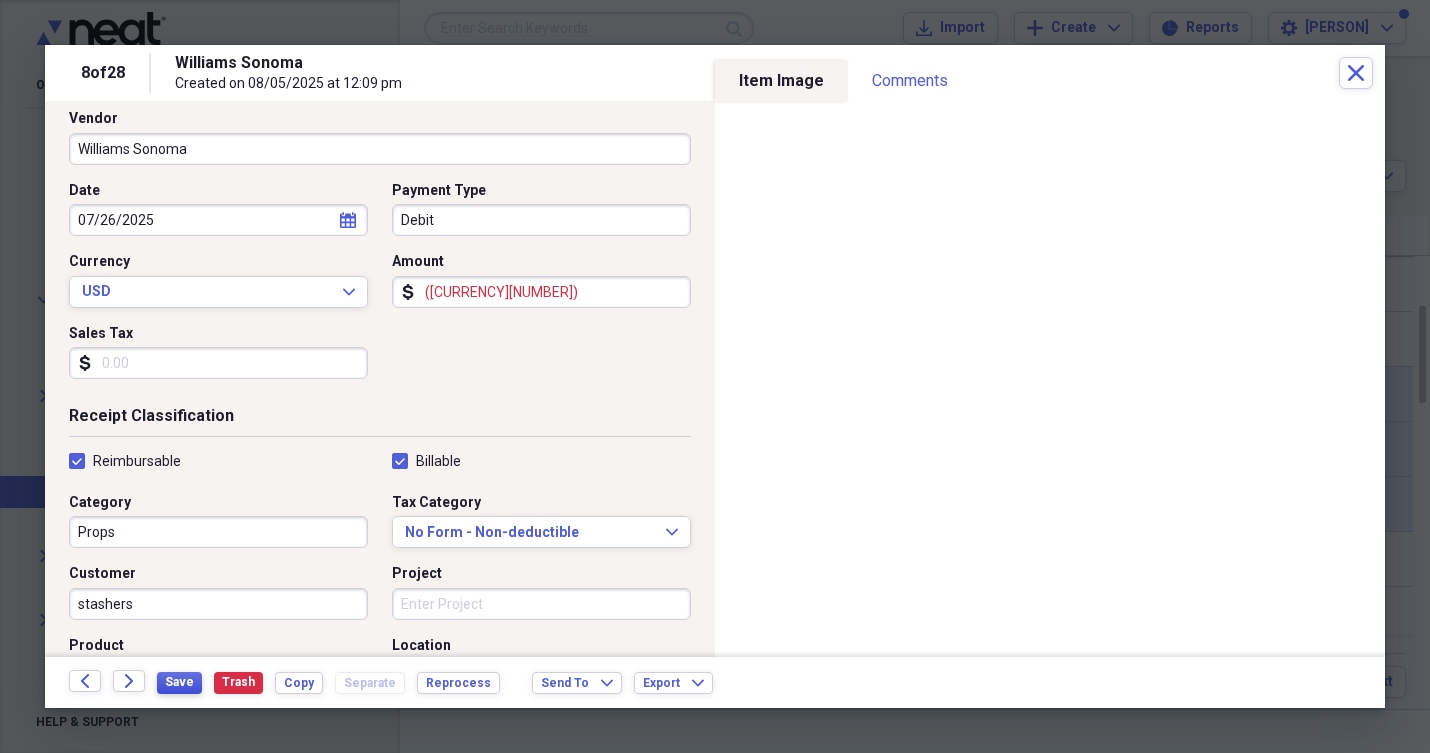 drag, startPoint x: 161, startPoint y: 669, endPoint x: 168, endPoint y: 682, distance: 14.764823 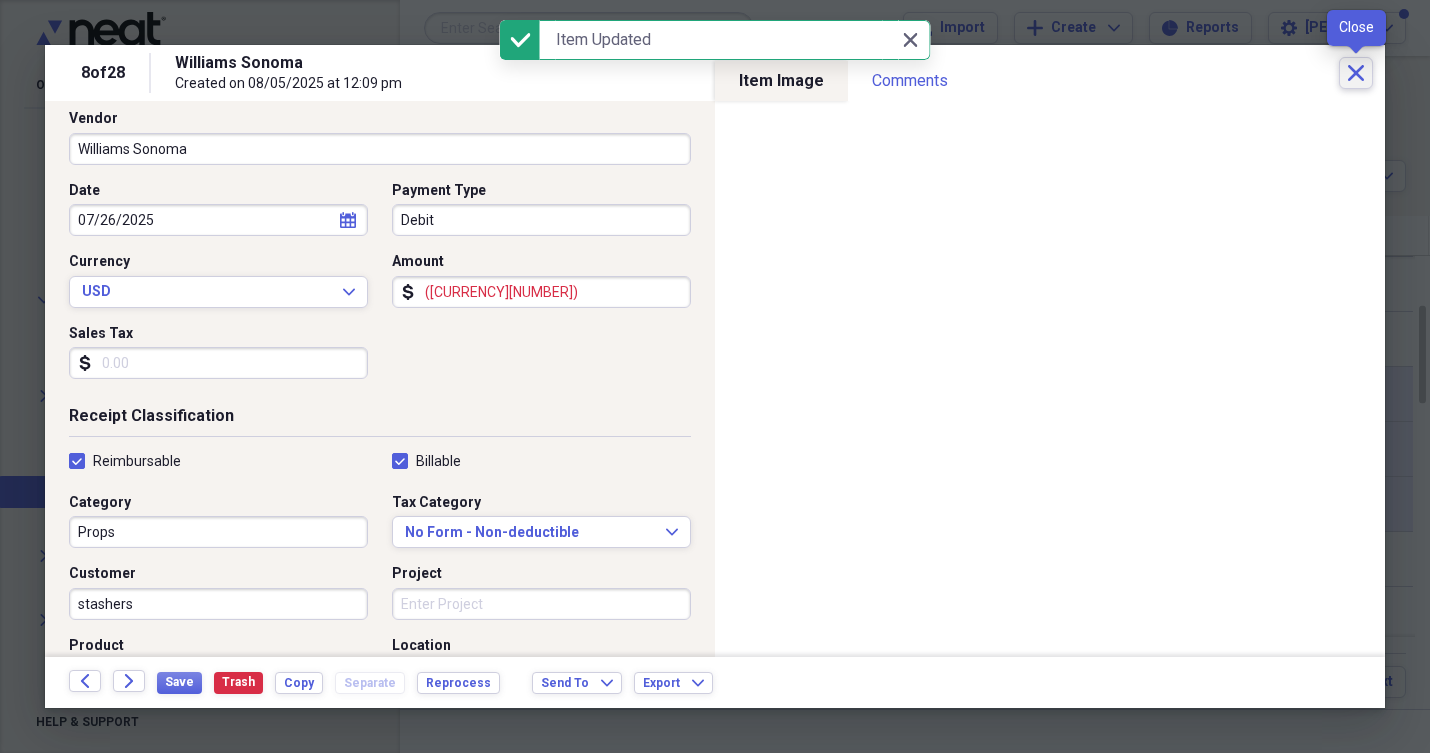 click on "Close" 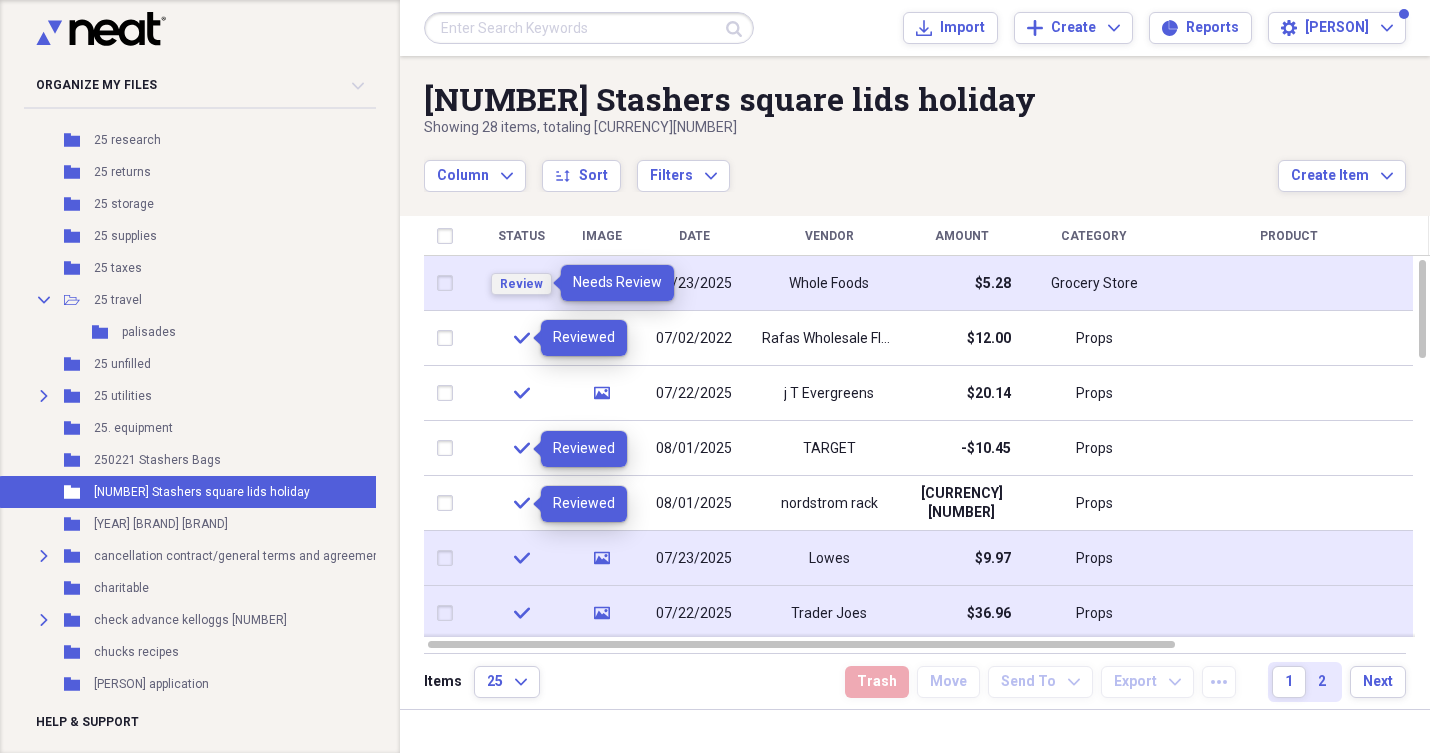 click on "Review" at bounding box center [521, 284] 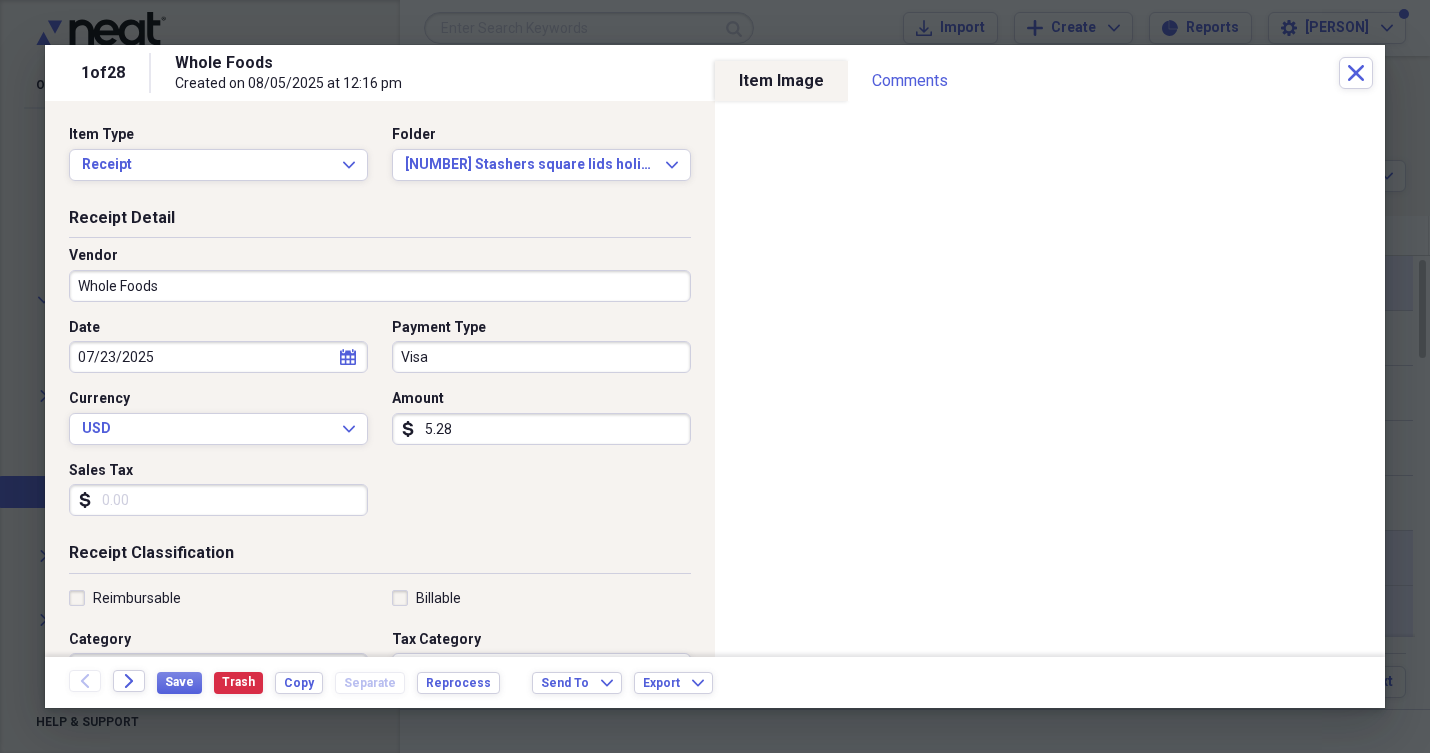 click on "5.28" at bounding box center (541, 429) 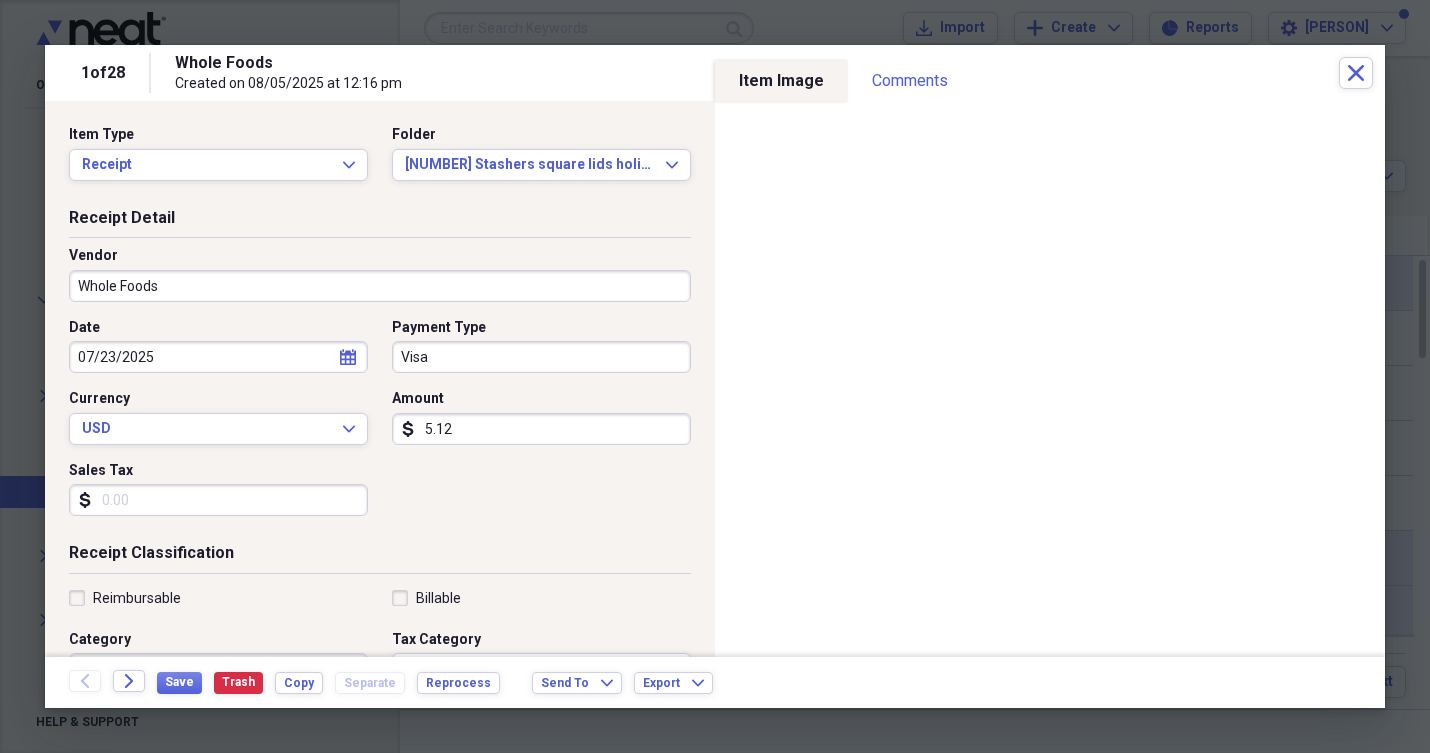 type on "51.28" 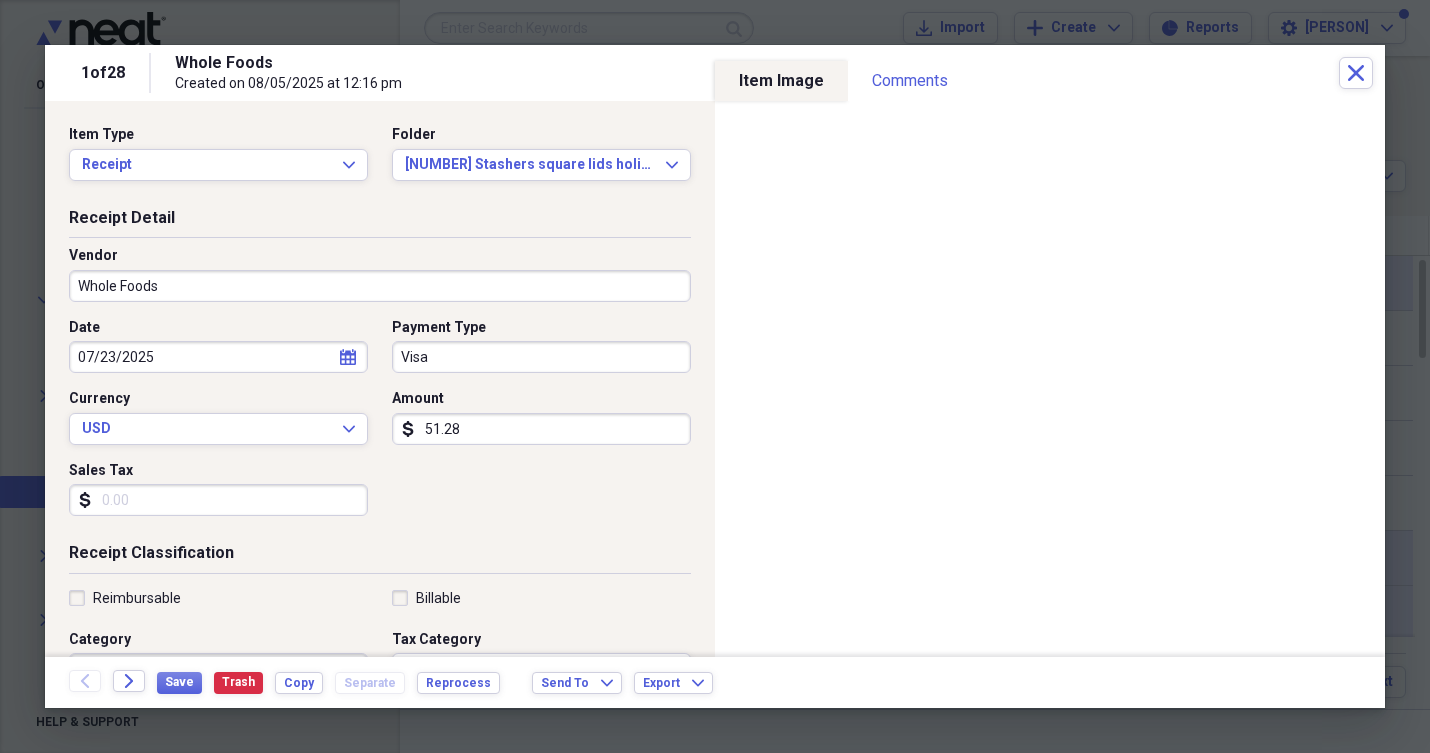 click on "Reimbursable" at bounding box center (125, 598) 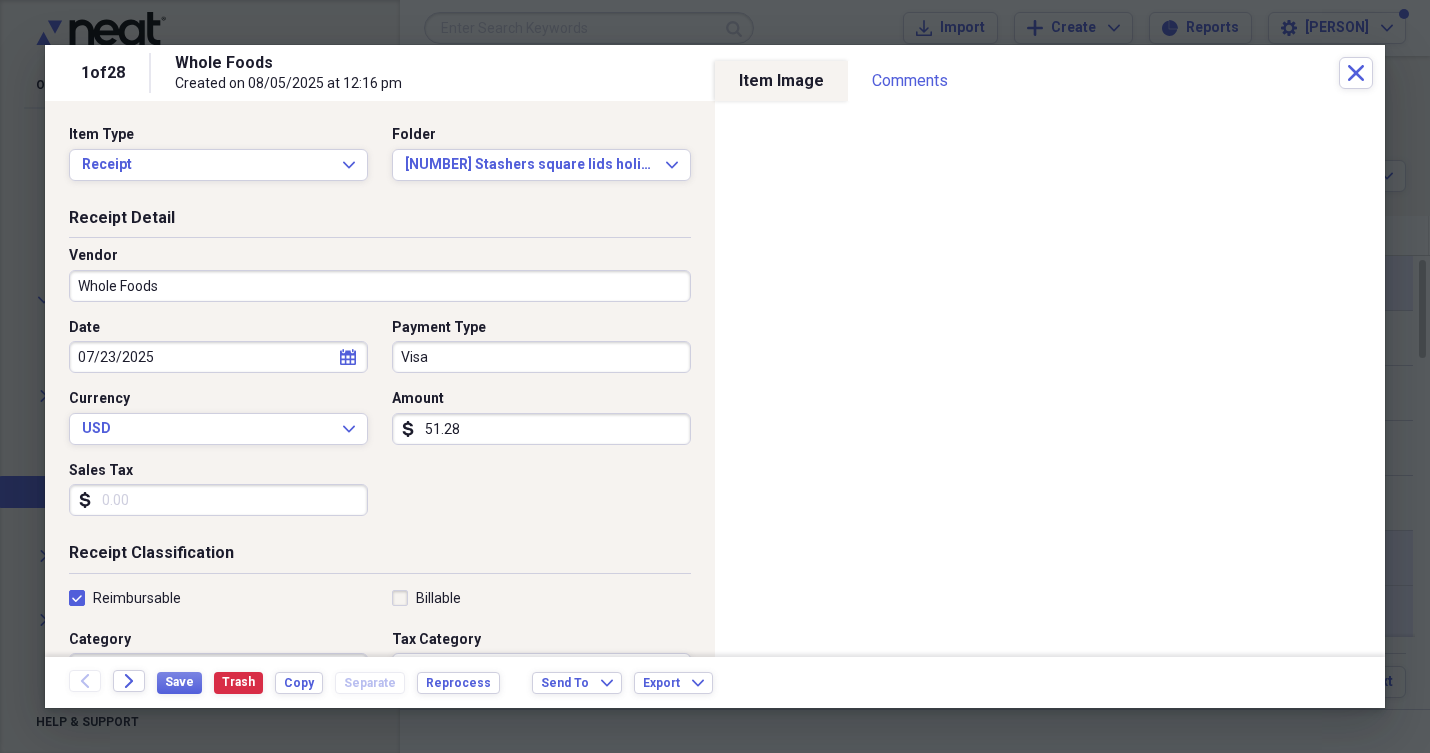 checkbox on "true" 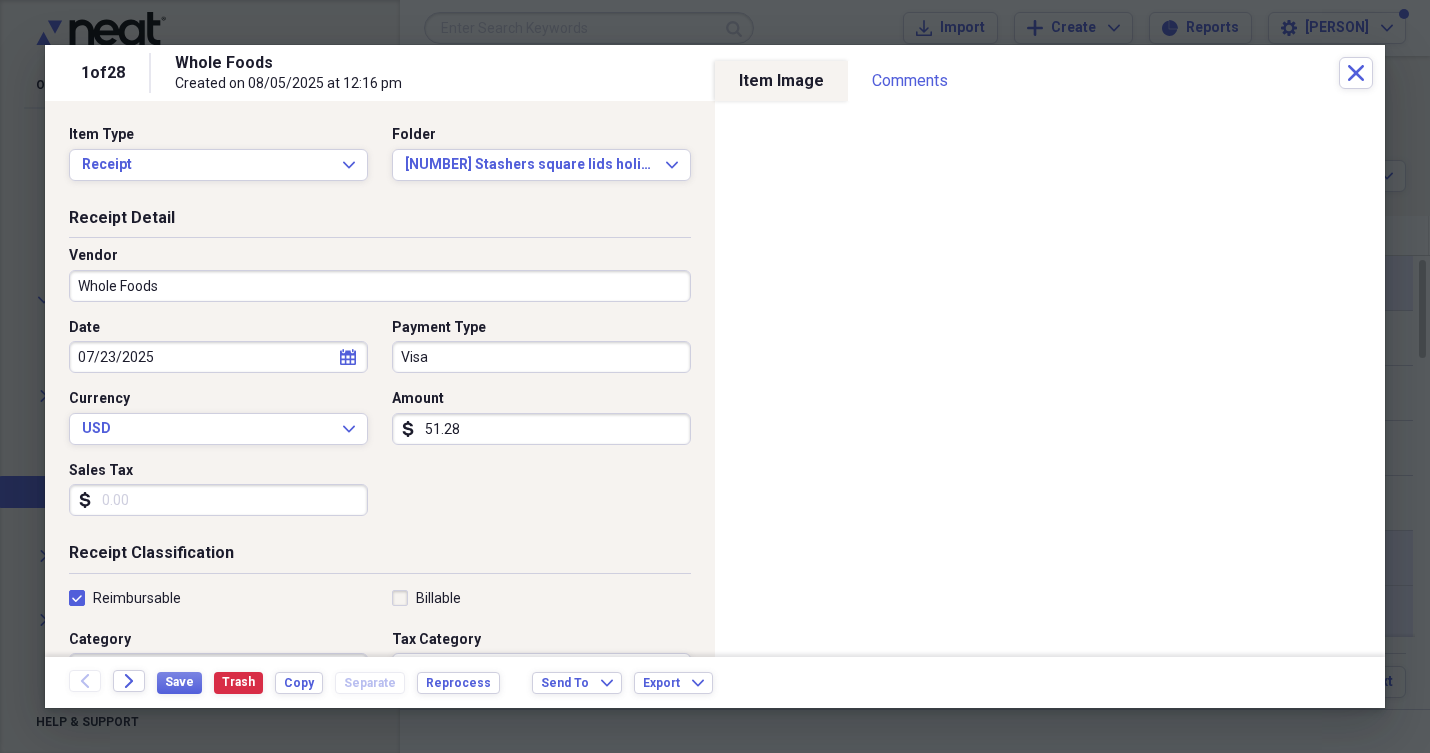 click on "Billable" at bounding box center (426, 598) 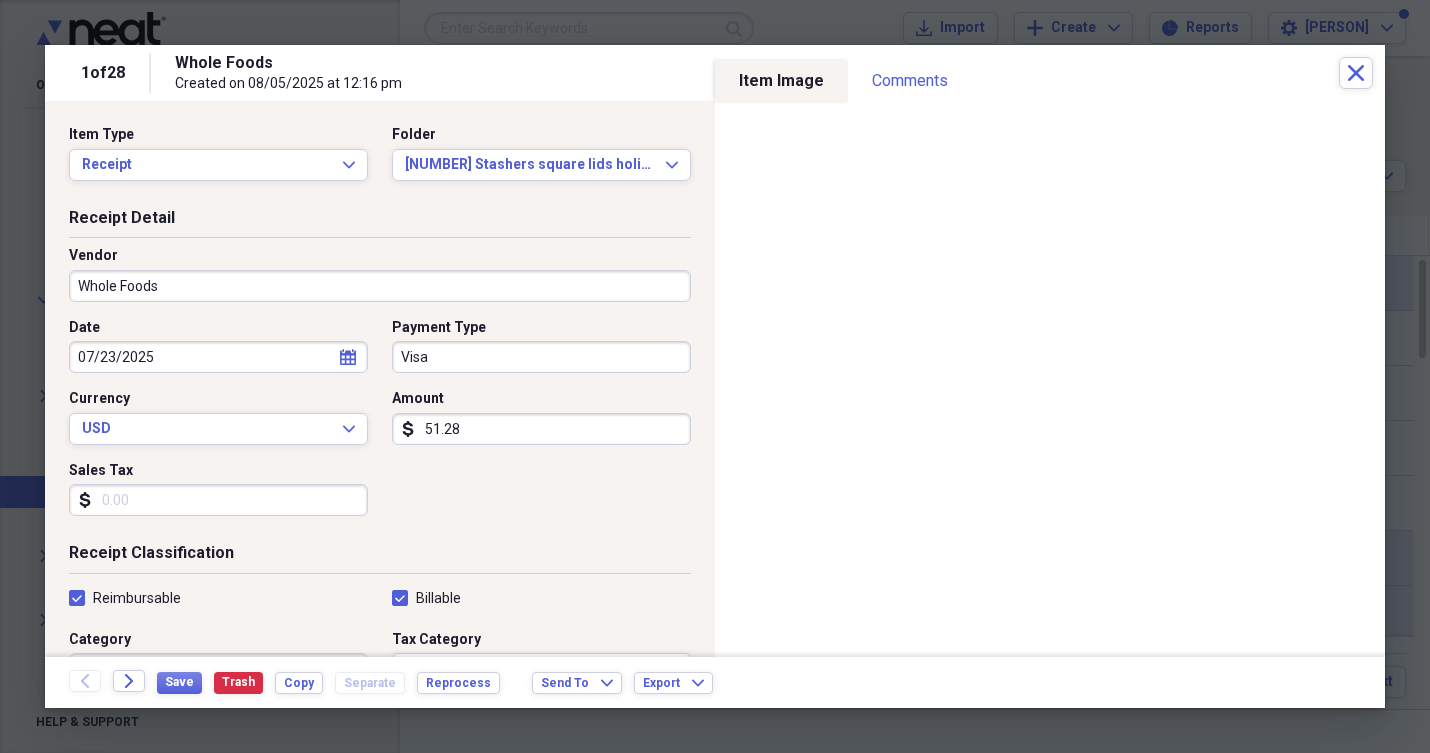 checkbox on "true" 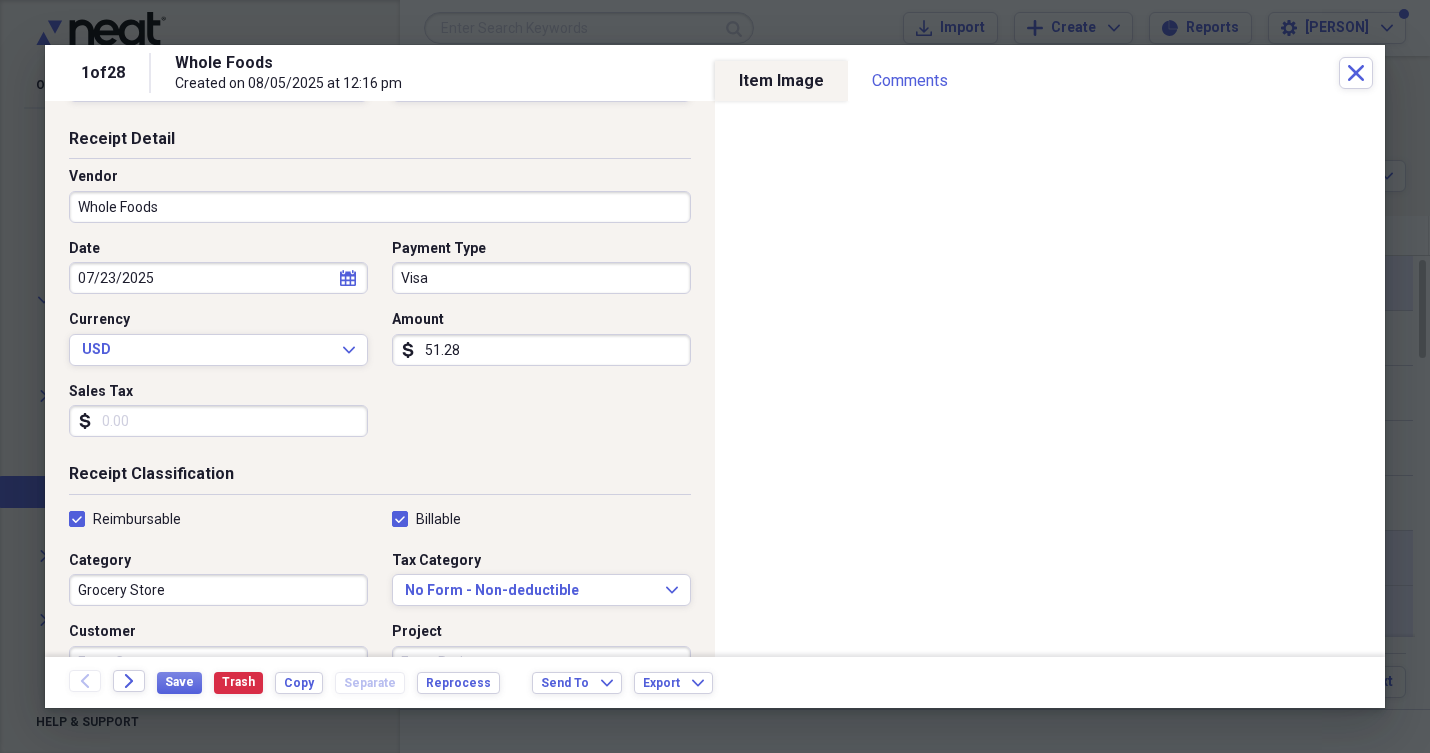 scroll, scrollTop: 97, scrollLeft: 0, axis: vertical 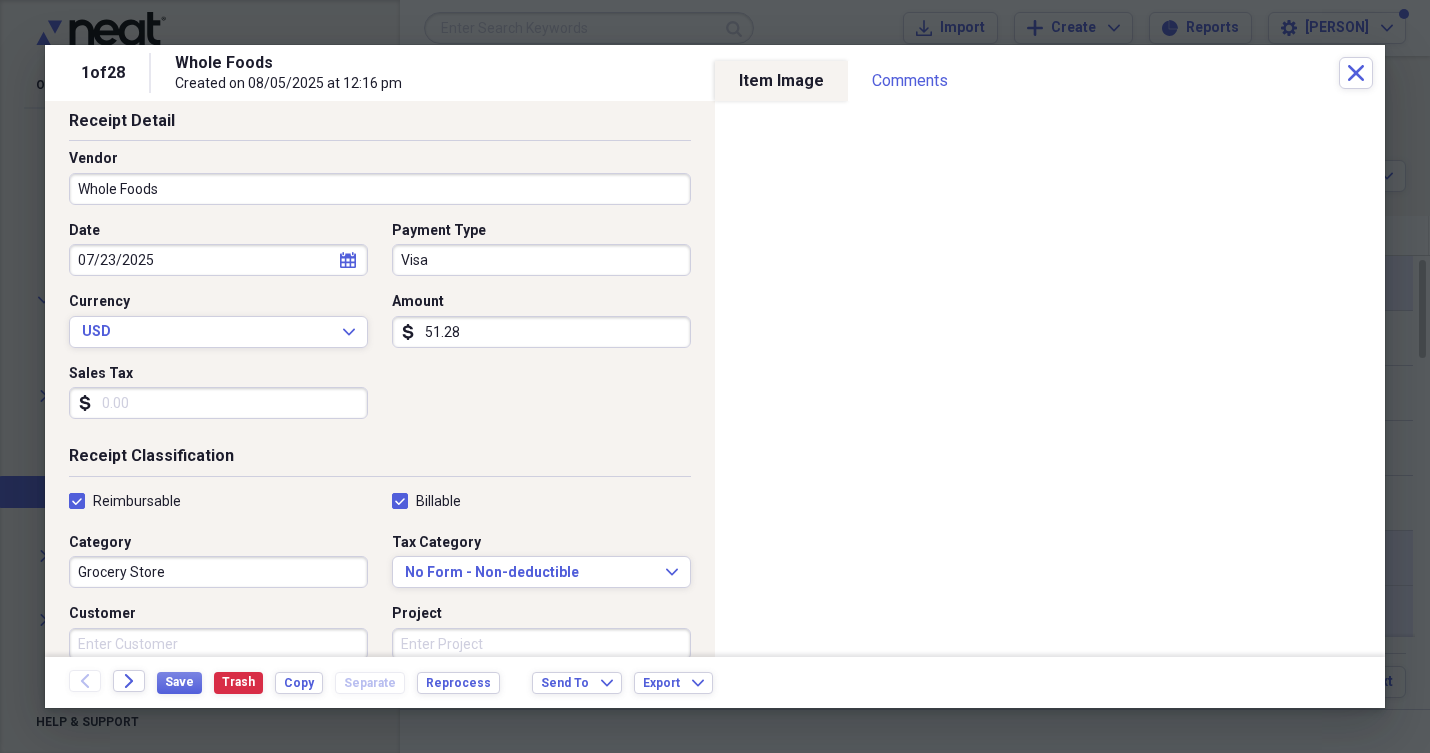 click on "Grocery Store" at bounding box center [218, 572] 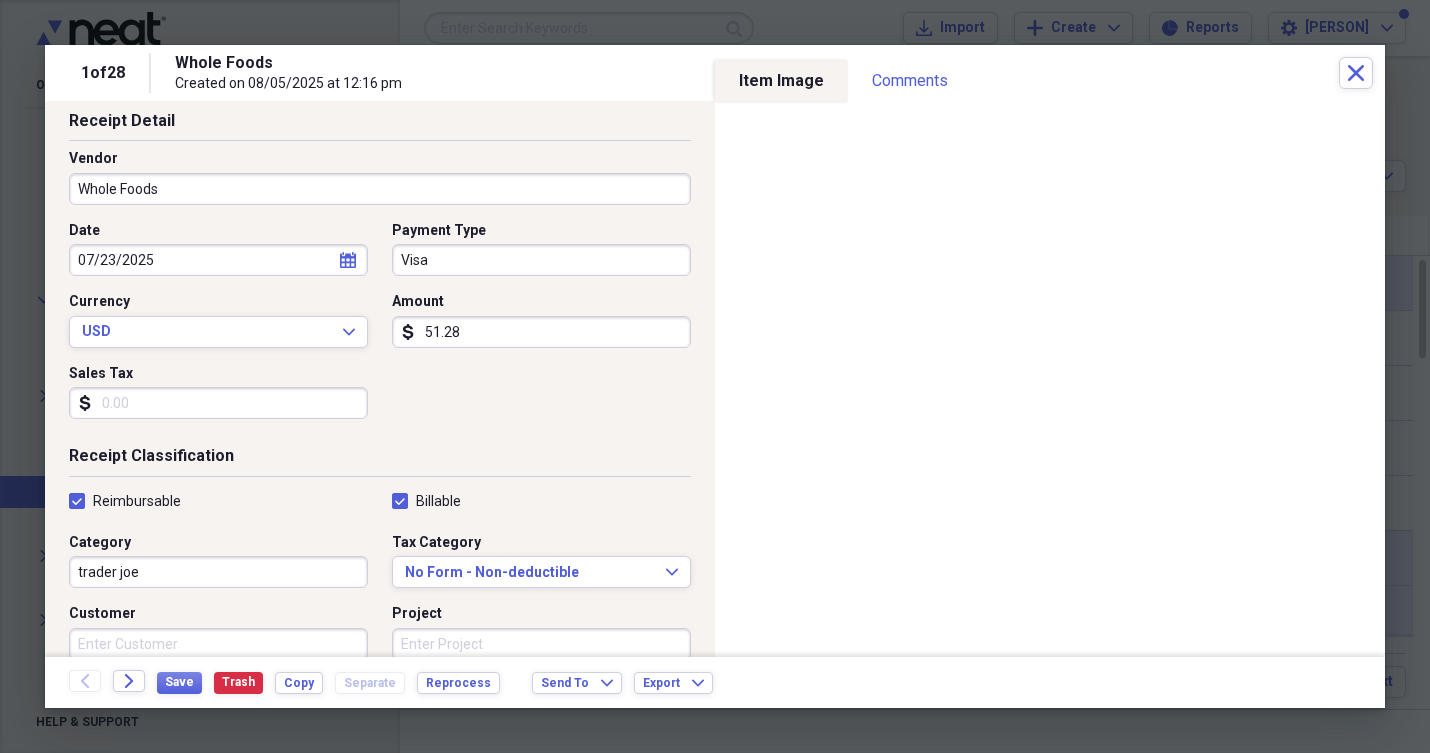 type on "trader joes" 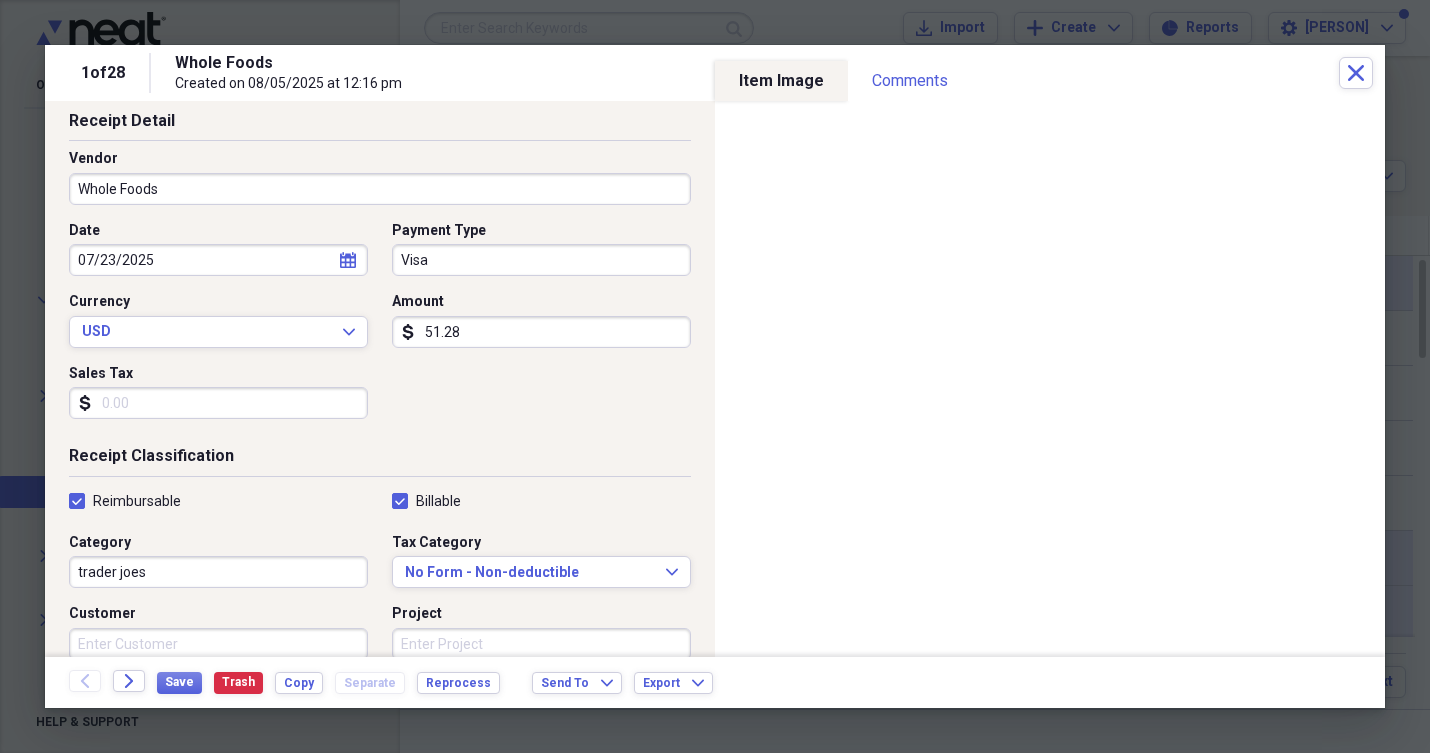 drag, startPoint x: 153, startPoint y: 568, endPoint x: 39, endPoint y: 562, distance: 114.15778 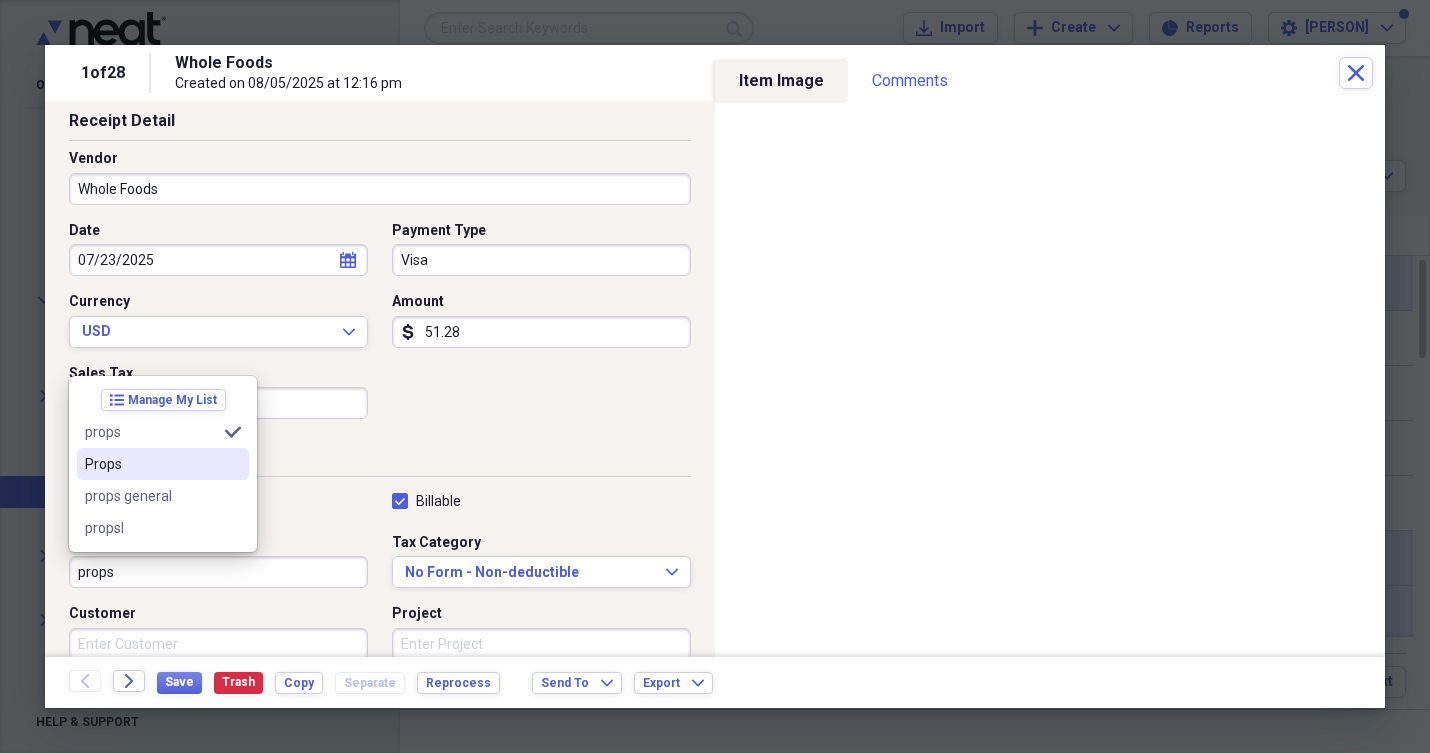 click on "Props" at bounding box center [151, 464] 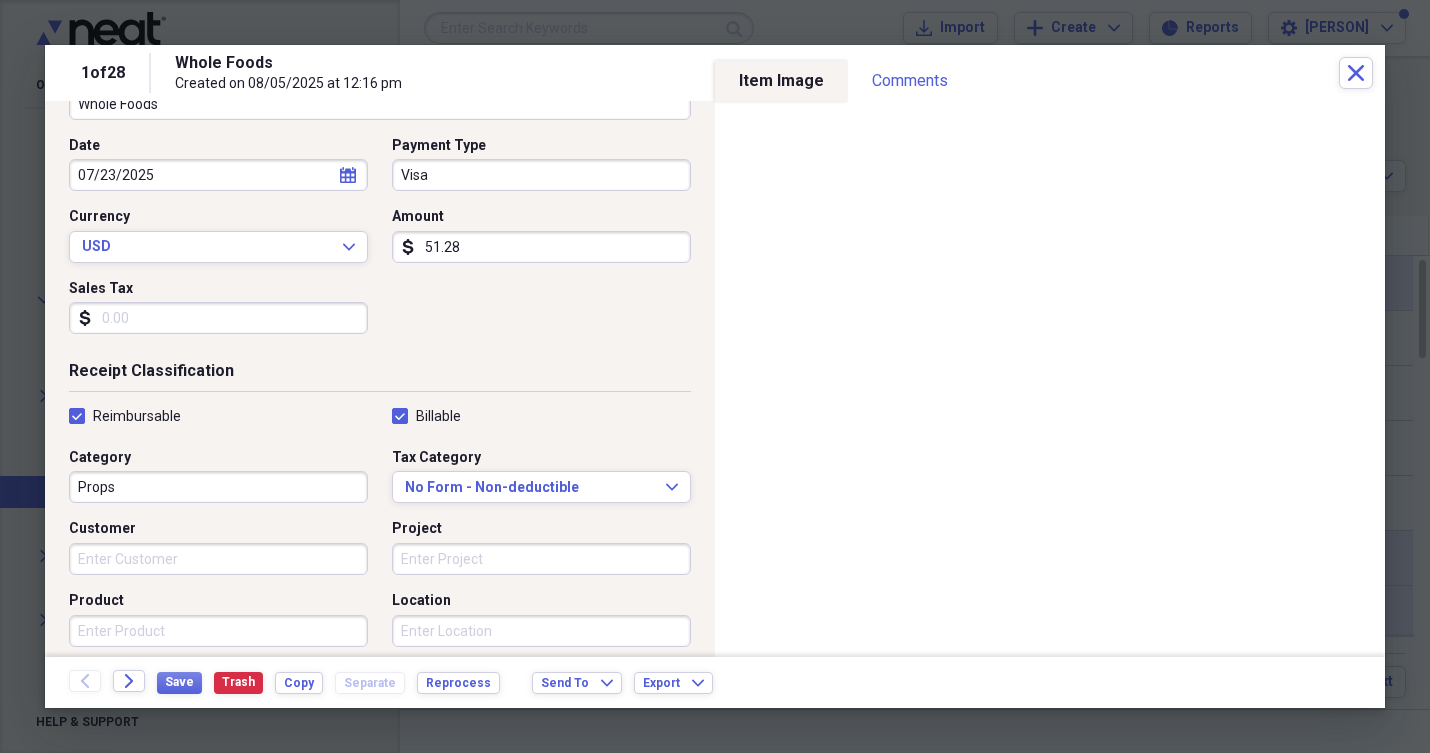 scroll, scrollTop: 198, scrollLeft: 0, axis: vertical 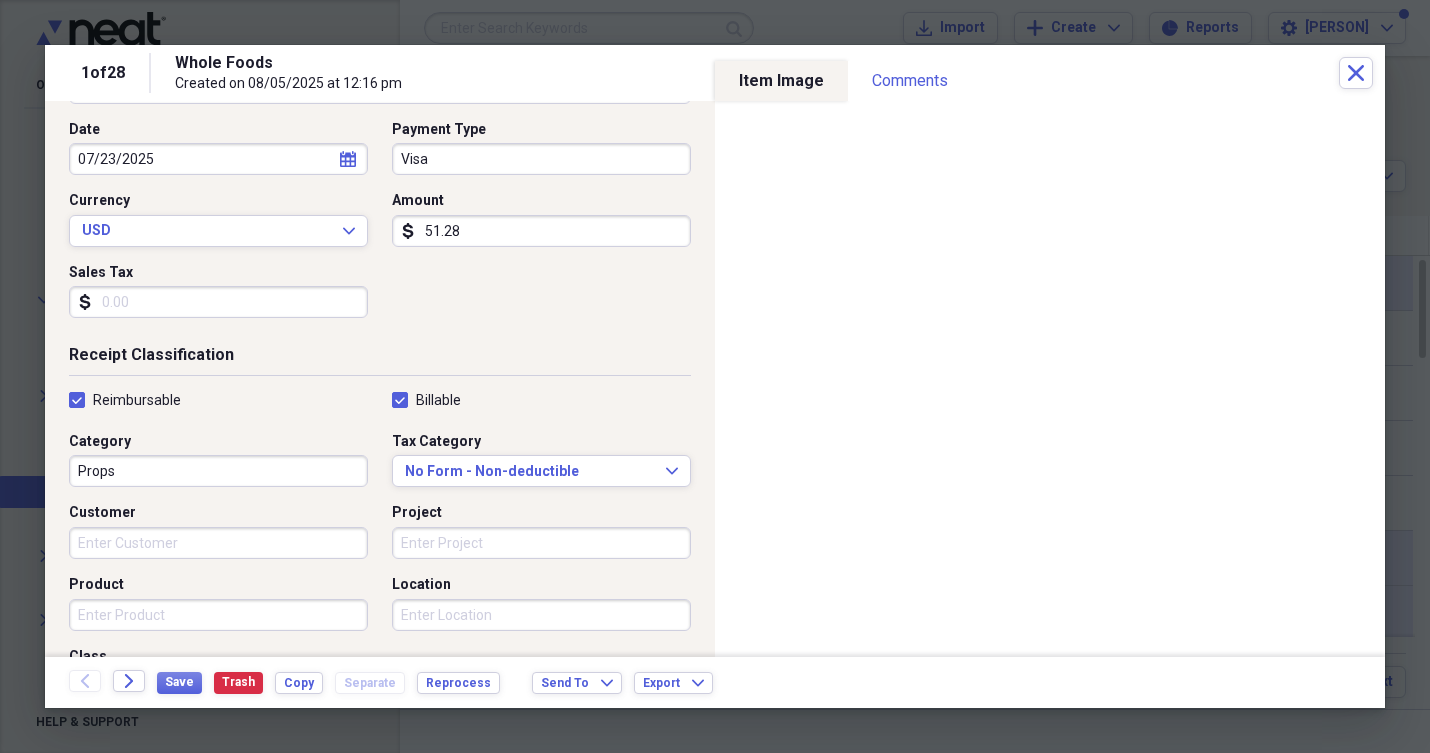 click on "Customer" at bounding box center (218, 543) 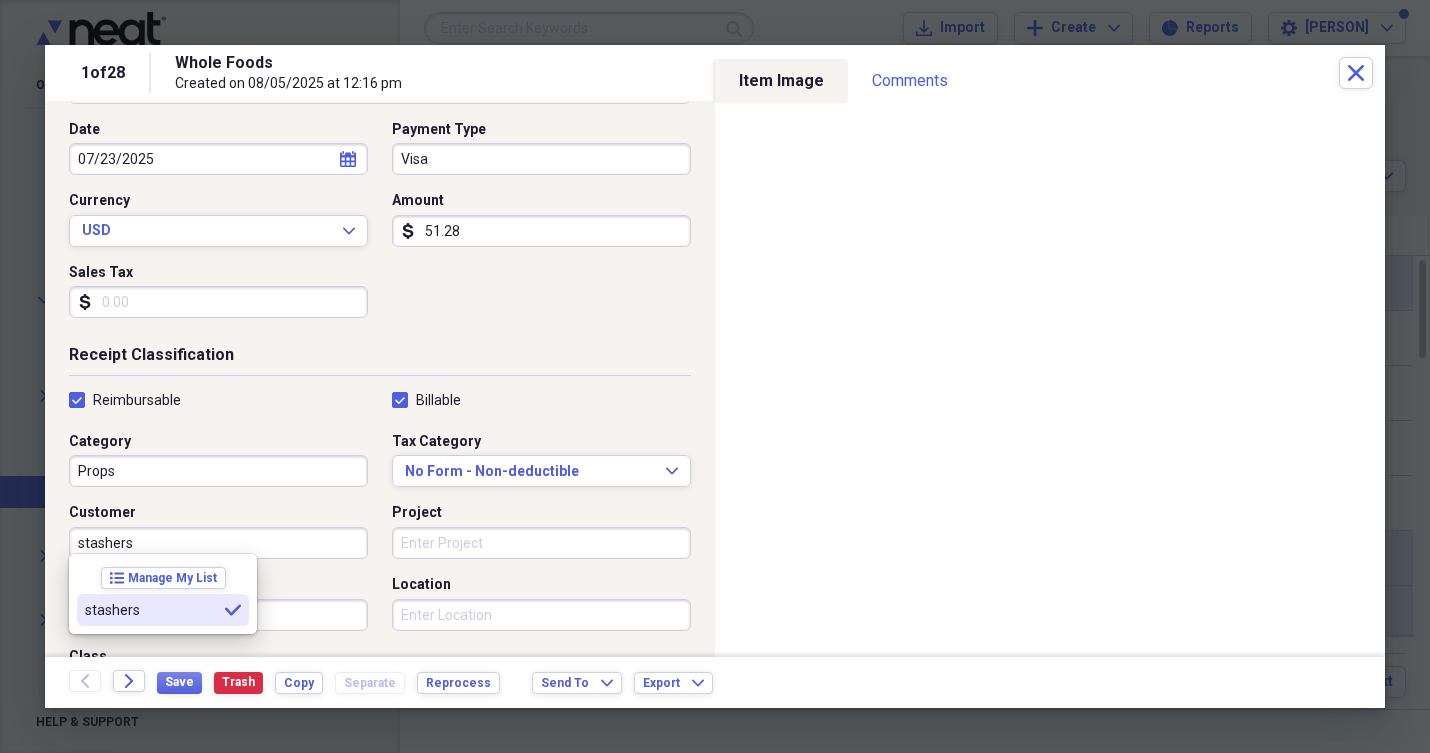 type on "stashers" 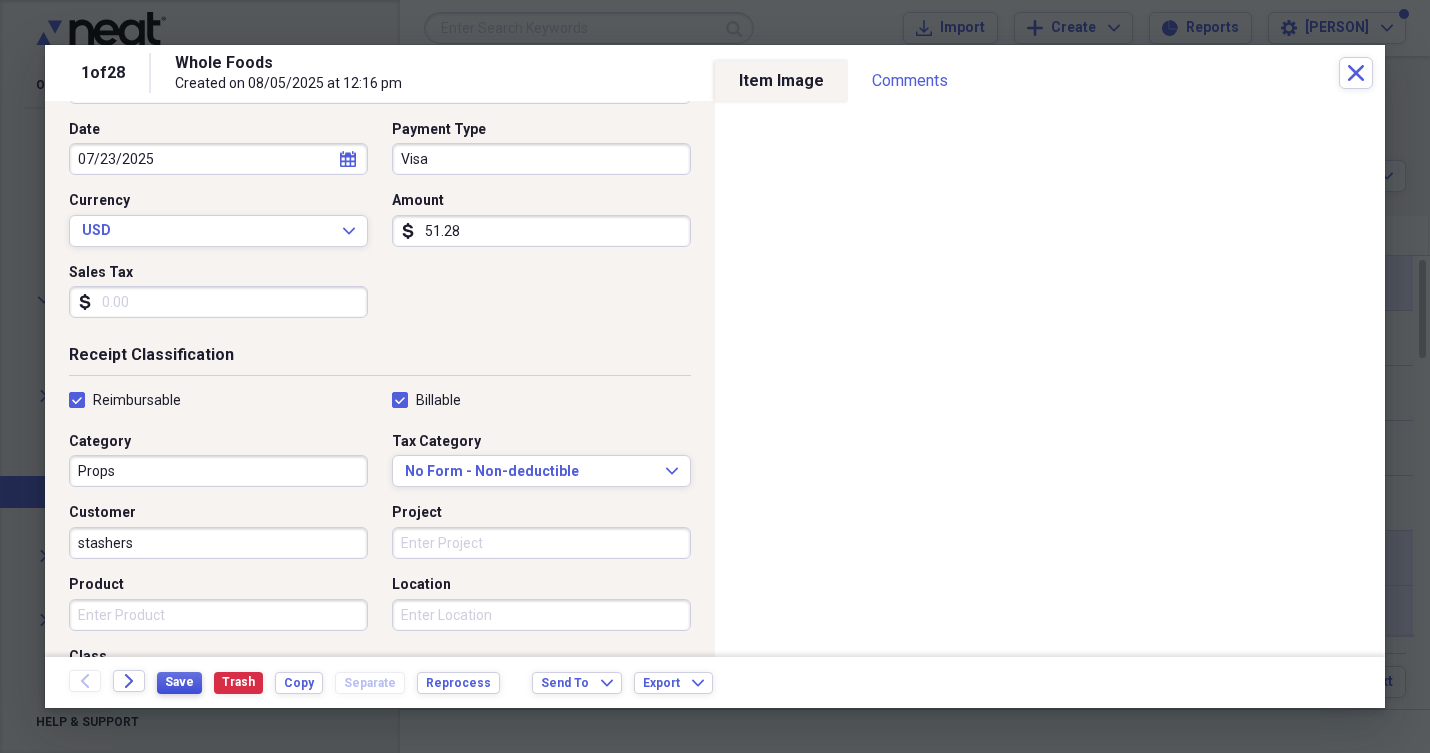 drag, startPoint x: 170, startPoint y: 656, endPoint x: 181, endPoint y: 680, distance: 26.400757 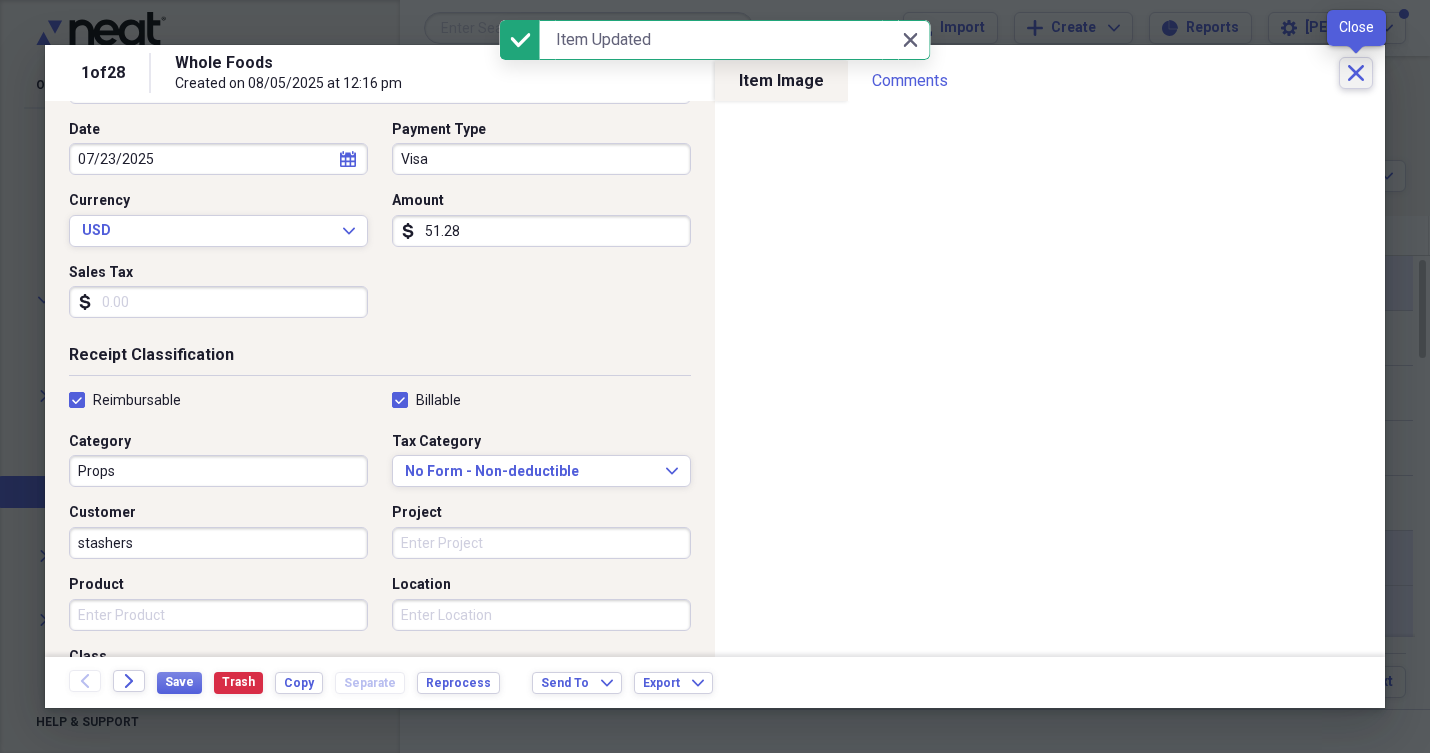 click on "Close" 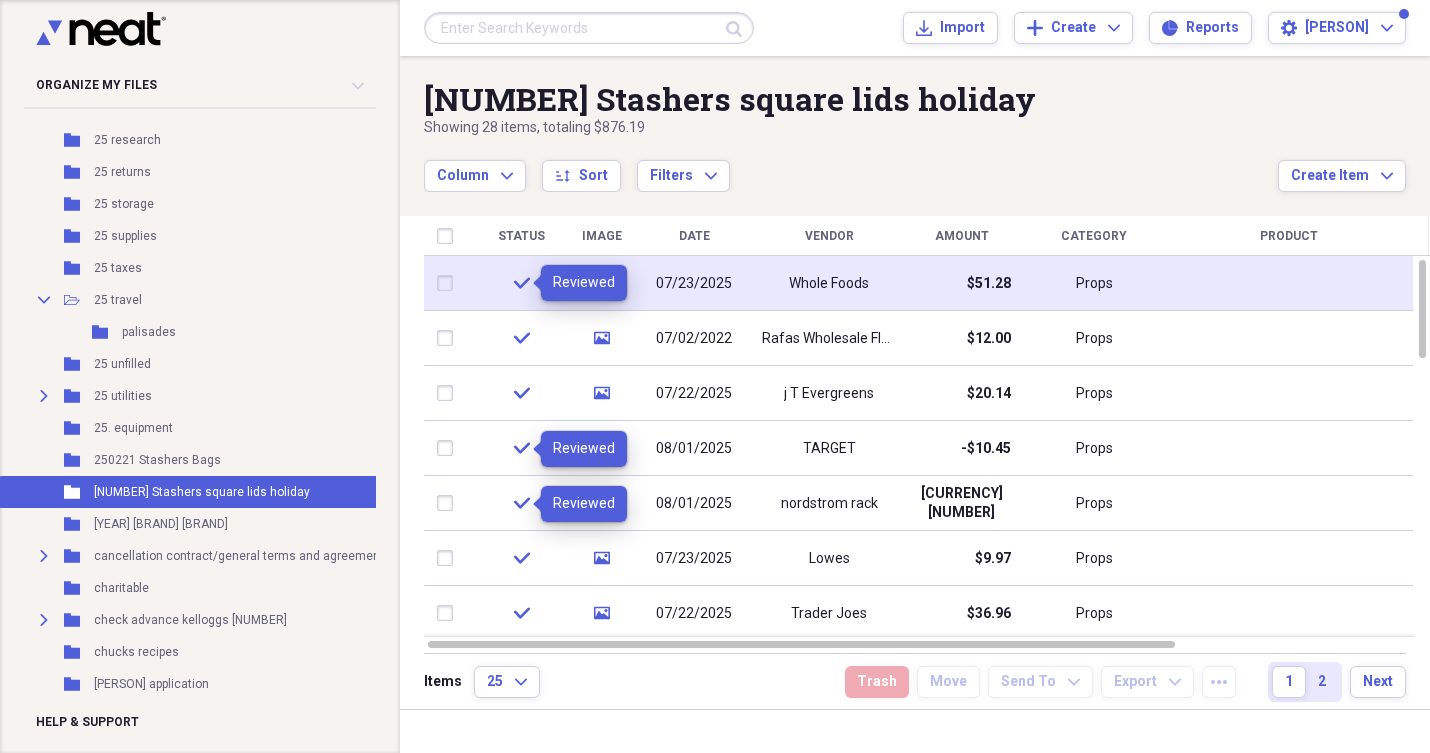 click at bounding box center [449, 283] 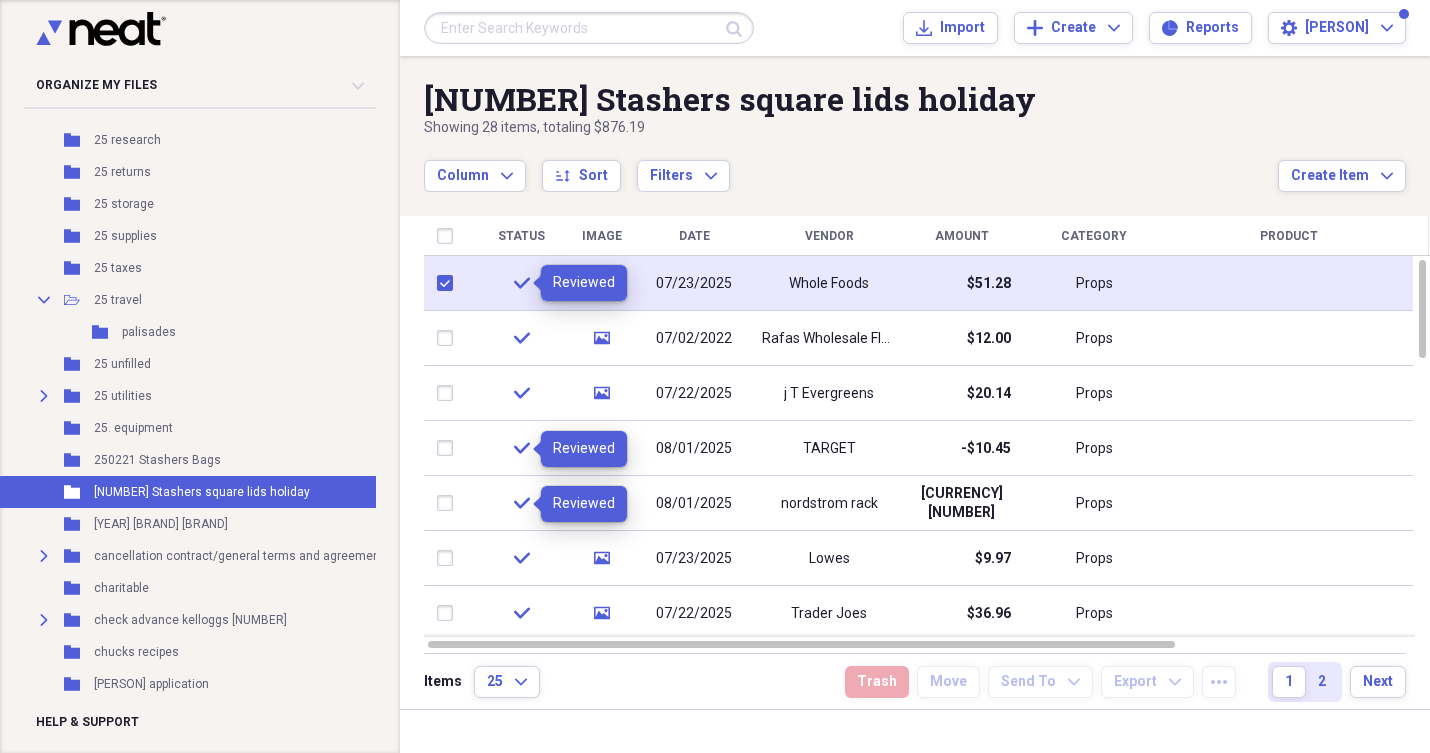 checkbox on "true" 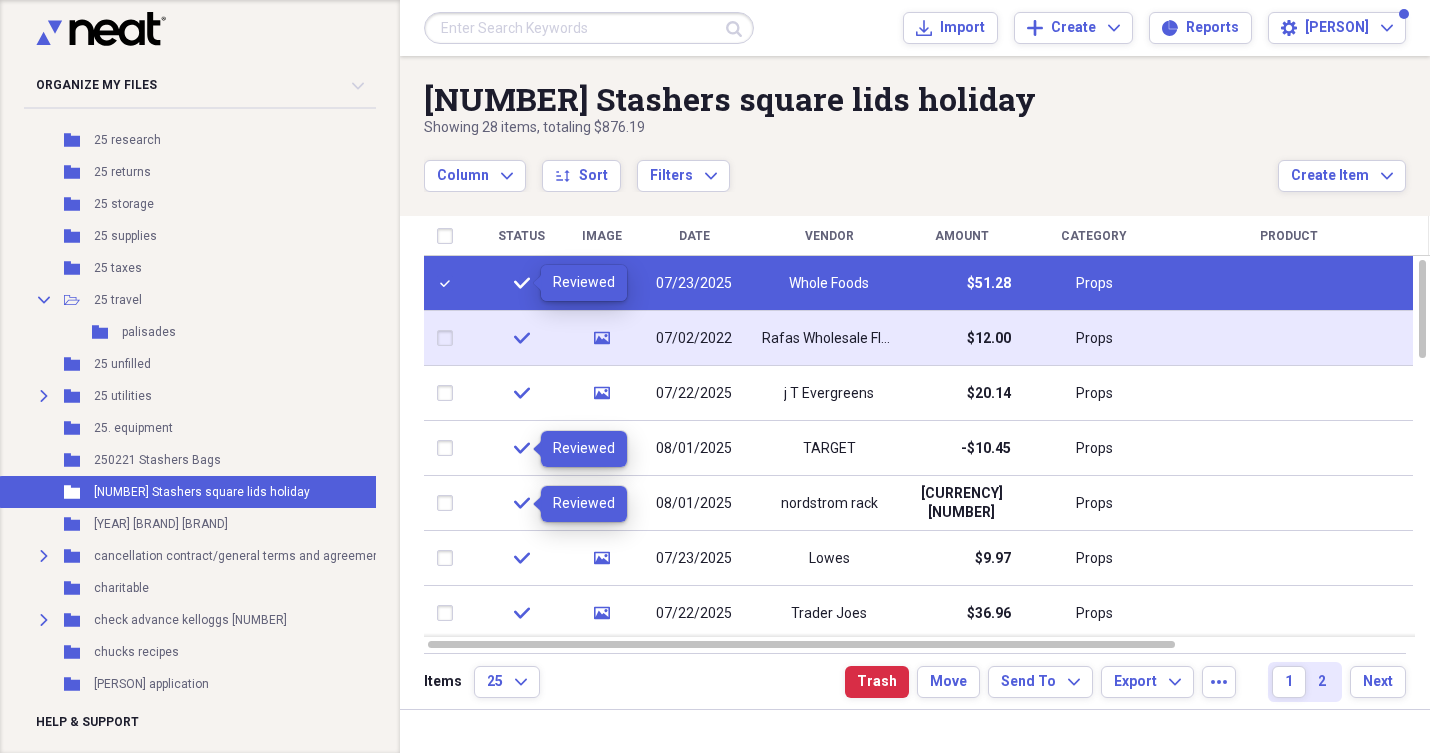 click at bounding box center (449, 338) 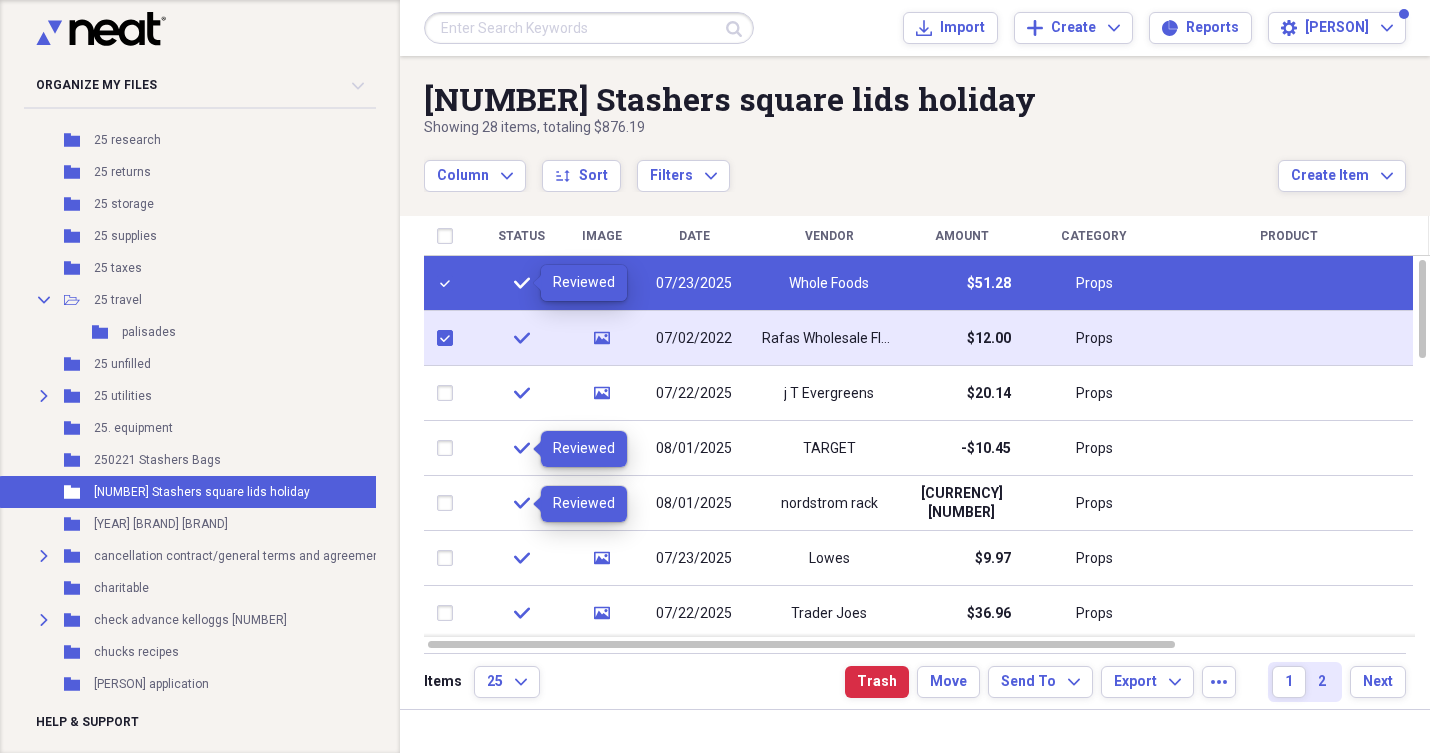 checkbox on "true" 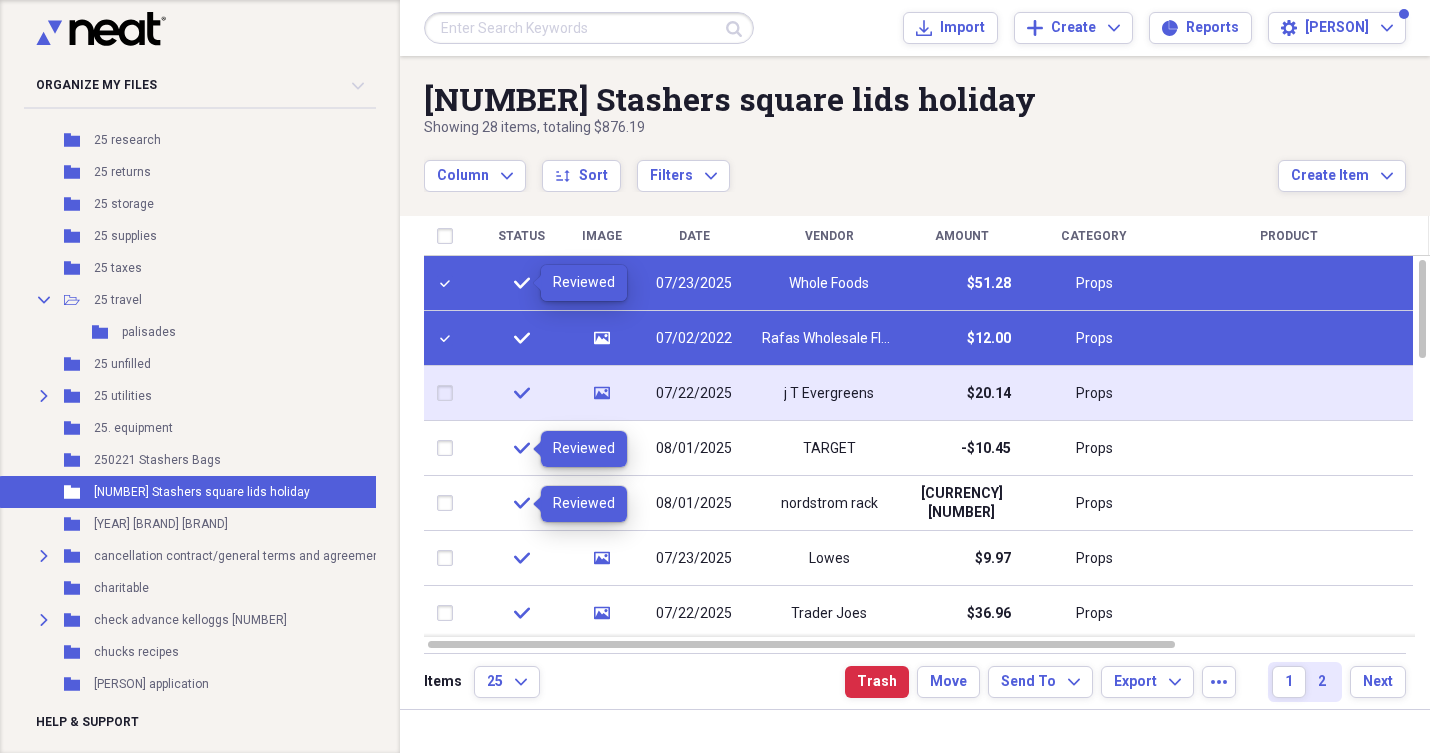 click at bounding box center [449, 393] 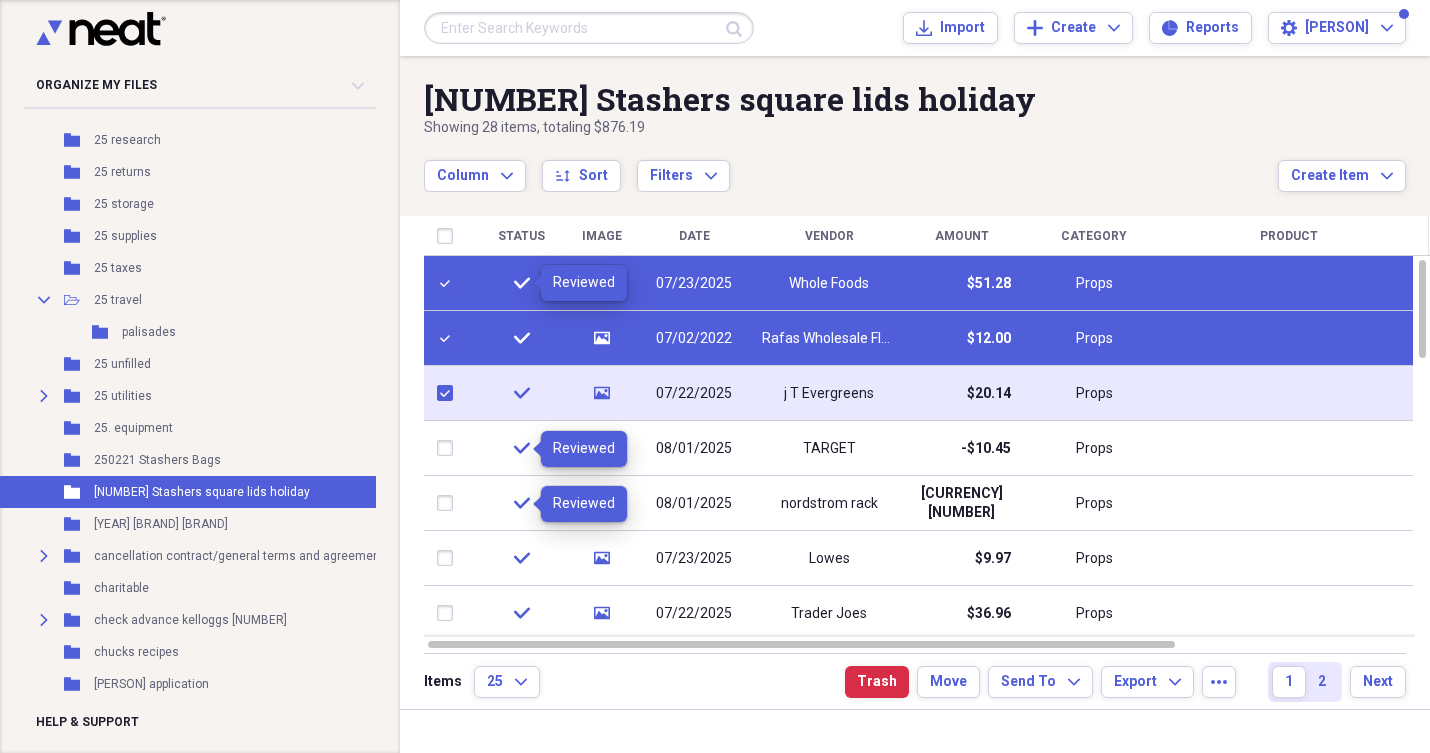 checkbox on "true" 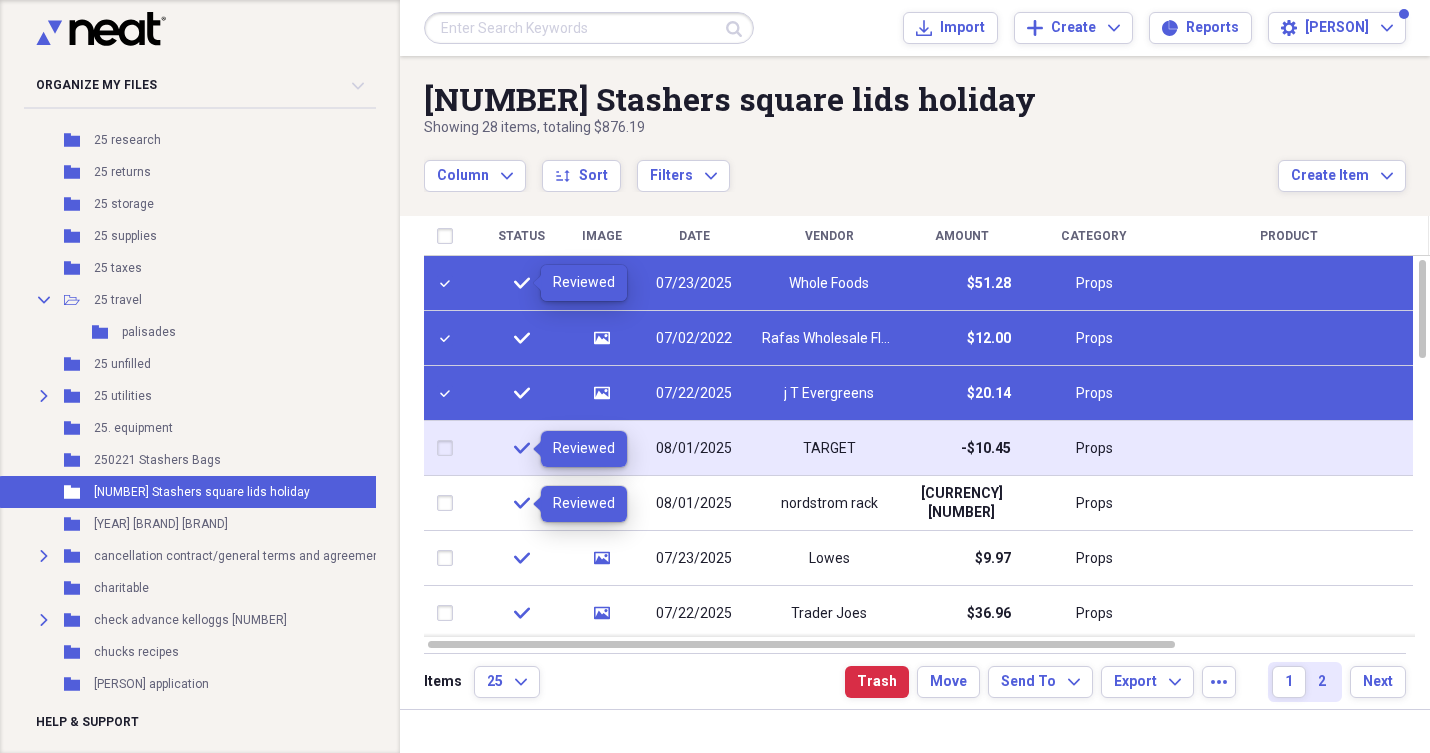 click at bounding box center [449, 448] 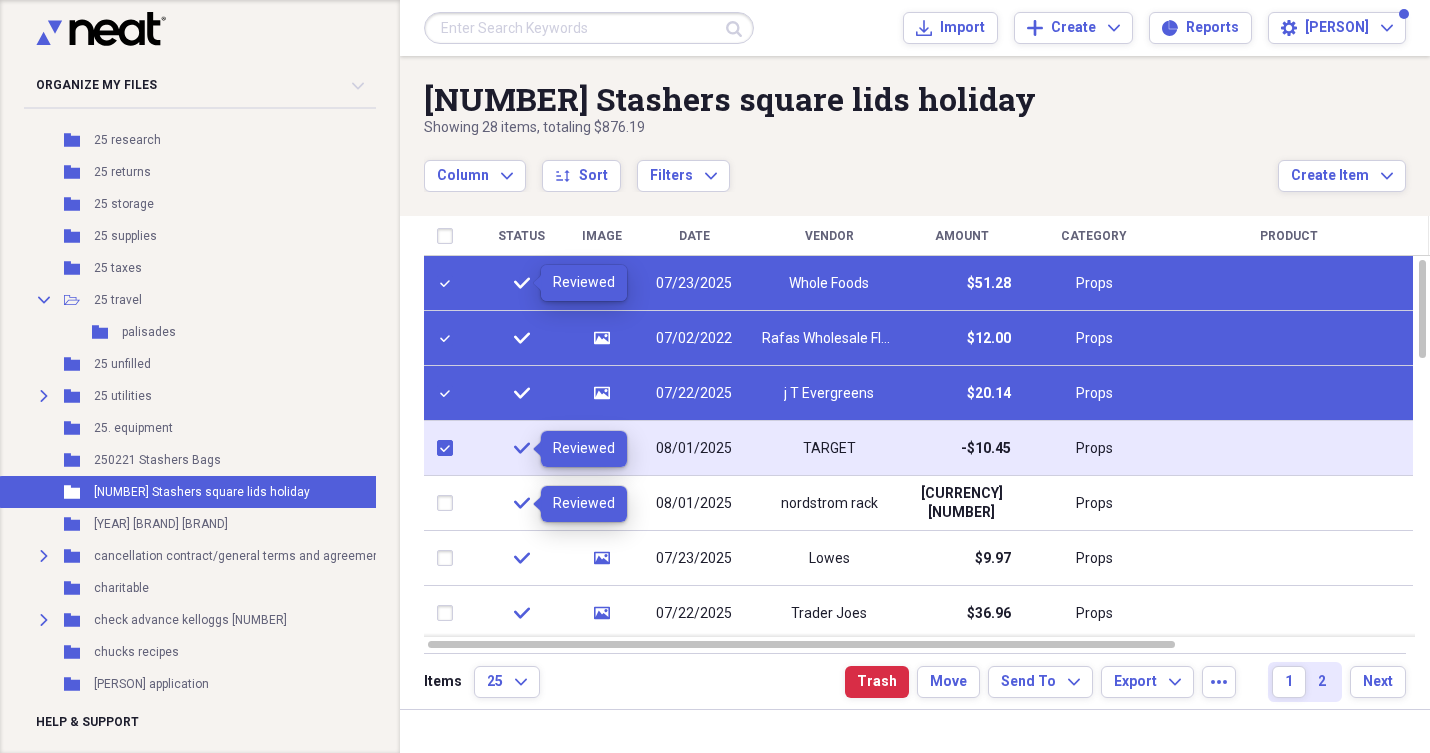 checkbox on "true" 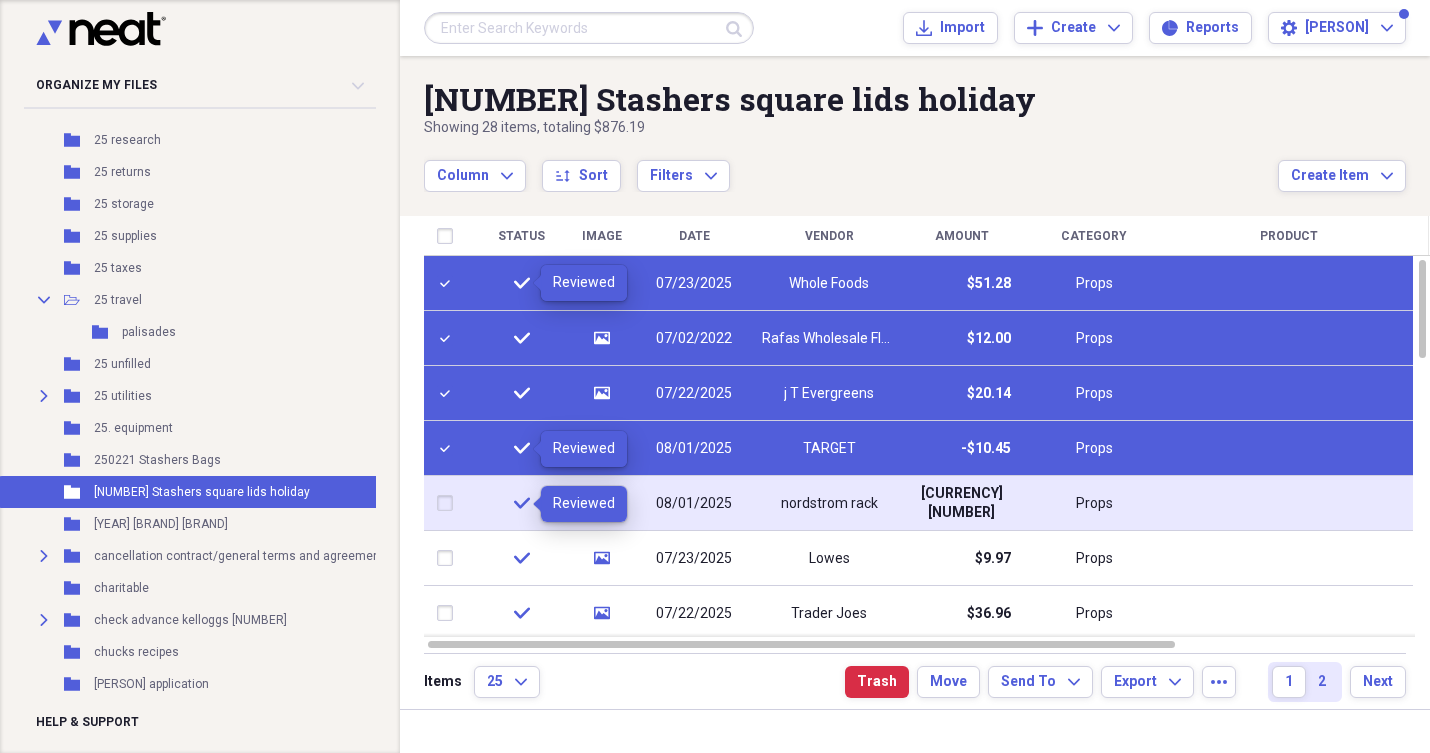 click at bounding box center [449, 503] 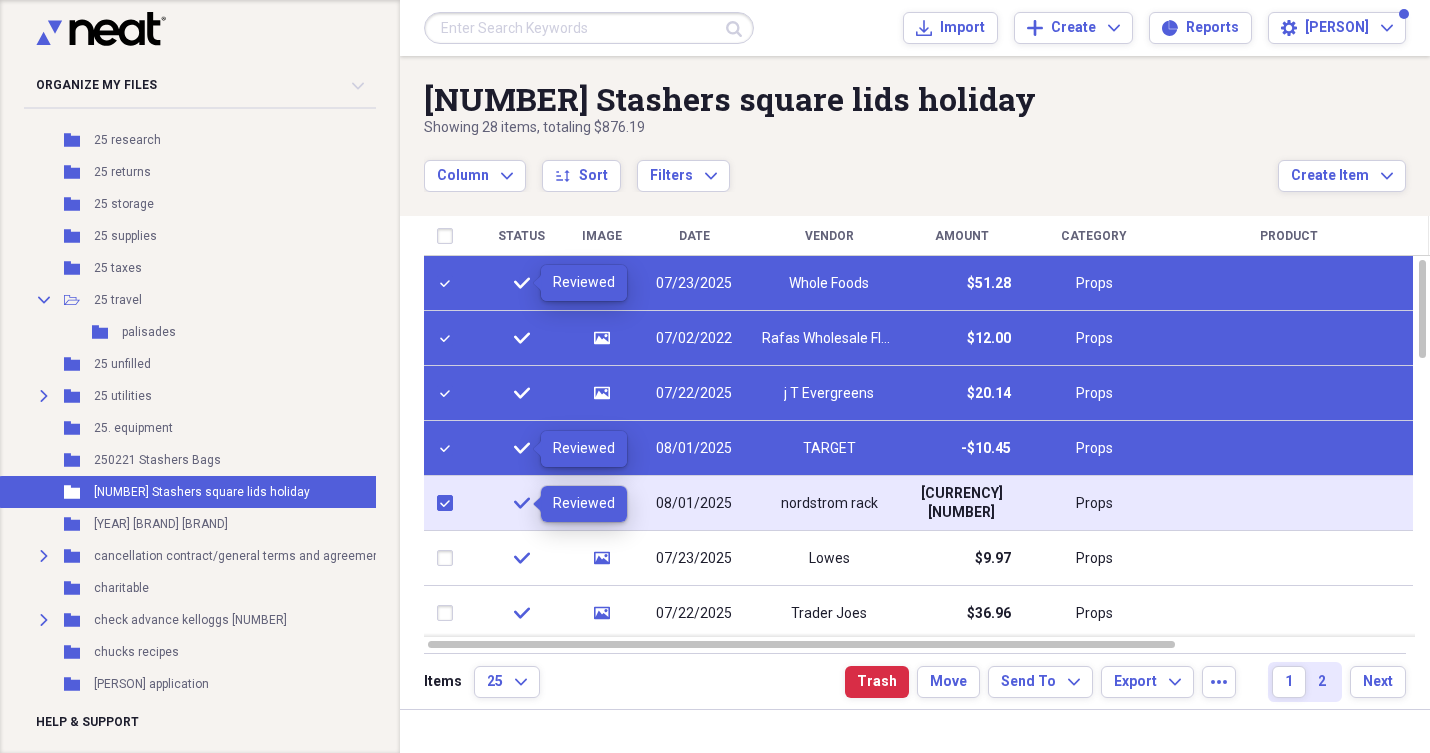 checkbox on "true" 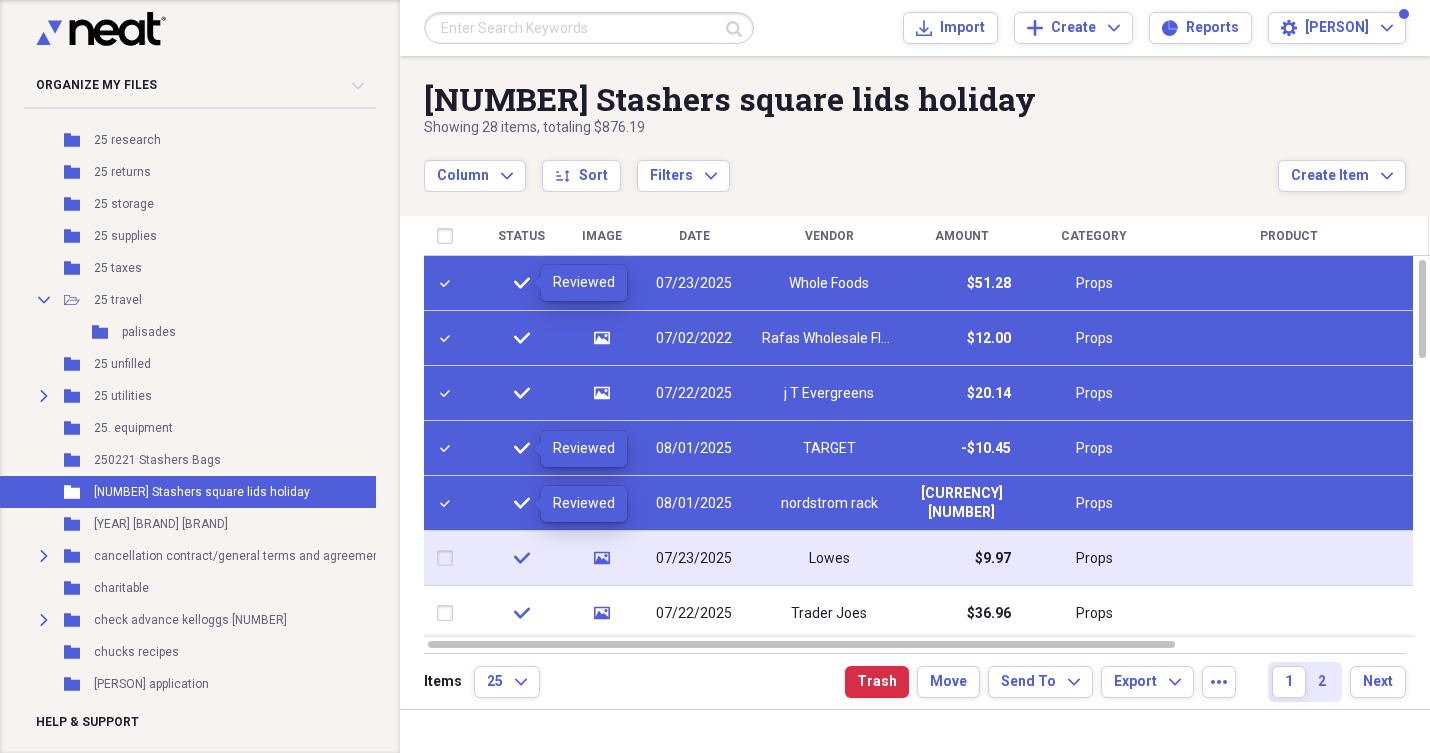 click at bounding box center [449, 558] 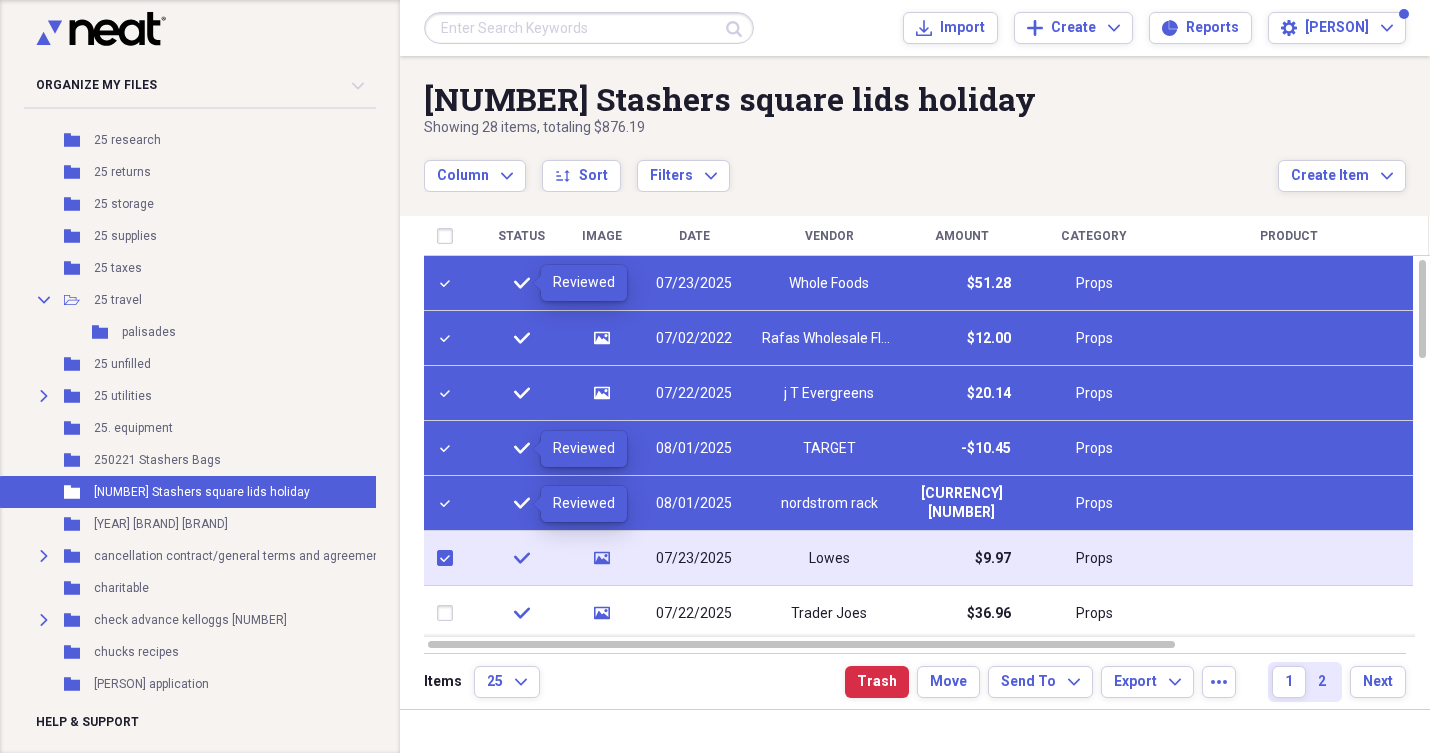 checkbox on "true" 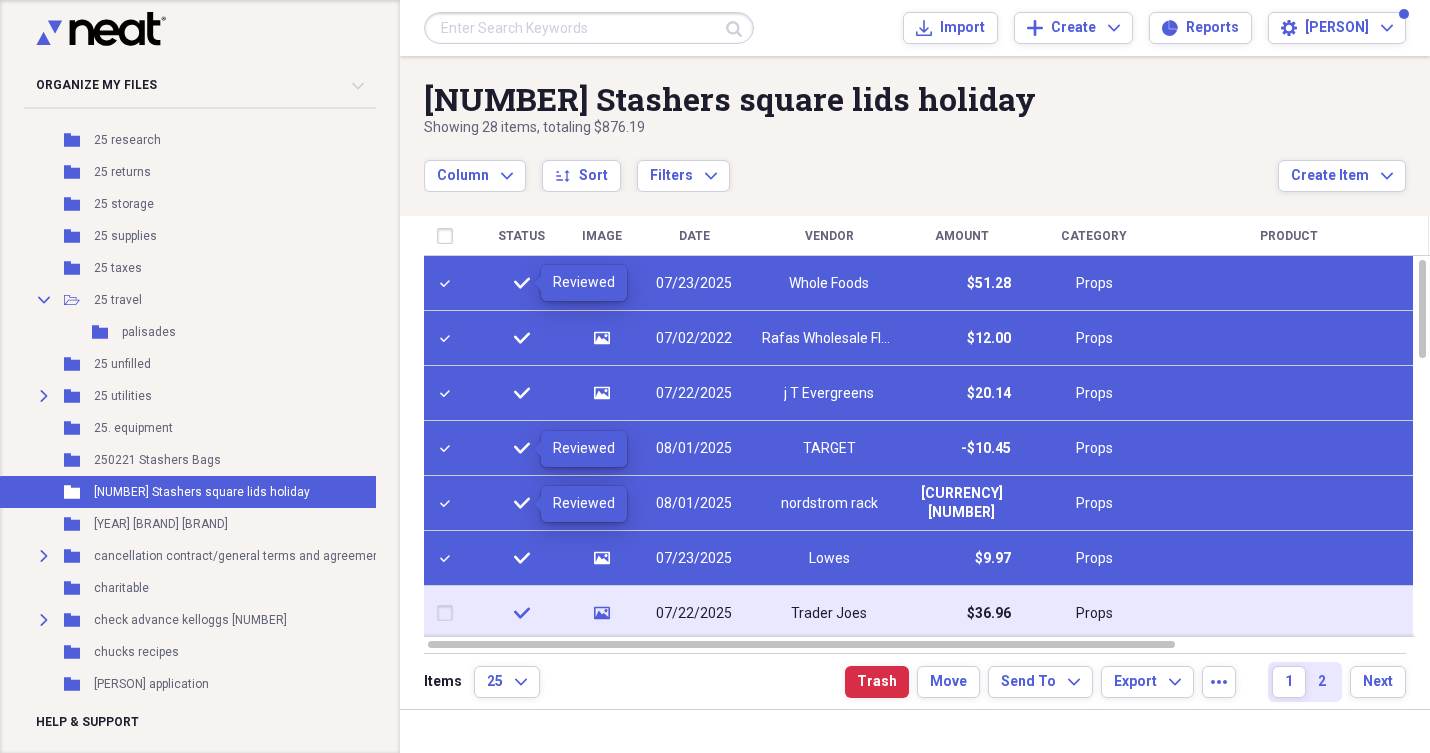 click at bounding box center (449, 613) 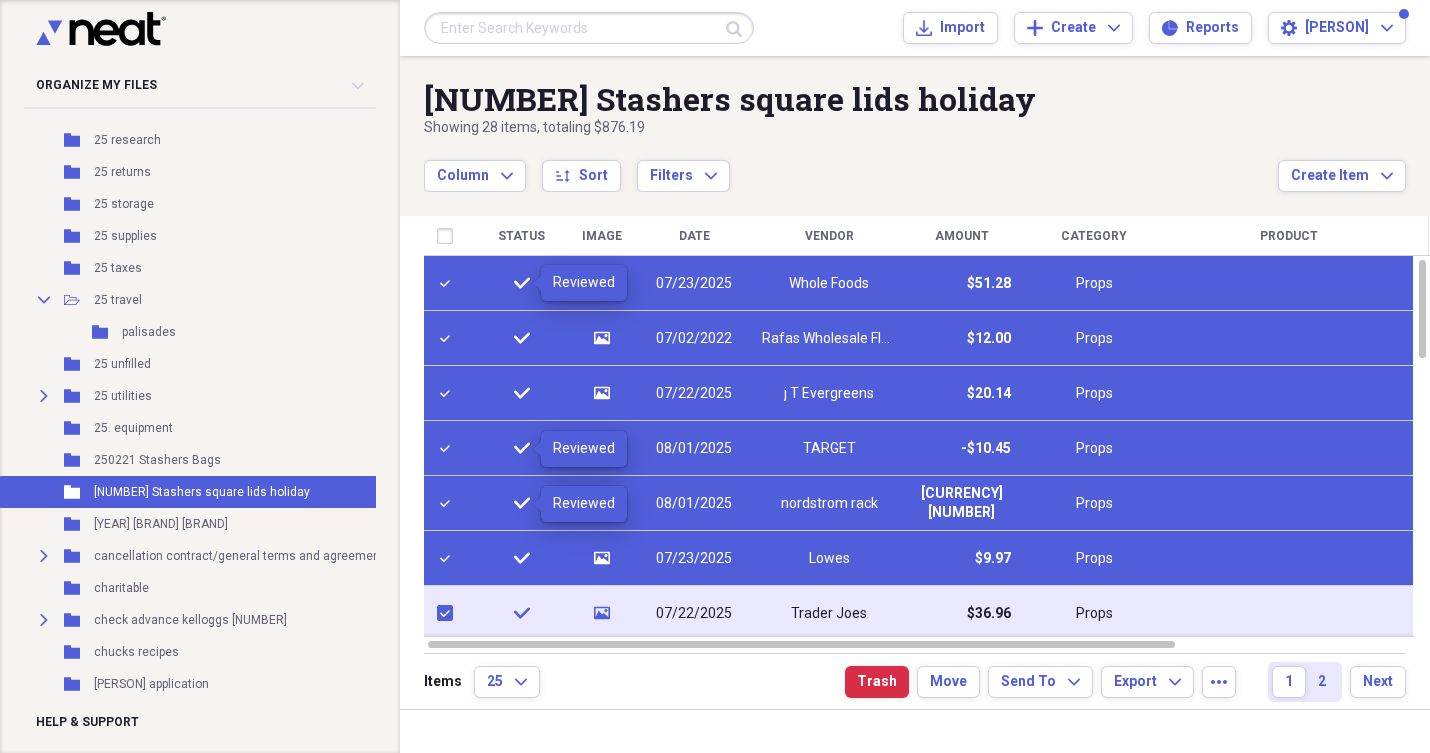 checkbox on "true" 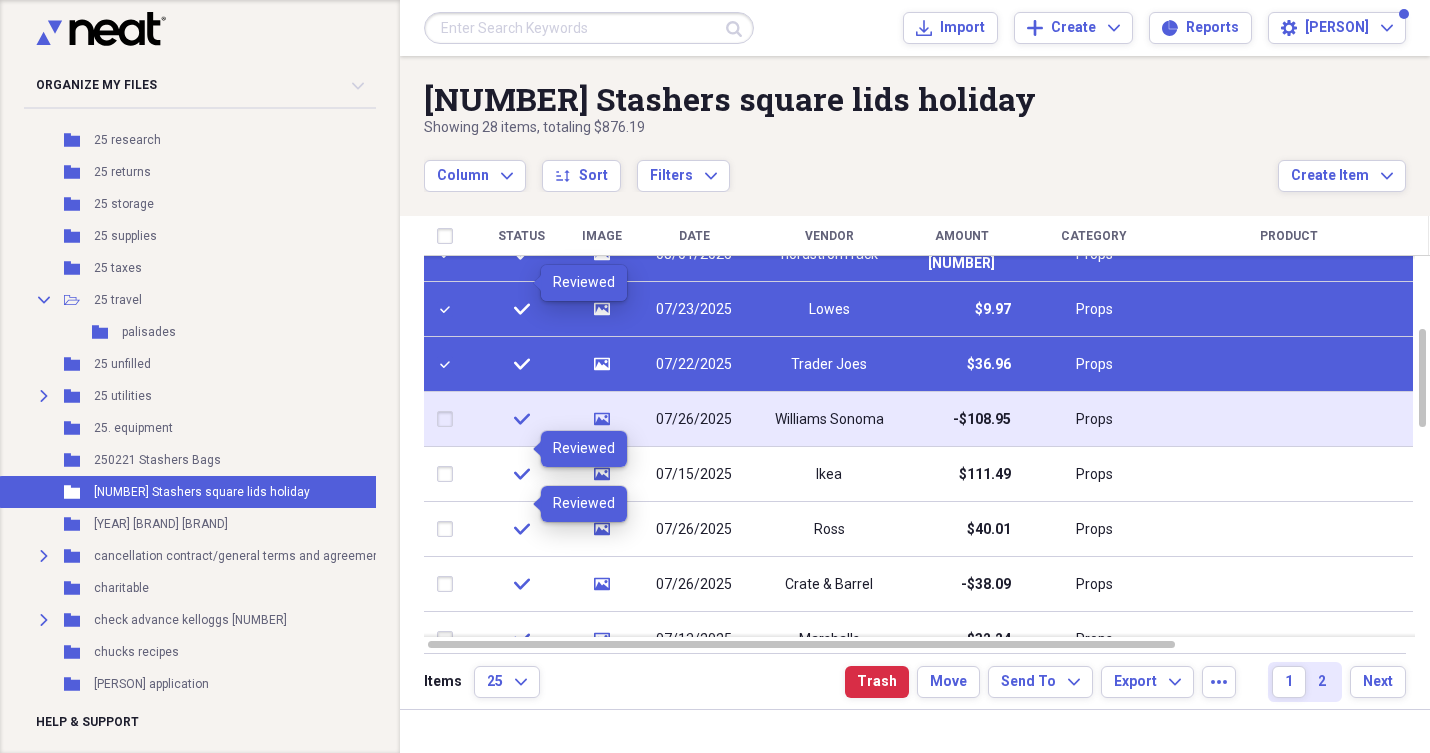 click at bounding box center (449, 419) 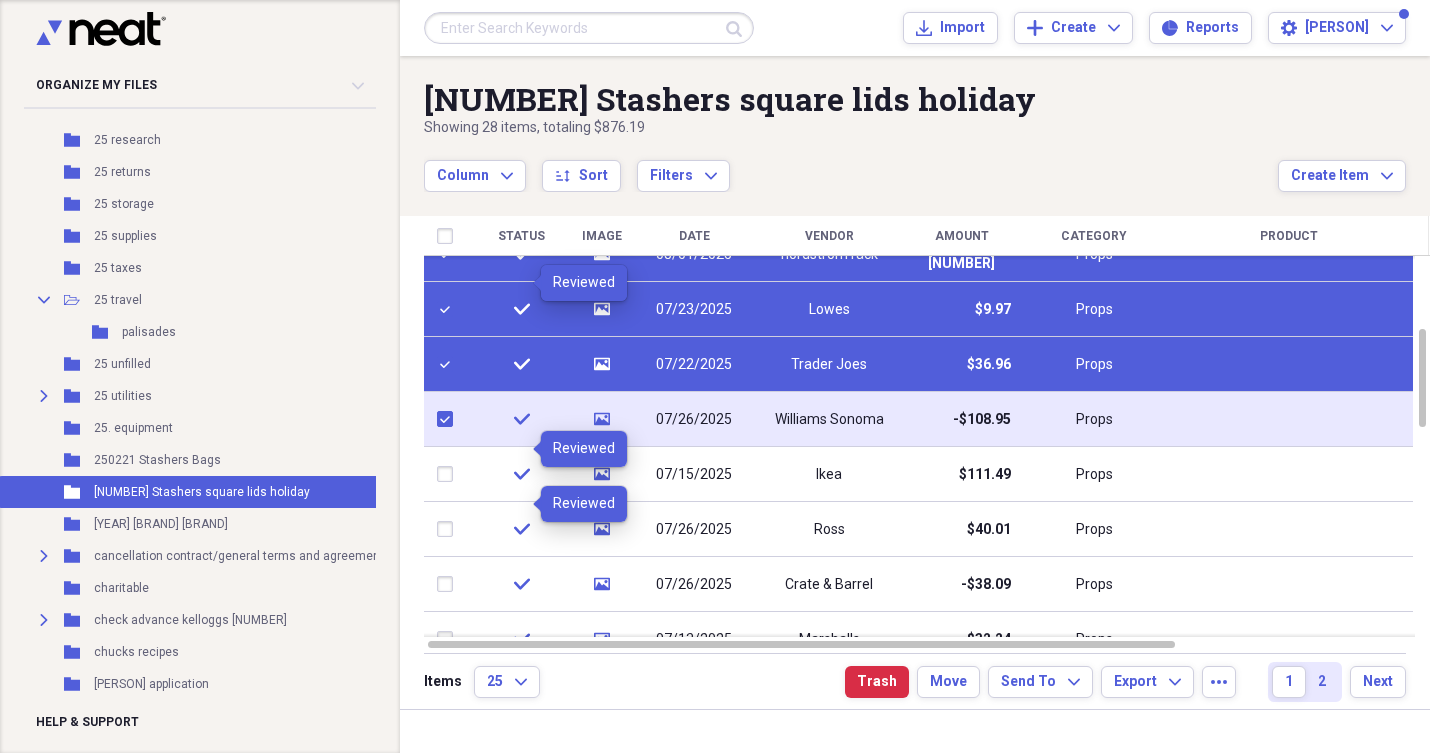 checkbox on "true" 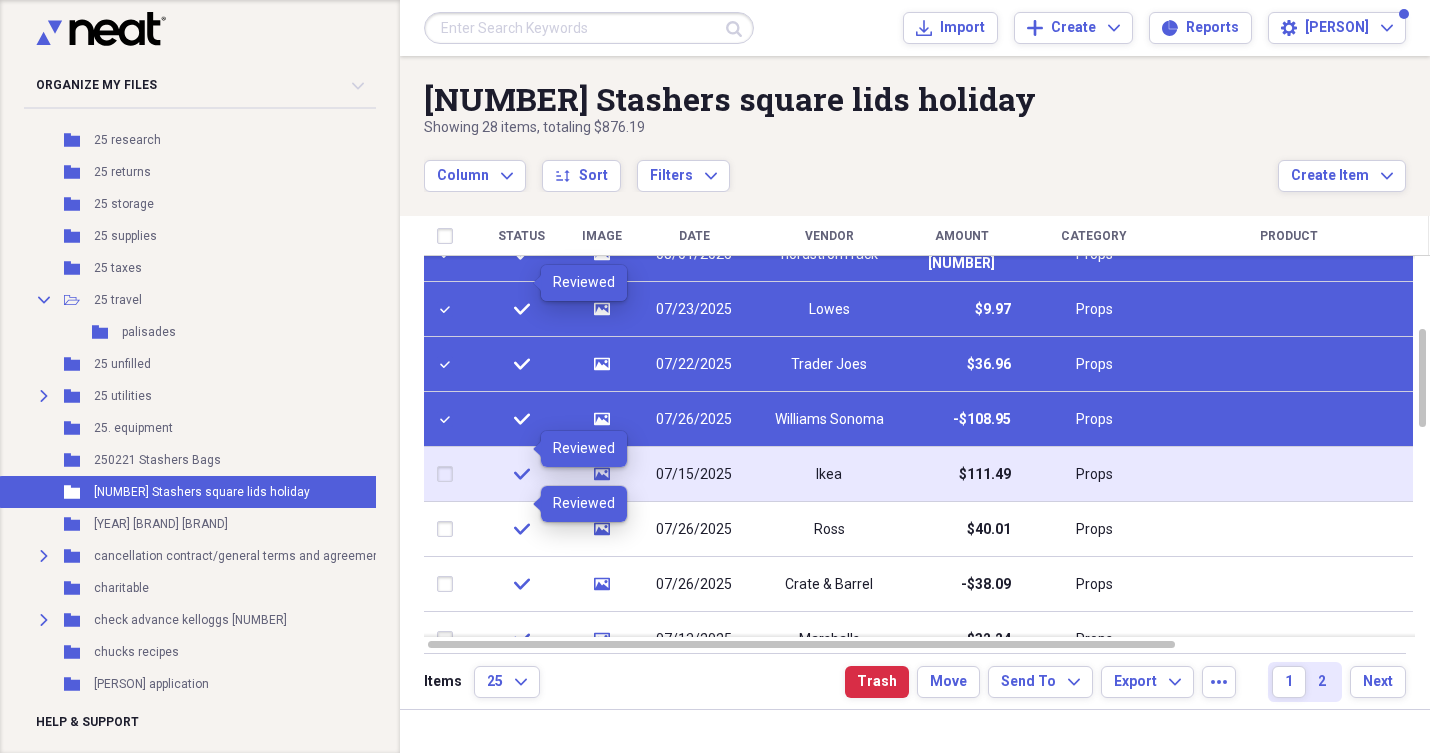 click at bounding box center [449, 474] 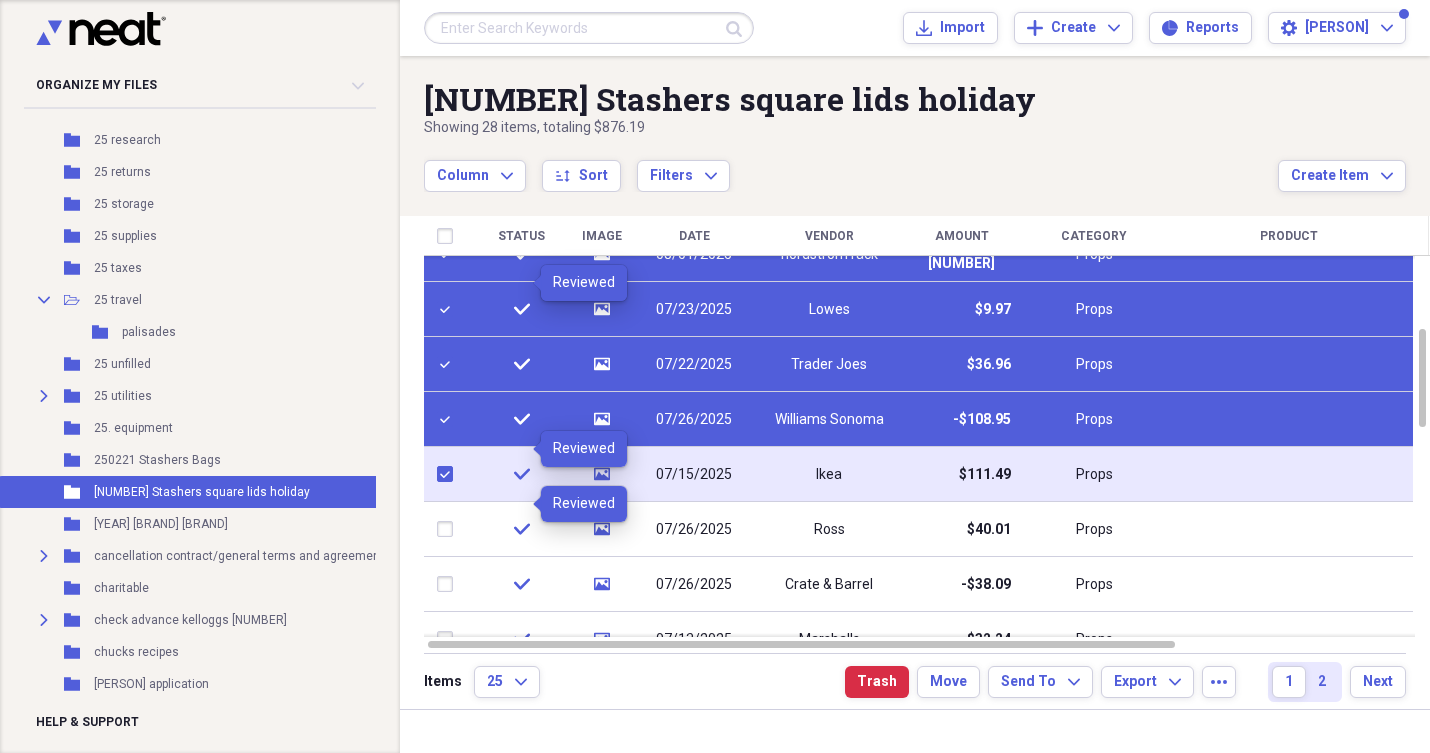 checkbox on "true" 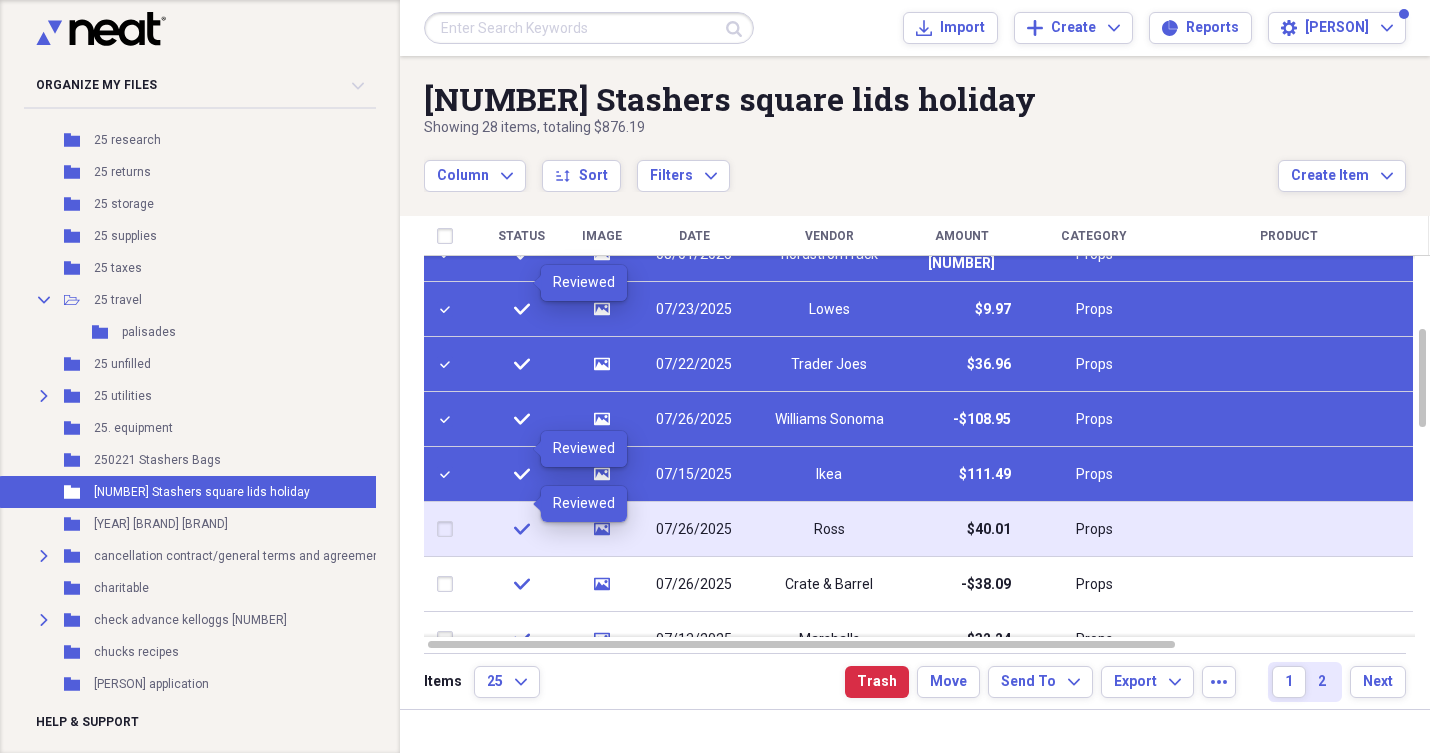 click at bounding box center [449, 529] 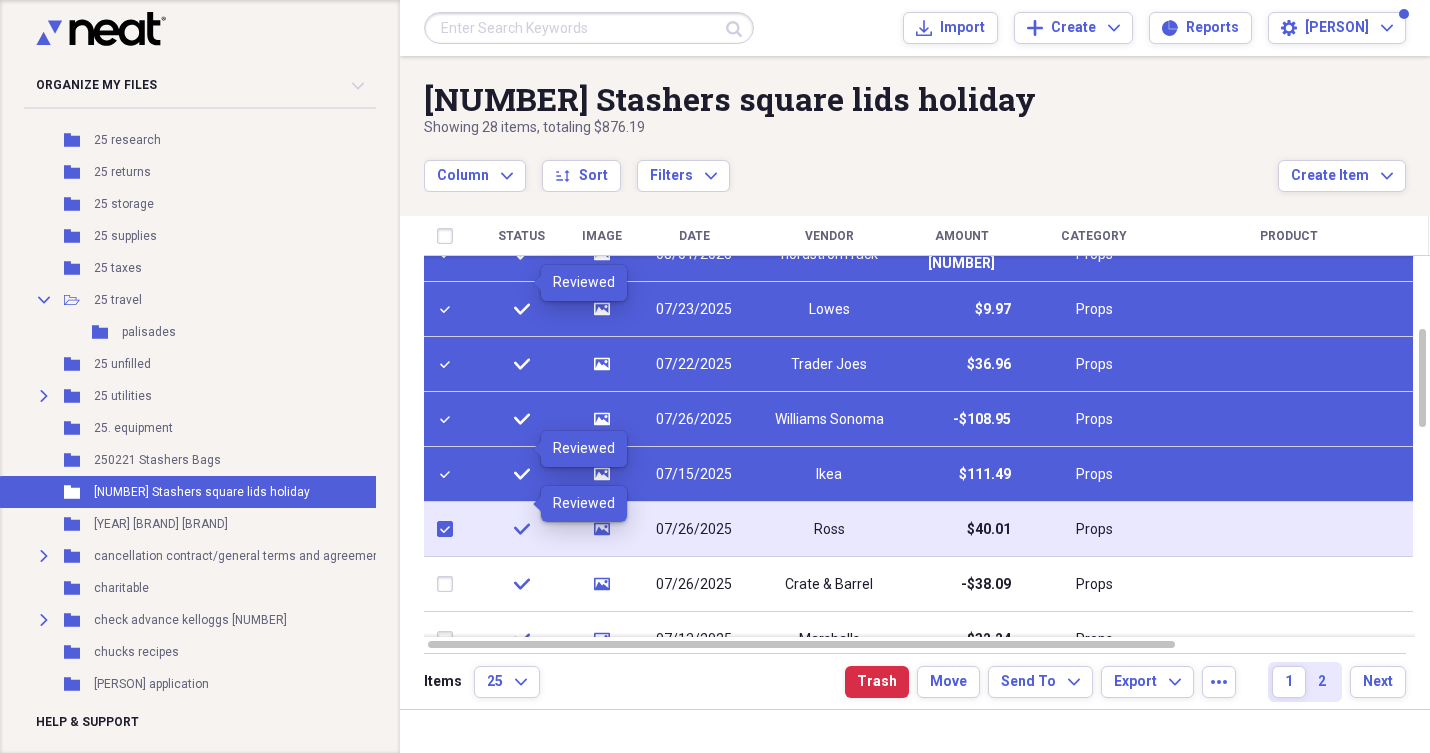 checkbox on "true" 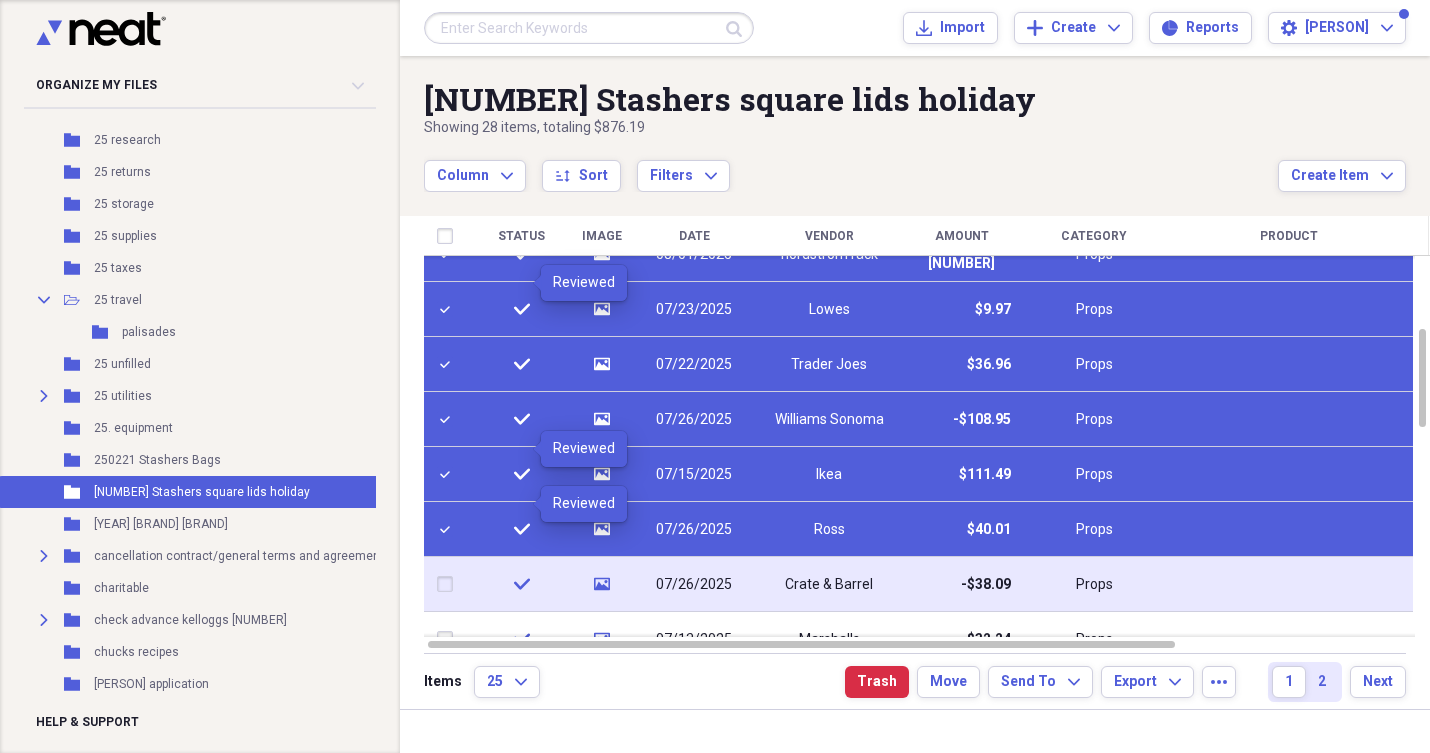 click at bounding box center (449, 584) 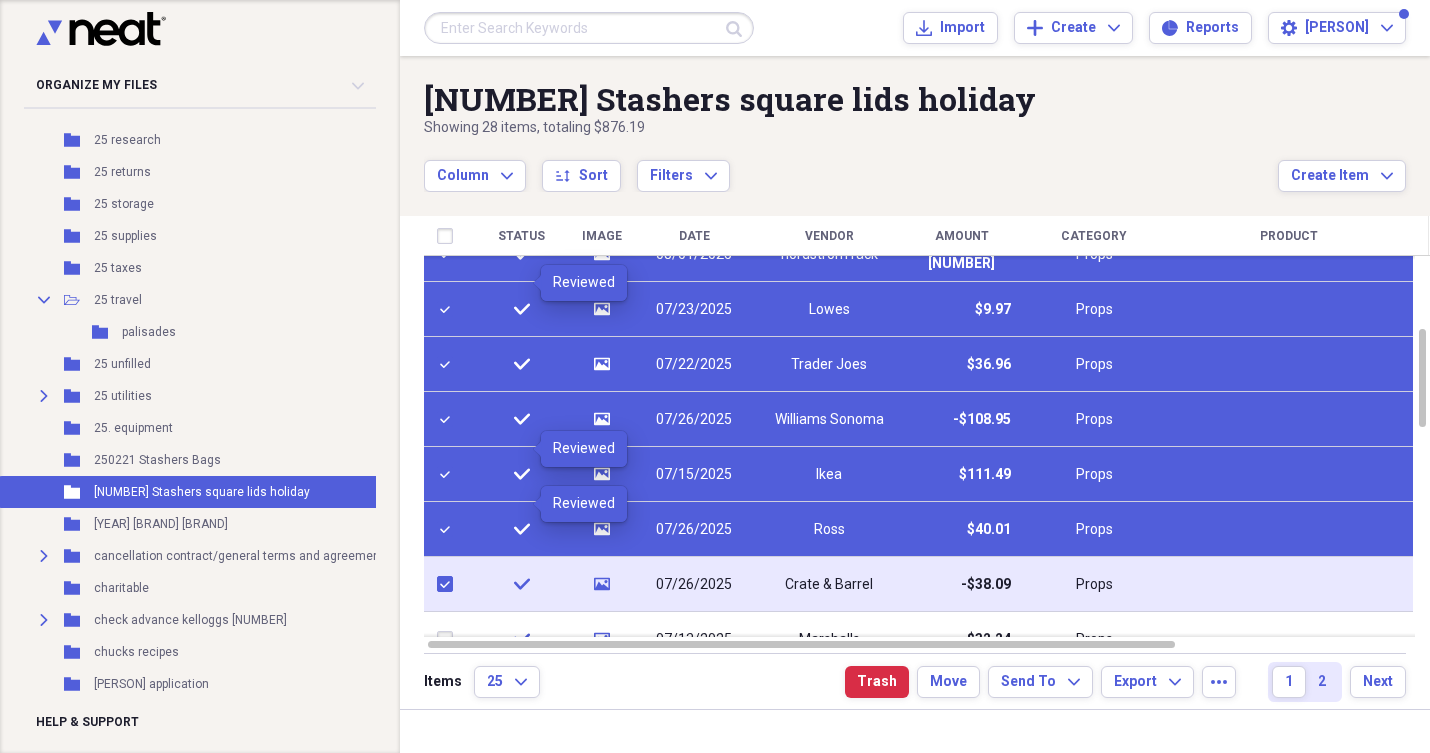 checkbox on "true" 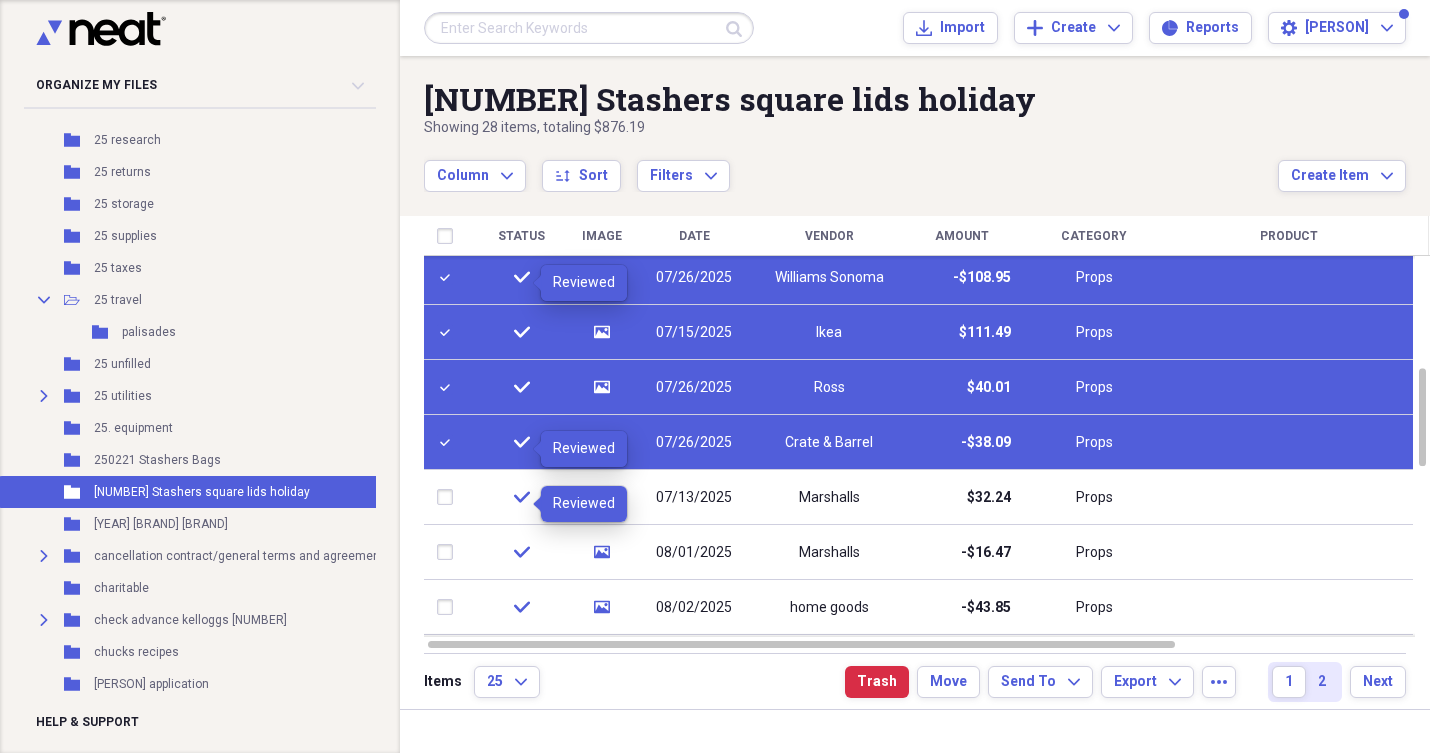 checkbox on "false" 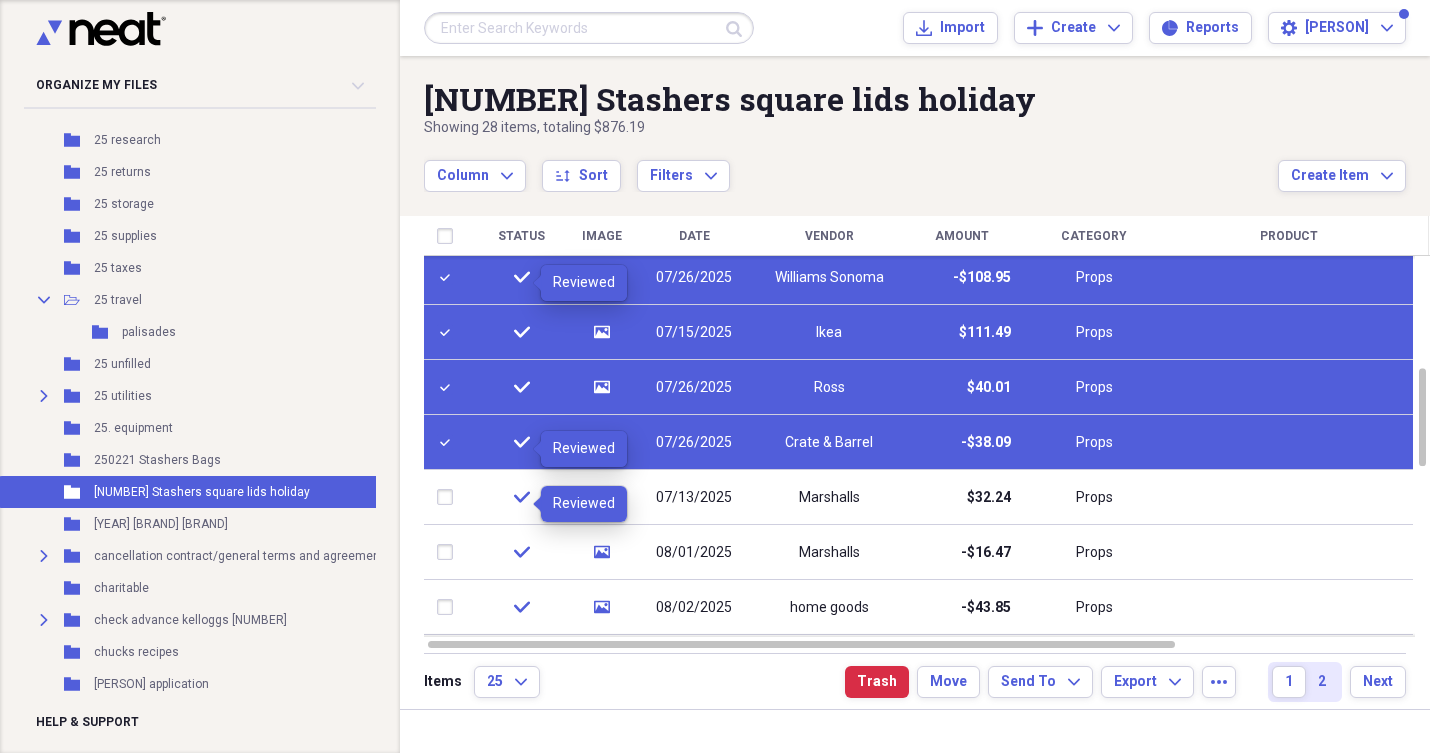 checkbox on "false" 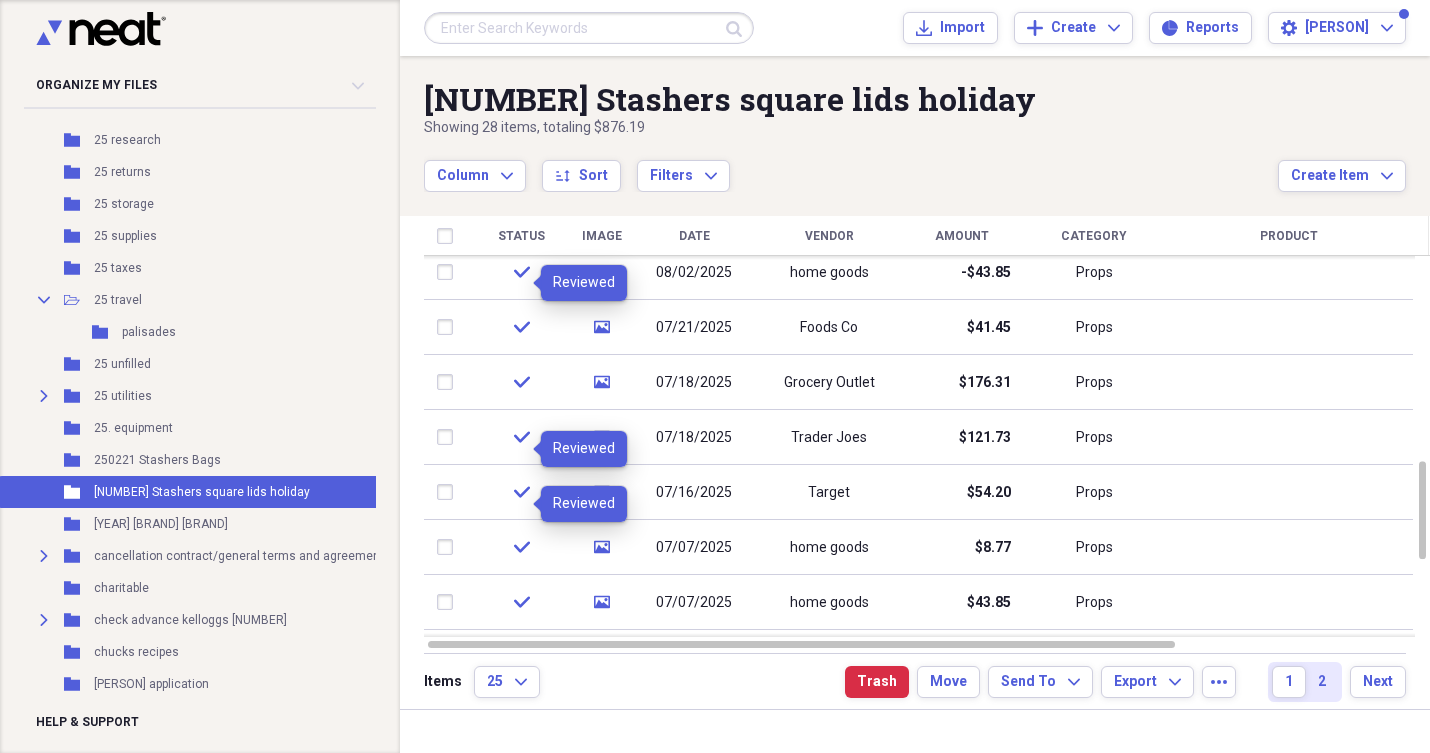checkbox on "false" 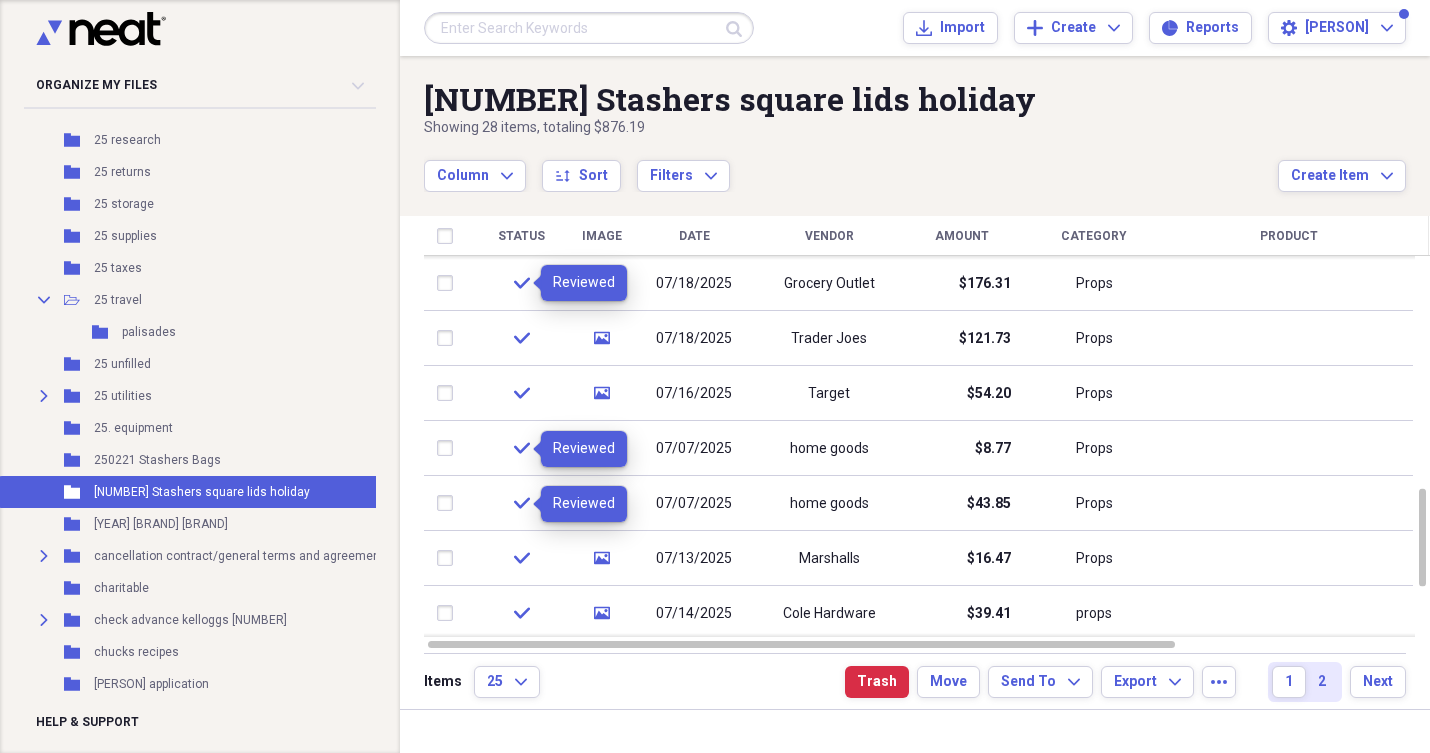 checkbox on "false" 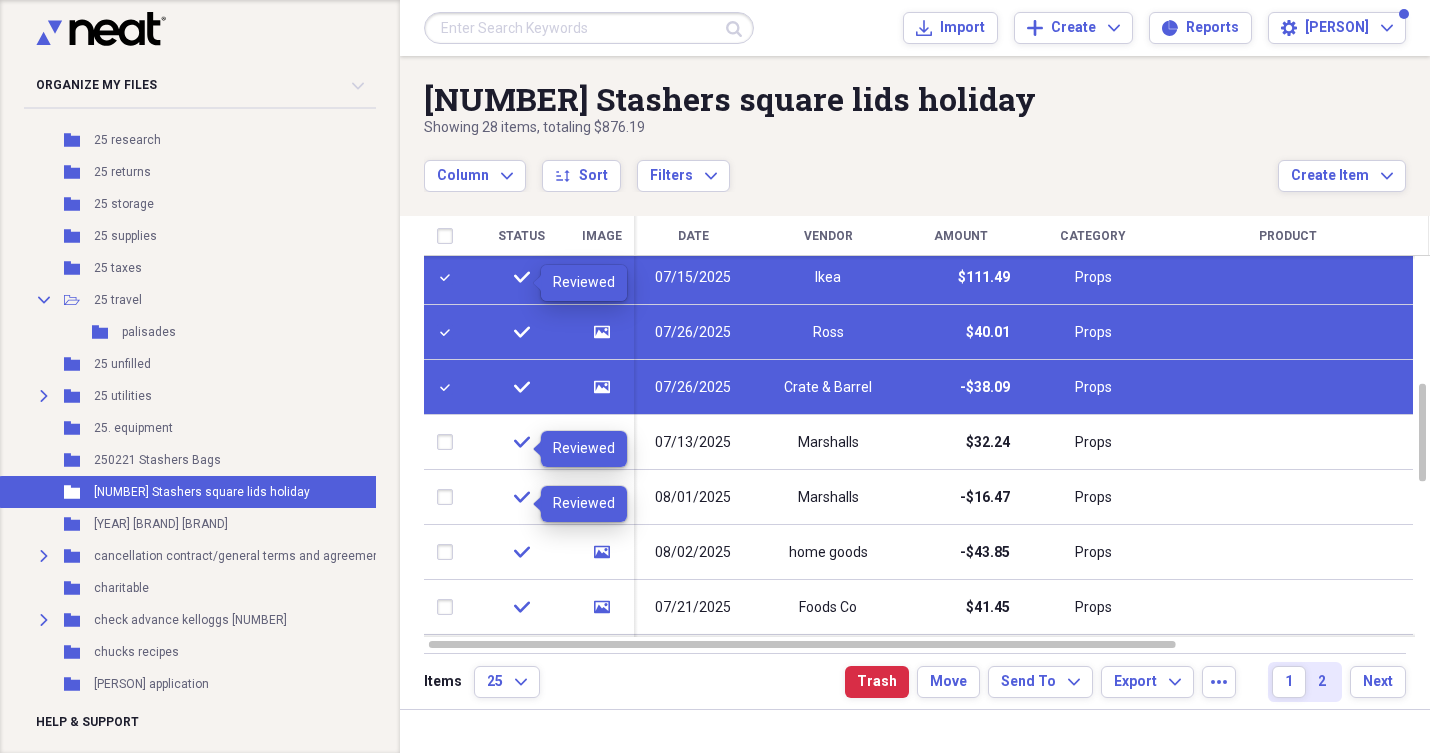 checkbox on "true" 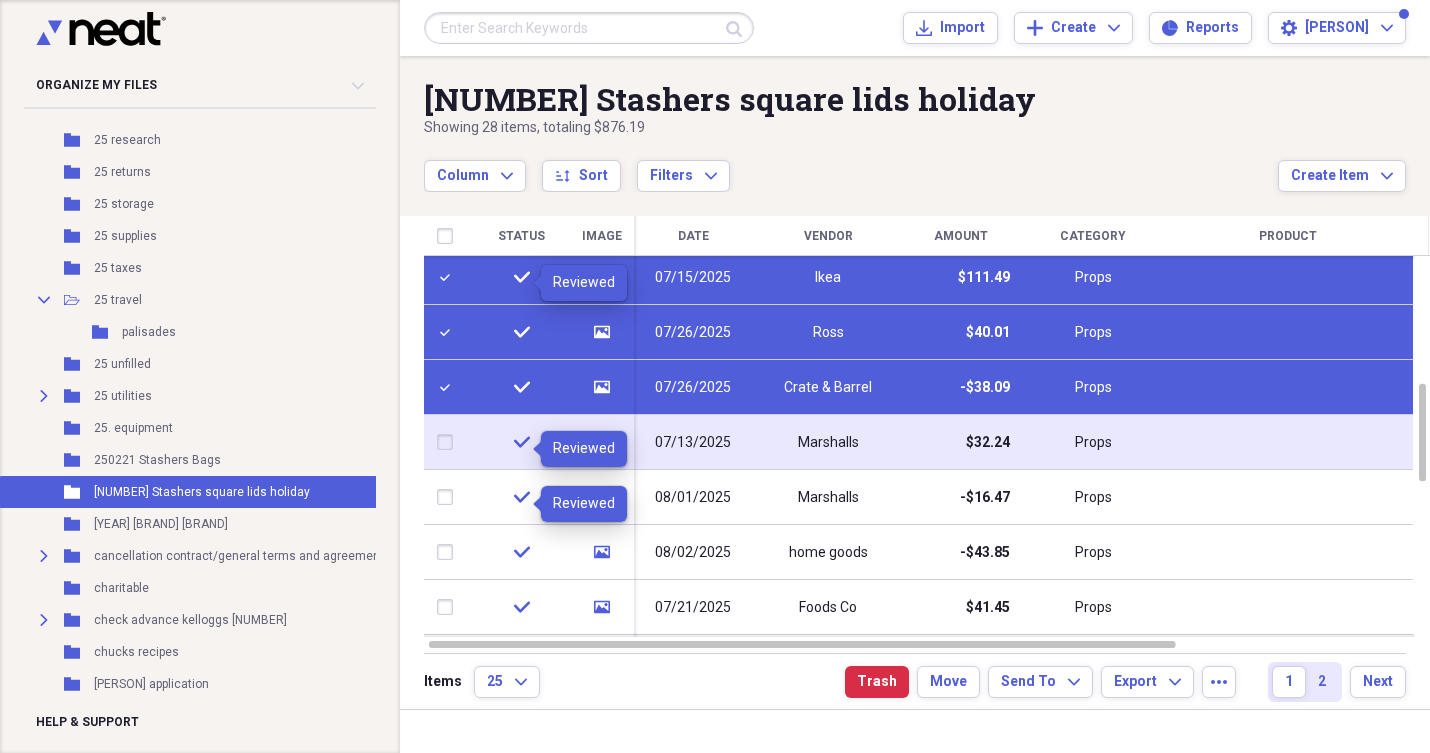 click at bounding box center [449, 442] 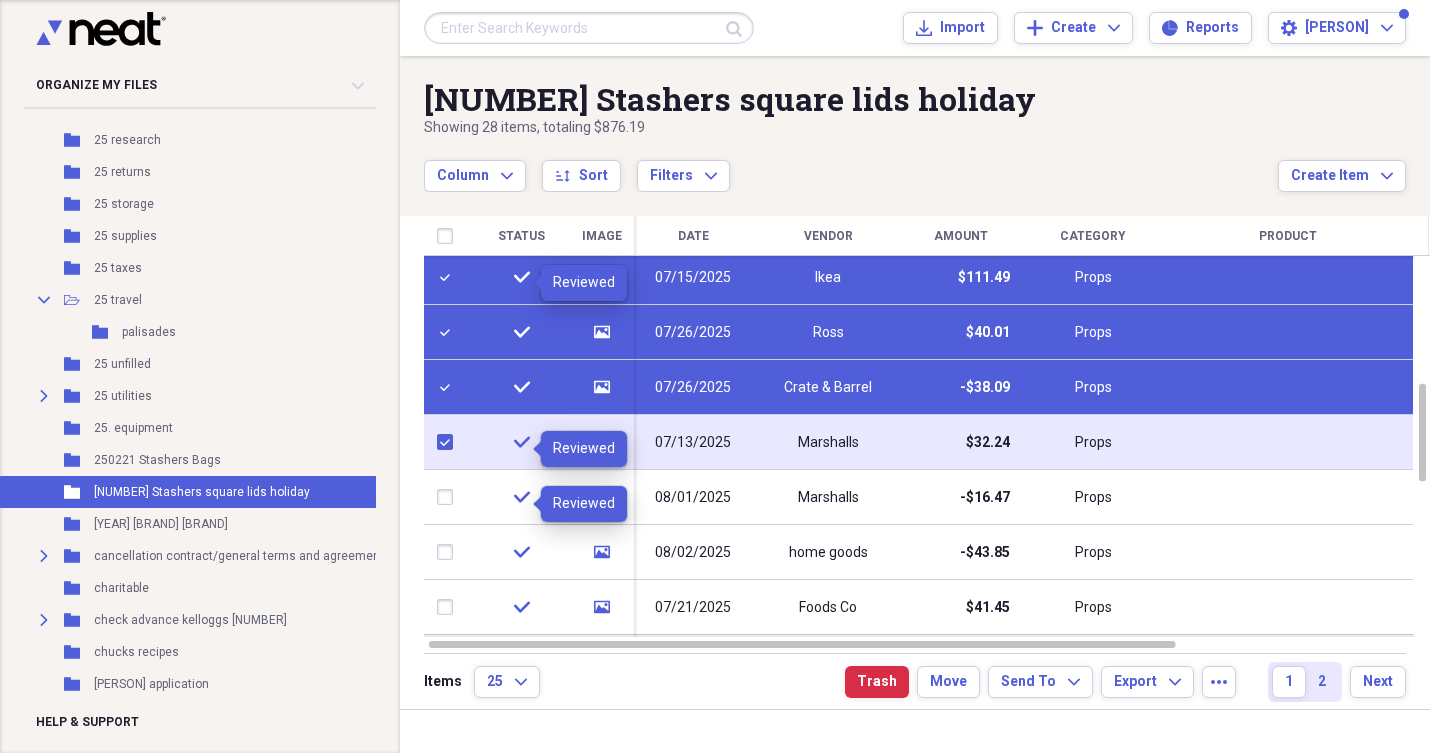 checkbox on "true" 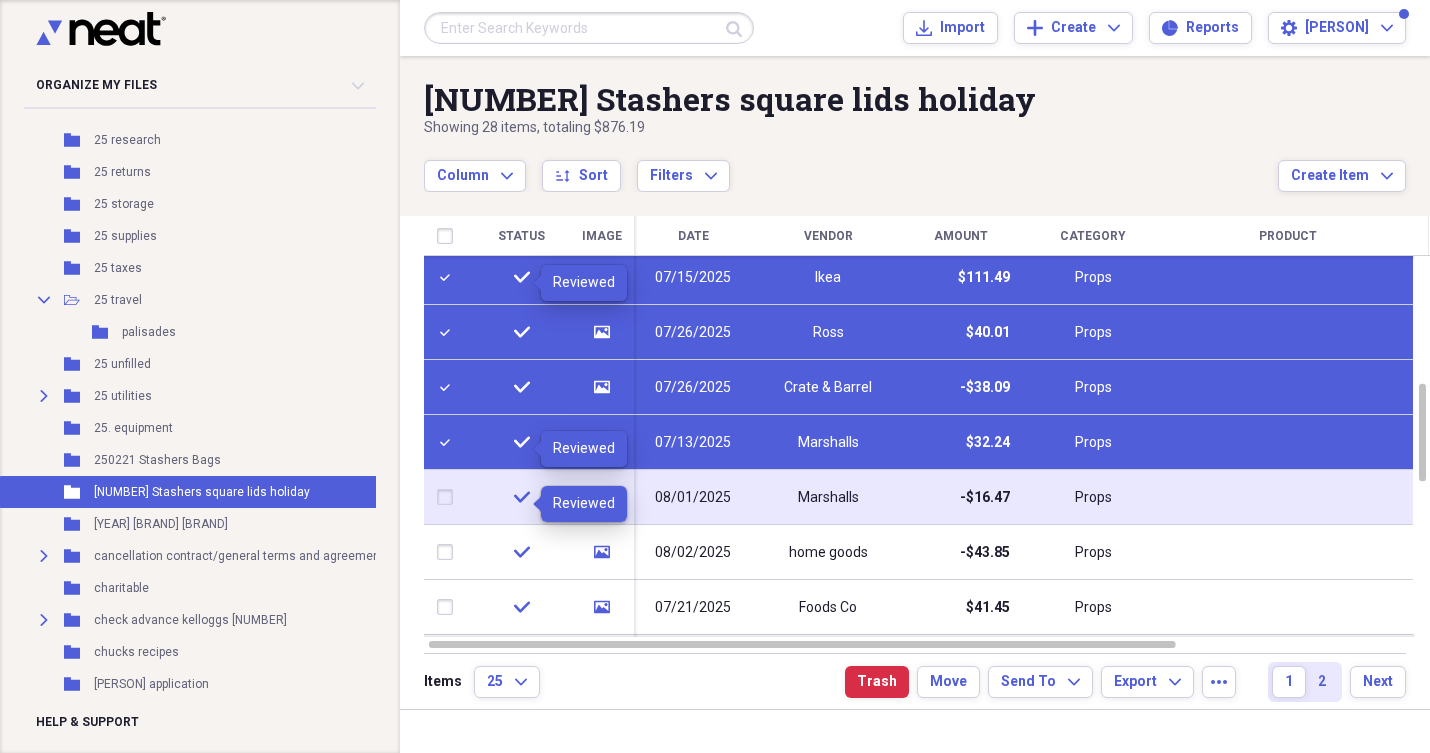 click at bounding box center [449, 497] 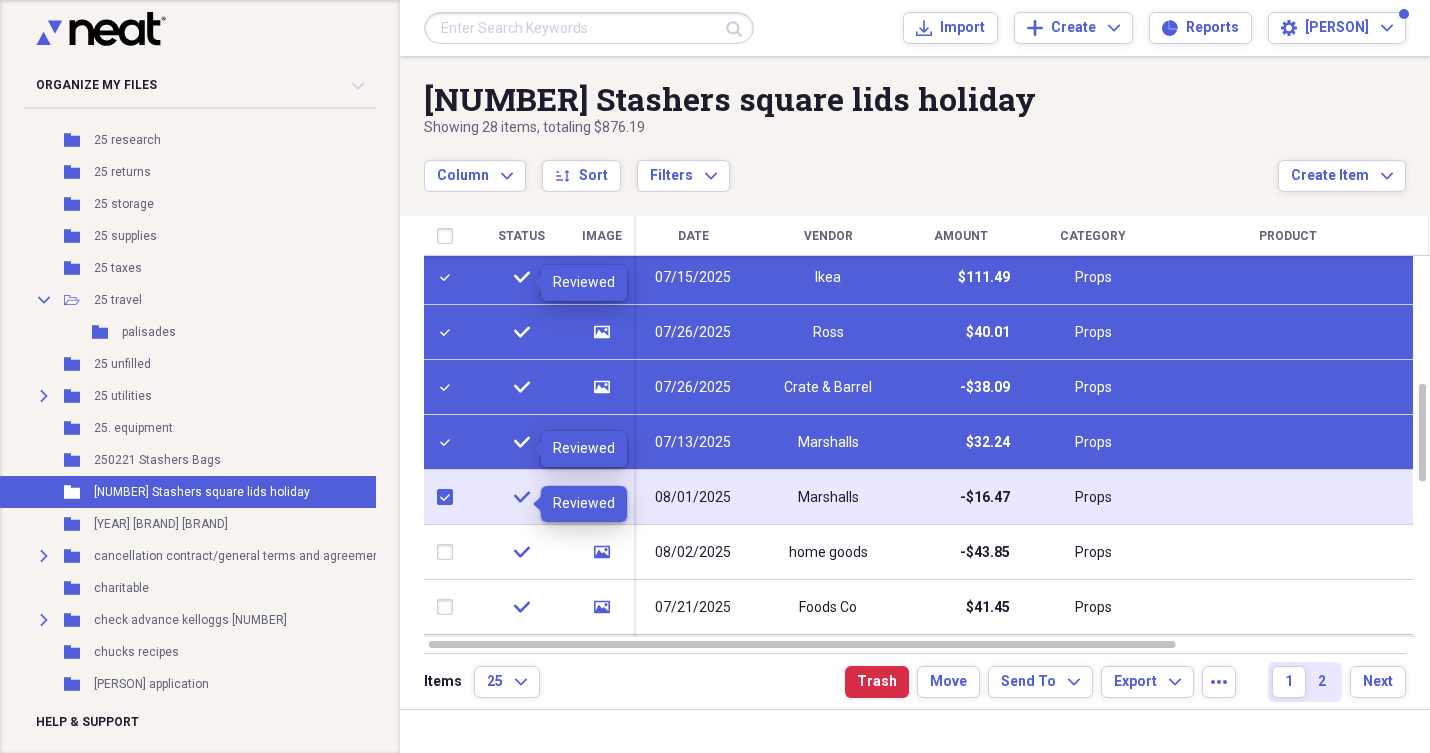 checkbox on "true" 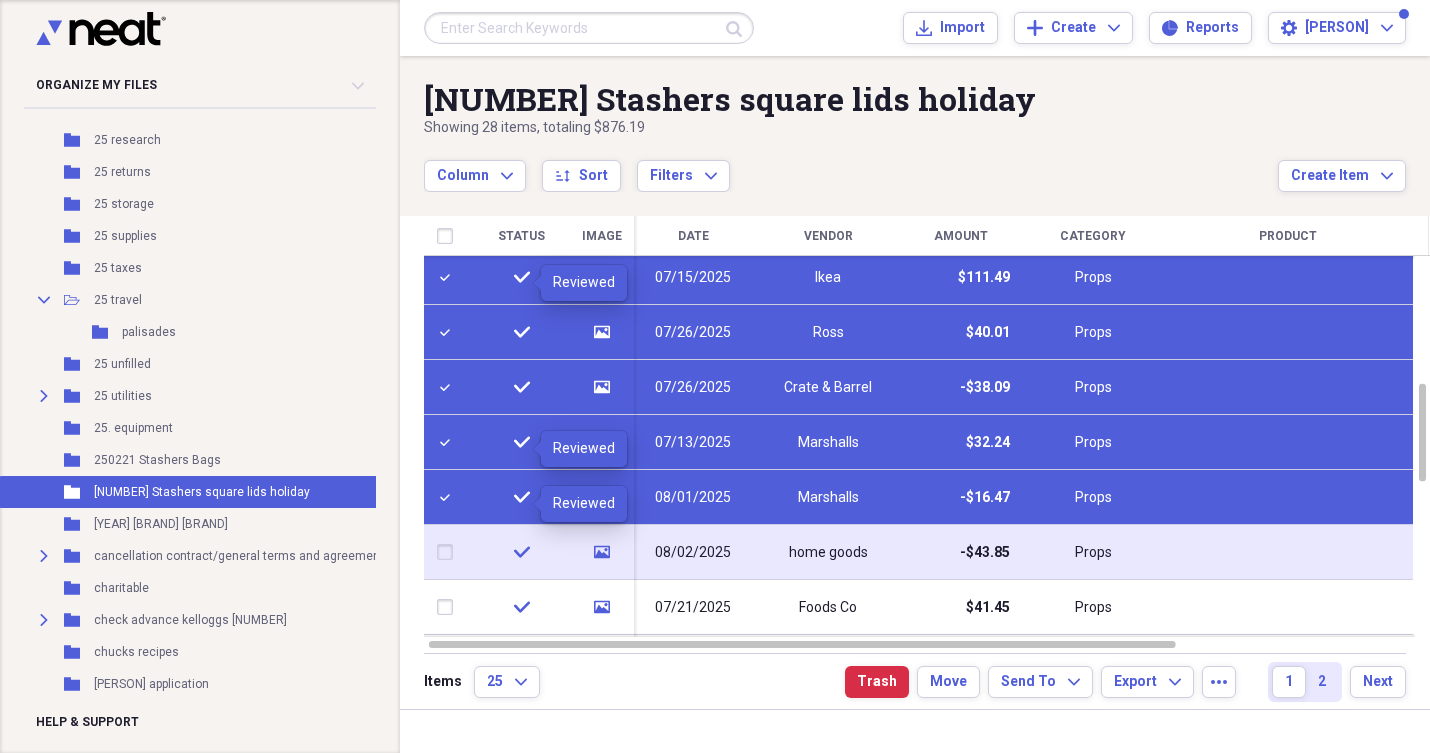 click at bounding box center [449, 552] 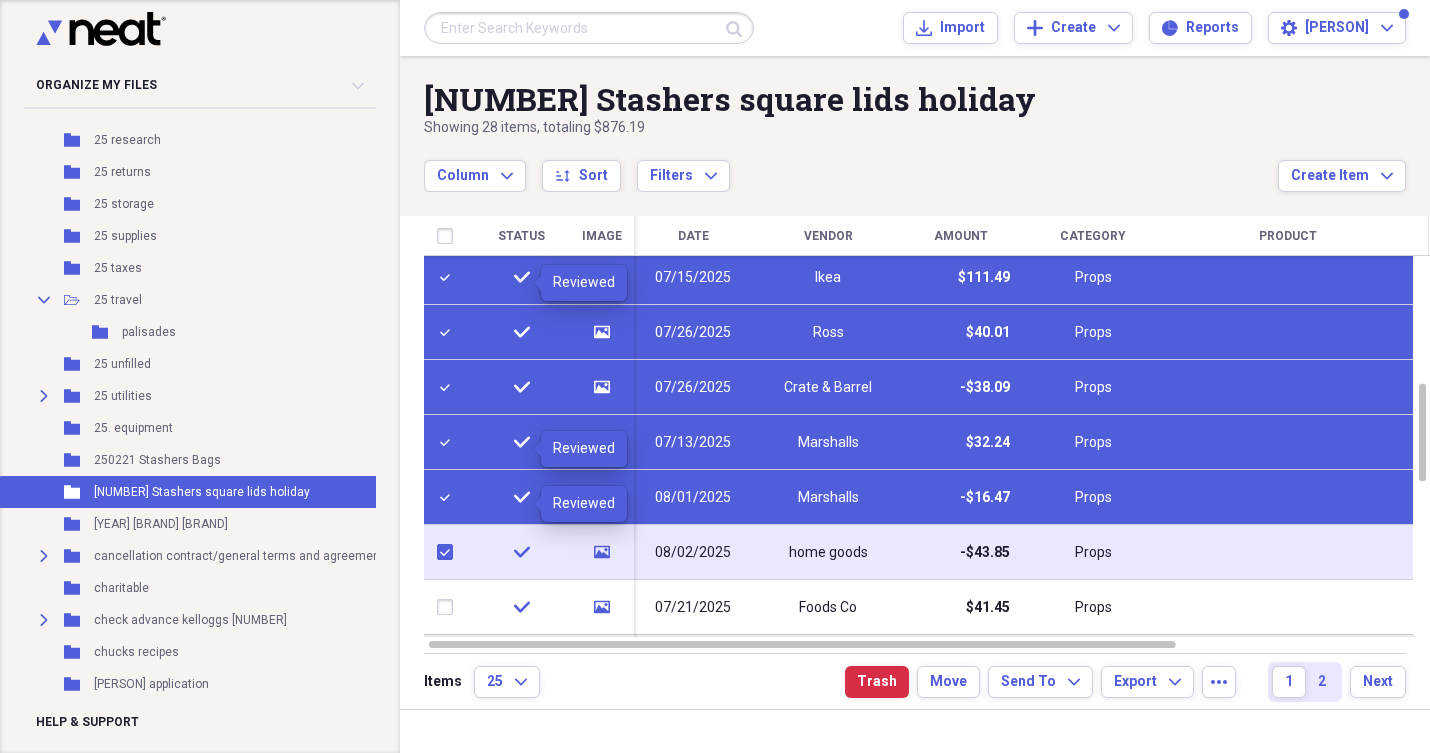 checkbox on "true" 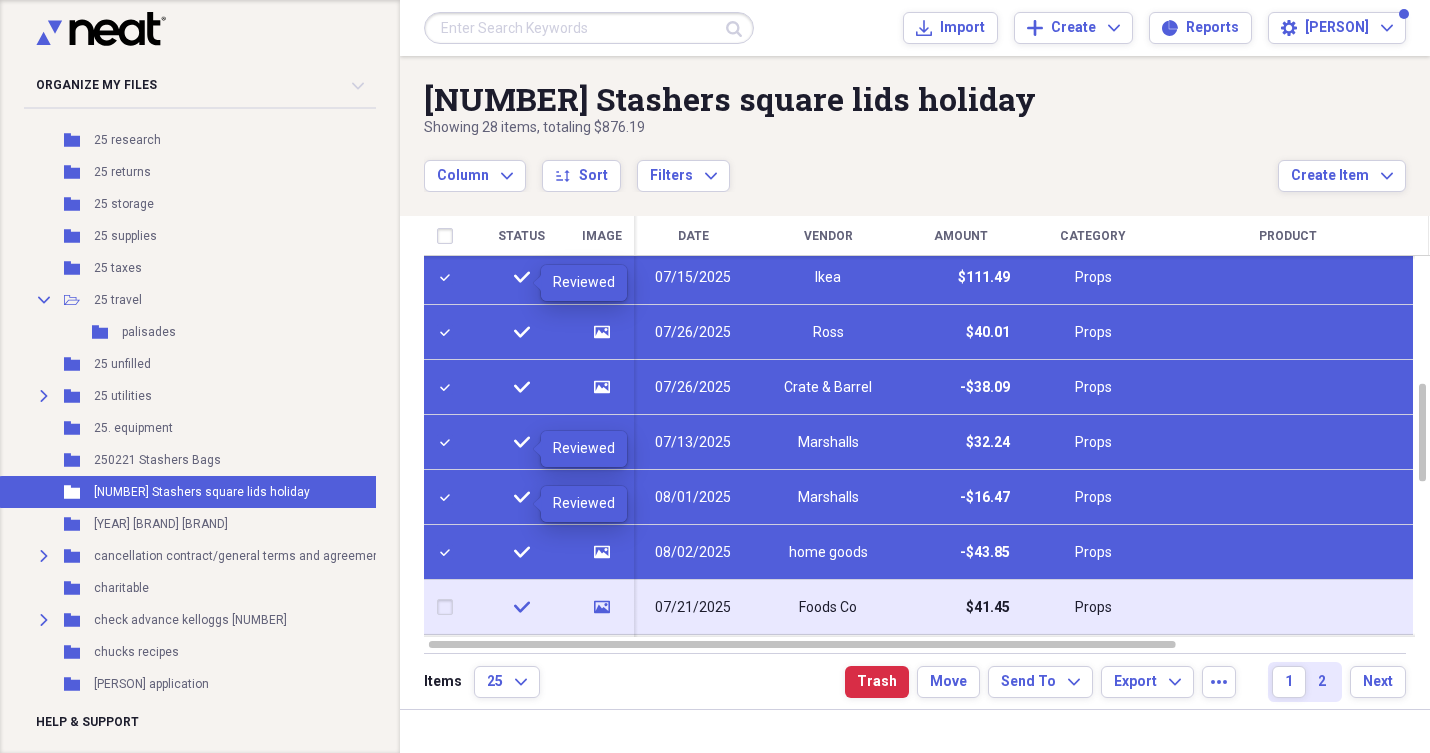 click at bounding box center (449, 607) 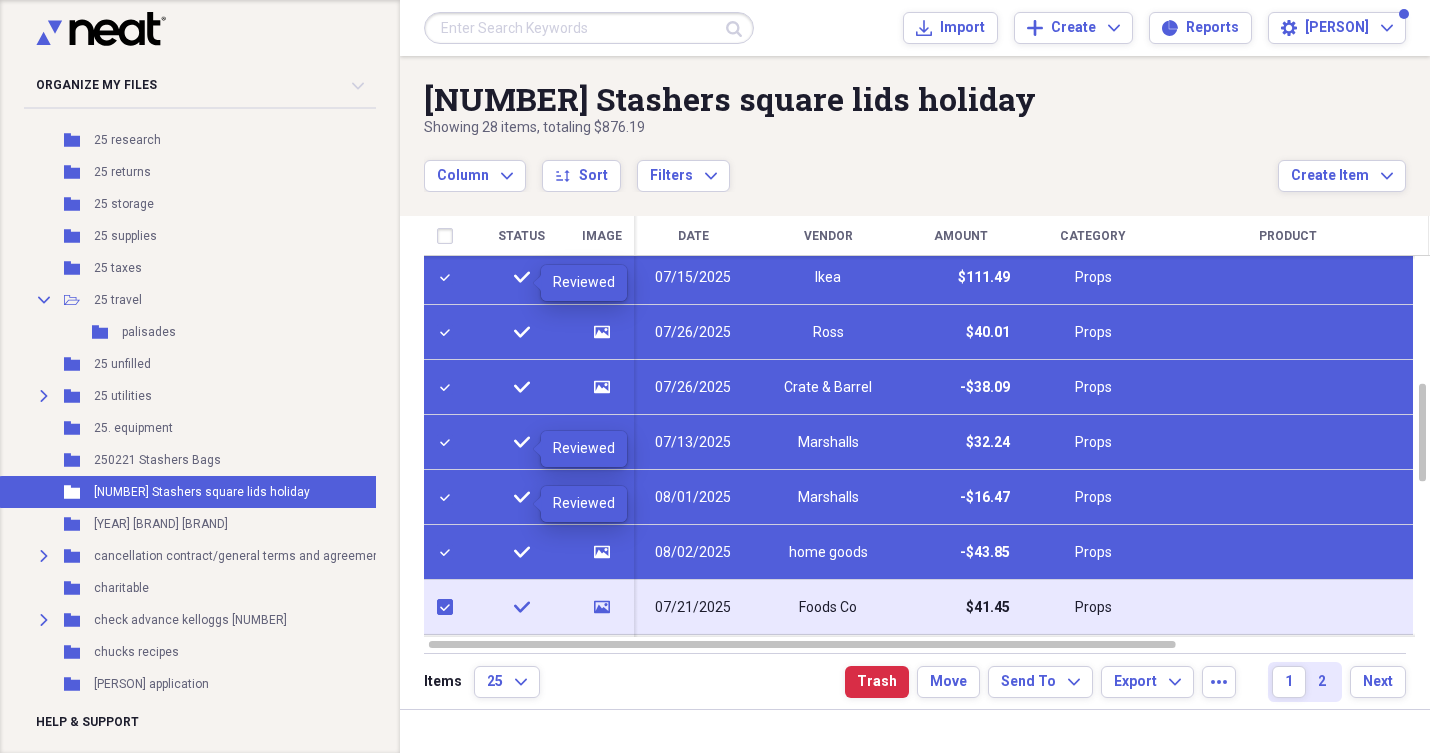 checkbox on "true" 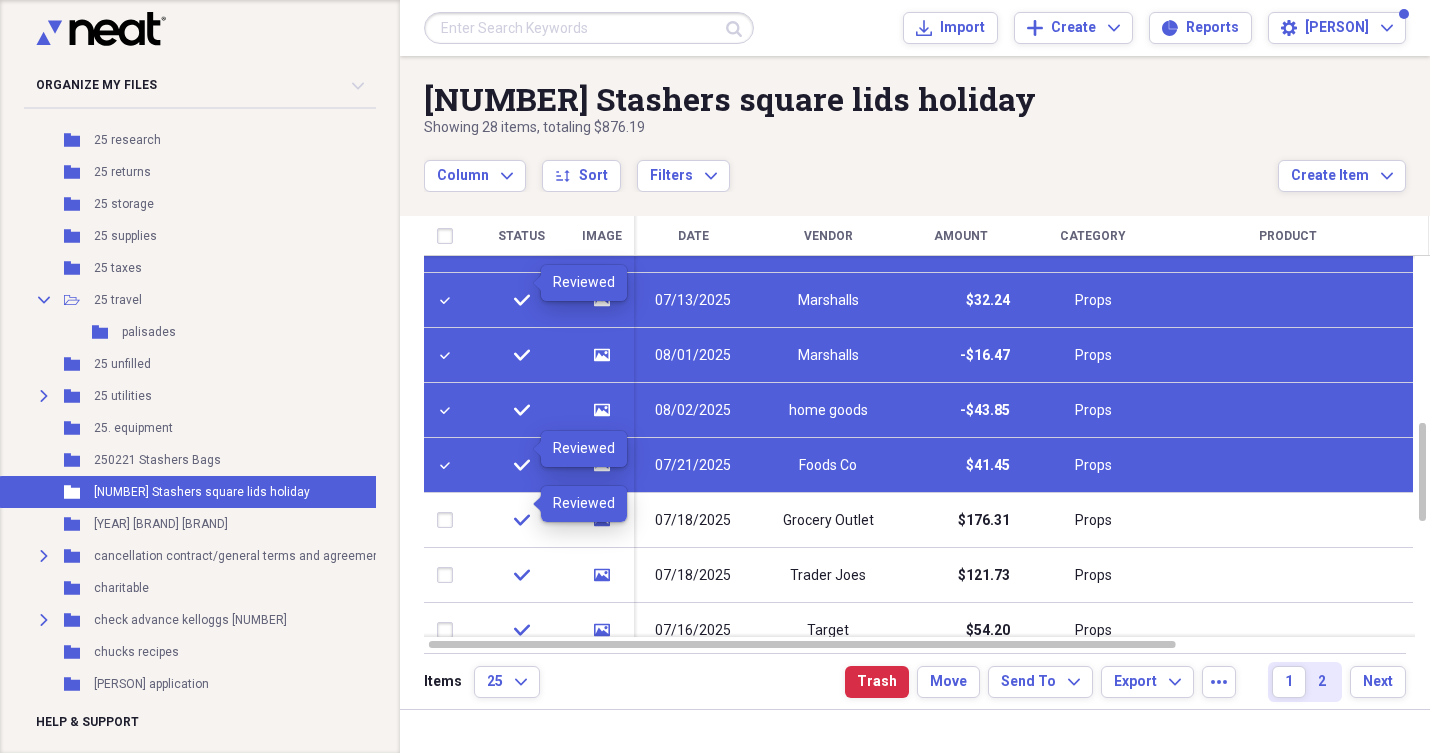 checkbox on "false" 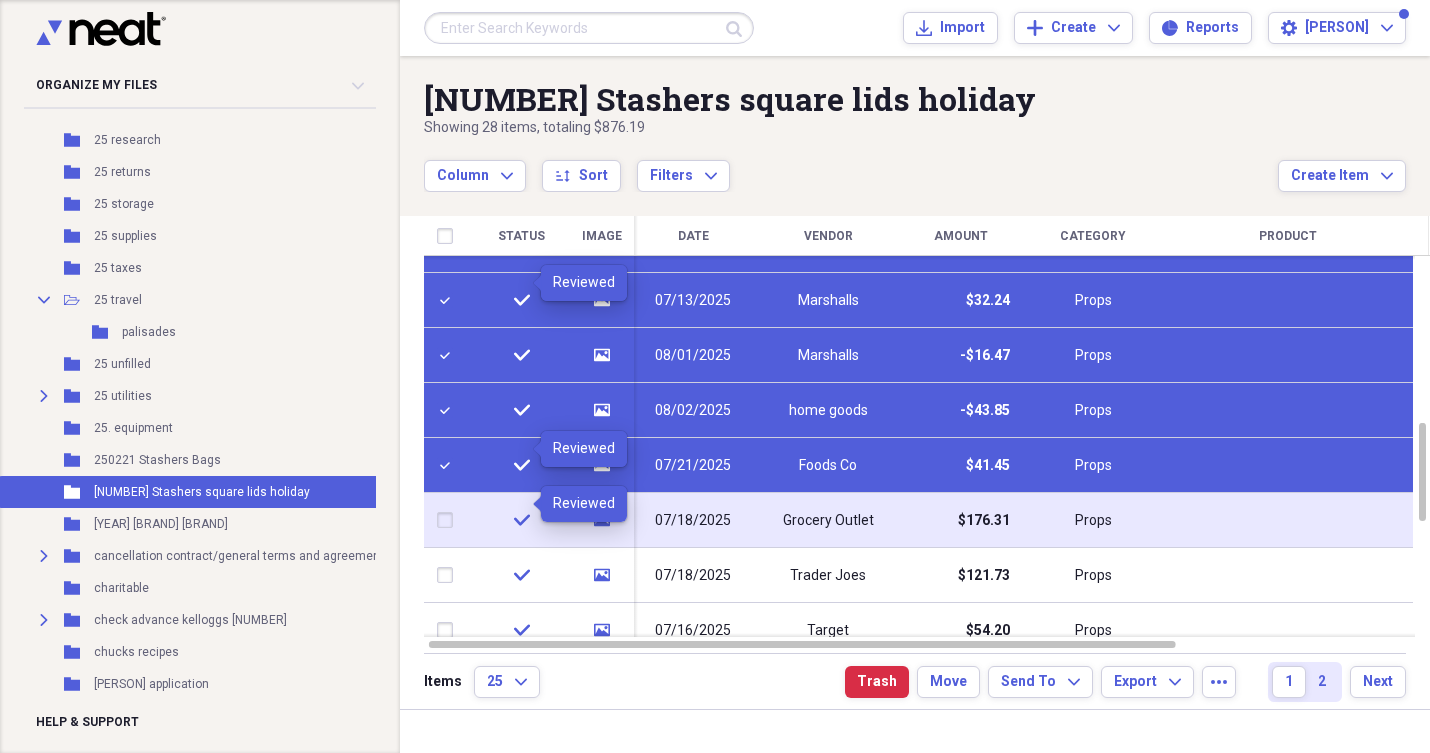 click at bounding box center (449, 520) 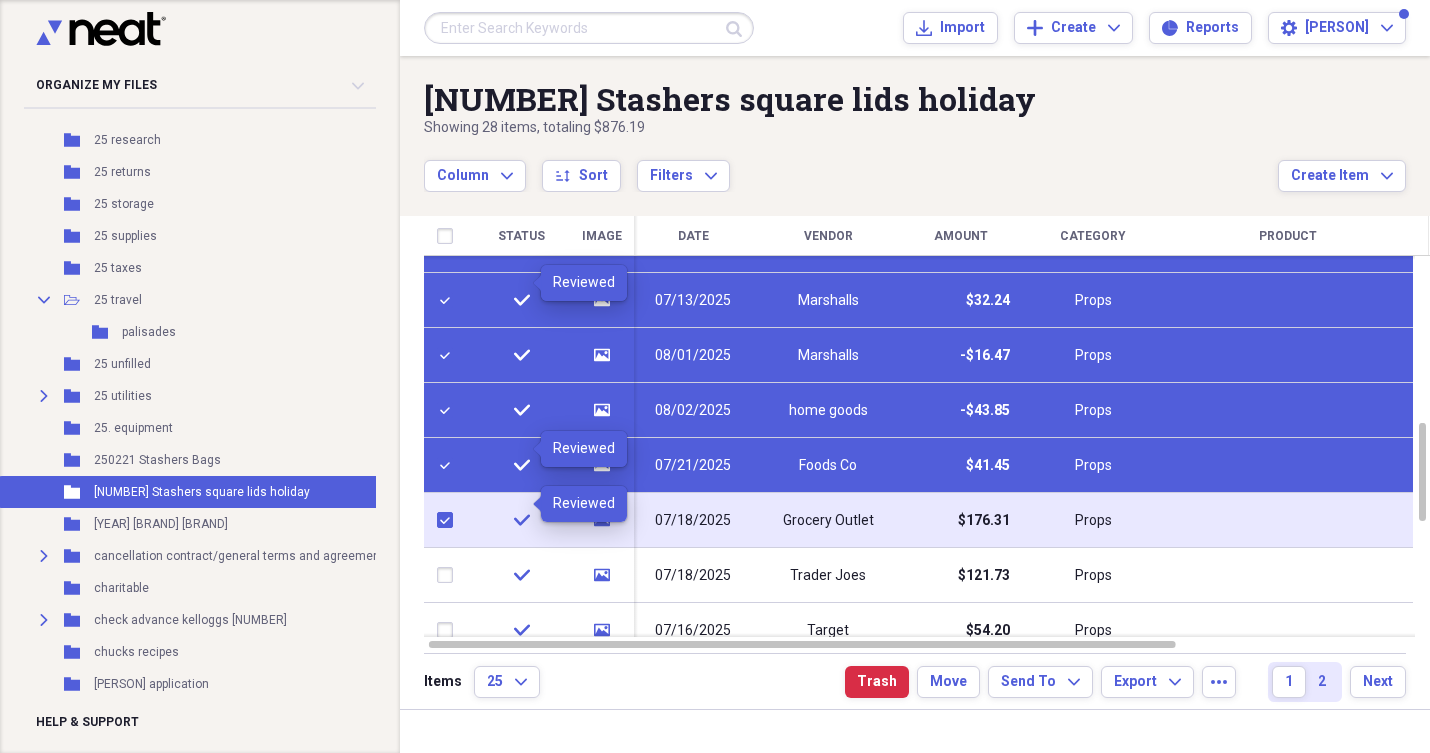 checkbox on "true" 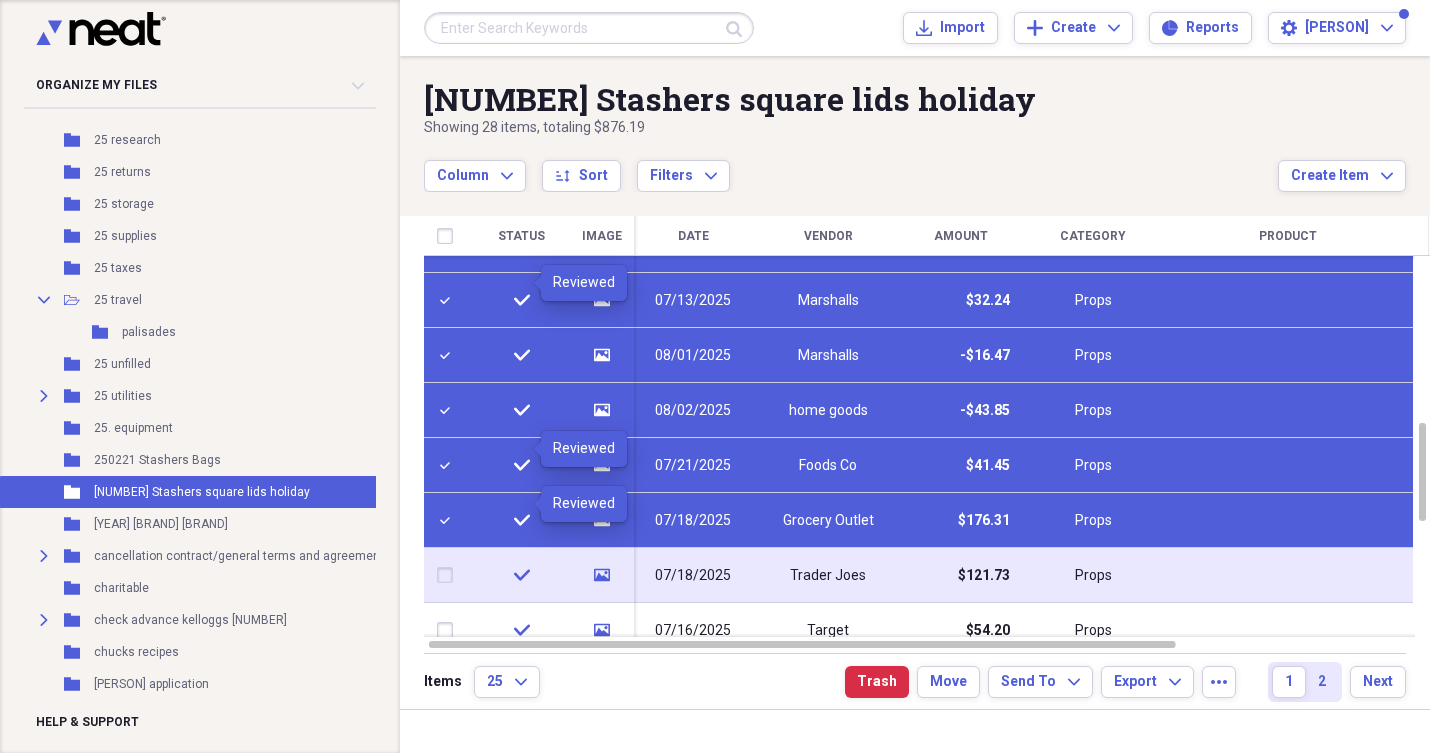 click at bounding box center [449, 575] 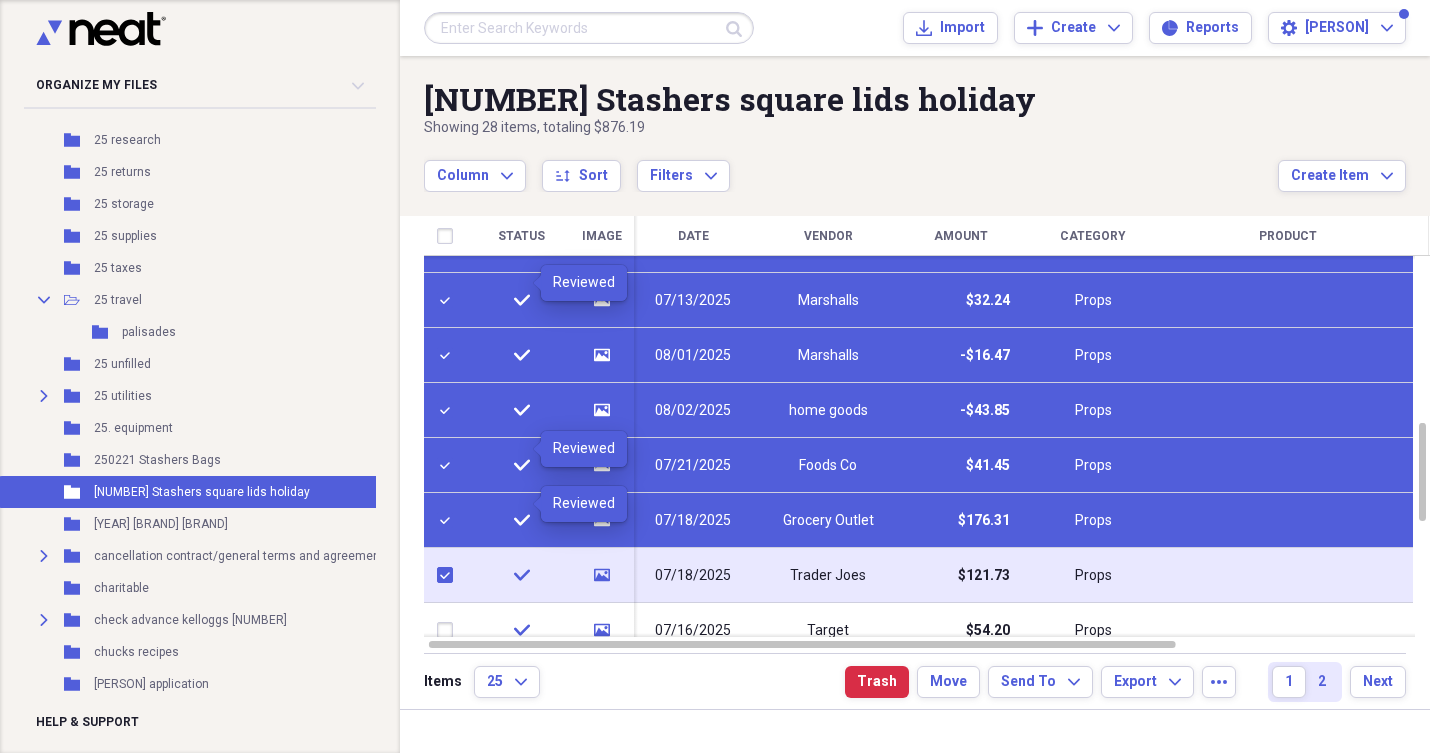 checkbox on "true" 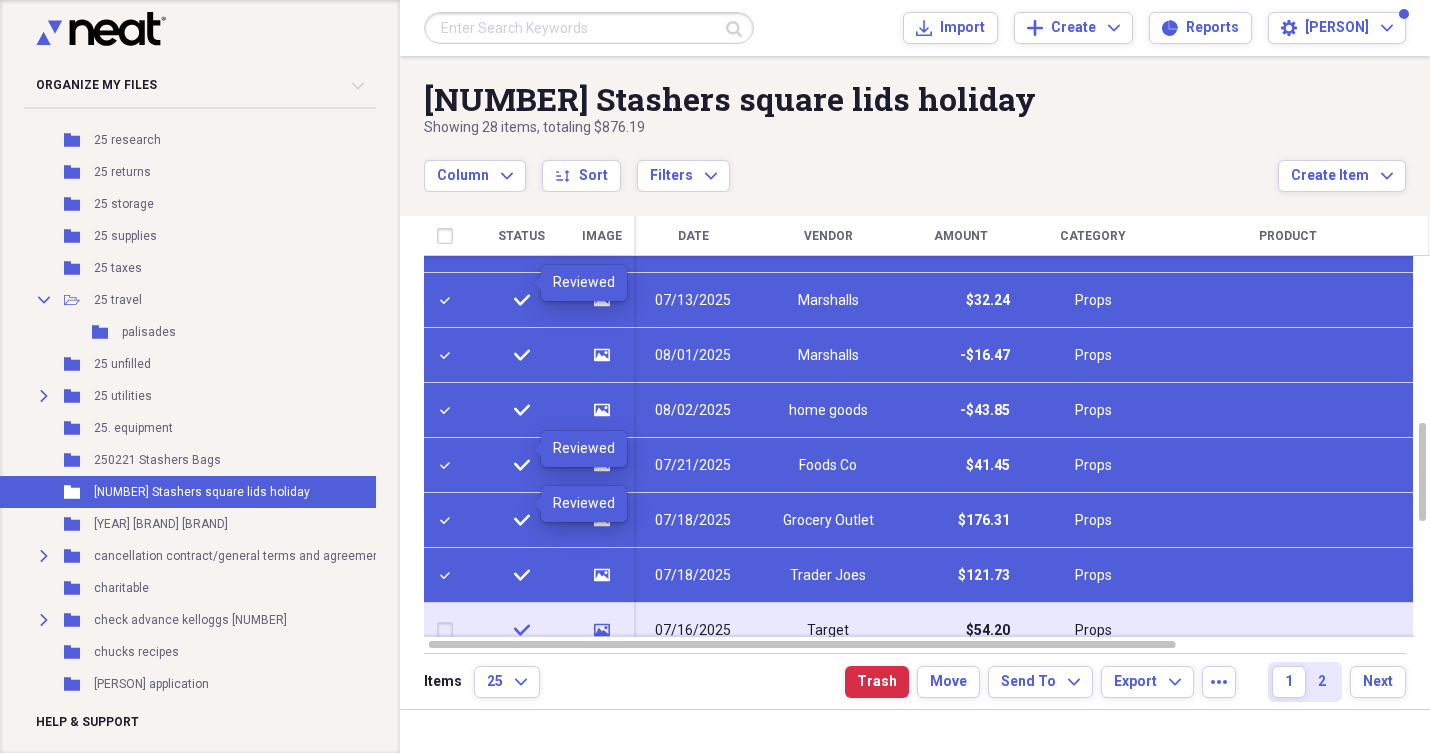 click at bounding box center [449, 630] 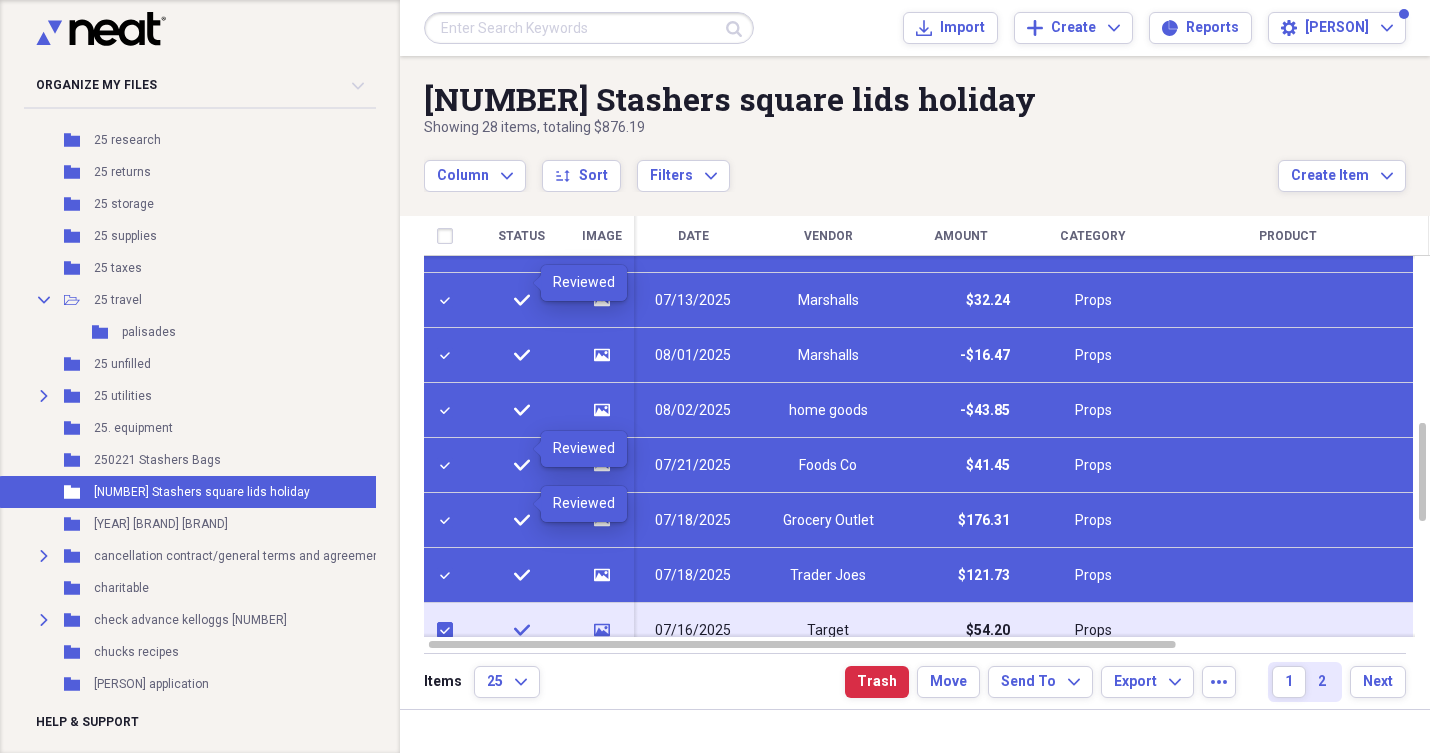 checkbox on "true" 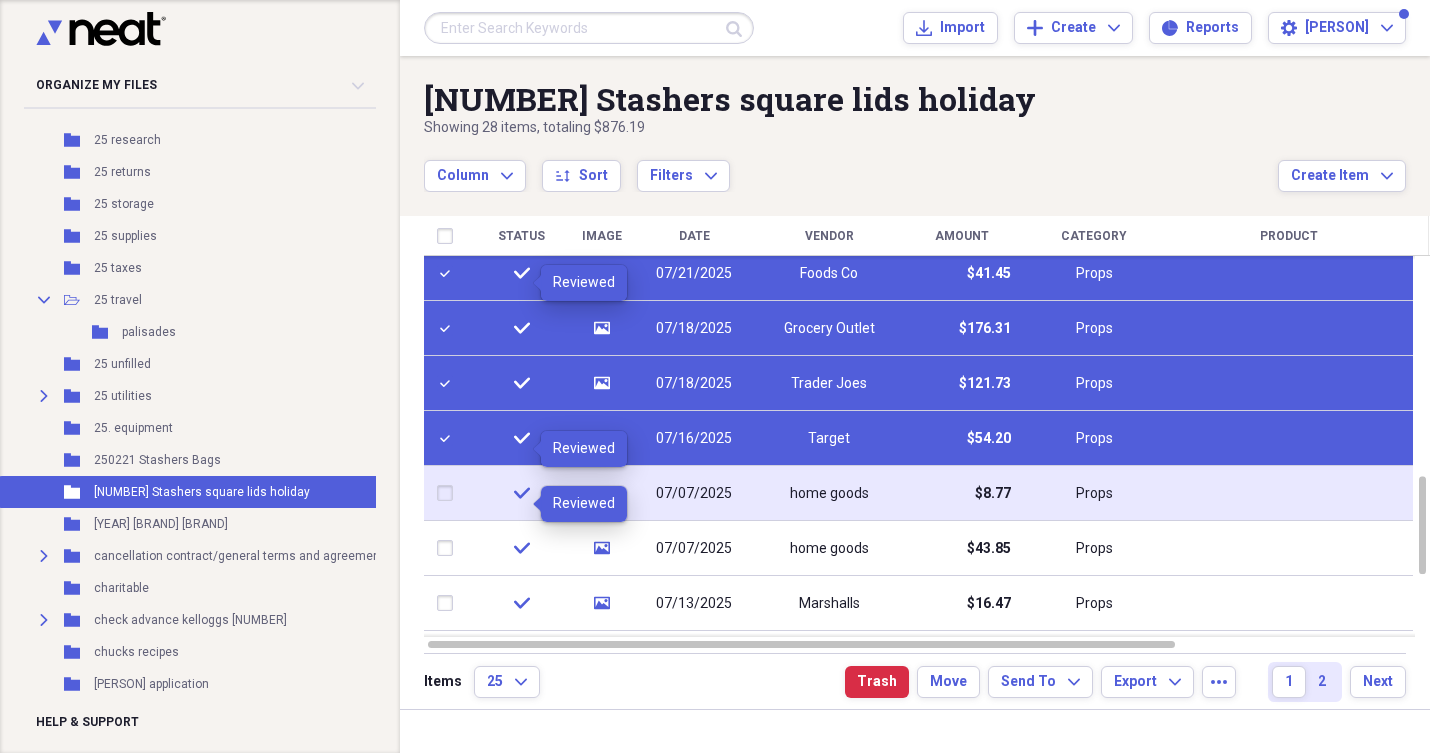 checkbox on "false" 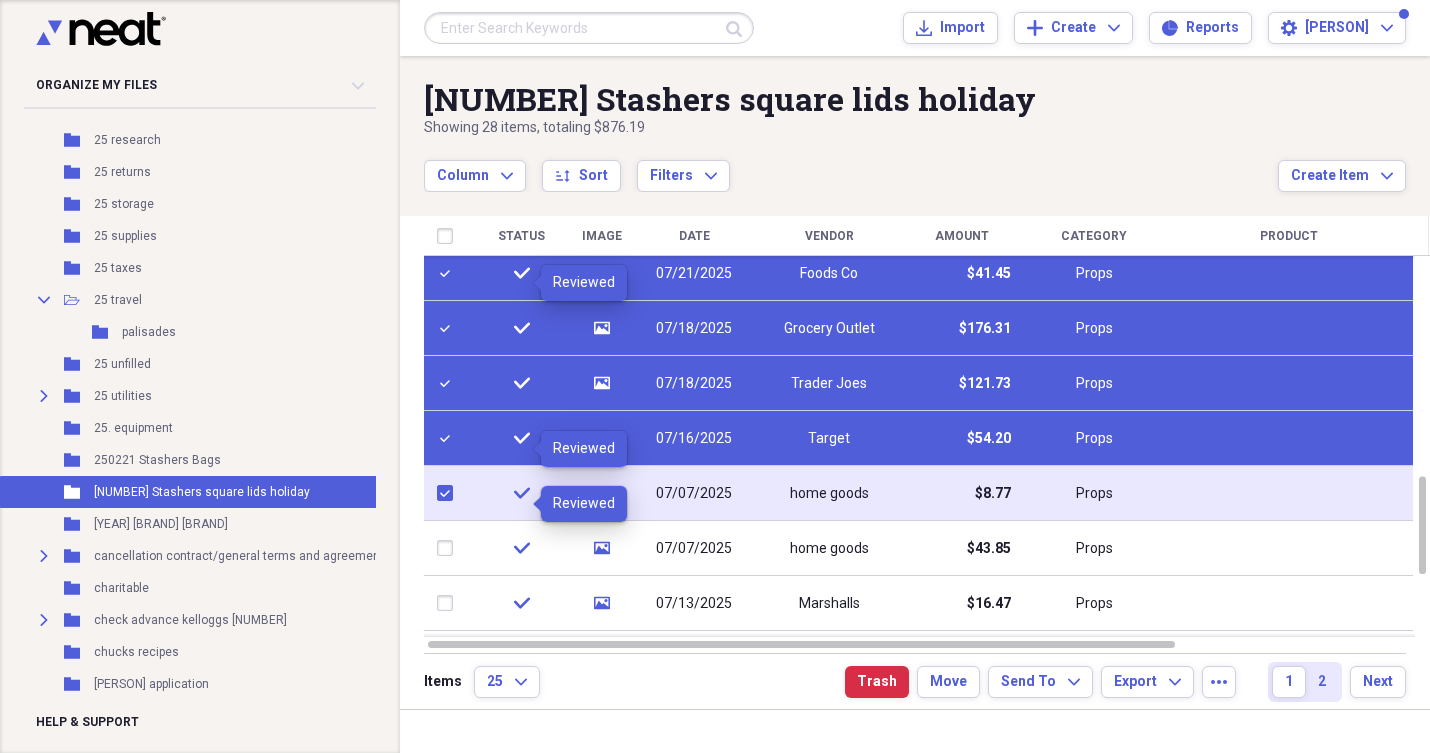 checkbox on "true" 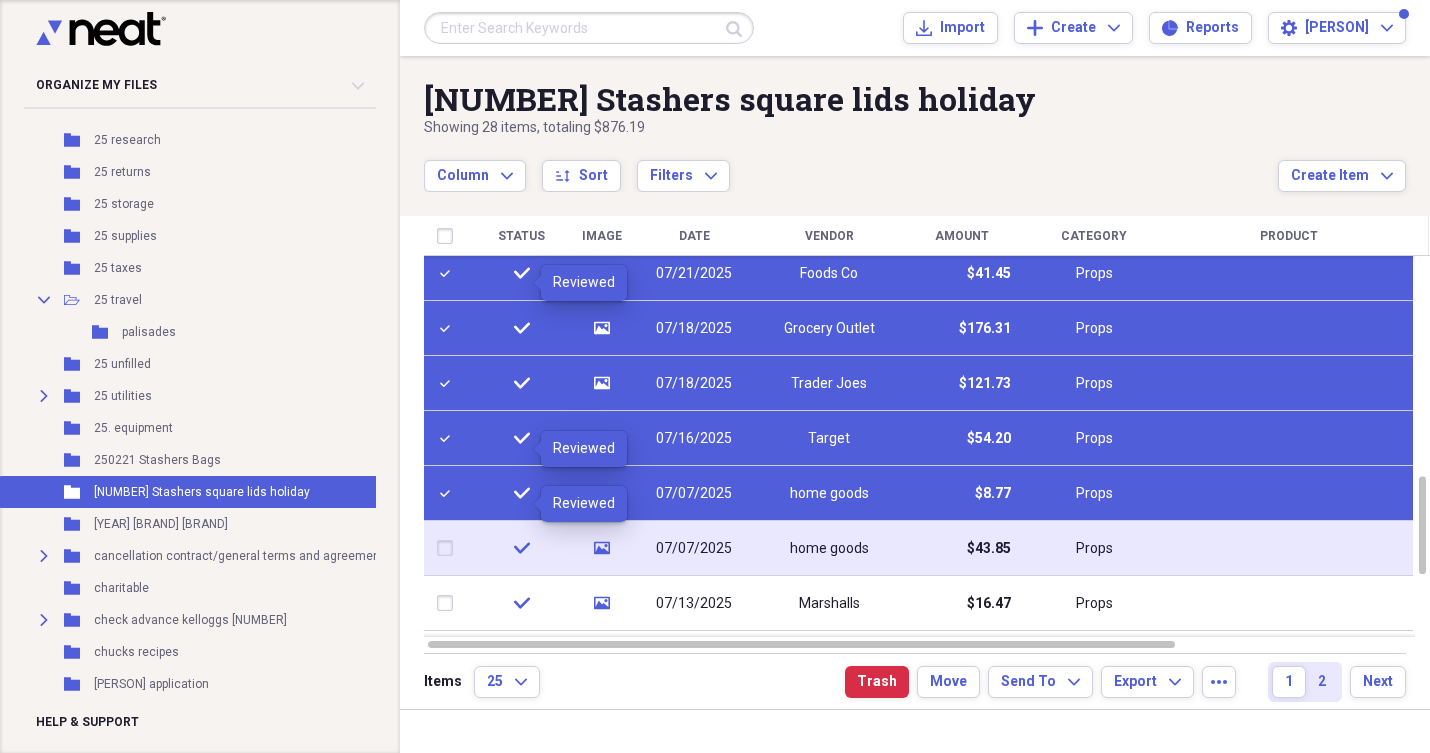 click at bounding box center [449, 548] 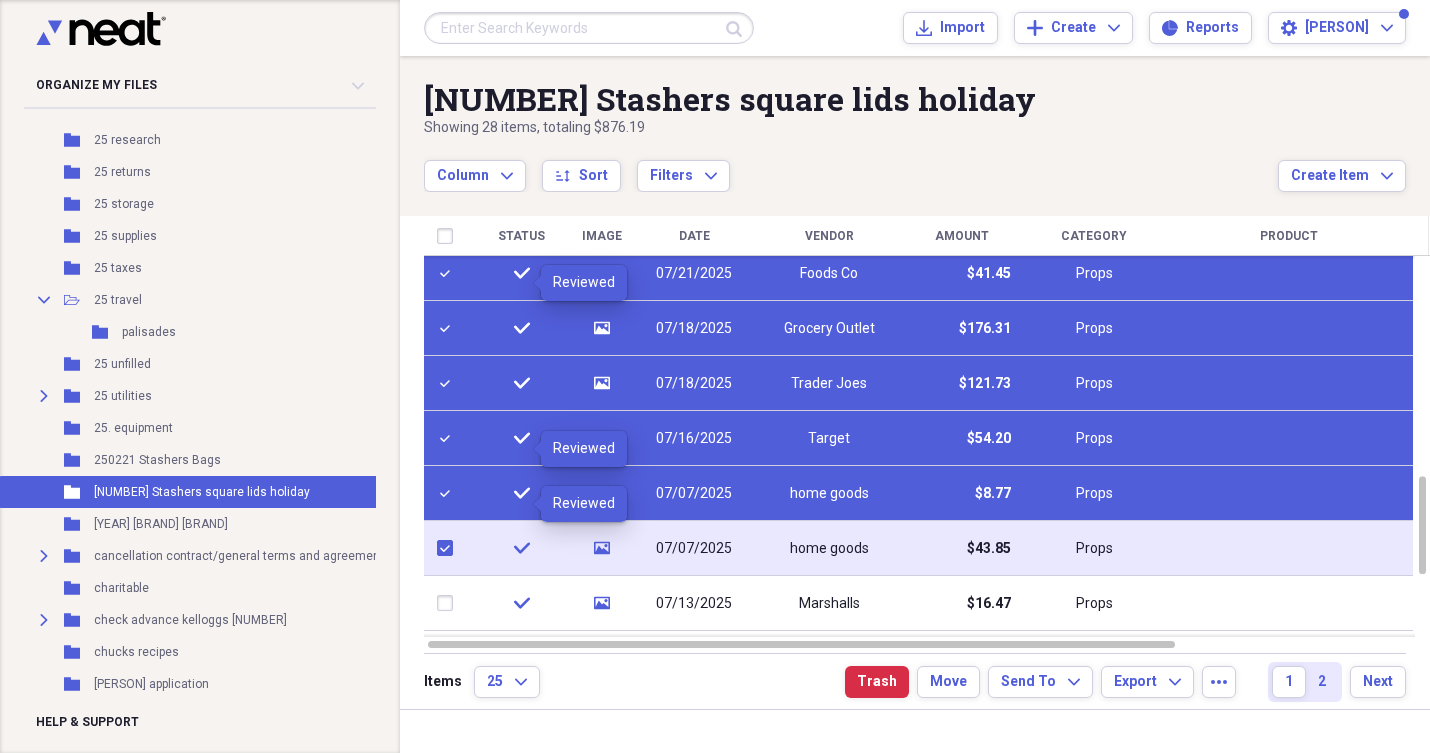 checkbox on "true" 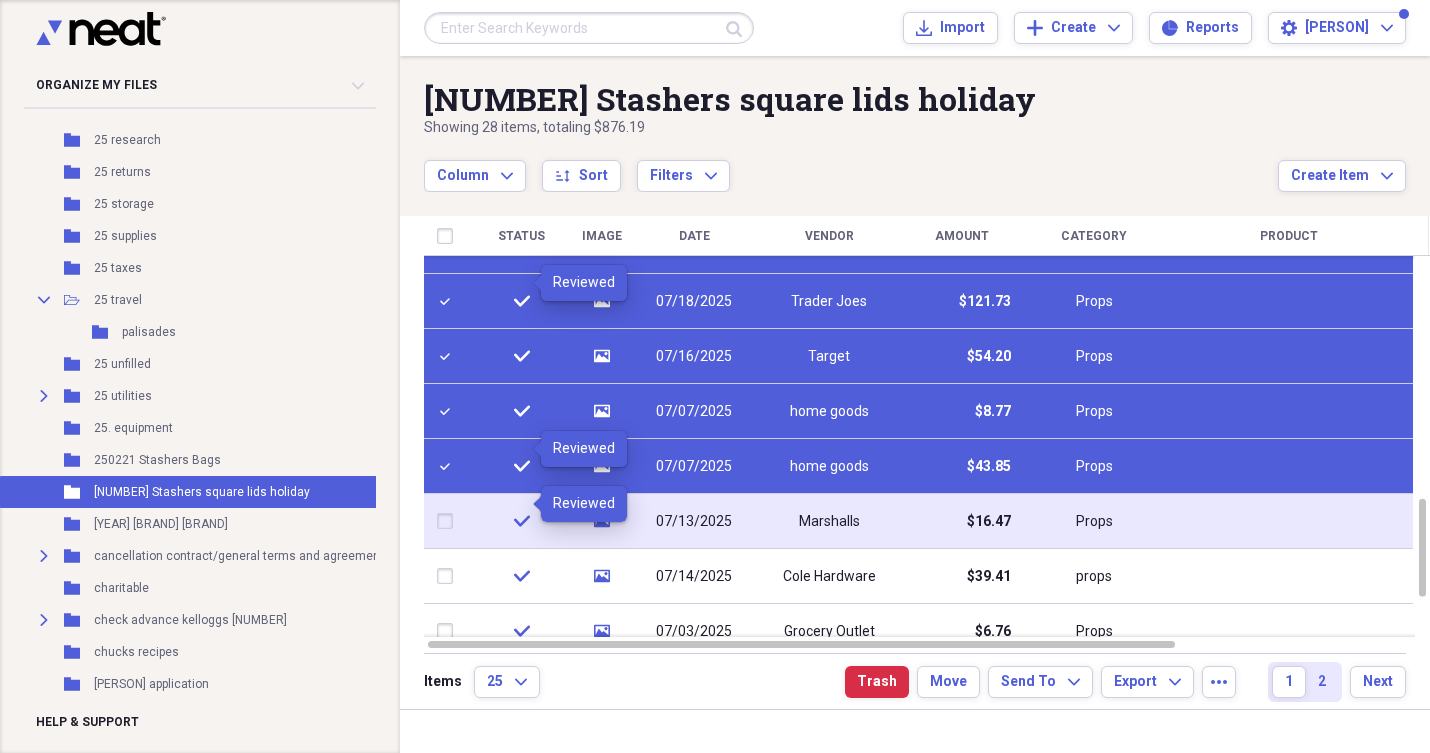 click at bounding box center [449, 521] 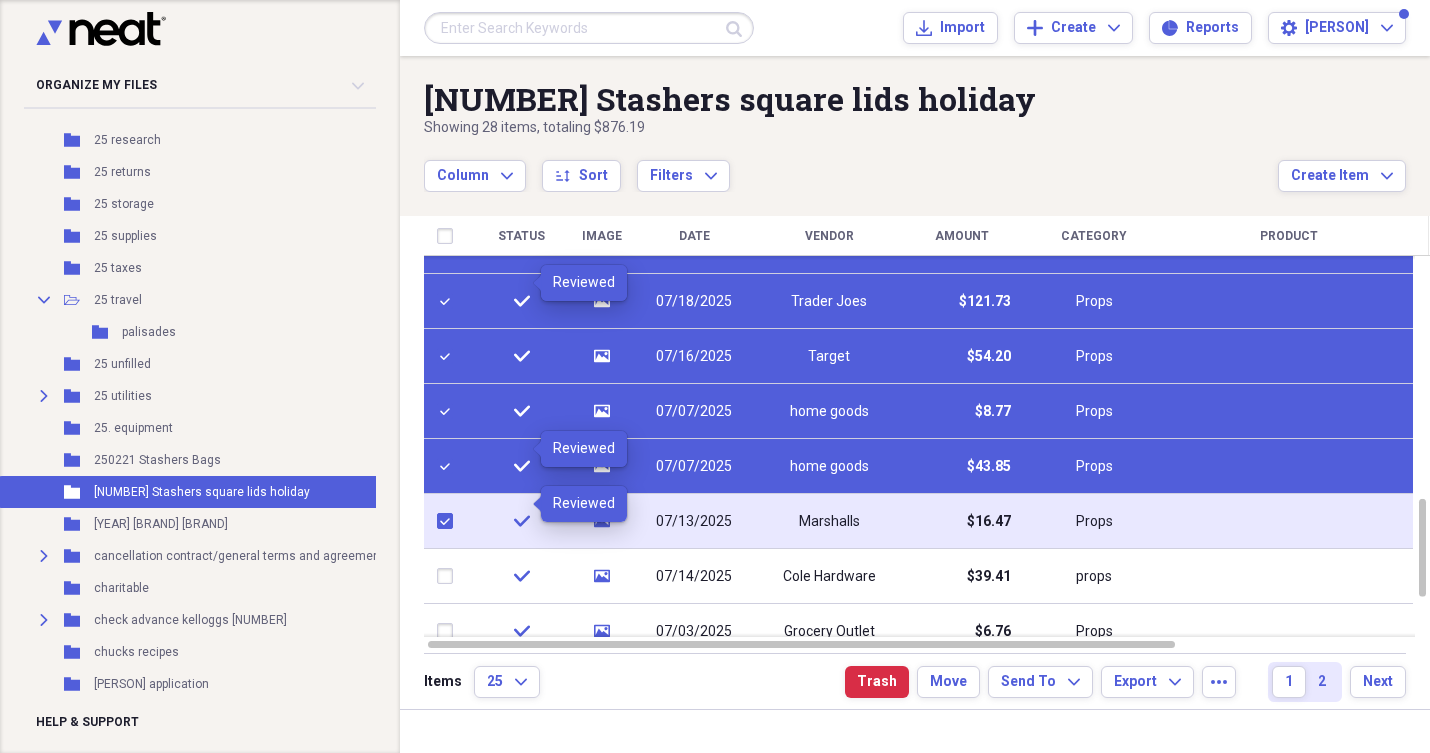 checkbox on "true" 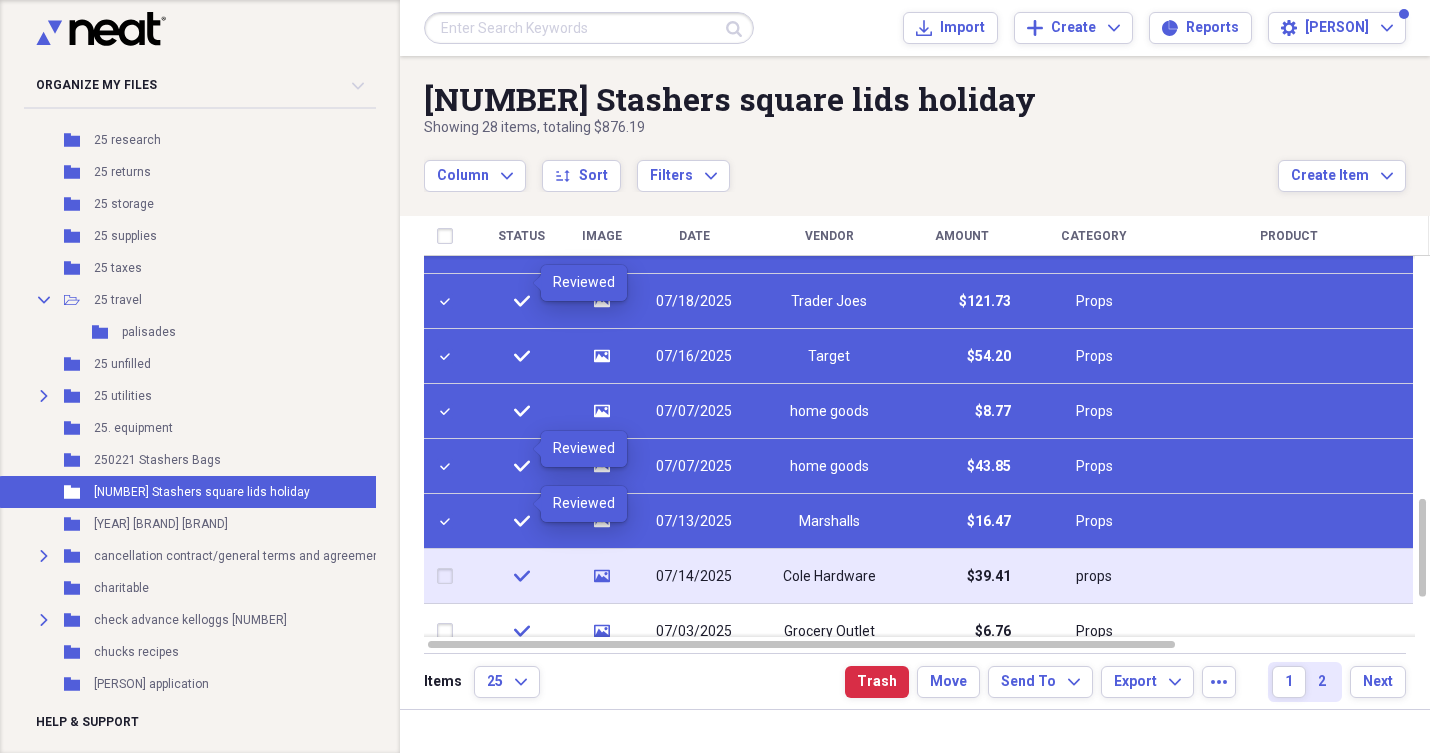 click at bounding box center [449, 576] 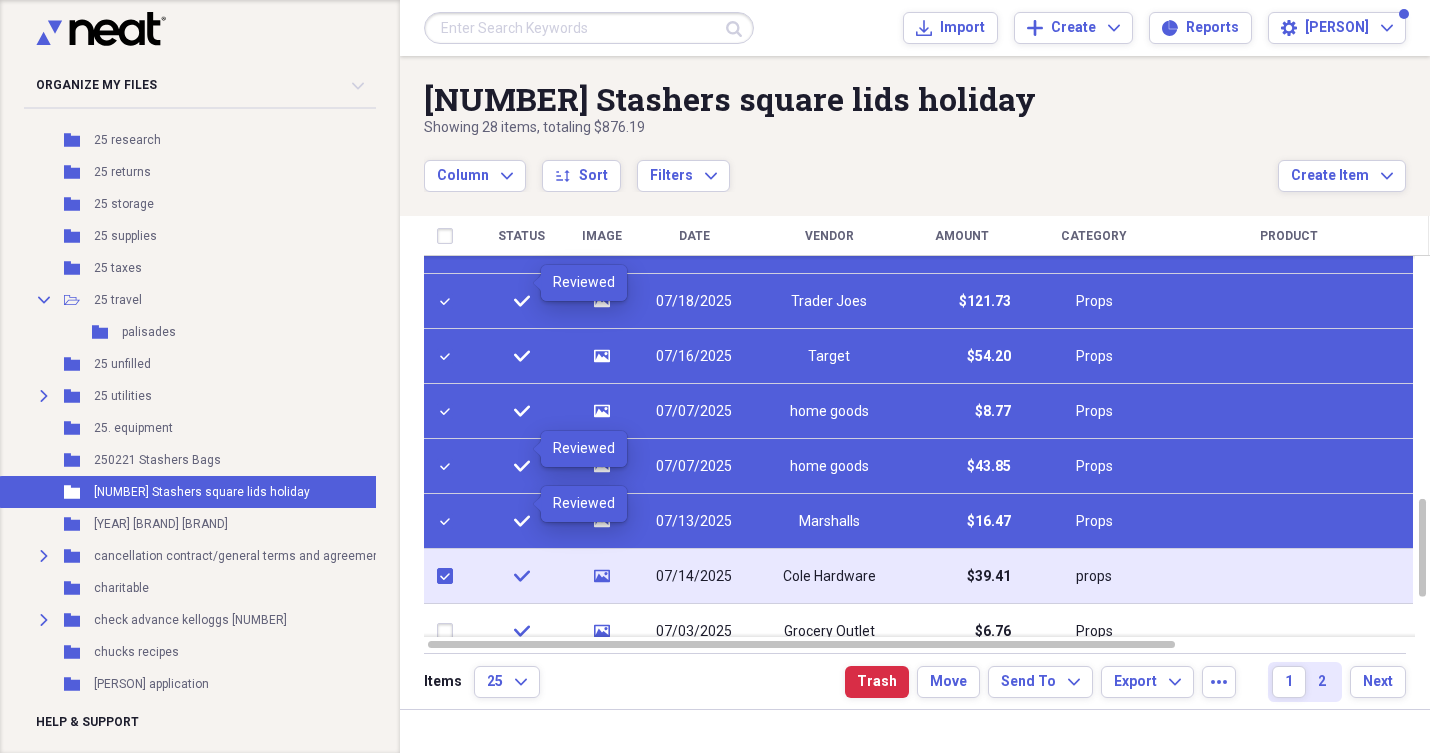 checkbox on "true" 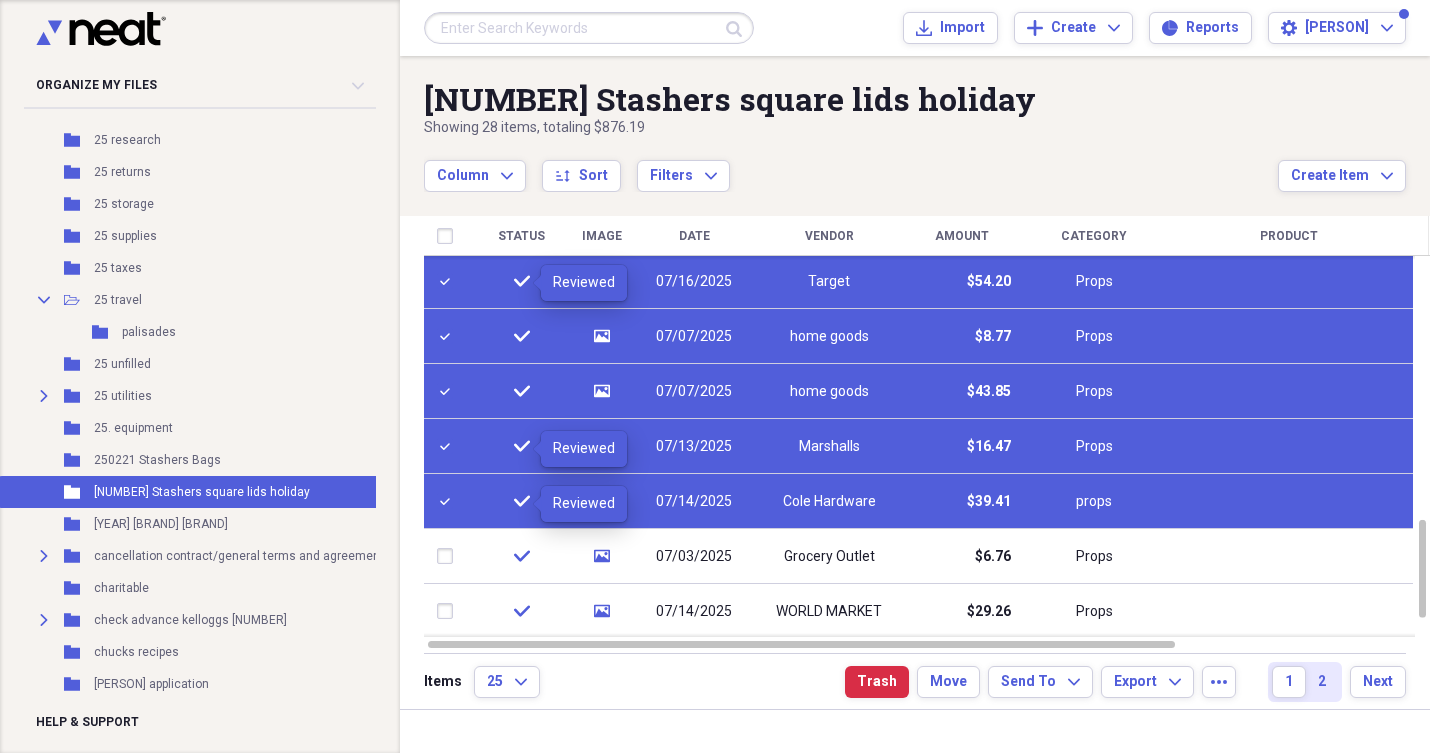 click at bounding box center [449, 556] 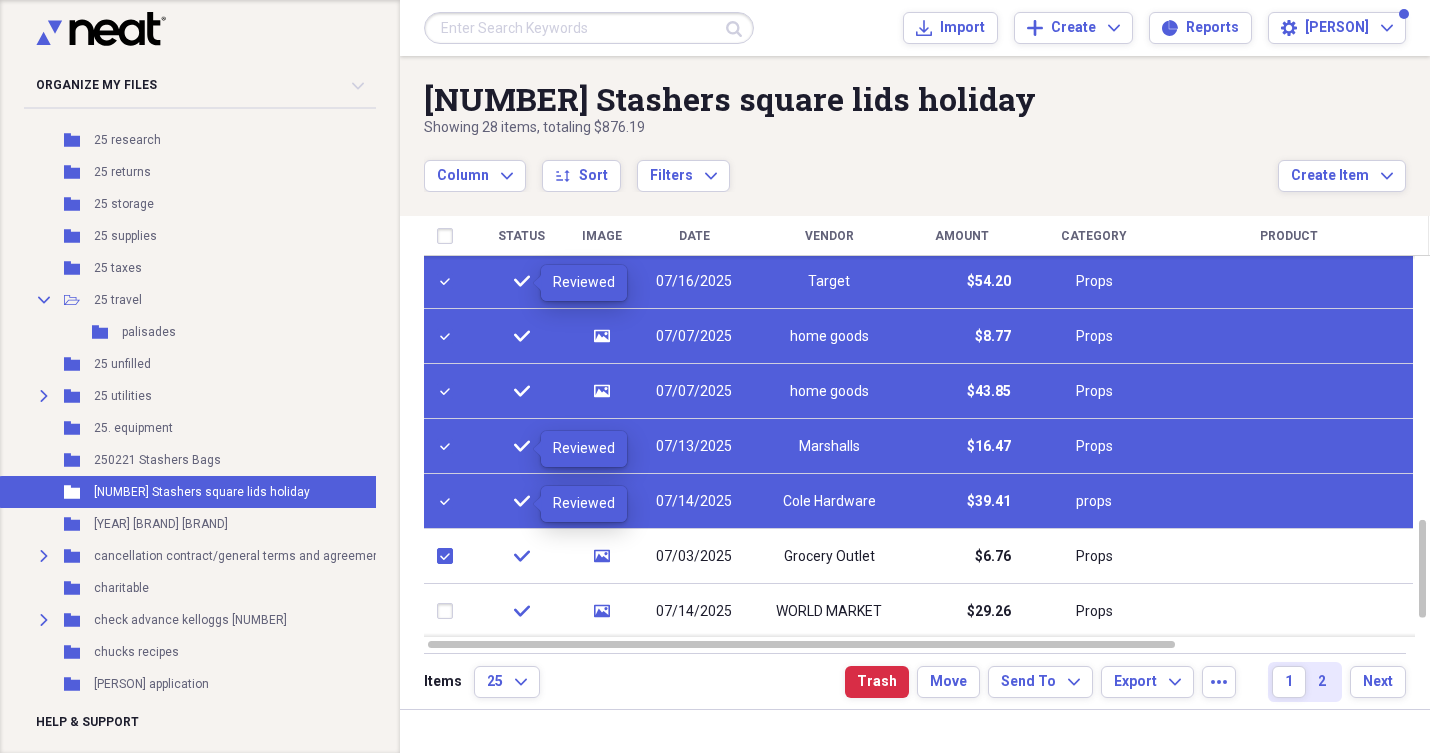 checkbox on "true" 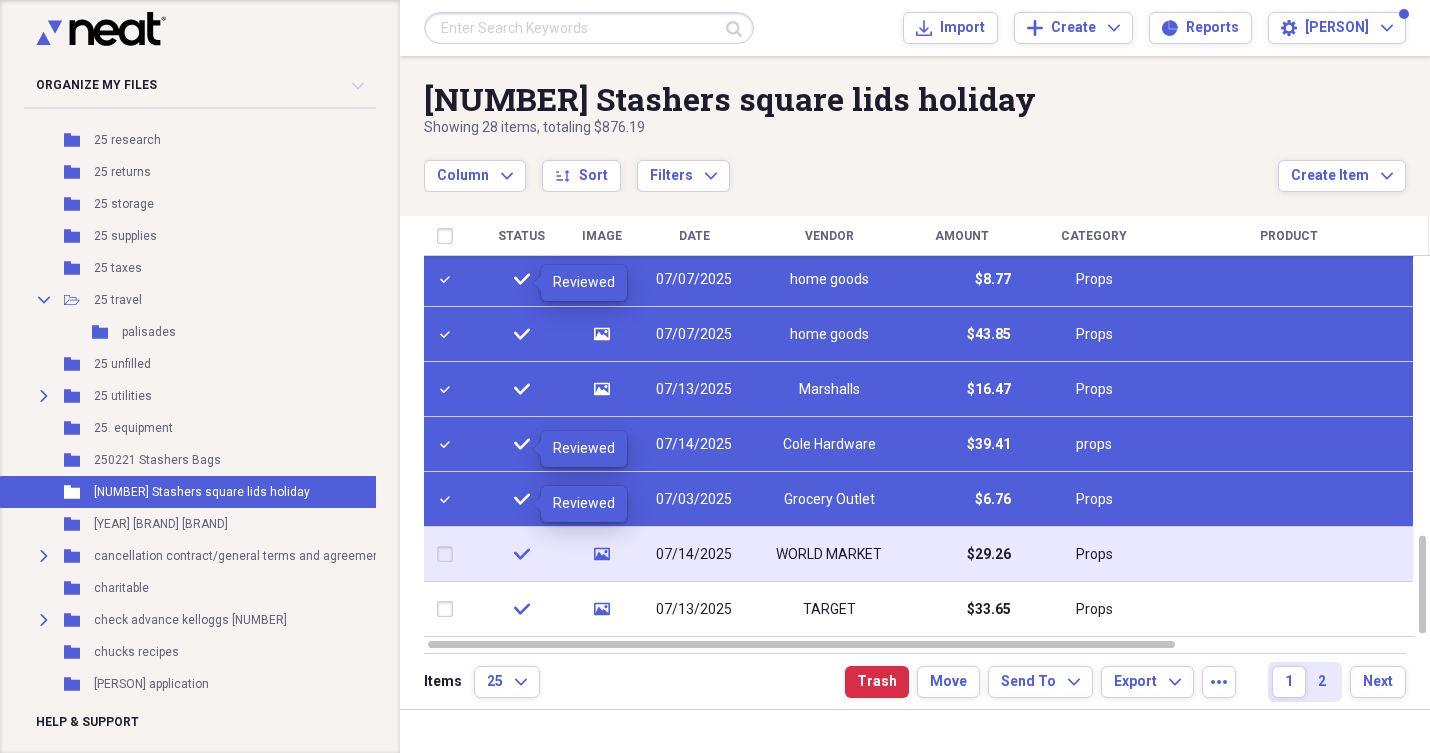 click at bounding box center [449, 554] 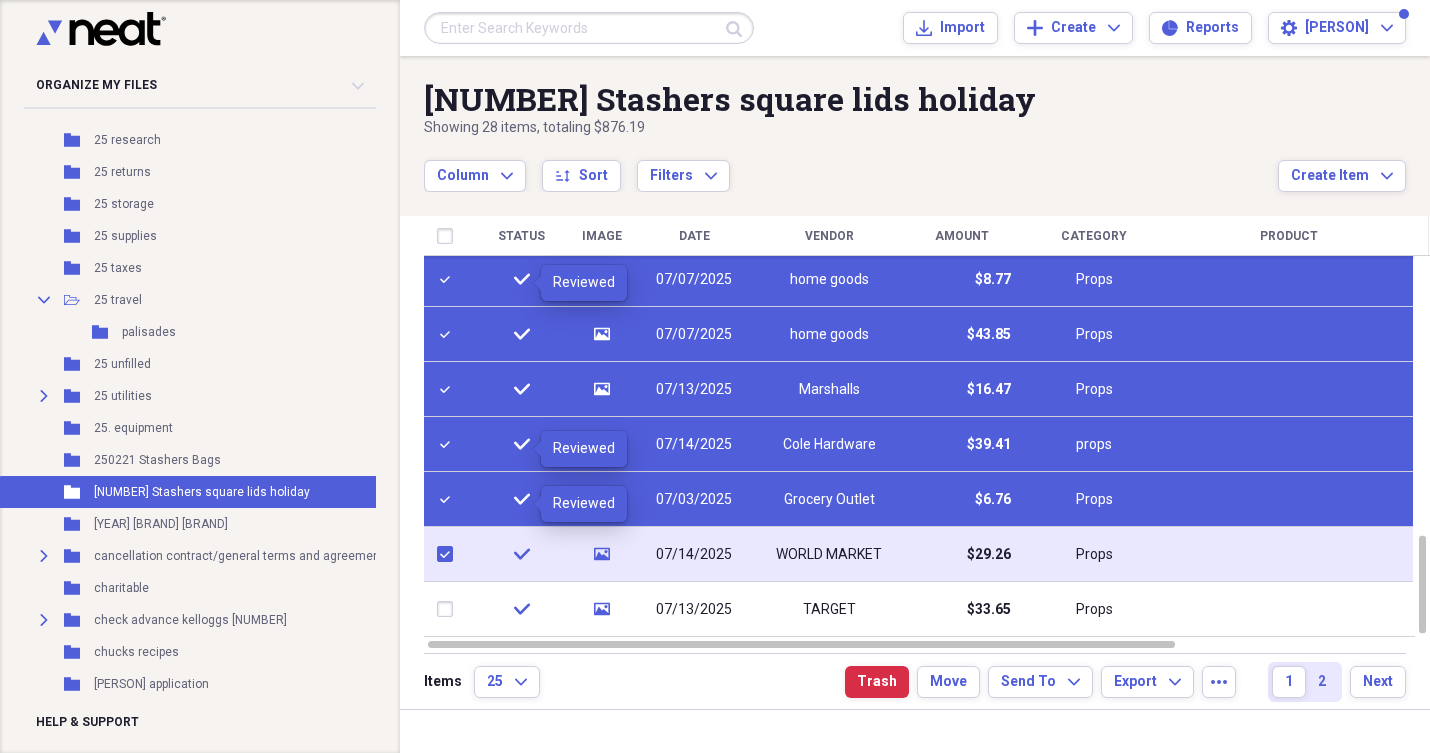 checkbox on "true" 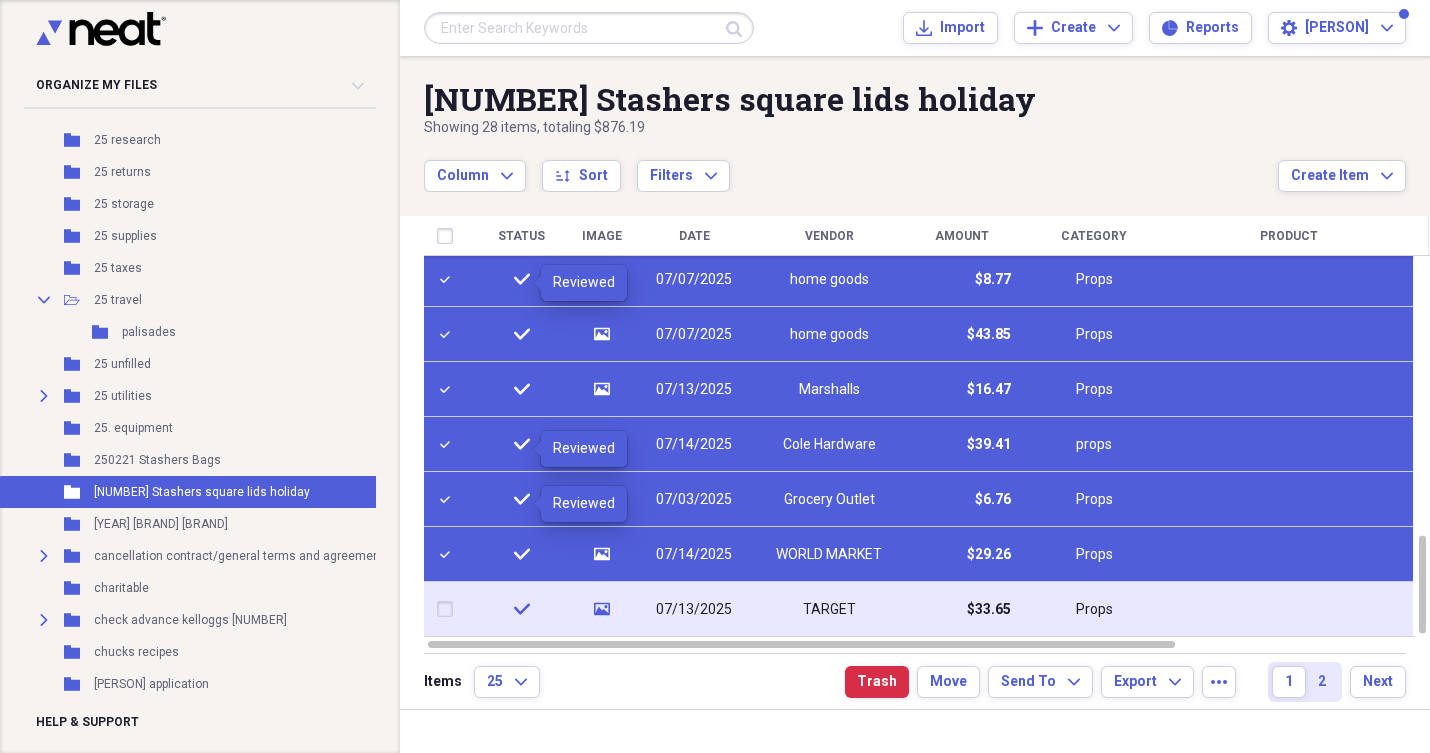 click at bounding box center (449, 609) 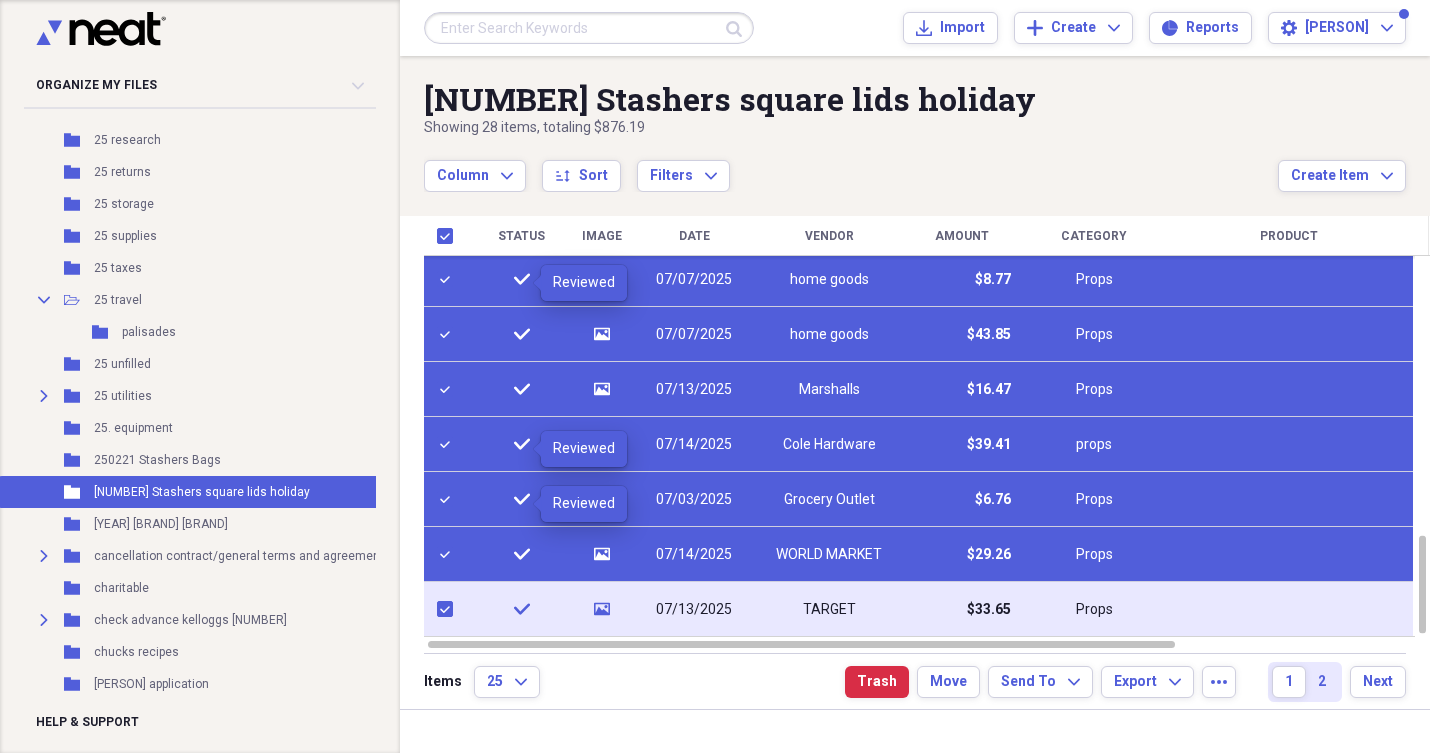 checkbox on "true" 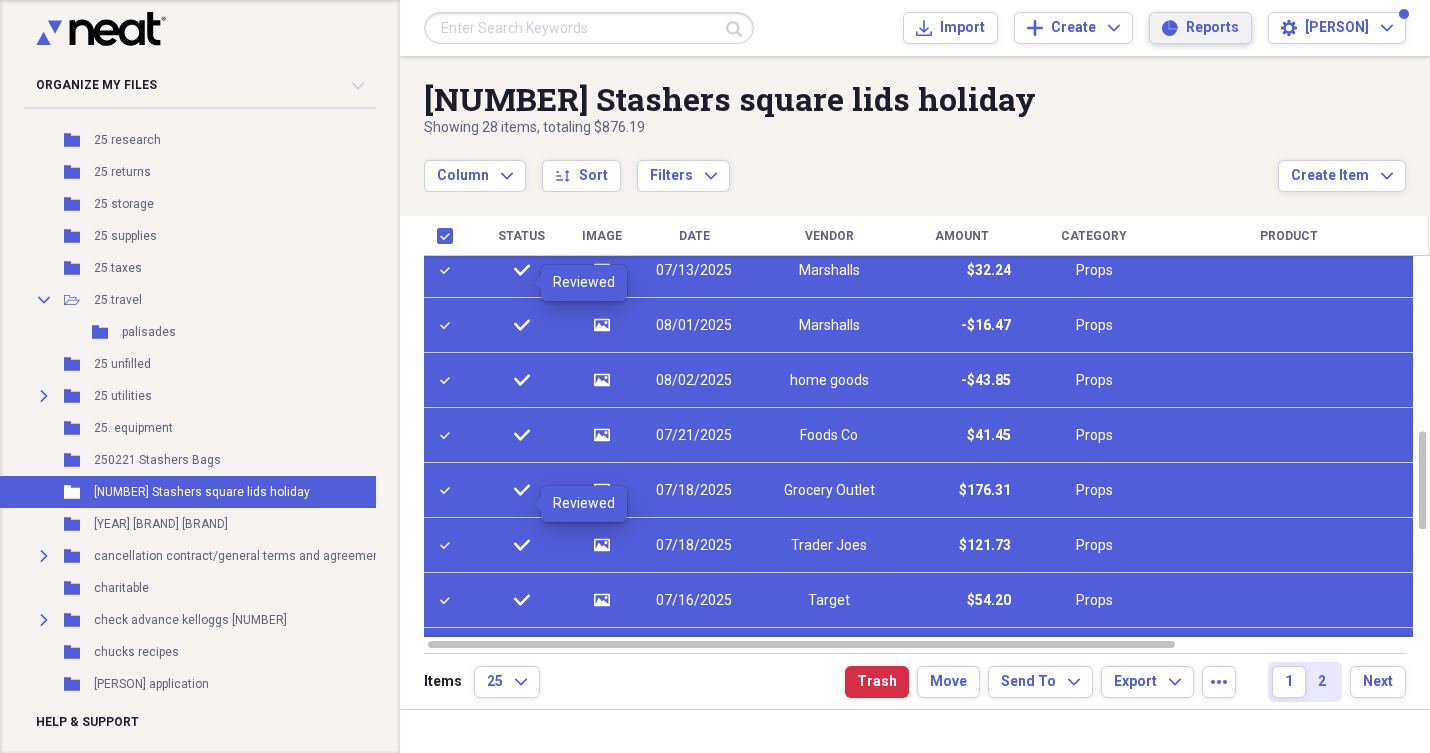 click on "Reports" at bounding box center [1212, 28] 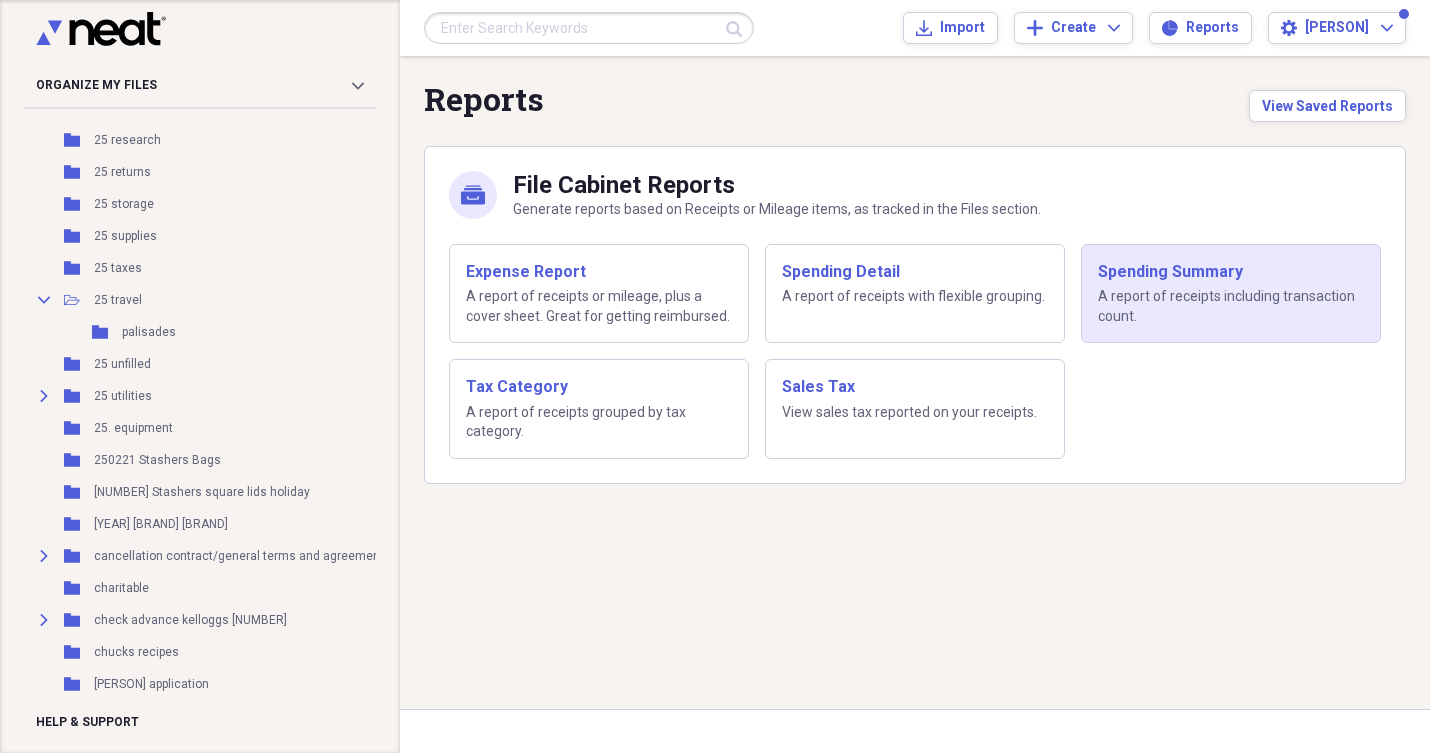 click on "A report of receipts including transaction count." at bounding box center (1231, 306) 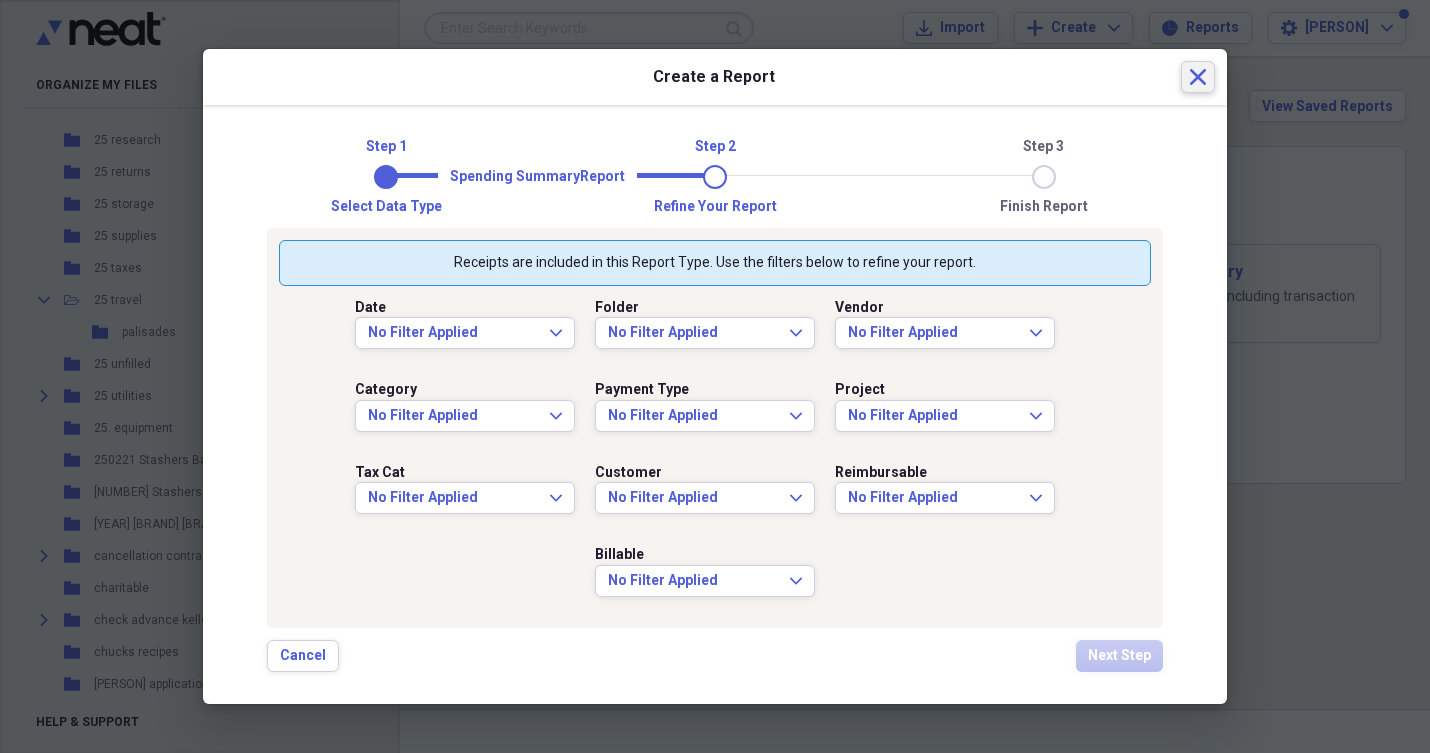 click 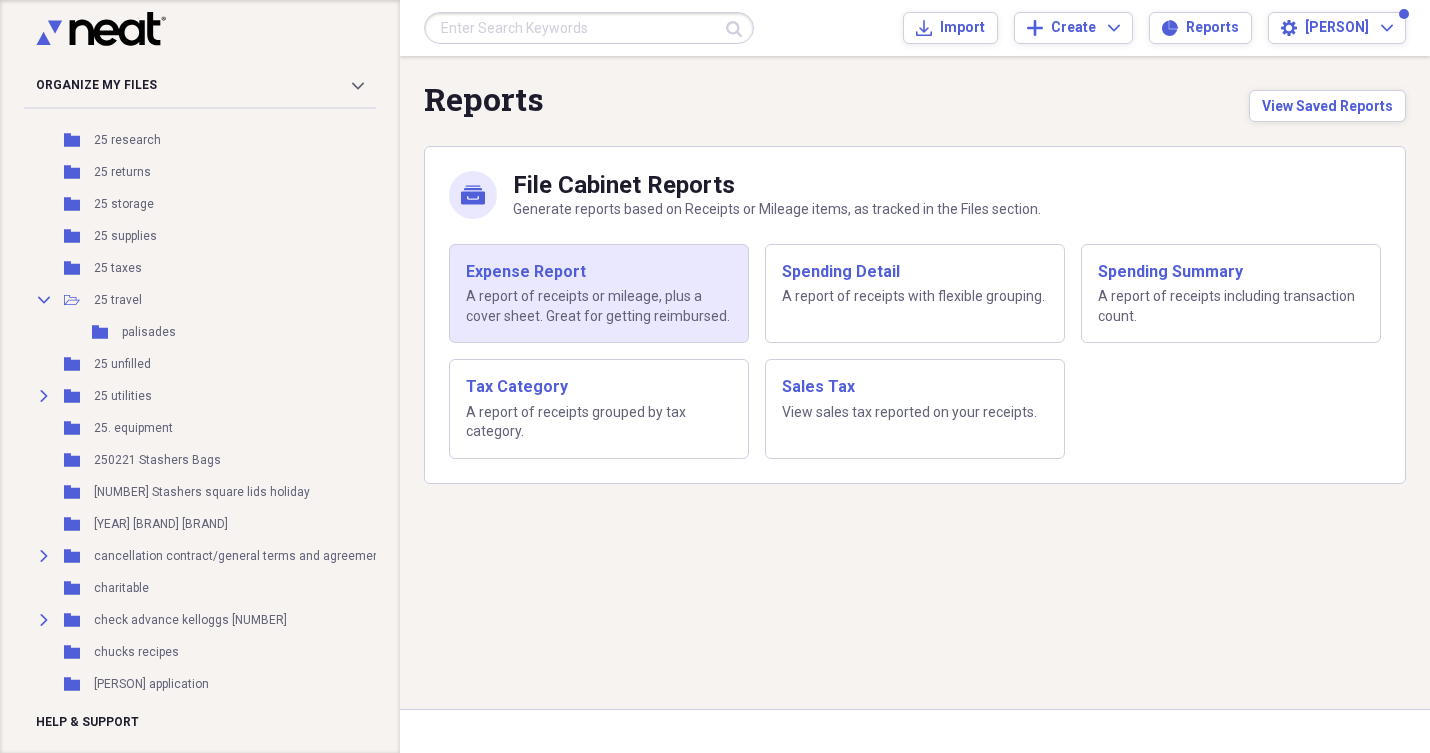 click on "Expense Report A report of receipts or mileage, plus a cover sheet. Great for getting reimbursed." at bounding box center [599, 294] 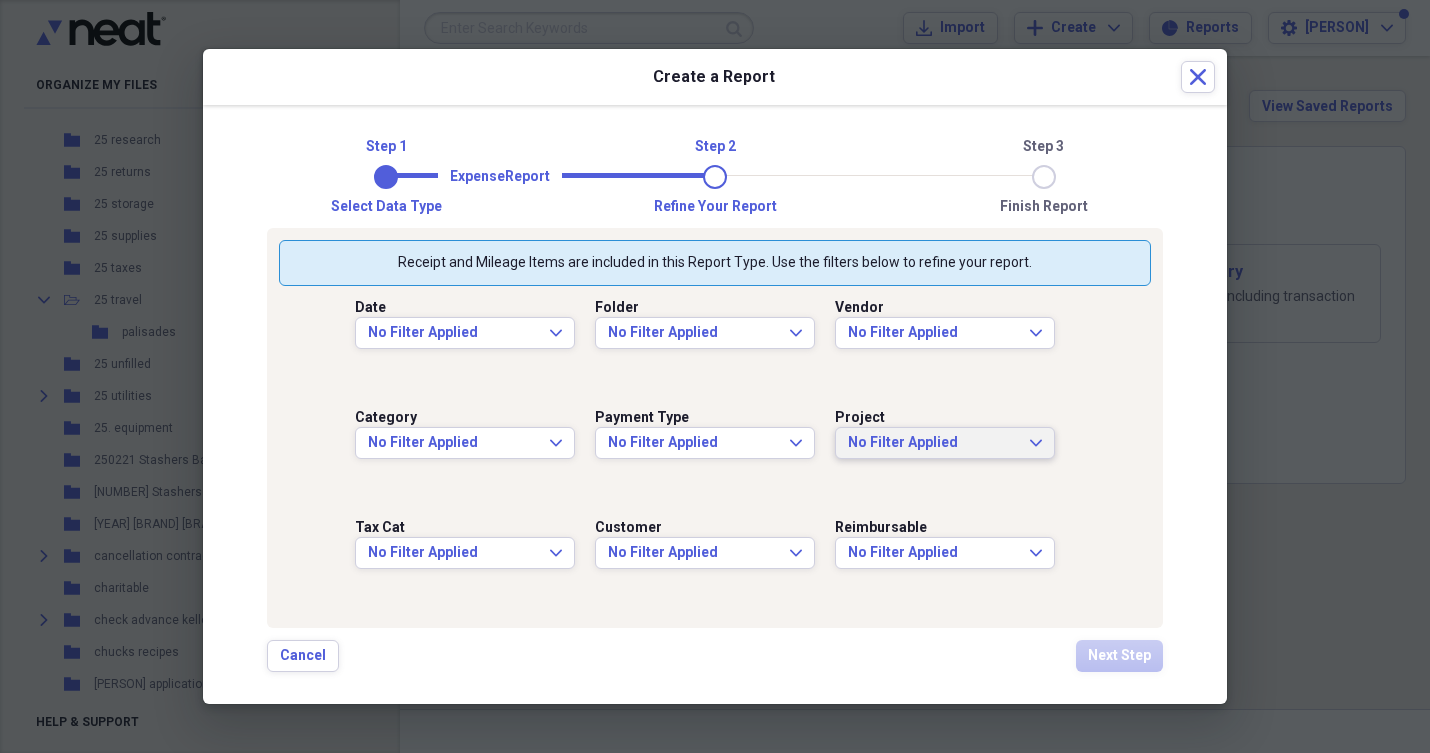 click on "No Filter Applied" at bounding box center [933, 443] 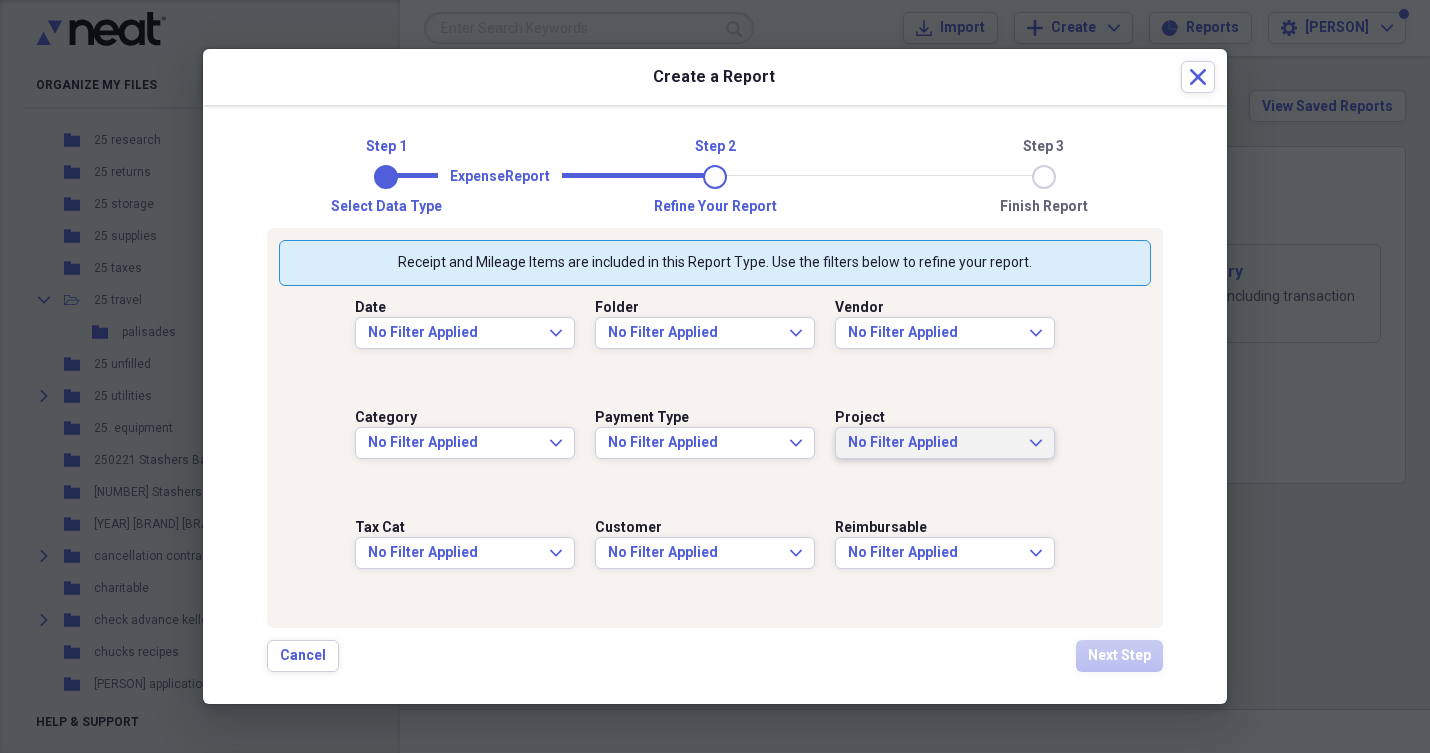 click on "Date No Filter Applied Expand Folder No Filter Applied Expand Vendor No Filter Applied Expand Category No Filter Applied Expand Payment Type No Filter Applied Expand Project No Filter Applied Expand Tax Cat No Filter Applied Expand Customer No Filter Applied Expand Reimbursable No Filter Applied Expand" at bounding box center [715, 451] 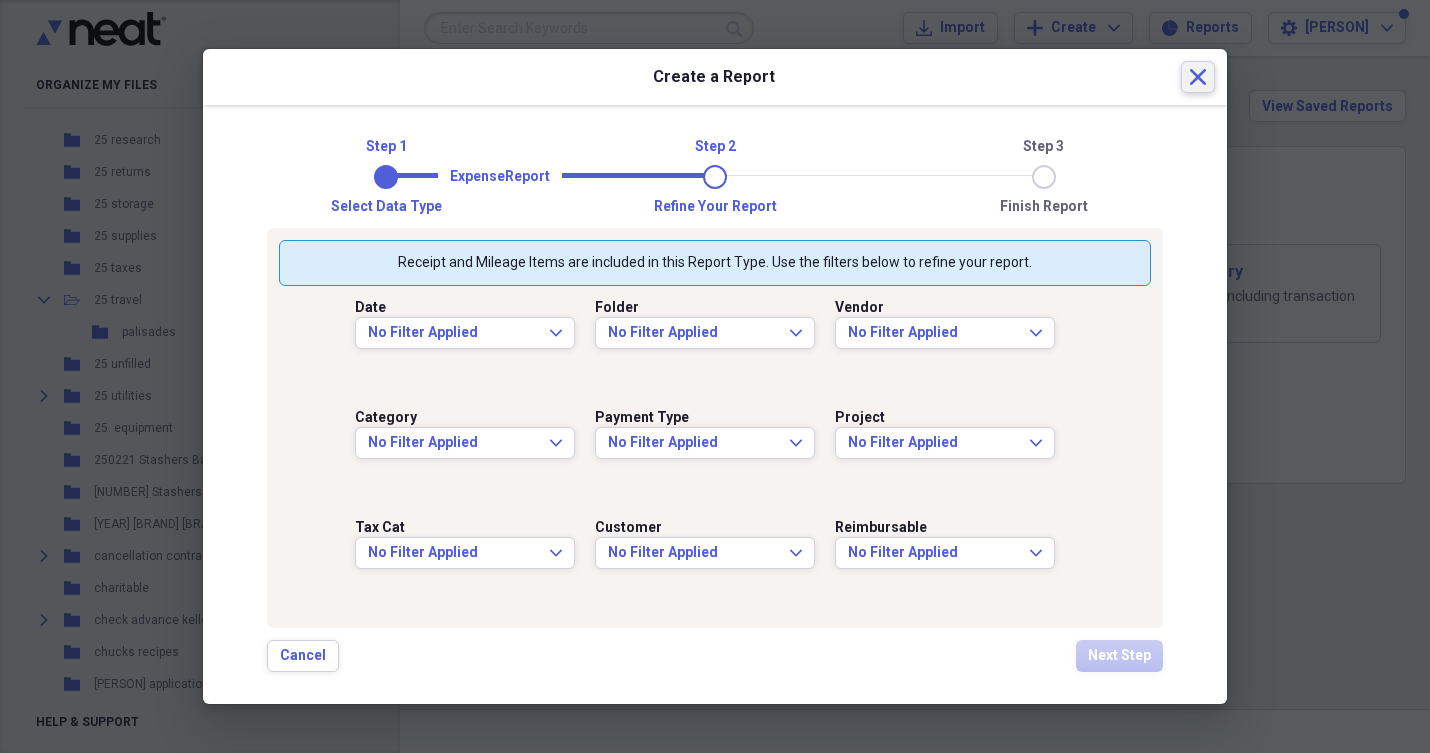 click on "Close" 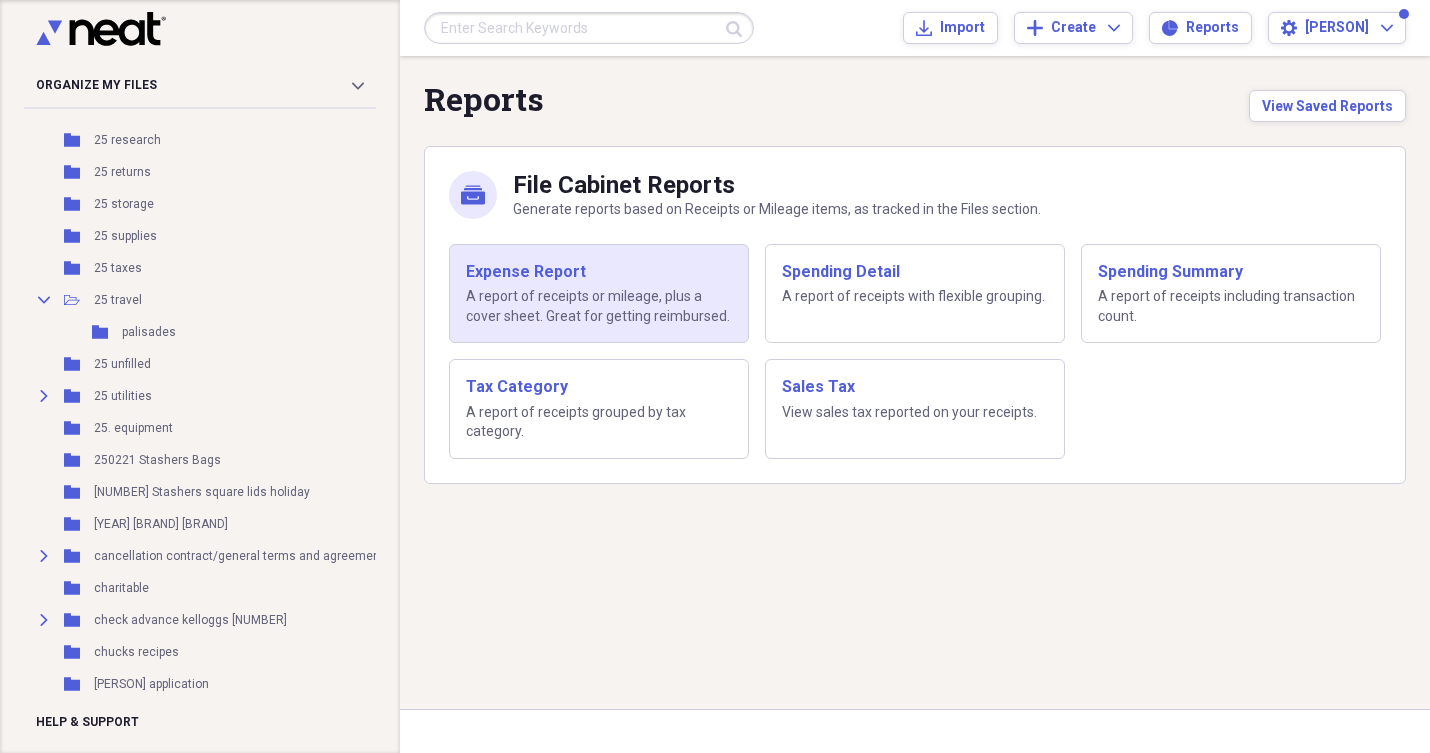 click on "A report of receipts or mileage, plus a cover sheet. Great for getting reimbursed." at bounding box center [599, 306] 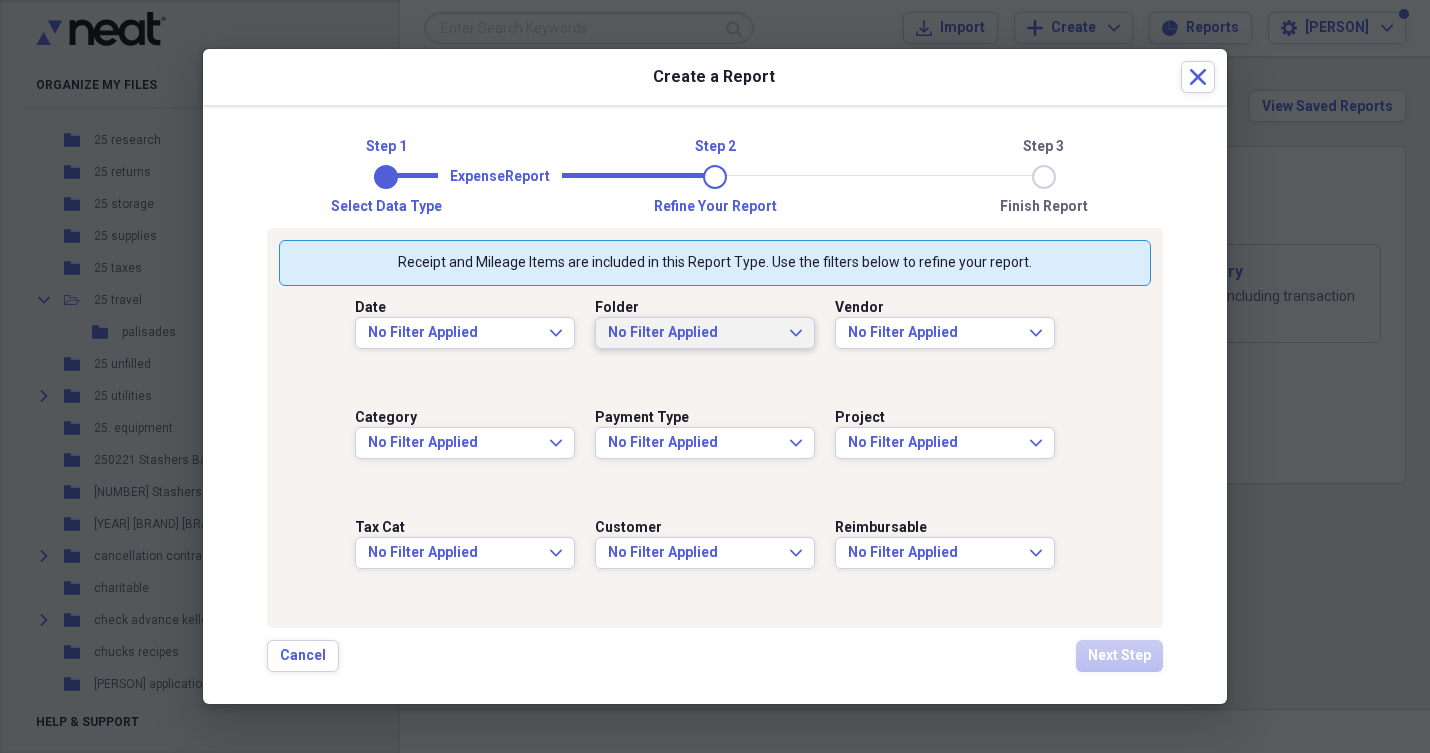 click on "No Filter Applied" at bounding box center [693, 333] 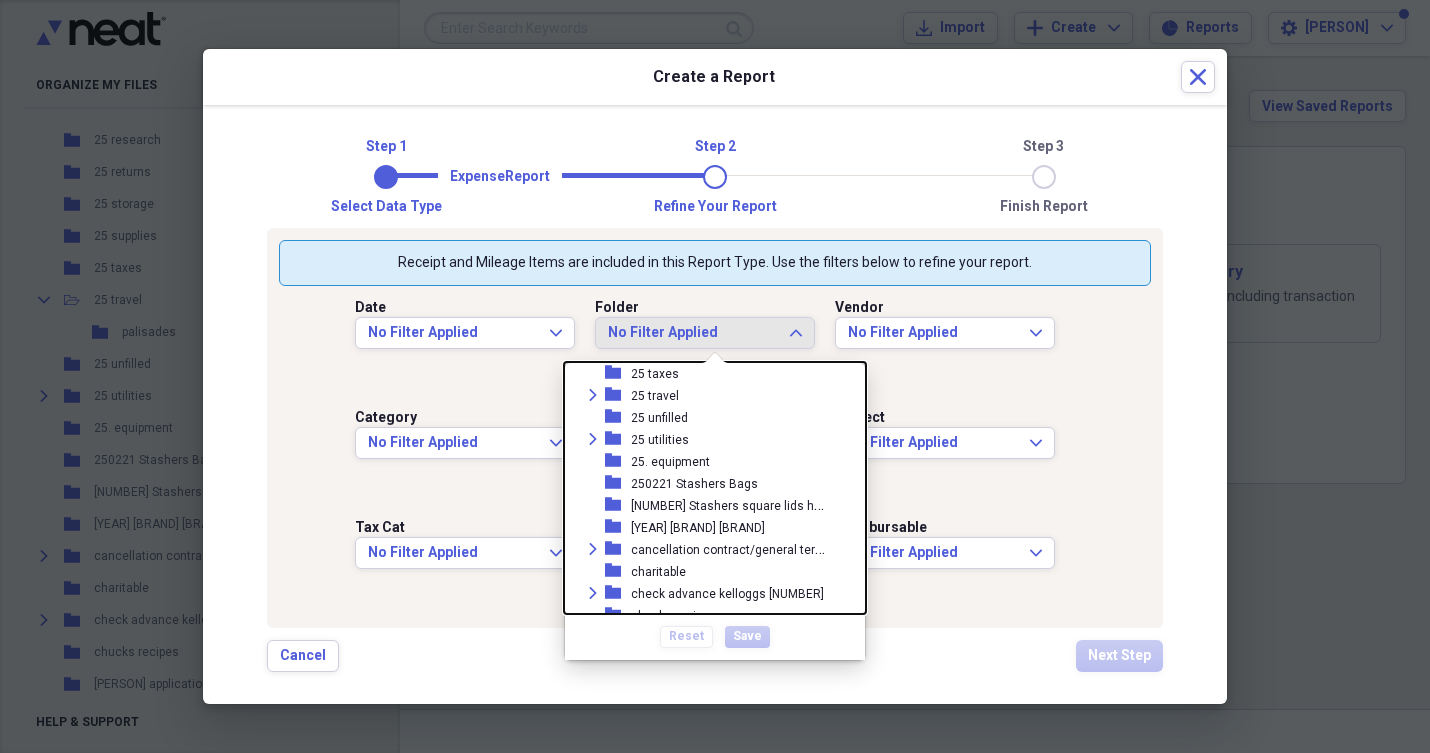 scroll, scrollTop: 14463, scrollLeft: 0, axis: vertical 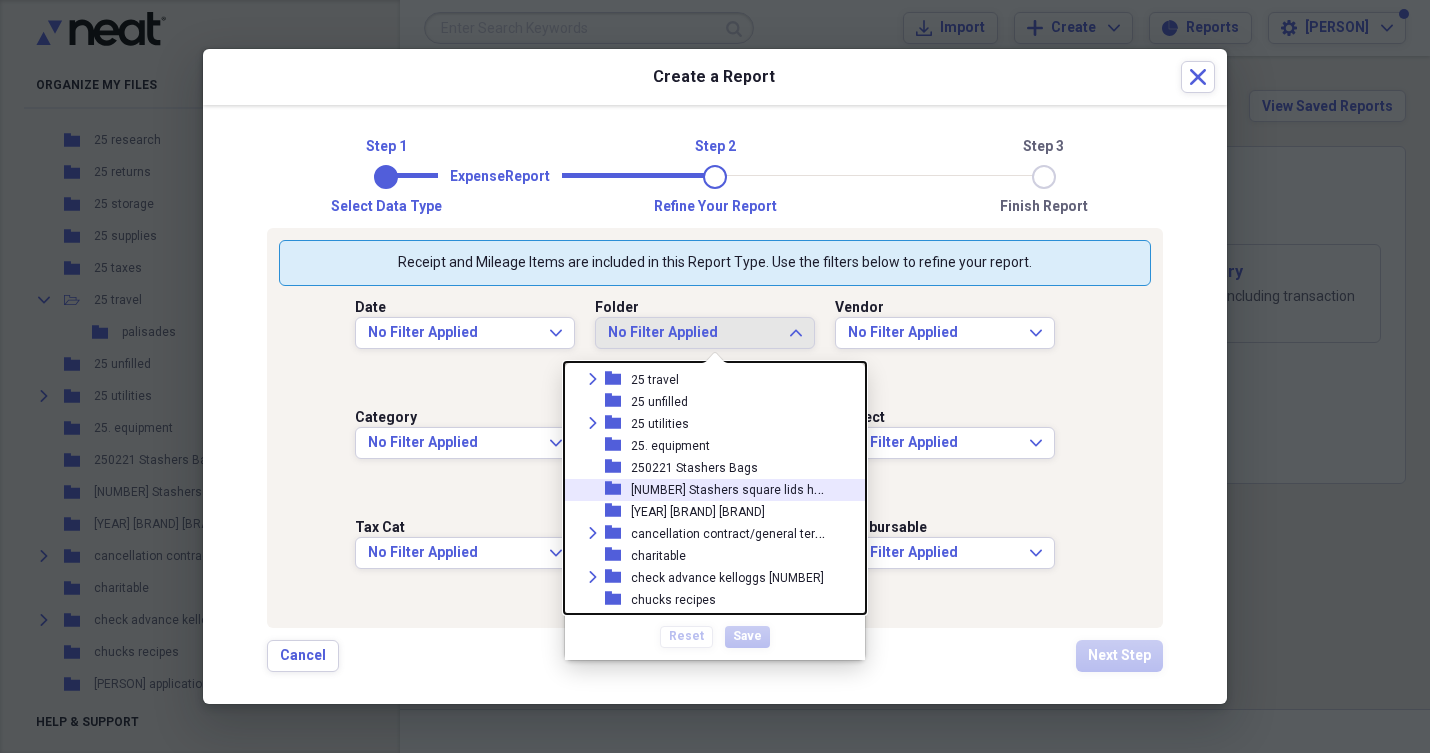 click on "[NUMBER] Stashers square lids holiday" at bounding box center [739, 488] 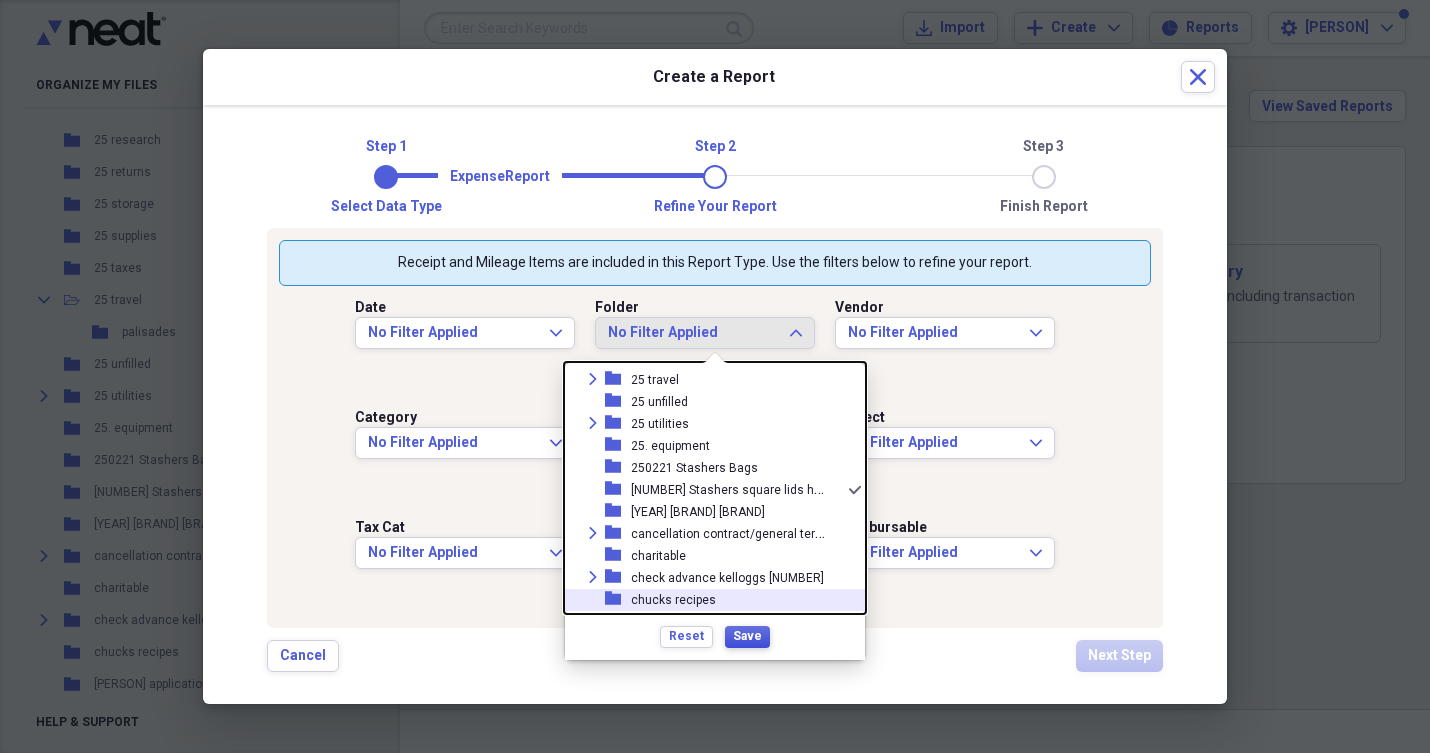 click on "Save" at bounding box center [747, 636] 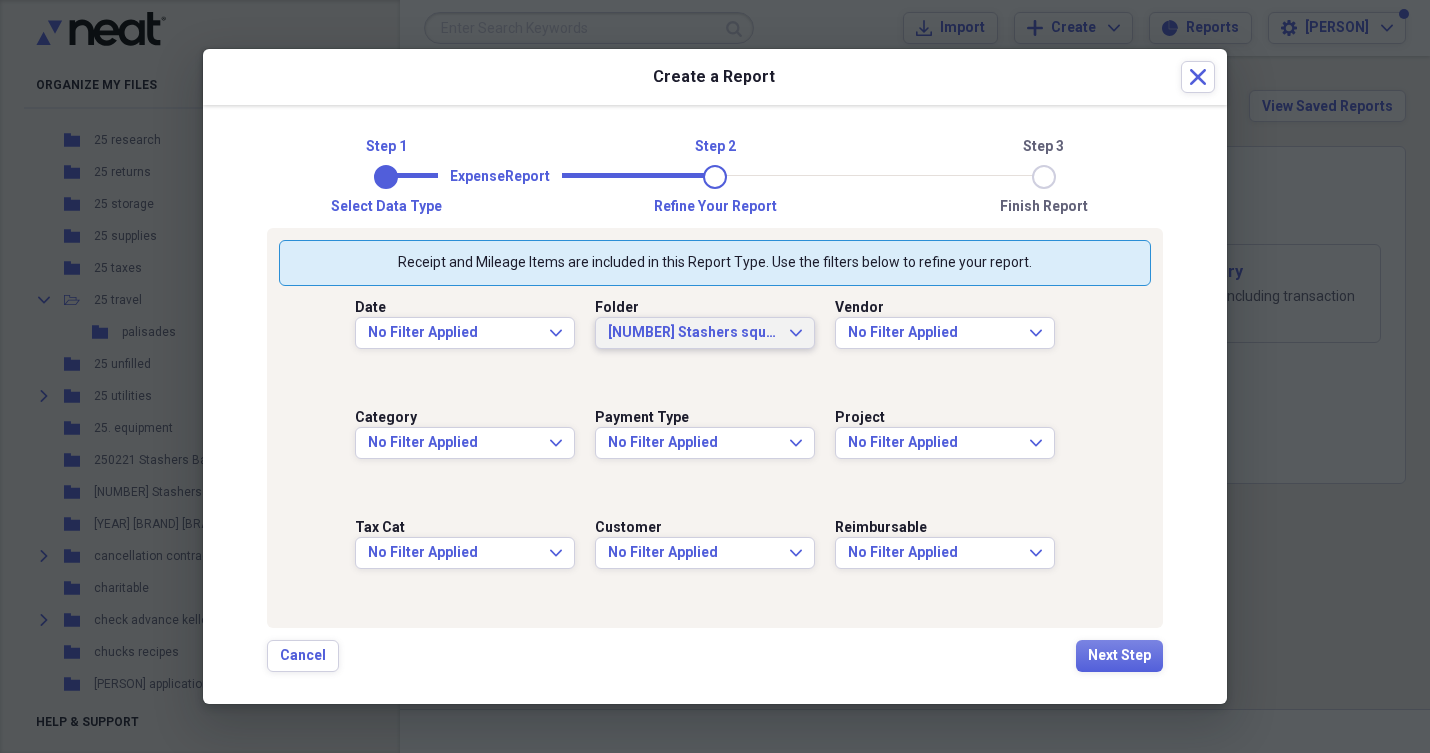 scroll, scrollTop: 0, scrollLeft: 0, axis: both 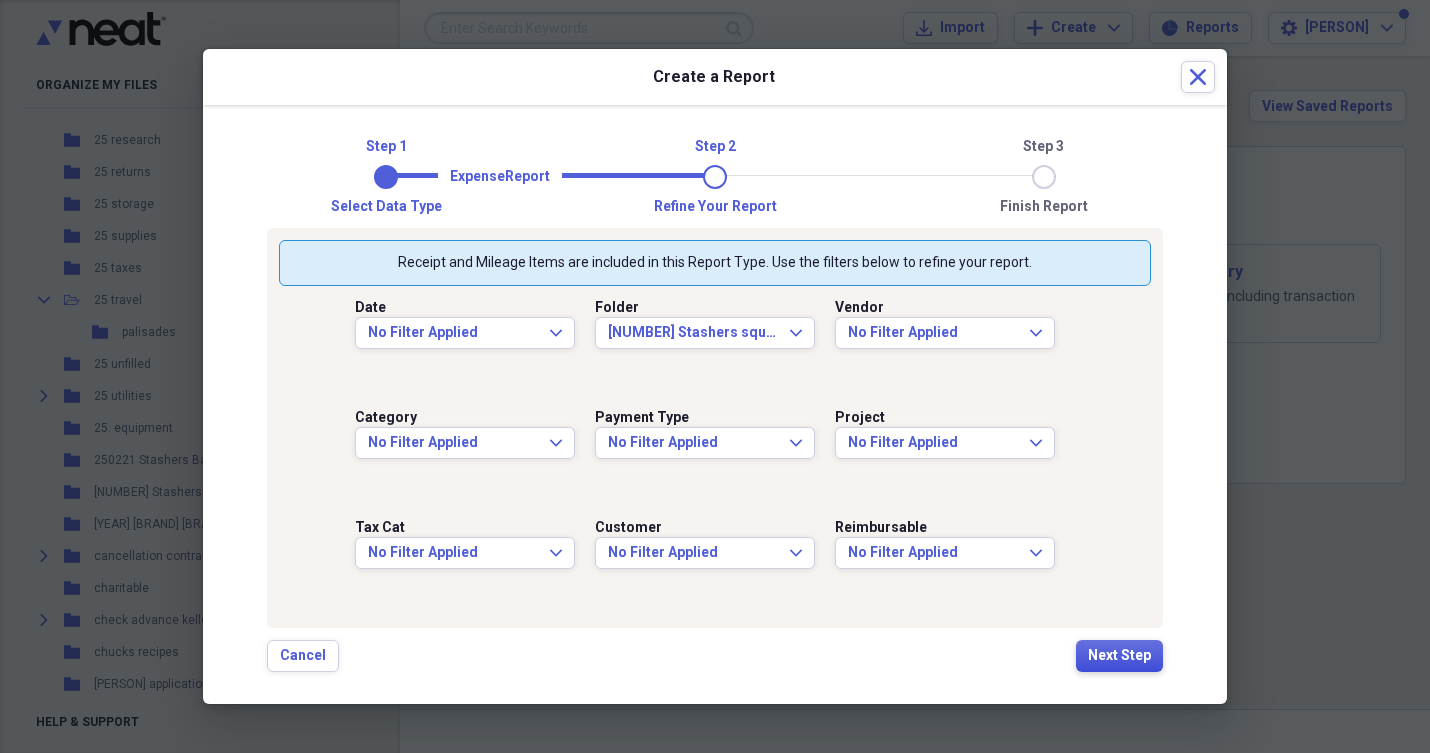 click on "Next Step" at bounding box center (1119, 656) 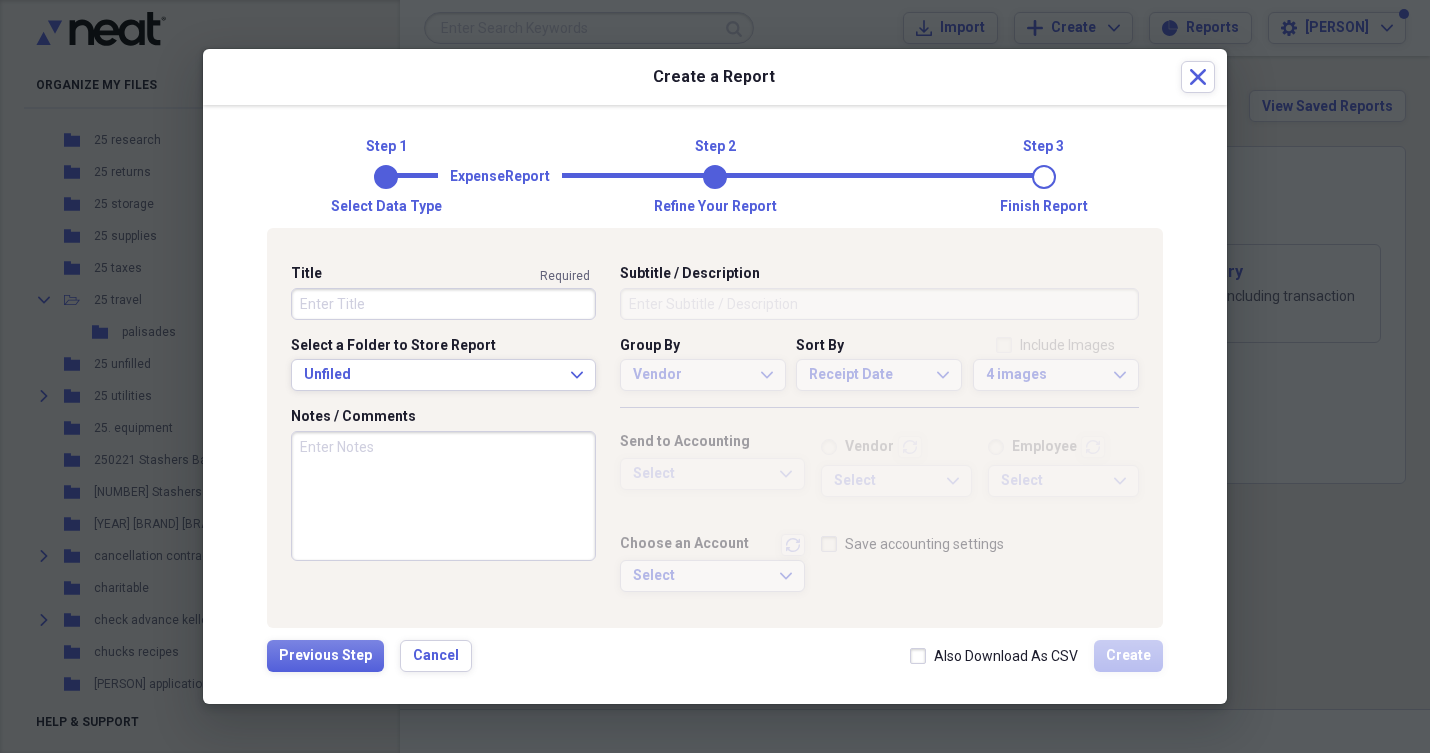click on "Title" at bounding box center (443, 304) 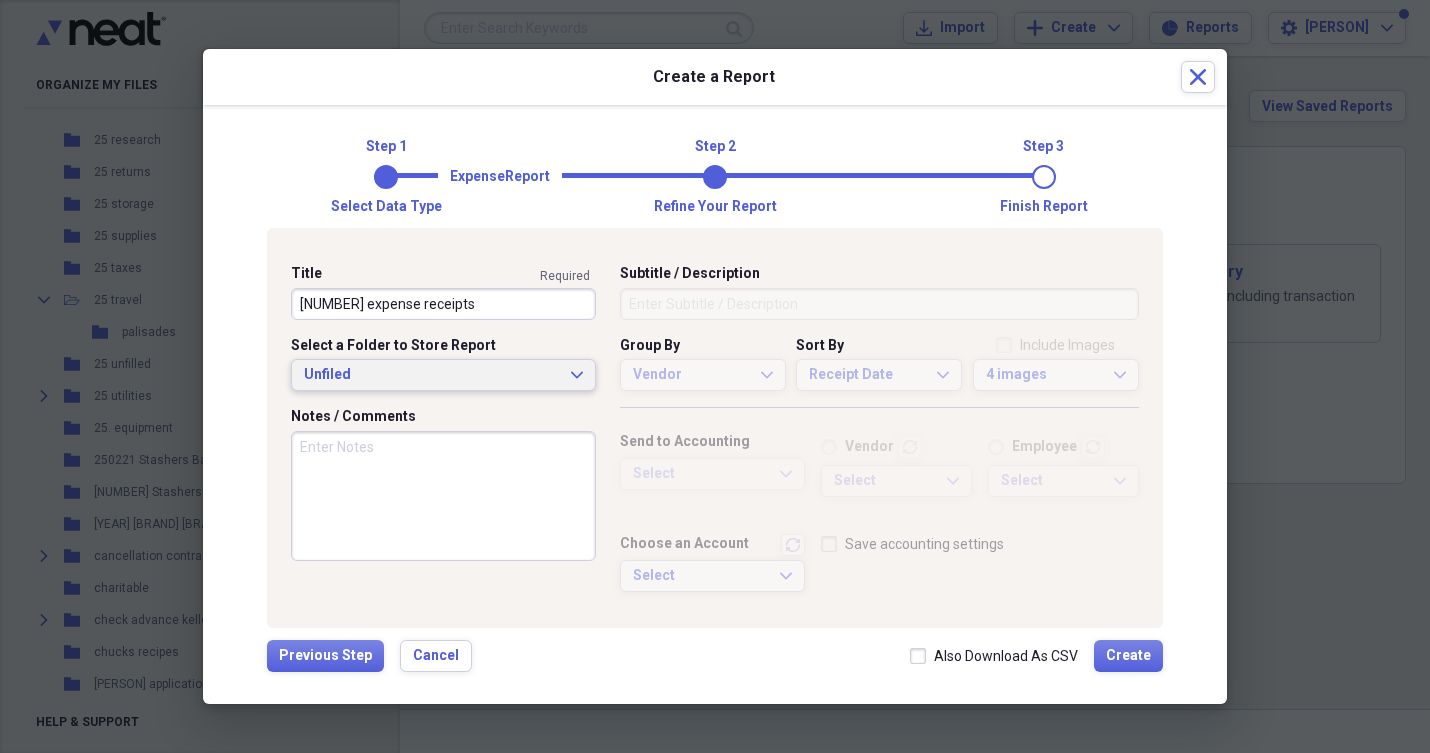 type on "[NUMBER] expense receipts" 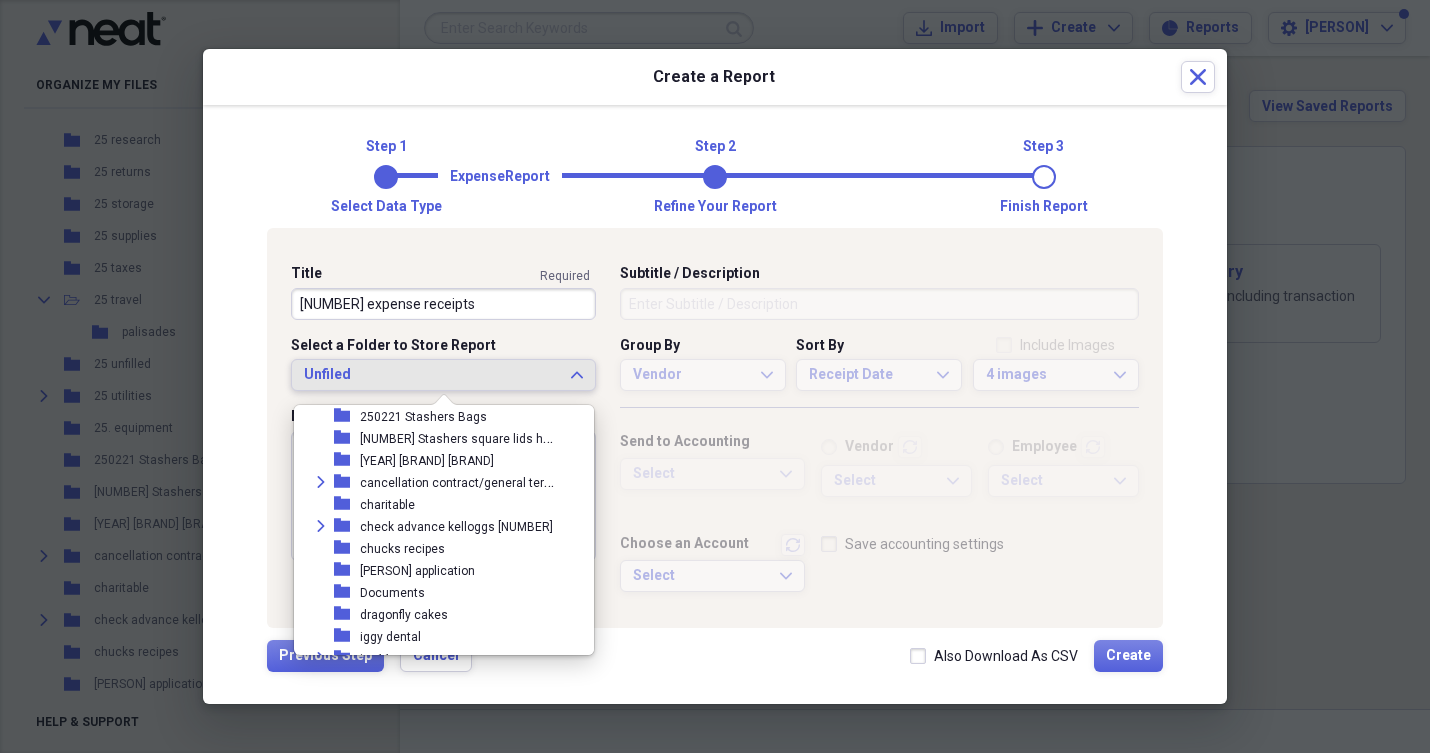 scroll, scrollTop: 14529, scrollLeft: 0, axis: vertical 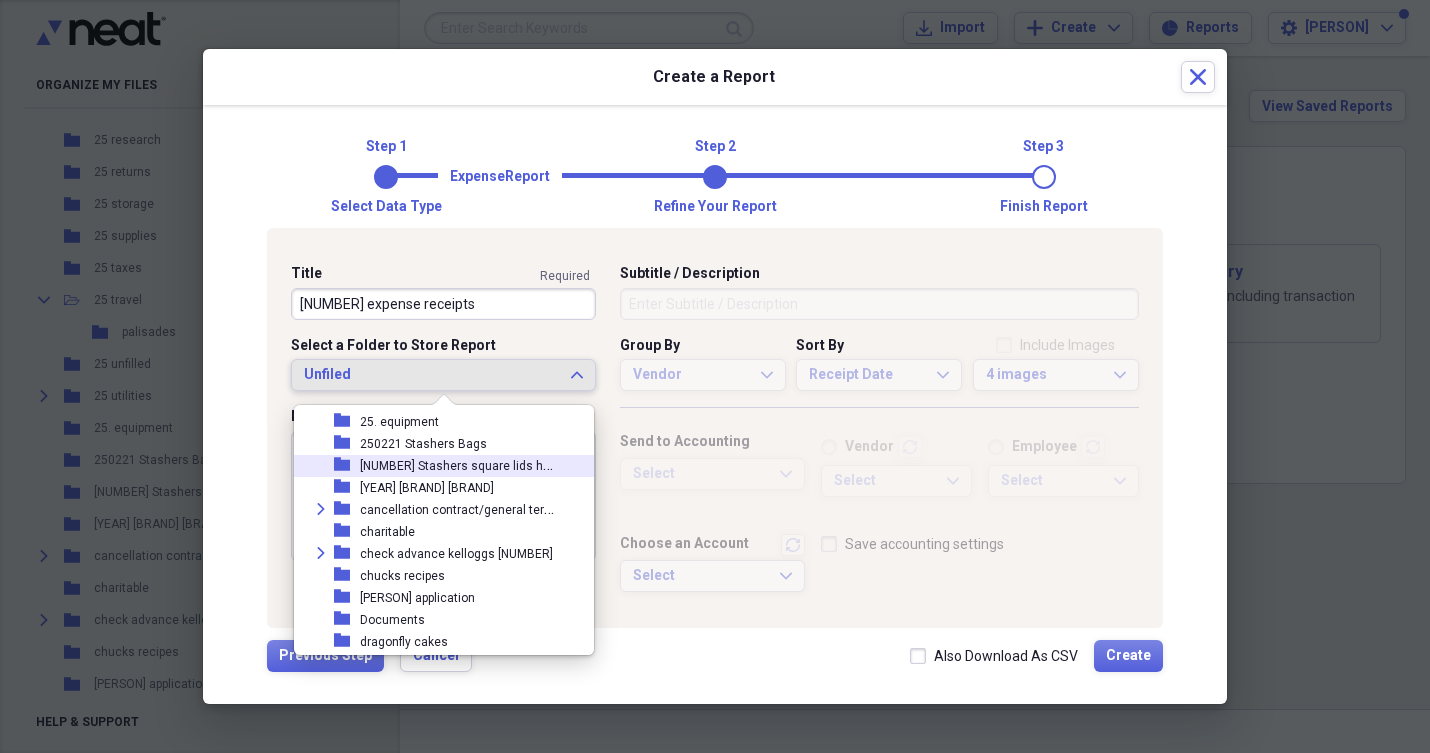 click on "[NUMBER] Stashers square lids holiday" at bounding box center [468, 464] 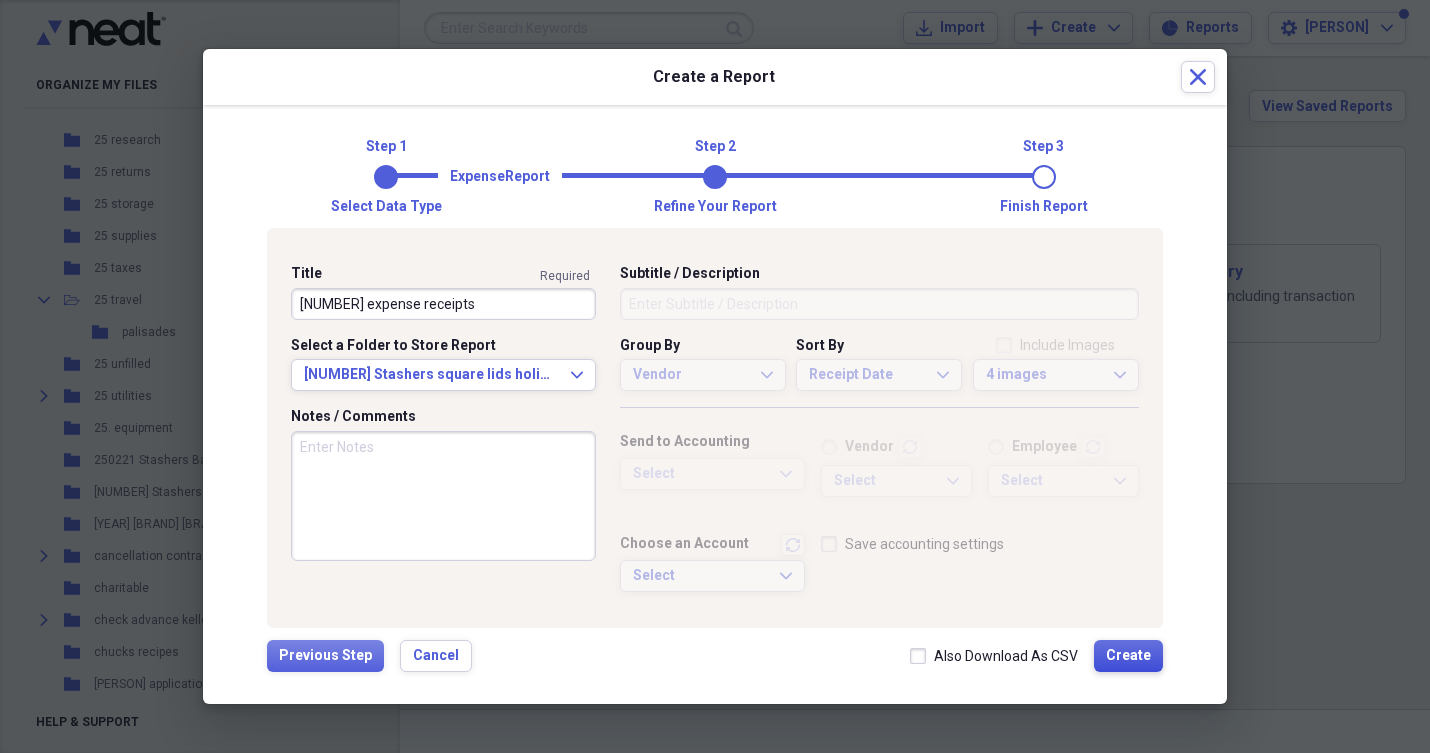 click on "Create" at bounding box center [1128, 656] 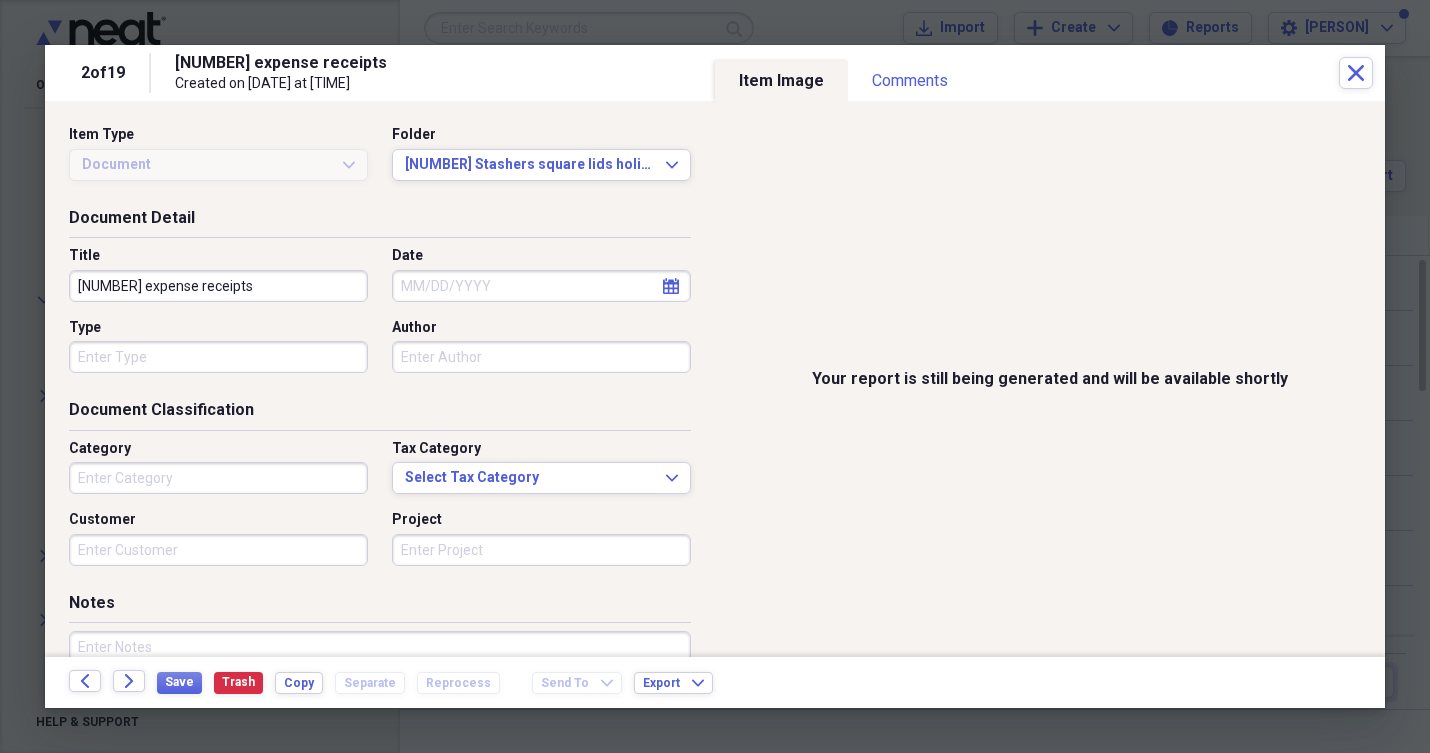 click on "Your report is still being generated and will be available shortly" at bounding box center [1050, 379] 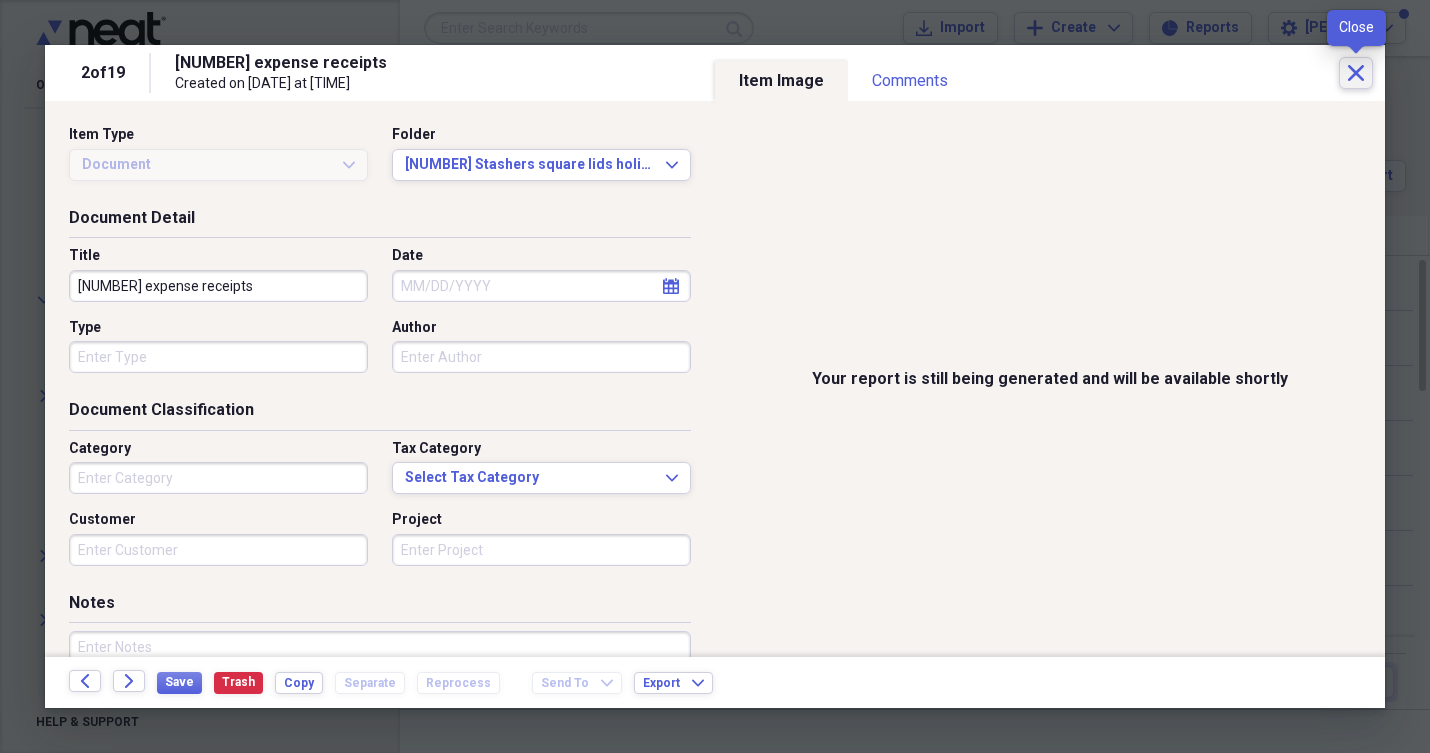 click on "Close" 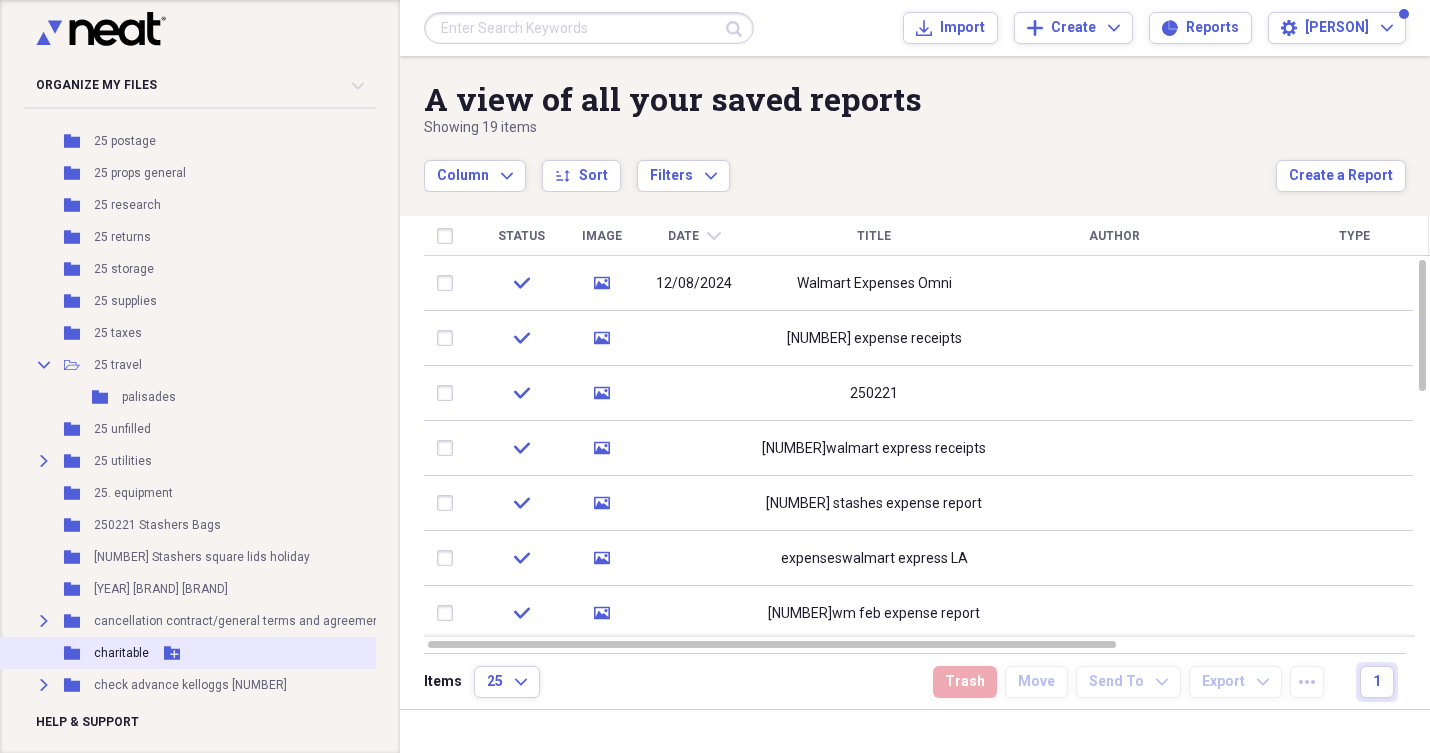 scroll, scrollTop: 20886, scrollLeft: 0, axis: vertical 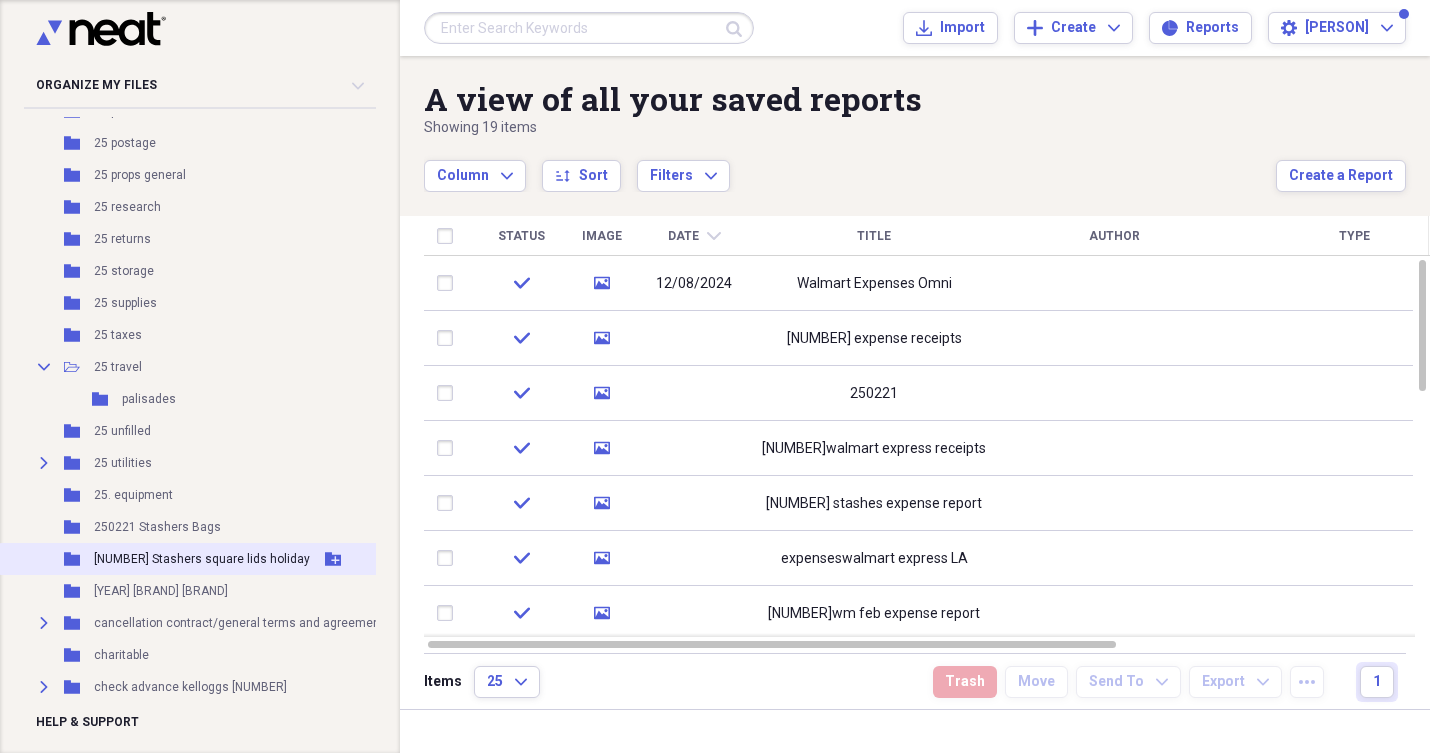 click on "[NUMBER] Stashers square lids holiday" at bounding box center (202, 559) 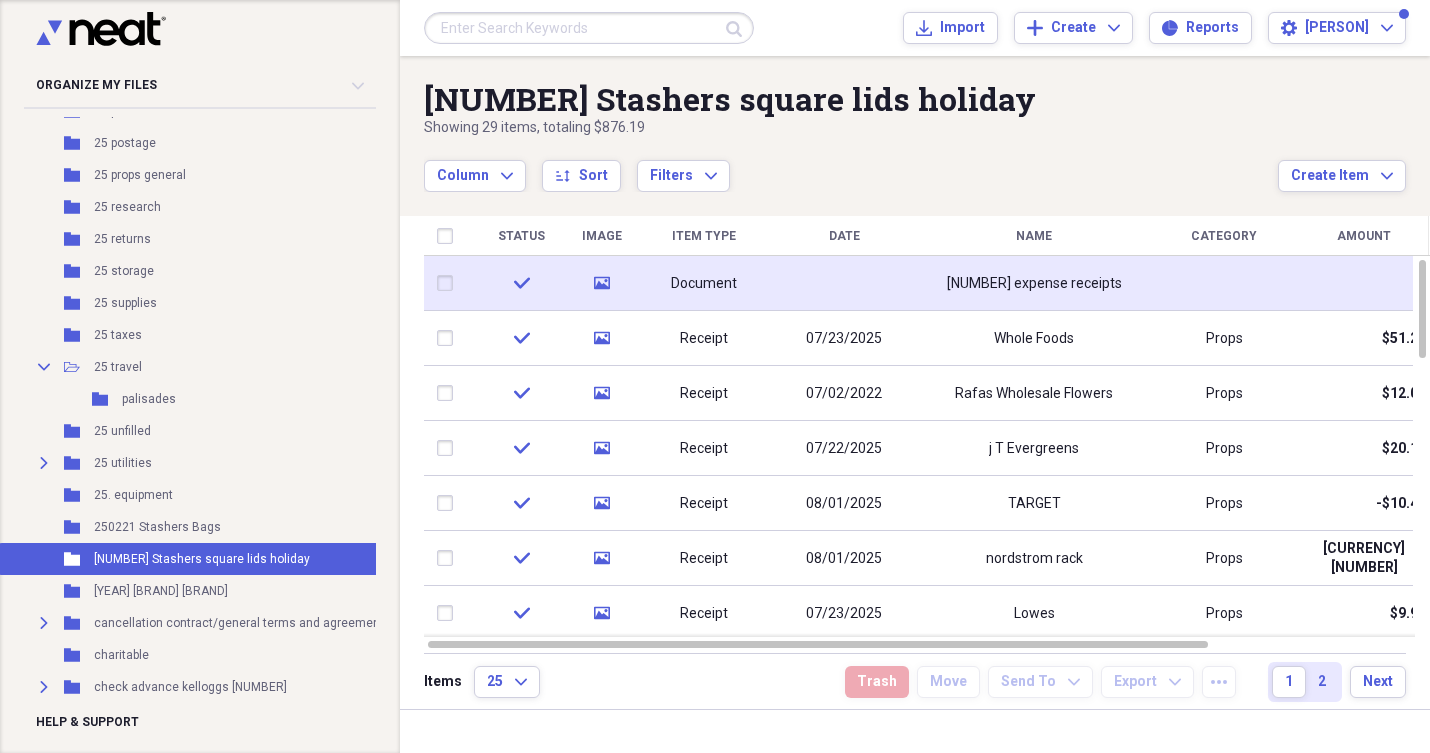 click on "Document" at bounding box center (704, 283) 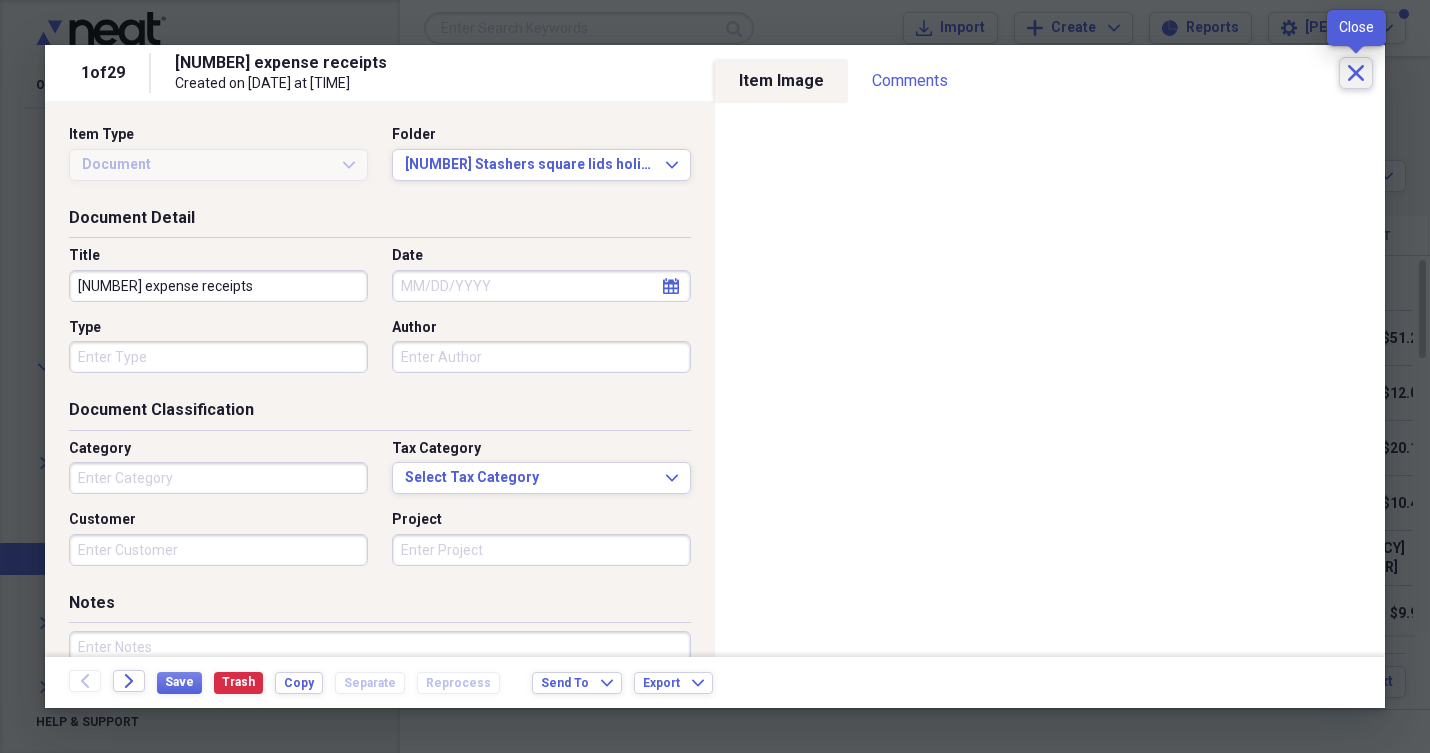 click 